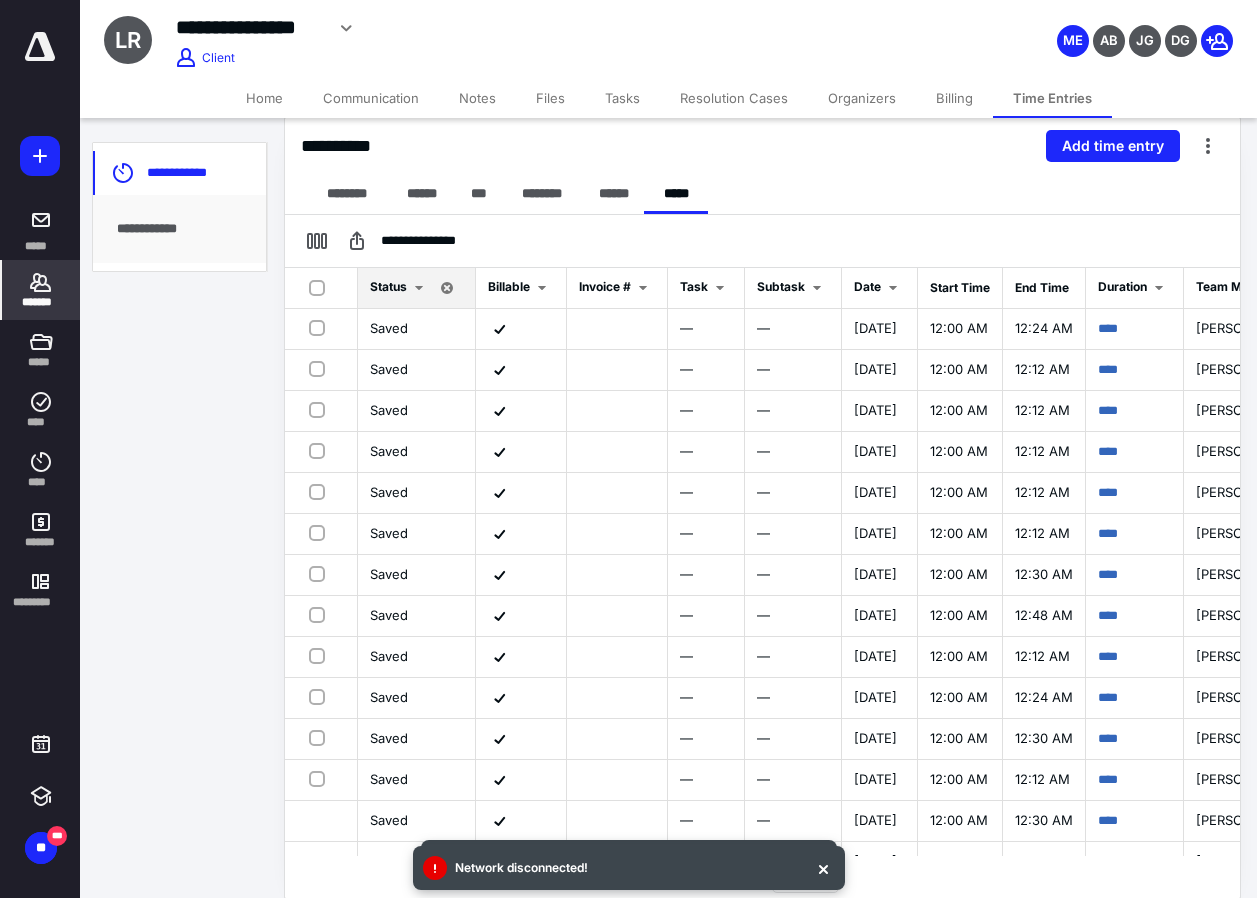 scroll, scrollTop: 0, scrollLeft: 0, axis: both 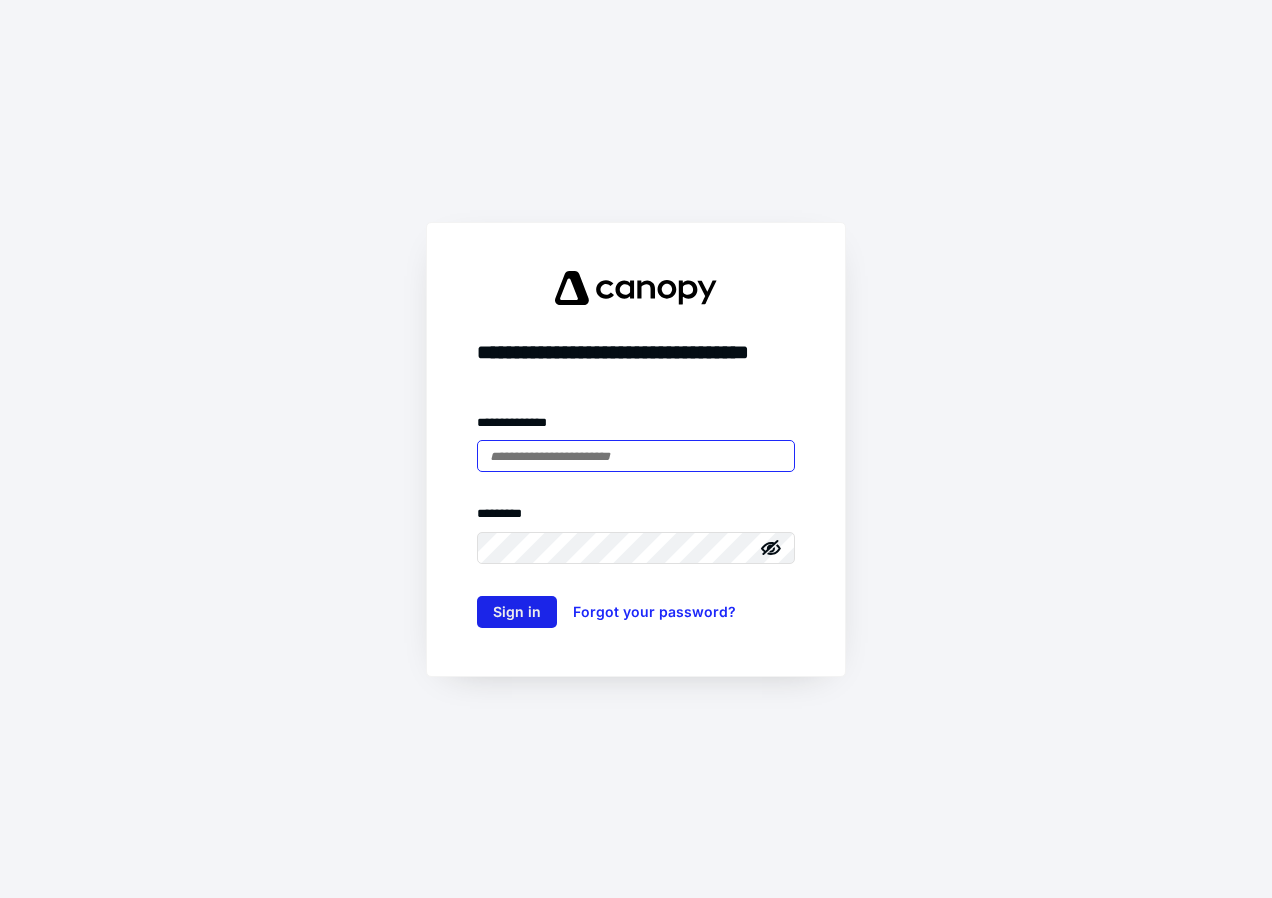 type on "**********" 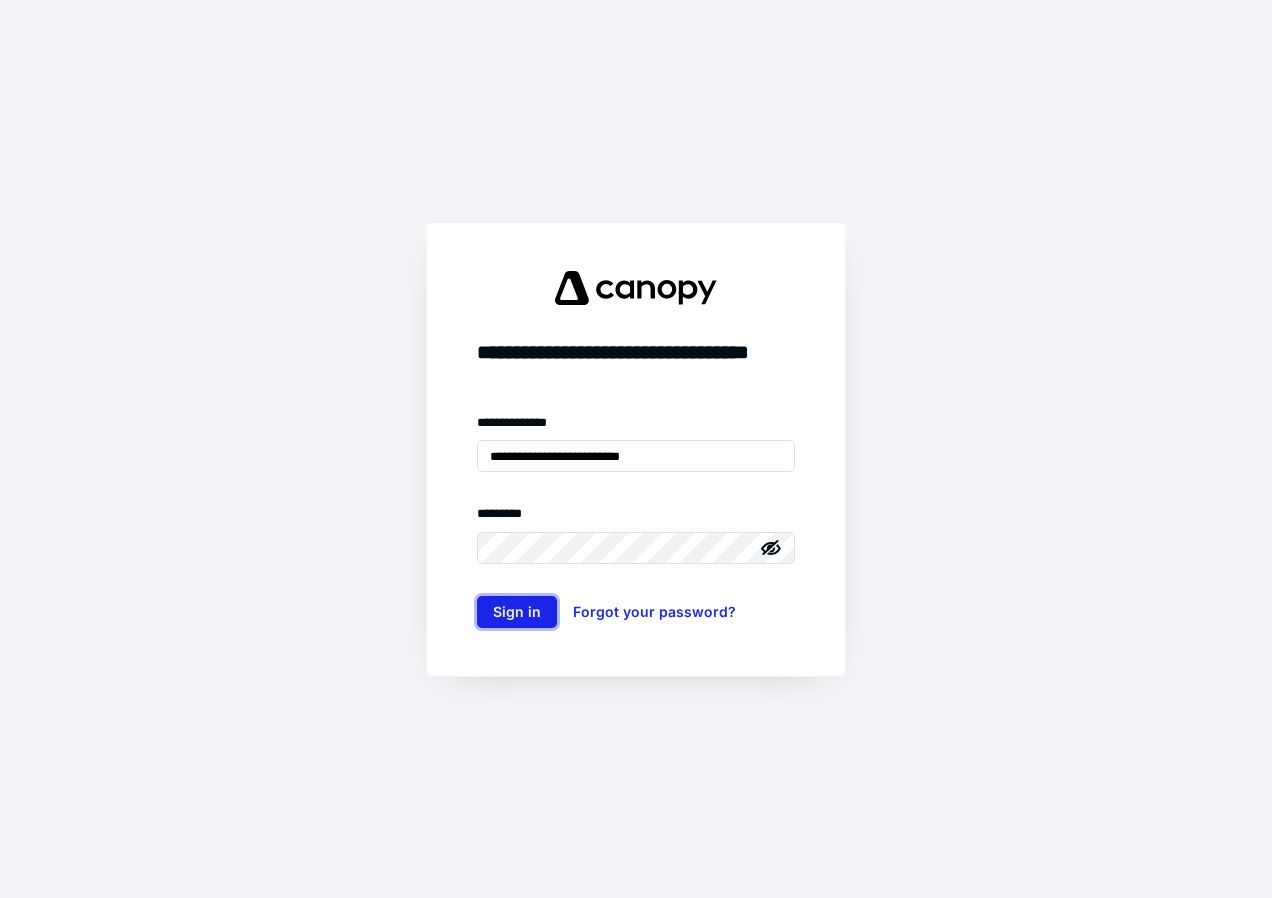 click on "Sign in" at bounding box center [517, 612] 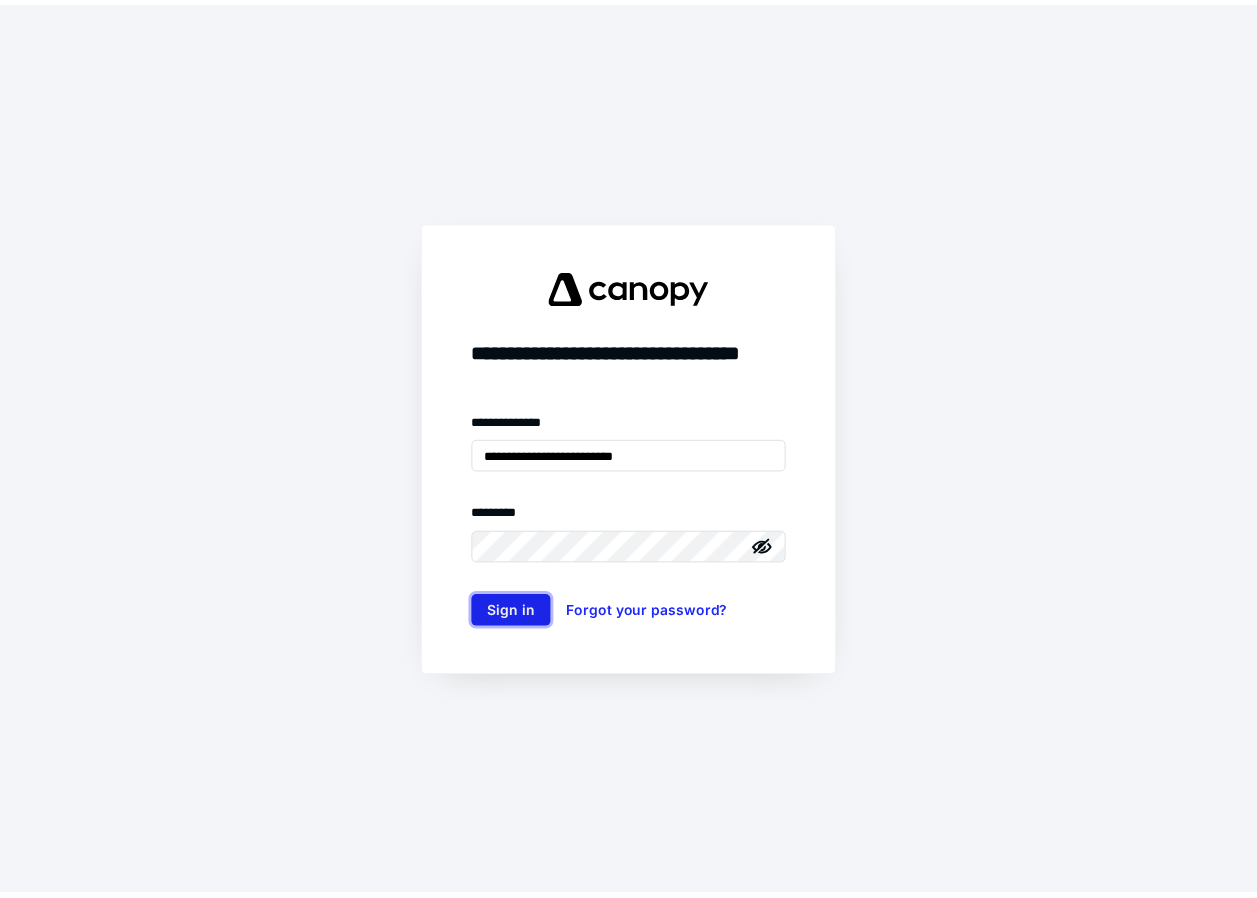 scroll, scrollTop: 0, scrollLeft: 0, axis: both 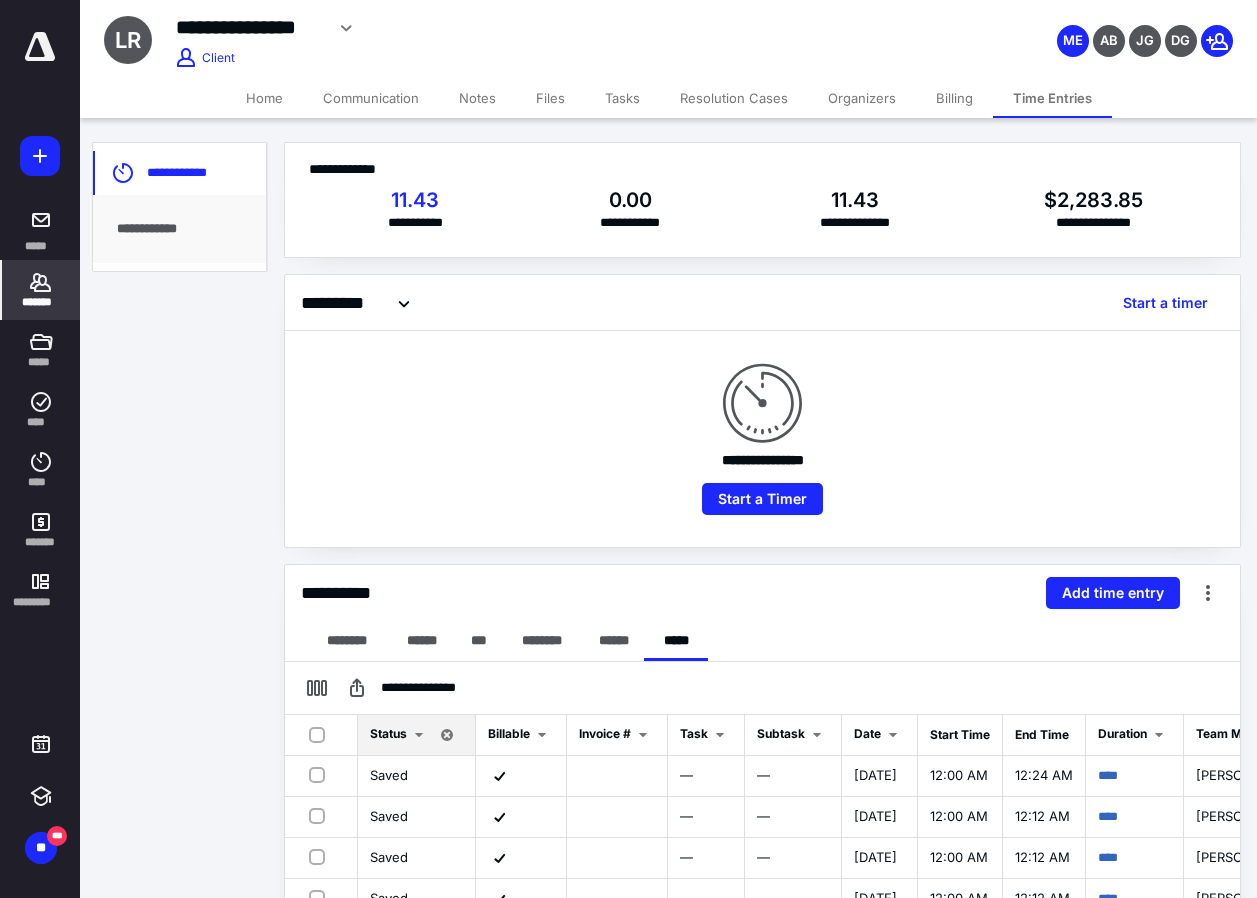 click on "*******" at bounding box center [41, 290] 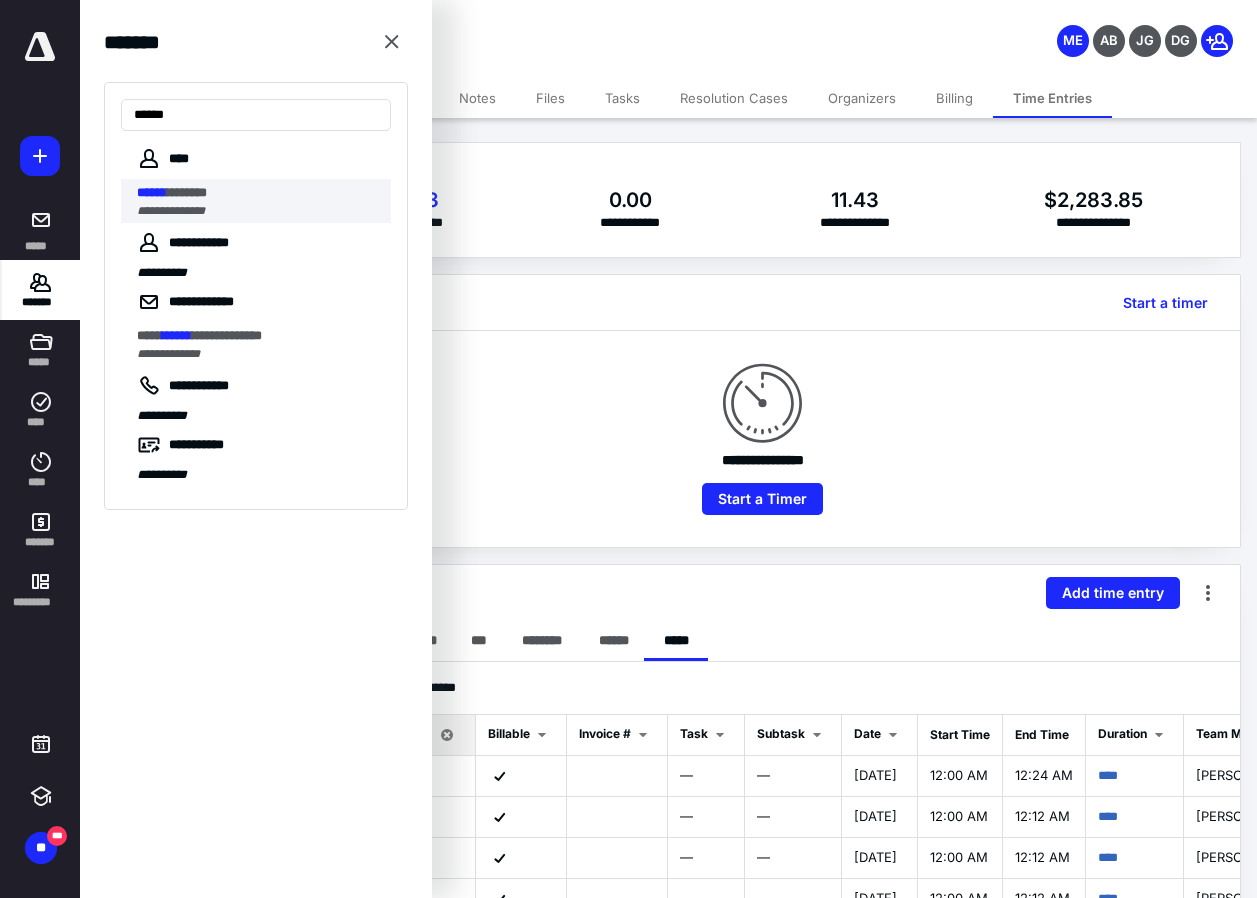 type on "******" 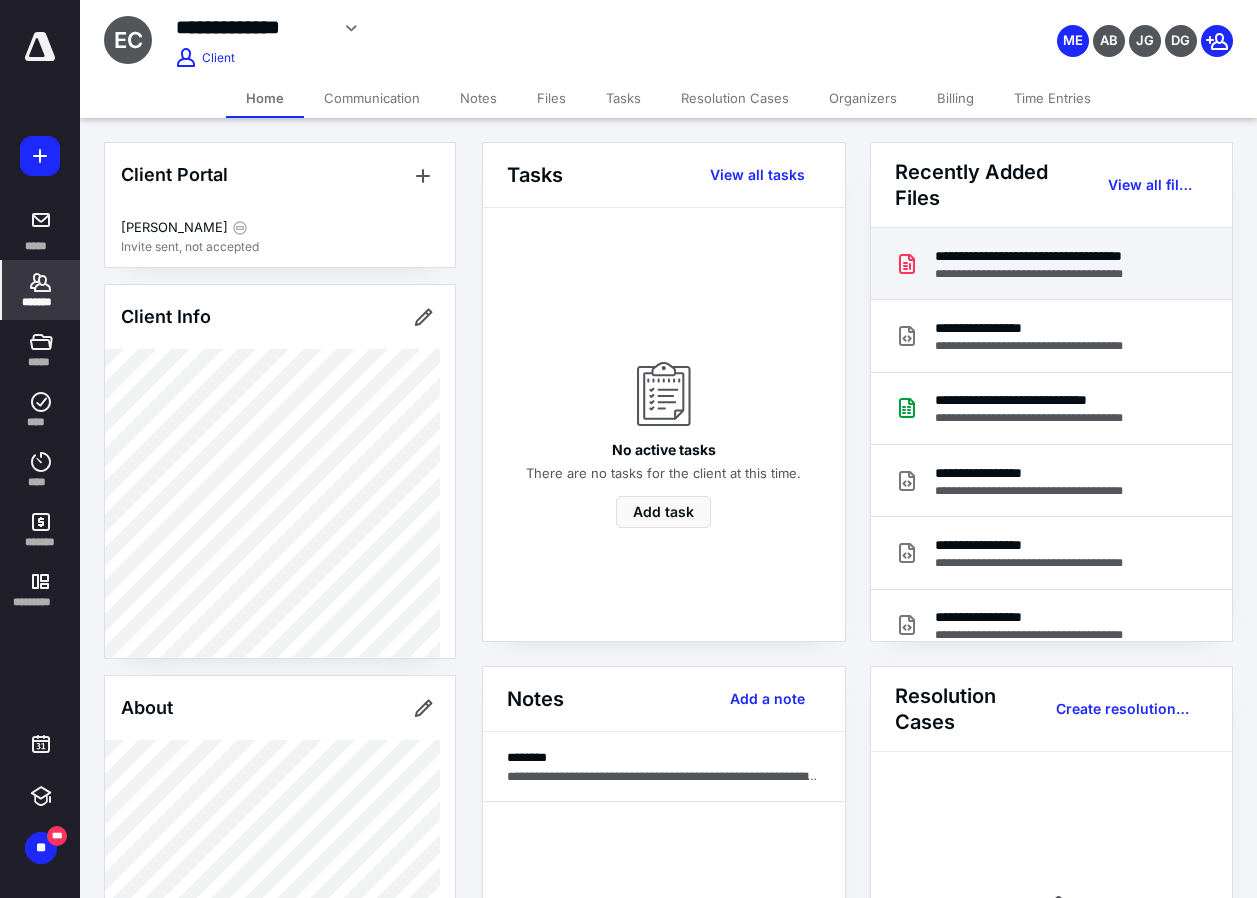 click on "**********" at bounding box center (1052, 264) 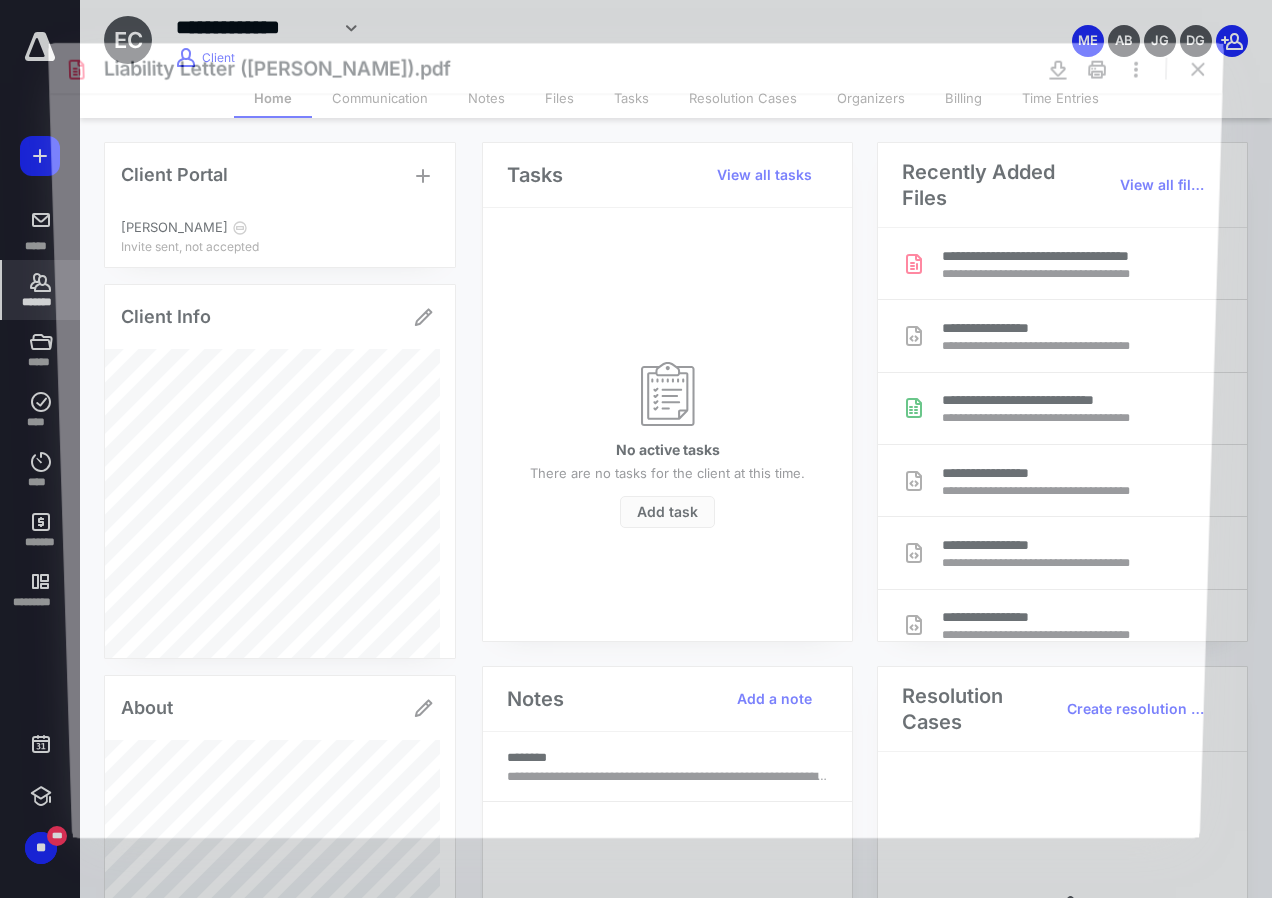 scroll, scrollTop: 0, scrollLeft: 0, axis: both 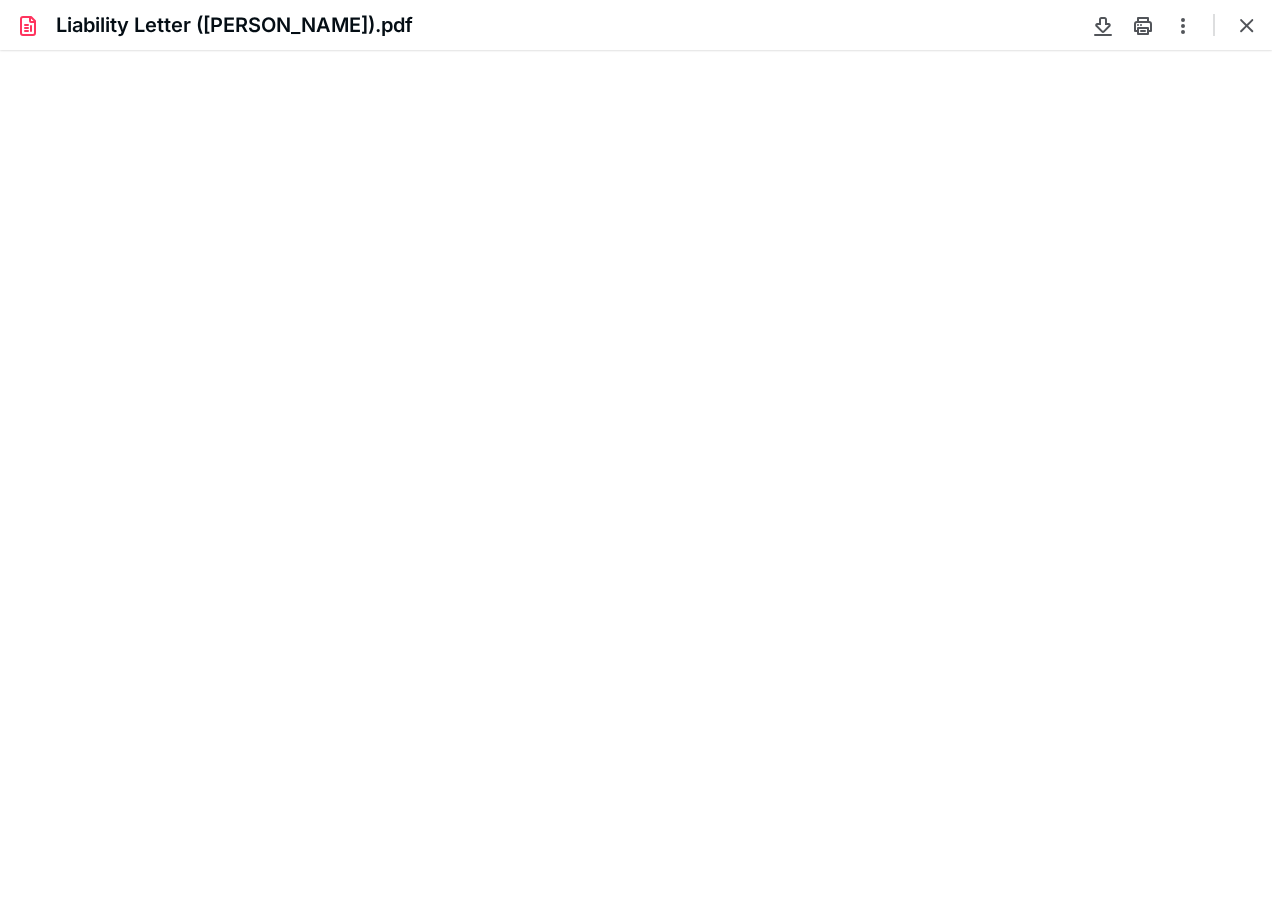 type on "102" 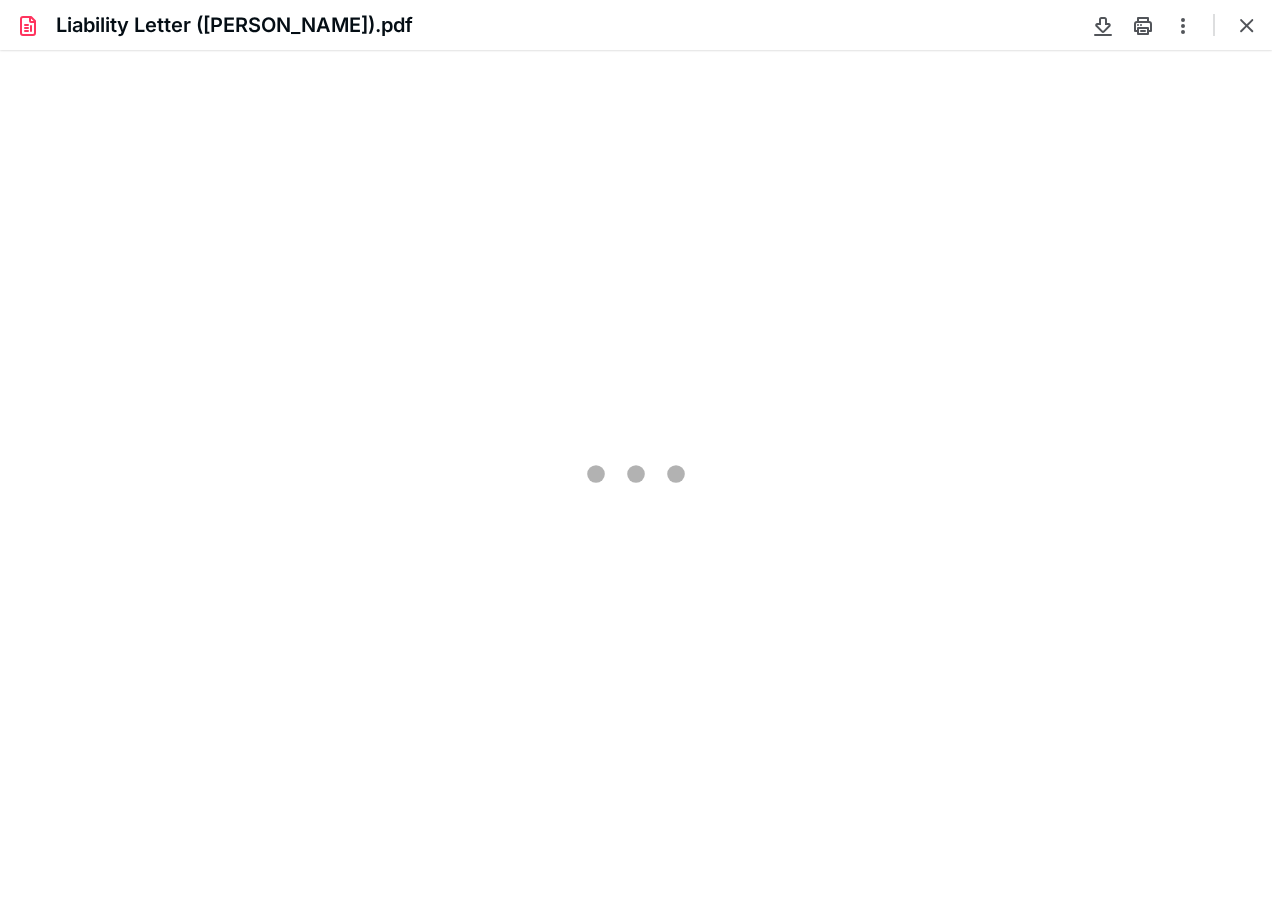 scroll, scrollTop: 40, scrollLeft: 0, axis: vertical 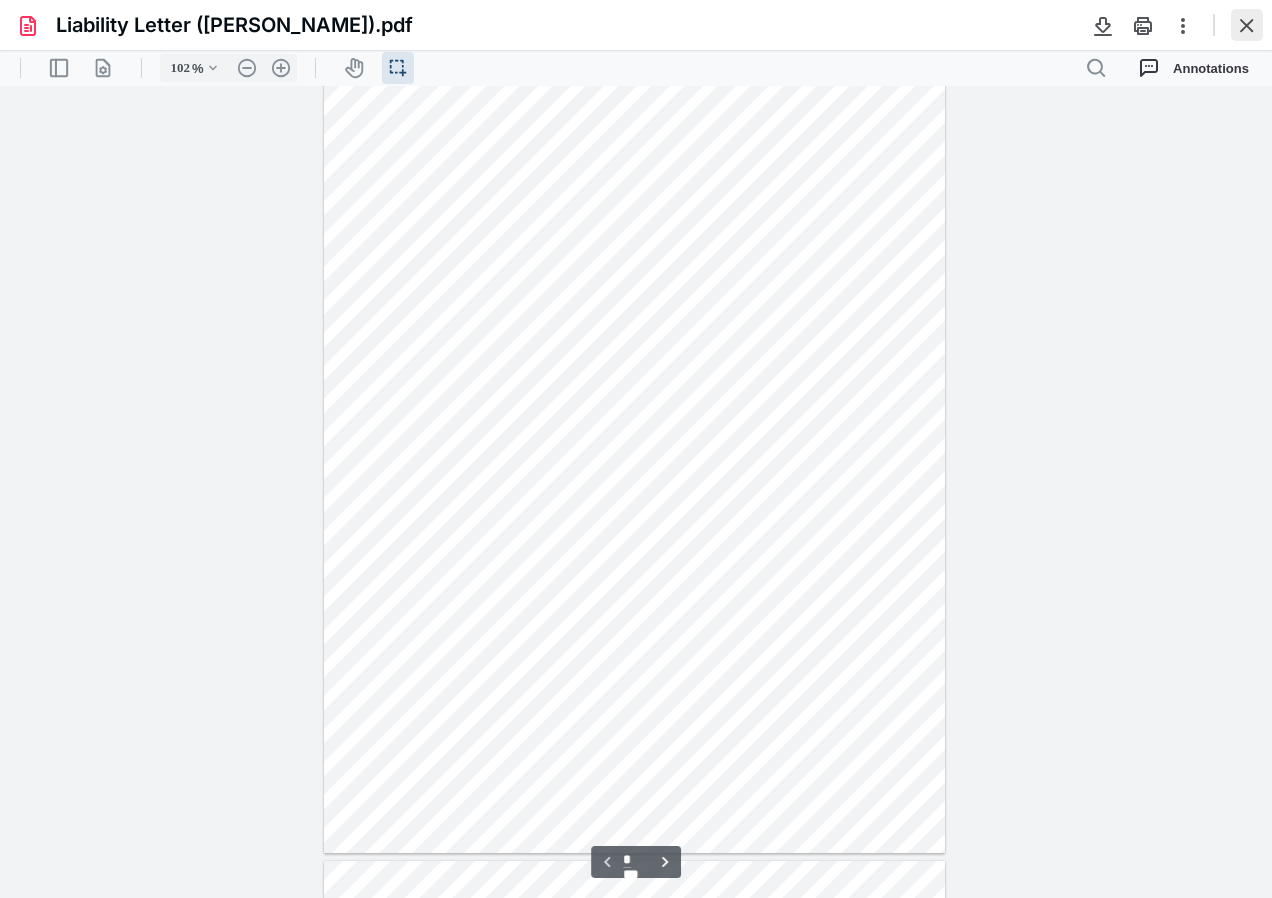click at bounding box center (1247, 25) 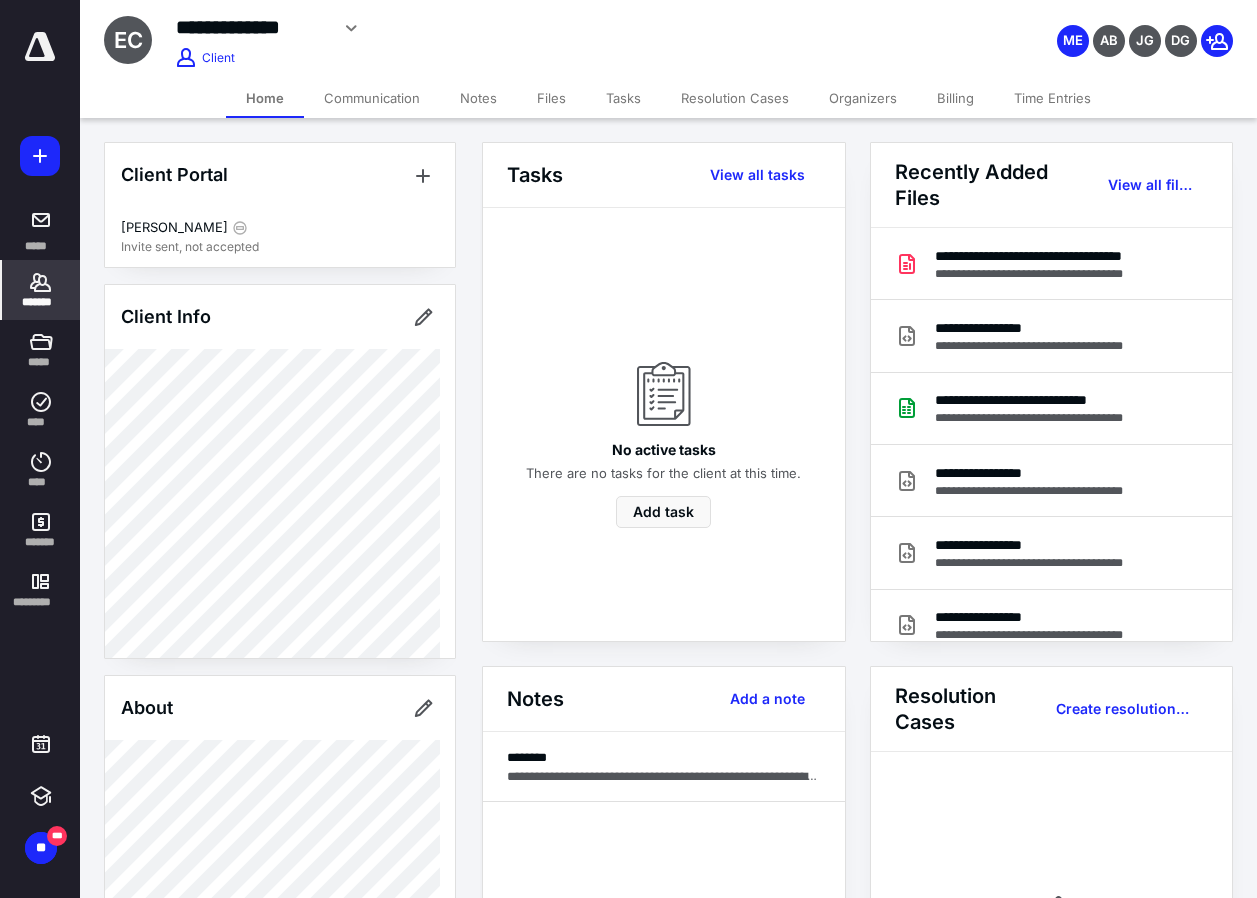 click on "Files" at bounding box center (551, 98) 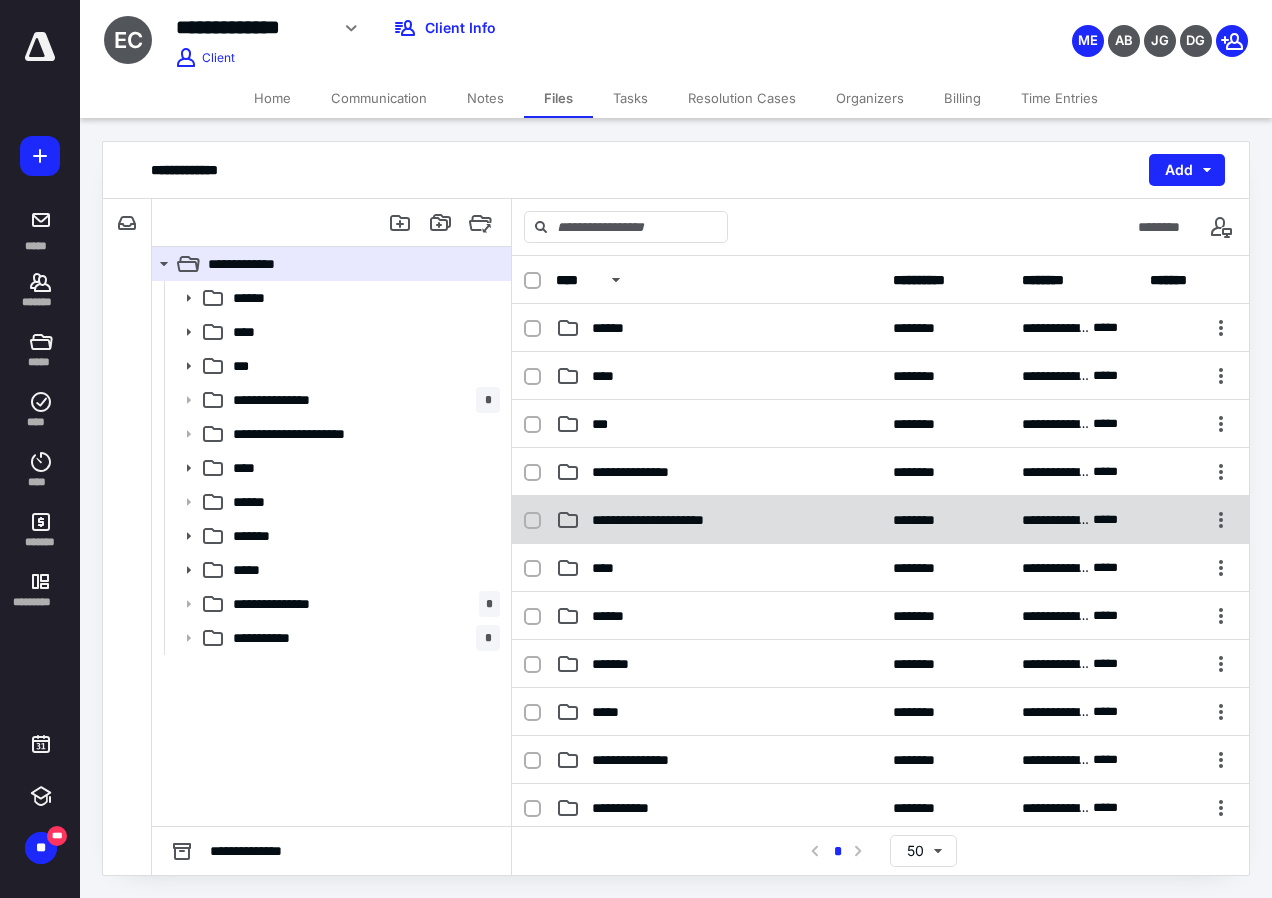 click on "**********" at bounding box center (670, 520) 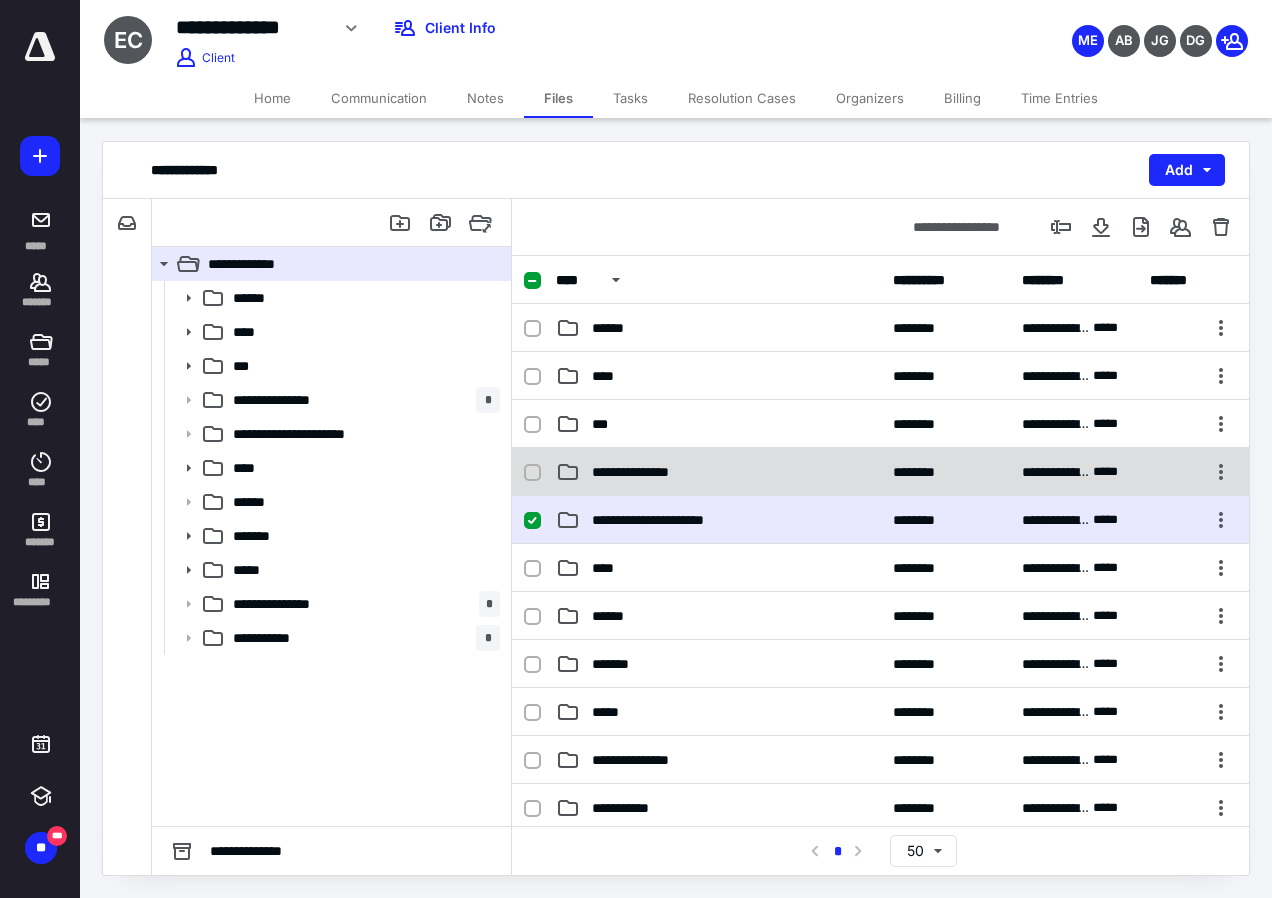 click on "**********" at bounding box center [647, 472] 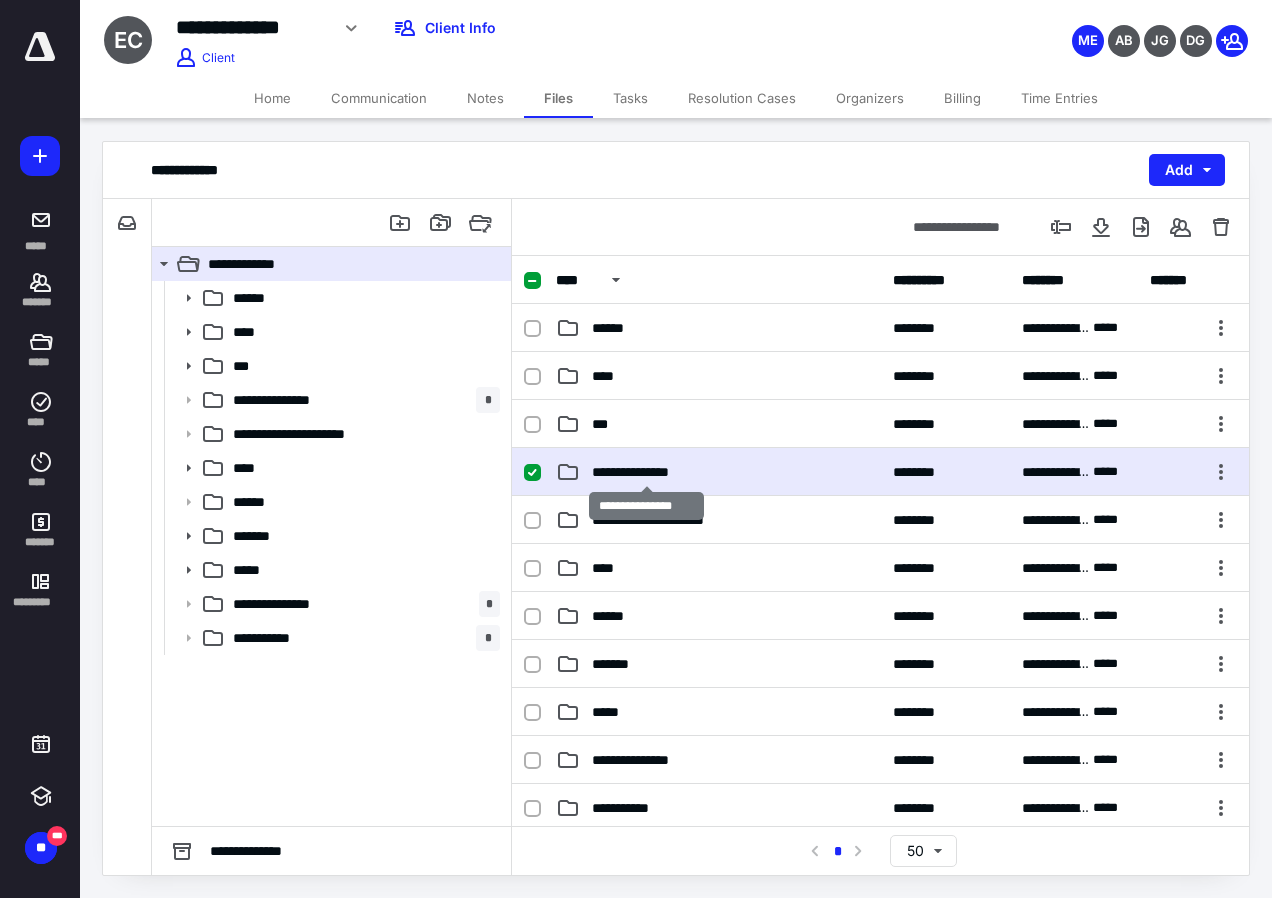 click on "**********" at bounding box center [647, 472] 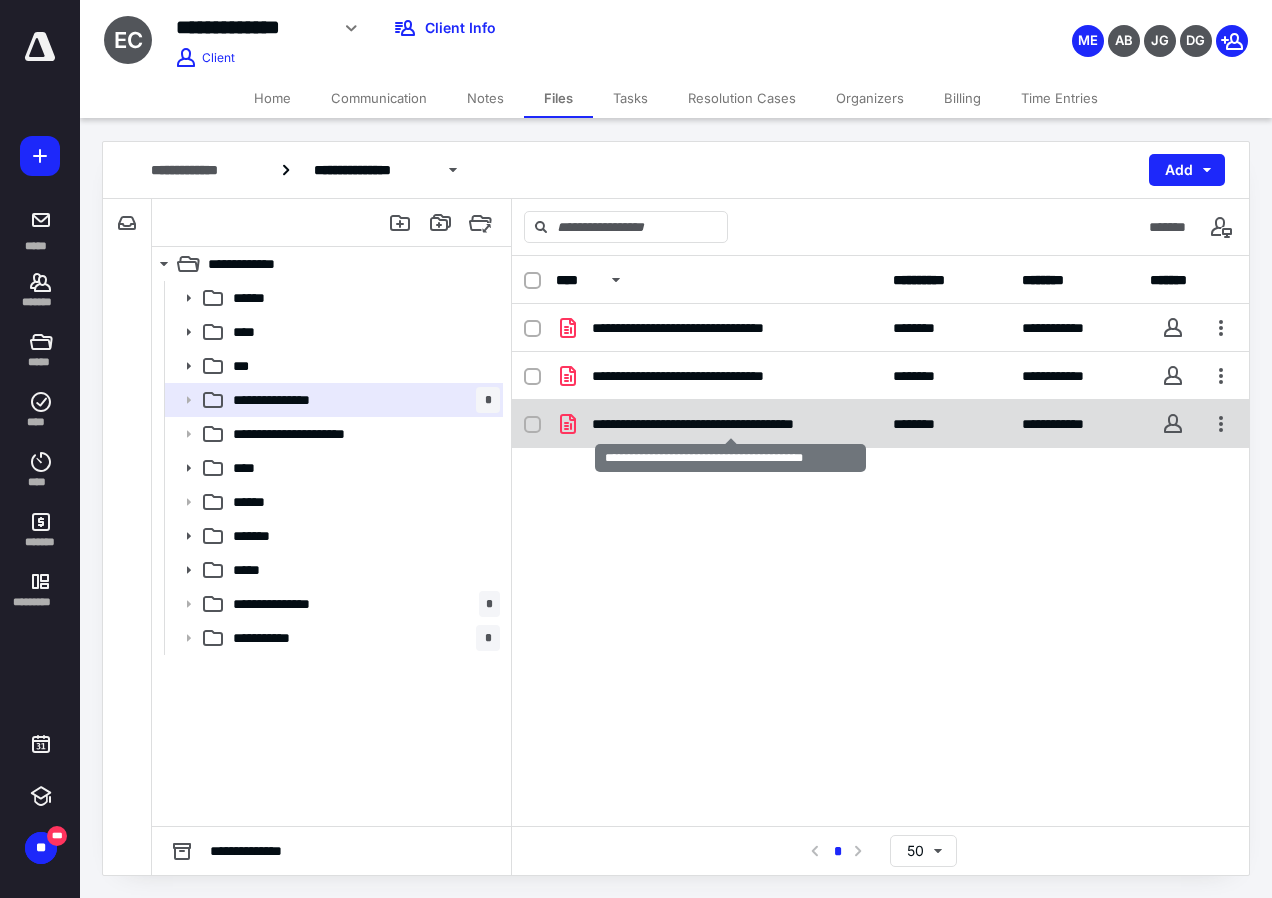 click on "**********" at bounding box center (730, 424) 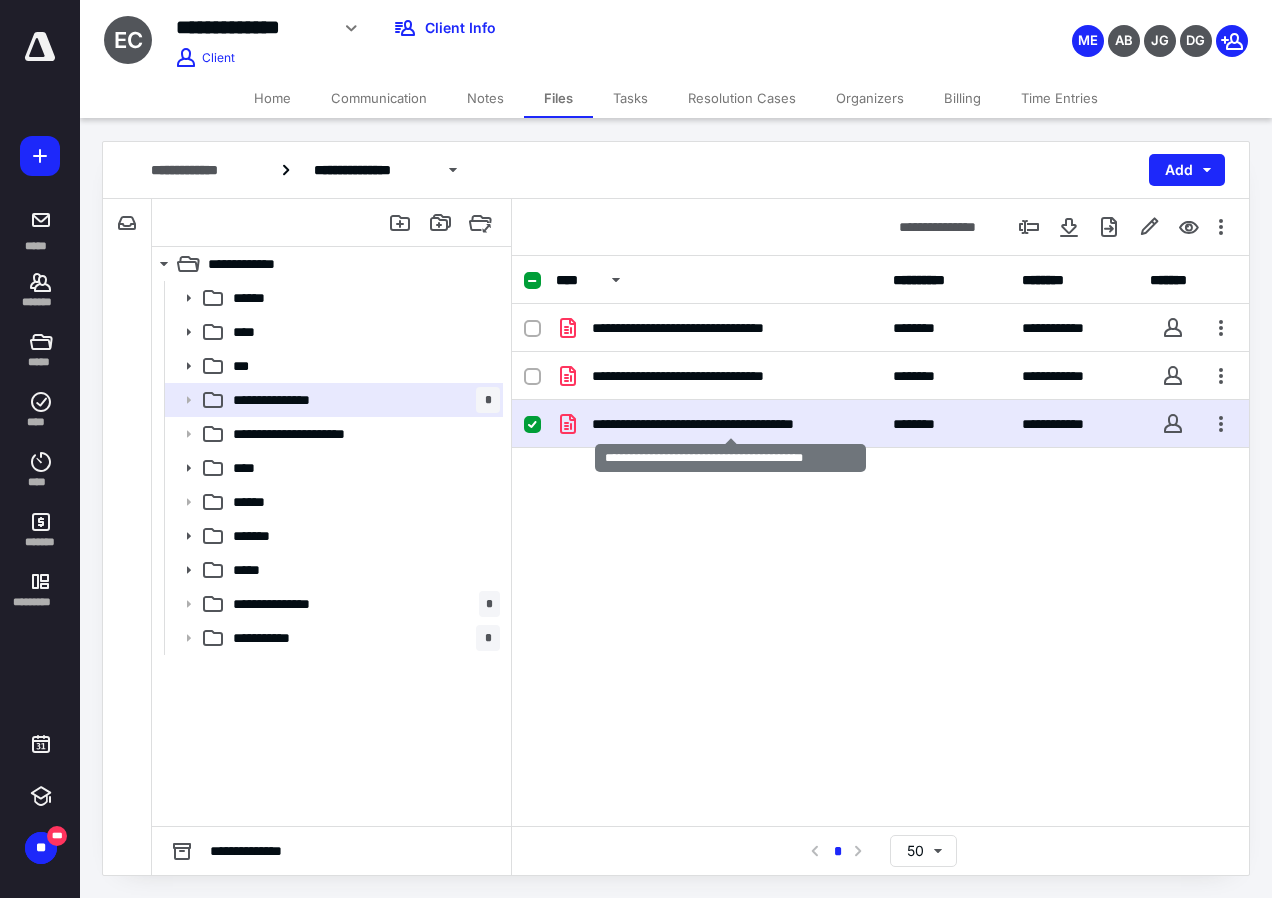 click on "**********" at bounding box center [730, 424] 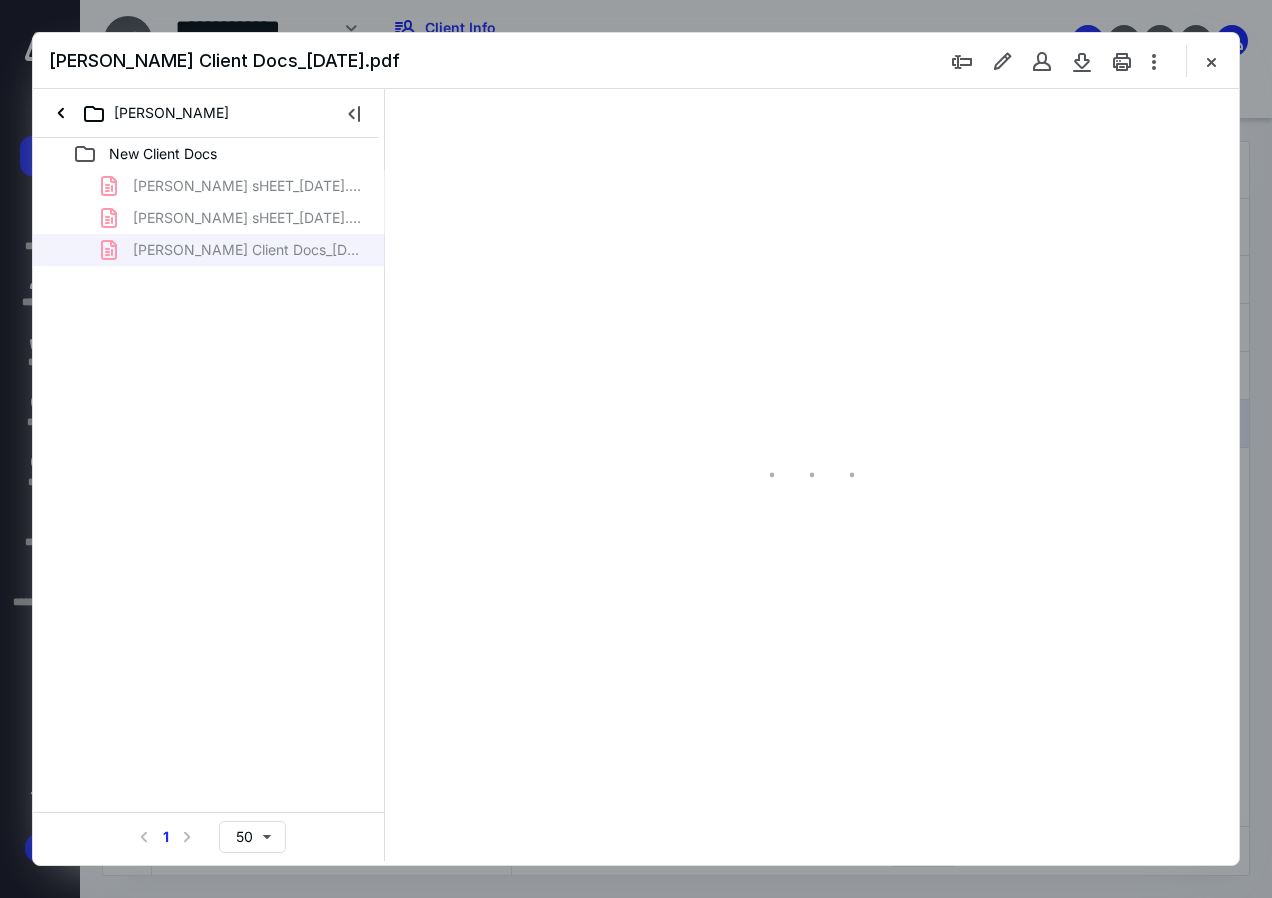 scroll, scrollTop: 0, scrollLeft: 0, axis: both 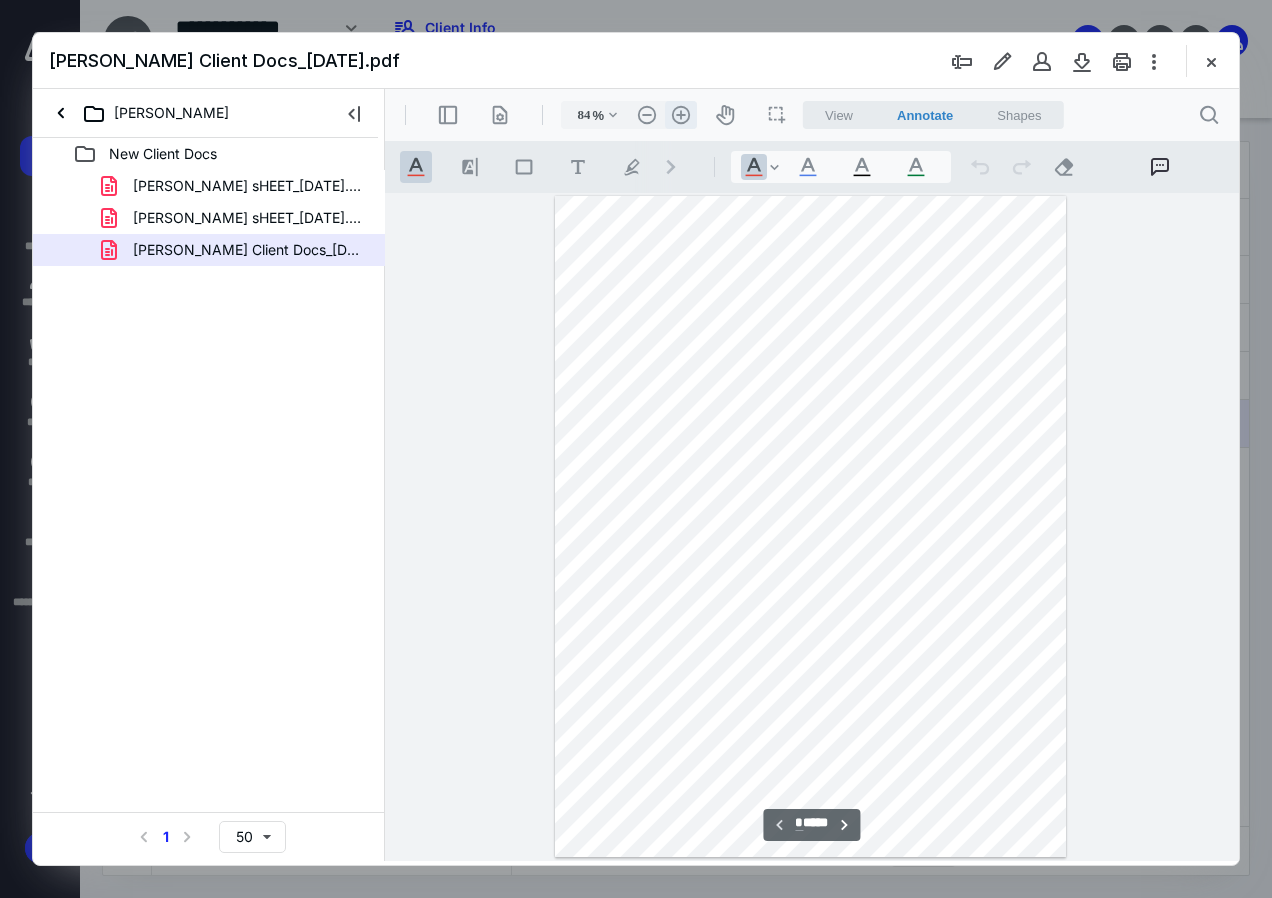 click on ".cls-1{fill:#abb0c4;} icon - header - zoom - in - line" at bounding box center (681, 115) 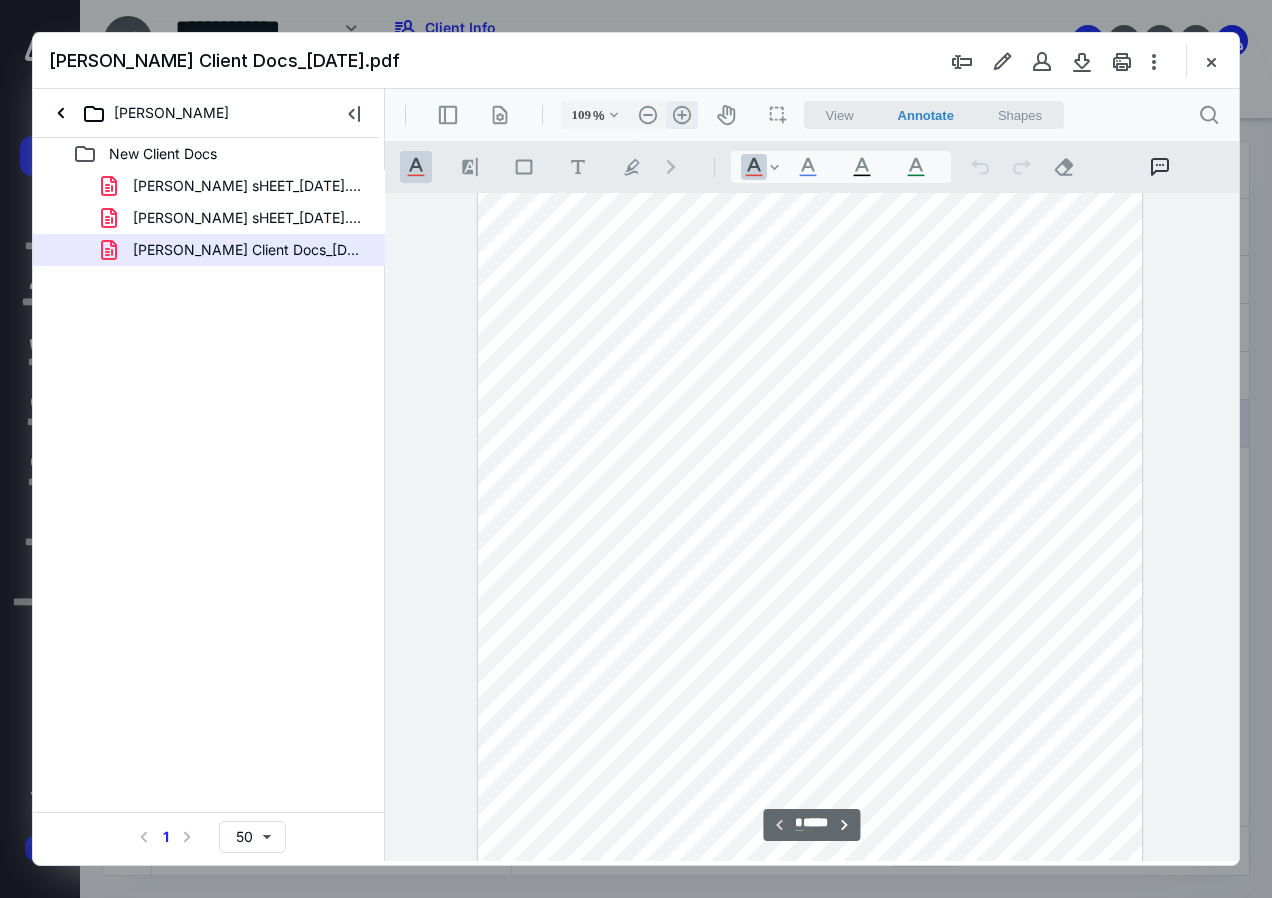 click on ".cls-1{fill:#abb0c4;} icon - header - zoom - in - line" at bounding box center [682, 115] 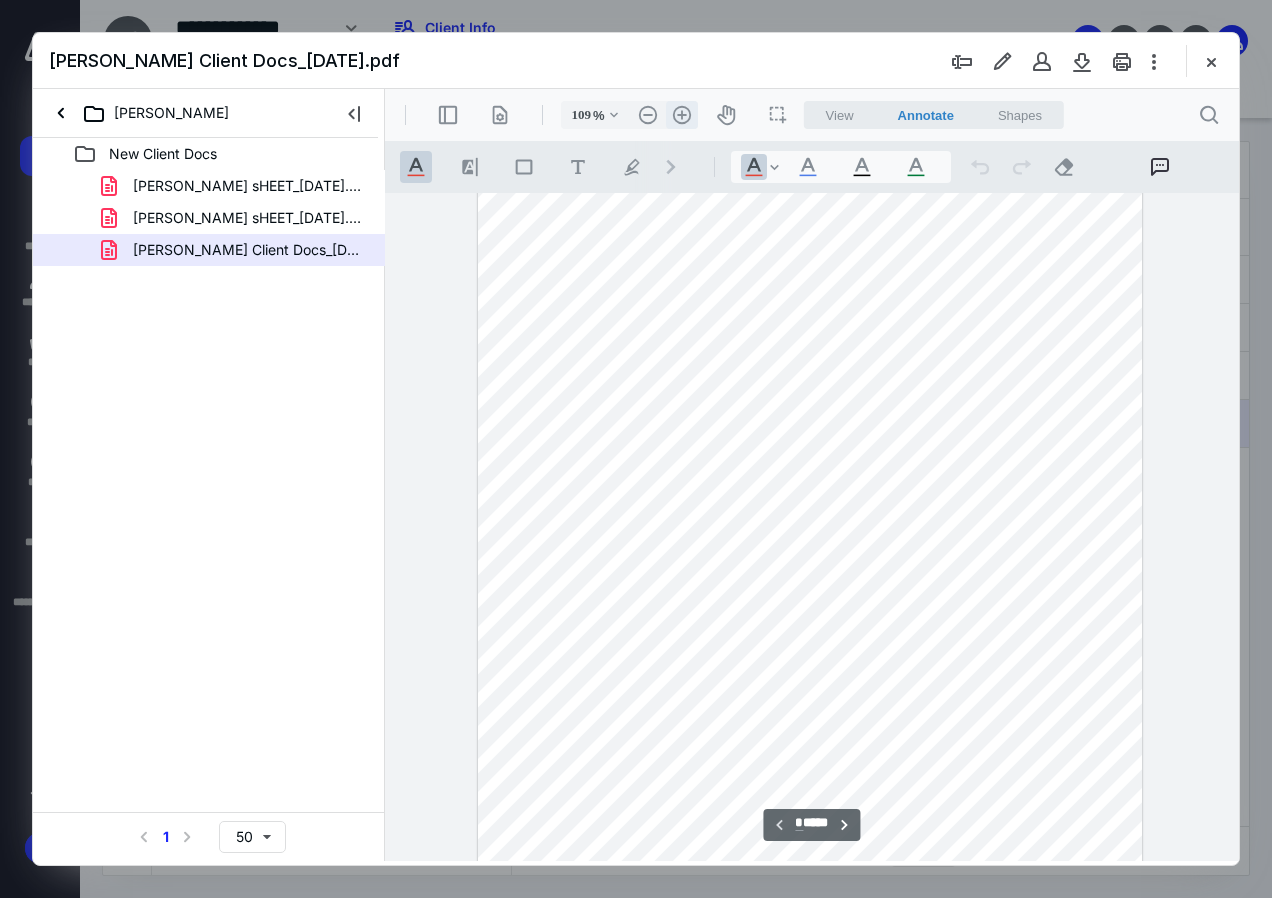 type on "134" 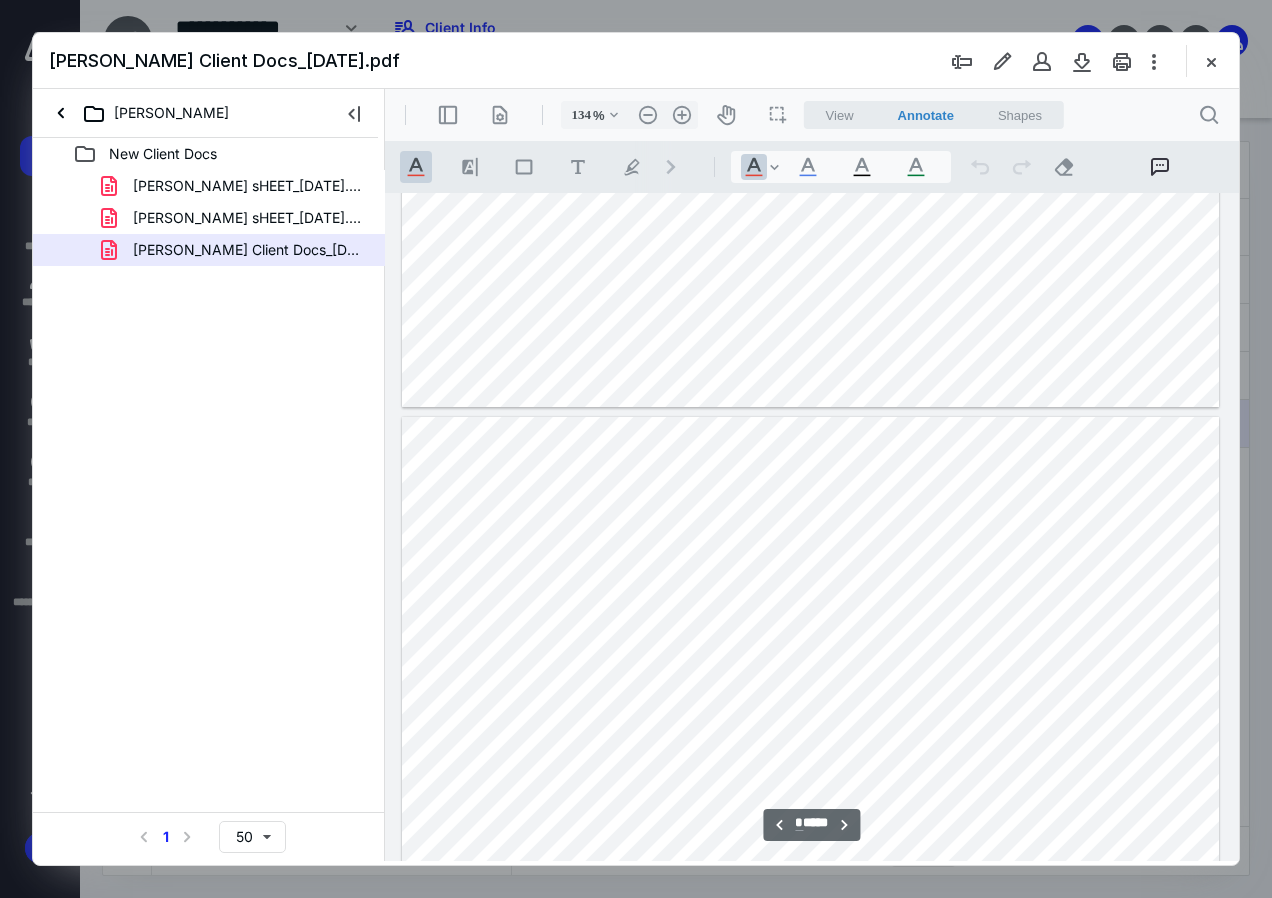 type on "*" 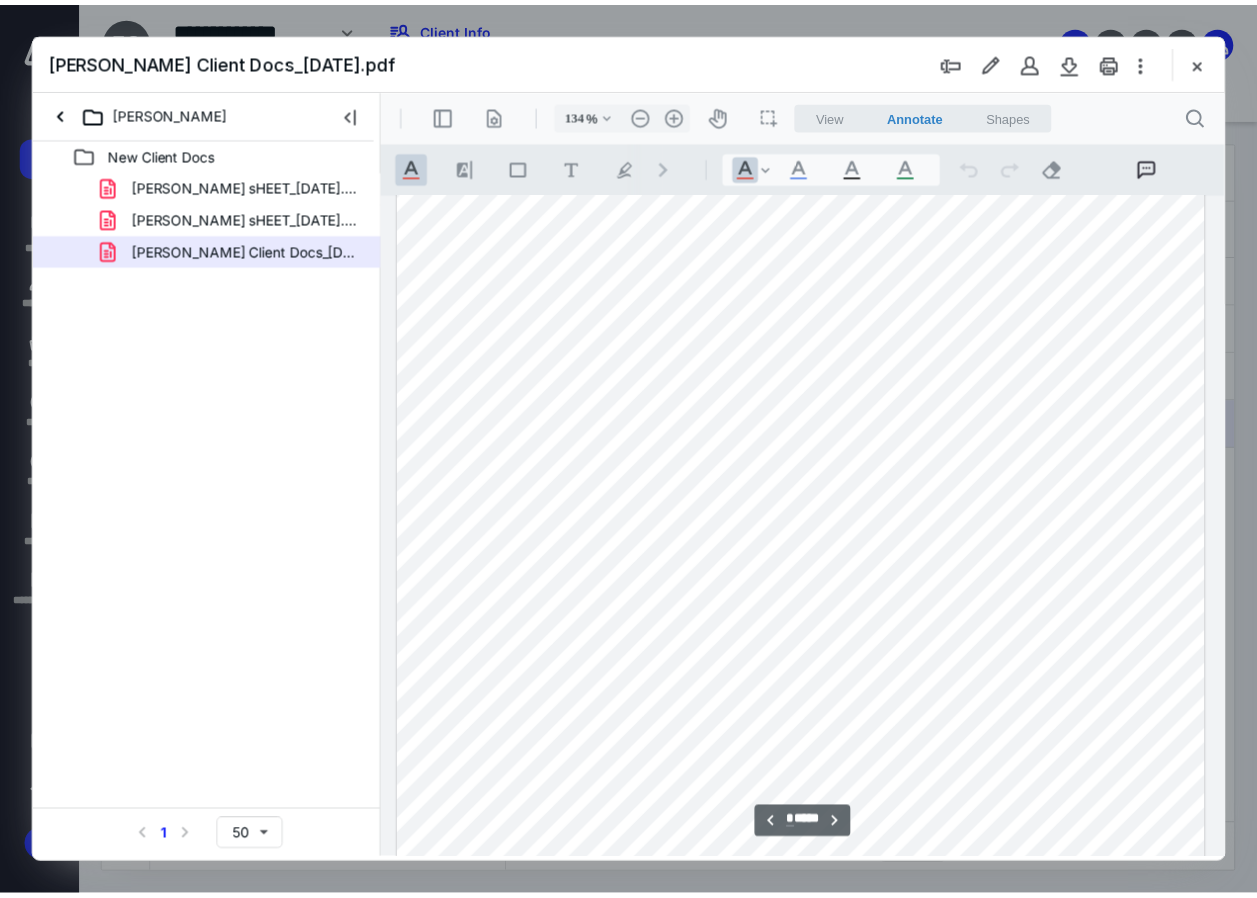 scroll, scrollTop: 4468, scrollLeft: 0, axis: vertical 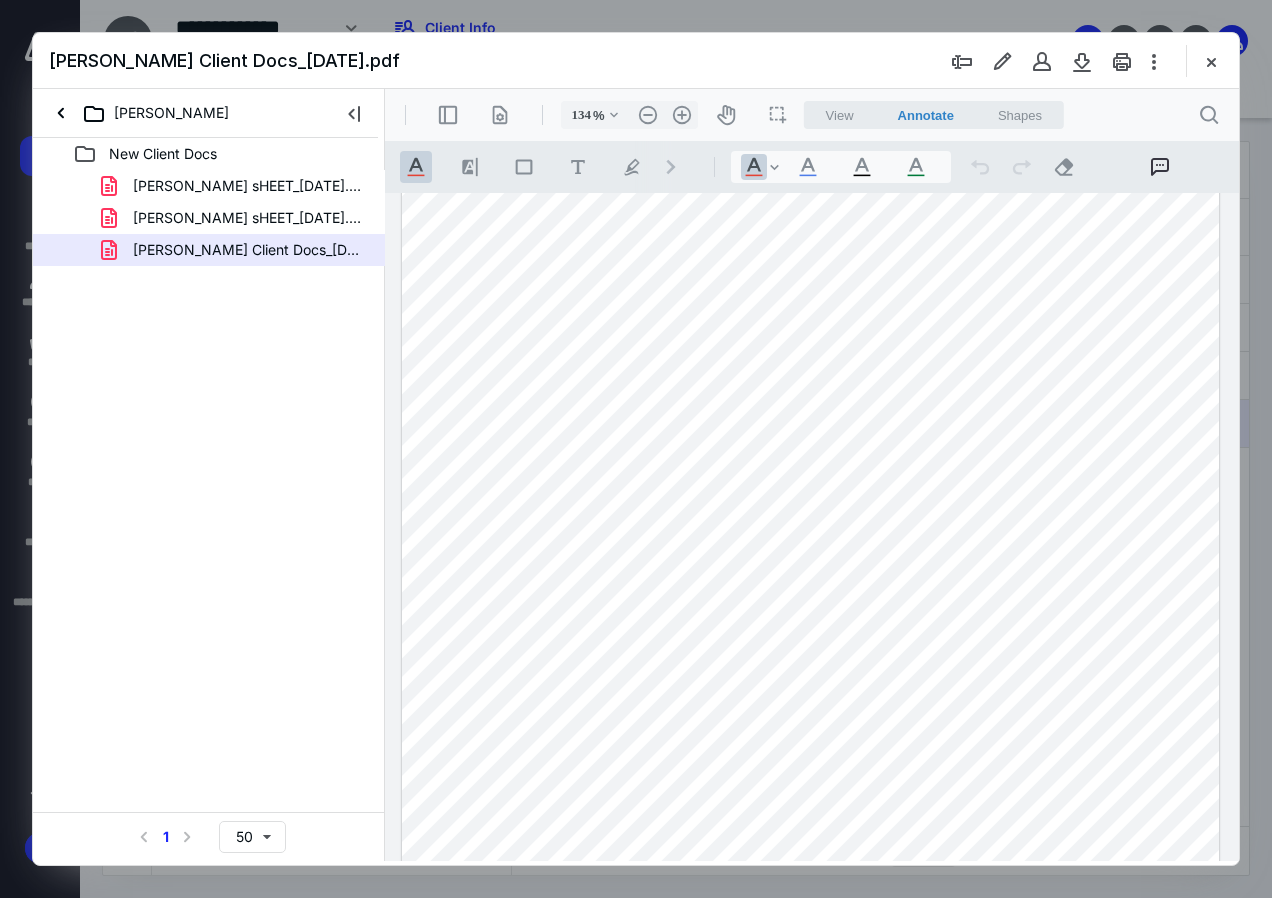 click at bounding box center [1211, 61] 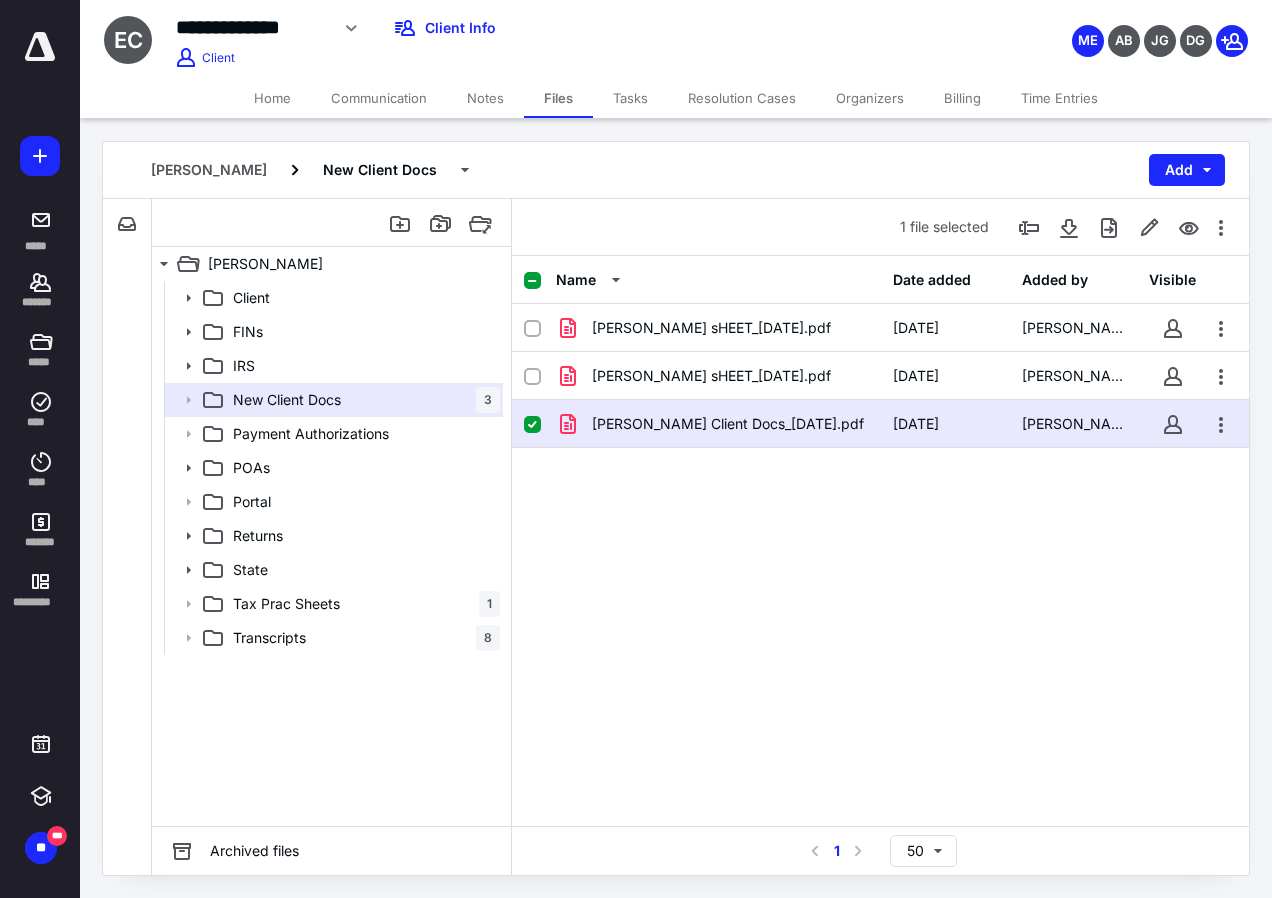 click on "Home" at bounding box center [272, 98] 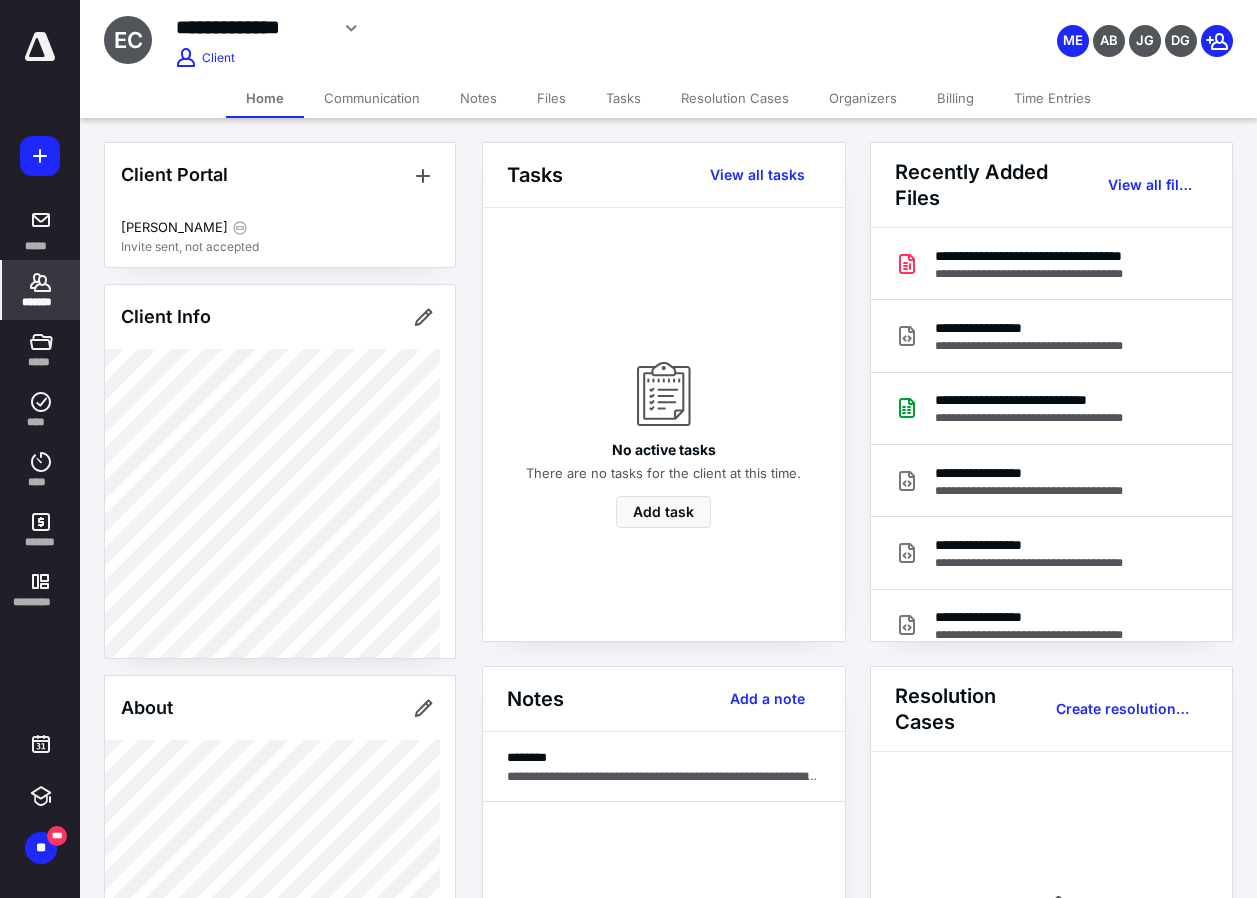 click on "*******" at bounding box center (41, 290) 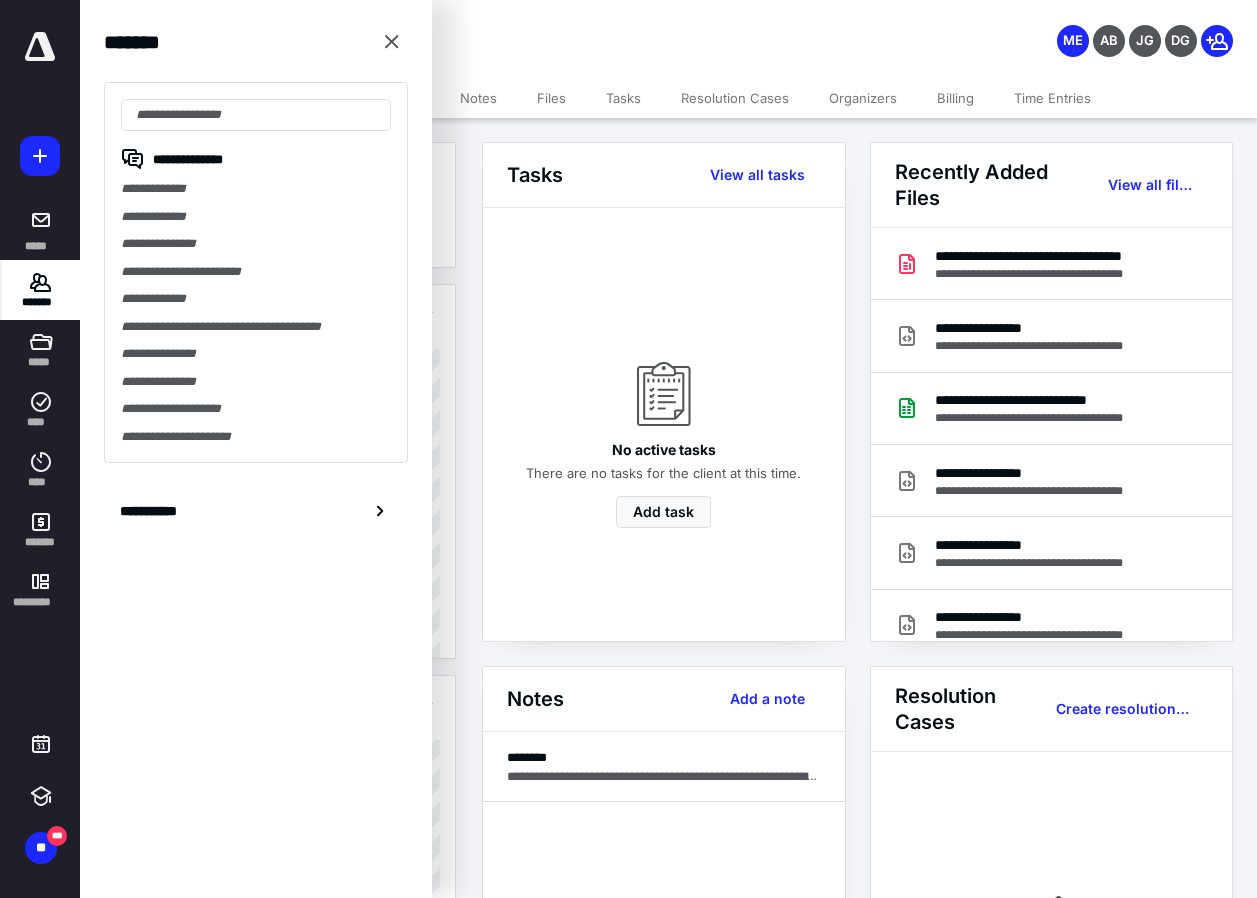 click on "*******" at bounding box center (41, 290) 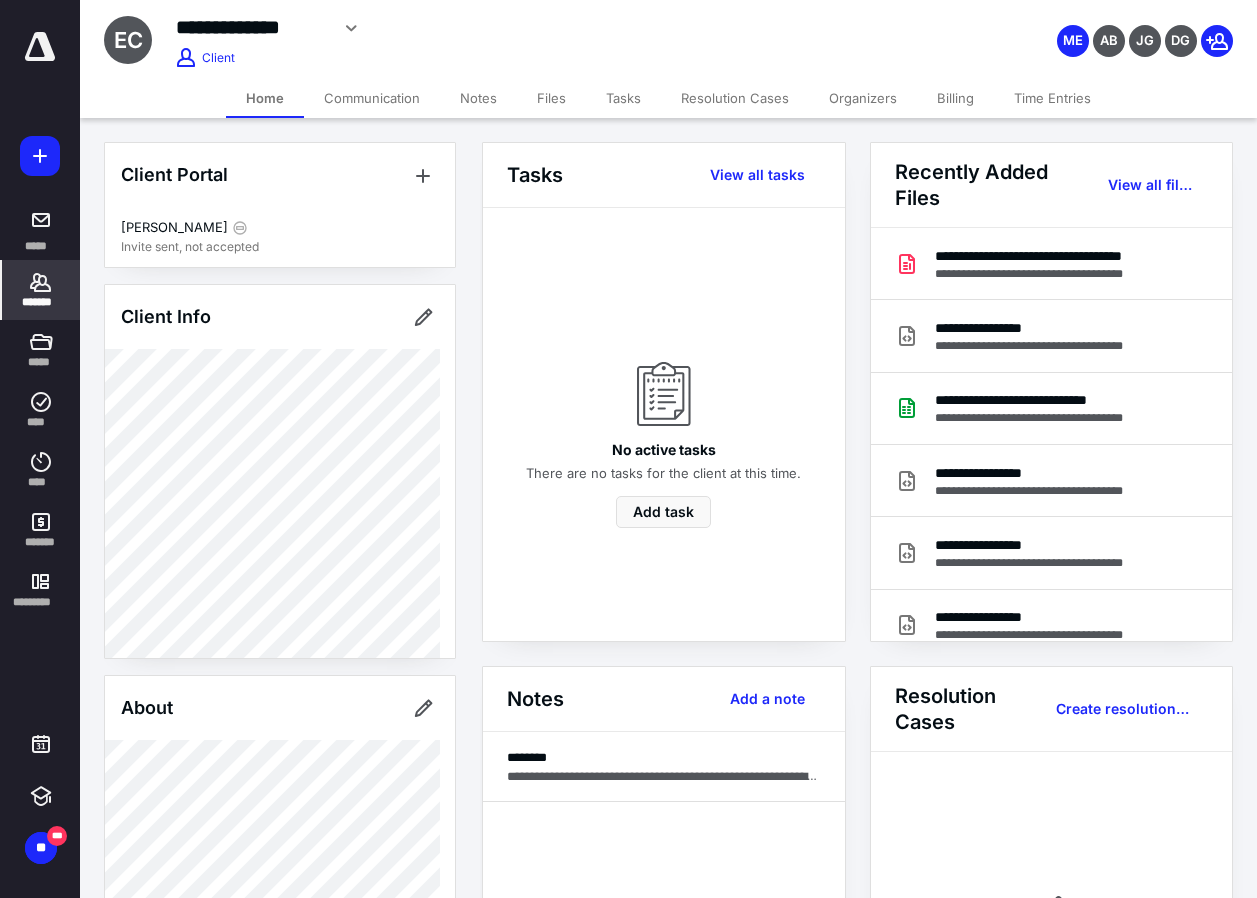 click on "*******" at bounding box center (41, 302) 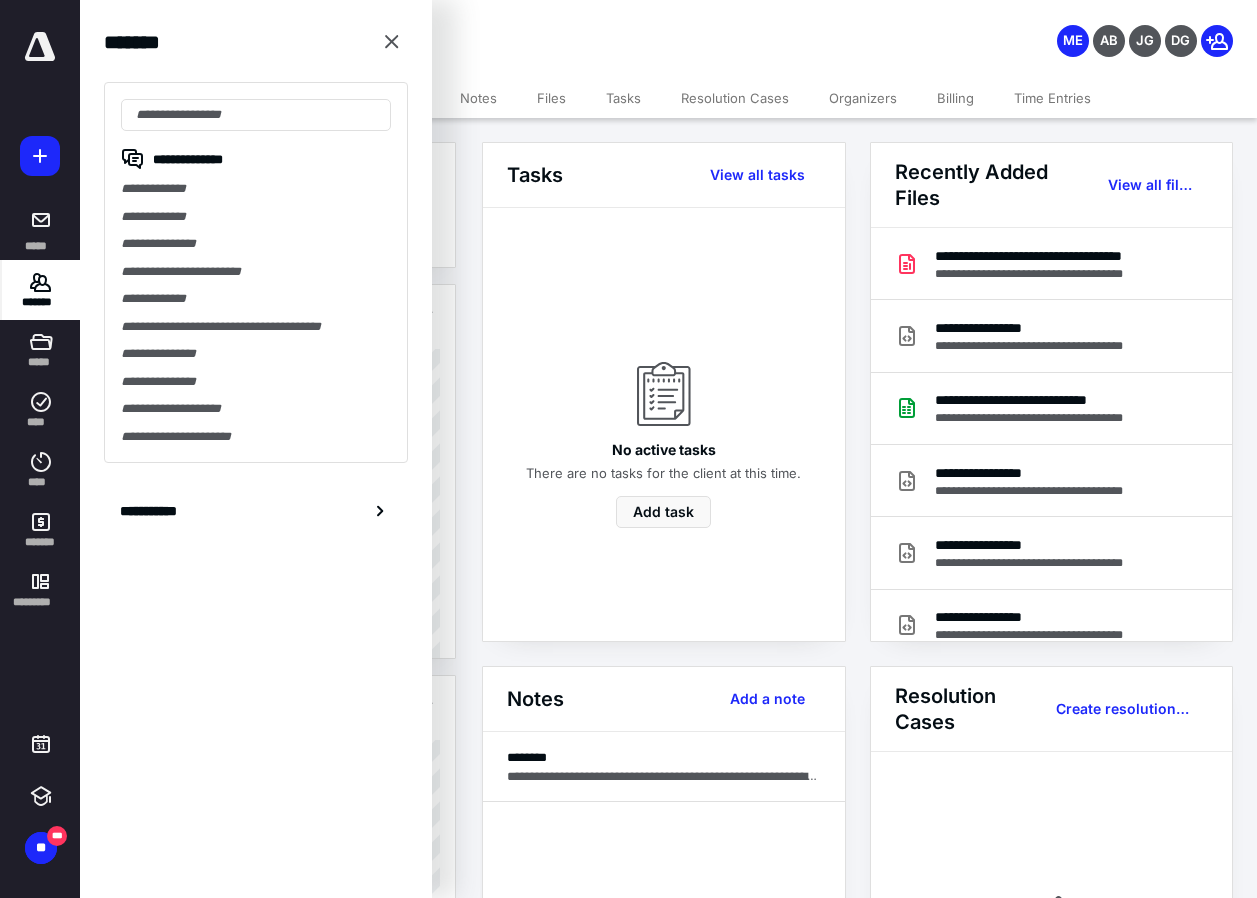 click on "*******" at bounding box center [41, 302] 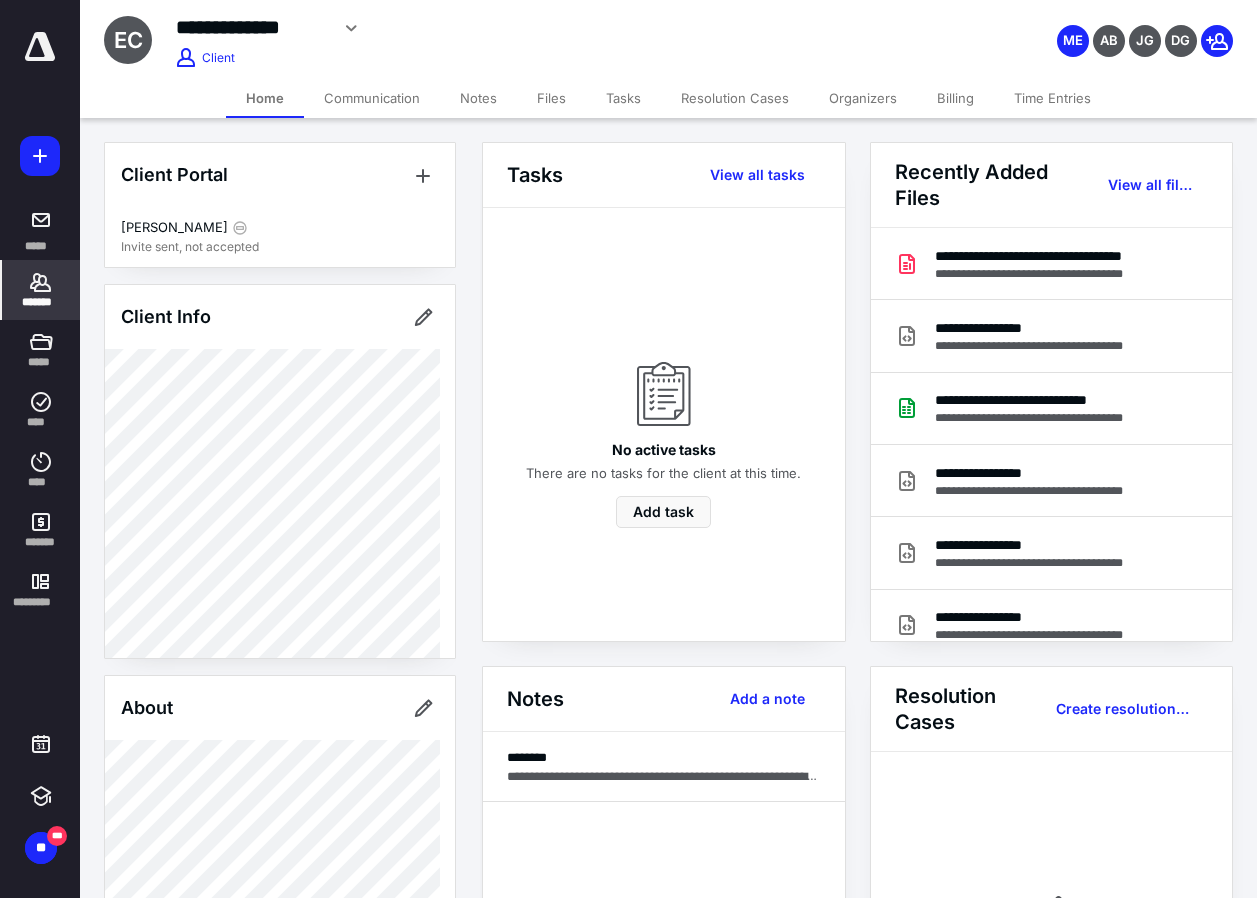 click on "*******" at bounding box center [41, 290] 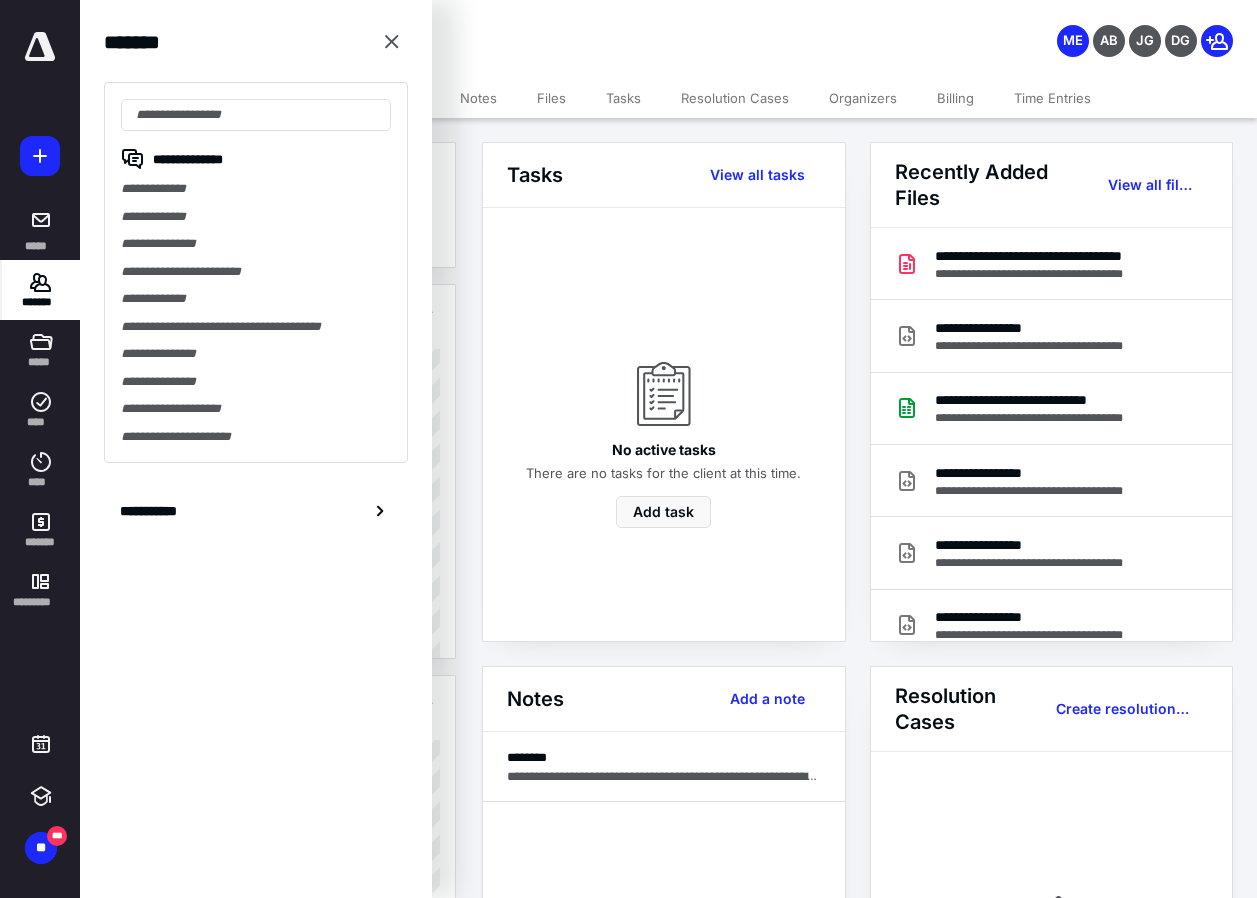 click on "*******" at bounding box center (41, 290) 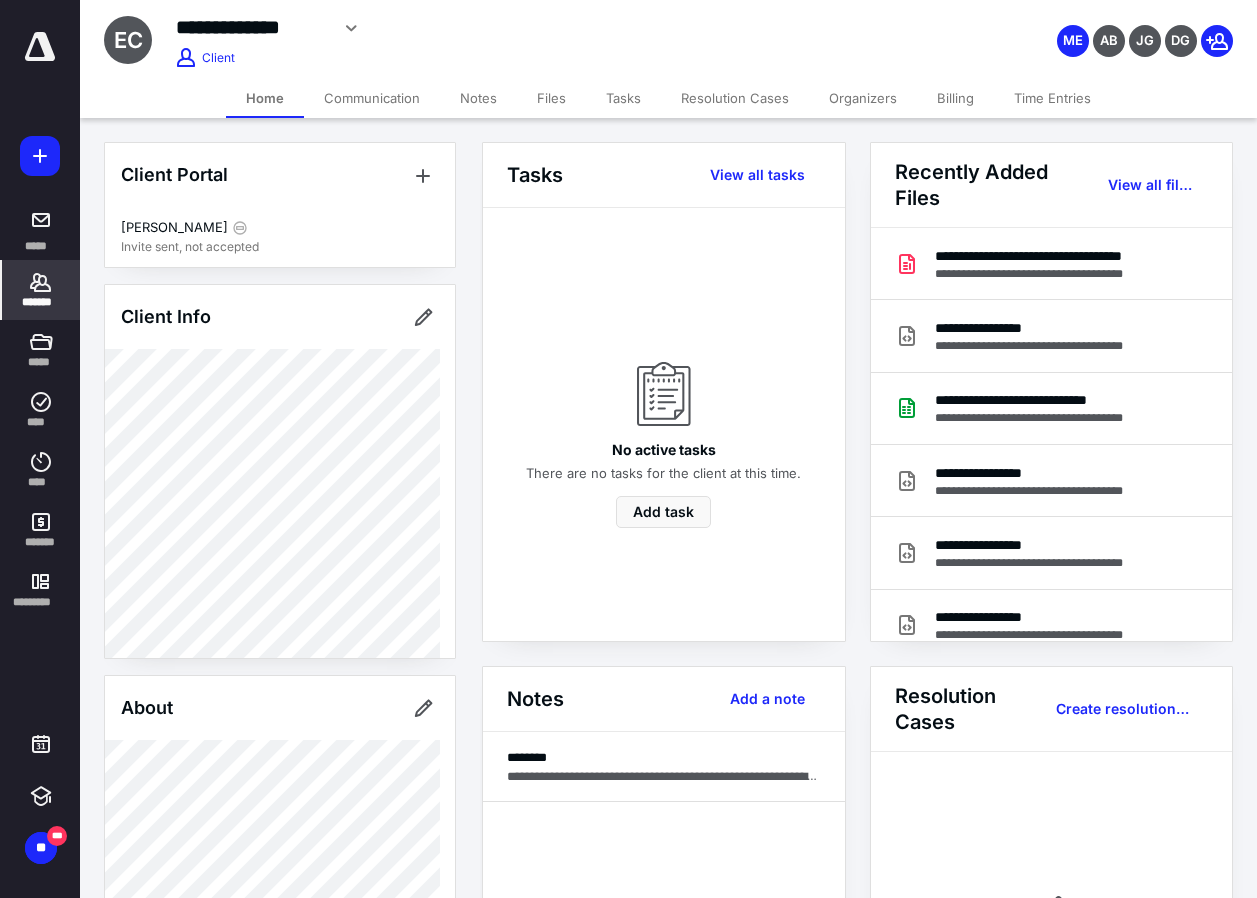 click on "Home" at bounding box center [265, 98] 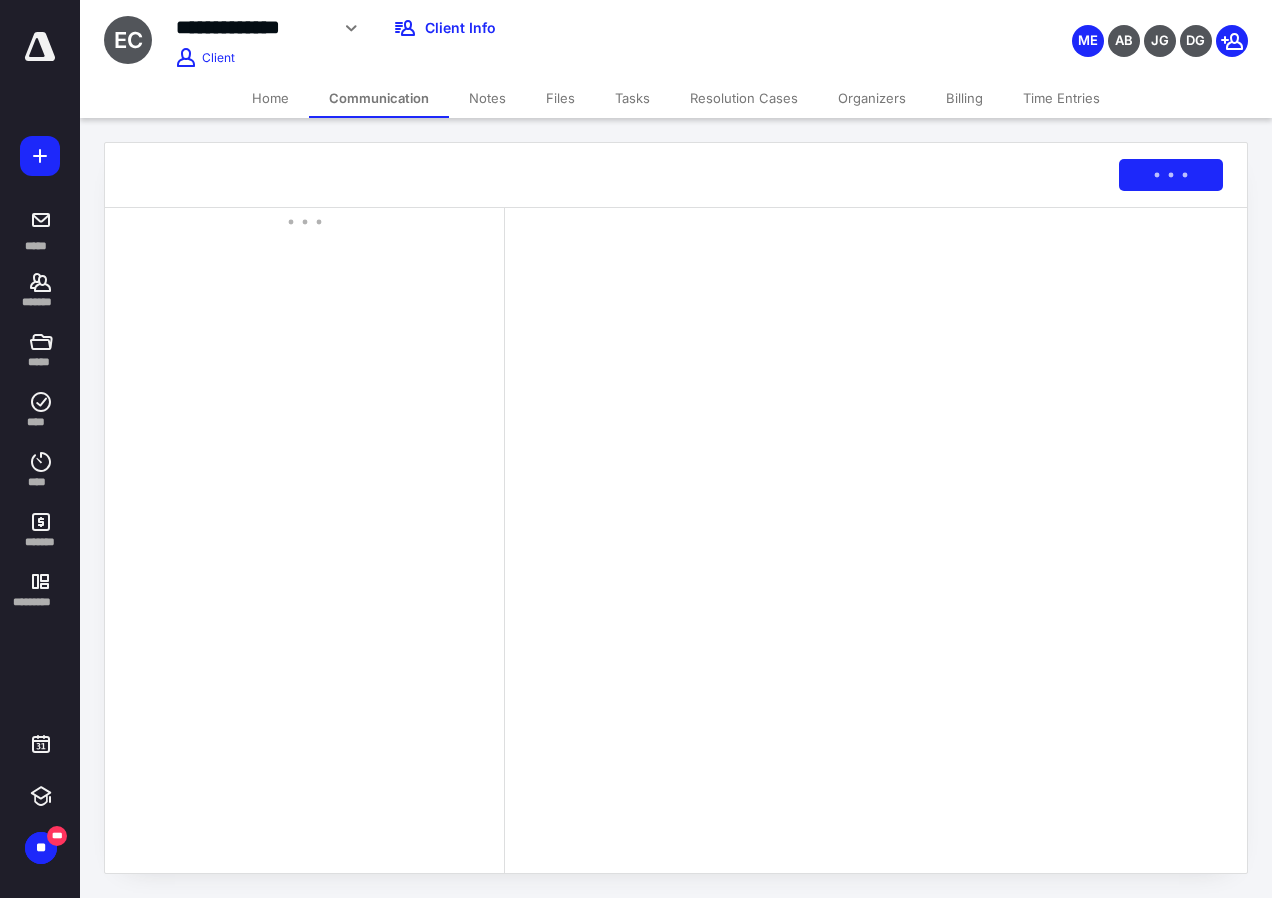 click on "Notes" at bounding box center [487, 98] 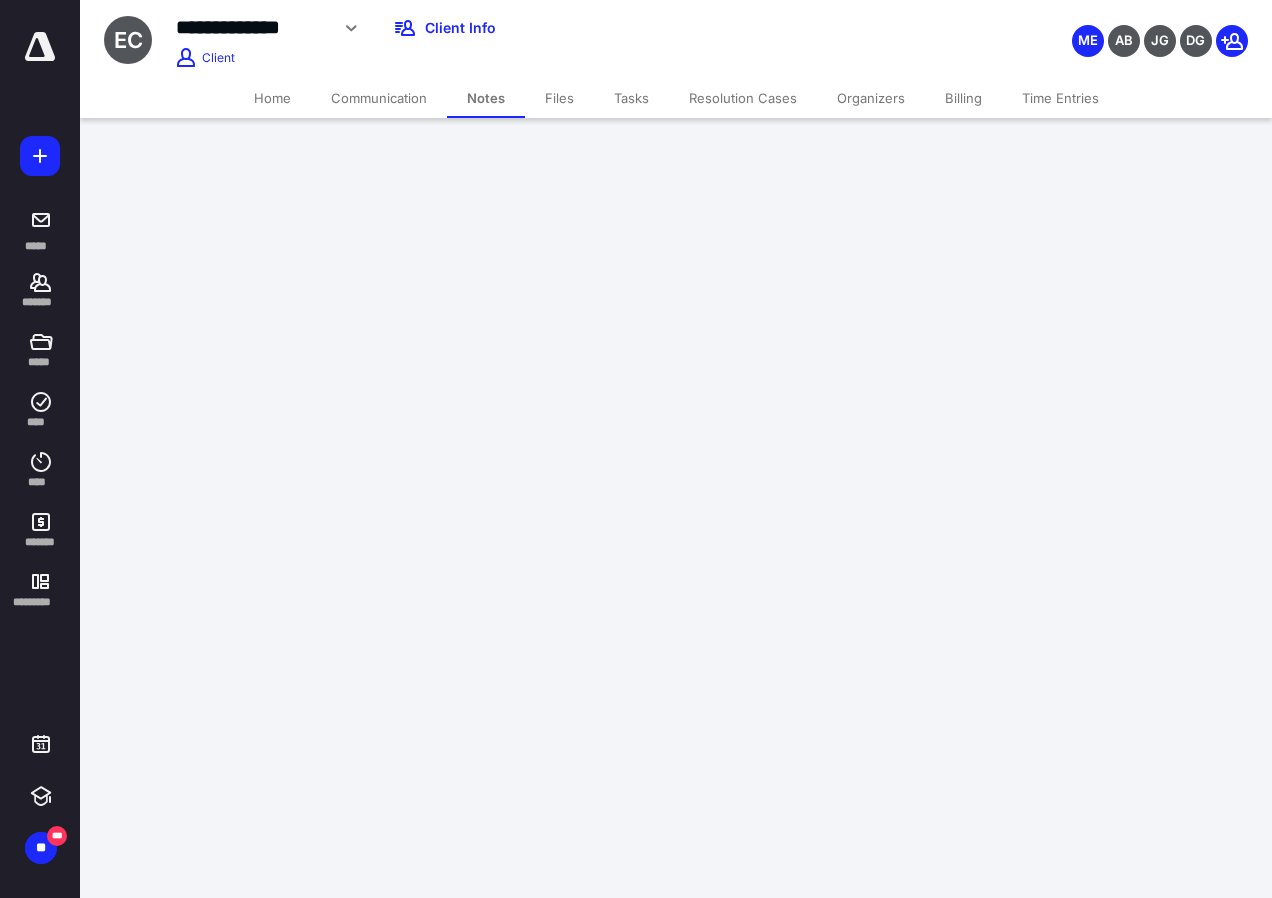click on "Files" at bounding box center (559, 98) 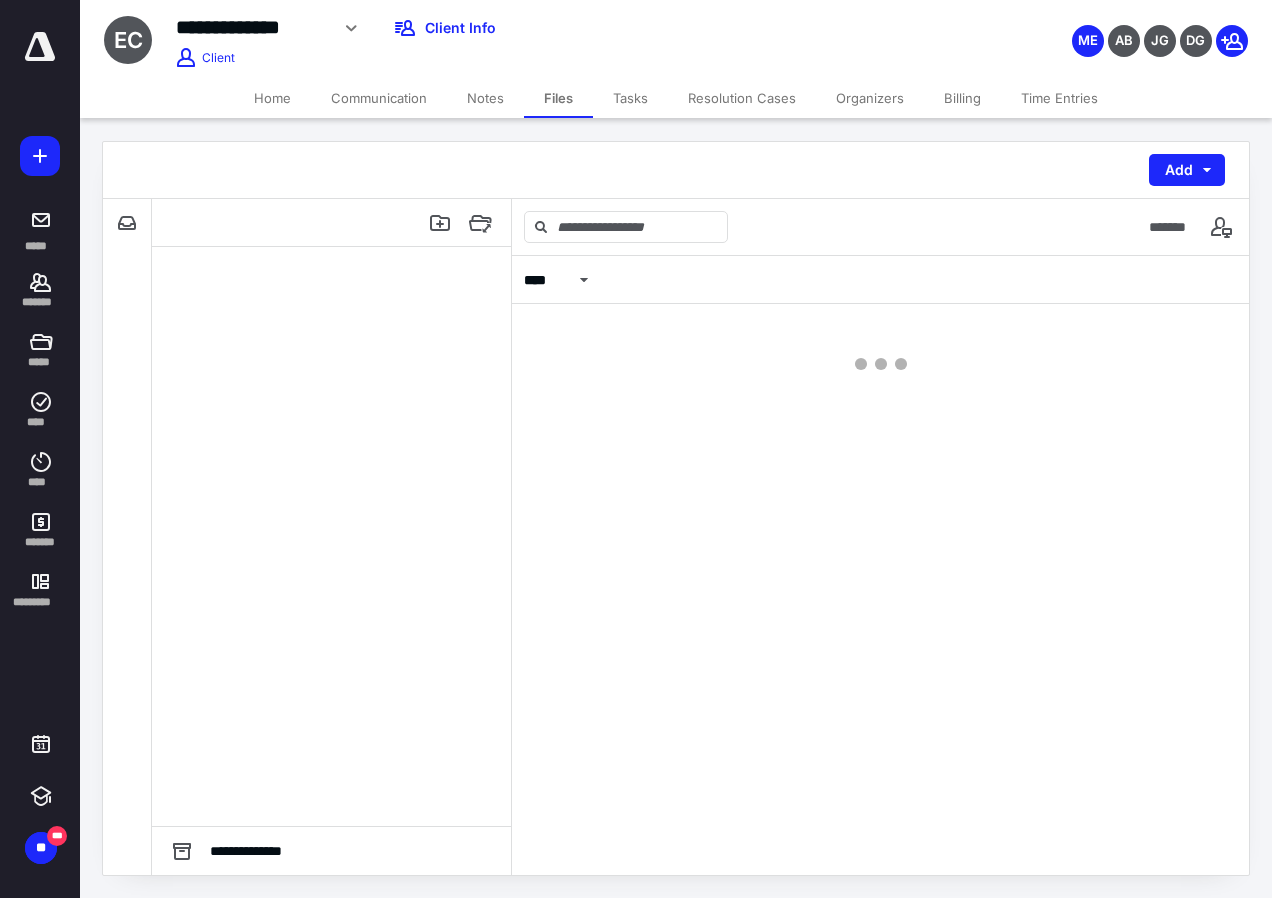 click on "Tasks" at bounding box center [630, 98] 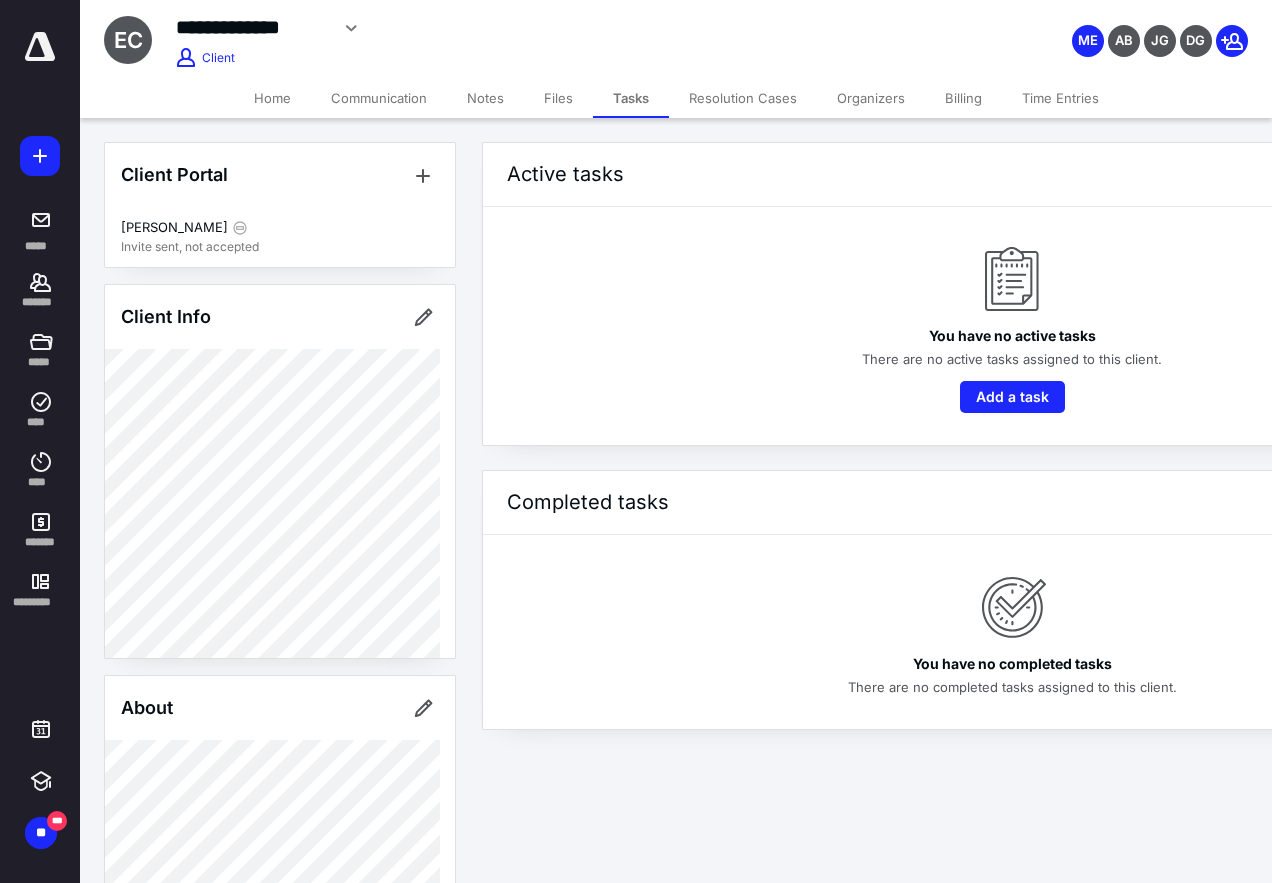 click on "Home" at bounding box center [272, 98] 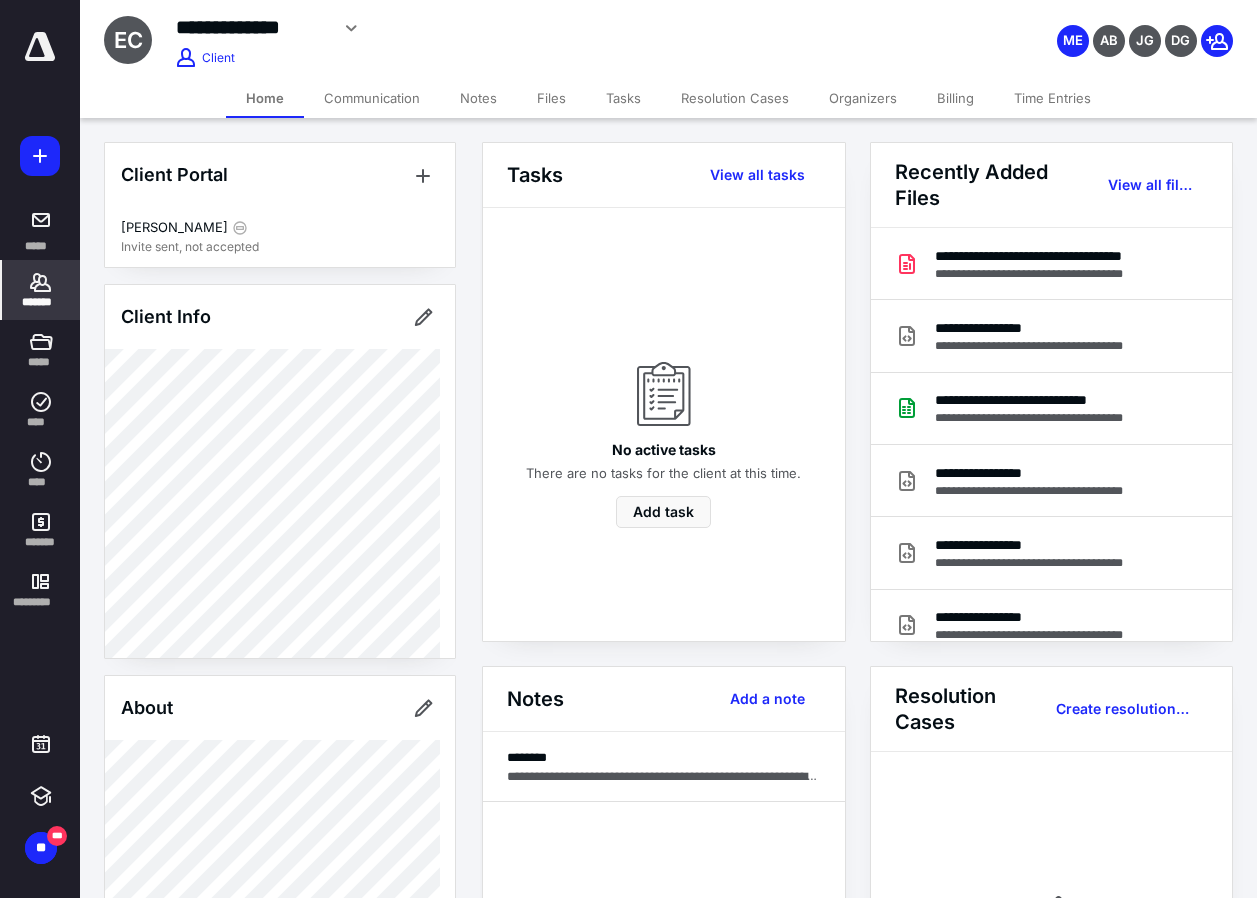 click on "Tasks" at bounding box center (623, 98) 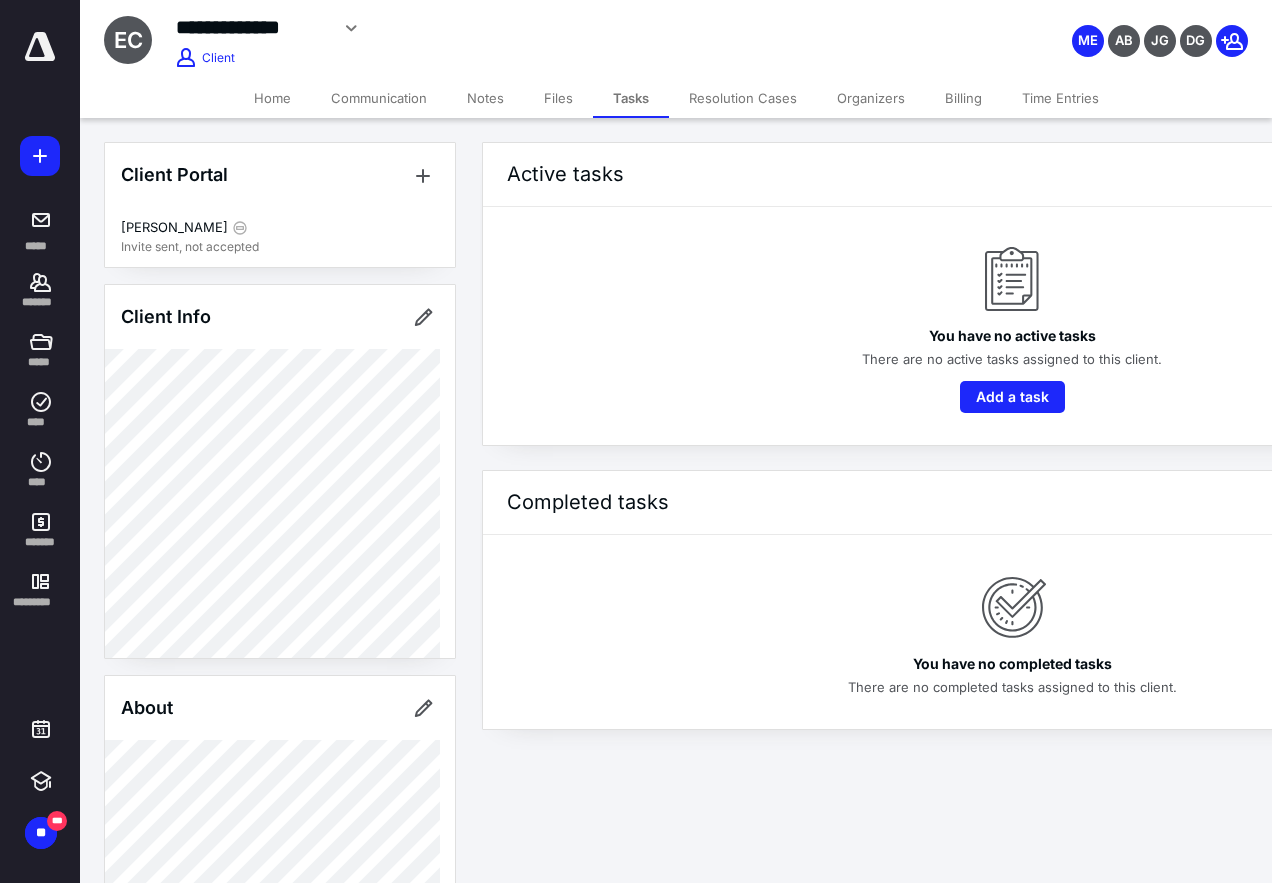 click on "Files" at bounding box center (558, 98) 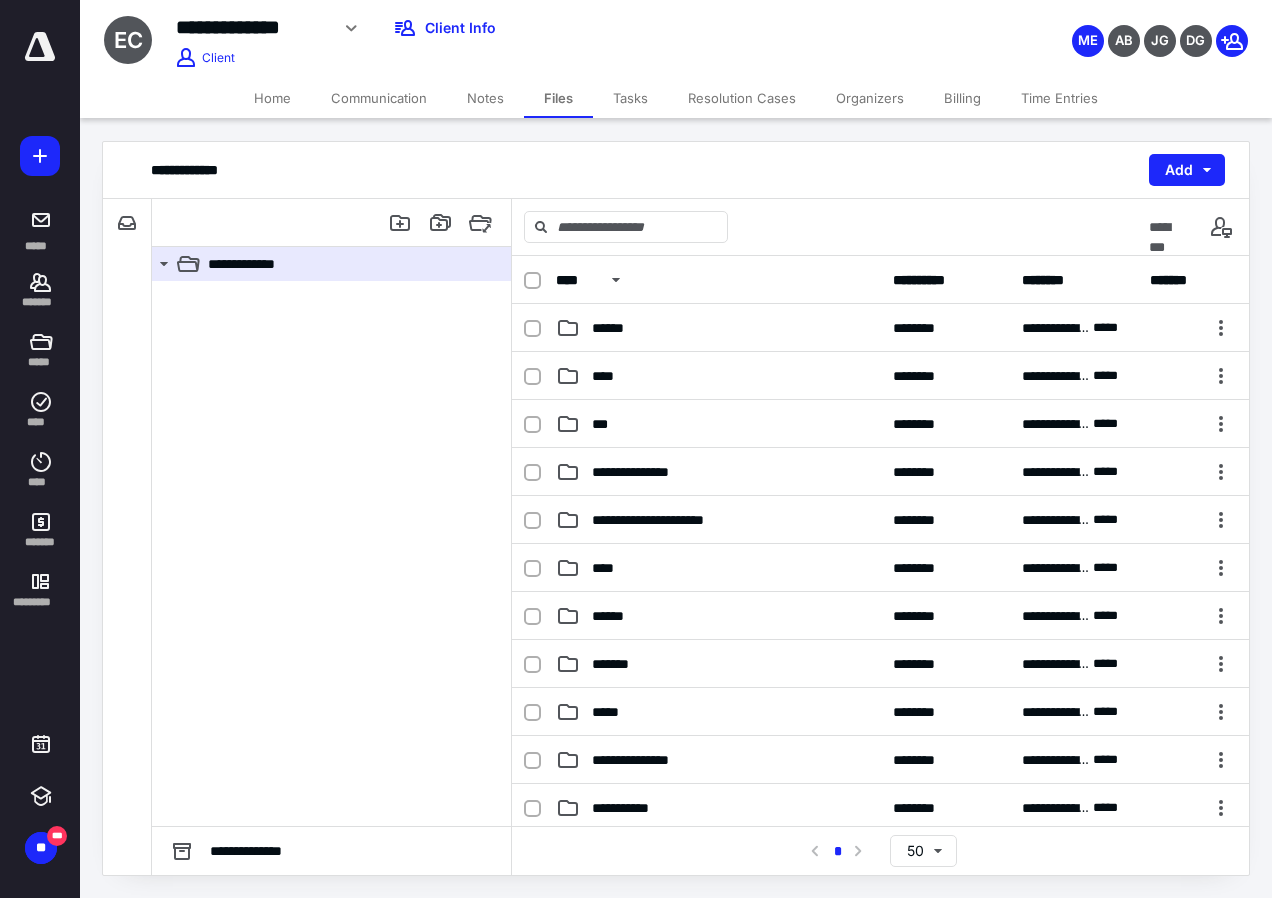 click on "Notes" at bounding box center (485, 98) 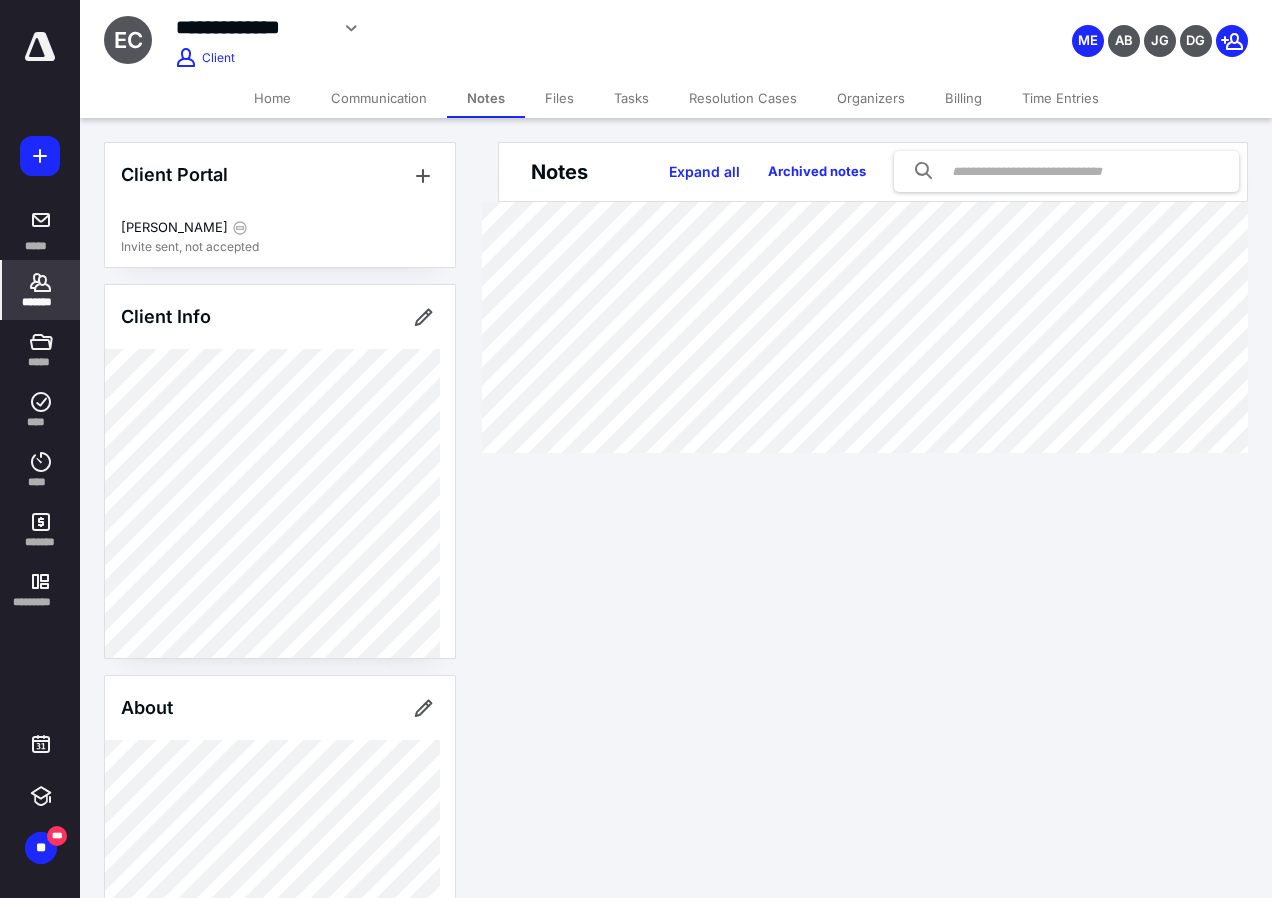 click on "Communication" at bounding box center (379, 98) 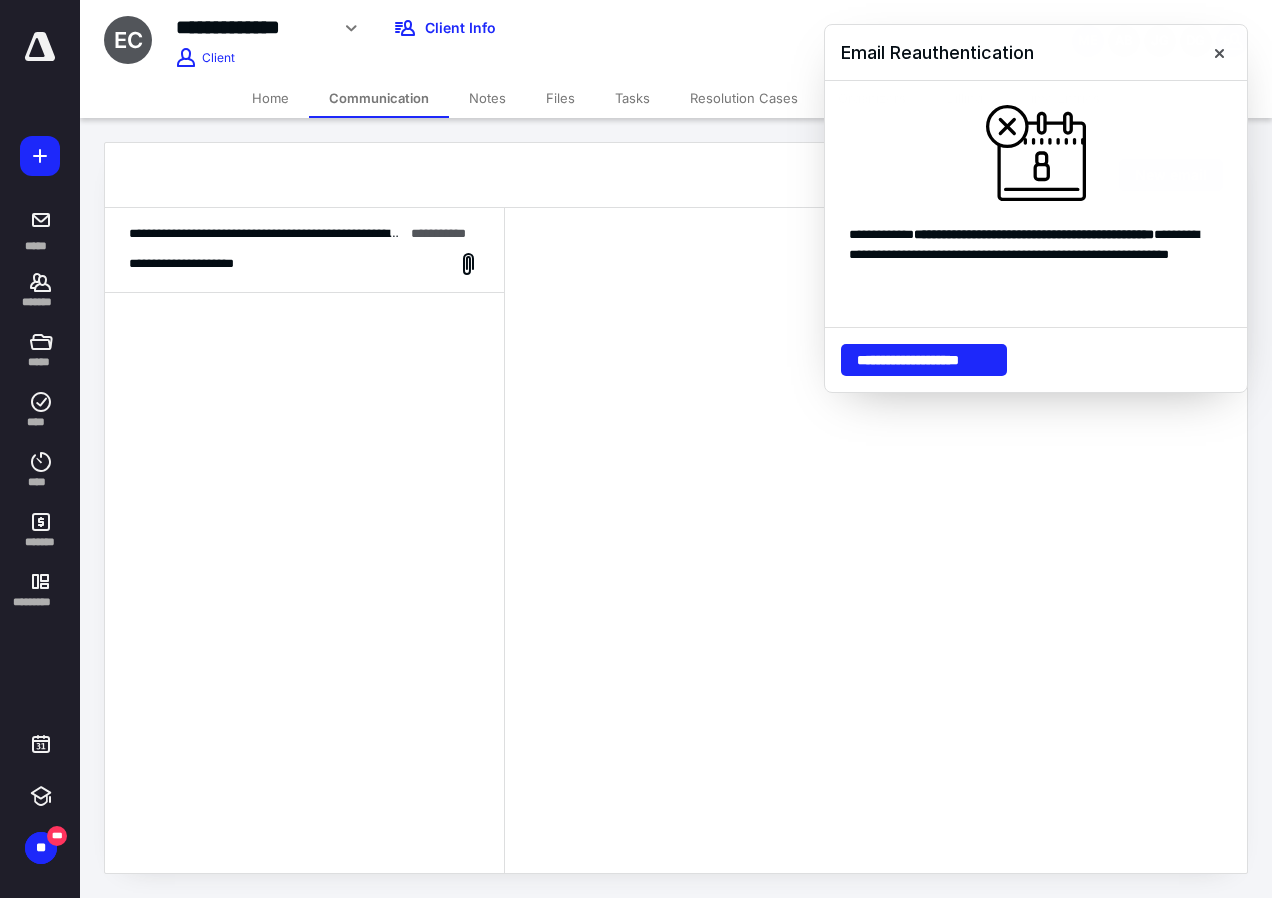 click on "Home" at bounding box center [270, 98] 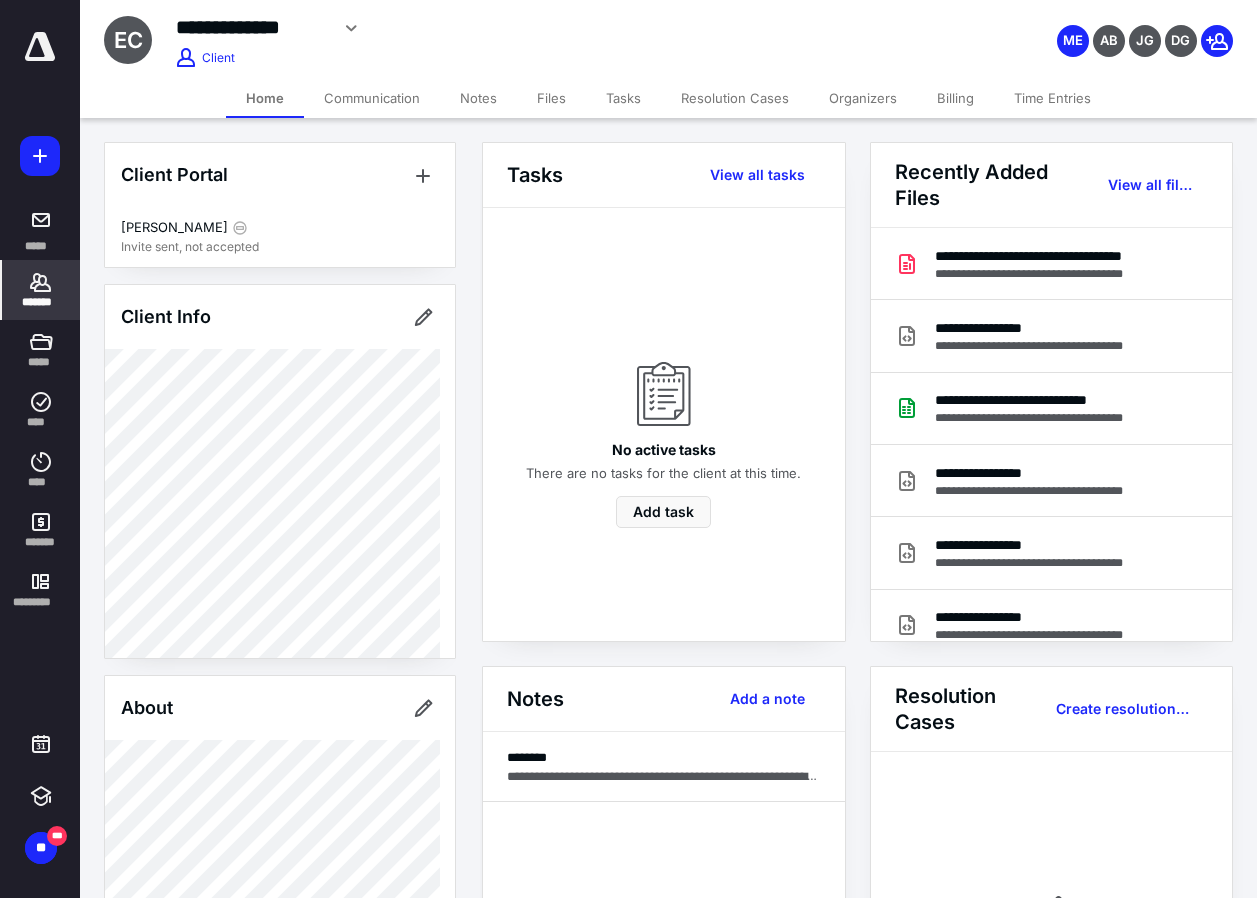 click on "Files" at bounding box center [551, 98] 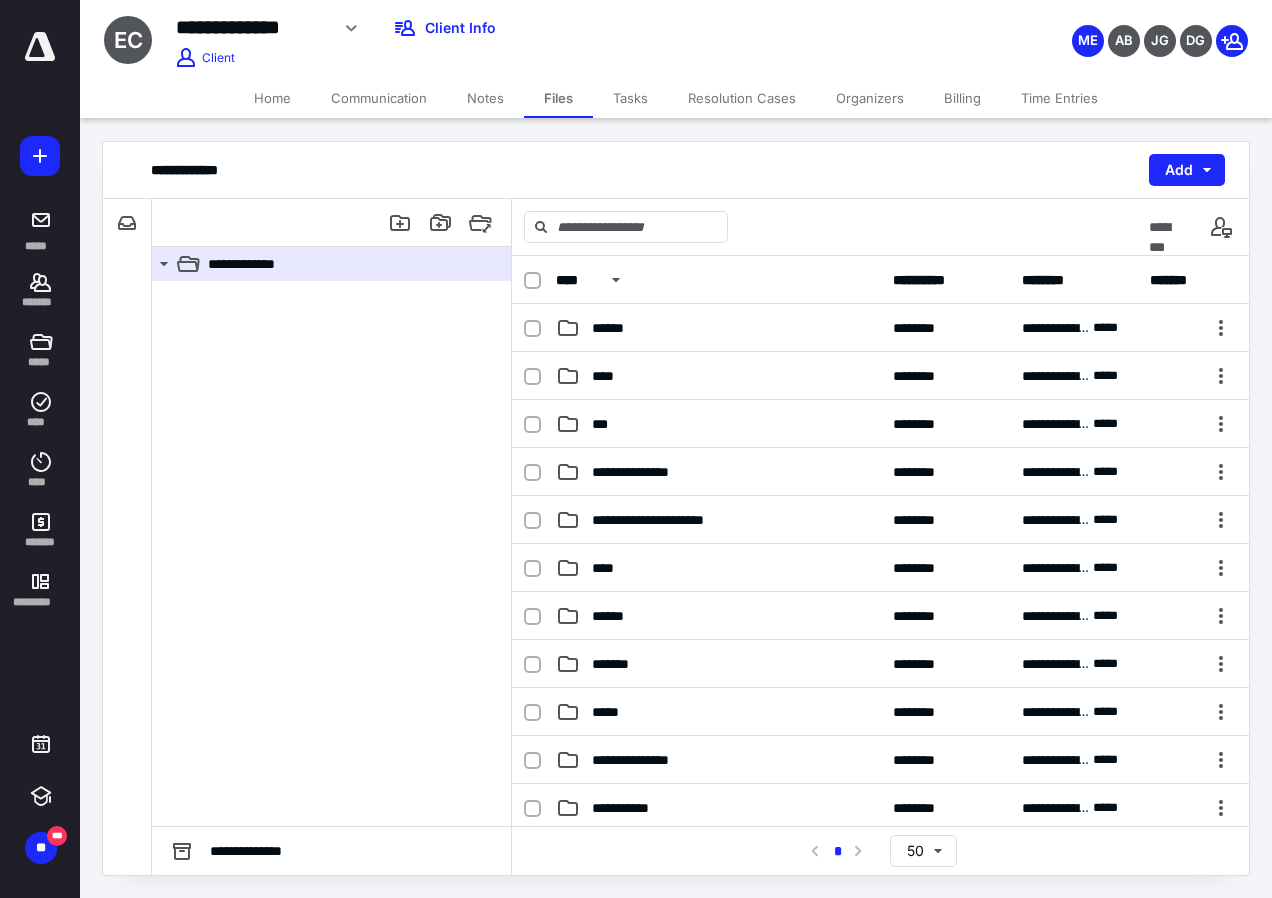 click on "Tasks" at bounding box center (630, 98) 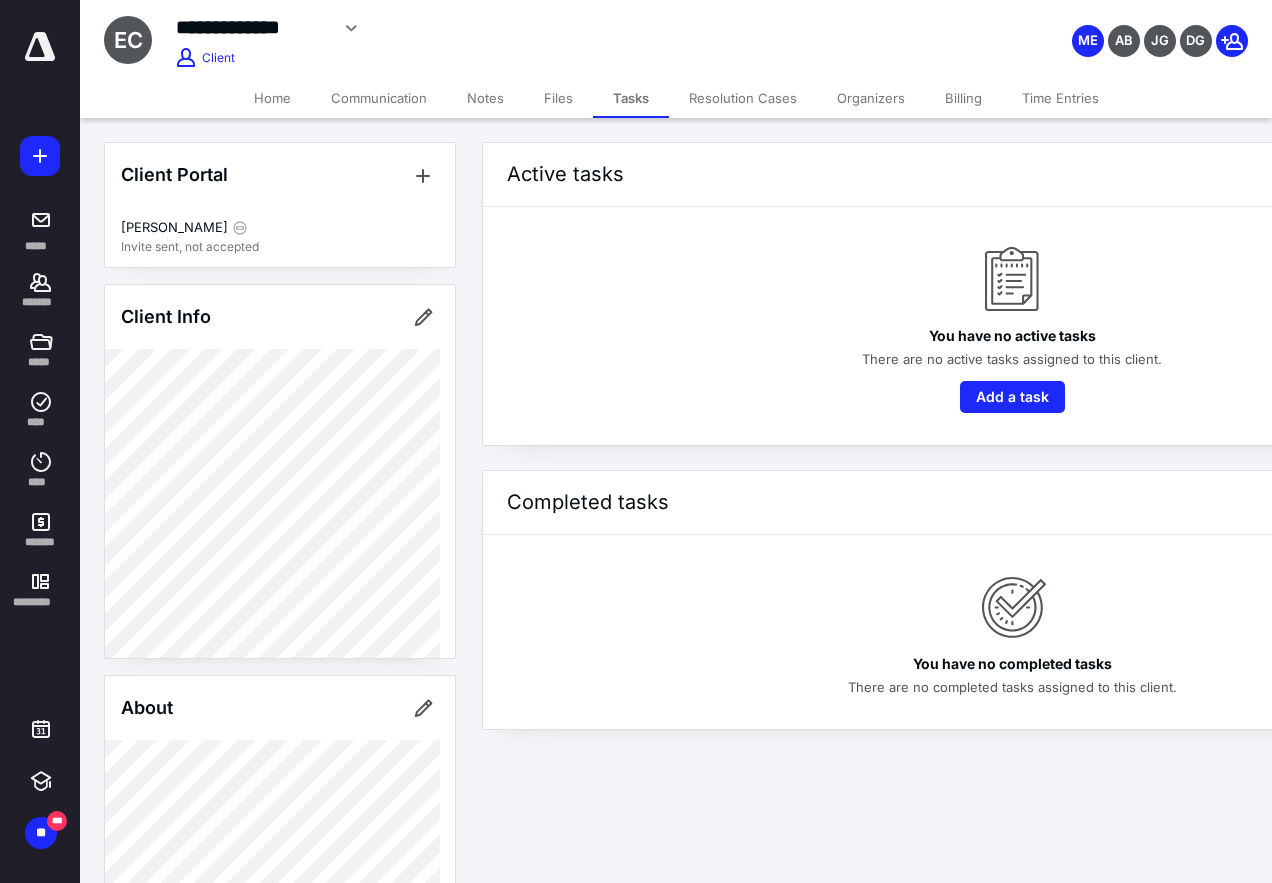 click on "Communication" at bounding box center (379, 98) 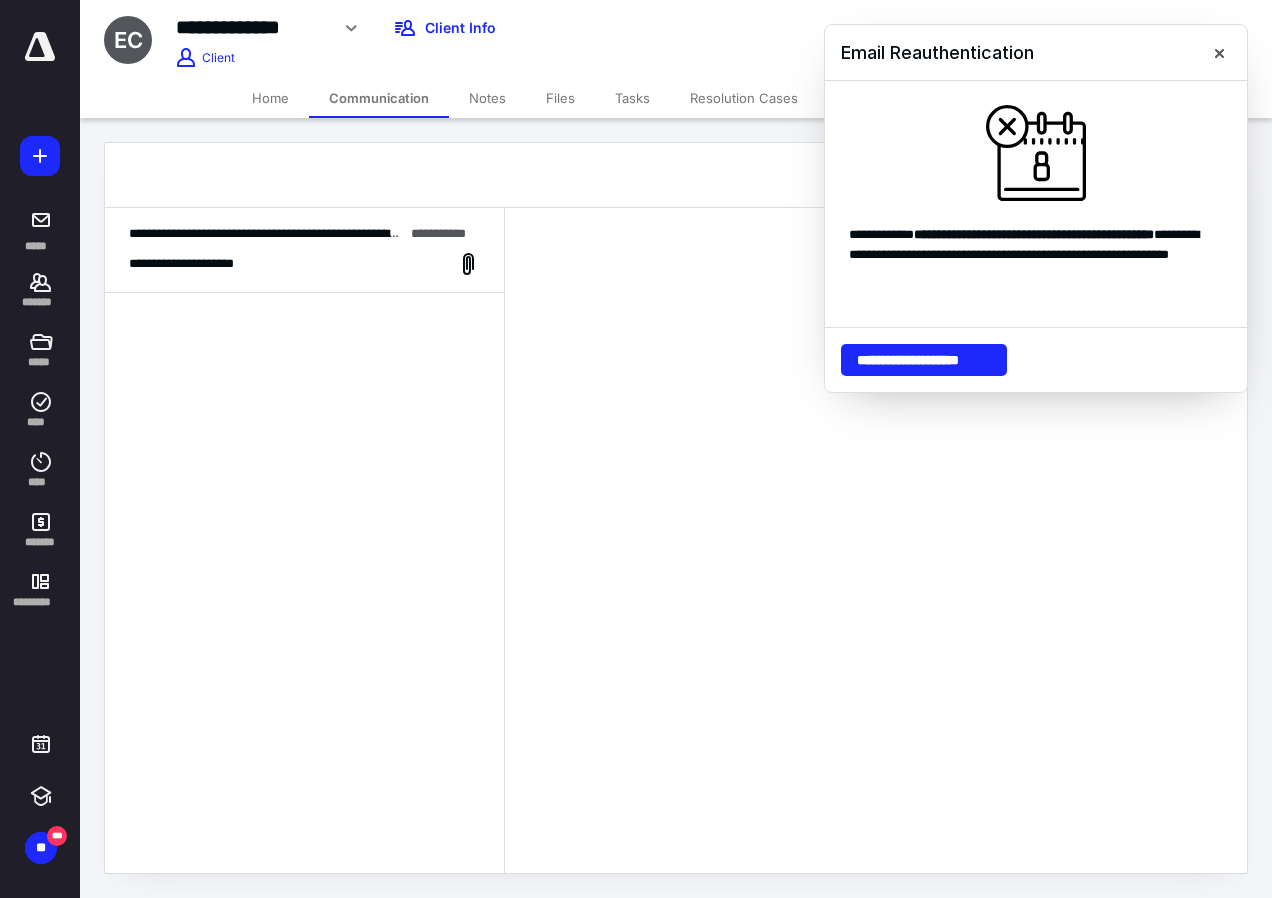 click on "Home" at bounding box center (270, 98) 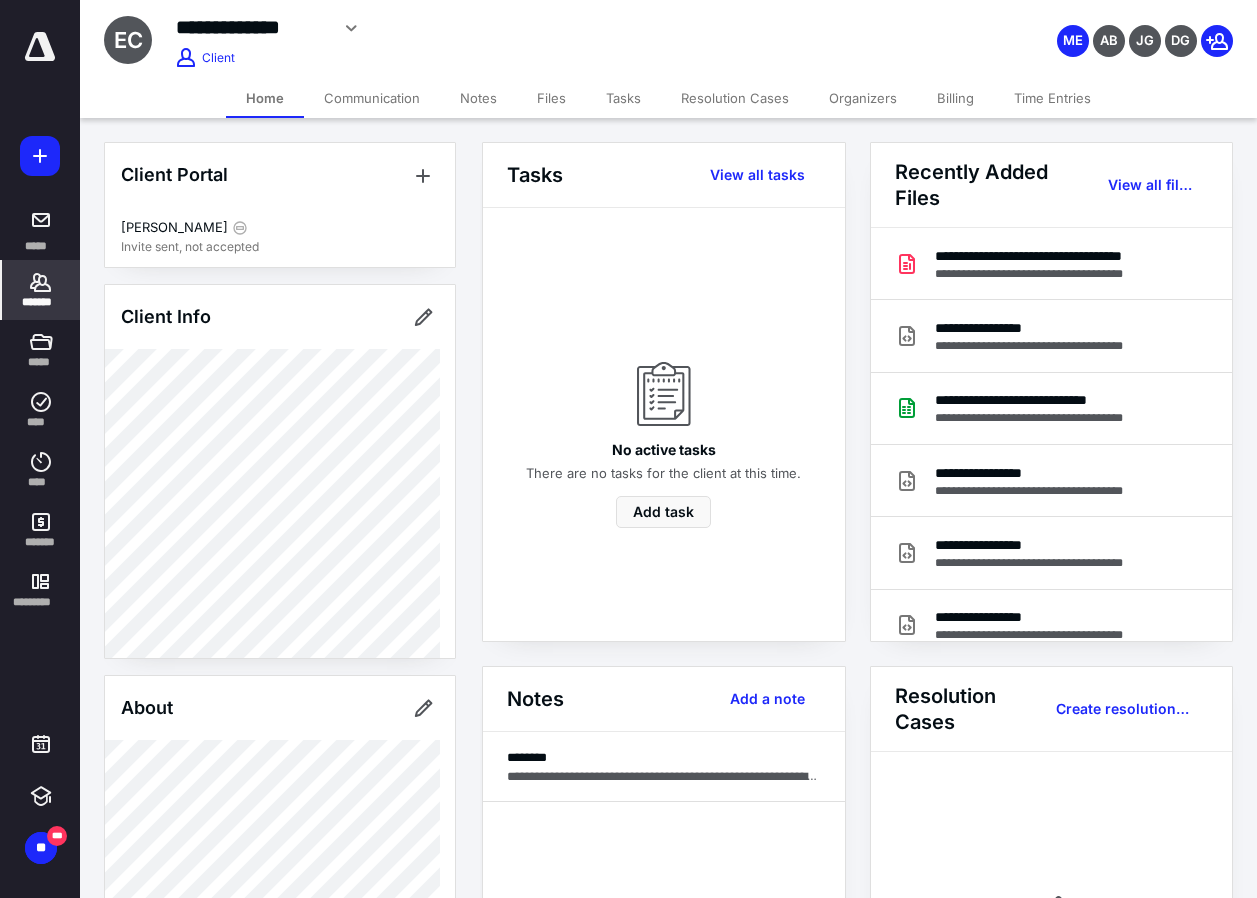 click on "Notes" at bounding box center (478, 98) 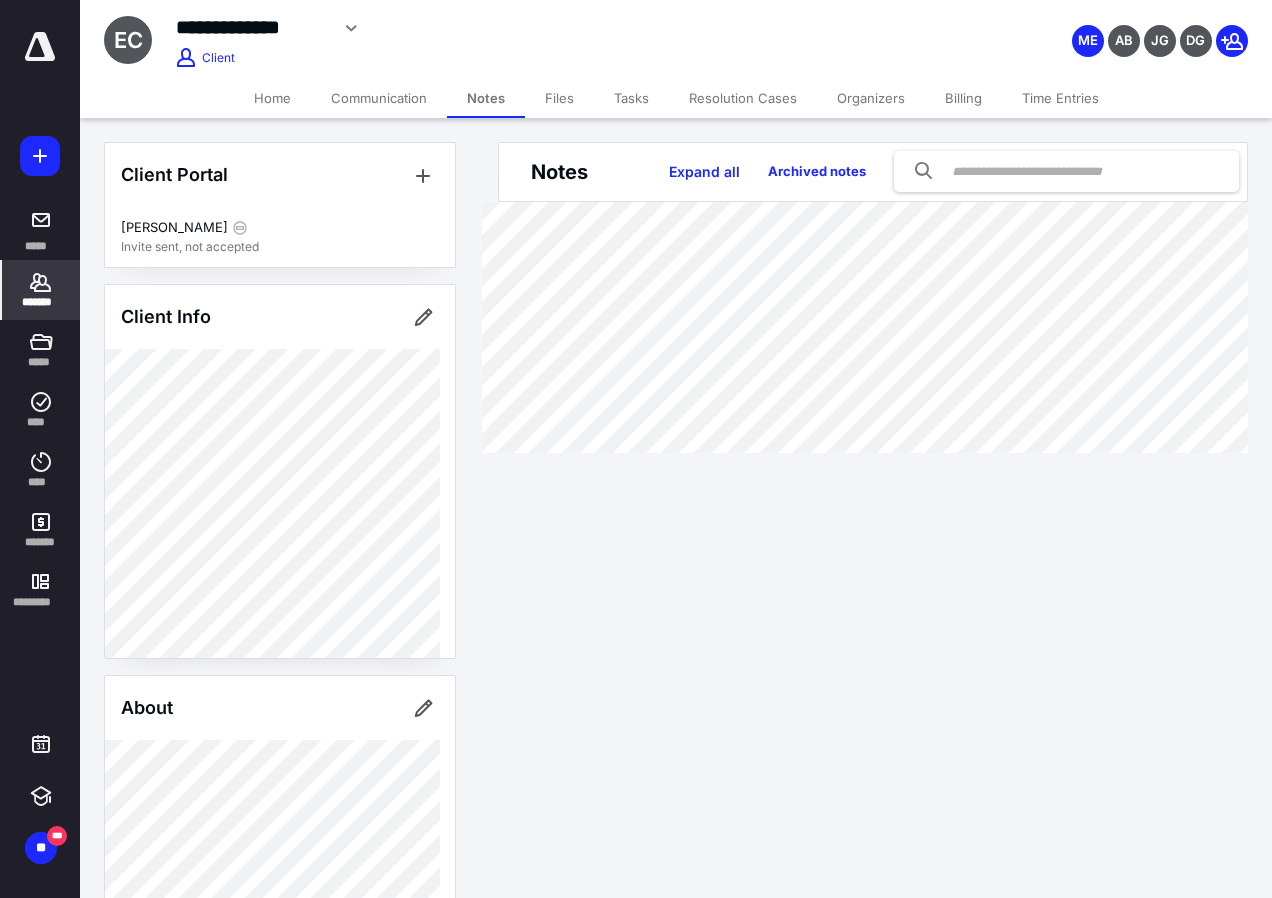 click on "Home" at bounding box center (272, 98) 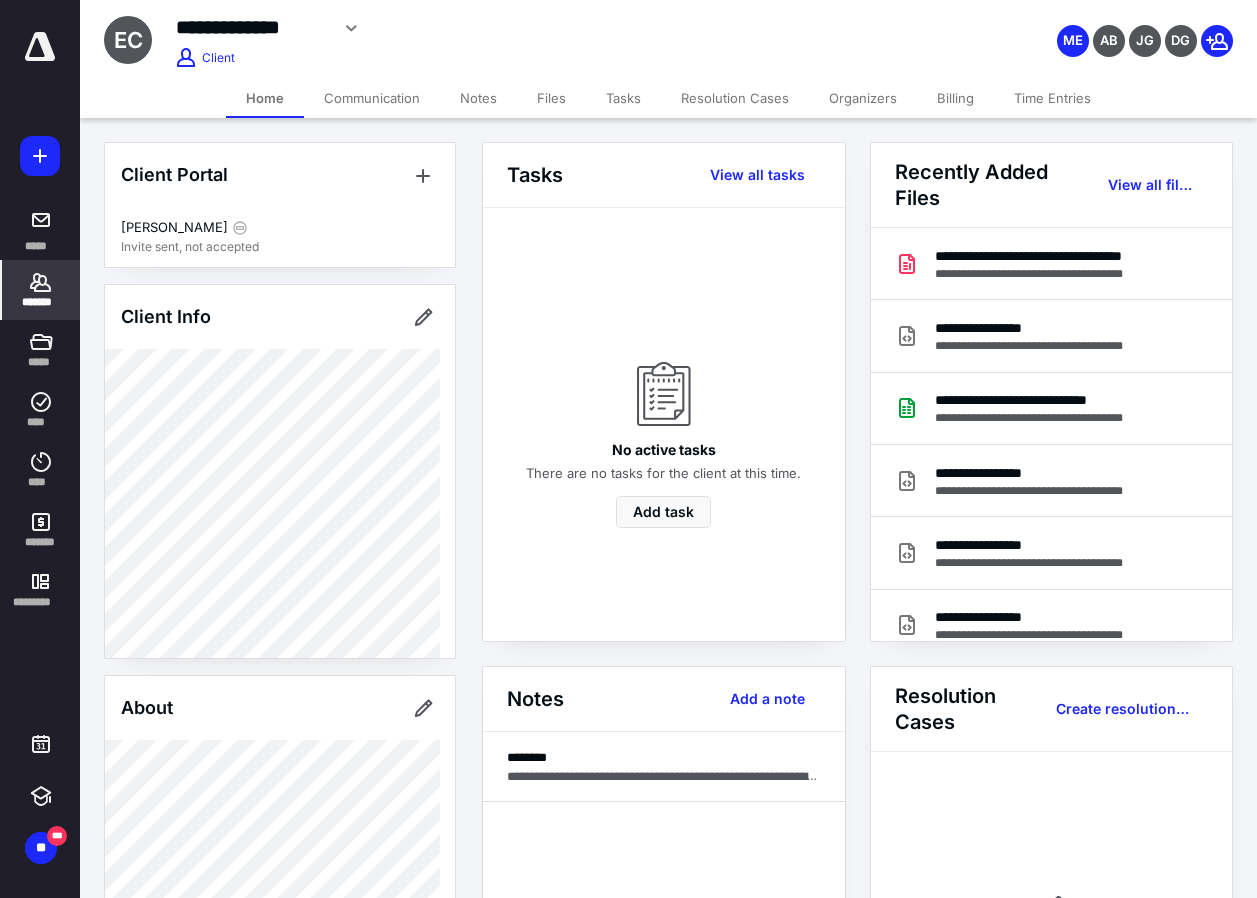 click on "**********" at bounding box center (477, 35) 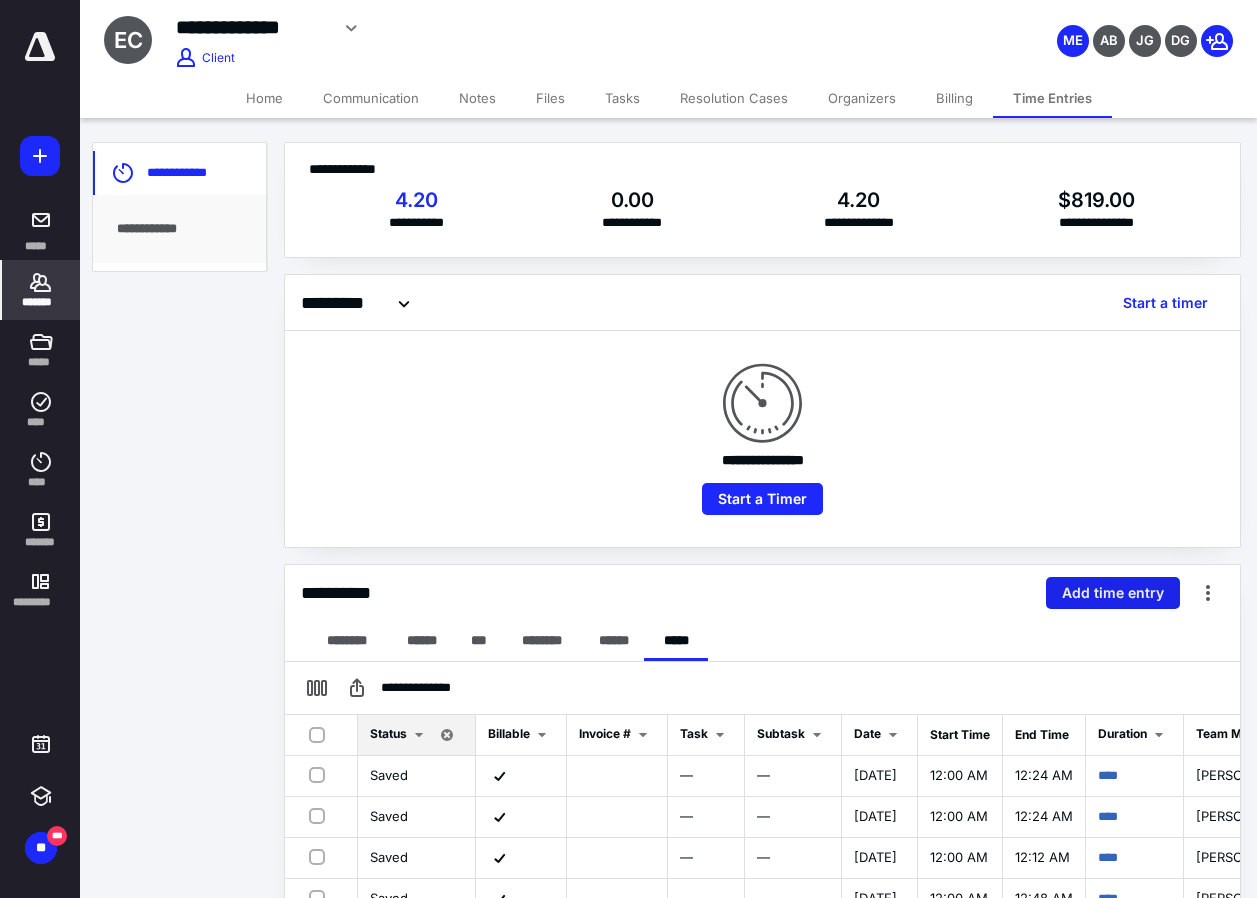 click on "Add time entry" at bounding box center (1113, 593) 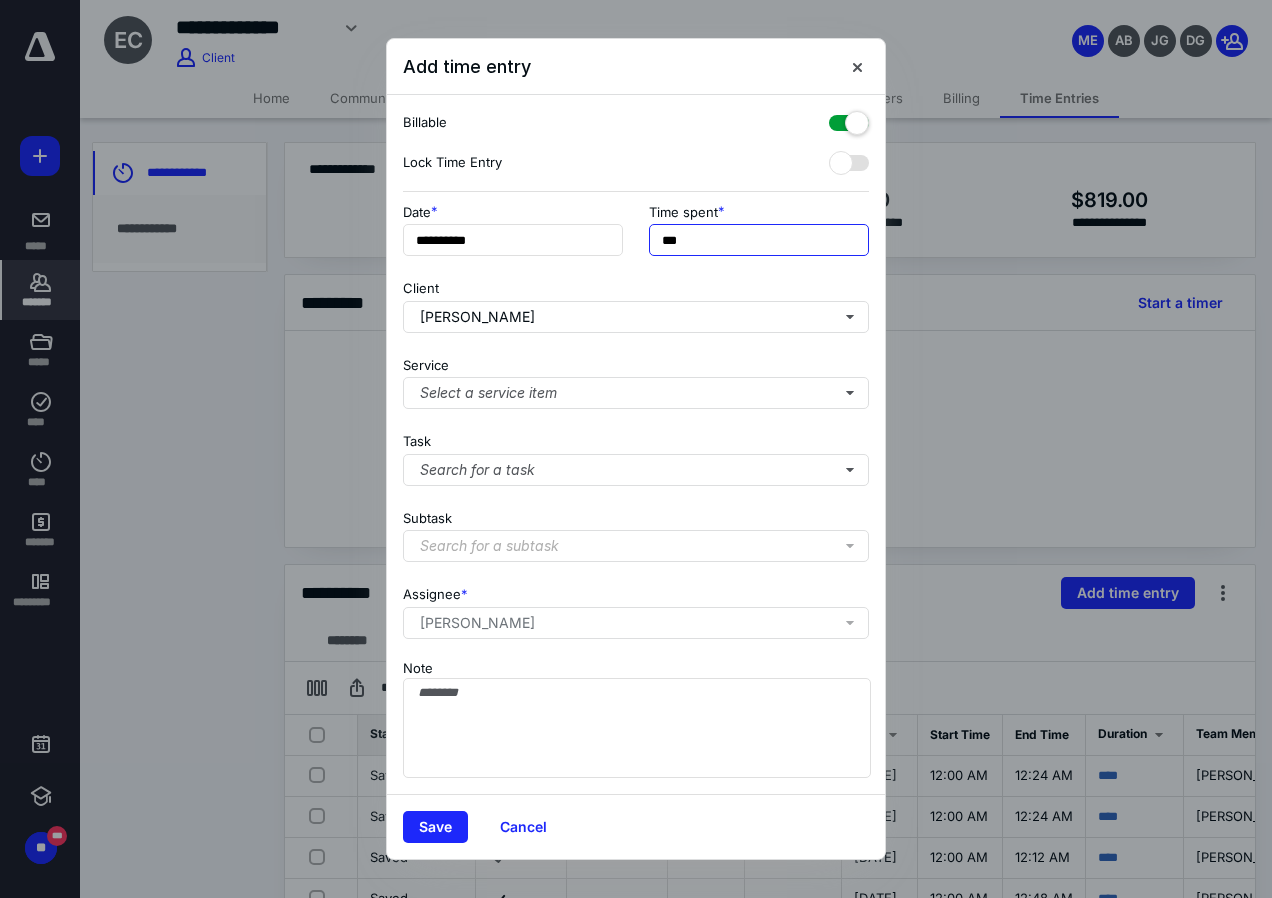 click on "***" at bounding box center (759, 240) 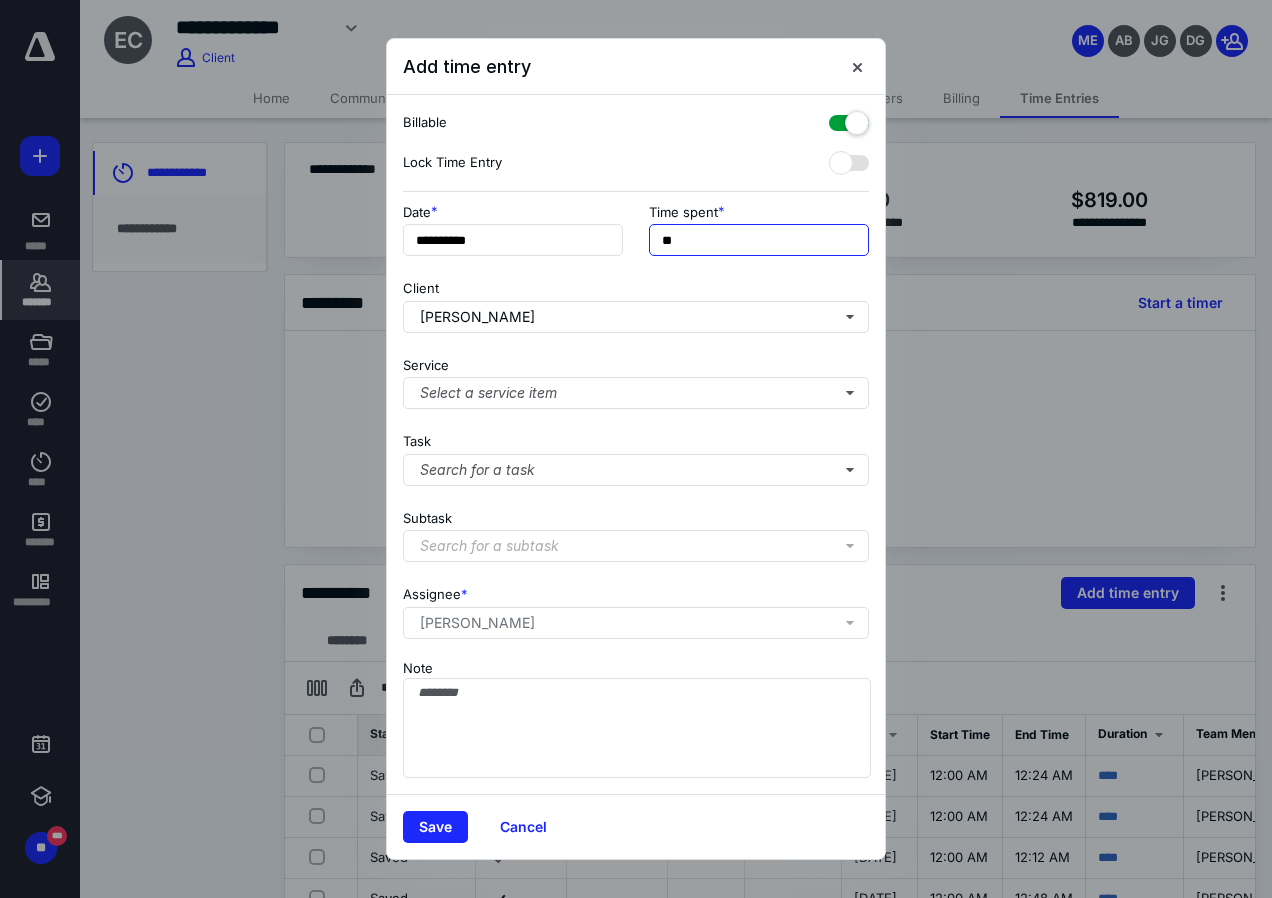 type on "*" 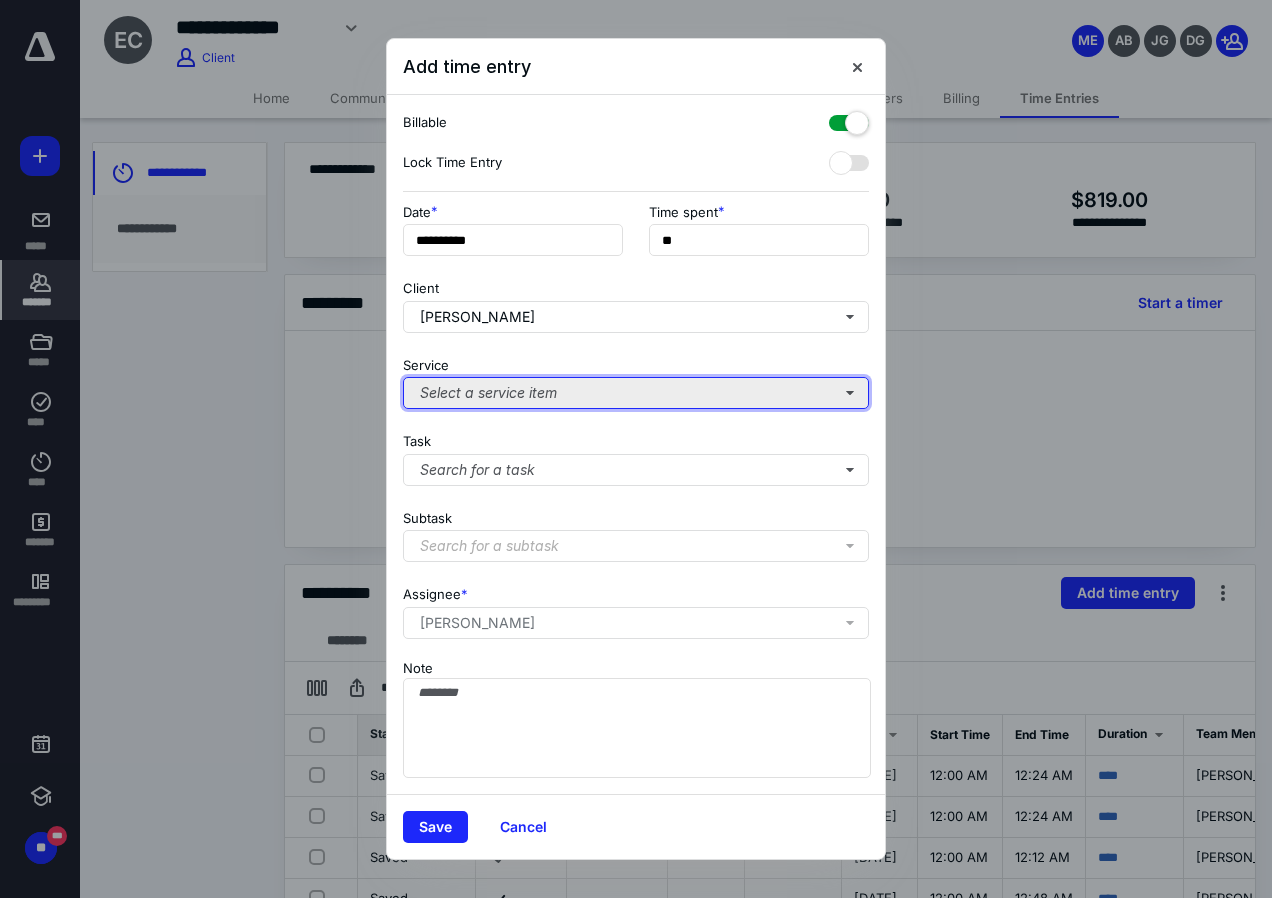 type on "***" 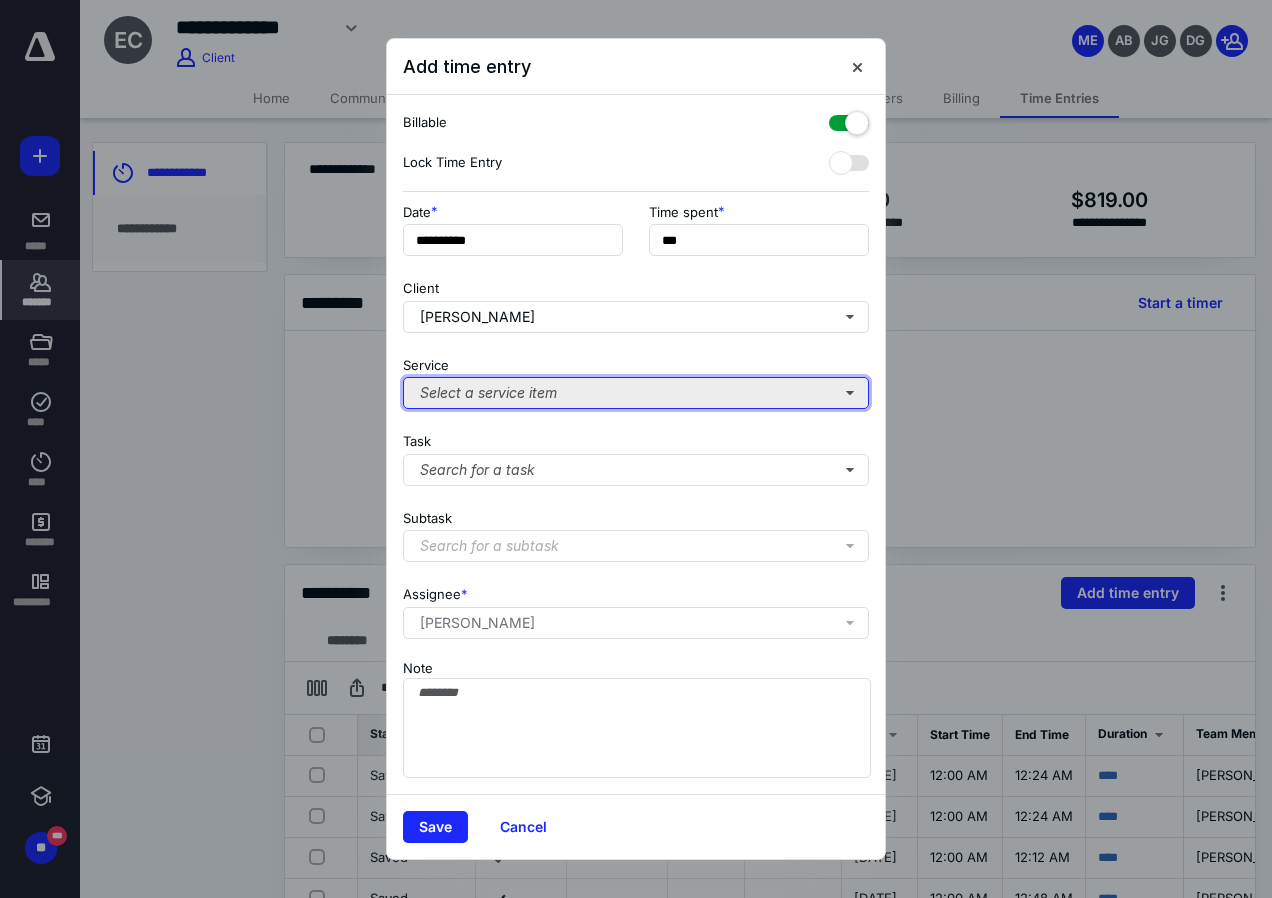 click on "Select a service item" at bounding box center (636, 393) 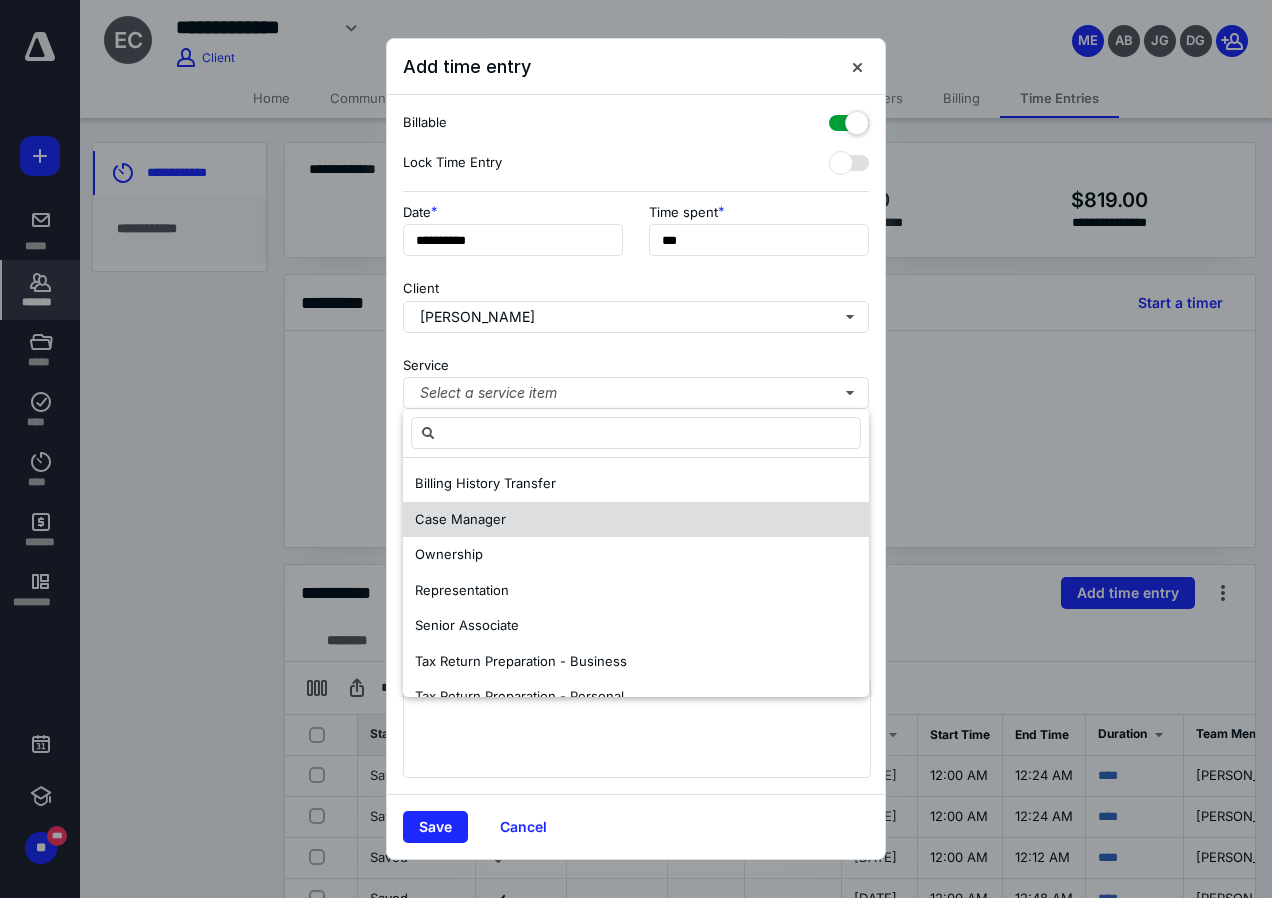 click on "Case Manager" at bounding box center [460, 519] 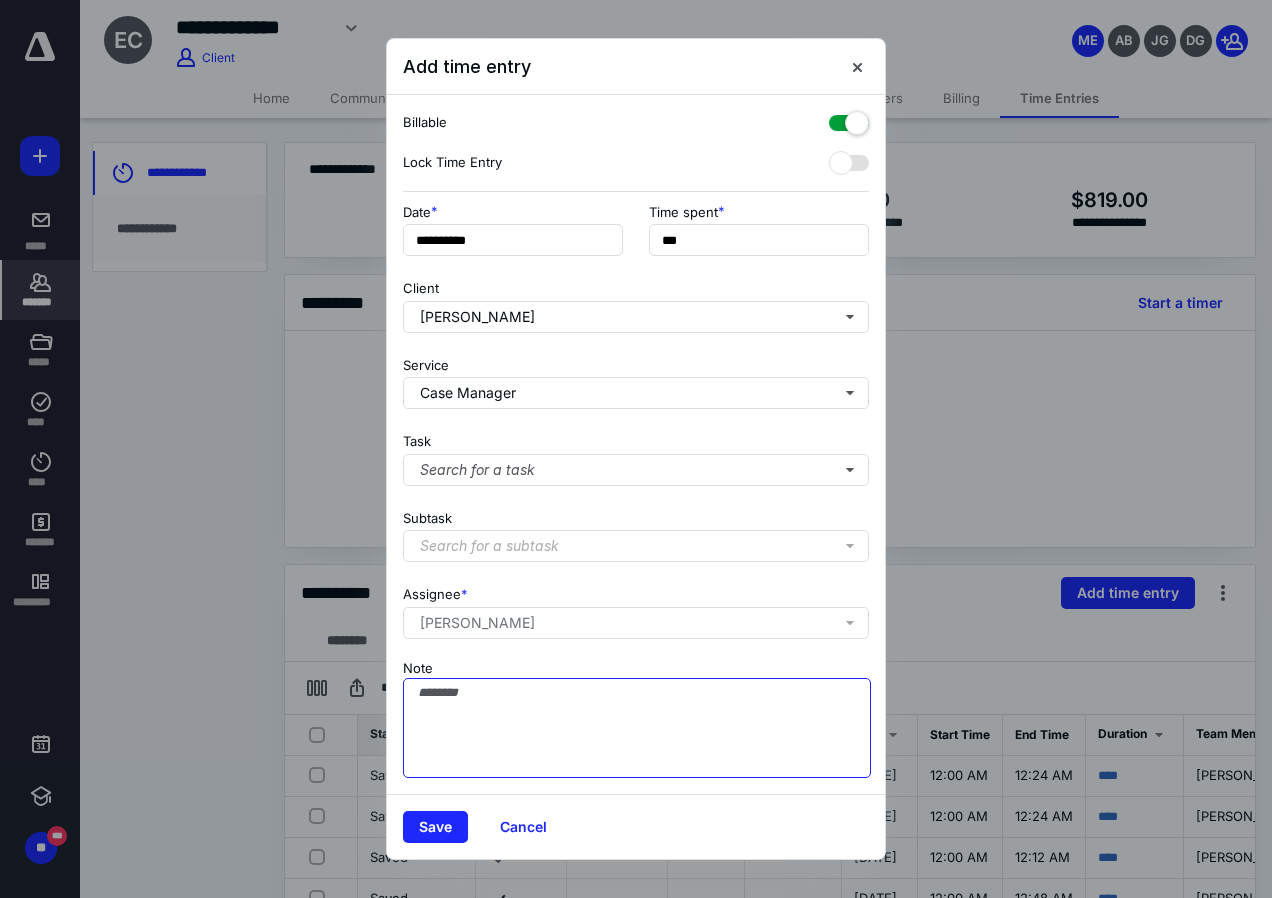 click on "Note" at bounding box center [637, 728] 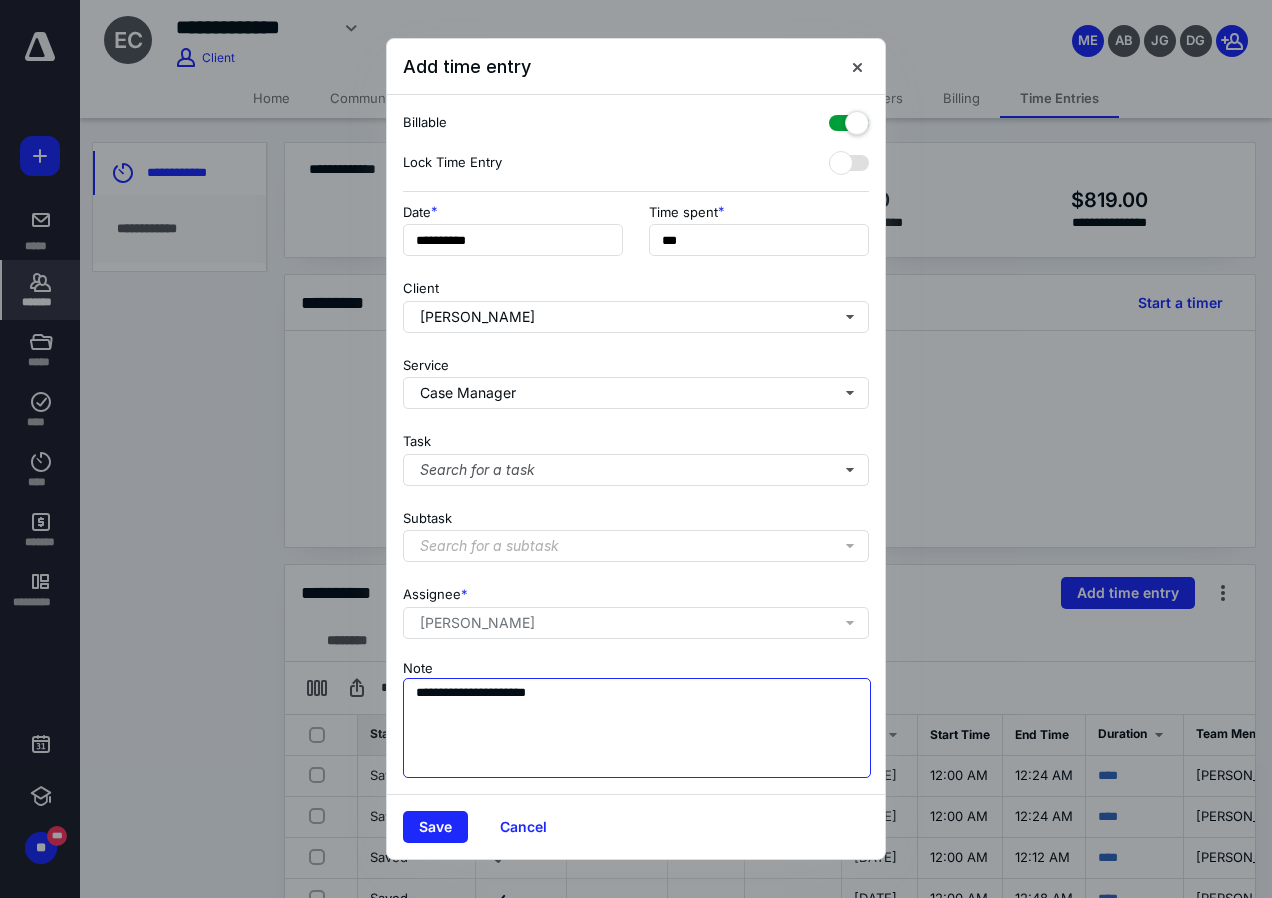 drag, startPoint x: 519, startPoint y: 703, endPoint x: 465, endPoint y: 702, distance: 54.00926 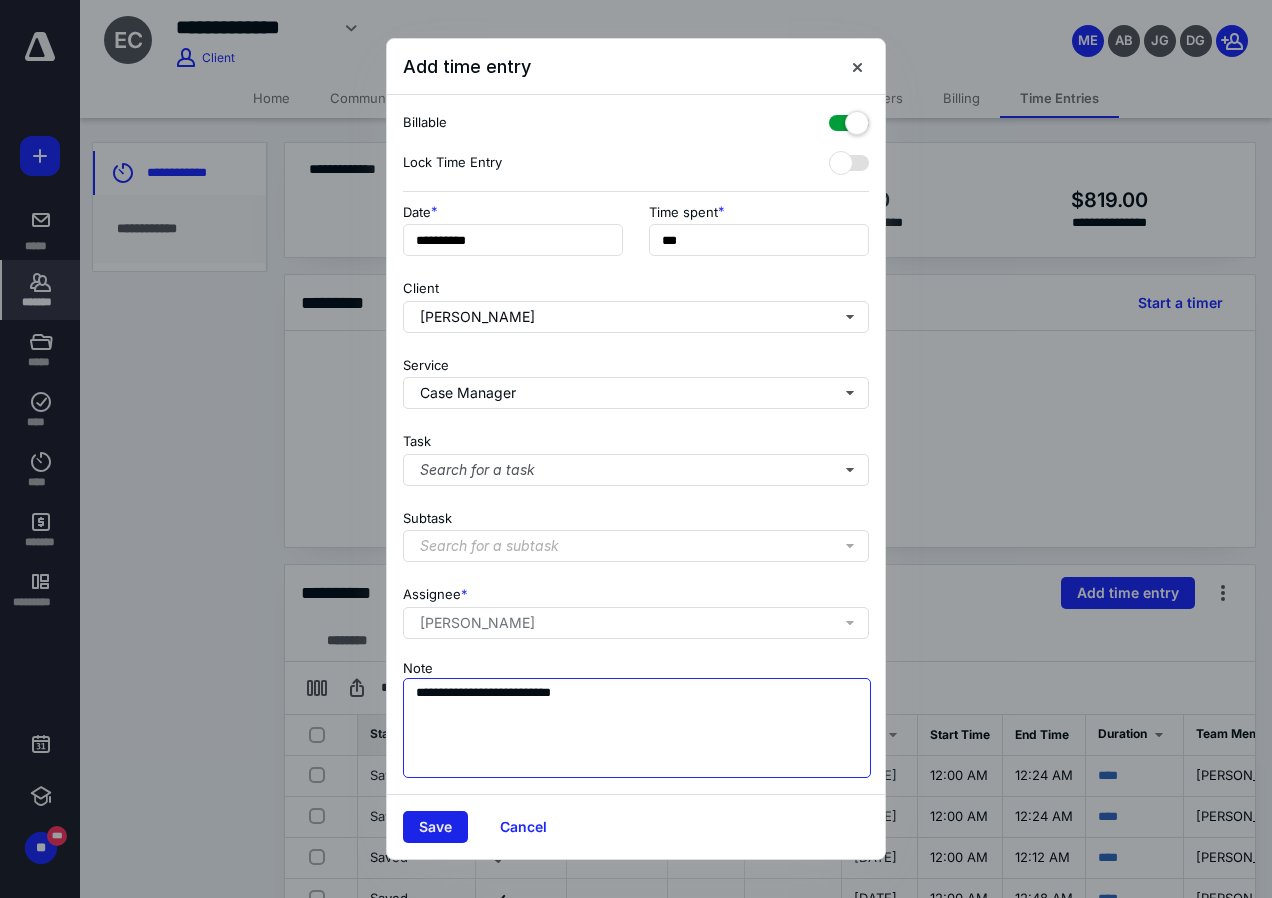 type on "**********" 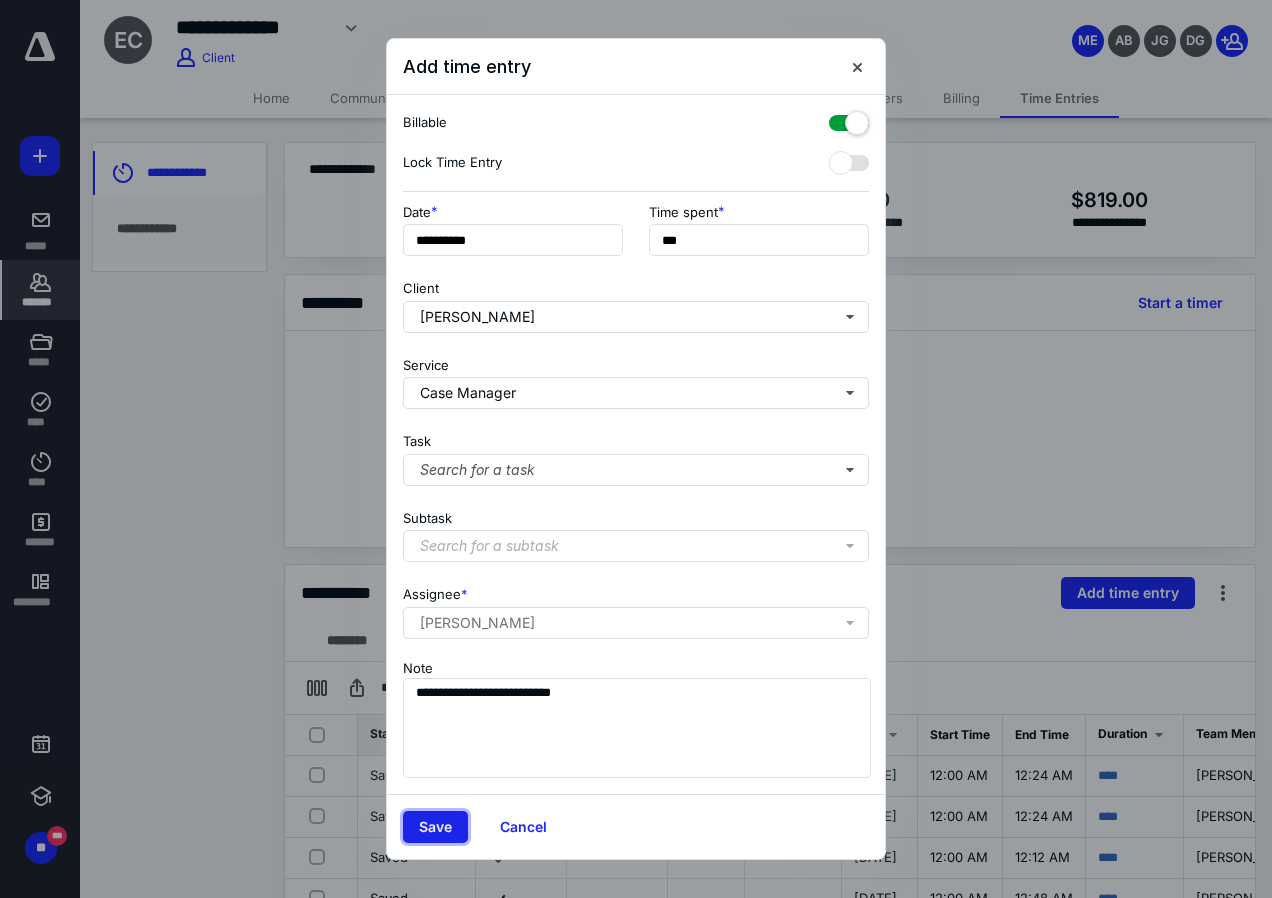 click on "Save" at bounding box center [435, 827] 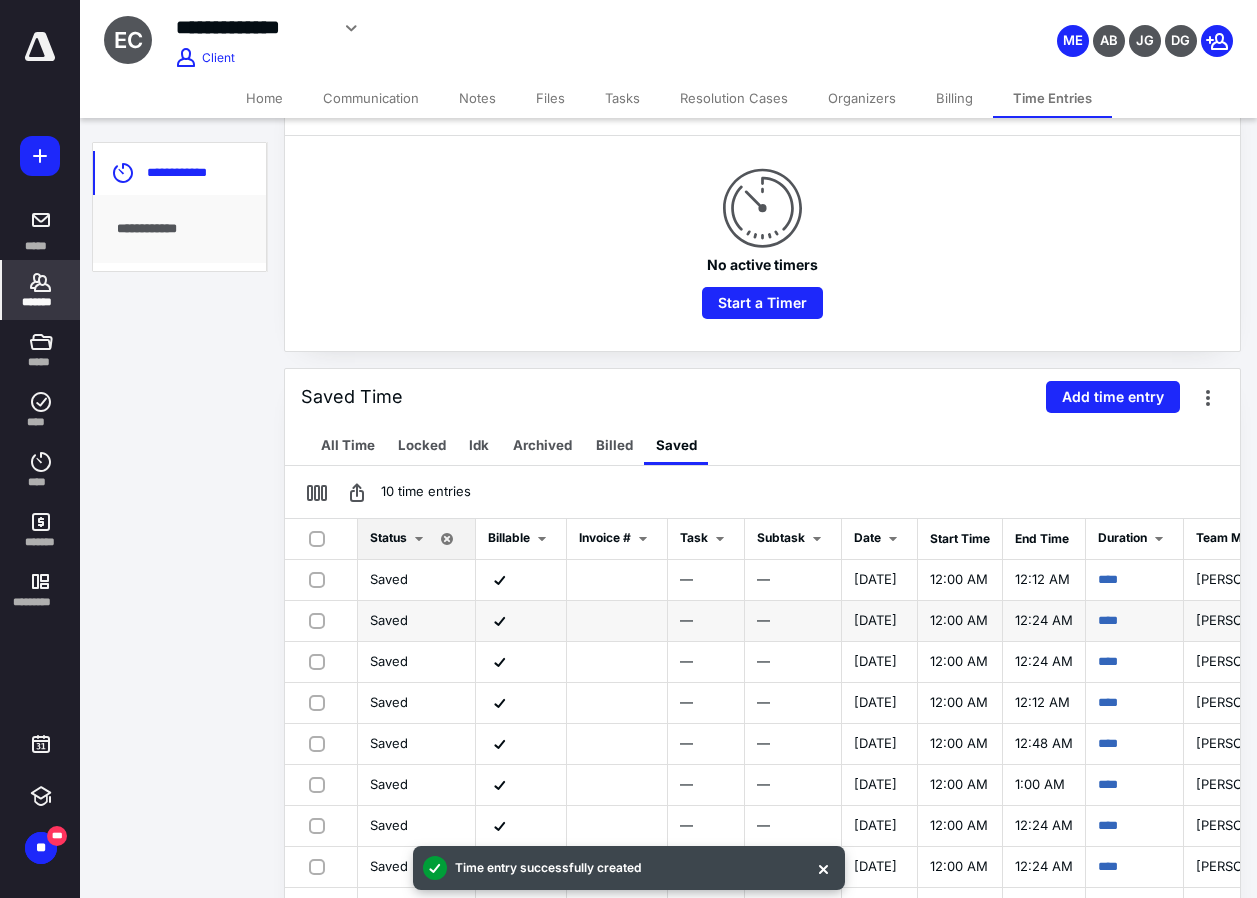 scroll, scrollTop: 300, scrollLeft: 0, axis: vertical 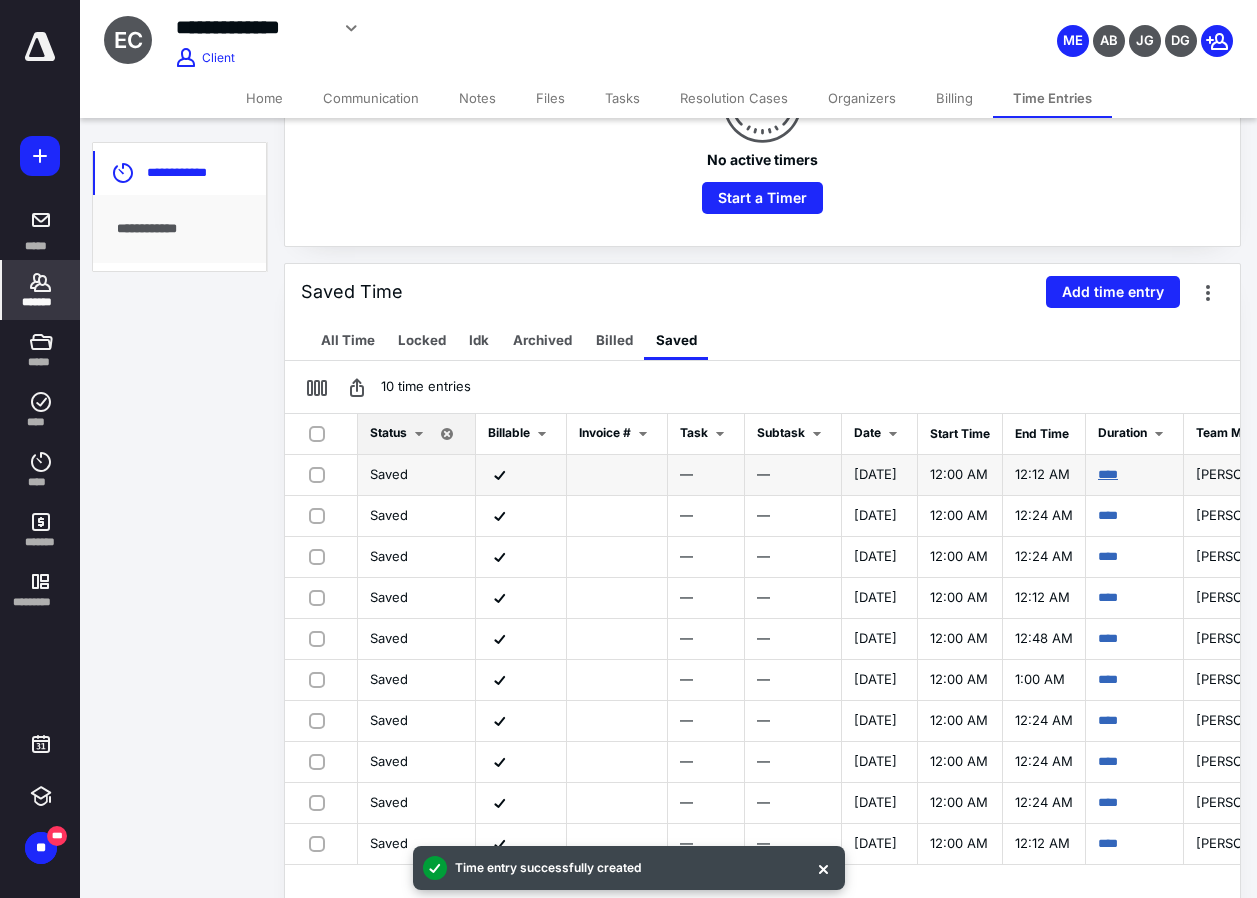 click on "****" at bounding box center (1108, 474) 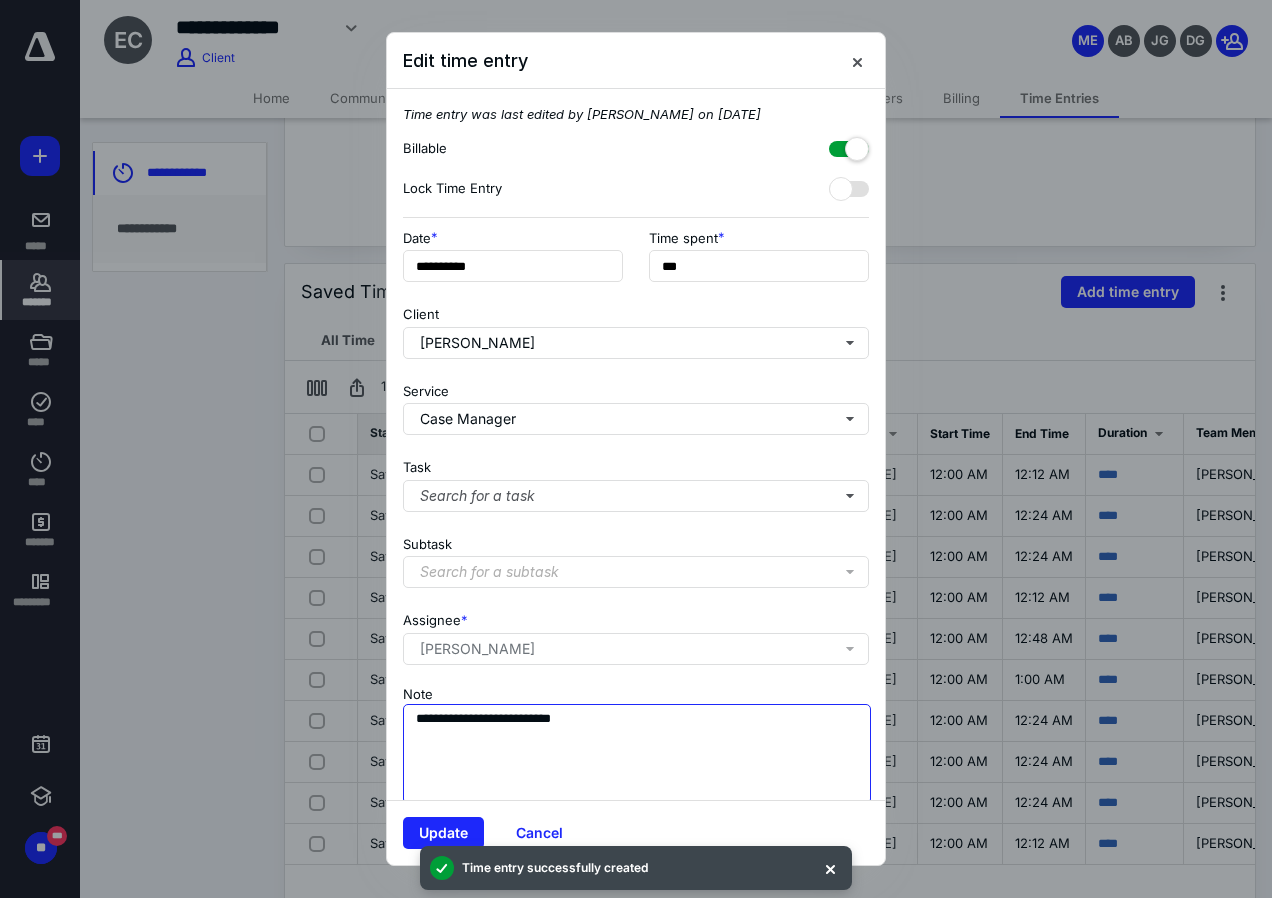 drag, startPoint x: 599, startPoint y: 725, endPoint x: 548, endPoint y: 737, distance: 52.392746 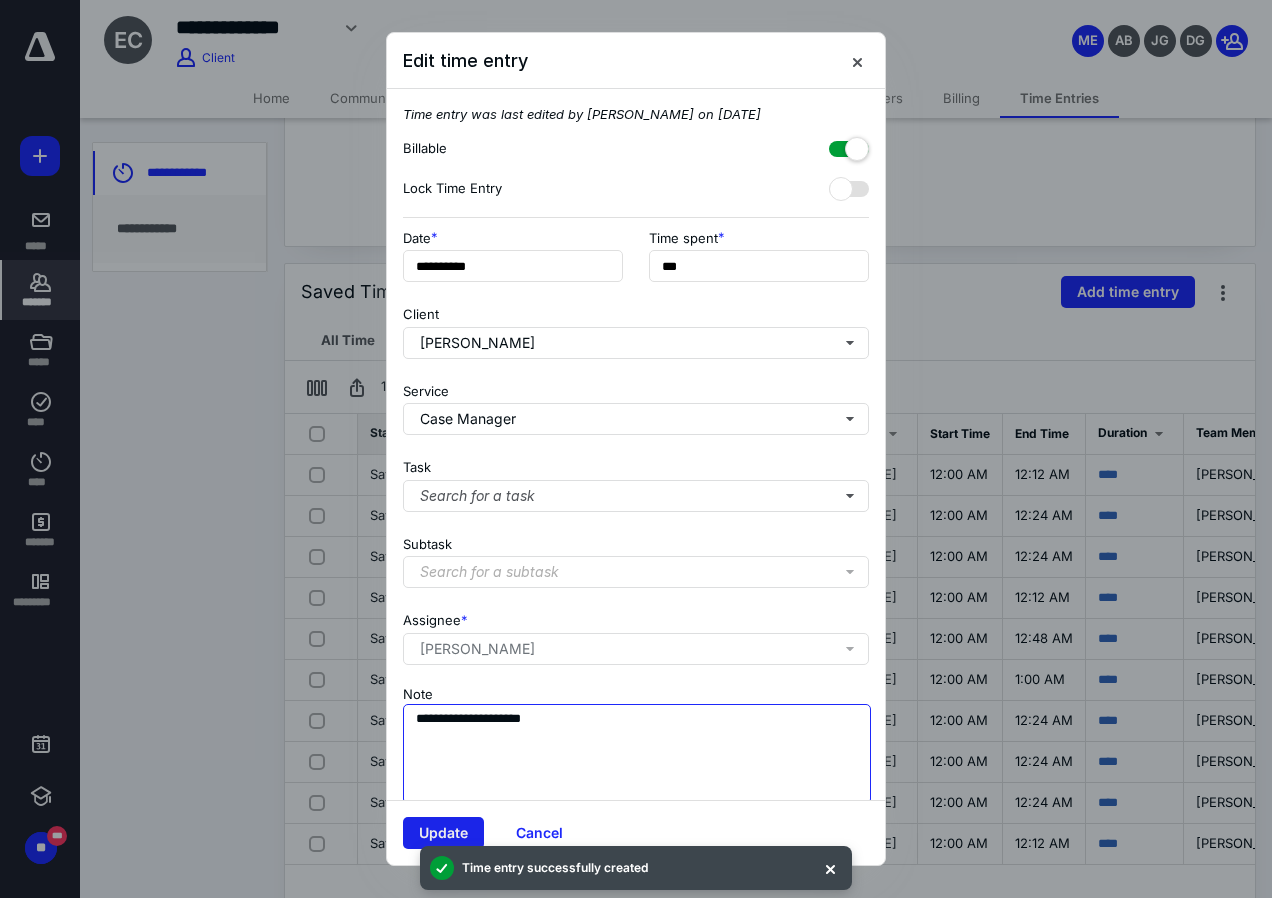 type on "**********" 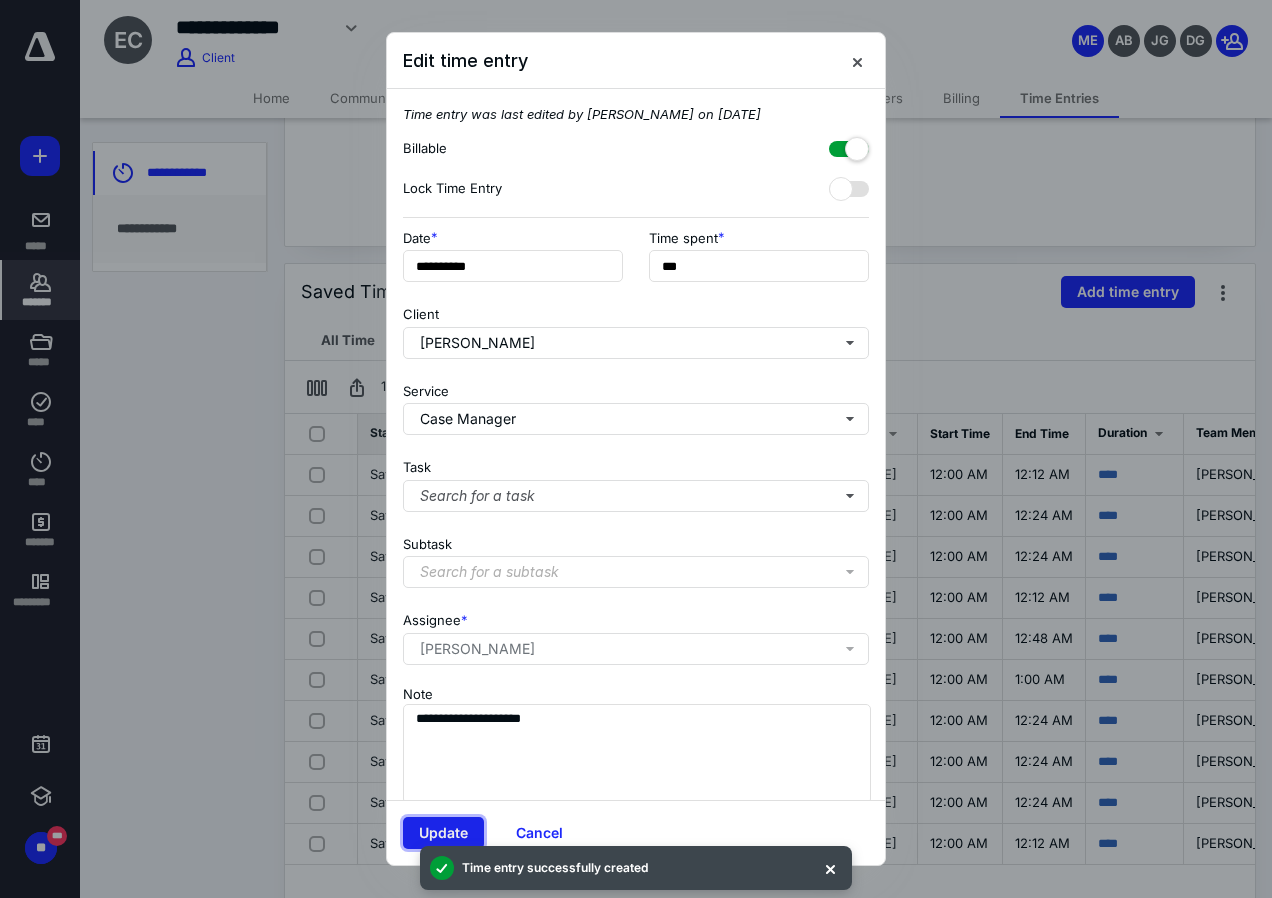 click on "Update" at bounding box center [443, 833] 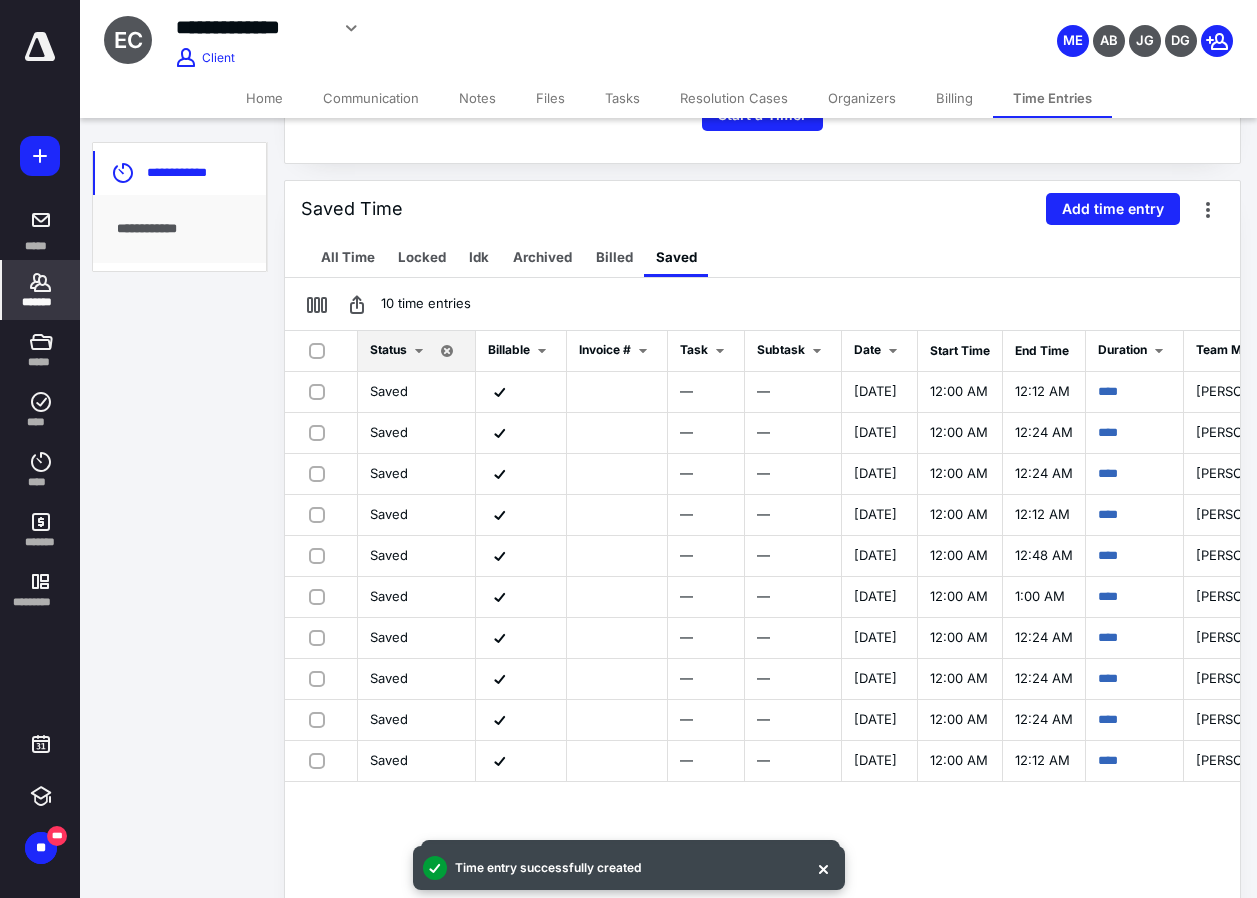 scroll, scrollTop: 400, scrollLeft: 0, axis: vertical 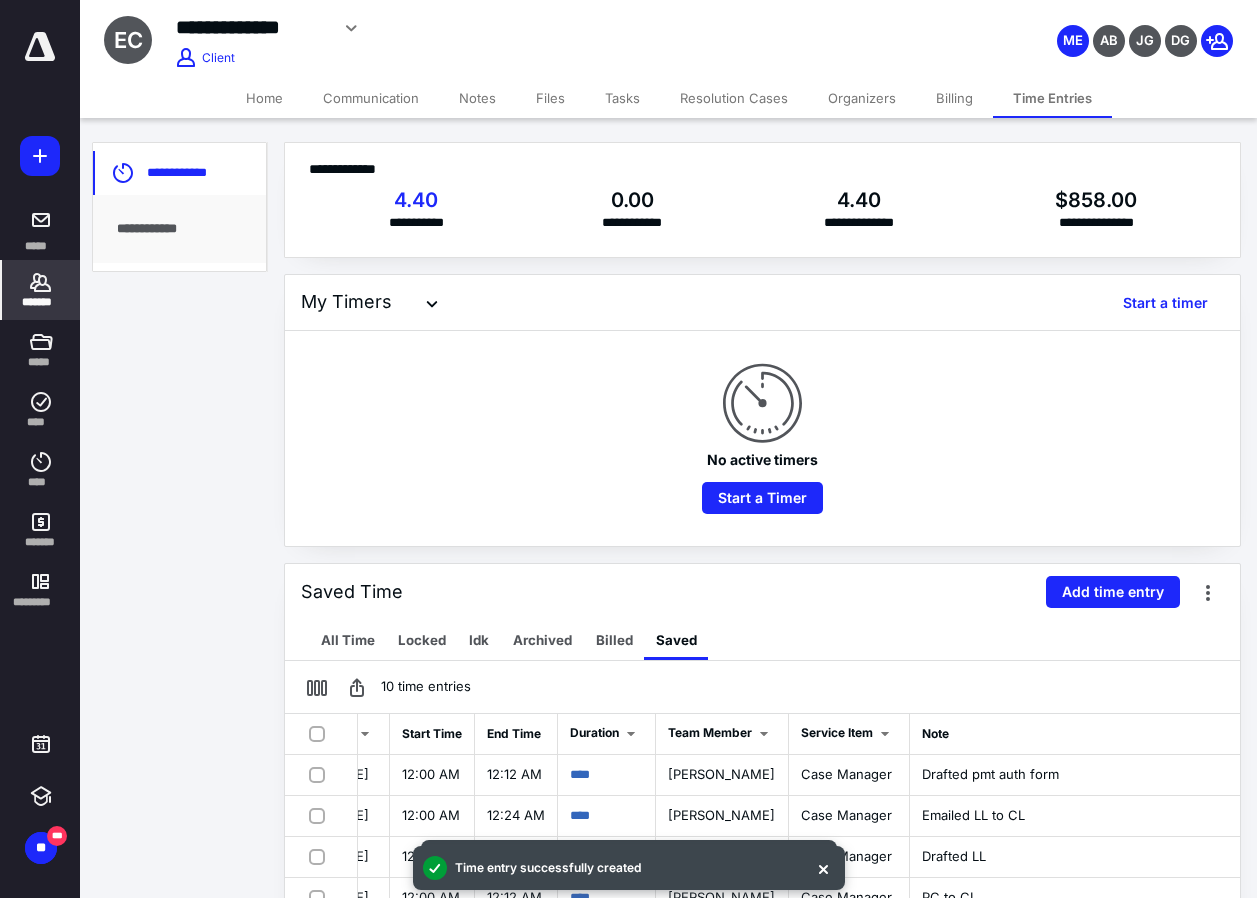 click on "*******" at bounding box center [41, 290] 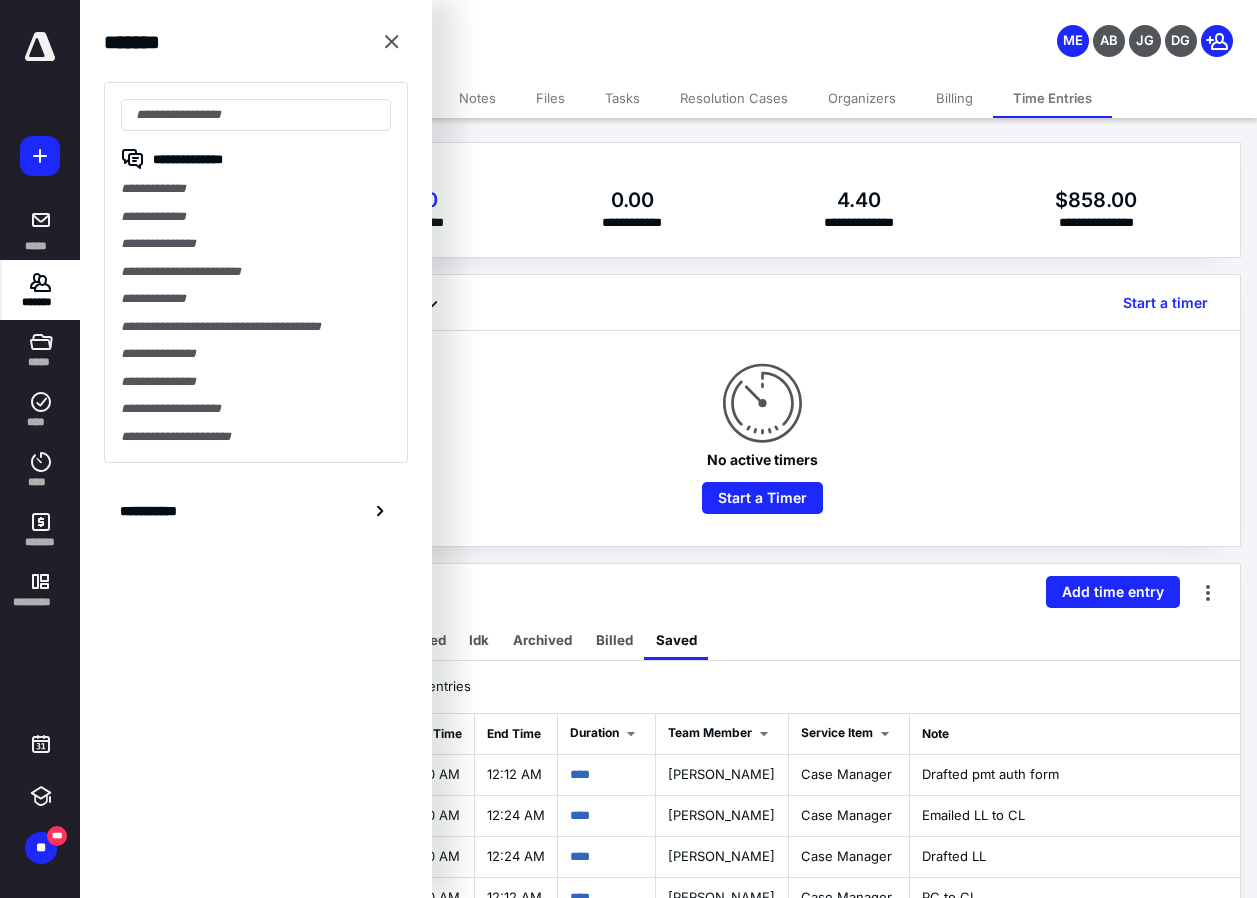 click on "My Timers Start a timer" at bounding box center [762, 303] 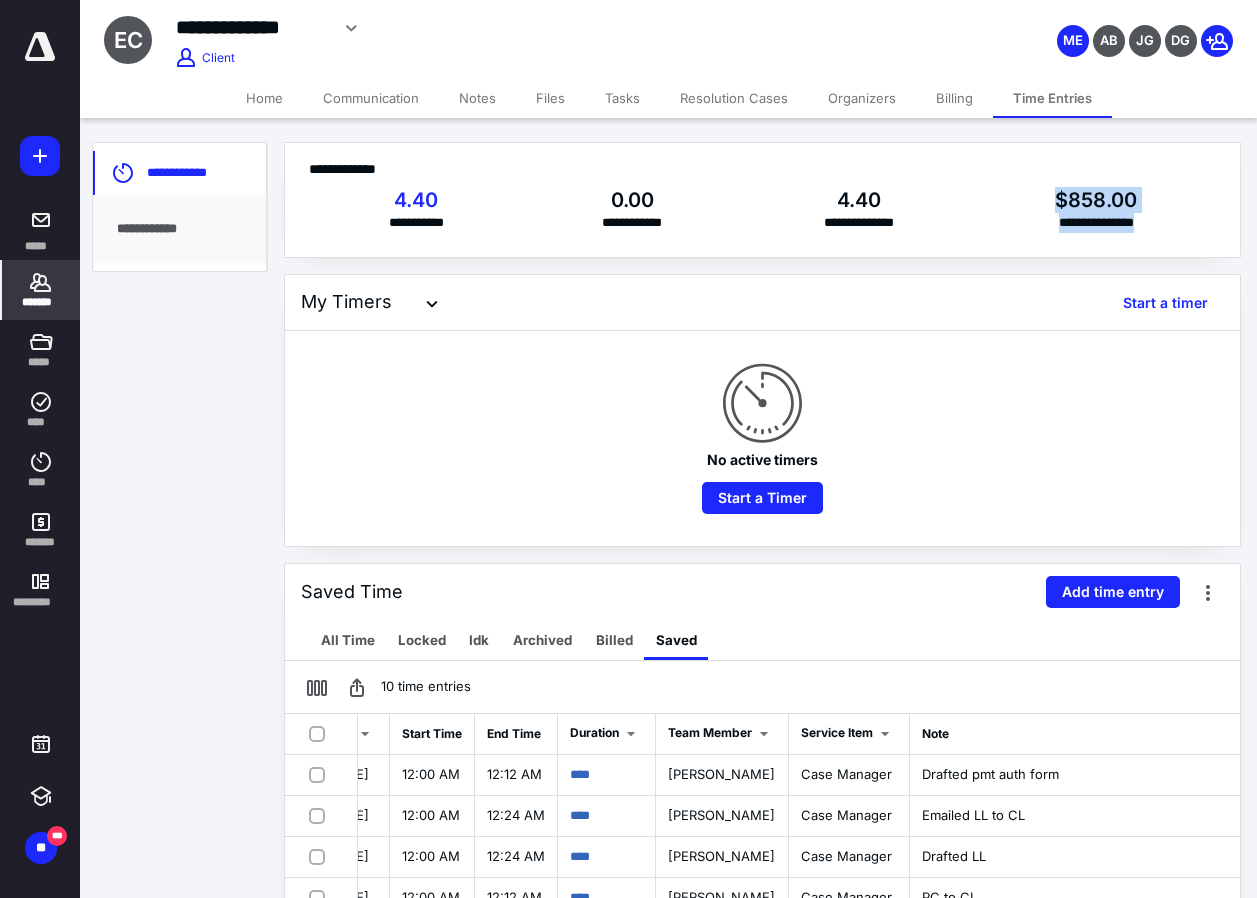 drag, startPoint x: 1053, startPoint y: 187, endPoint x: 1143, endPoint y: 223, distance: 96.93297 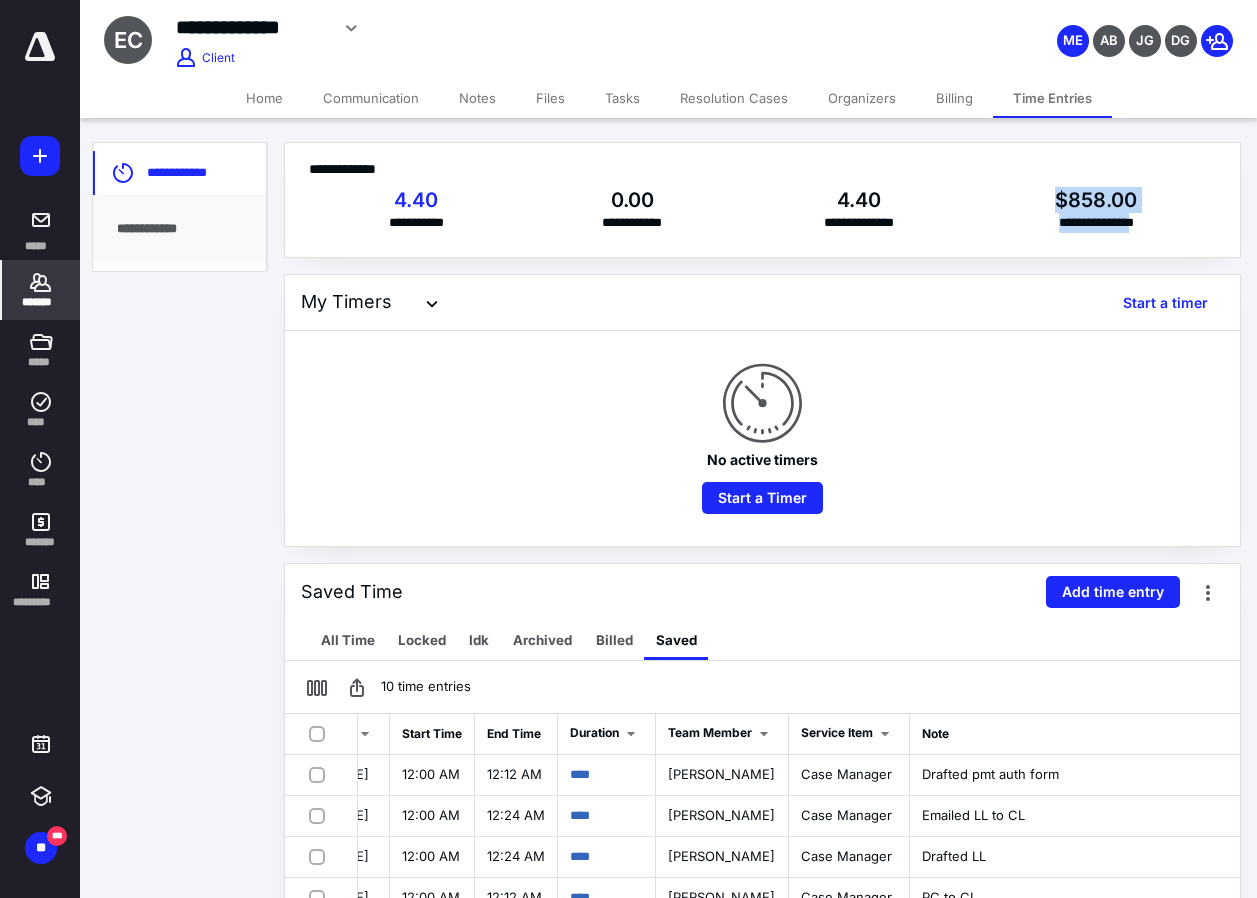 drag, startPoint x: 1052, startPoint y: 199, endPoint x: 1136, endPoint y: 226, distance: 88.23265 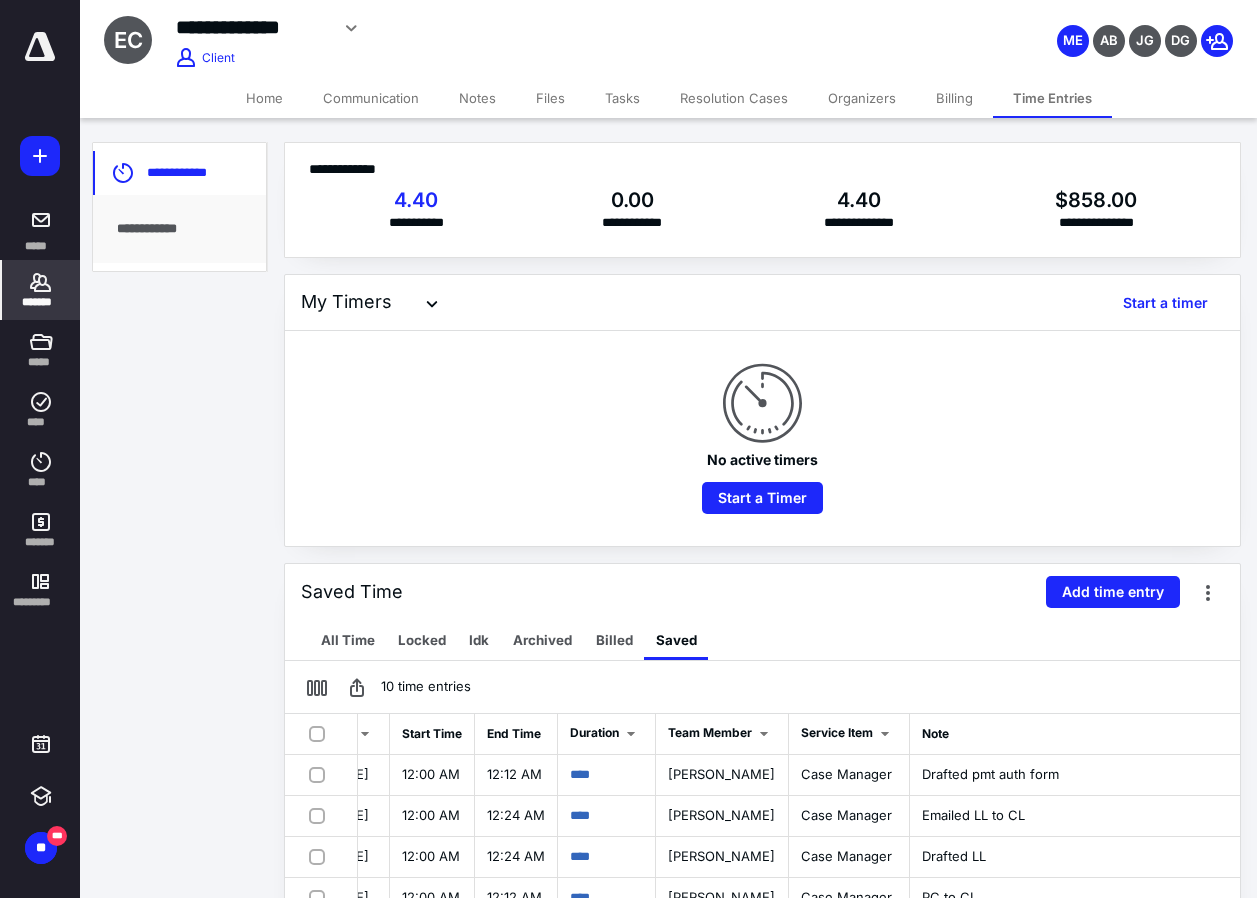 click on "**********" at bounding box center [1096, 223] 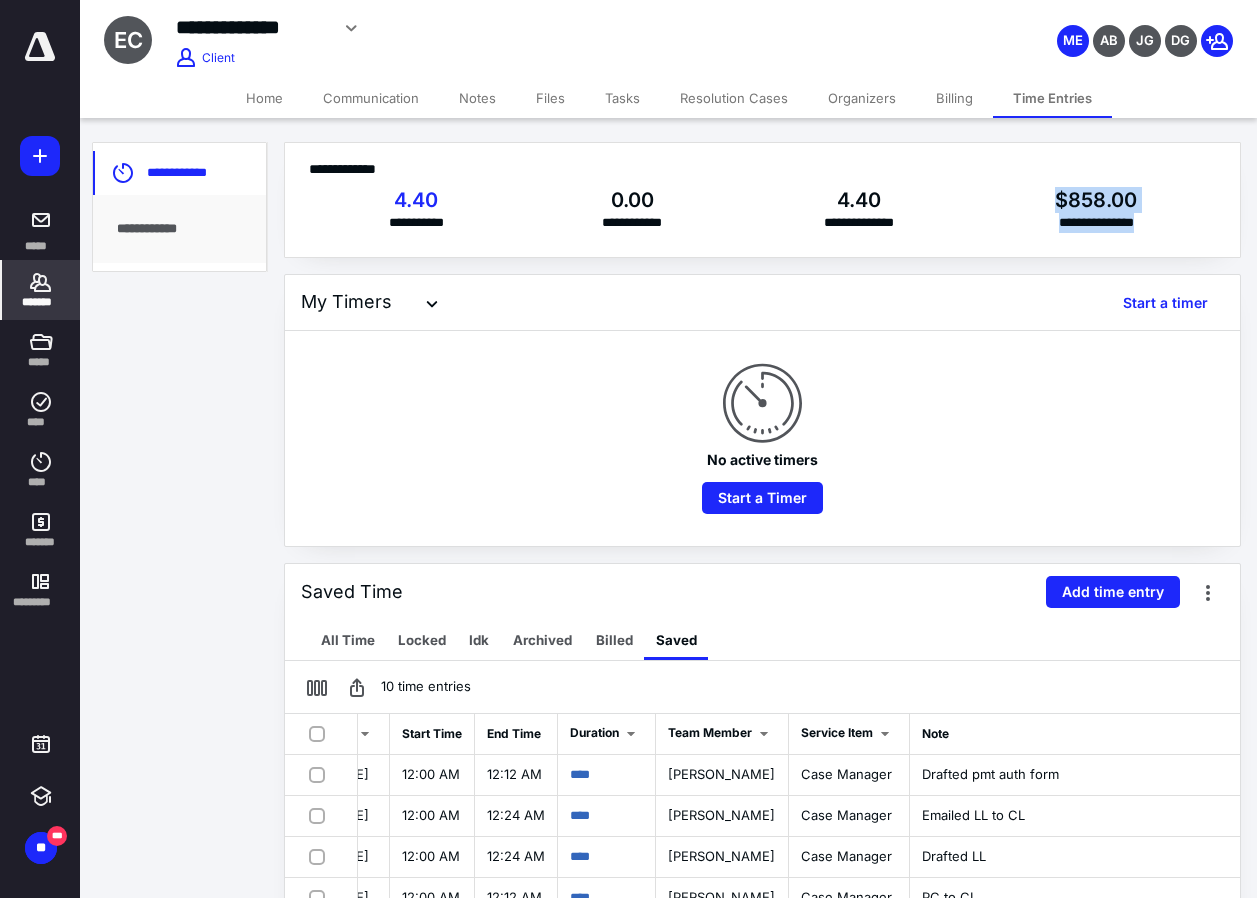 drag, startPoint x: 1141, startPoint y: 221, endPoint x: 1043, endPoint y: 204, distance: 99.46356 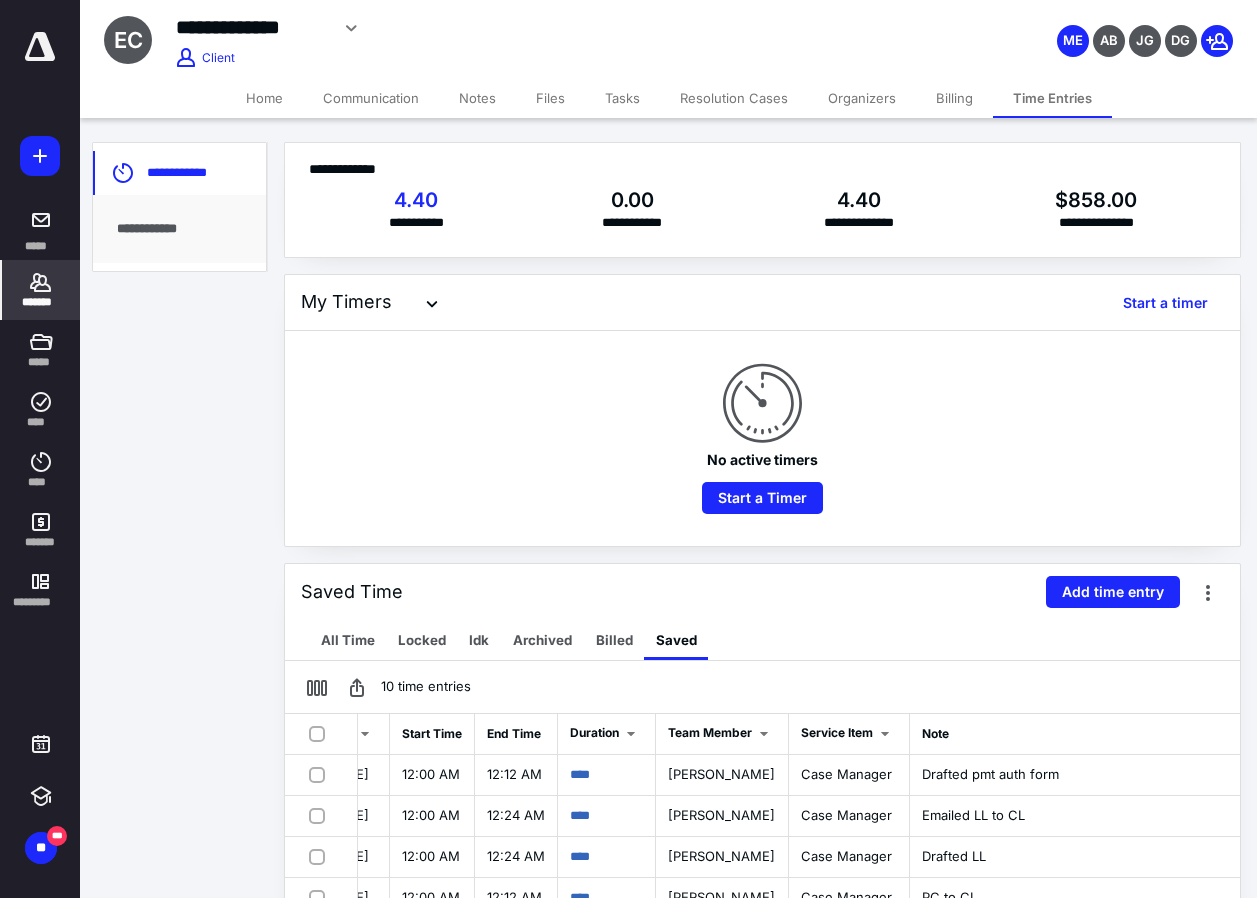 click on "*******" at bounding box center (41, 290) 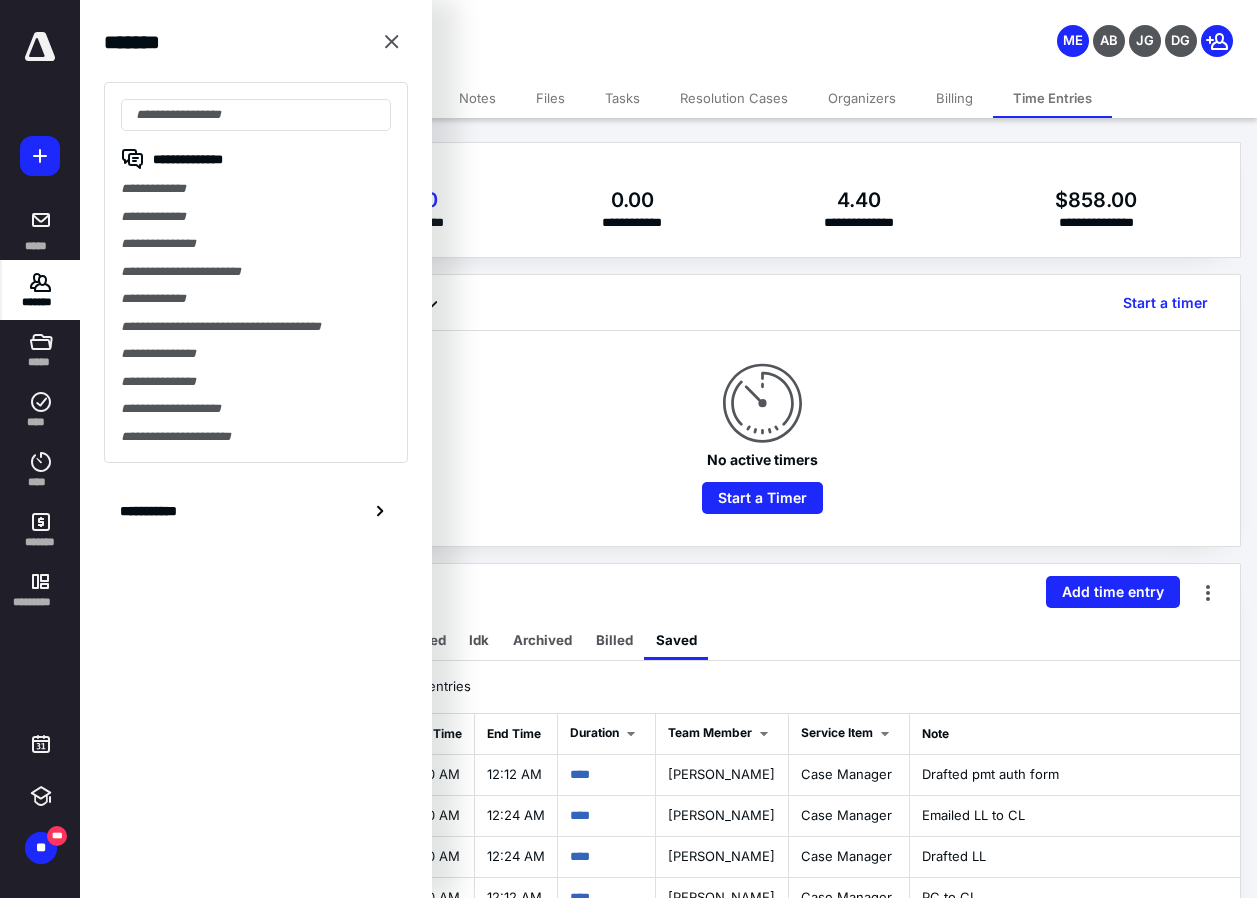 click on "**********" at bounding box center (513, 28) 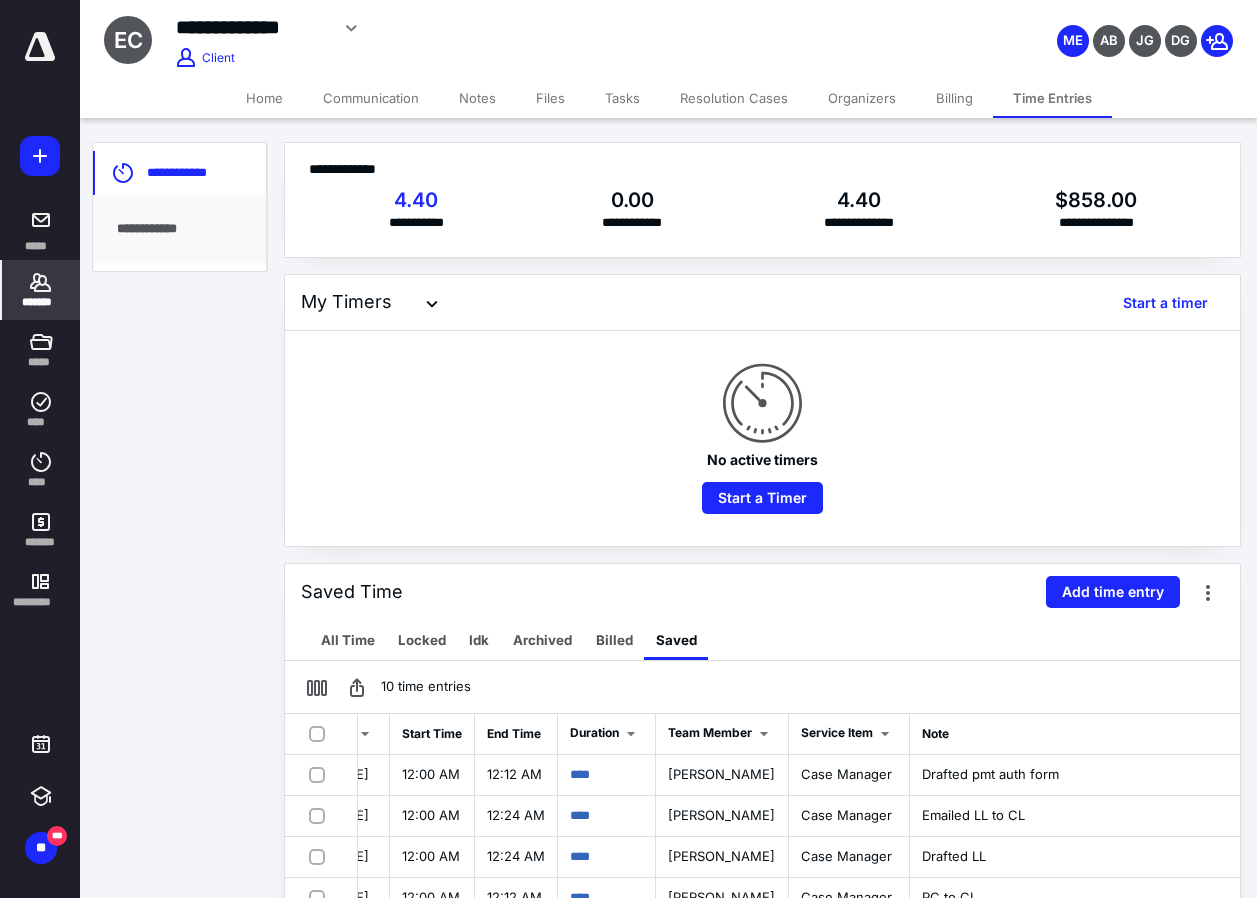click on "Time Entries" at bounding box center (1052, 98) 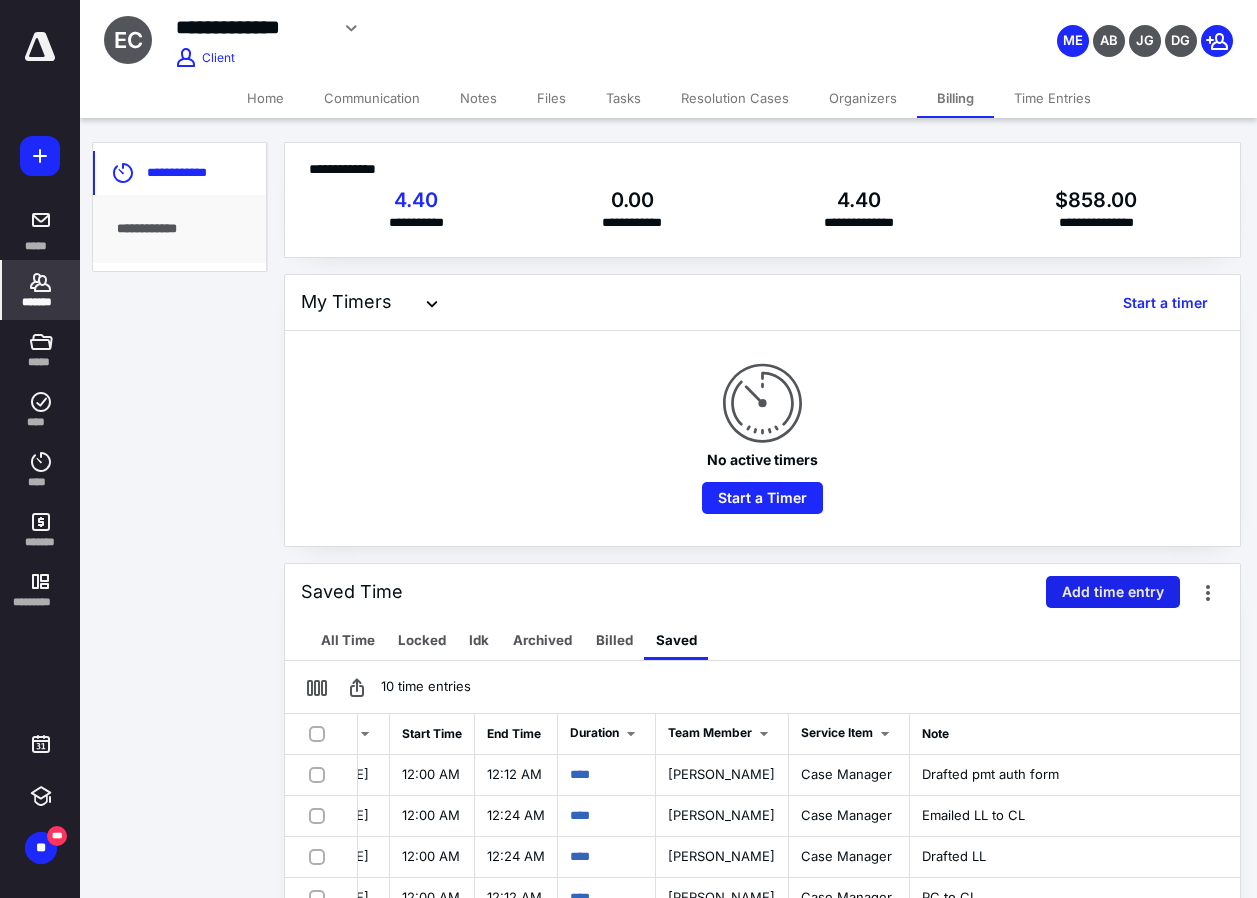 click on "Add time entry" at bounding box center (1113, 592) 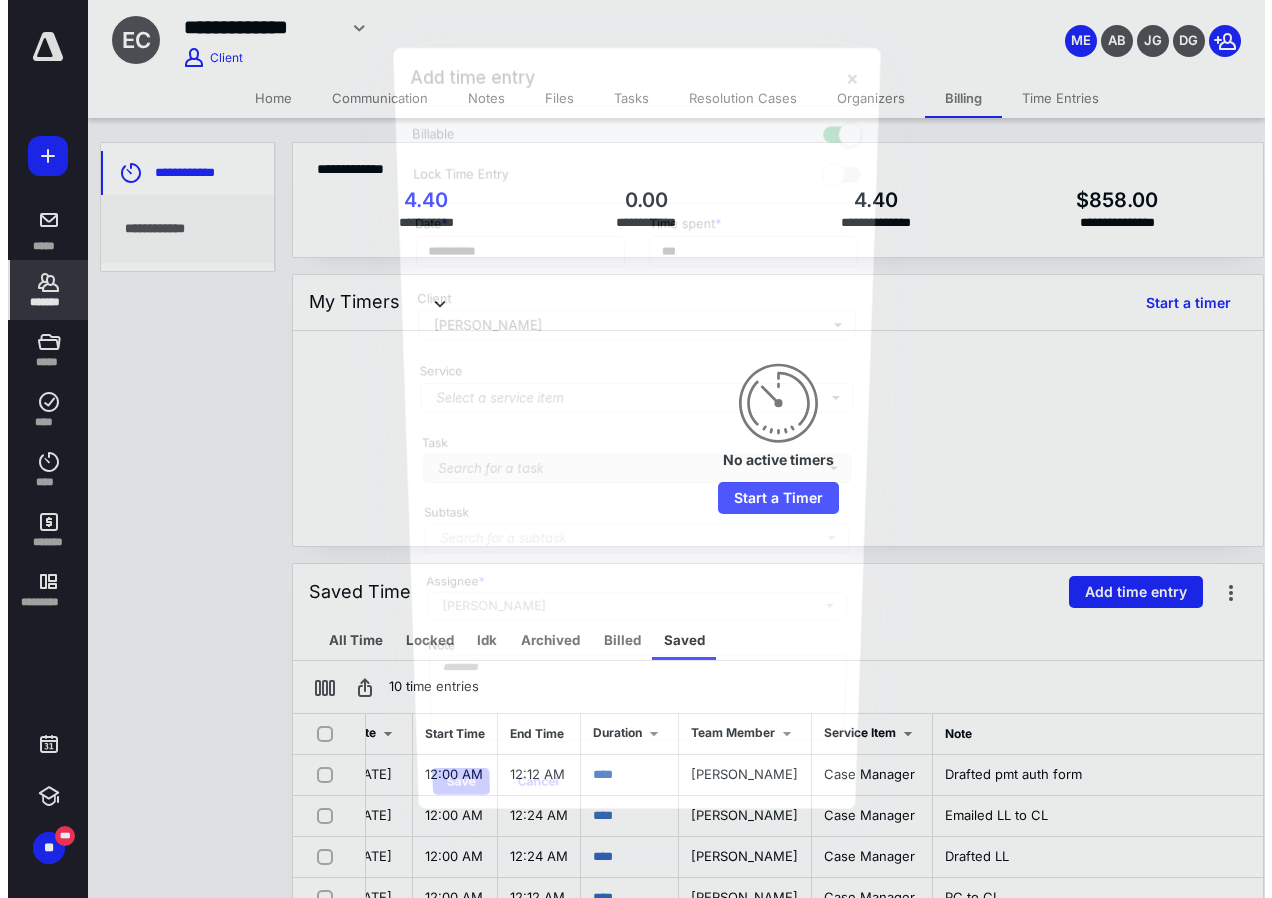 scroll, scrollTop: 0, scrollLeft: 531, axis: horizontal 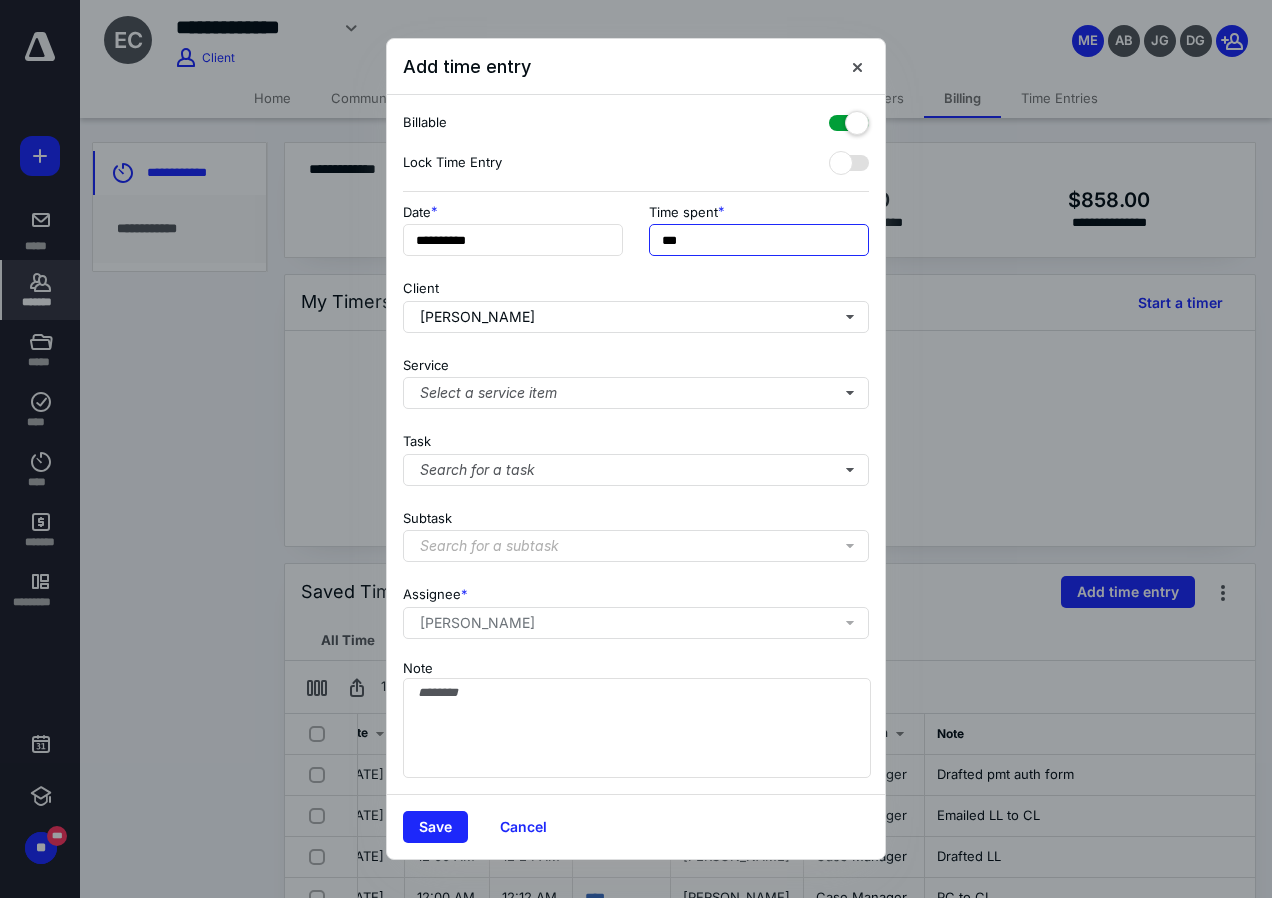 click on "***" at bounding box center [759, 240] 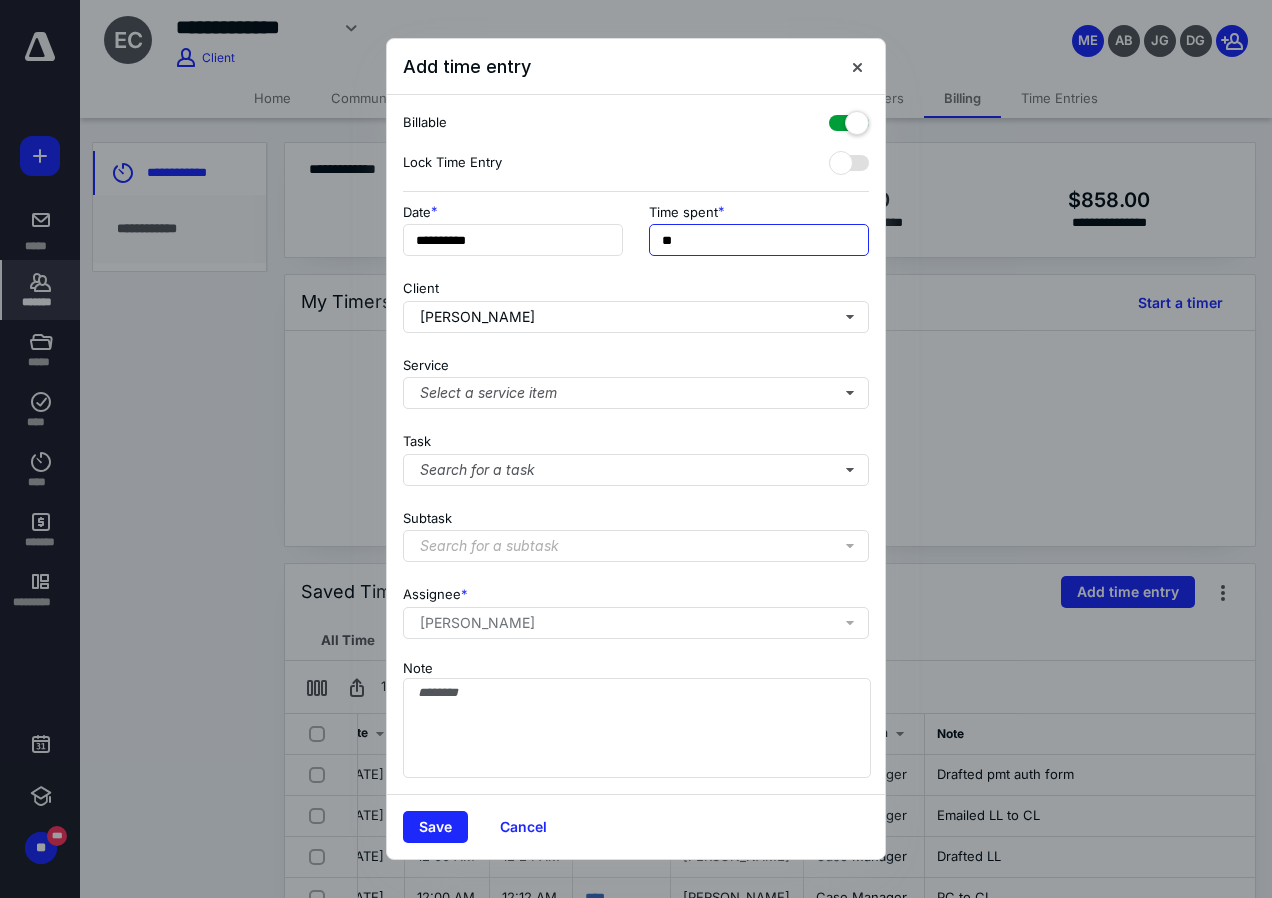 type on "*" 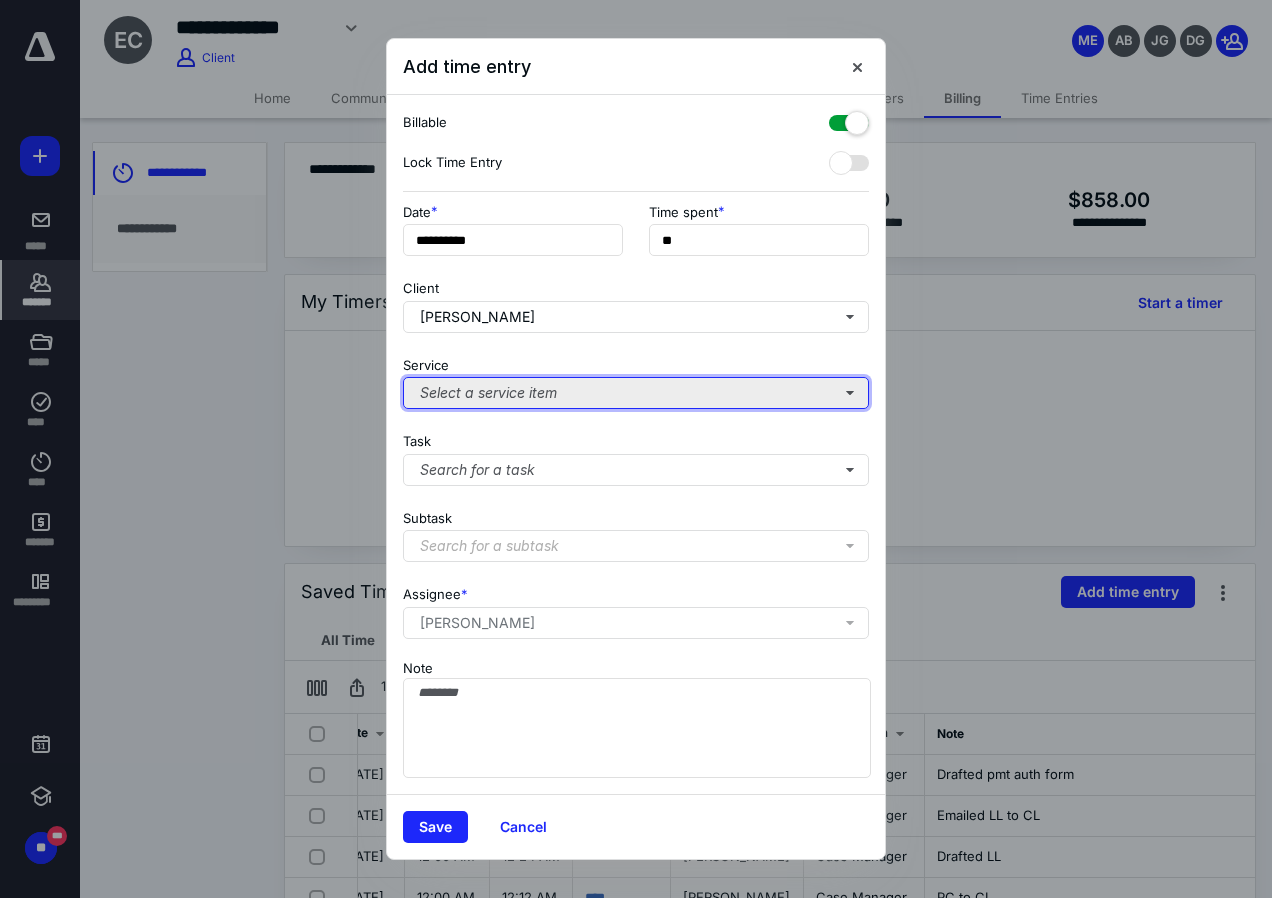 type on "***" 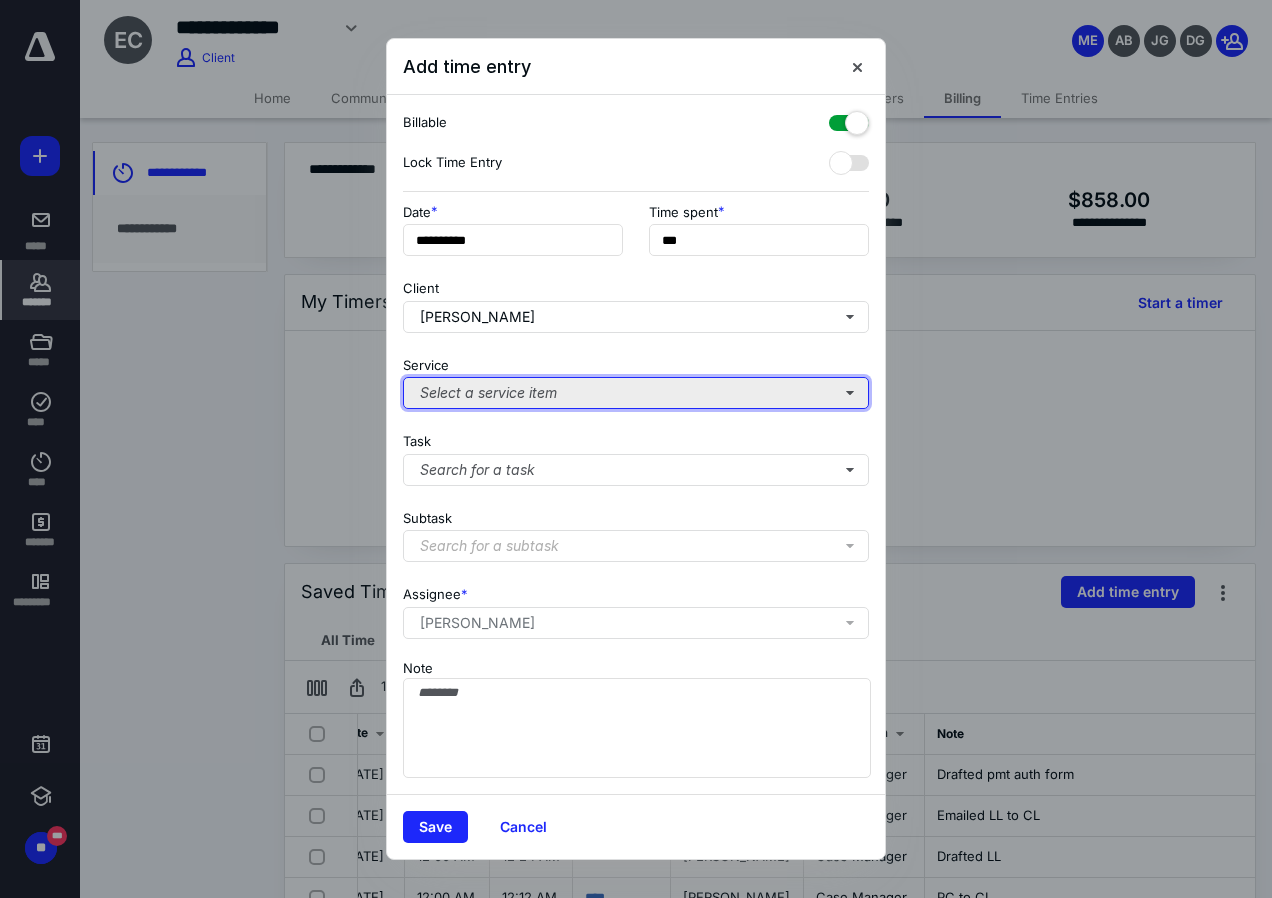 click on "Select a service item" at bounding box center (636, 393) 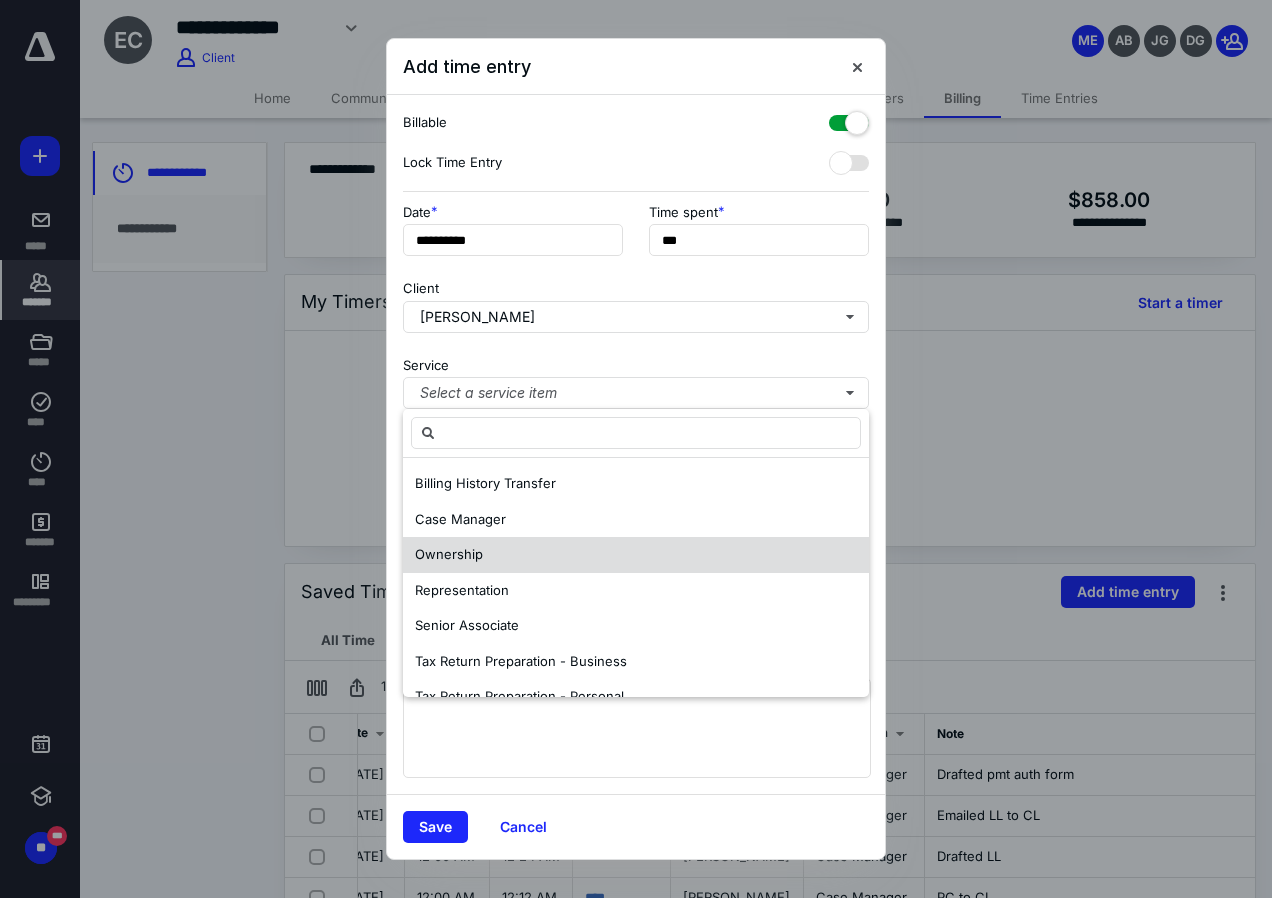 click on "Ownership" at bounding box center (636, 555) 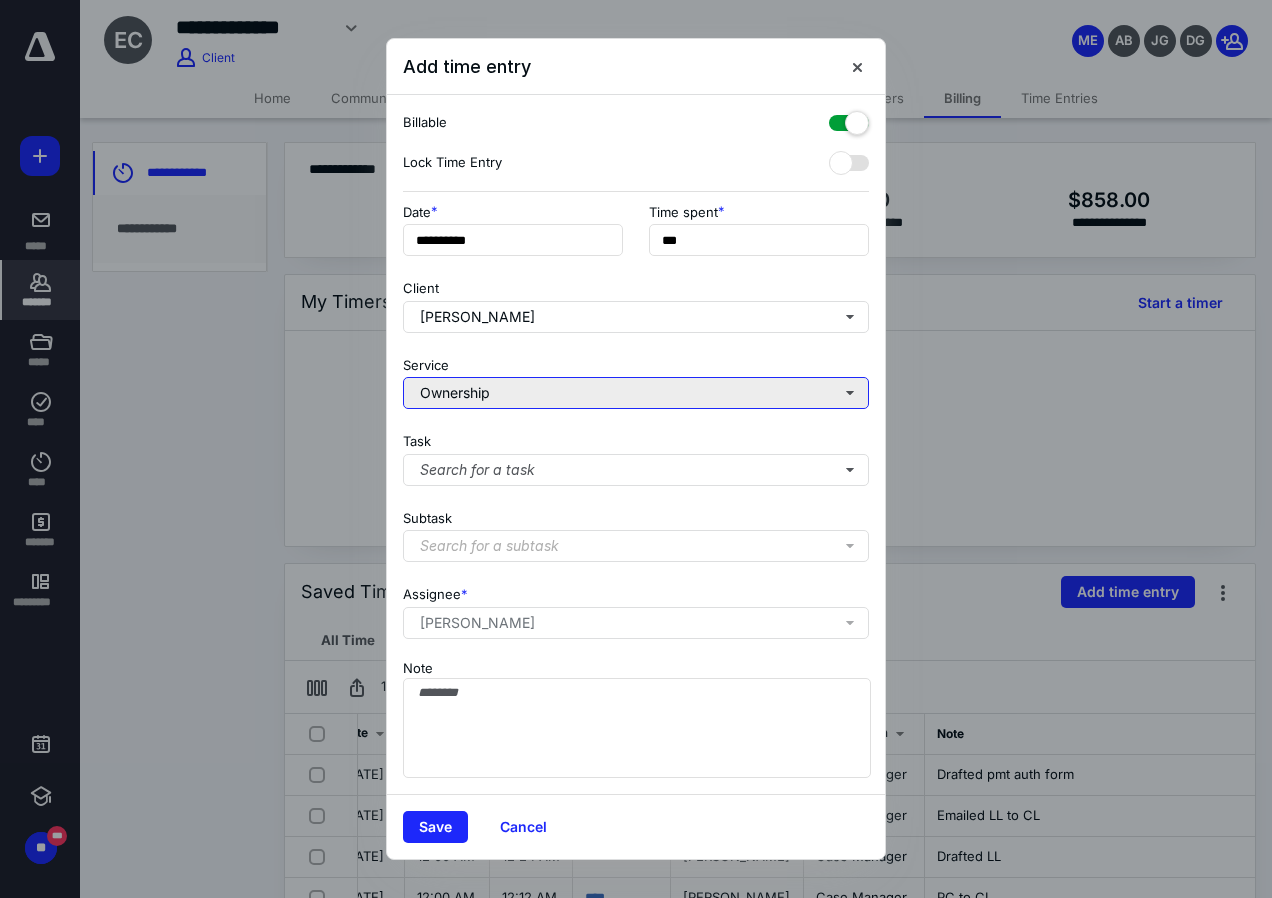 click on "Ownership" at bounding box center (636, 393) 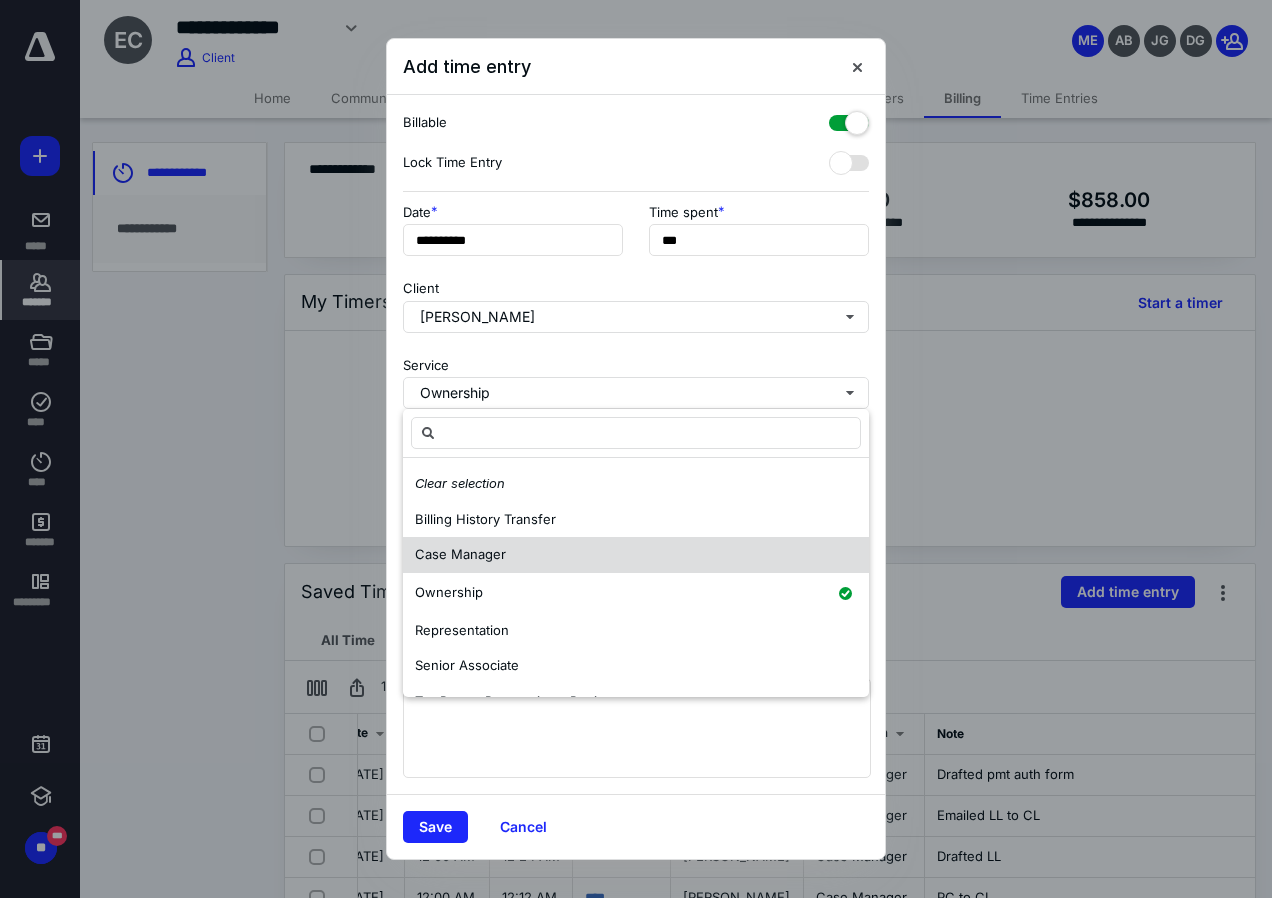 click on "Case Manager" at bounding box center (460, 554) 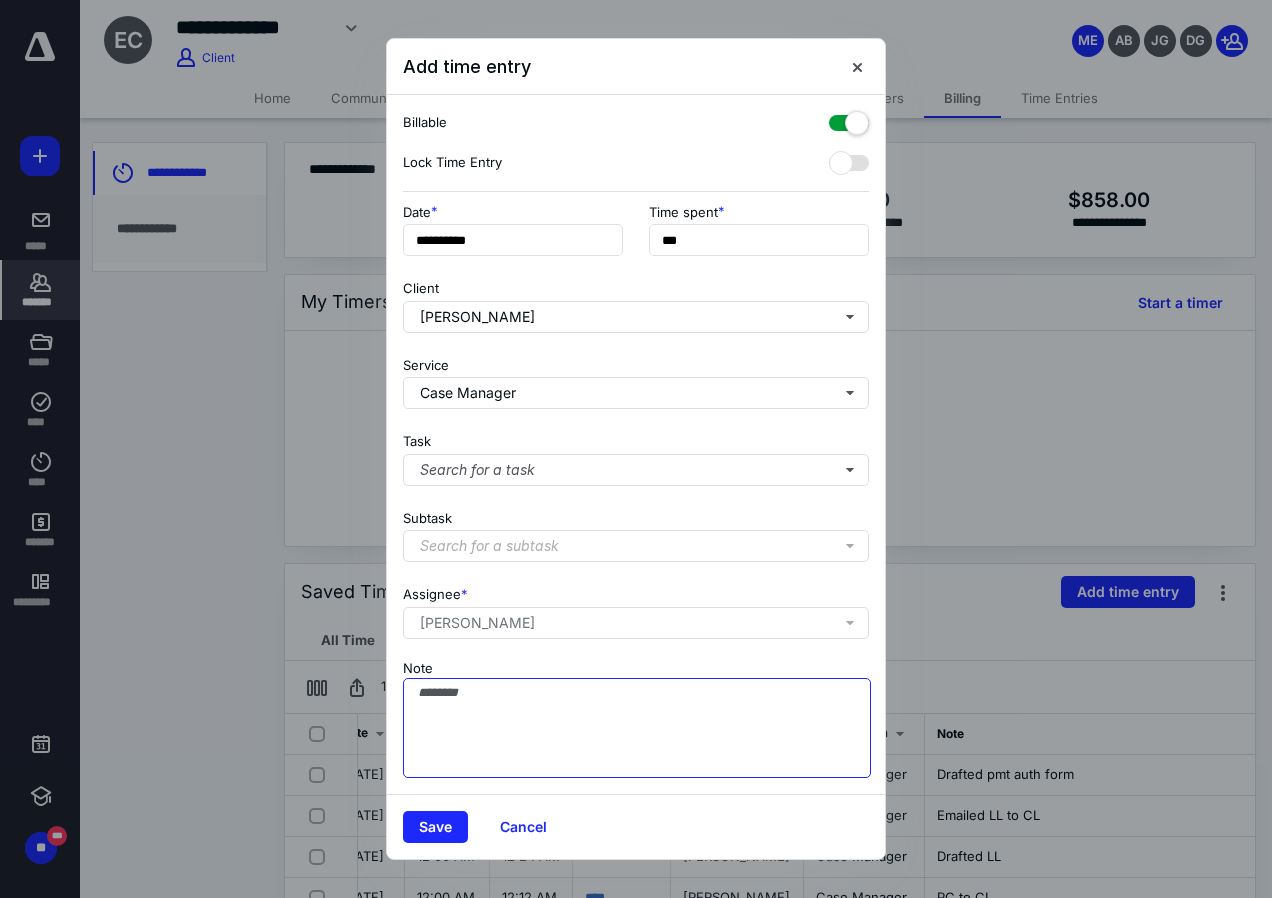 click on "Note" at bounding box center (637, 728) 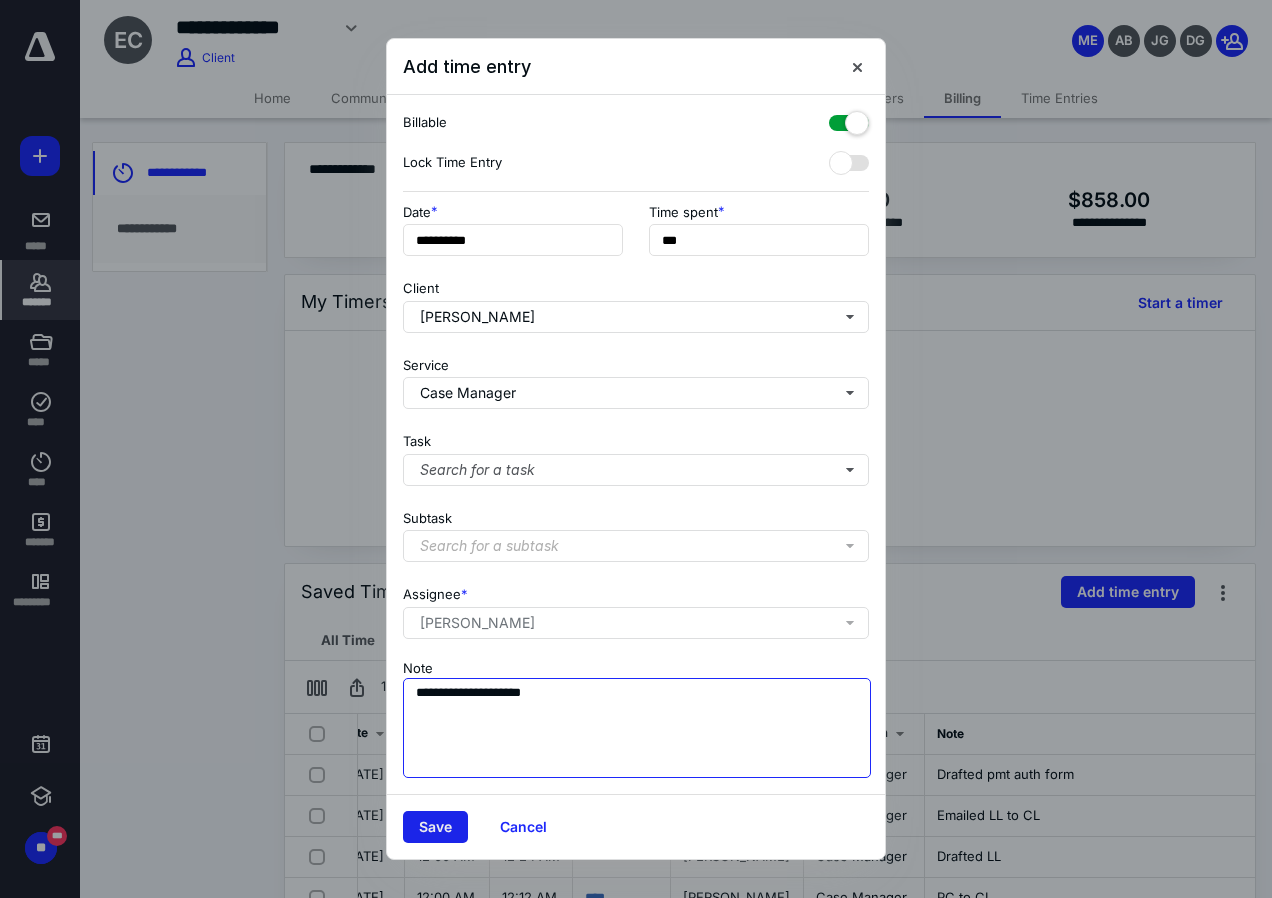 type on "**********" 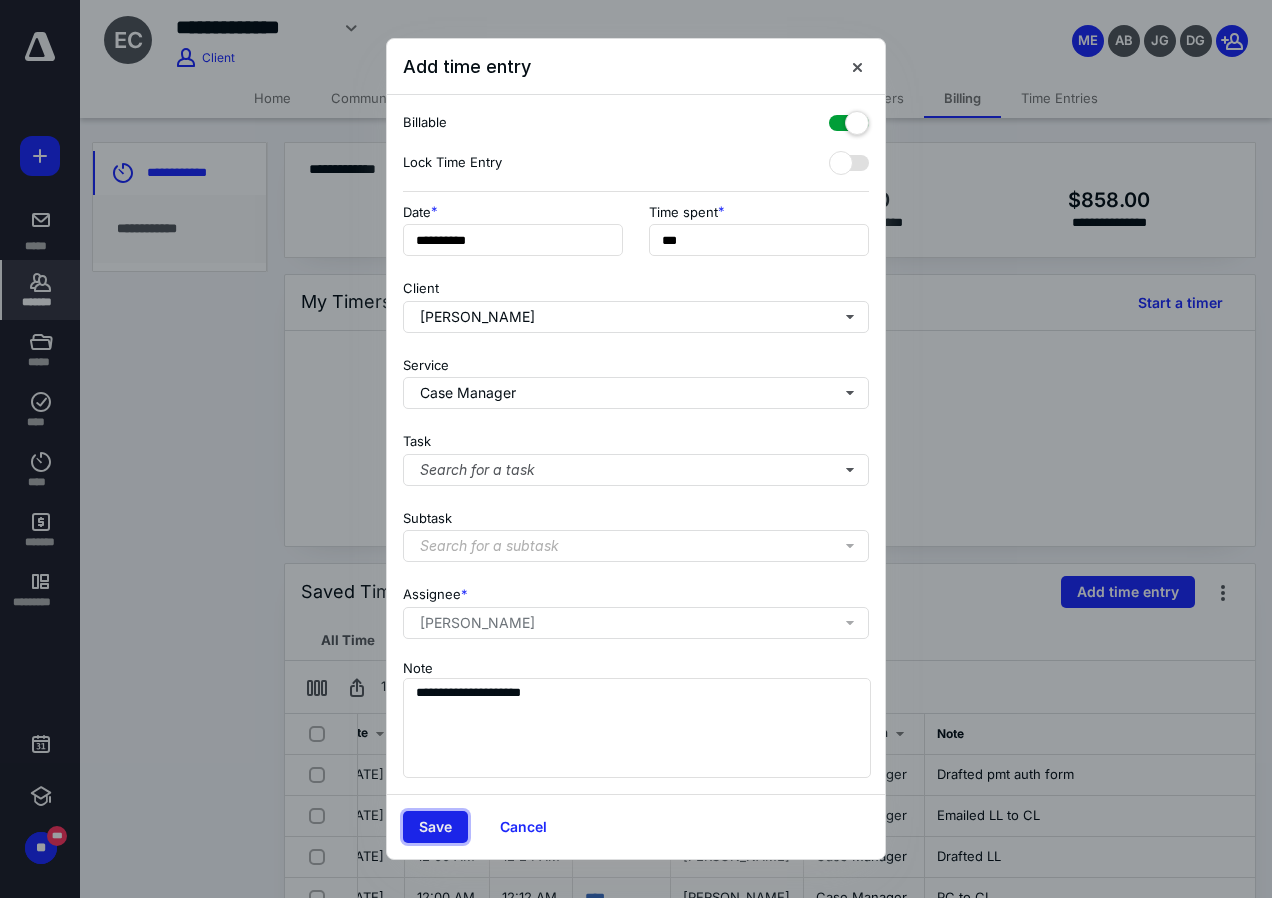 click on "Save" at bounding box center (435, 827) 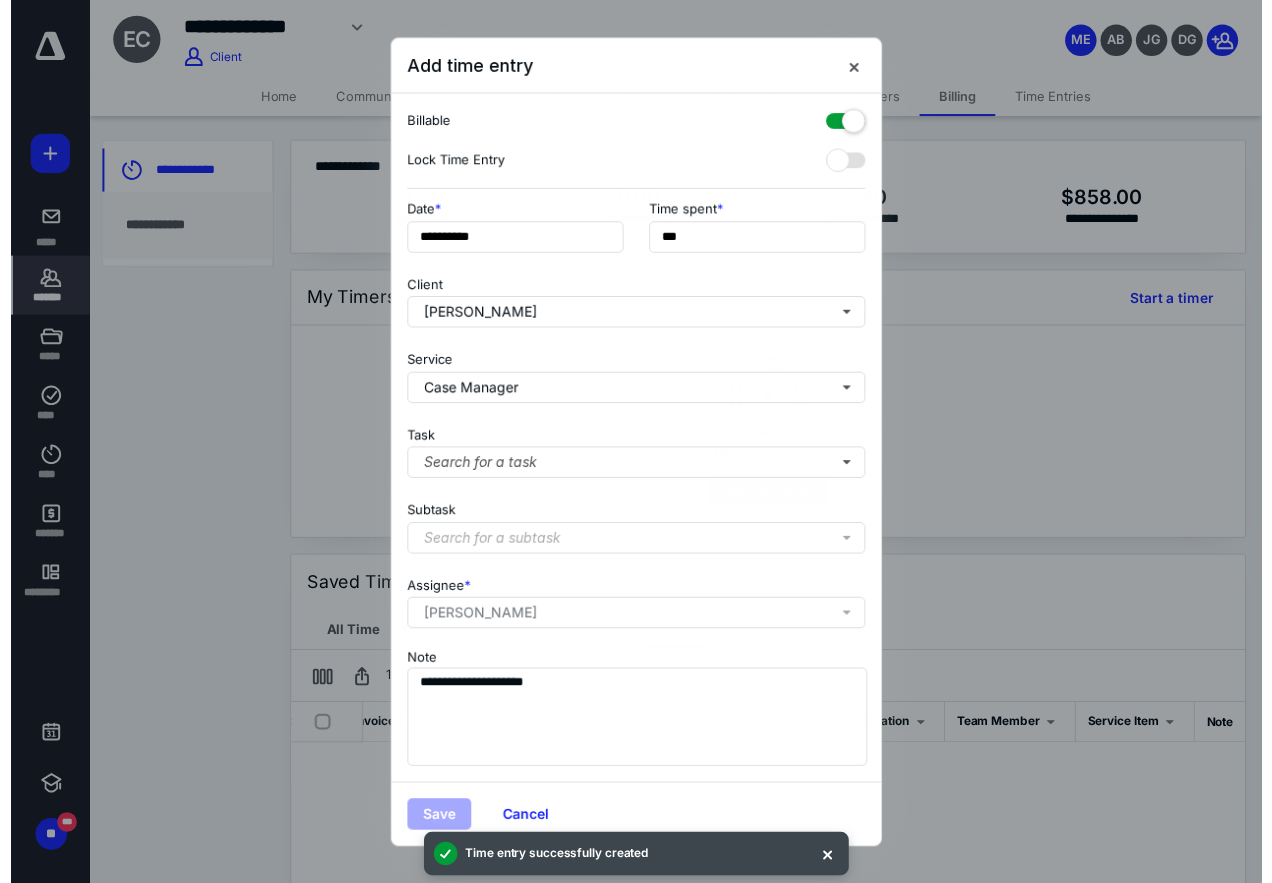 scroll, scrollTop: 0, scrollLeft: 238, axis: horizontal 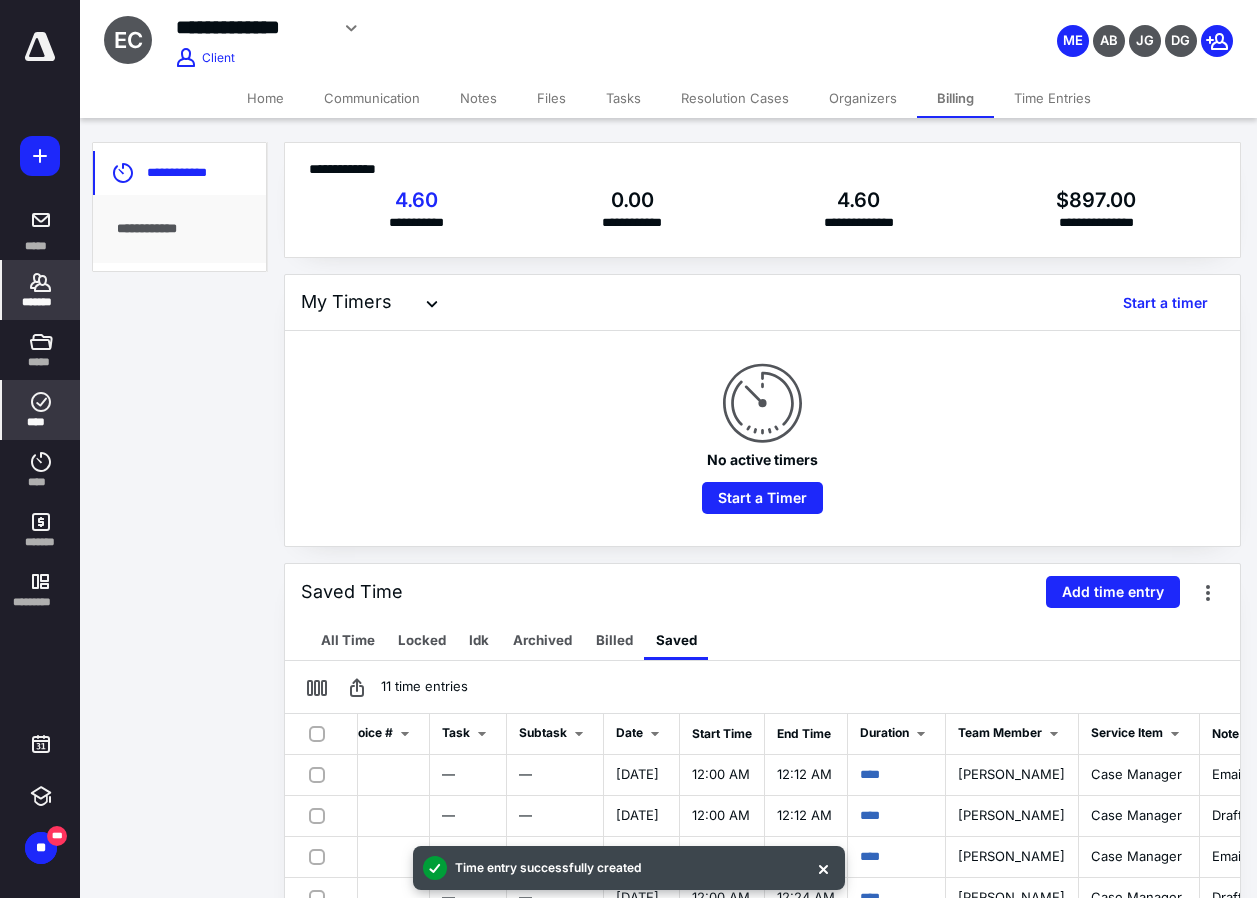 click on "****" at bounding box center (41, 410) 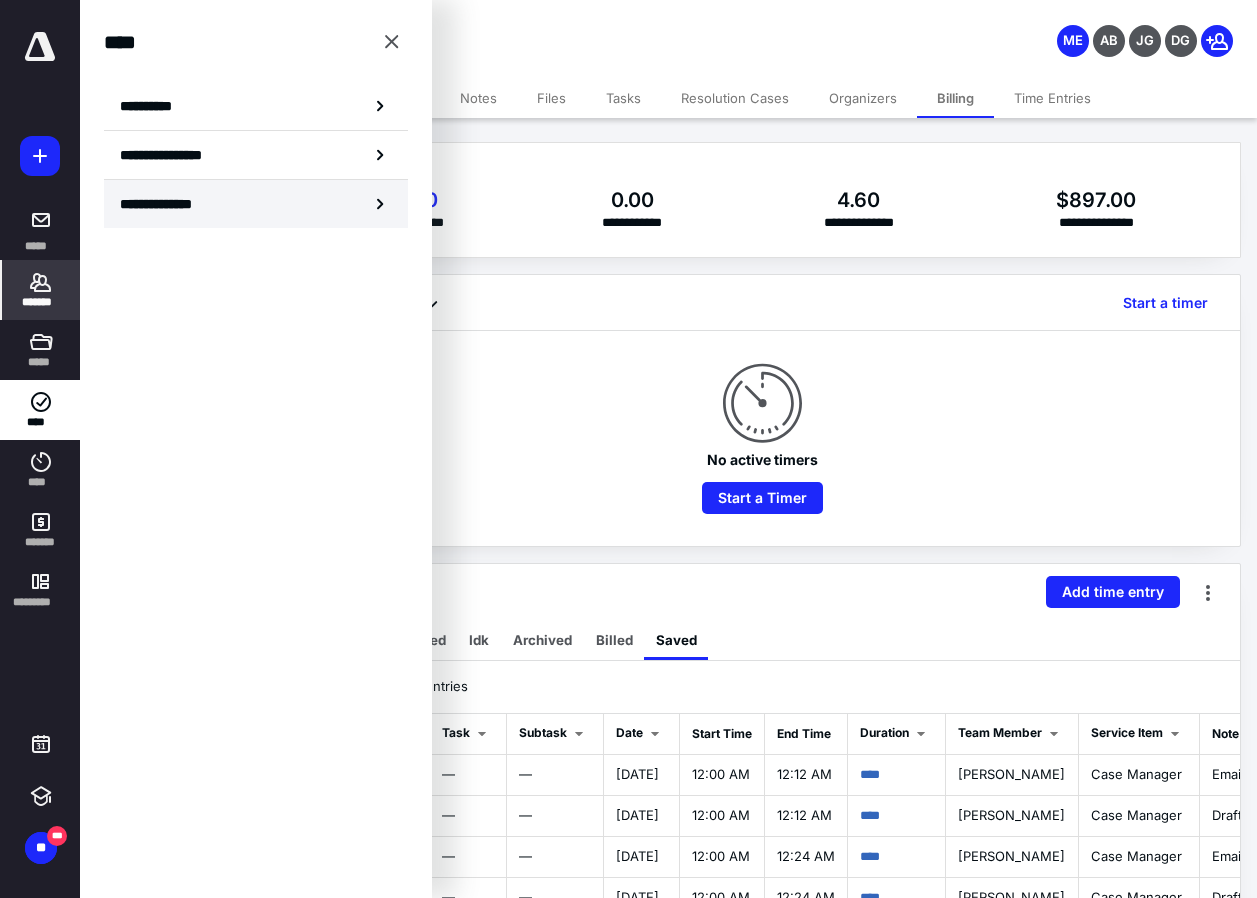 click on "**********" at bounding box center (256, 204) 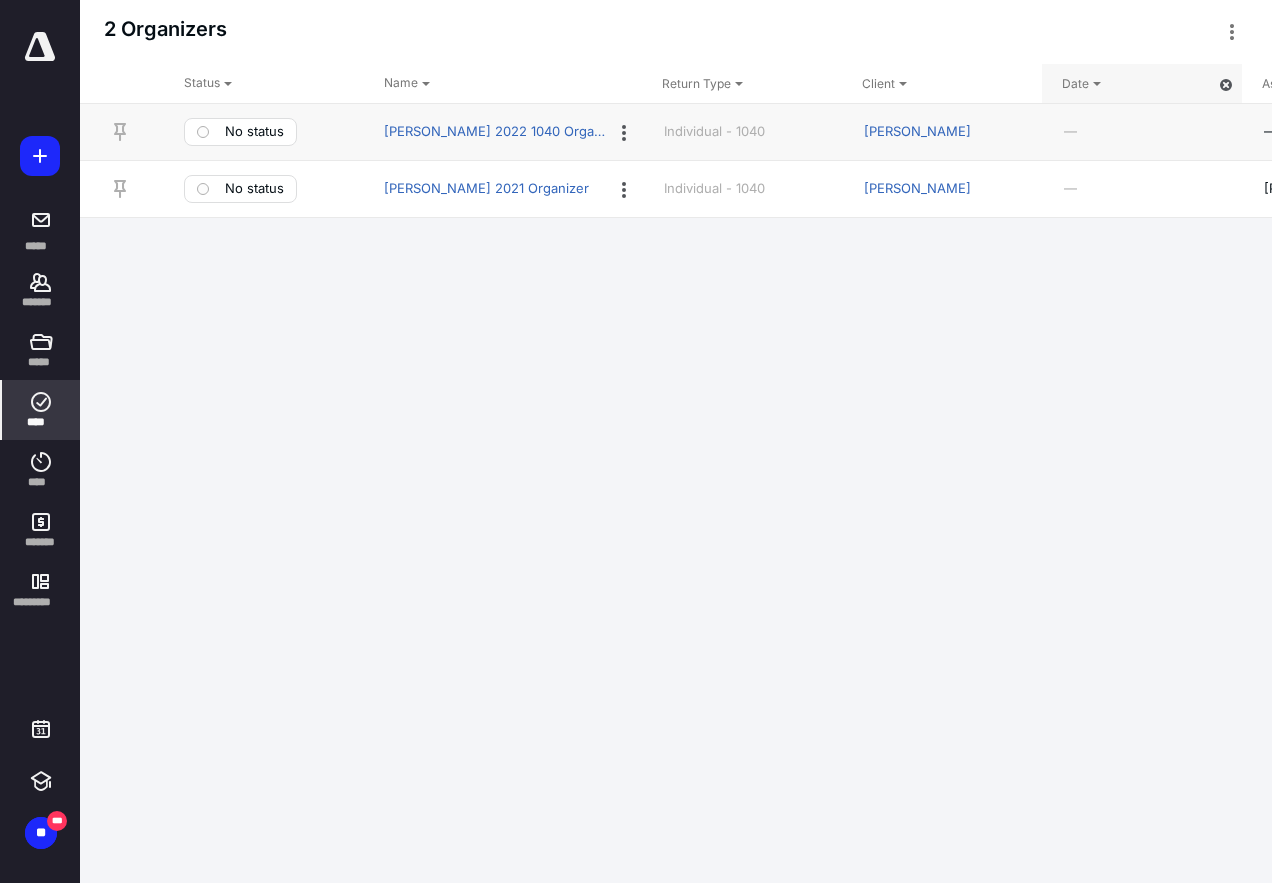 click on "****" at bounding box center [41, 410] 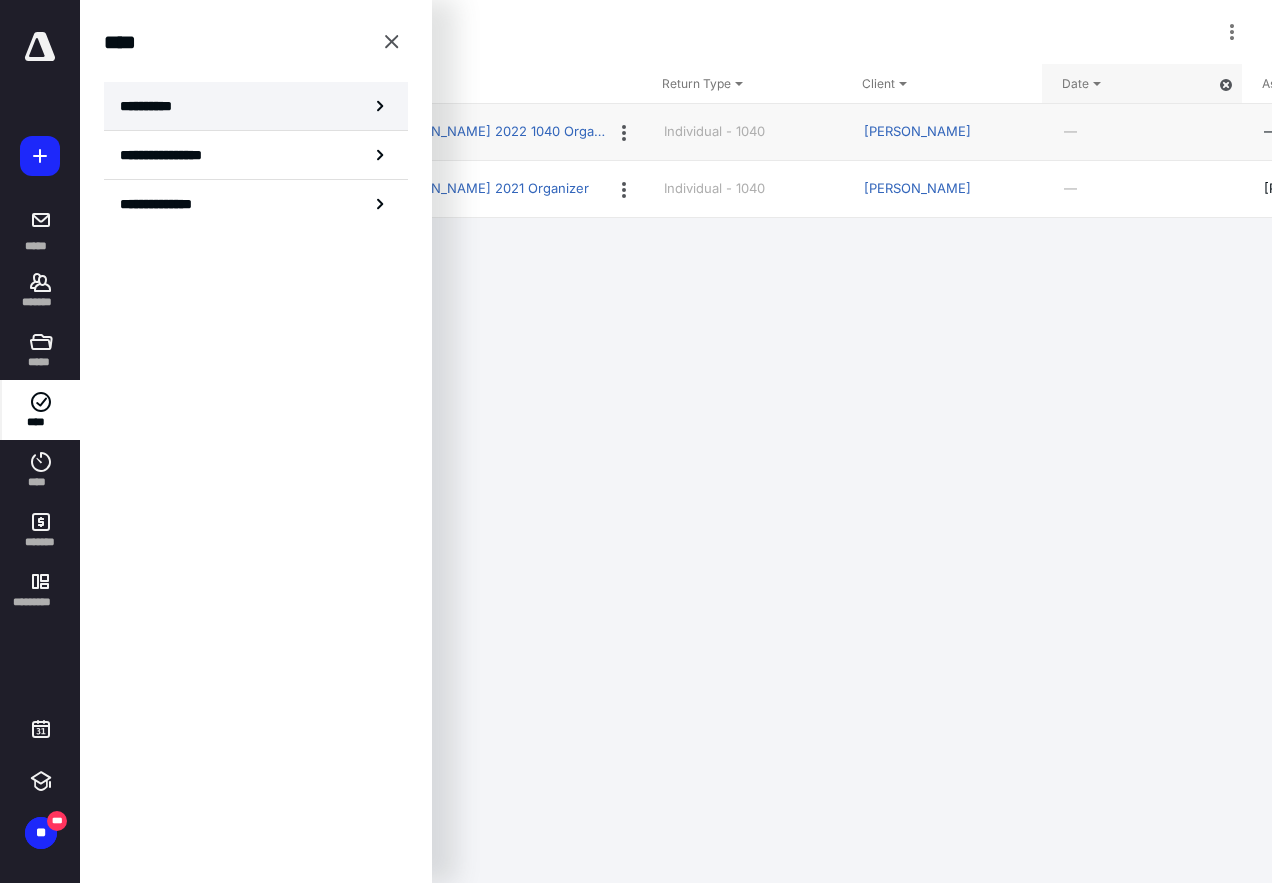 click on "**********" at bounding box center (256, 106) 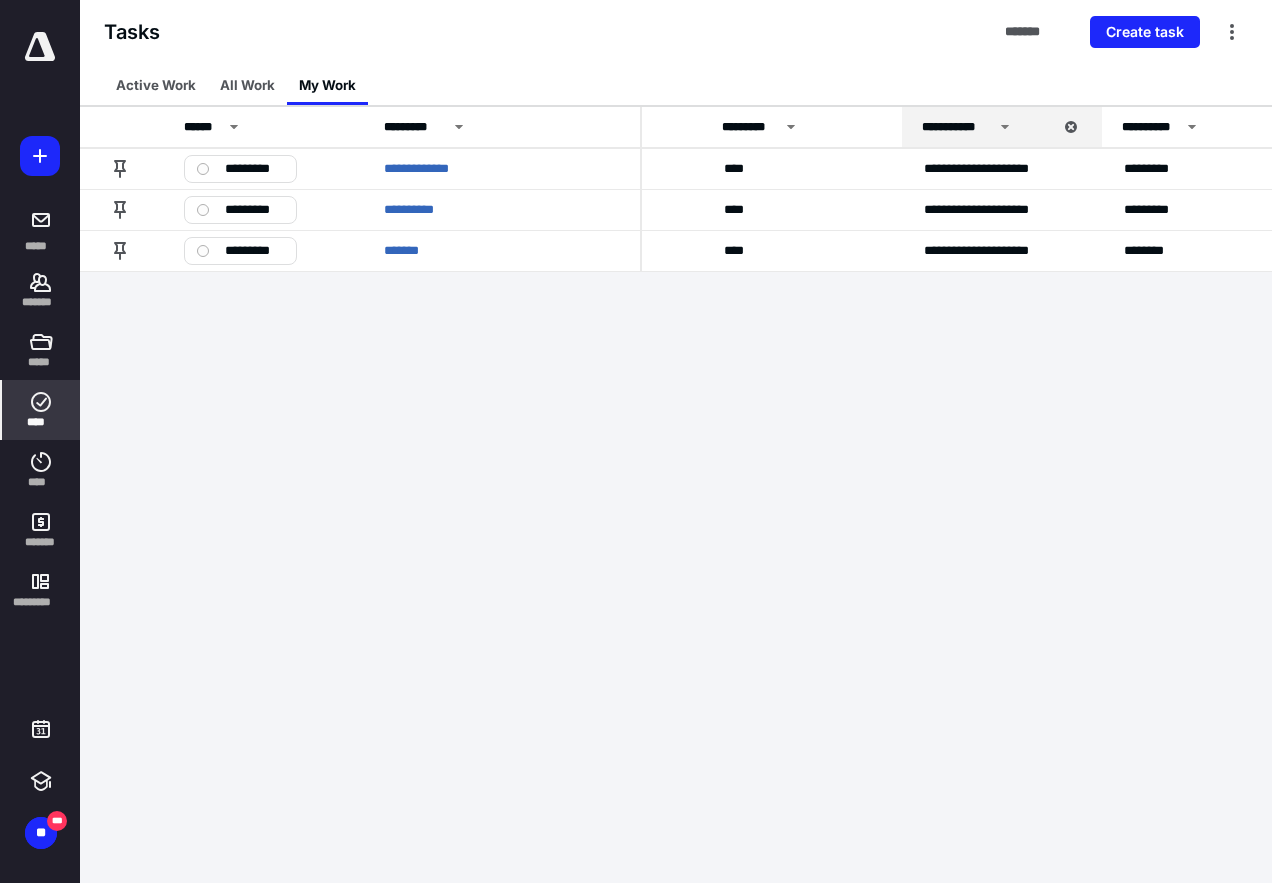 scroll, scrollTop: 0, scrollLeft: 0, axis: both 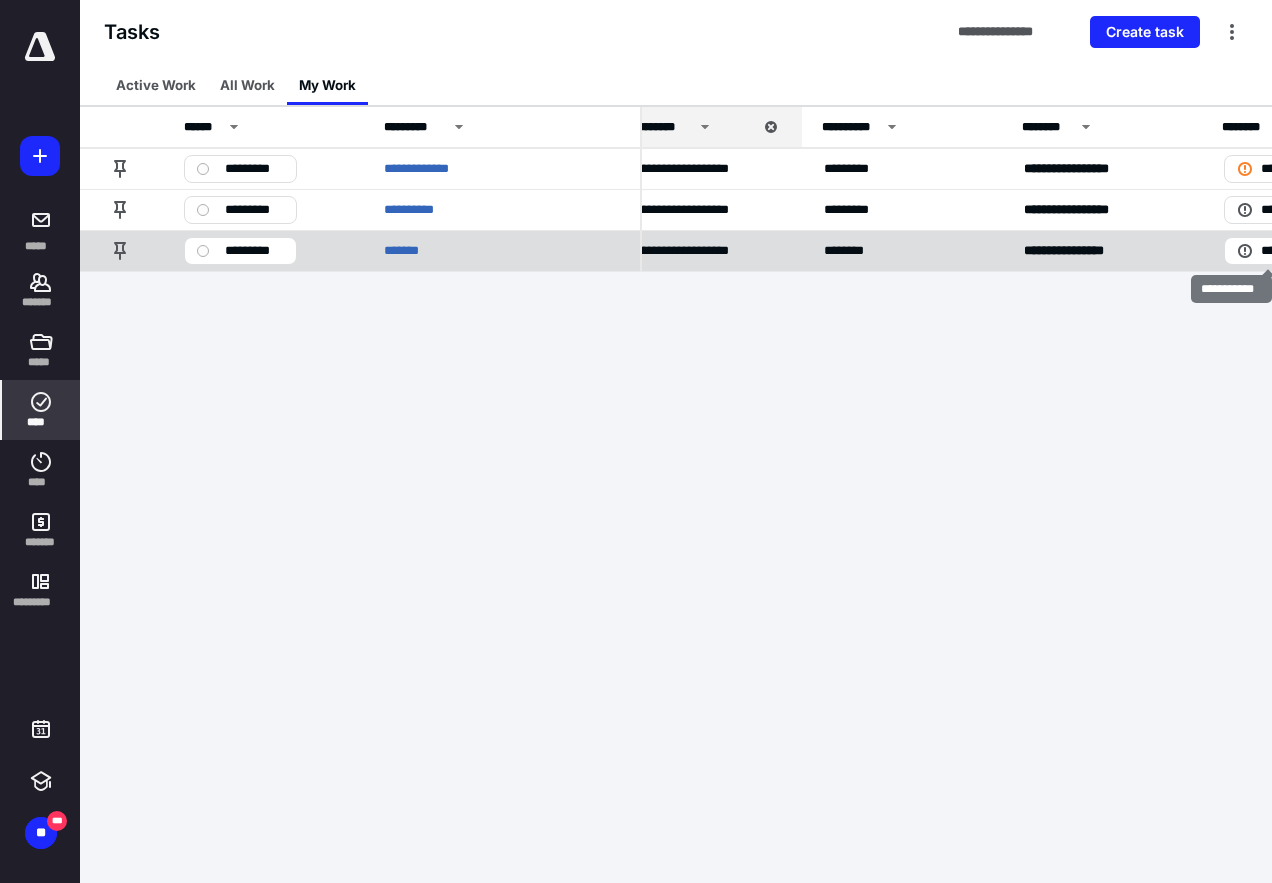 click 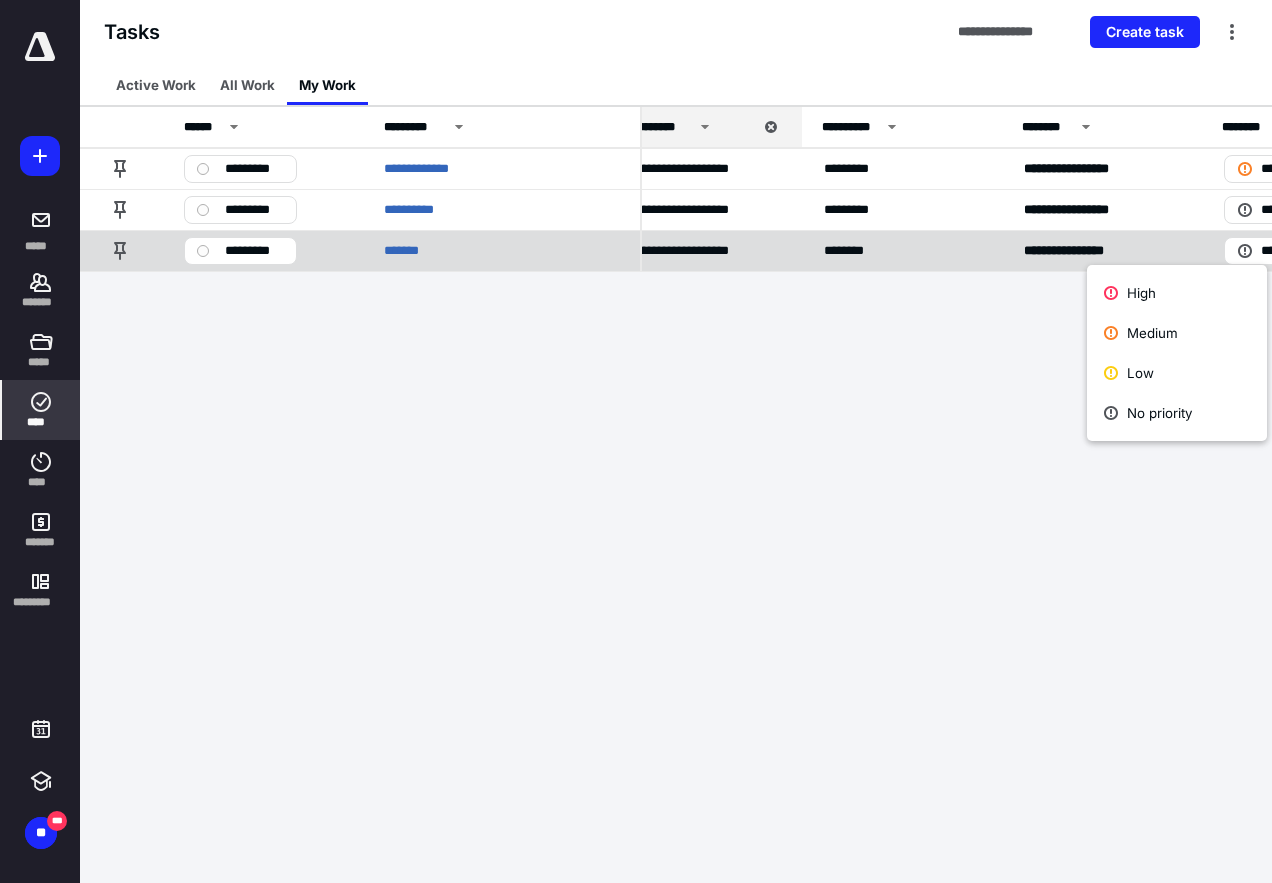 click on "**********" at bounding box center (1281, 251) 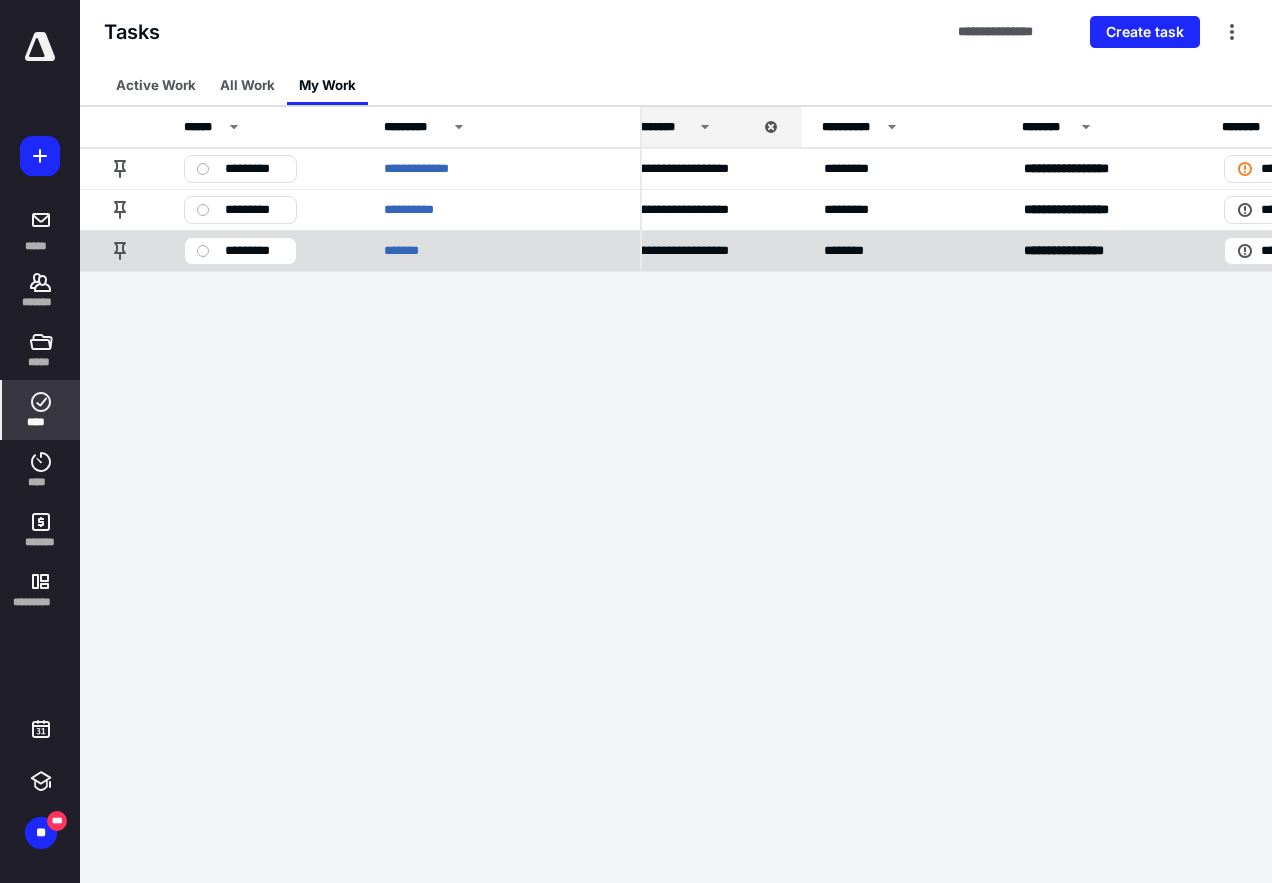 click on "*********" at bounding box center (240, 251) 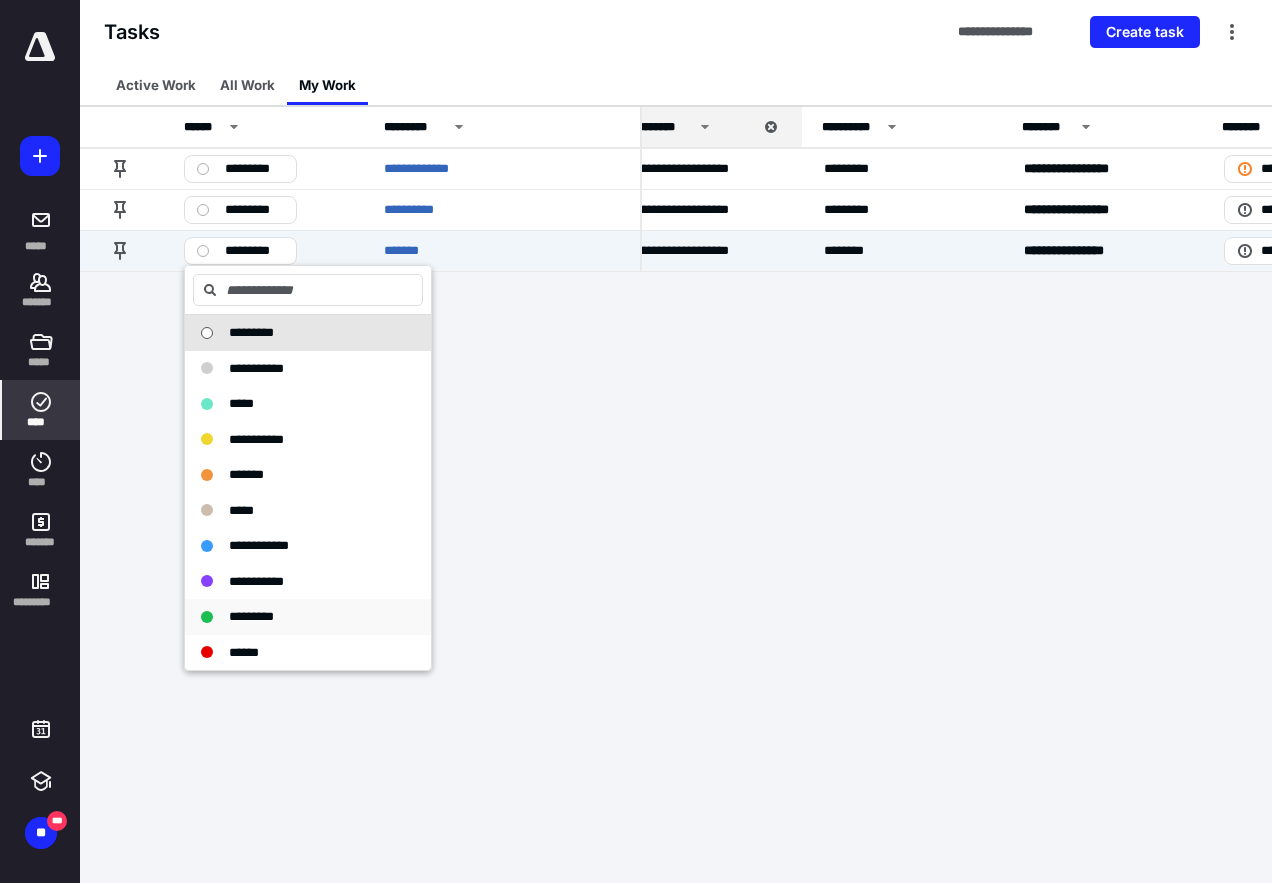 click on "*********" at bounding box center [308, 617] 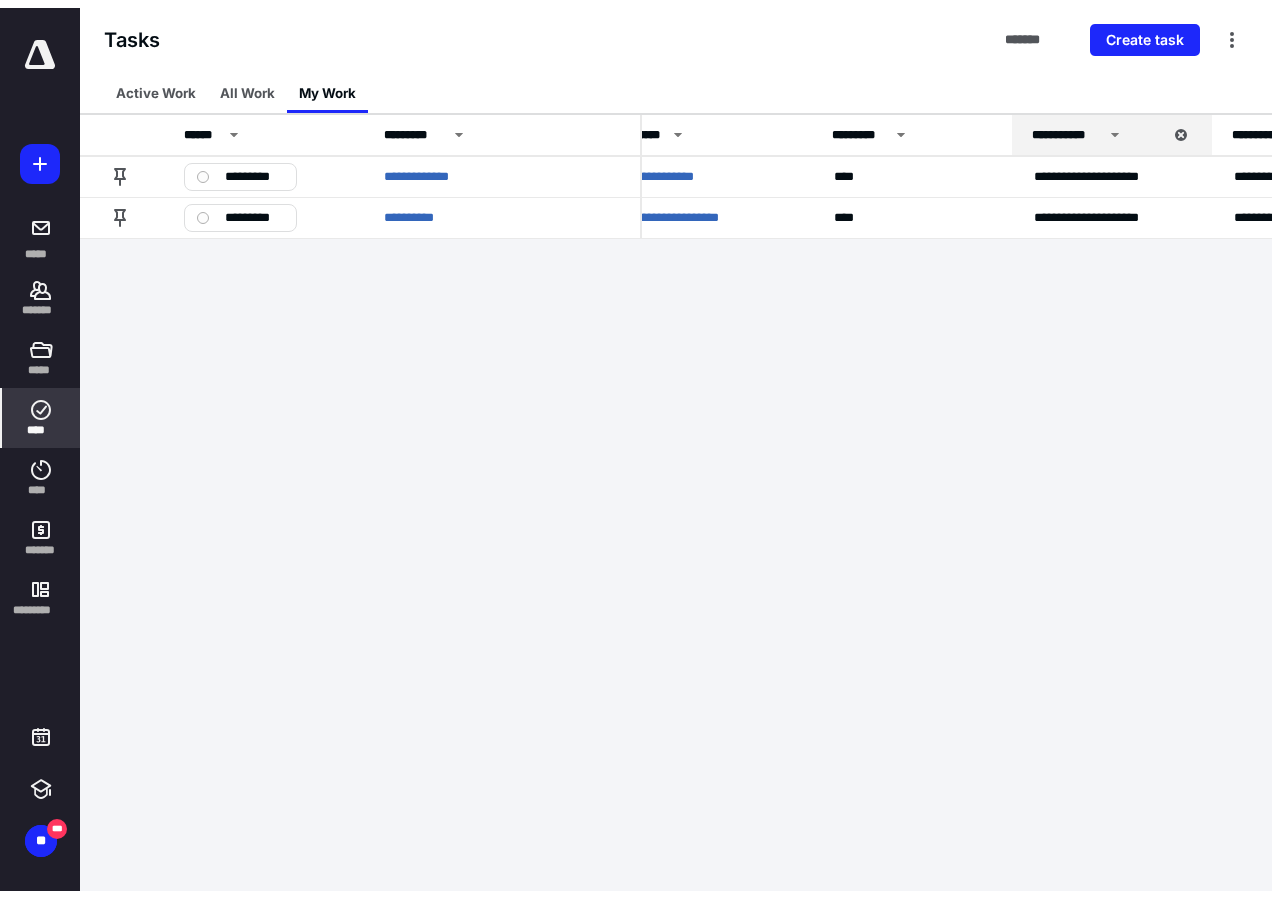 scroll, scrollTop: 0, scrollLeft: 0, axis: both 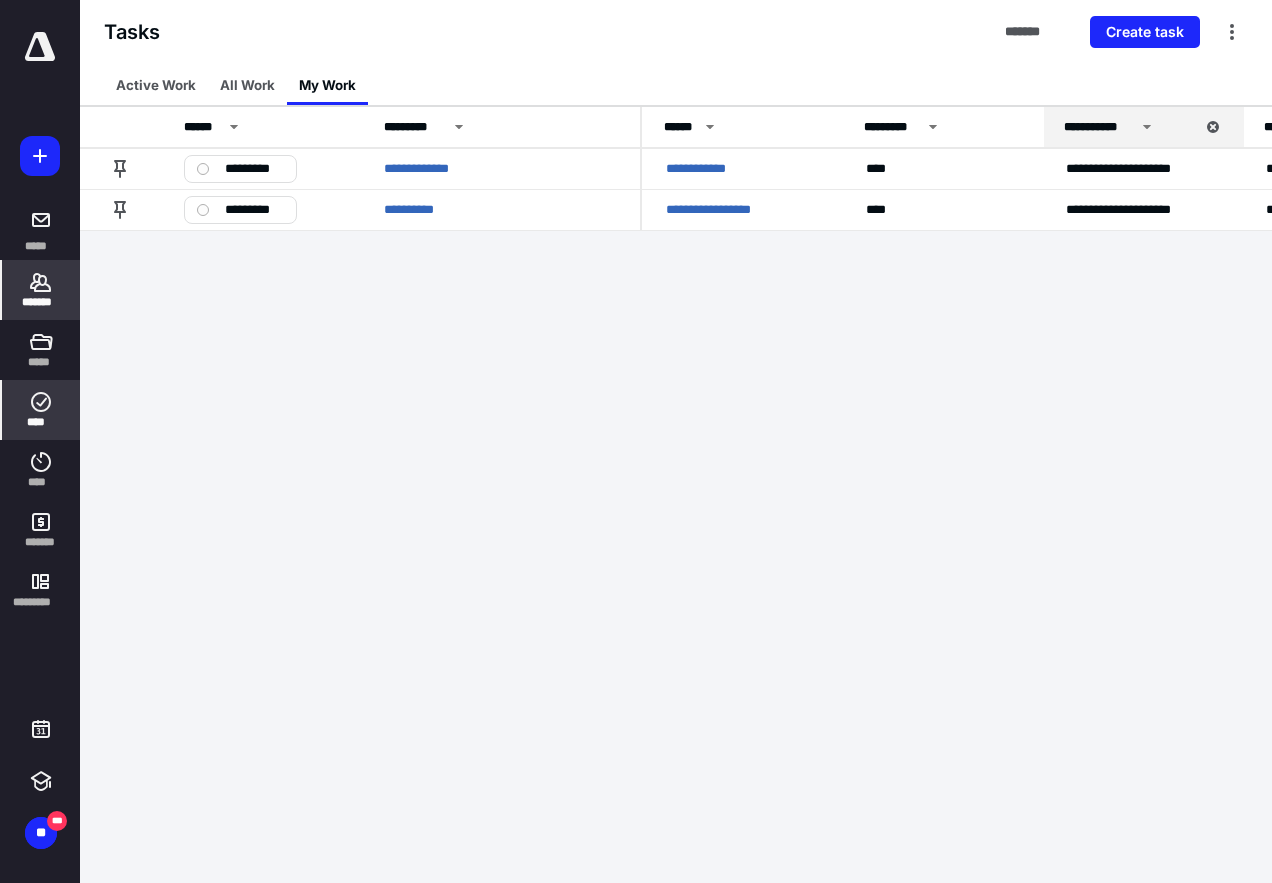 click on "*******" at bounding box center (41, 302) 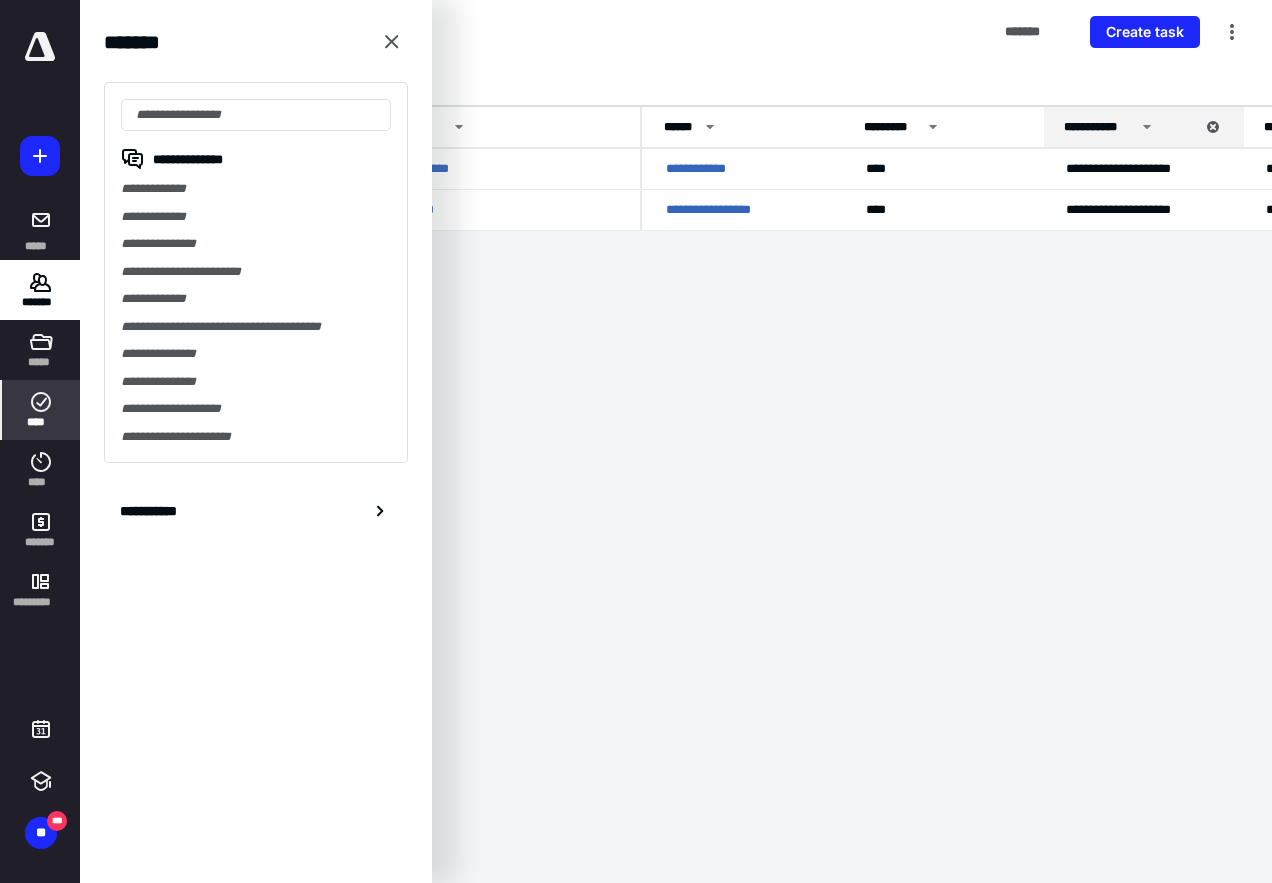 drag, startPoint x: 32, startPoint y: 72, endPoint x: 35, endPoint y: 60, distance: 12.369317 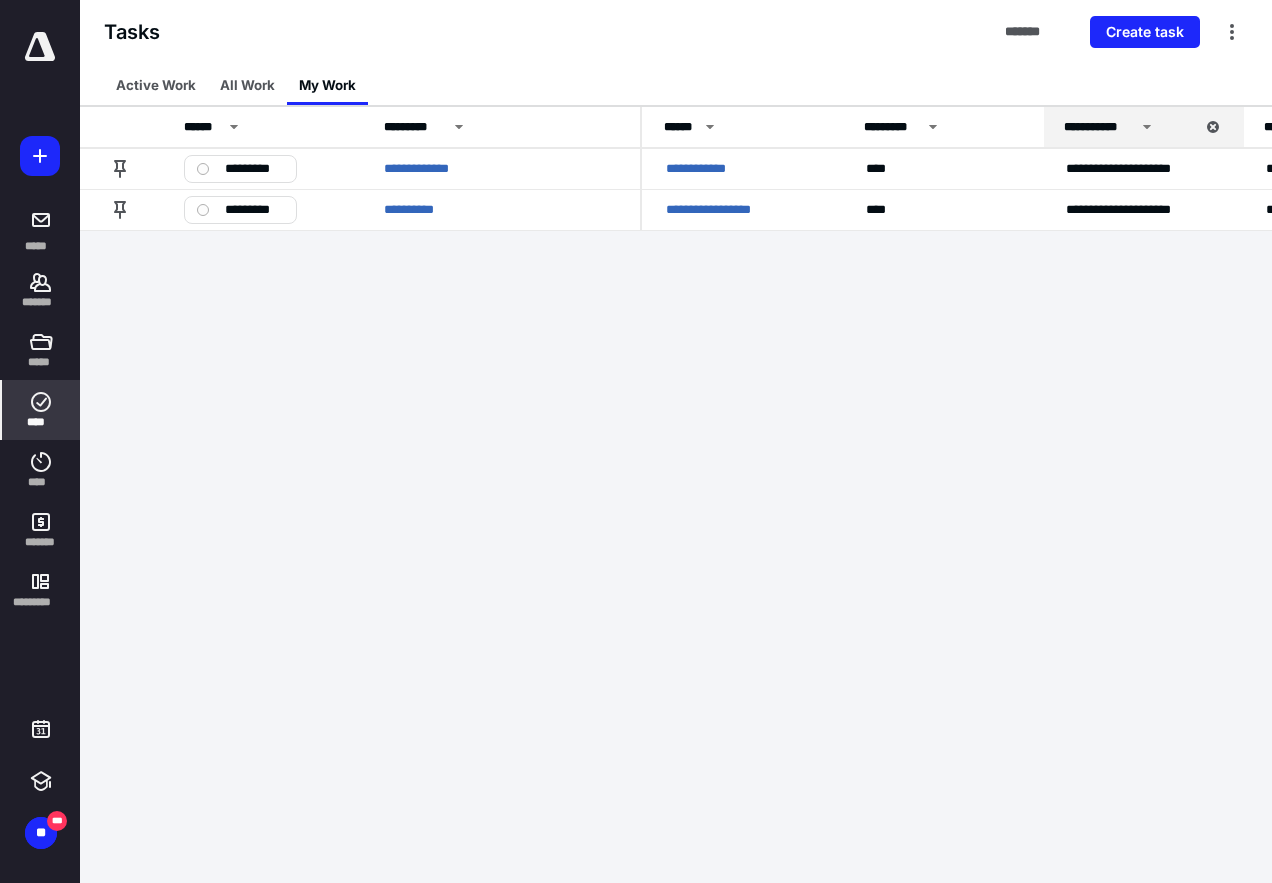 click at bounding box center (40, 47) 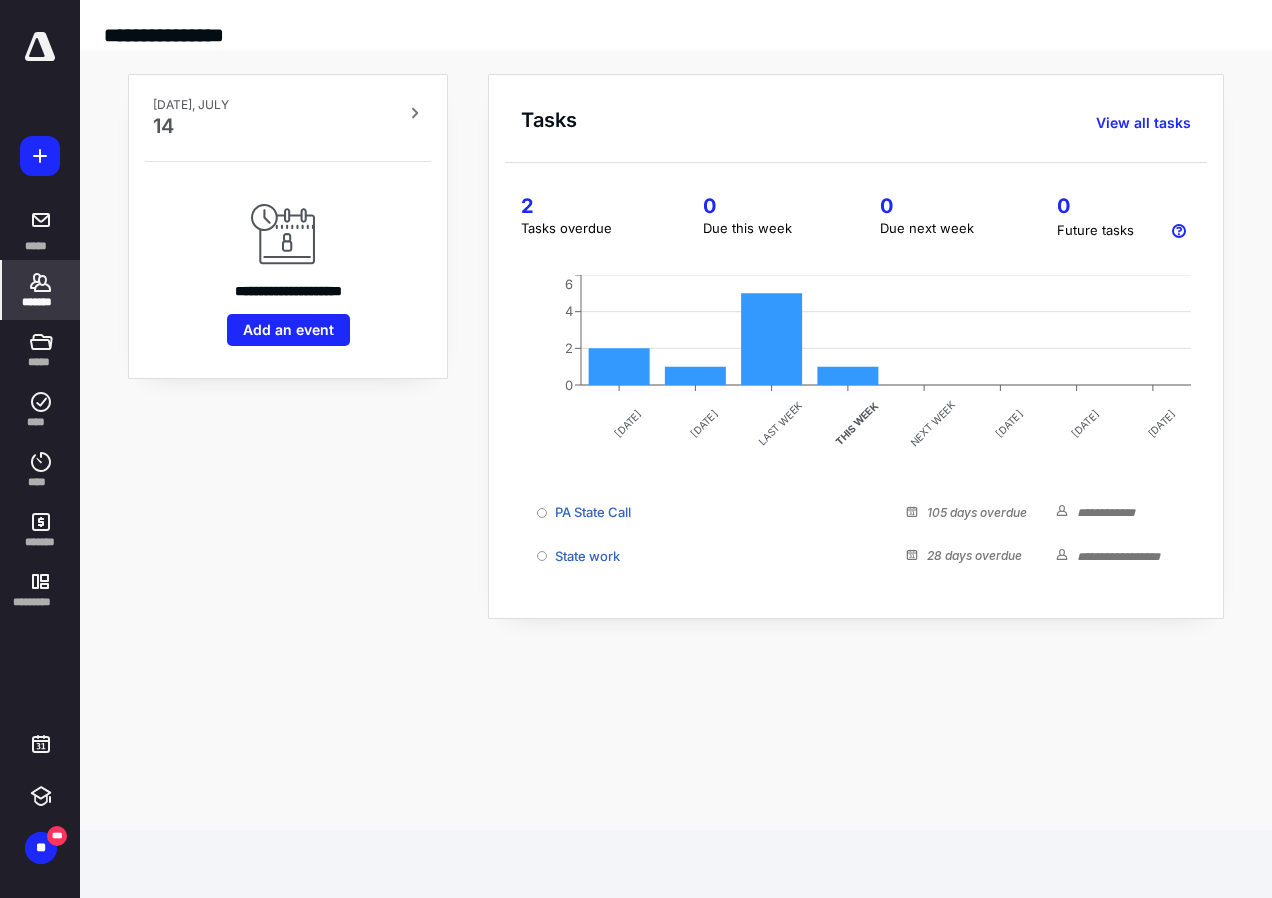 click on "*******" at bounding box center (41, 302) 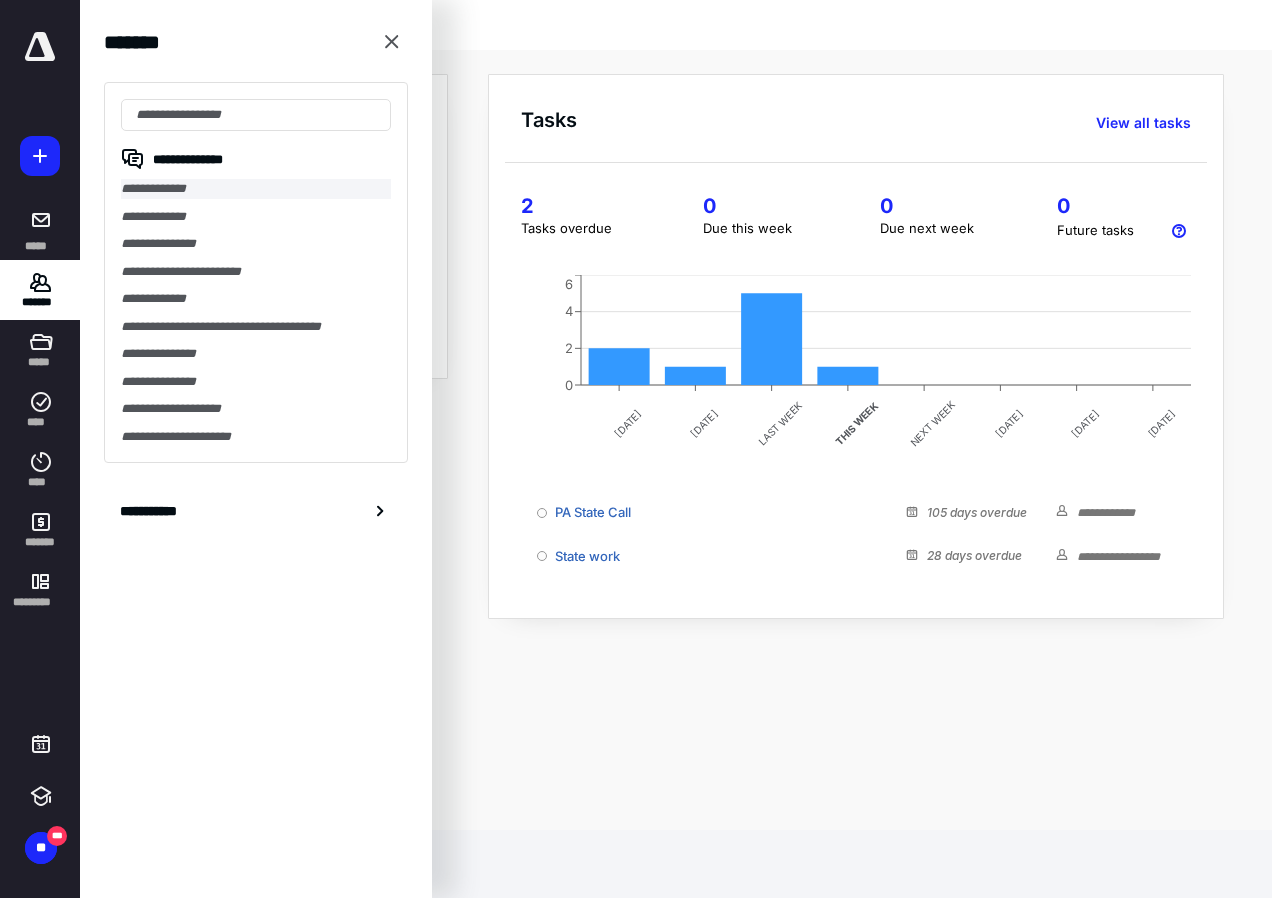 click on "**********" at bounding box center (256, 189) 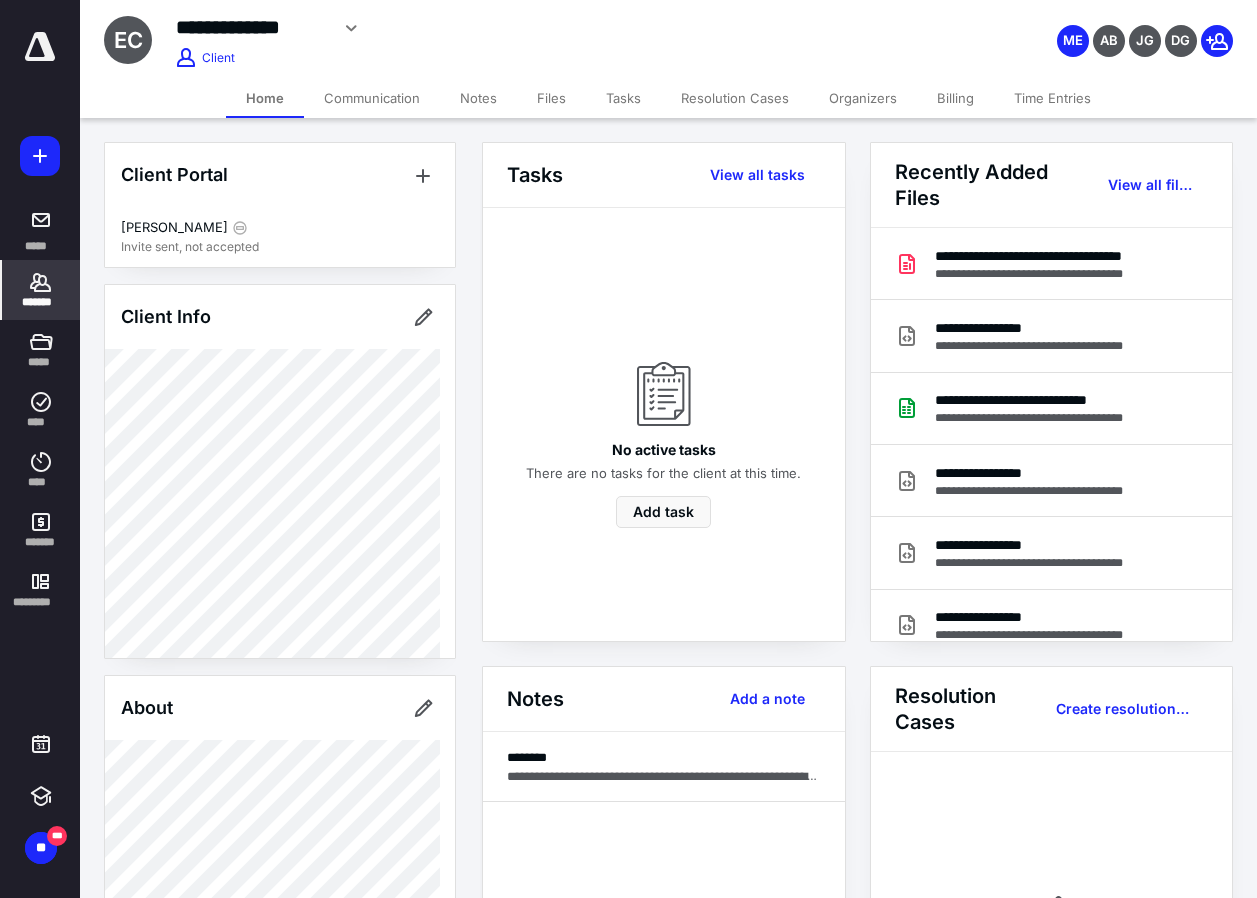 click on "*******" at bounding box center [41, 290] 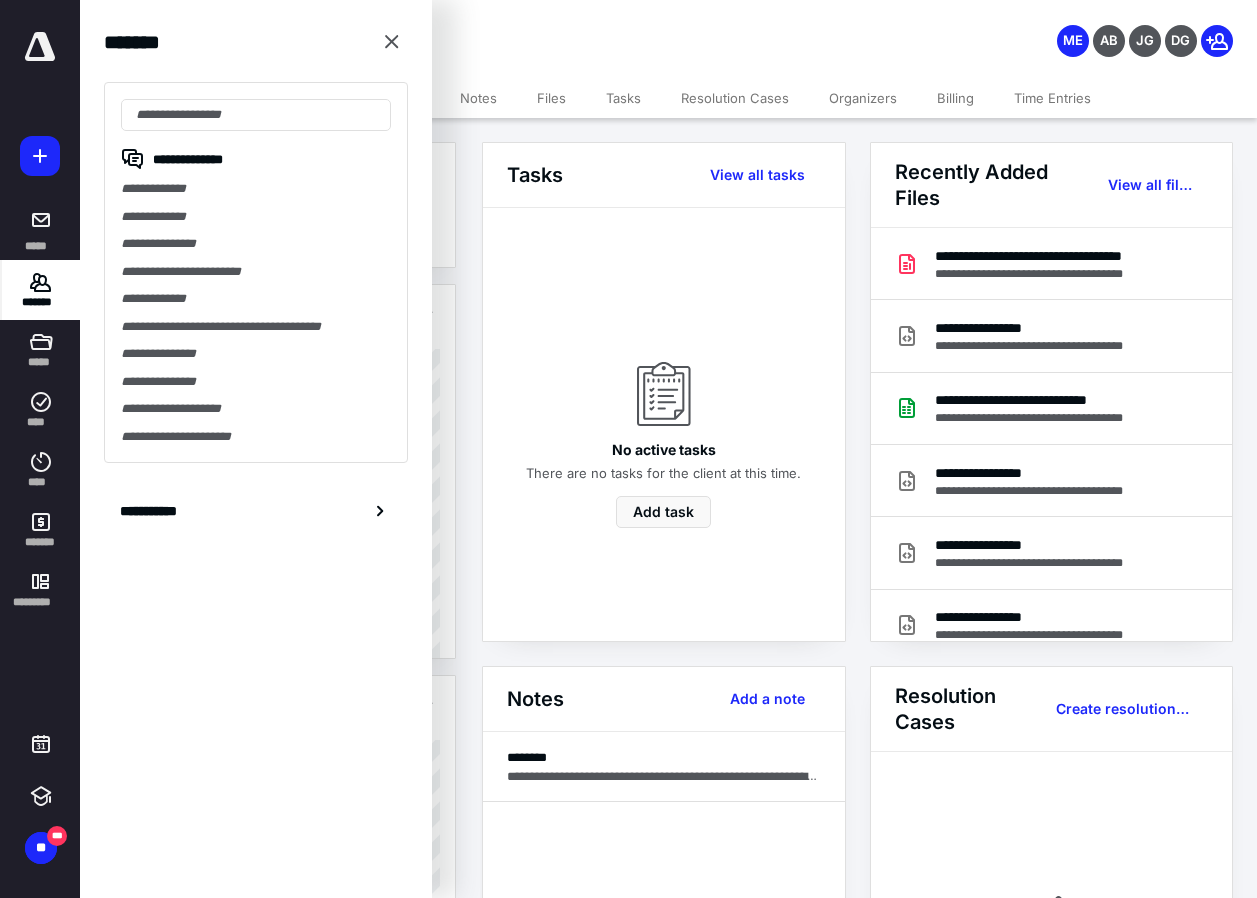 click on "*******" at bounding box center [41, 290] 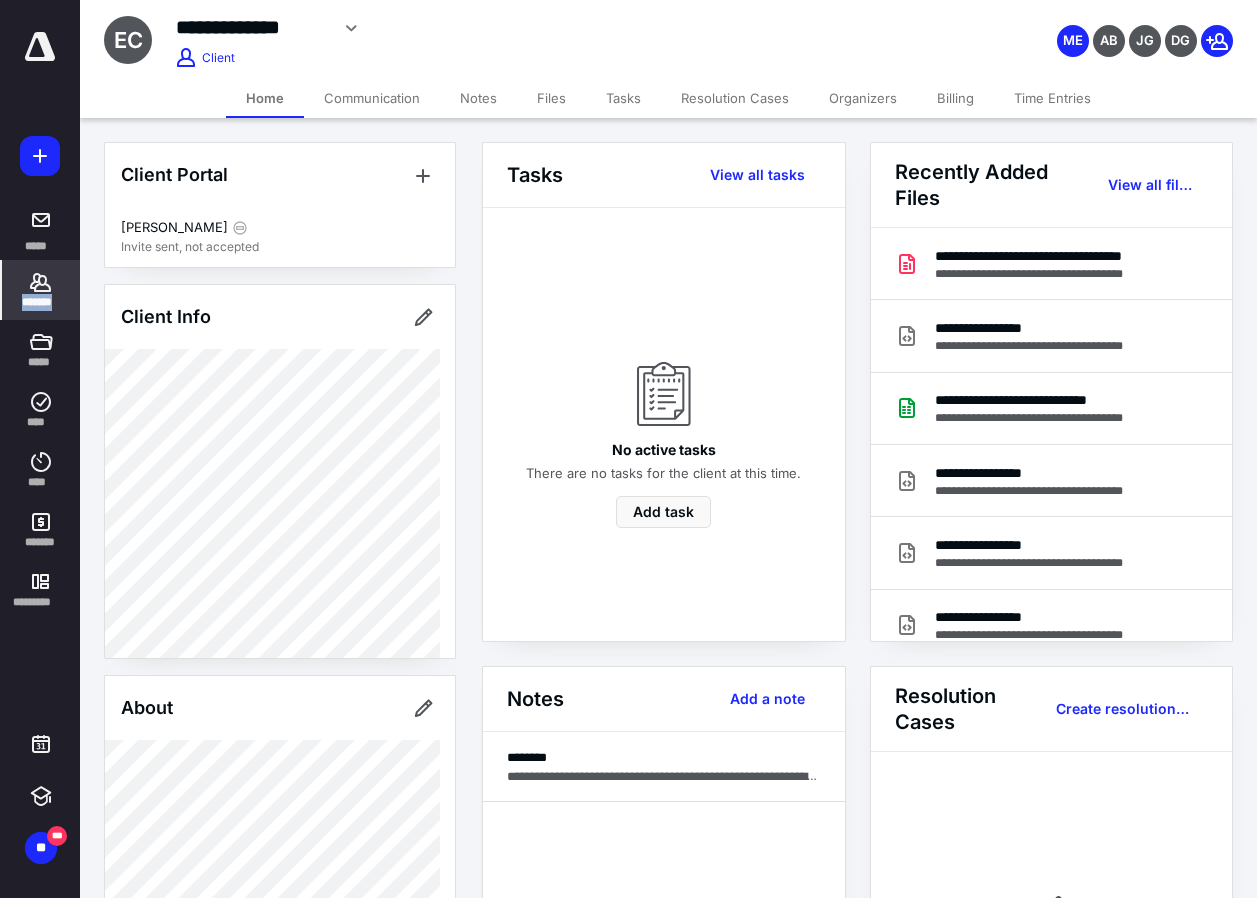 click on "*******" at bounding box center (41, 290) 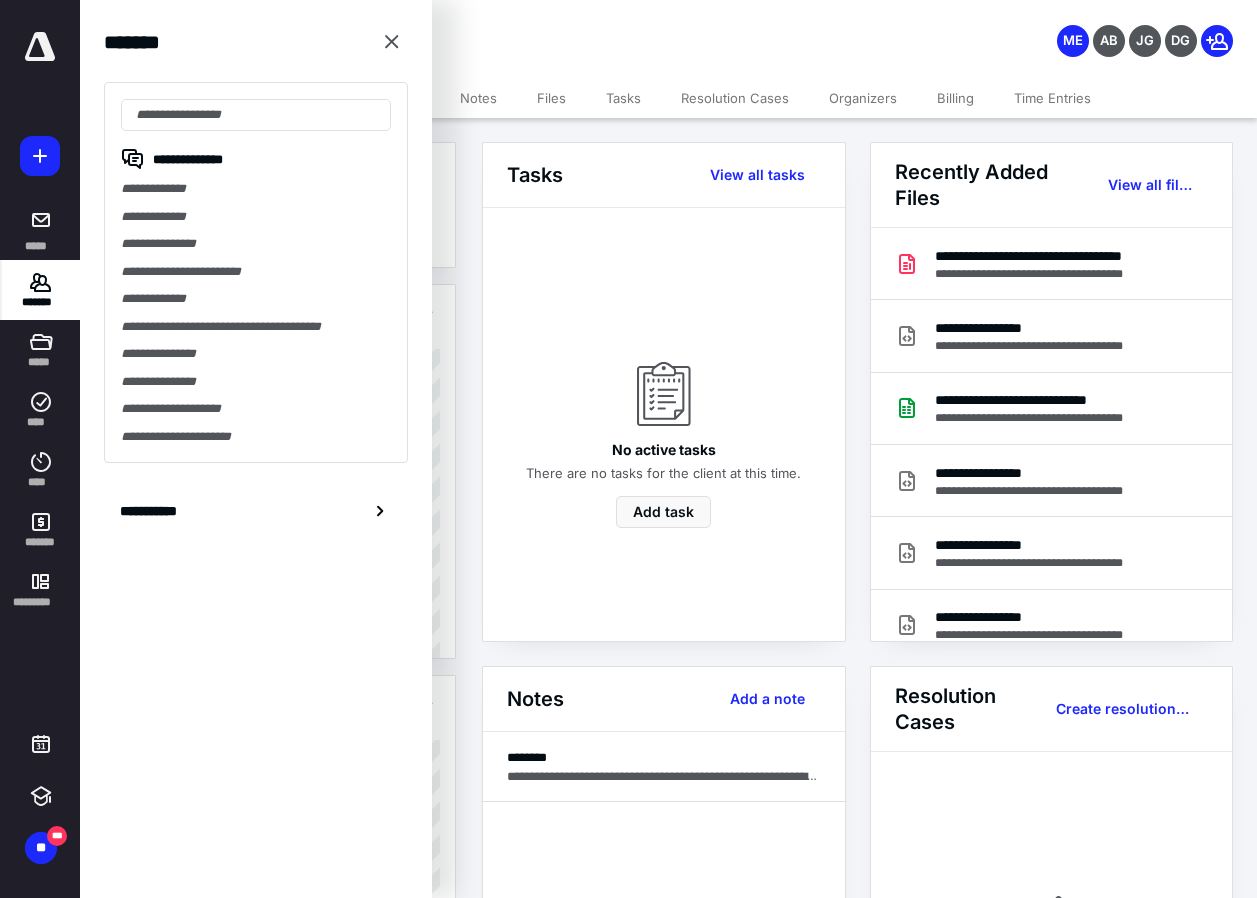 click on "*******" at bounding box center [41, 290] 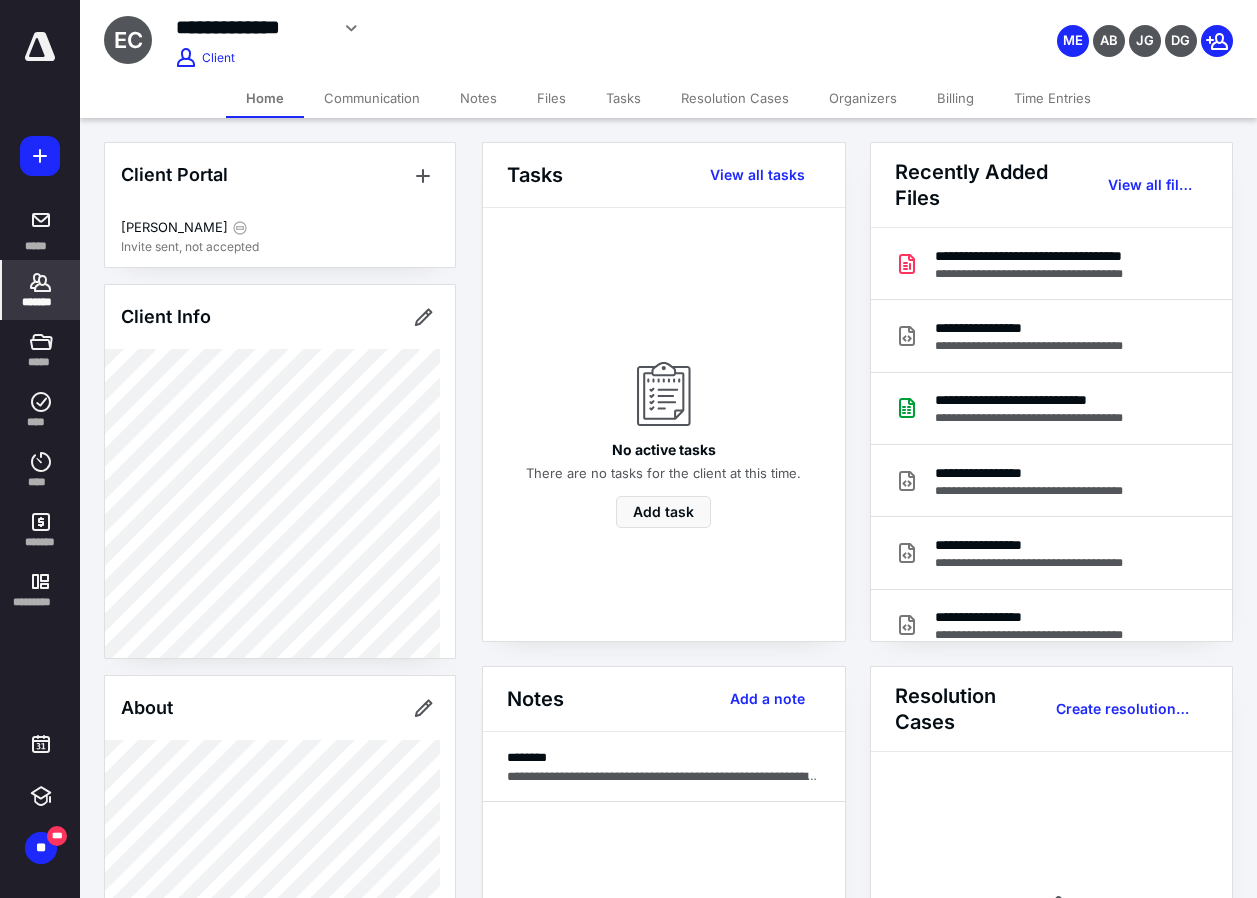 click 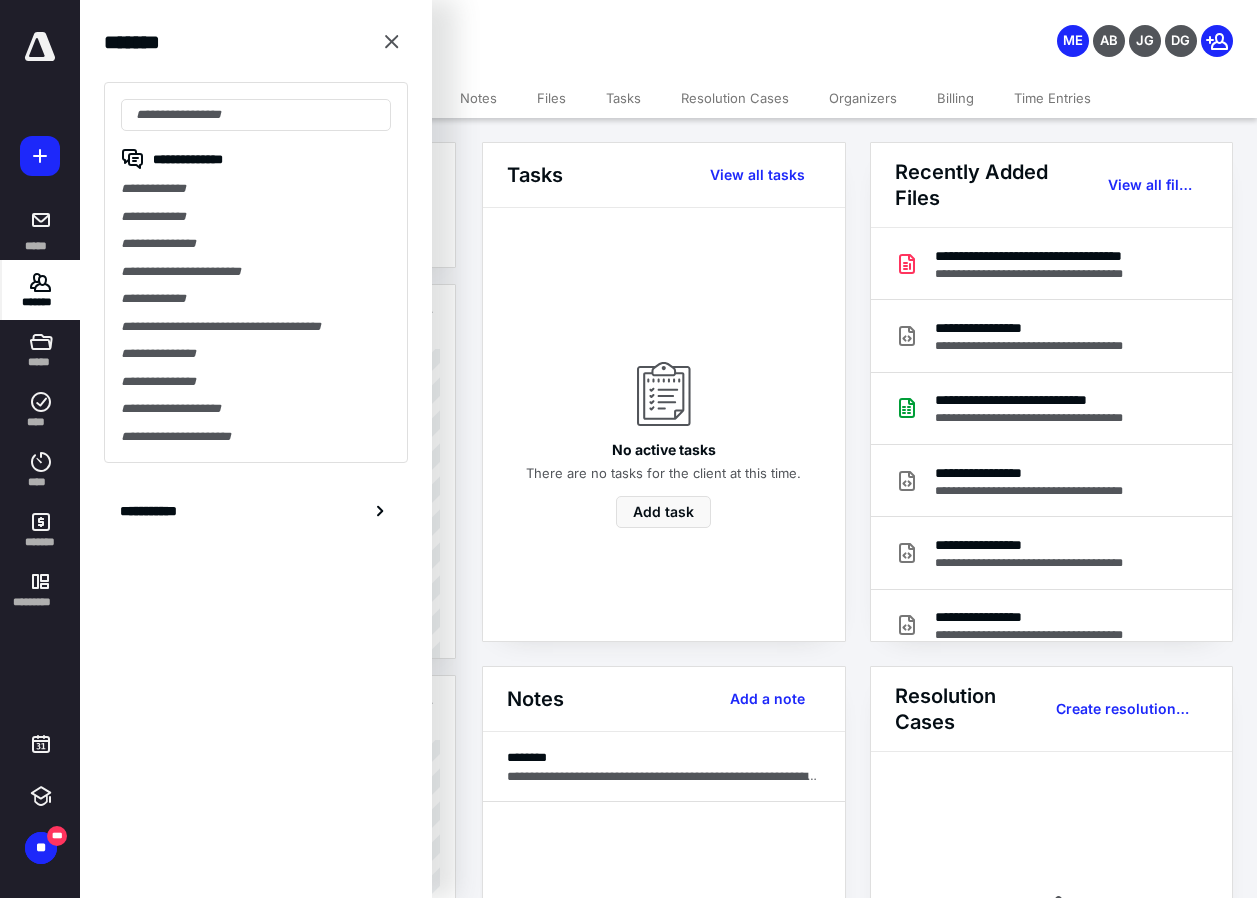 click on "*******" at bounding box center (41, 302) 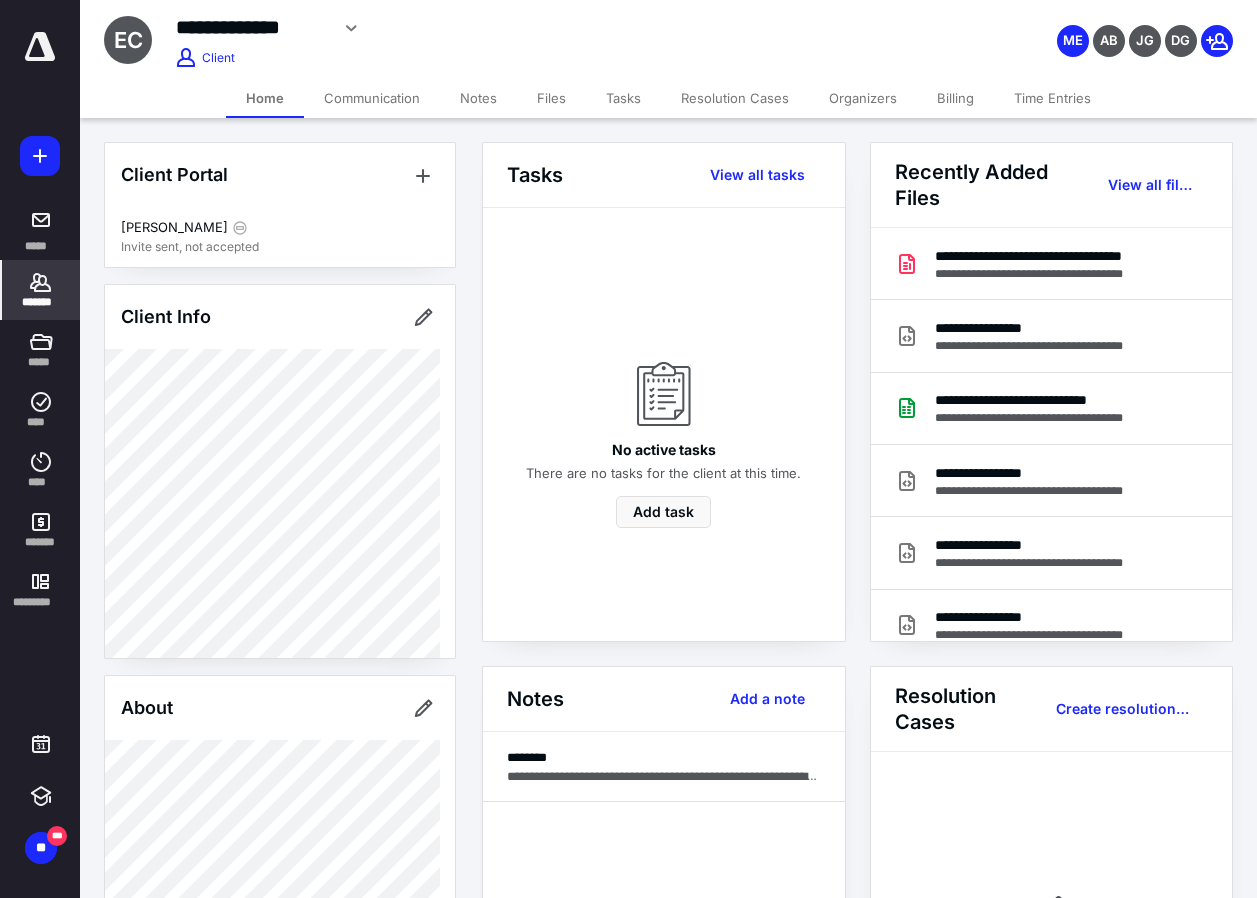 click 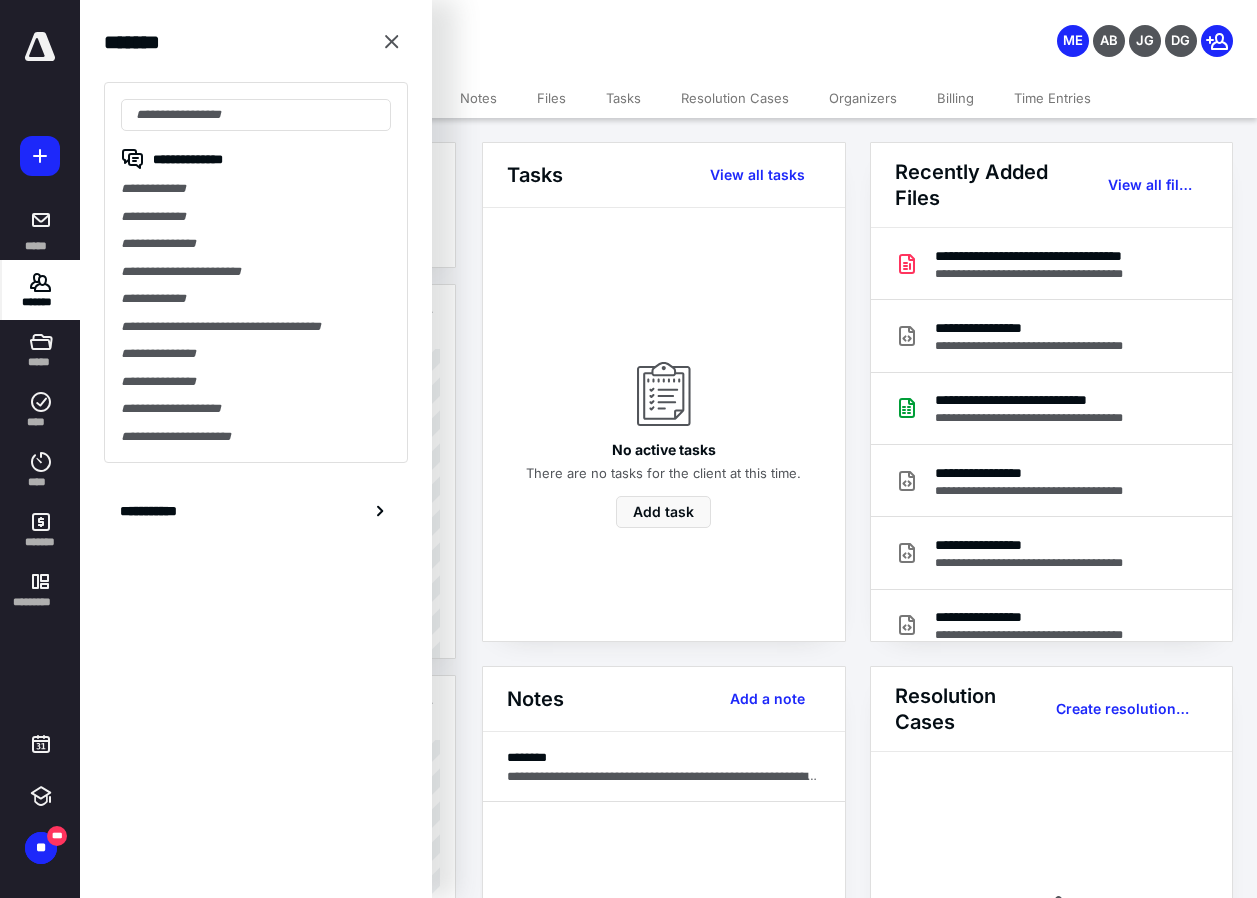 click on "*******" at bounding box center [41, 302] 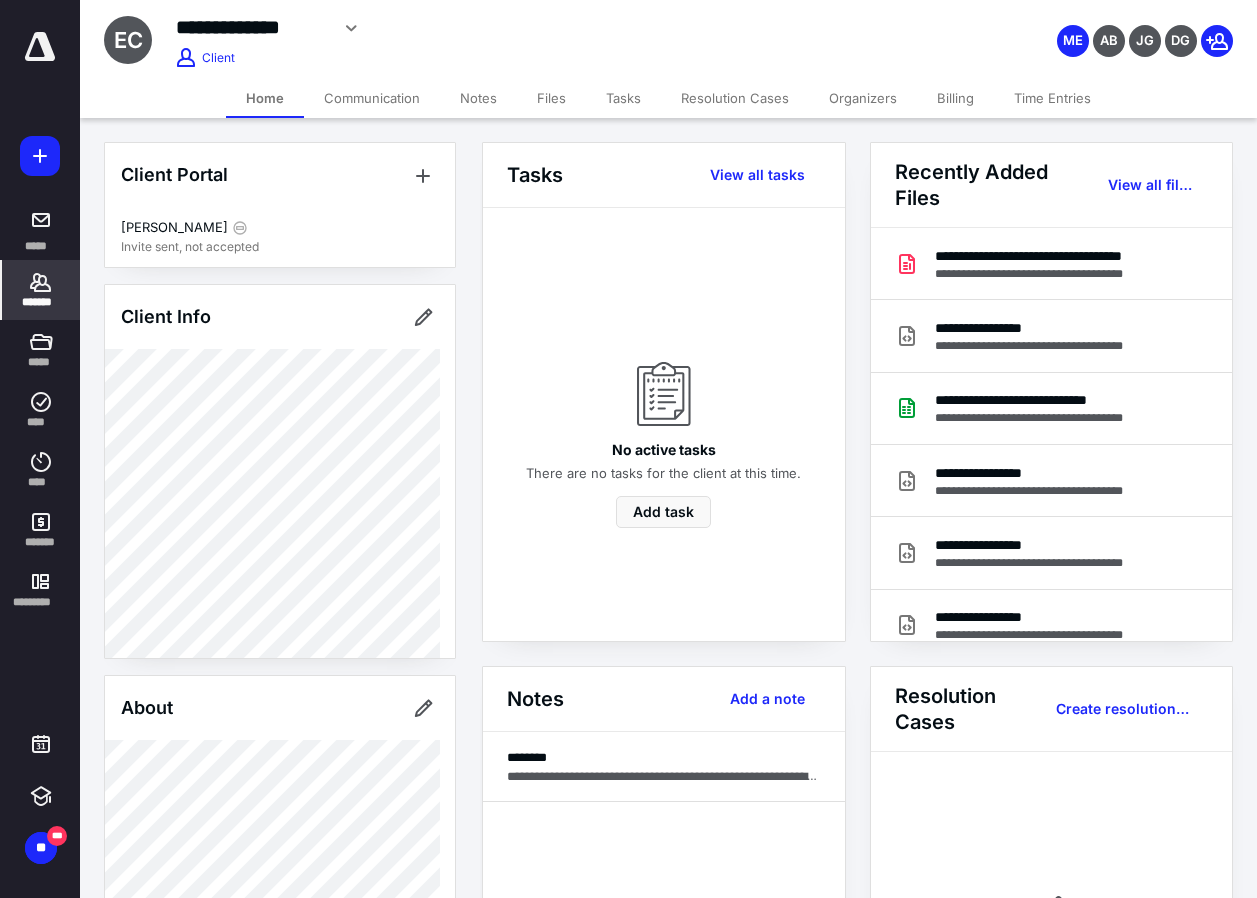 click on "*******" at bounding box center (41, 302) 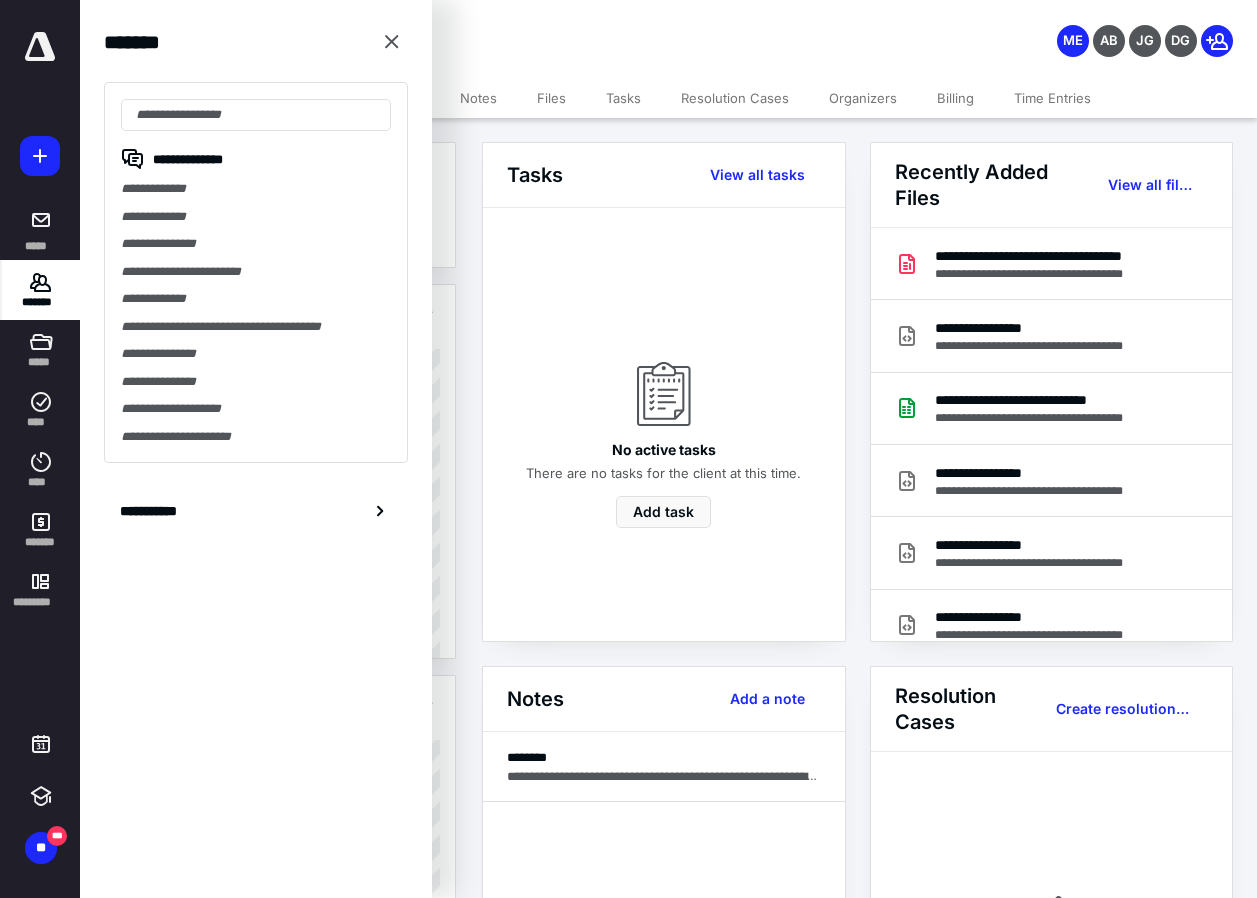 click on "*******" at bounding box center (41, 302) 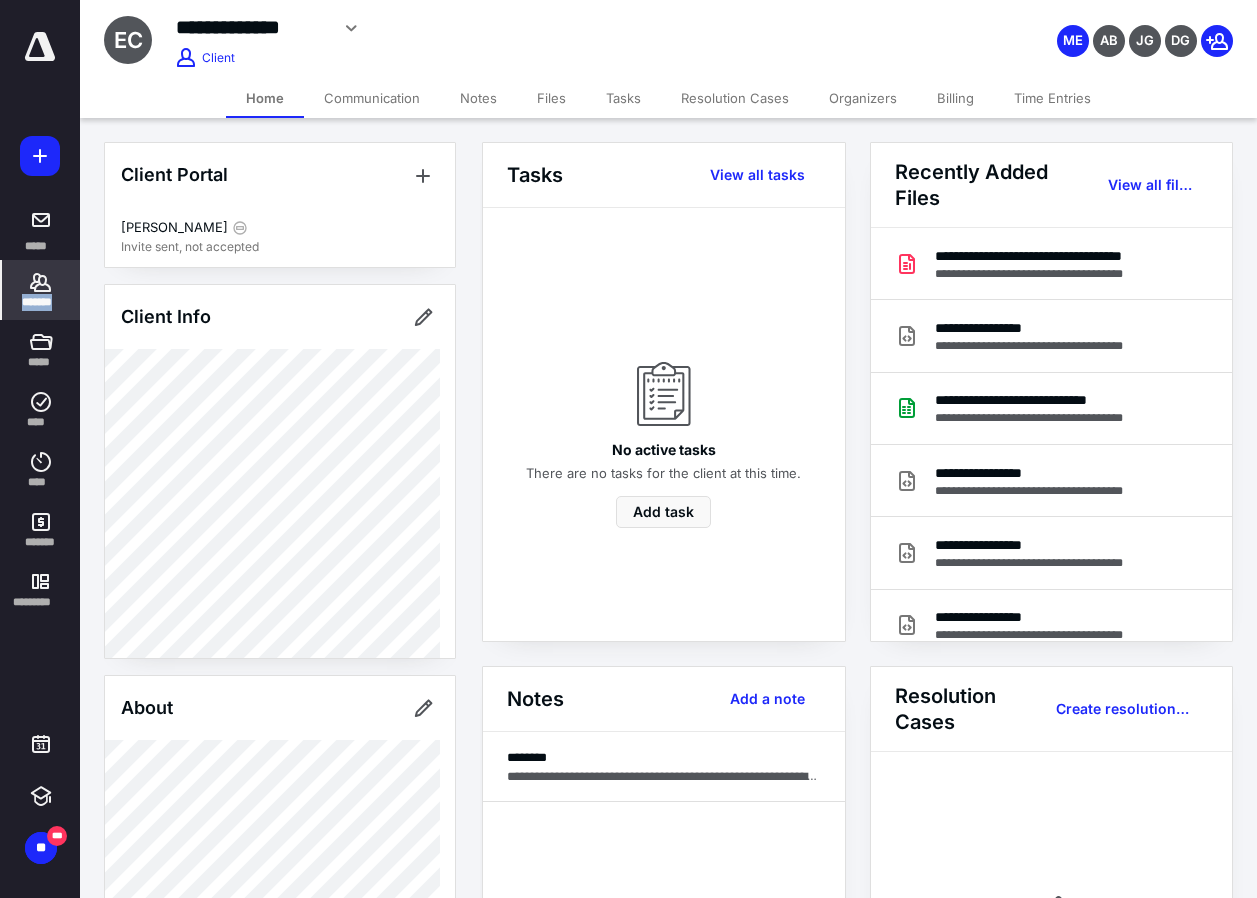 click on "*******" at bounding box center [41, 302] 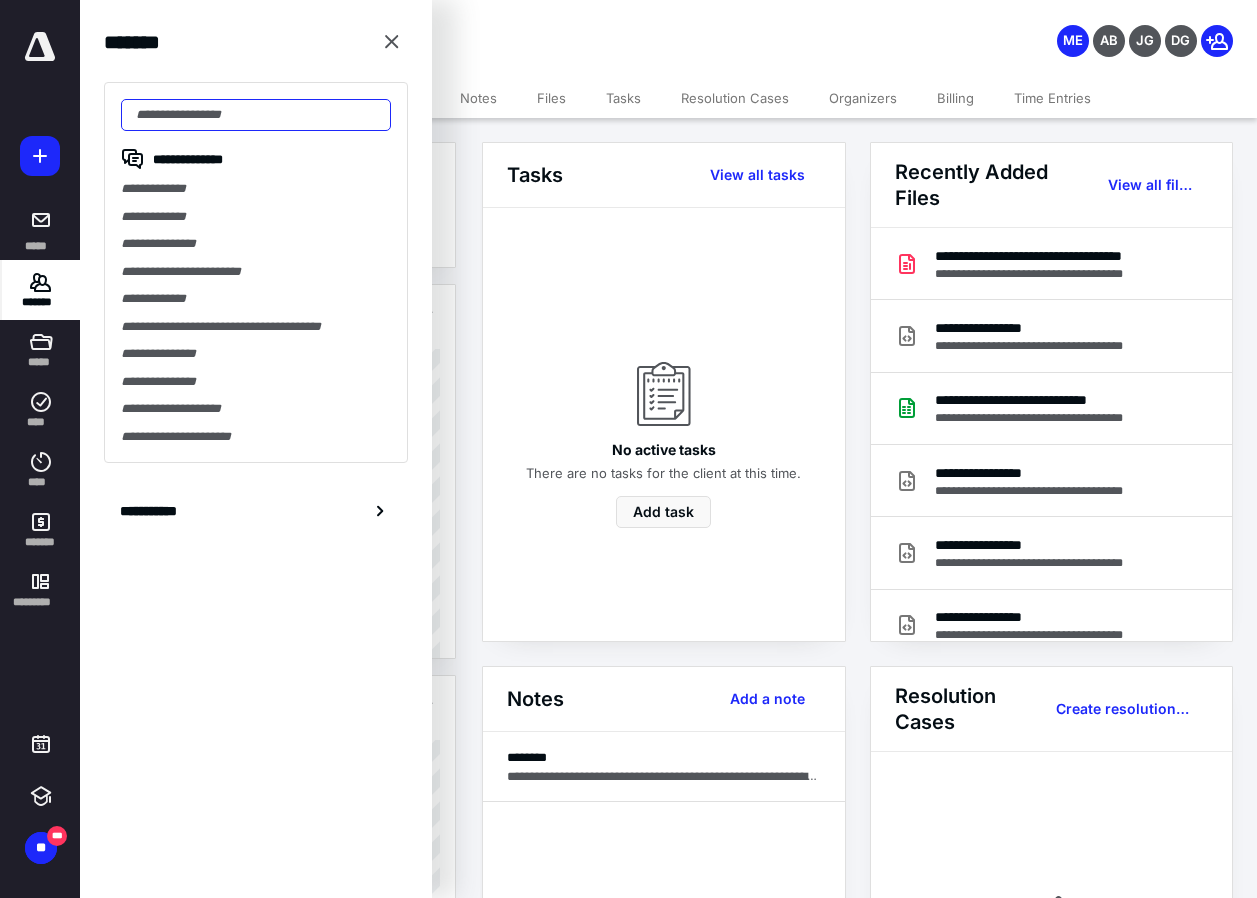 click at bounding box center [256, 115] 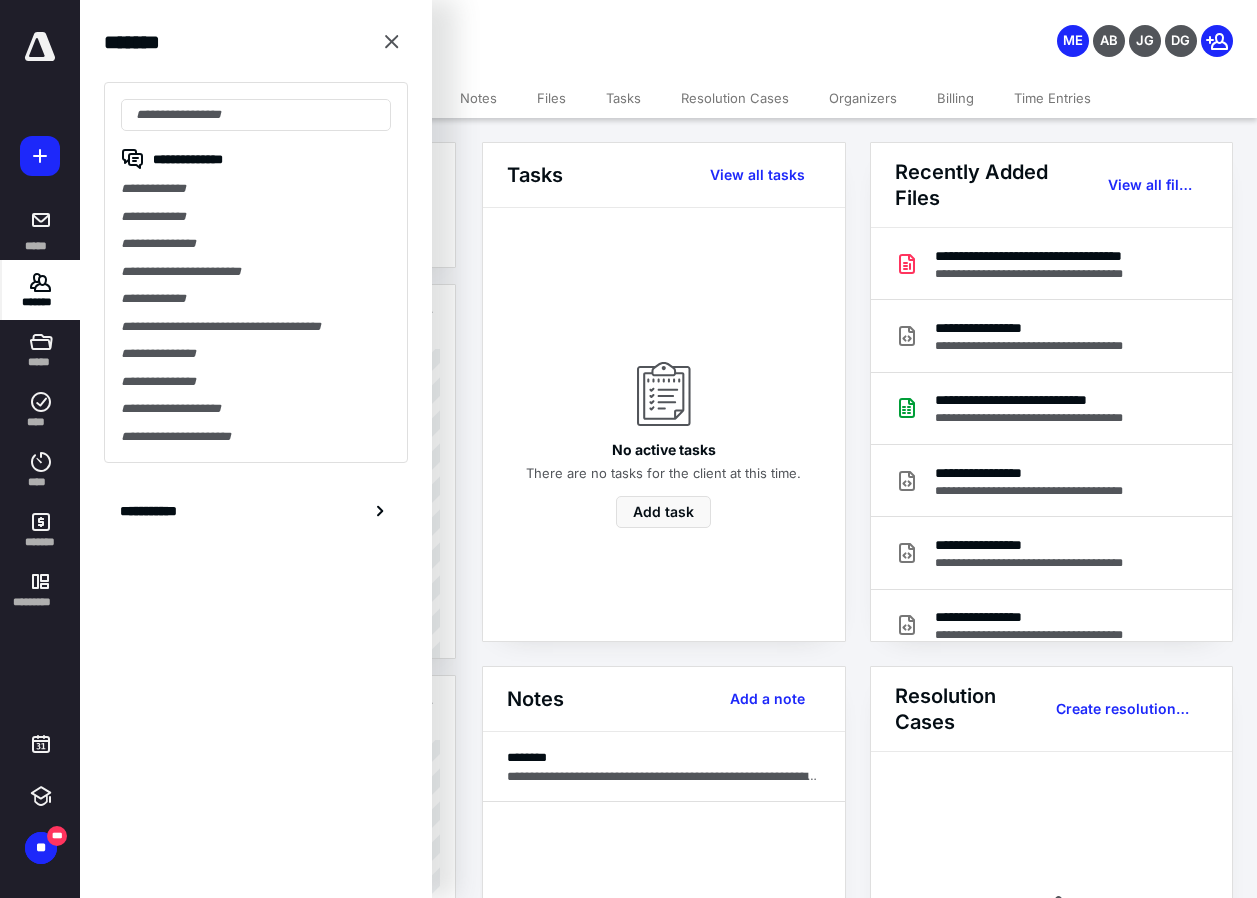 drag, startPoint x: 543, startPoint y: 35, endPoint x: 497, endPoint y: 35, distance: 46 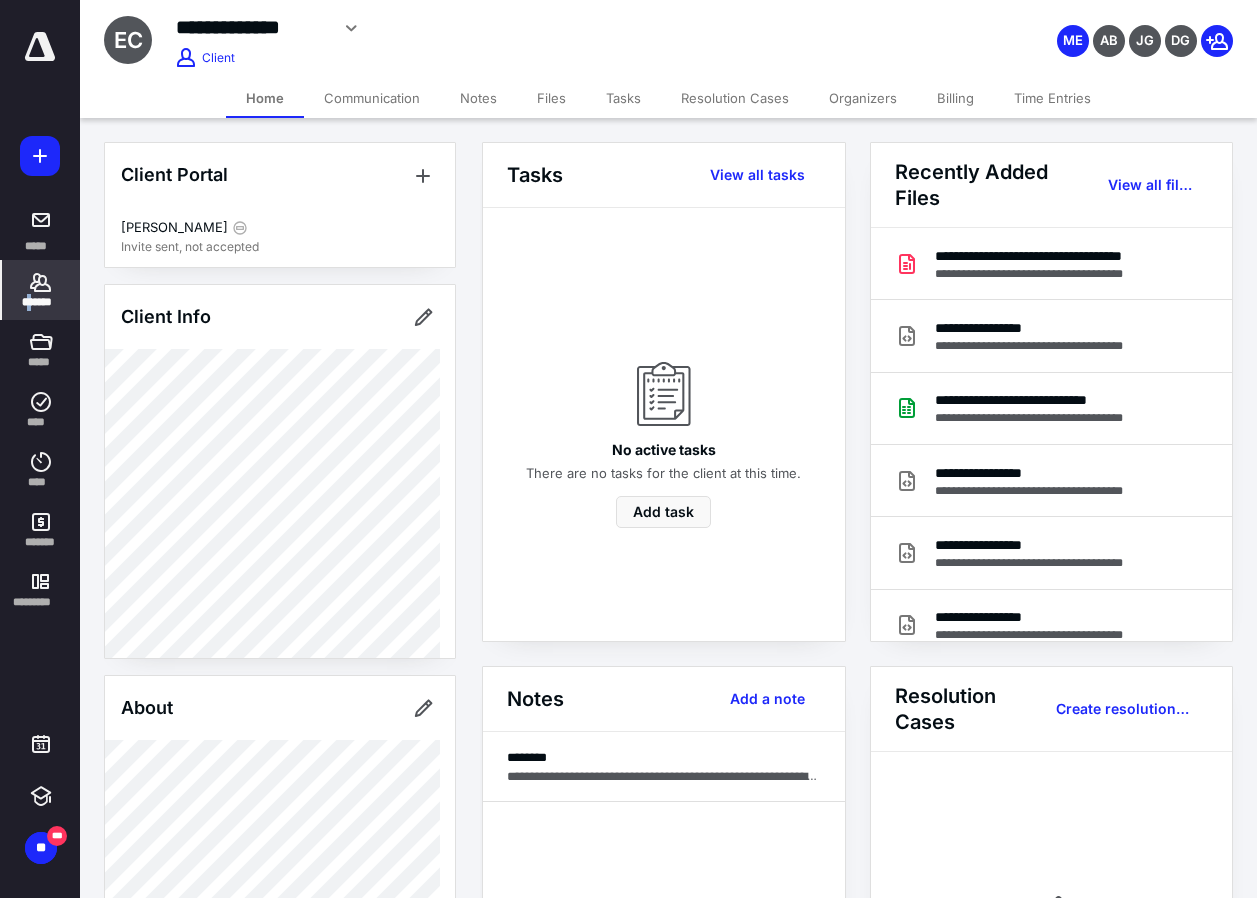 click on "*******" at bounding box center [41, 302] 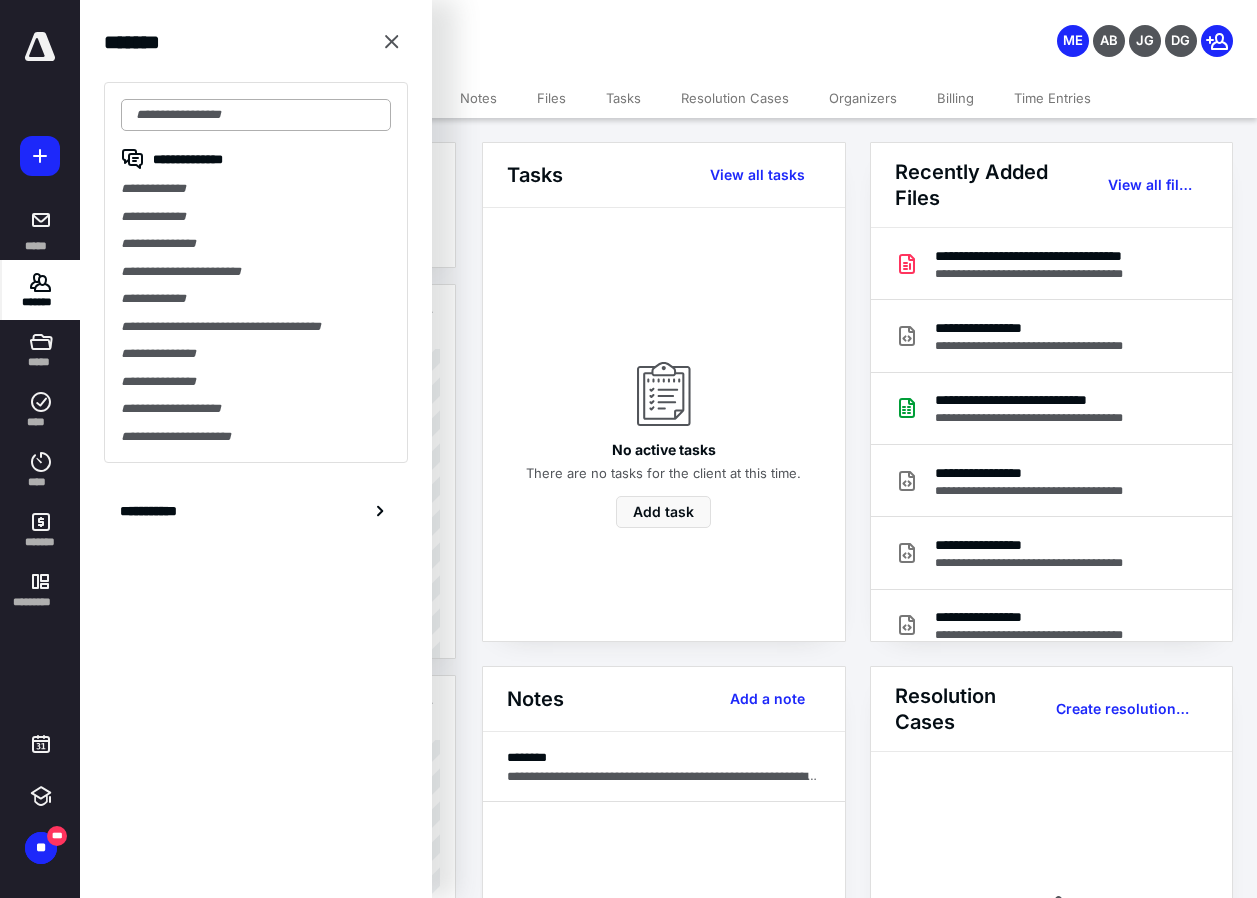 click at bounding box center [256, 115] 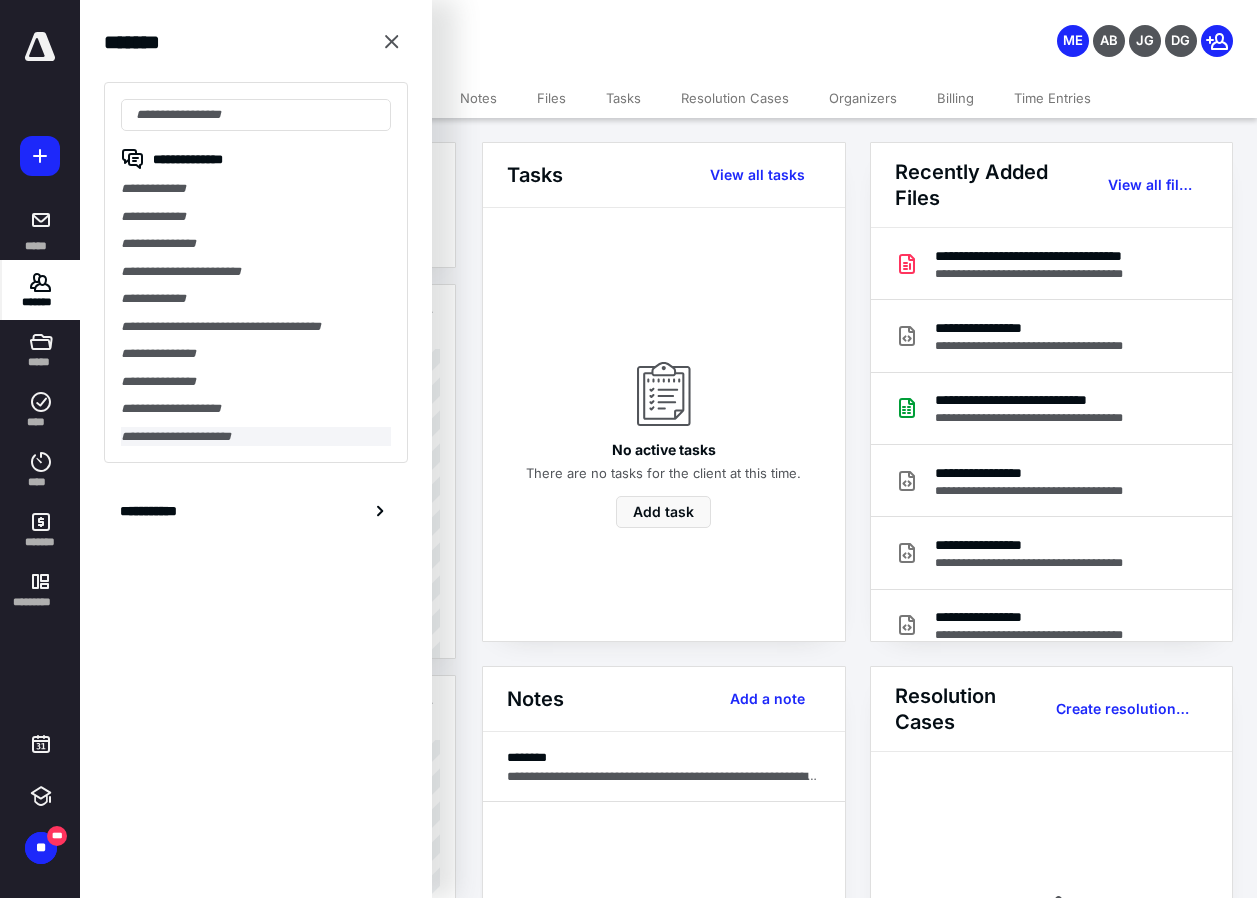 click on "**********" at bounding box center (256, 437) 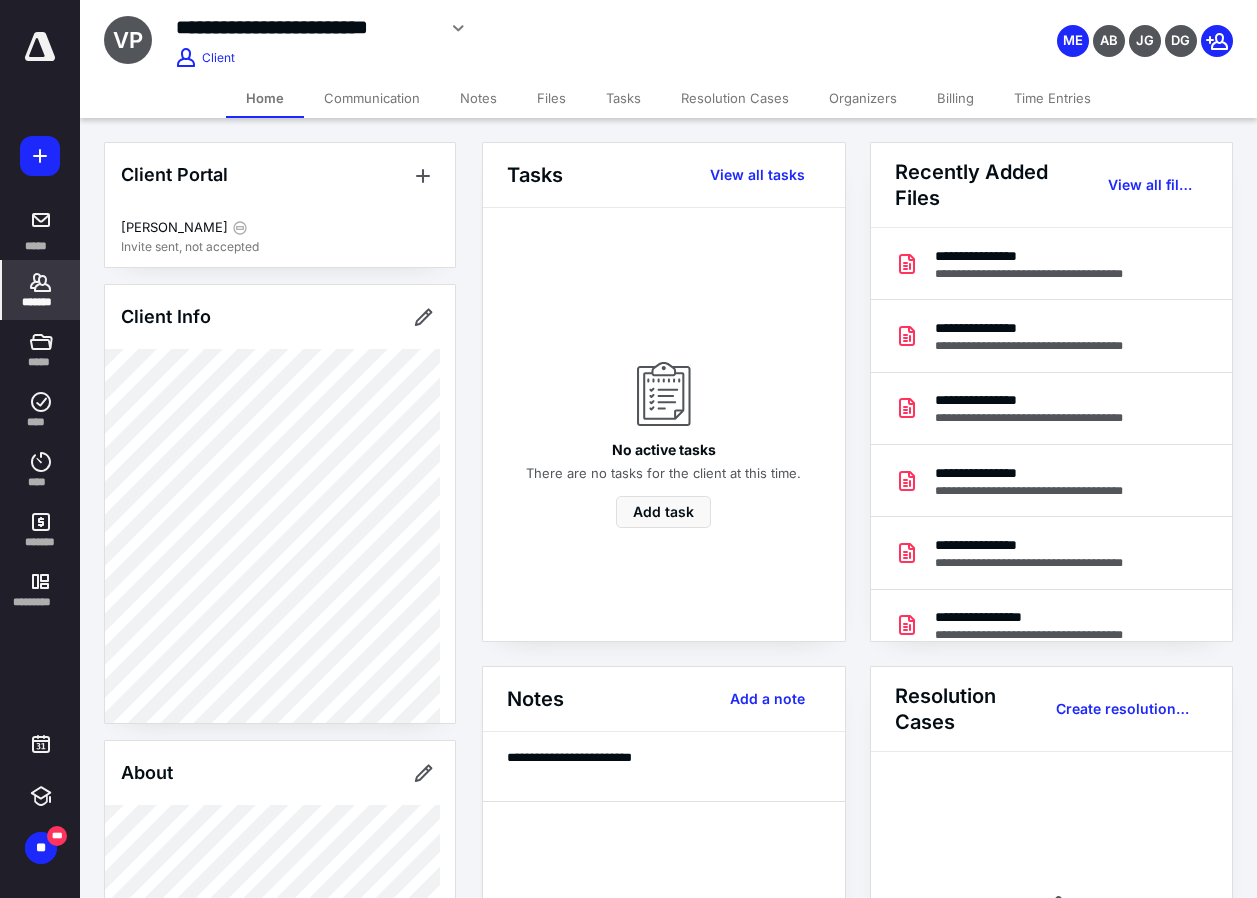 click on "Files" at bounding box center [551, 98] 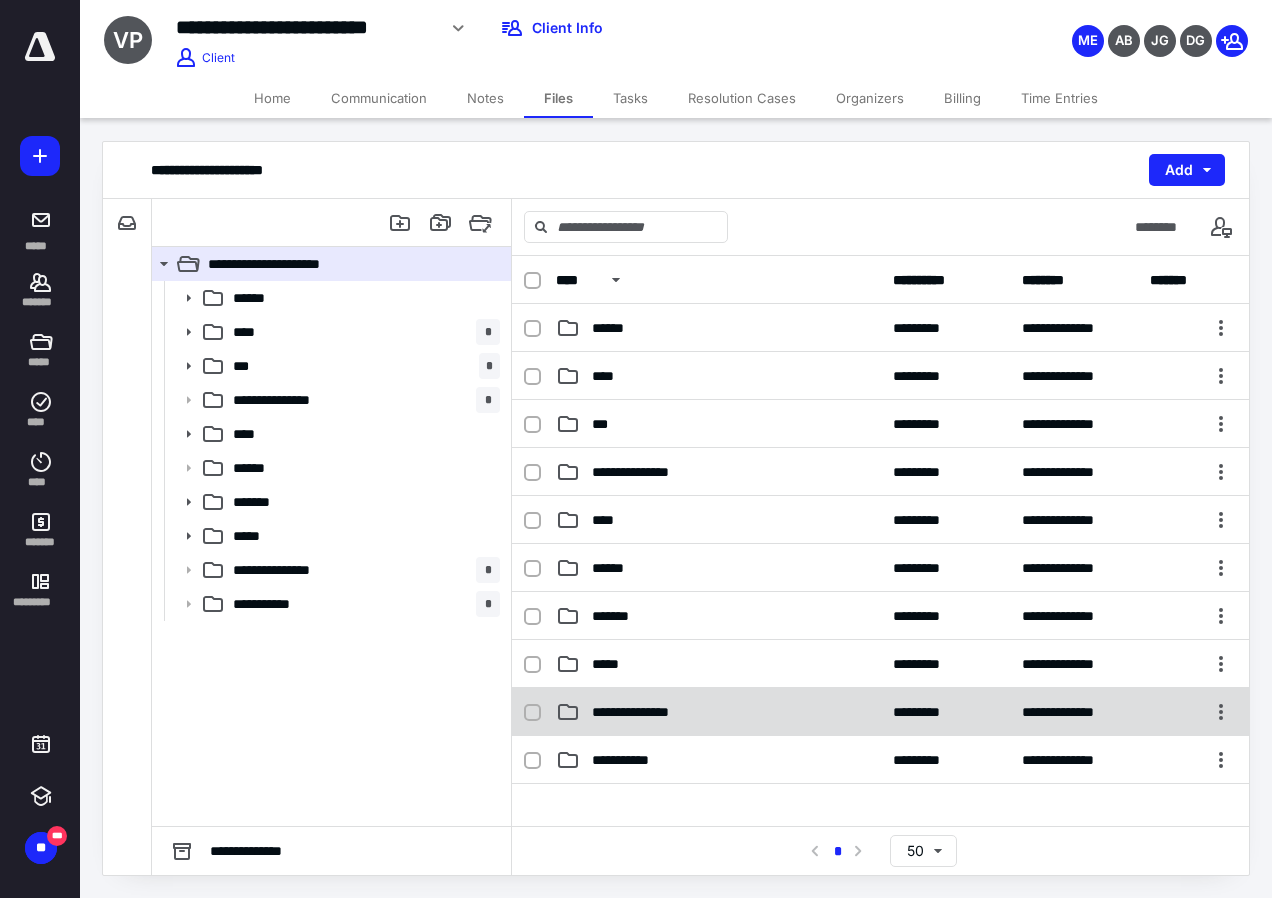 click on "**********" at bounding box center [645, 712] 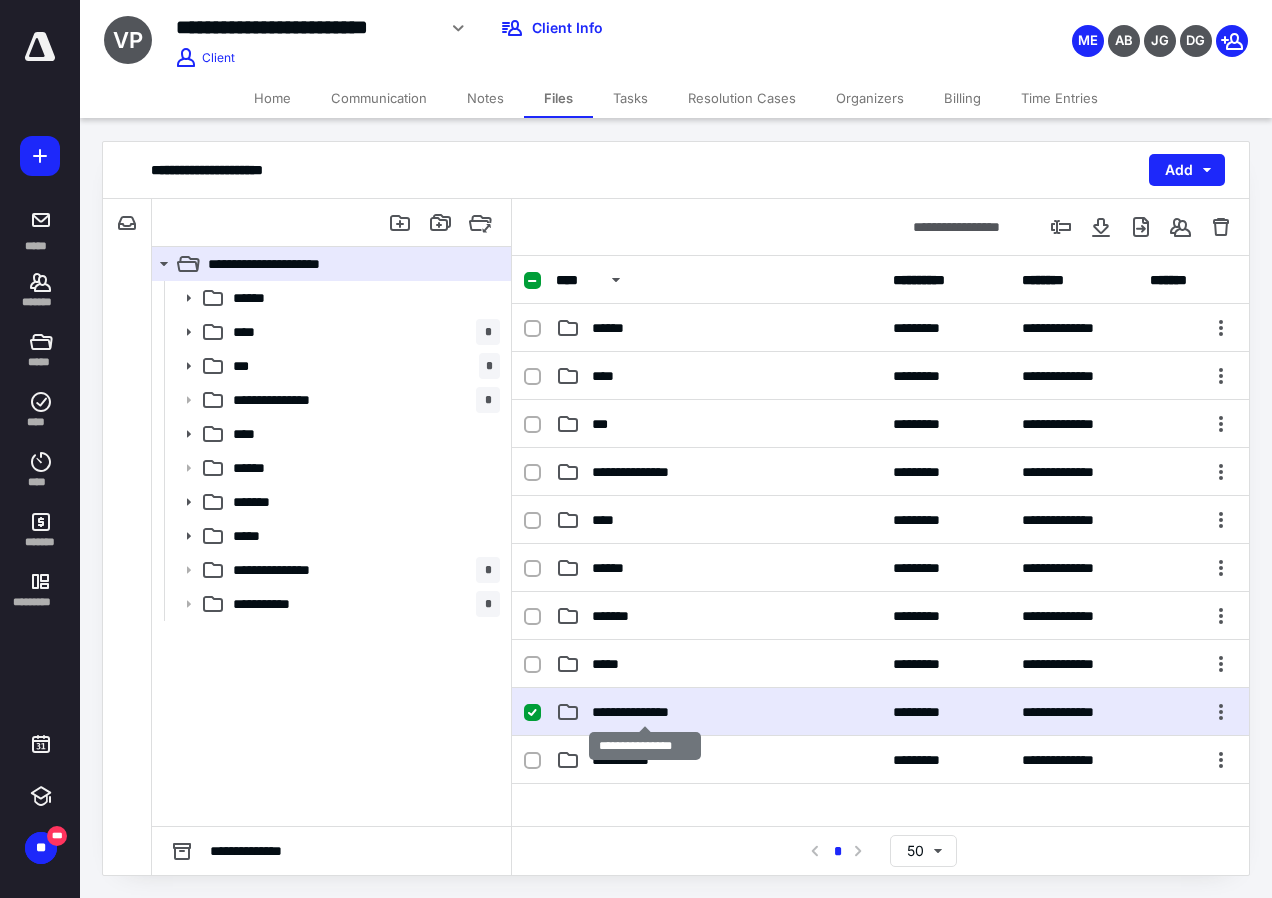click on "**********" at bounding box center (645, 712) 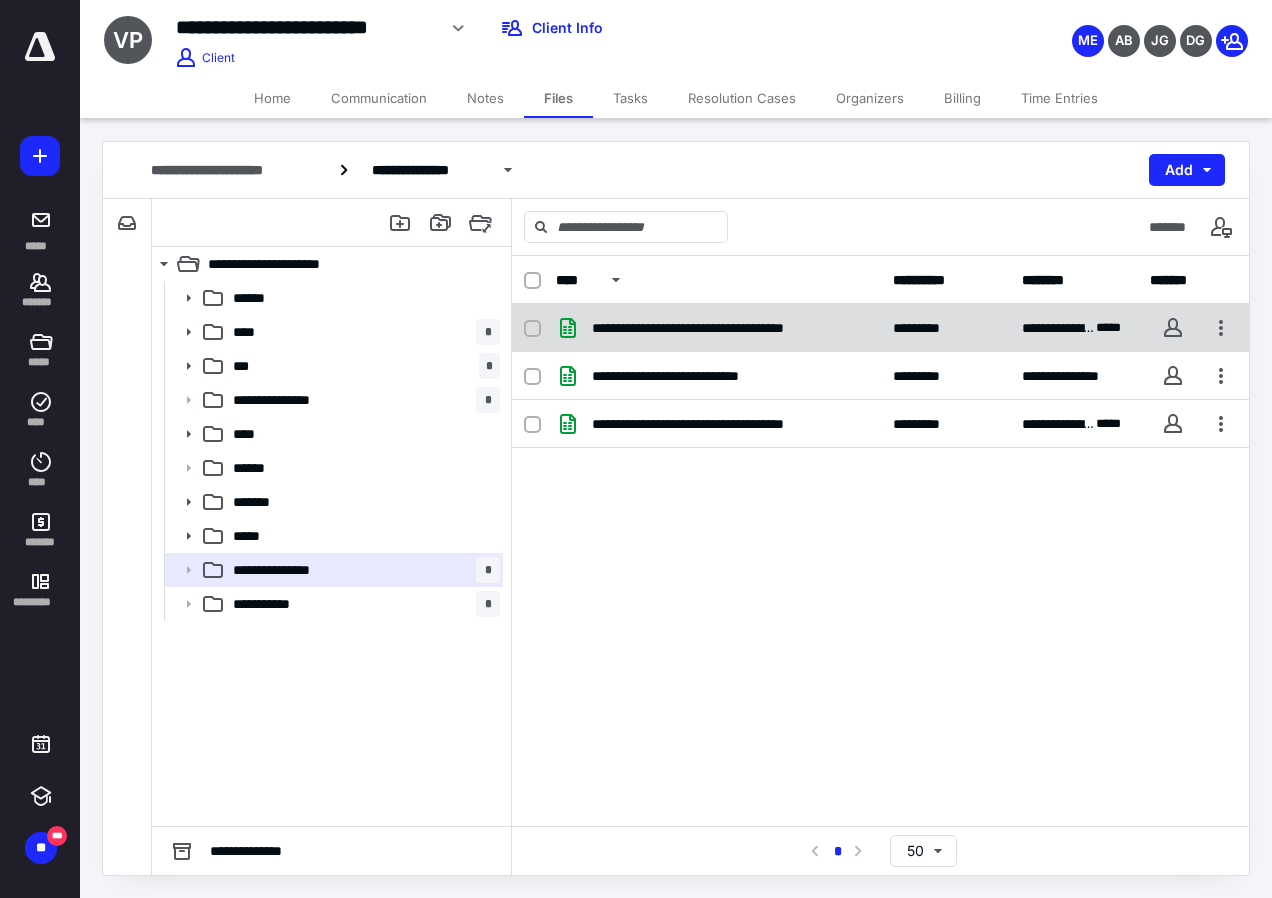 click on "**********" at bounding box center (880, 328) 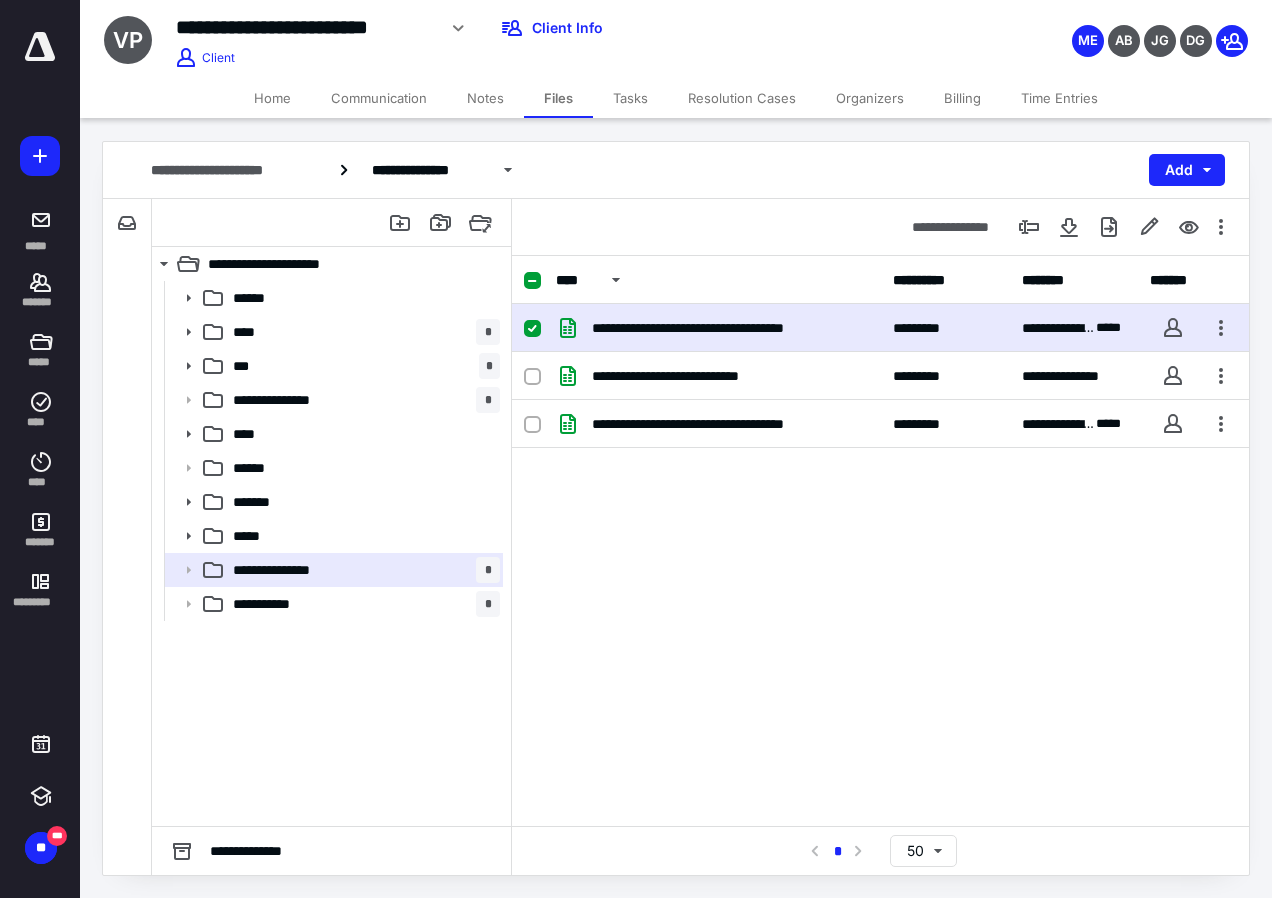 click on "**********" at bounding box center (880, 328) 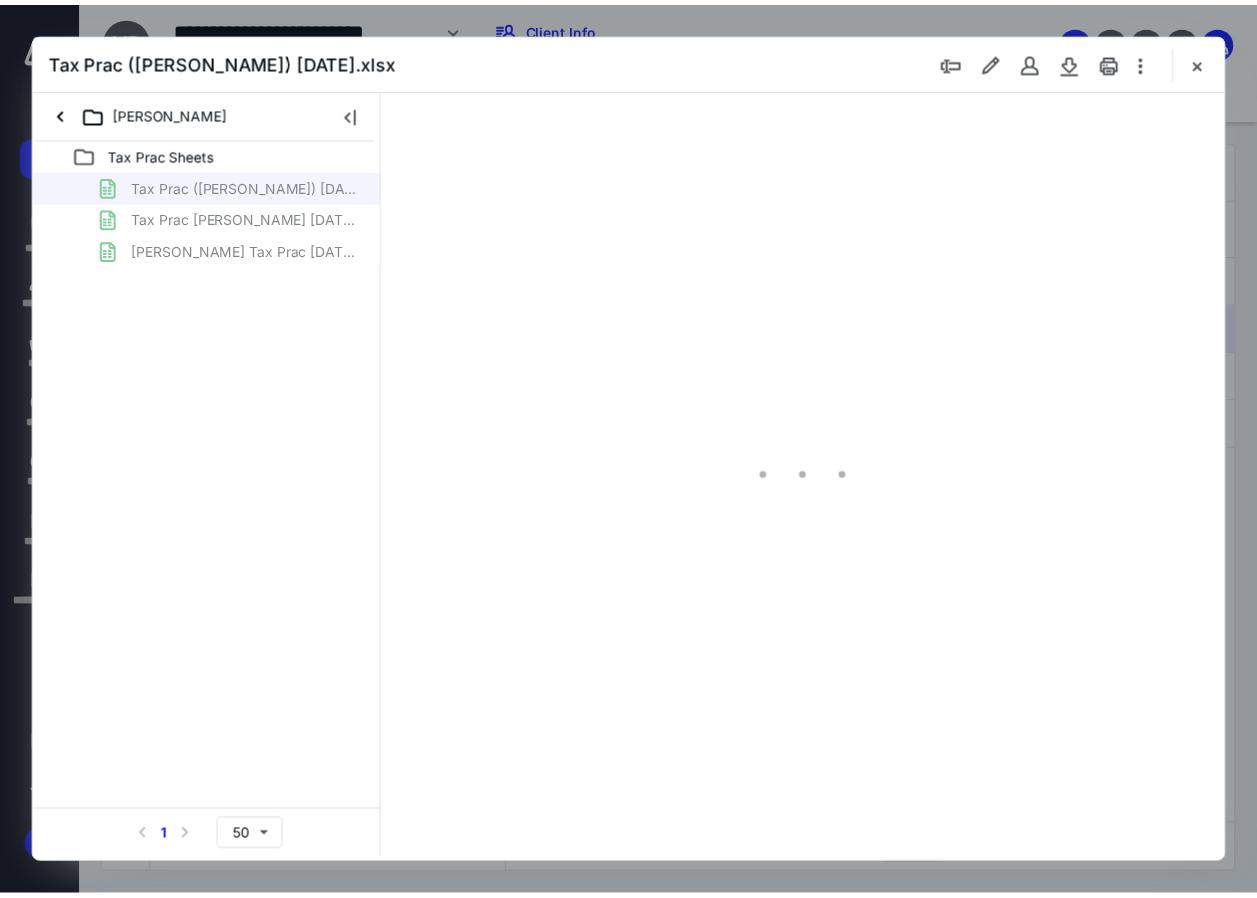 scroll, scrollTop: 0, scrollLeft: 0, axis: both 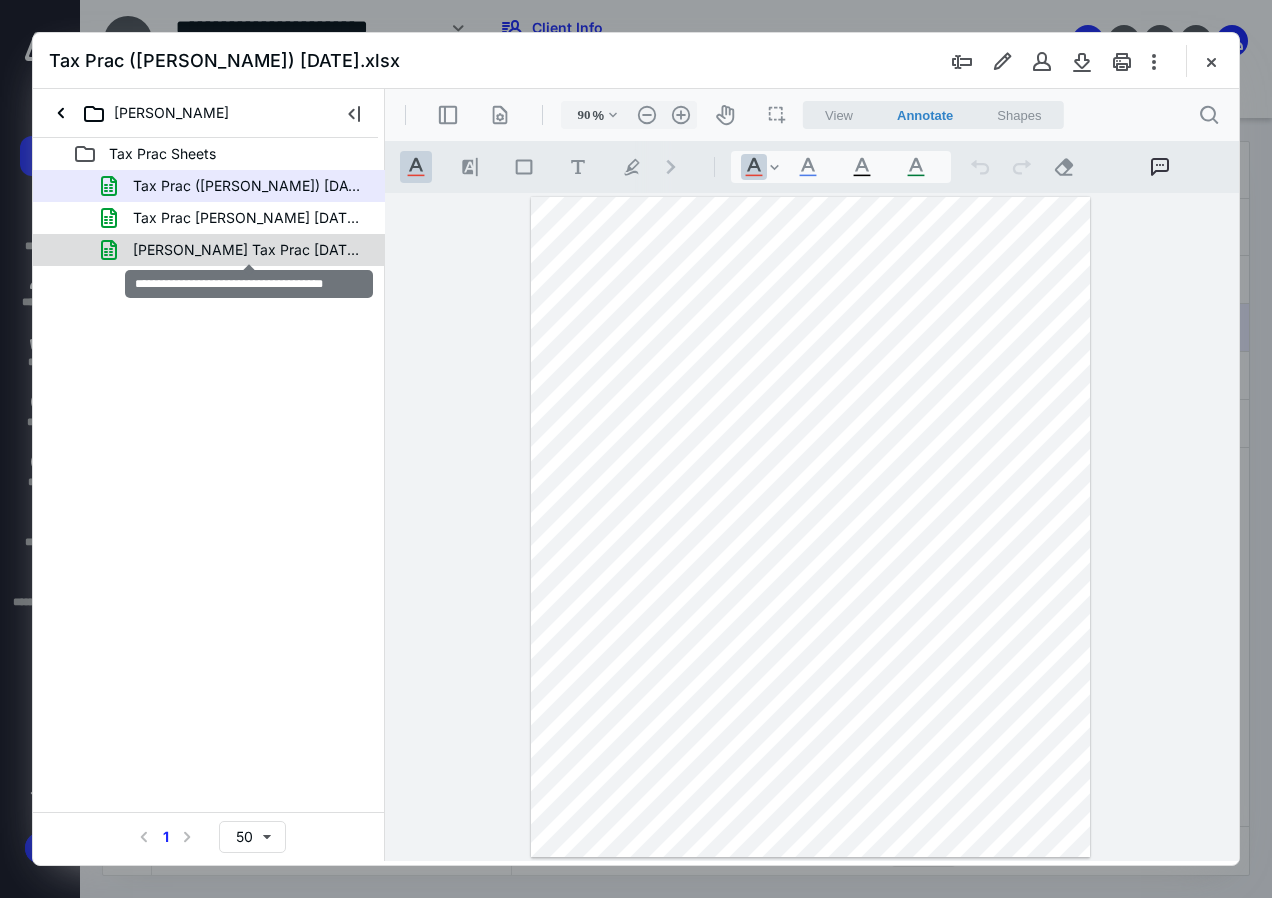 click on "Victor Perdomo Tax Prac 1.28.2025.xlsx" at bounding box center [249, 250] 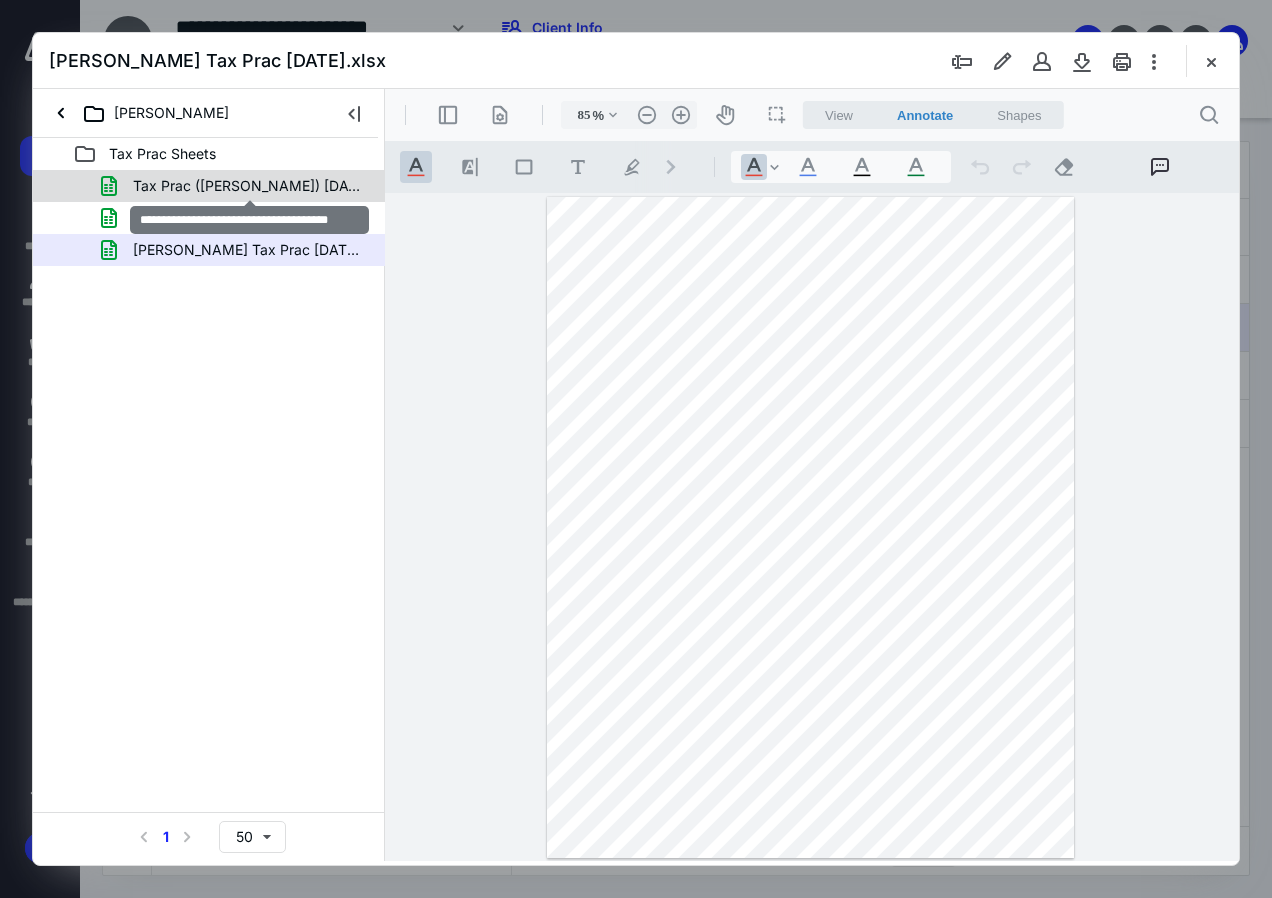 click on "Tax Prac (Victor Perdomo) 7.10.25.xlsx" at bounding box center (249, 186) 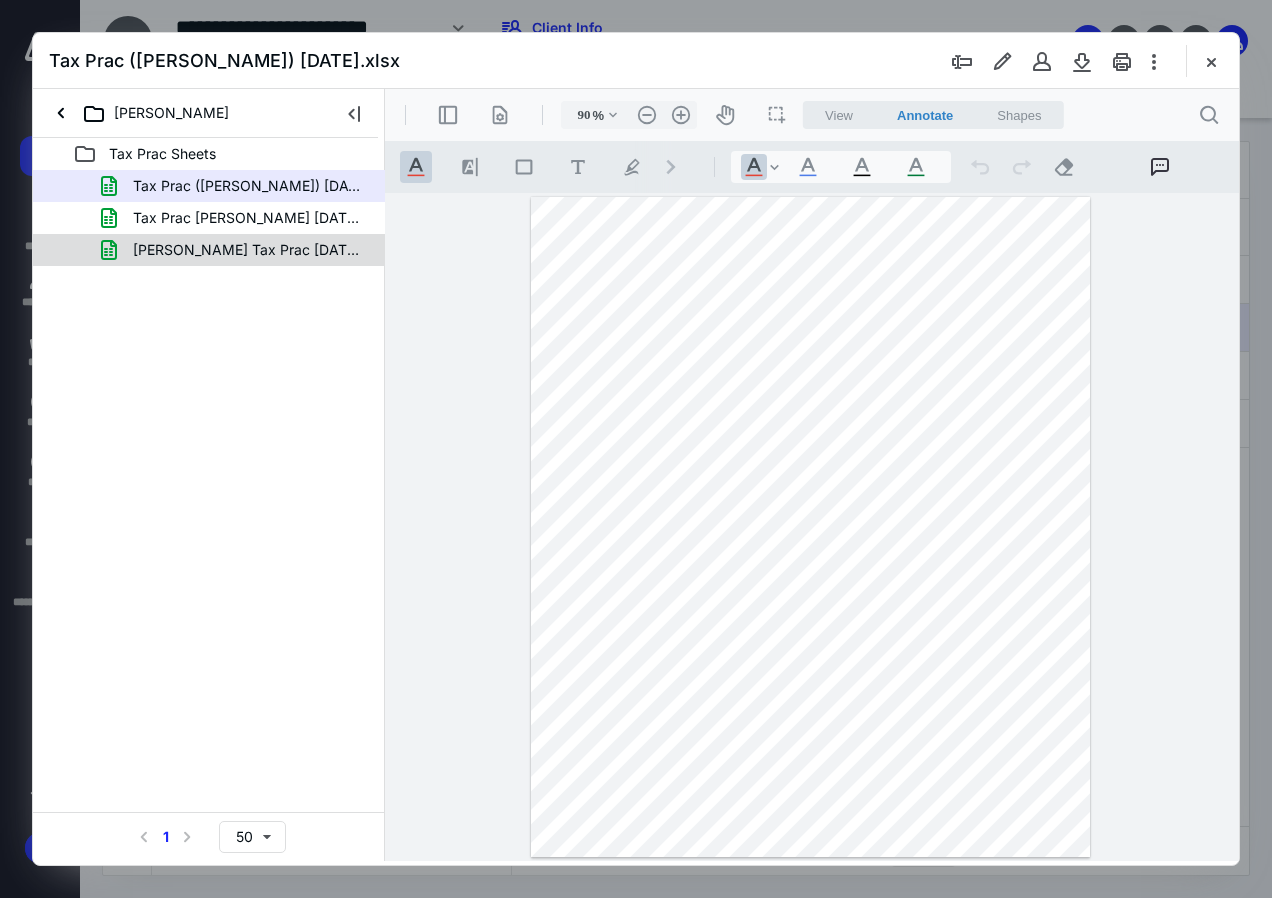 click on "Victor Perdomo Tax Prac 1.28.2025.xlsx" at bounding box center [249, 250] 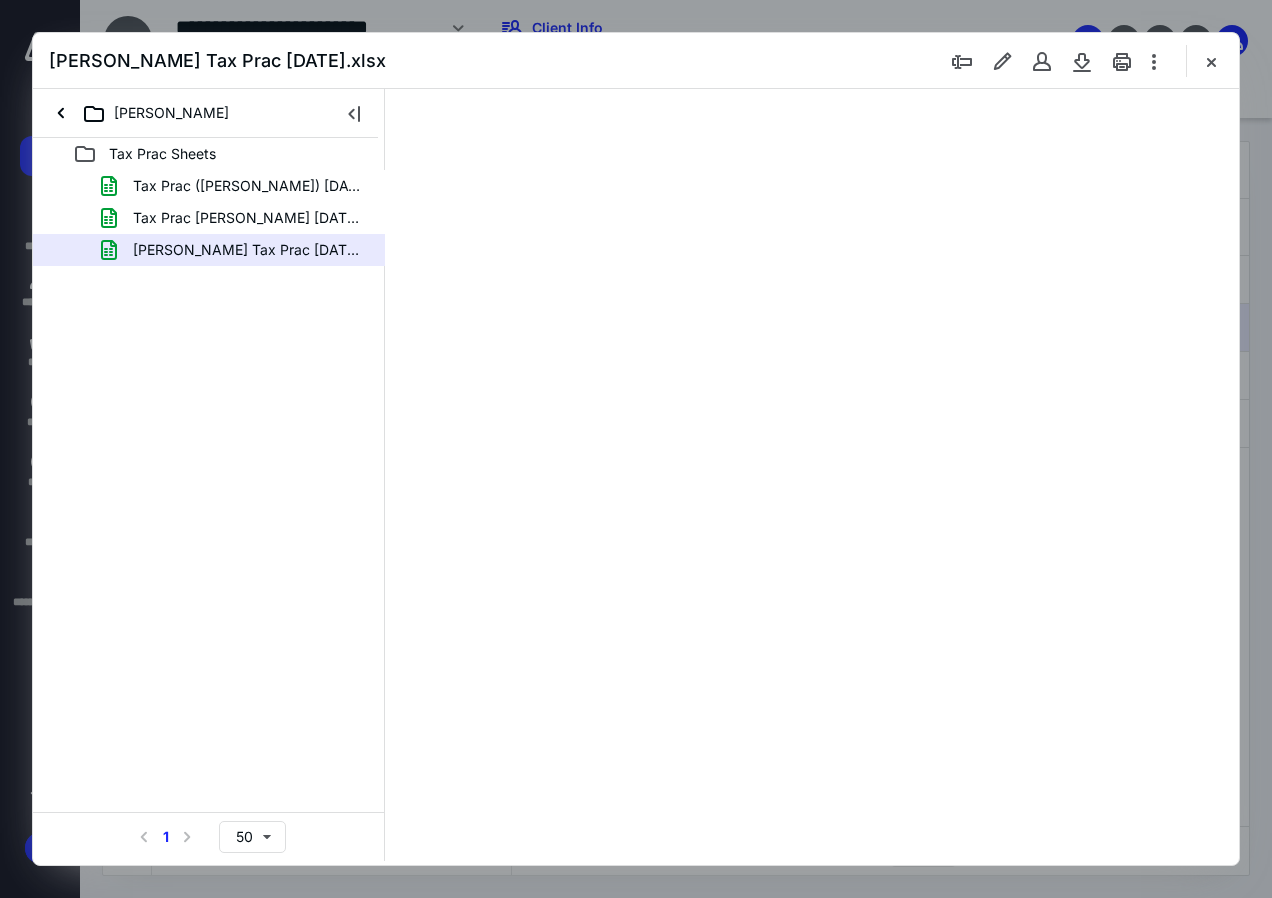 type on "85" 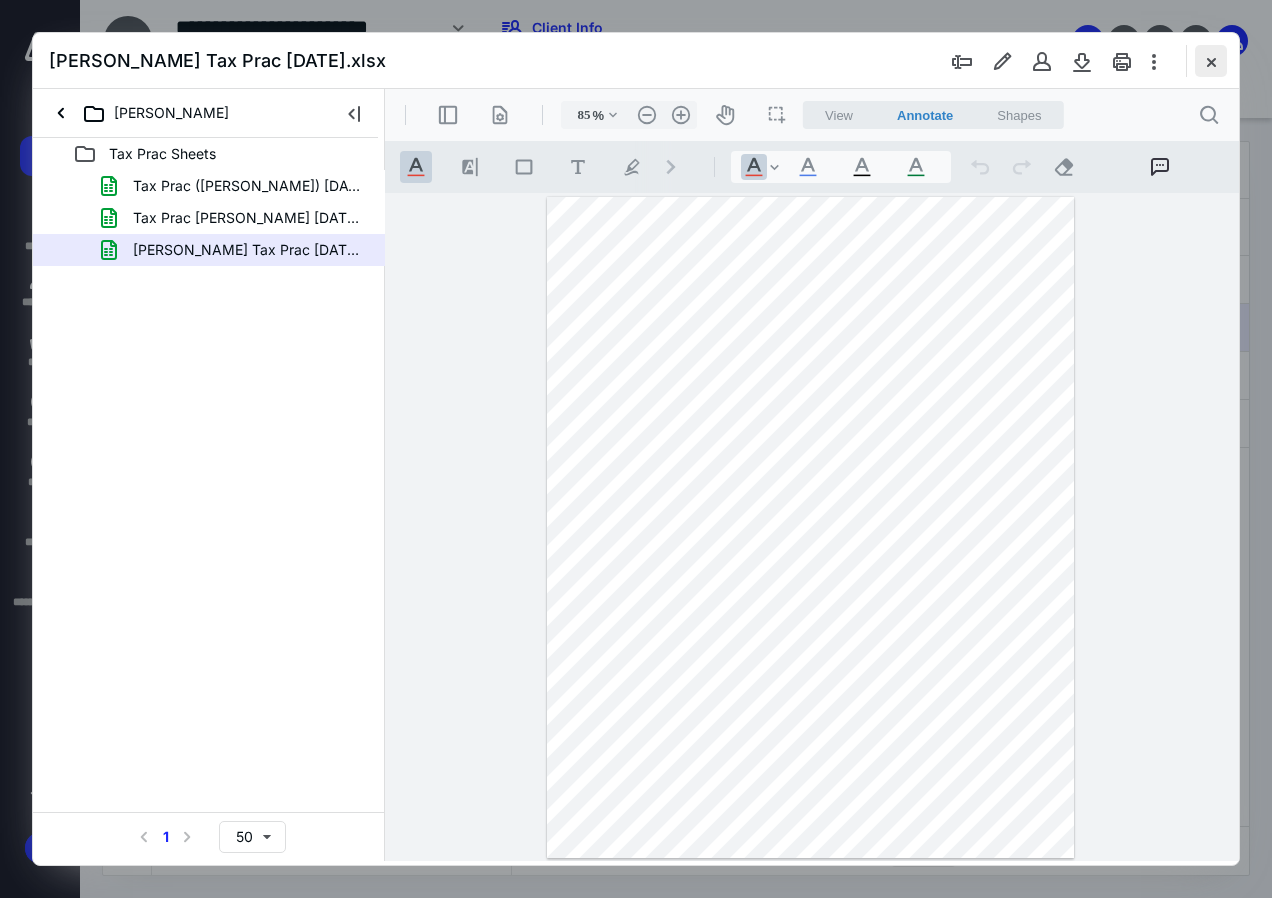 click at bounding box center (1211, 61) 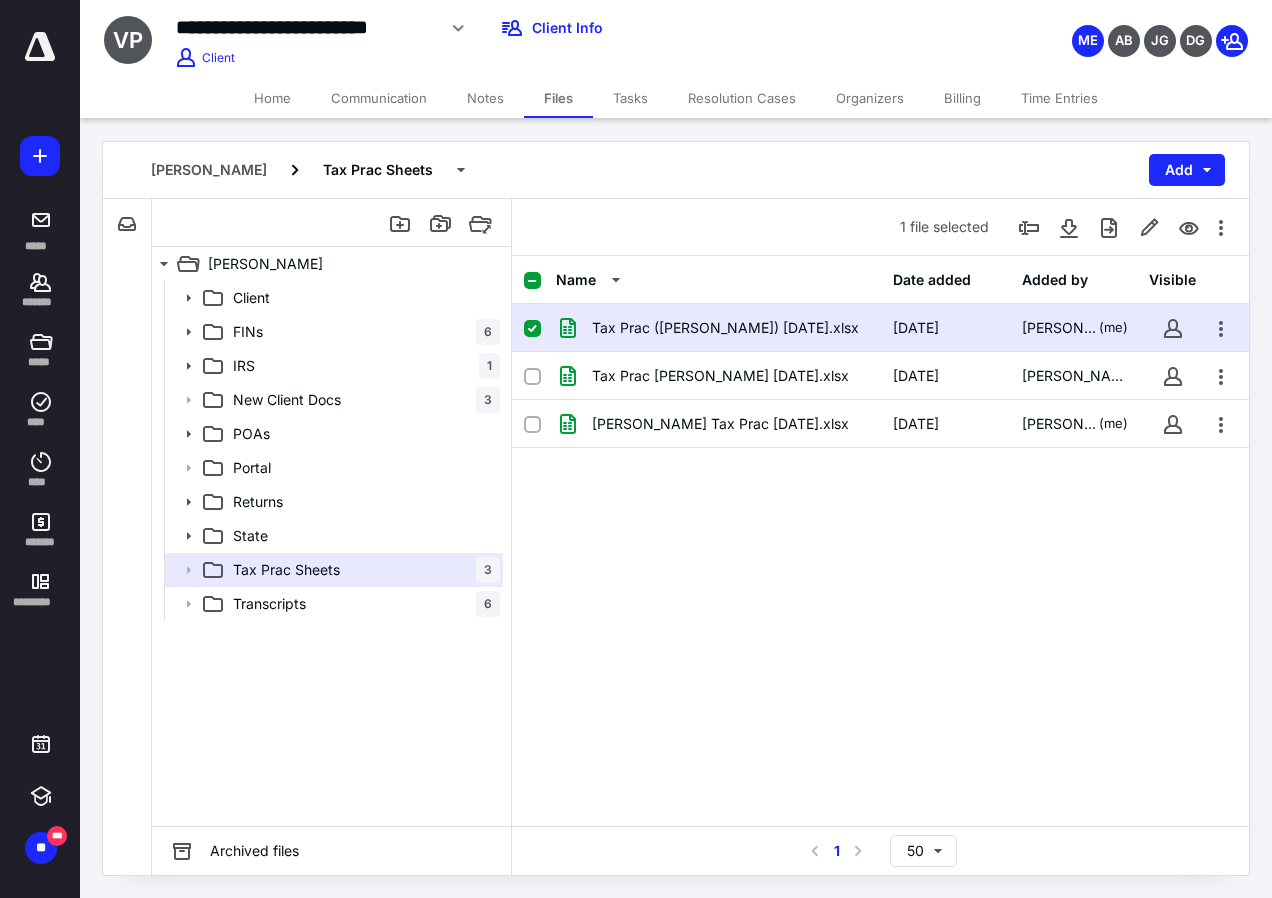 click on "Home" at bounding box center [272, 98] 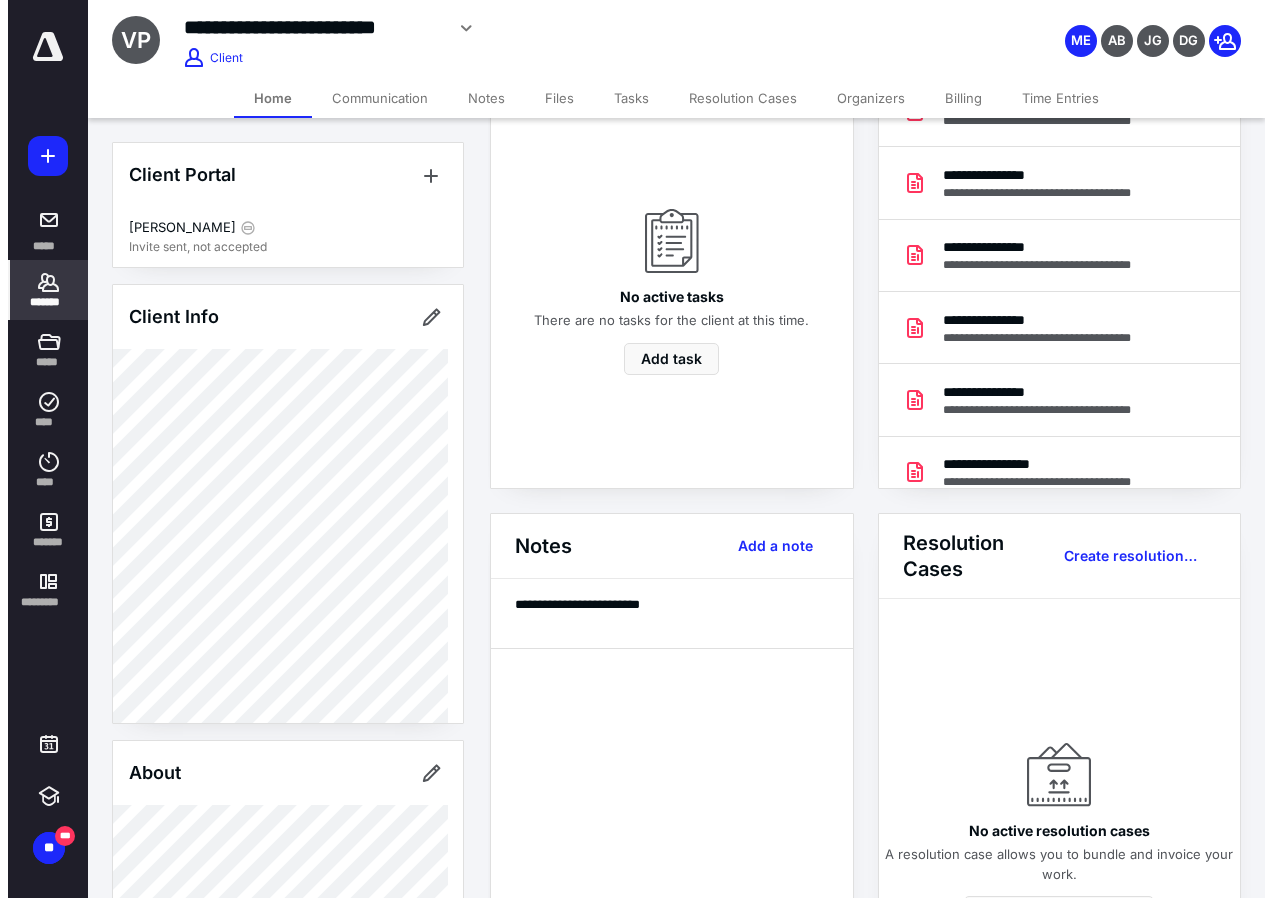 scroll, scrollTop: 0, scrollLeft: 0, axis: both 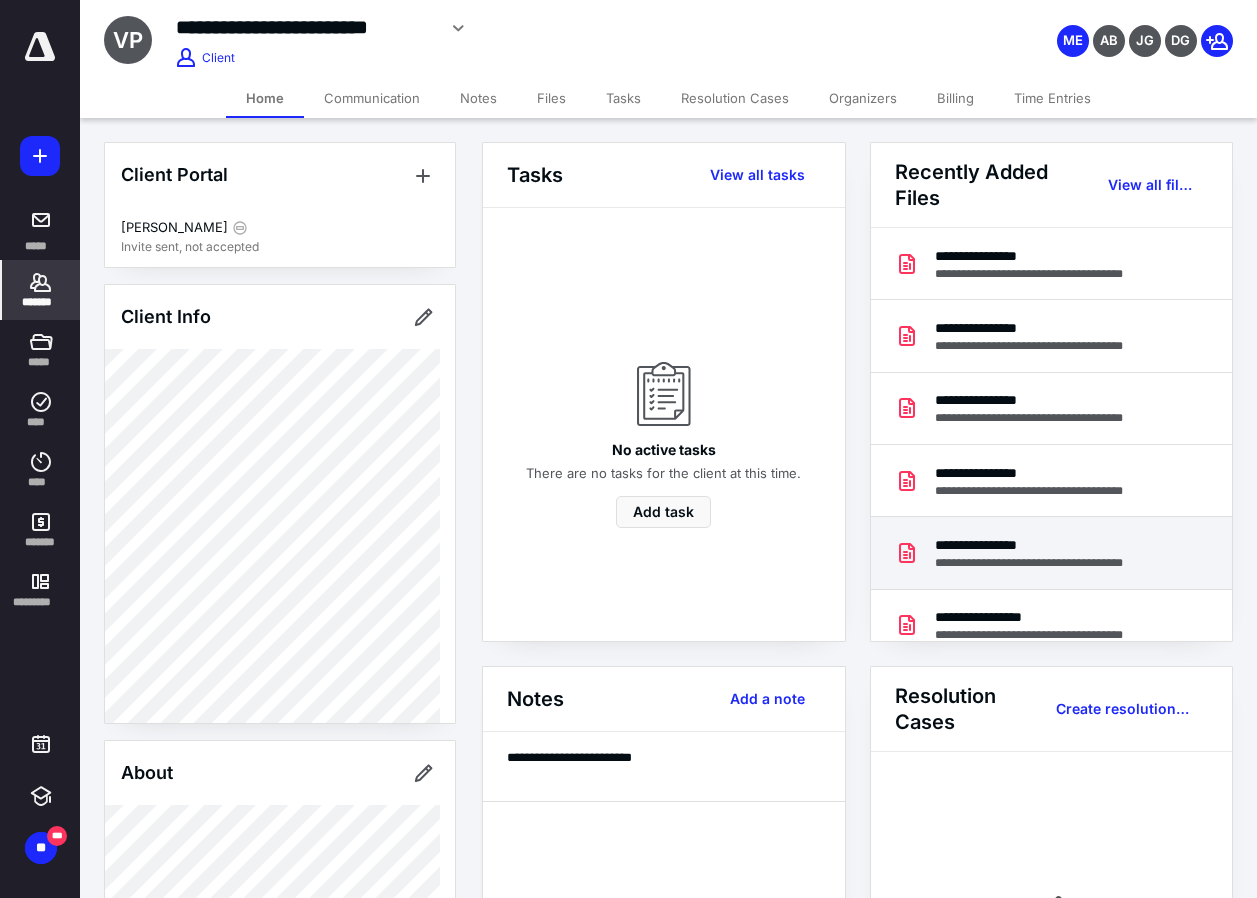 click on "**********" at bounding box center [1049, 563] 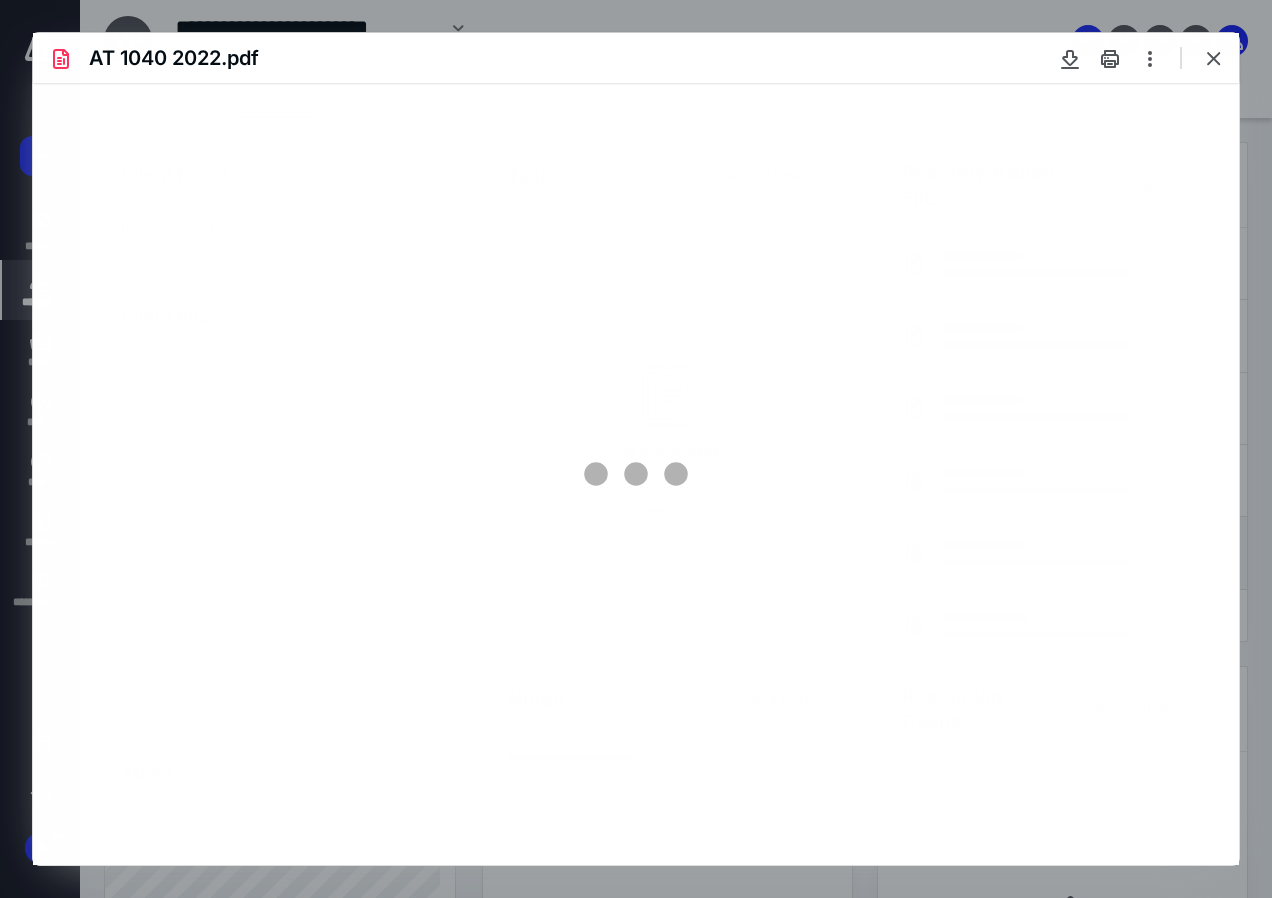 scroll, scrollTop: 0, scrollLeft: 0, axis: both 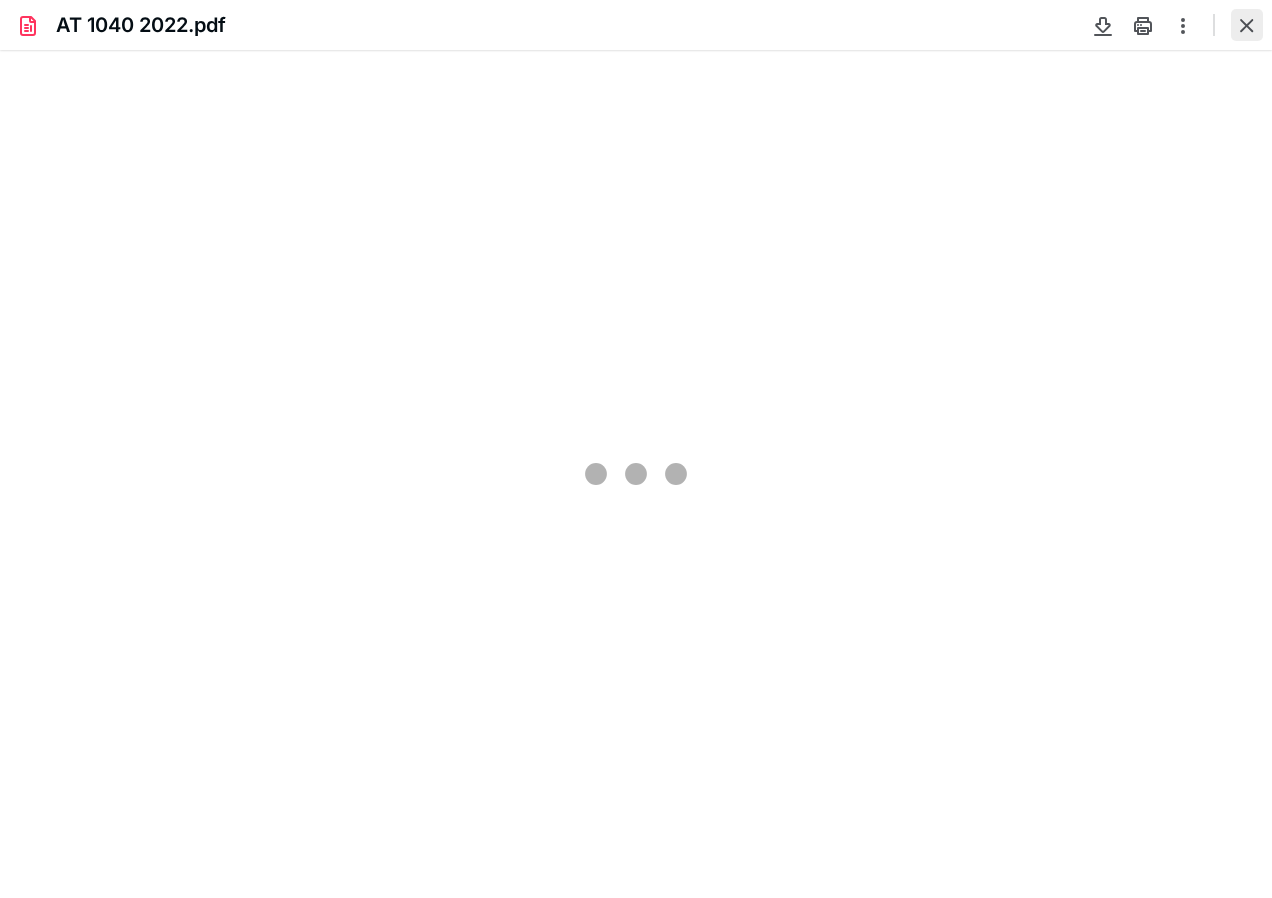 type on "102" 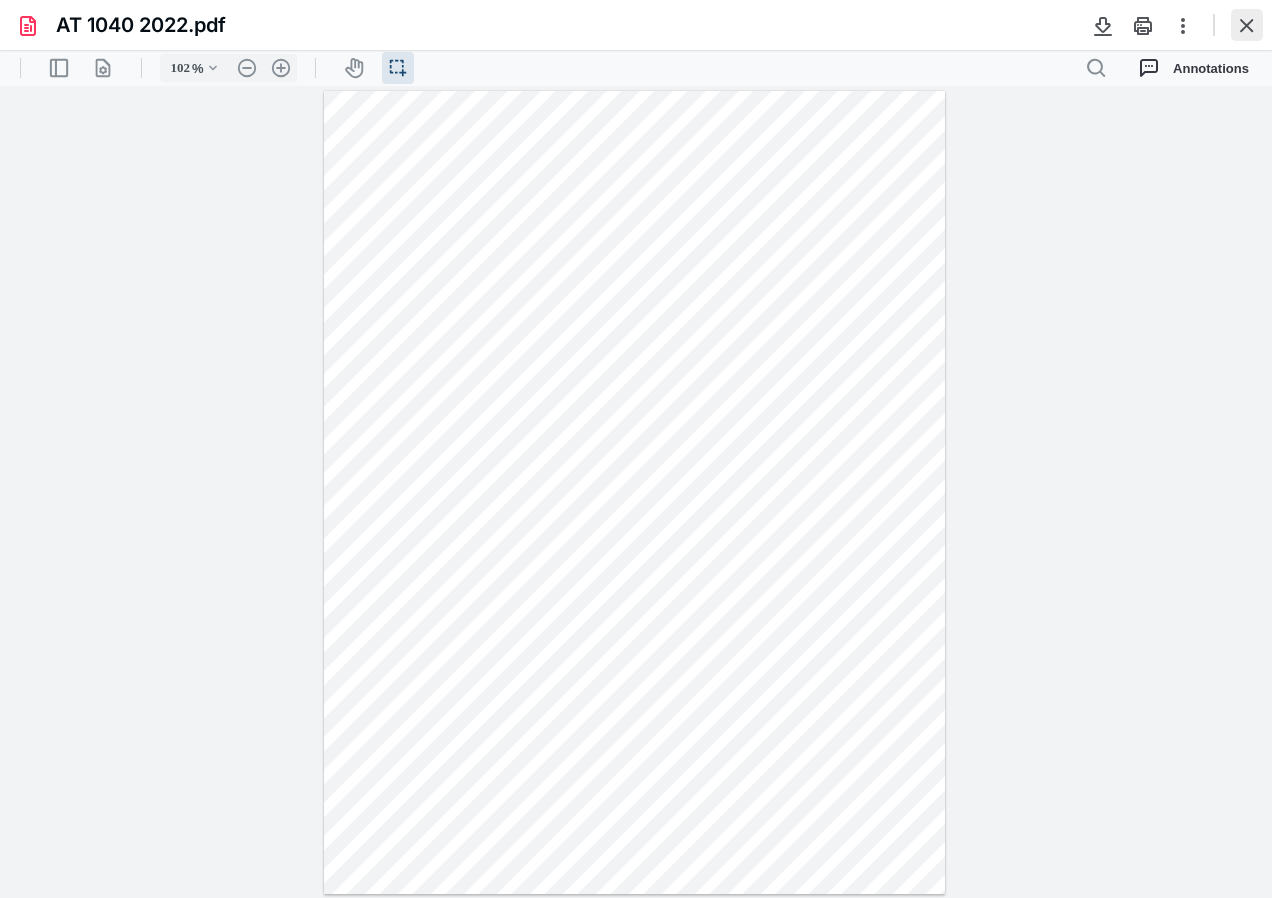 click at bounding box center [1247, 25] 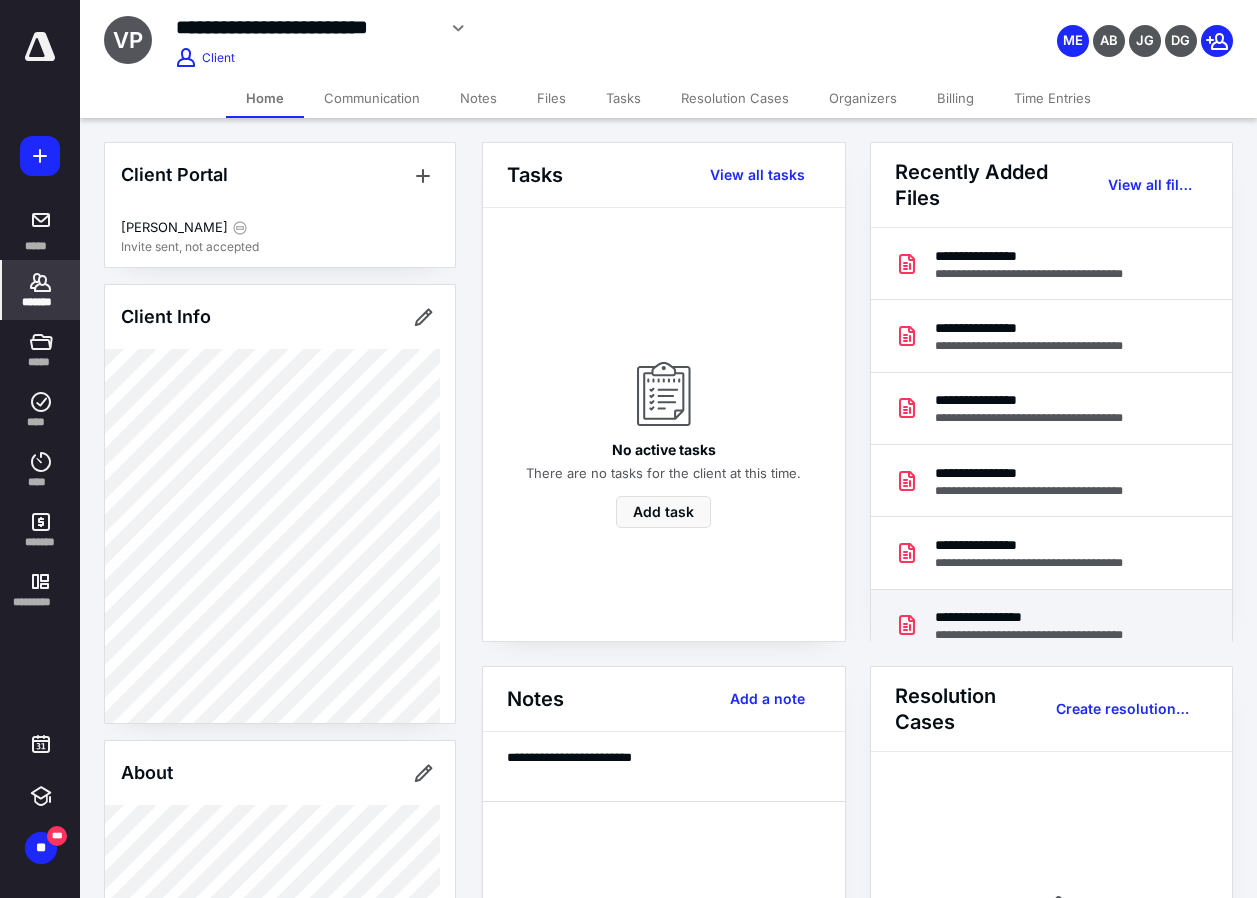 click on "**********" at bounding box center [1049, 617] 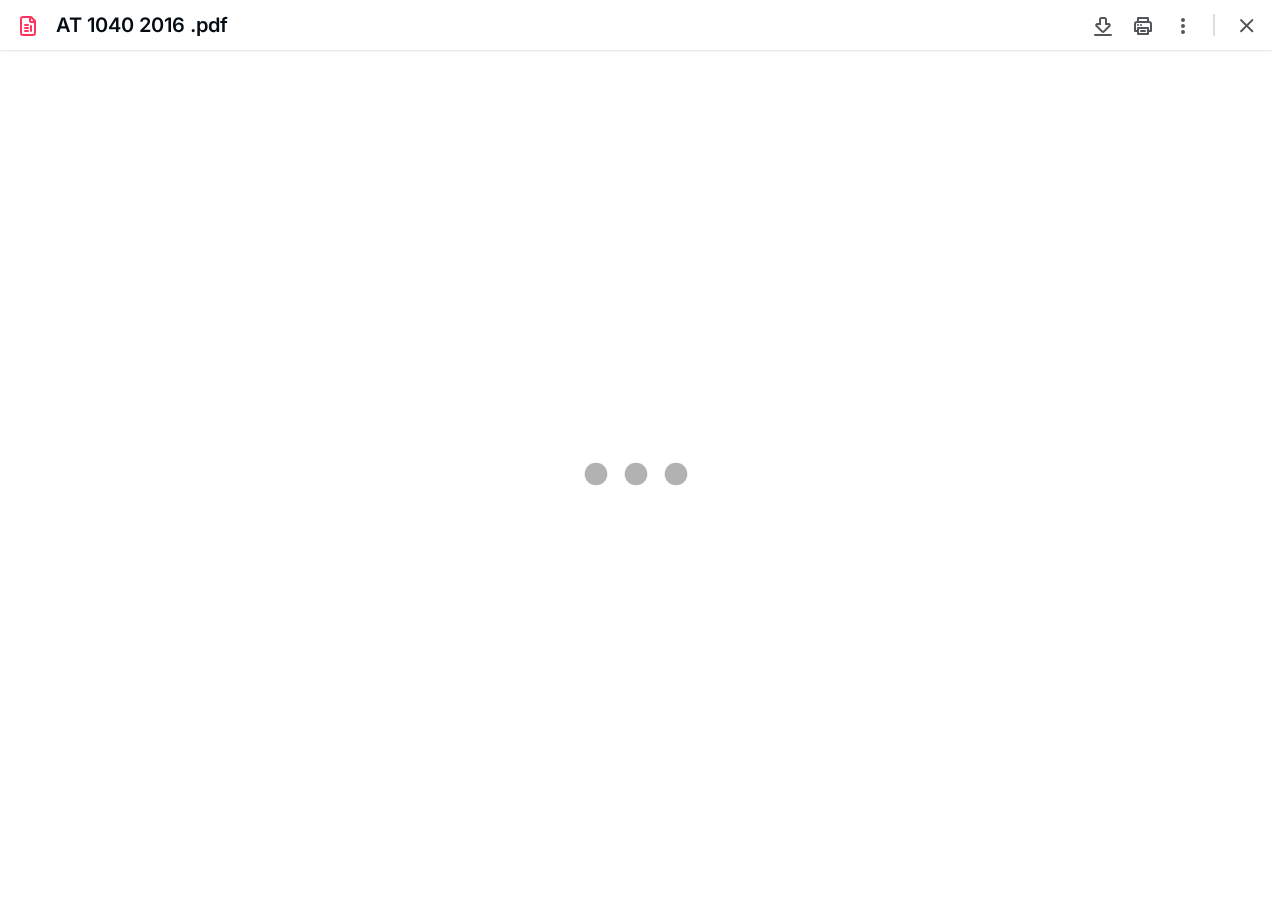 scroll, scrollTop: 0, scrollLeft: 0, axis: both 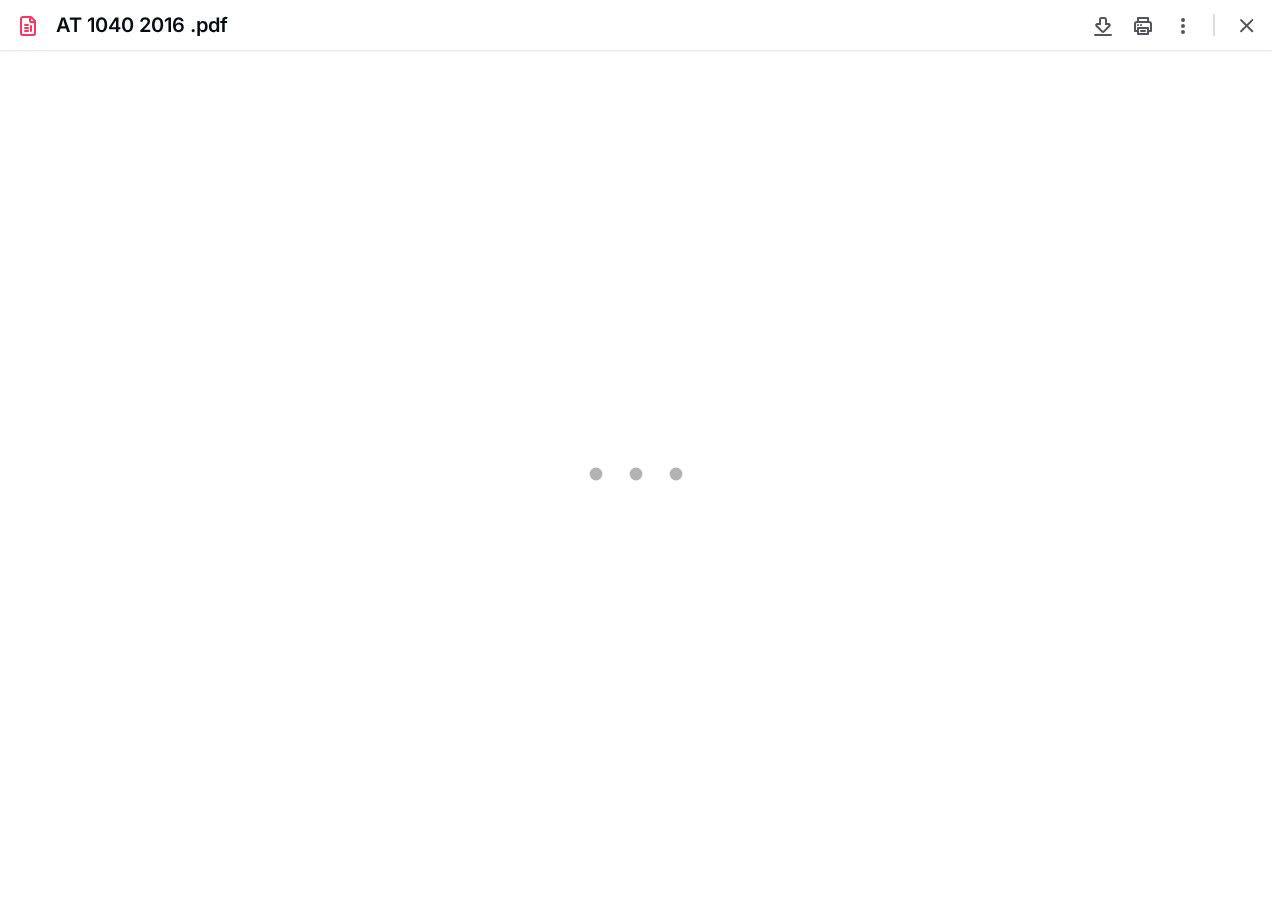 type on "102" 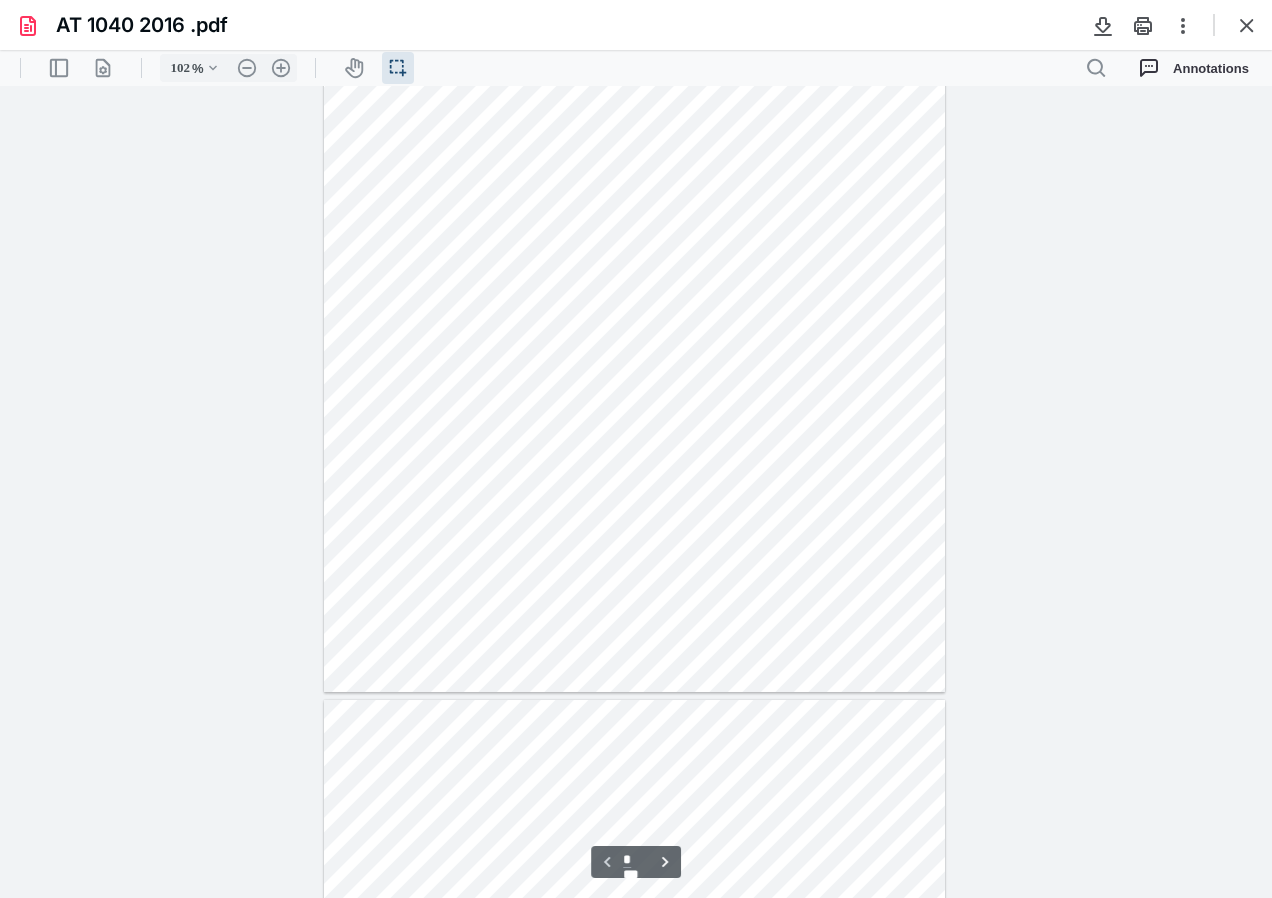 scroll, scrollTop: 400, scrollLeft: 0, axis: vertical 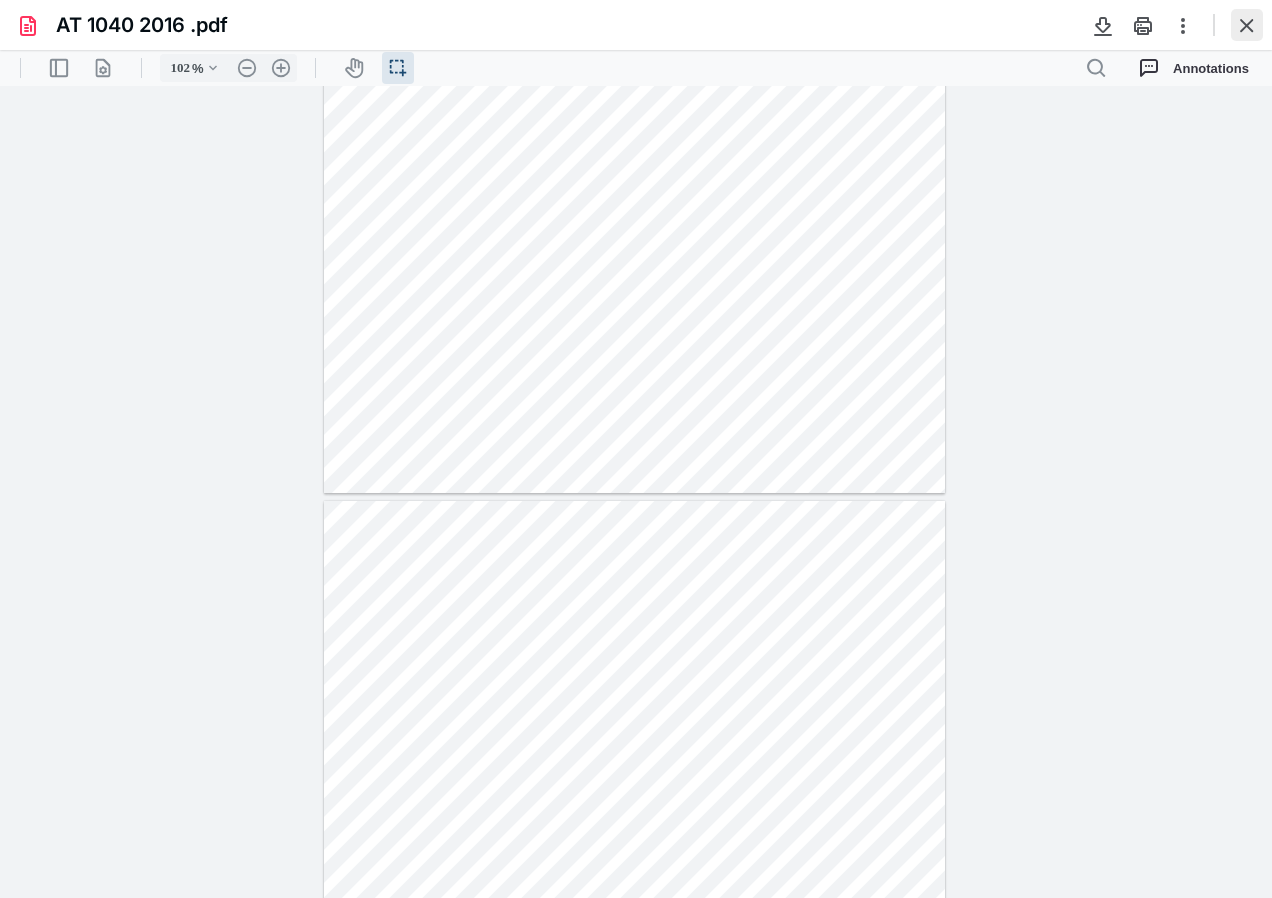 click at bounding box center (1247, 25) 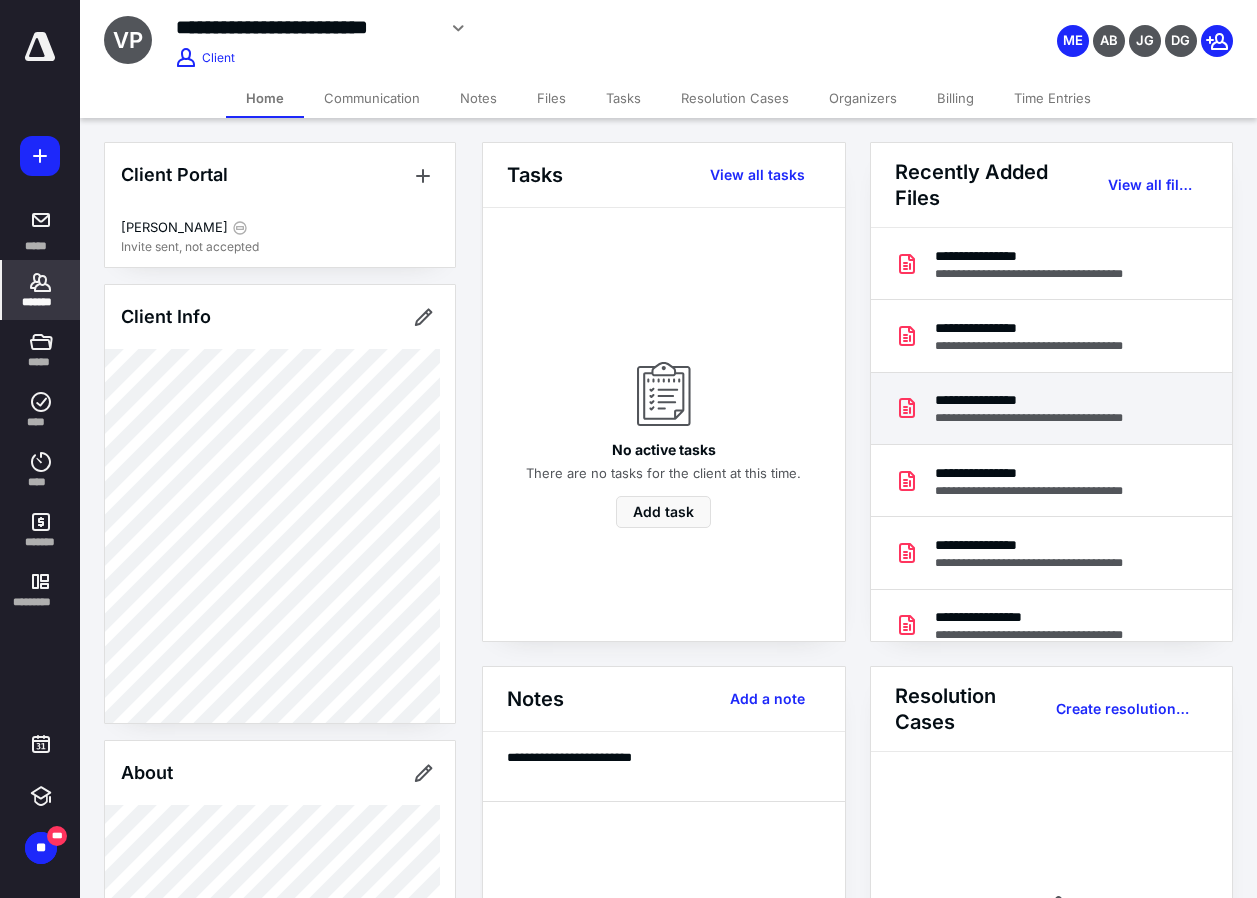 click on "**********" at bounding box center (1049, 418) 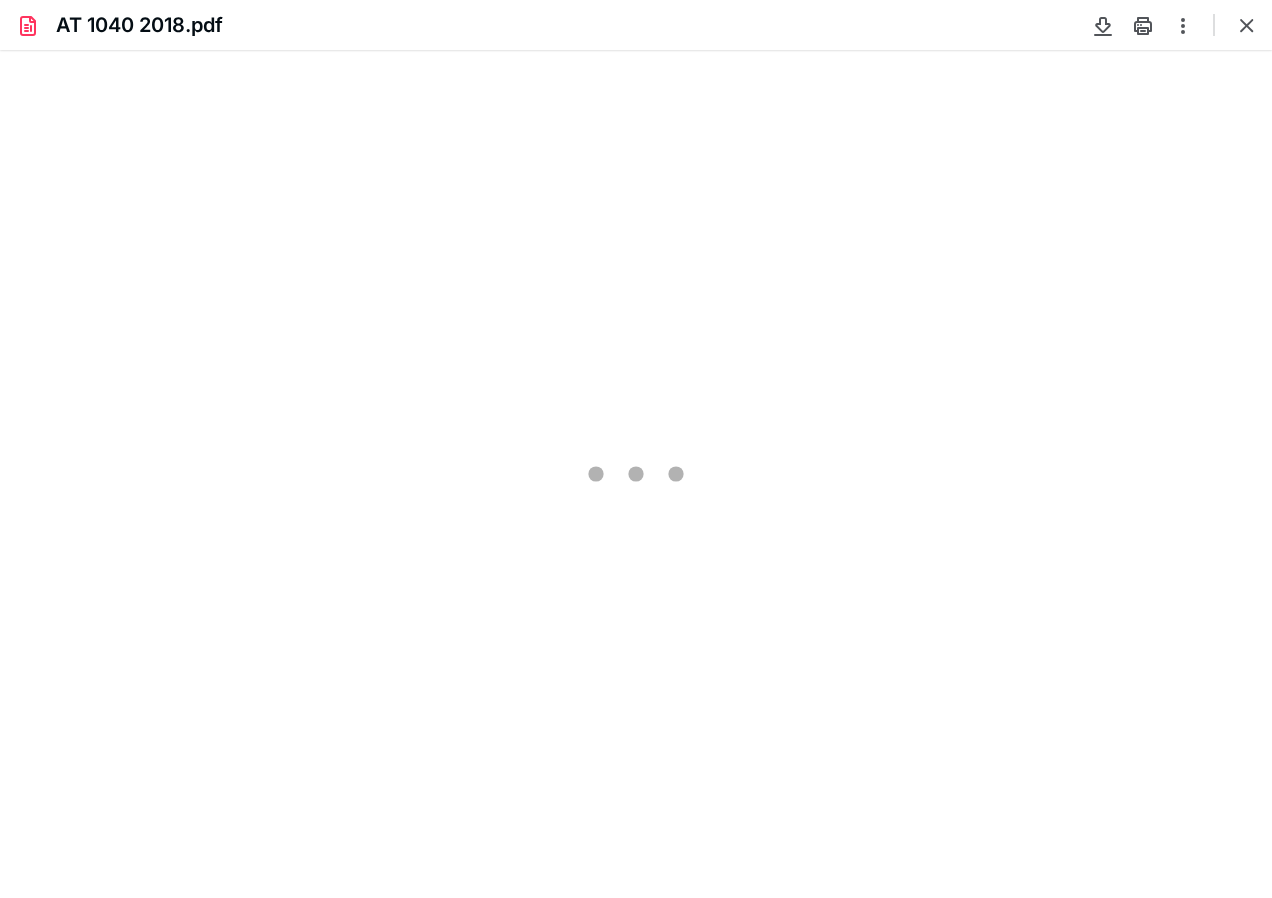 scroll, scrollTop: 0, scrollLeft: 0, axis: both 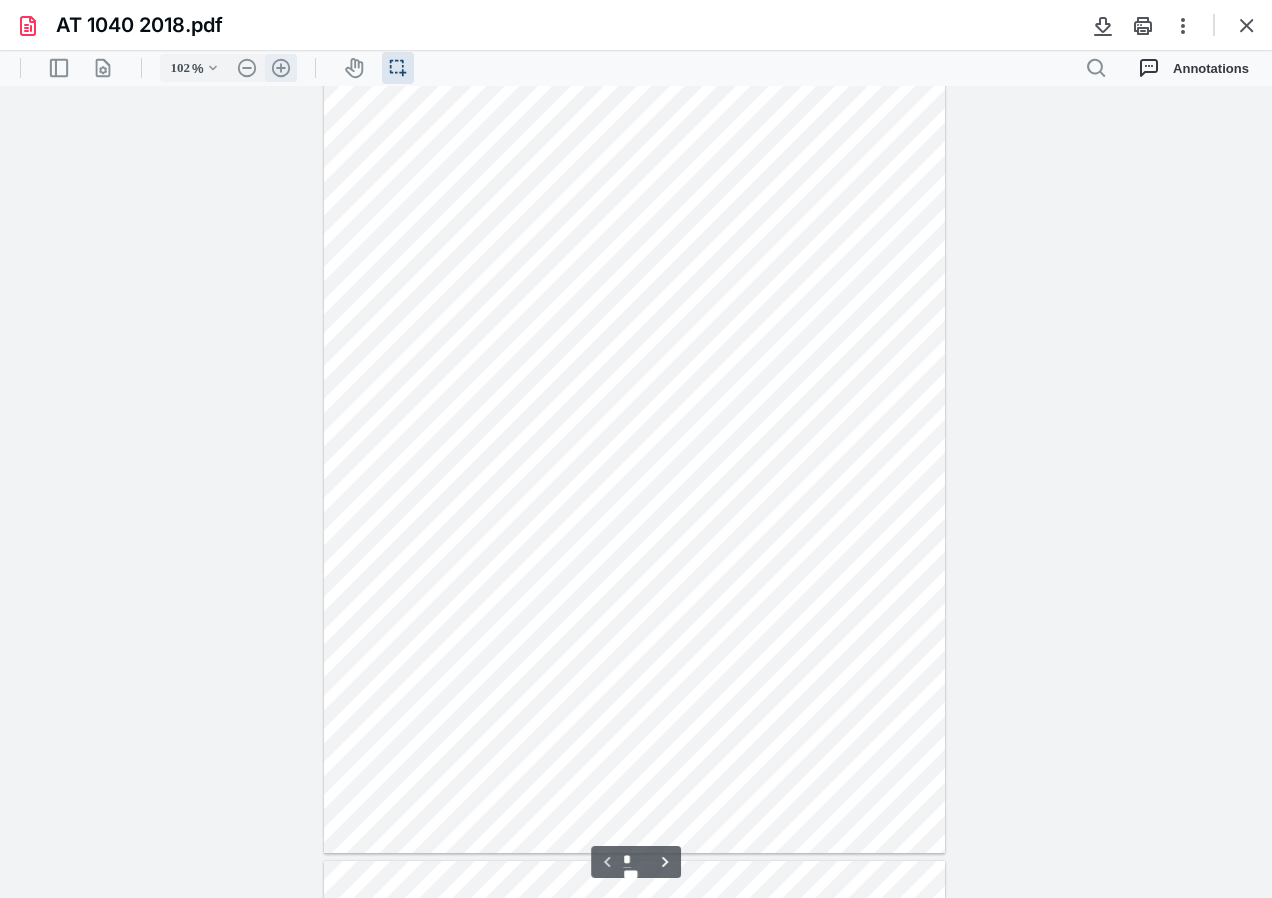 click on ".cls-1{fill:#abb0c4;} icon - header - zoom - in - line" at bounding box center [281, 68] 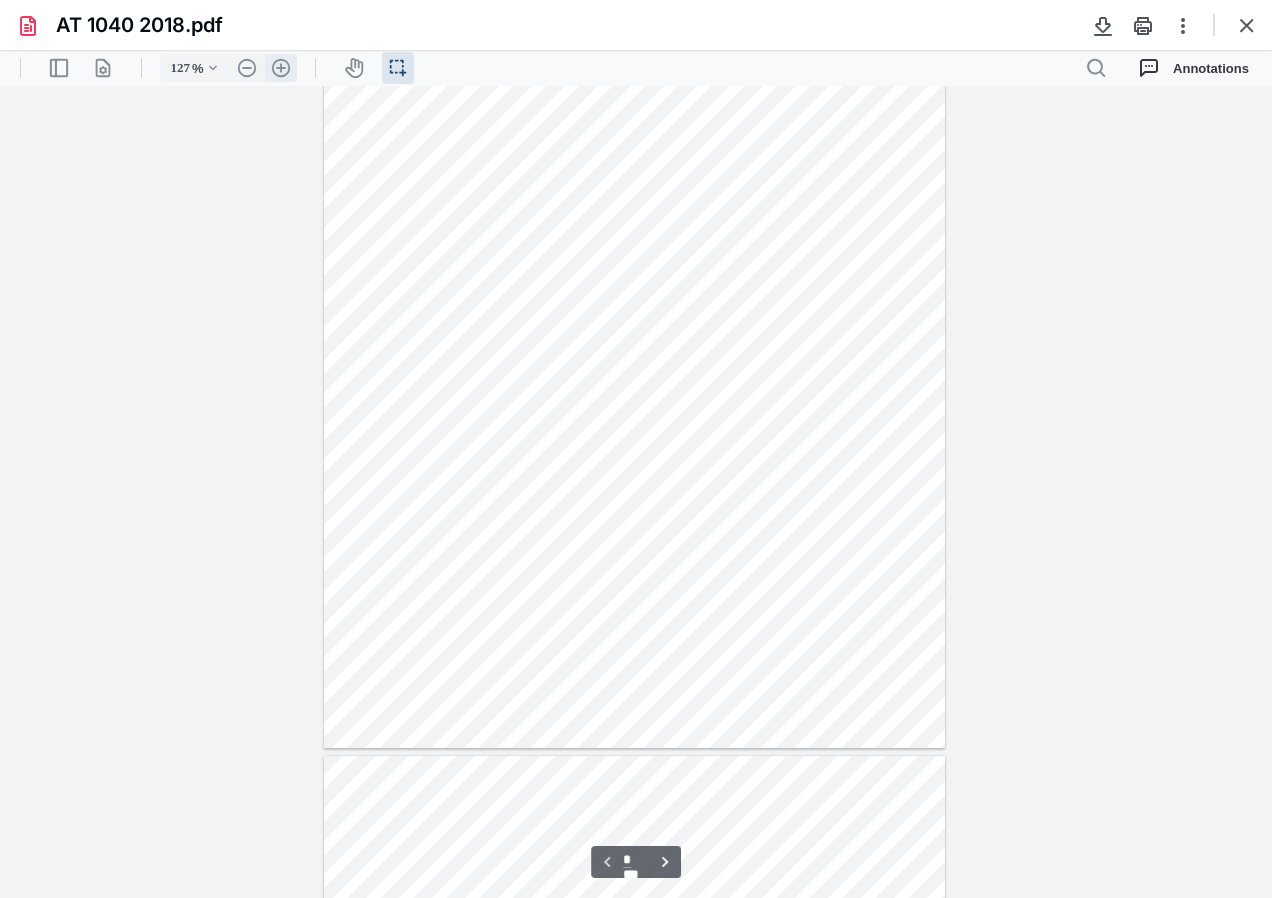 click on ".cls-1{fill:#abb0c4;} icon - header - zoom - in - line" at bounding box center (281, 68) 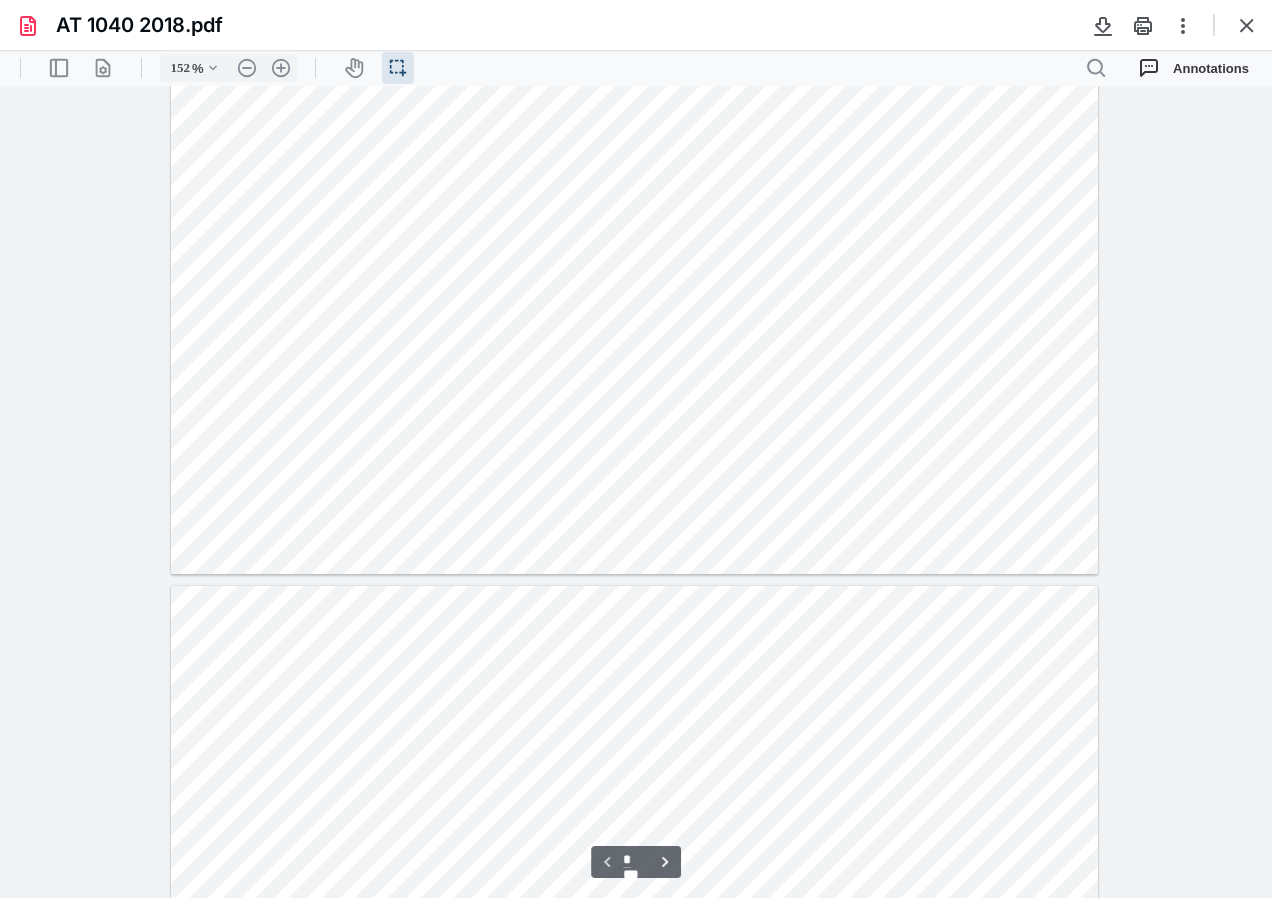scroll, scrollTop: 750, scrollLeft: 0, axis: vertical 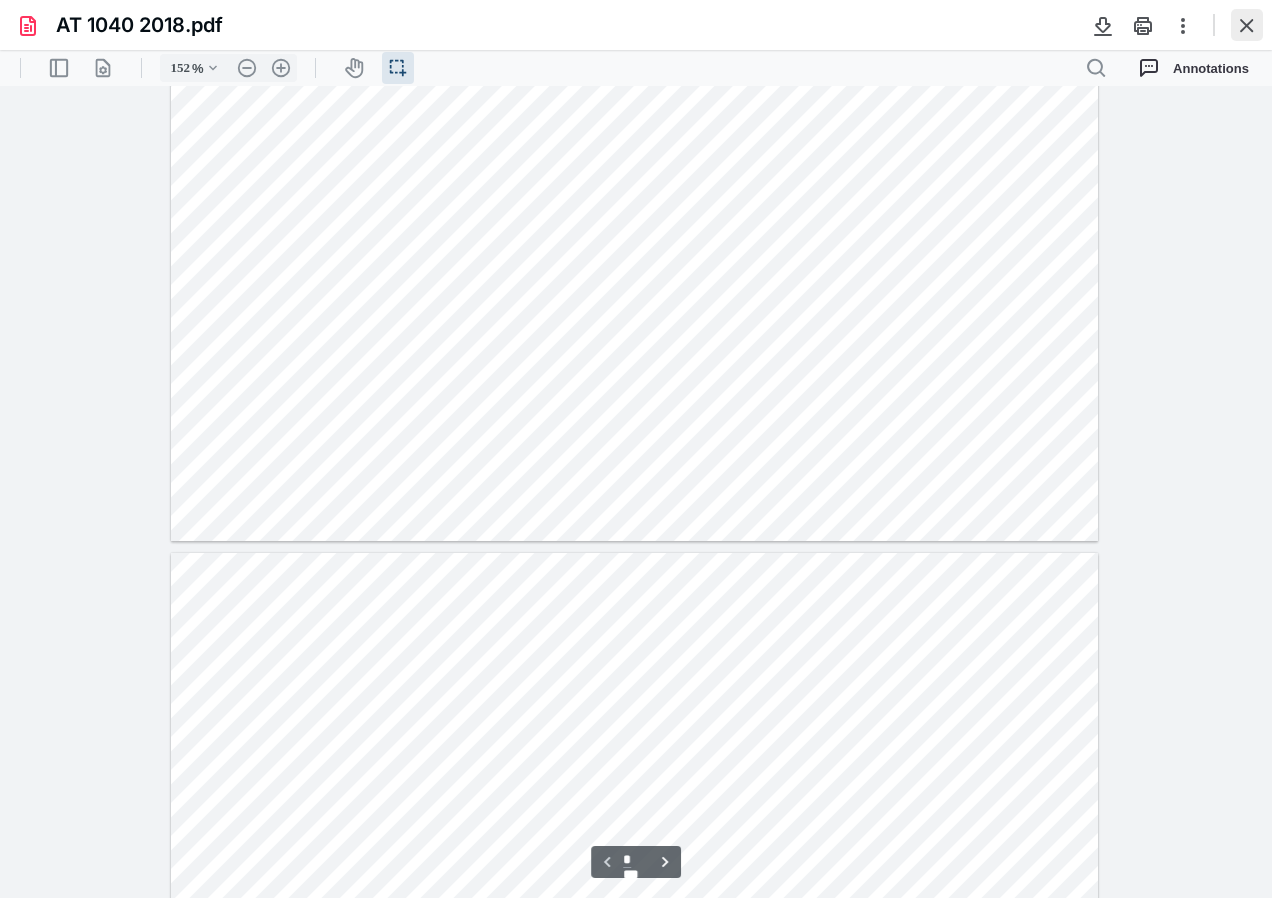 click at bounding box center (1247, 25) 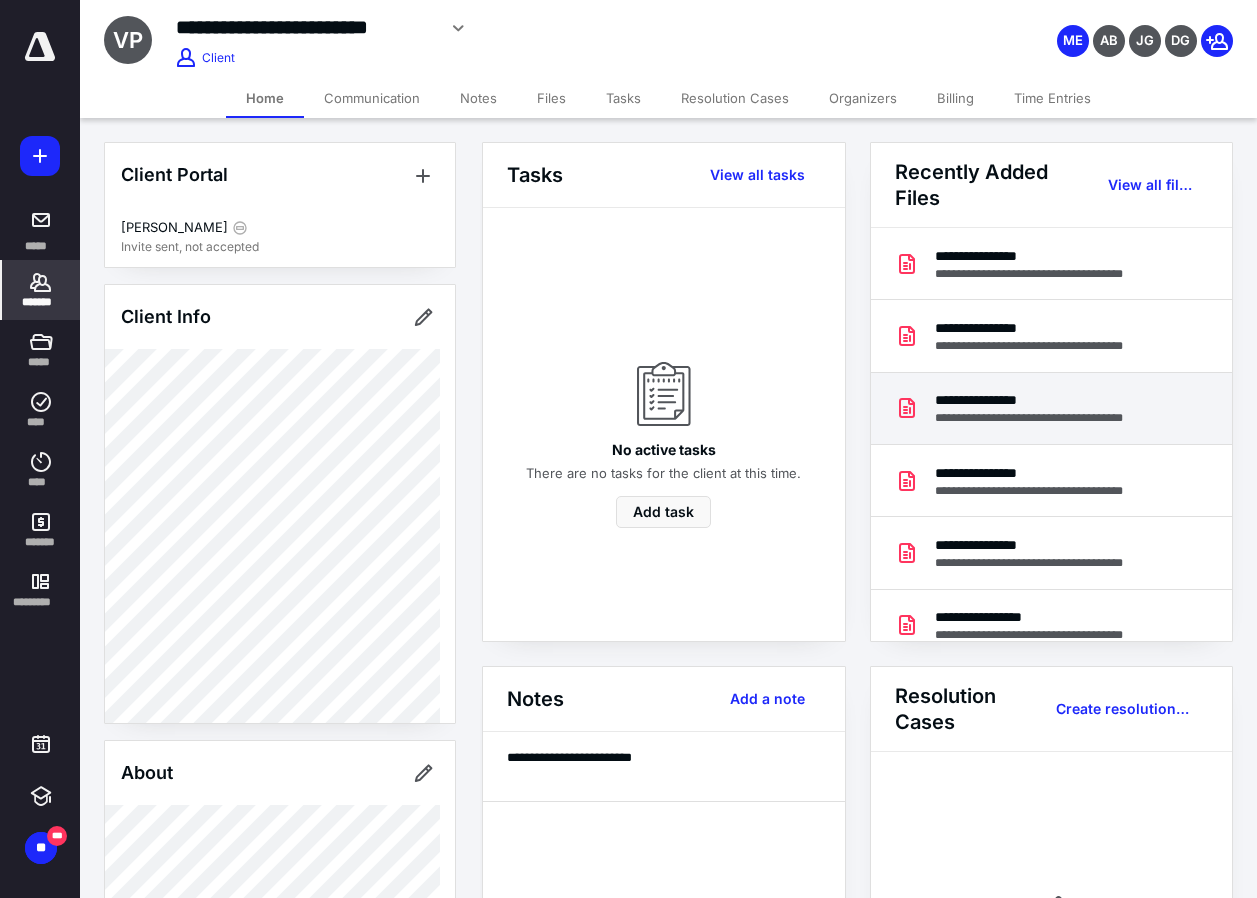 click on "**********" at bounding box center [1049, 418] 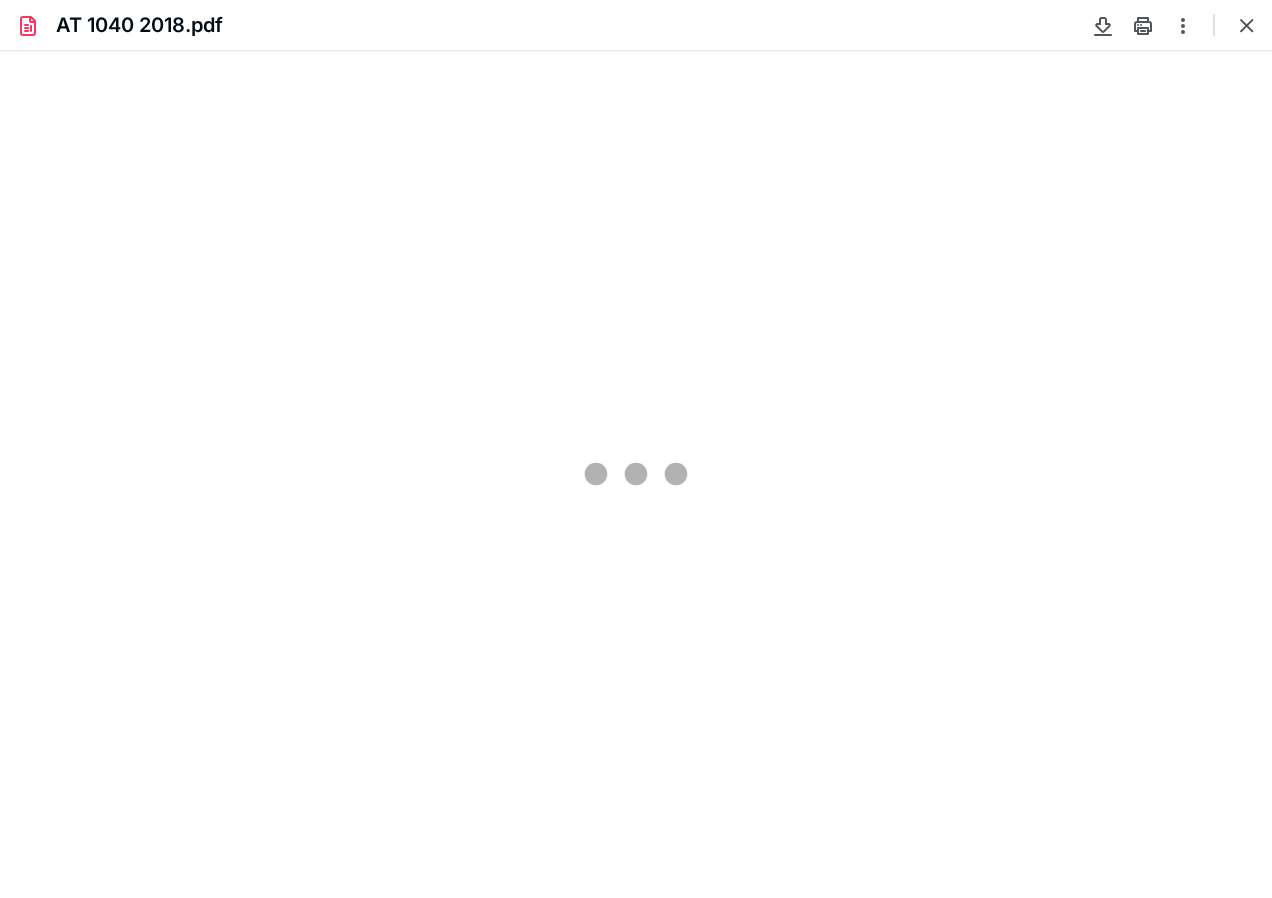 scroll, scrollTop: 0, scrollLeft: 0, axis: both 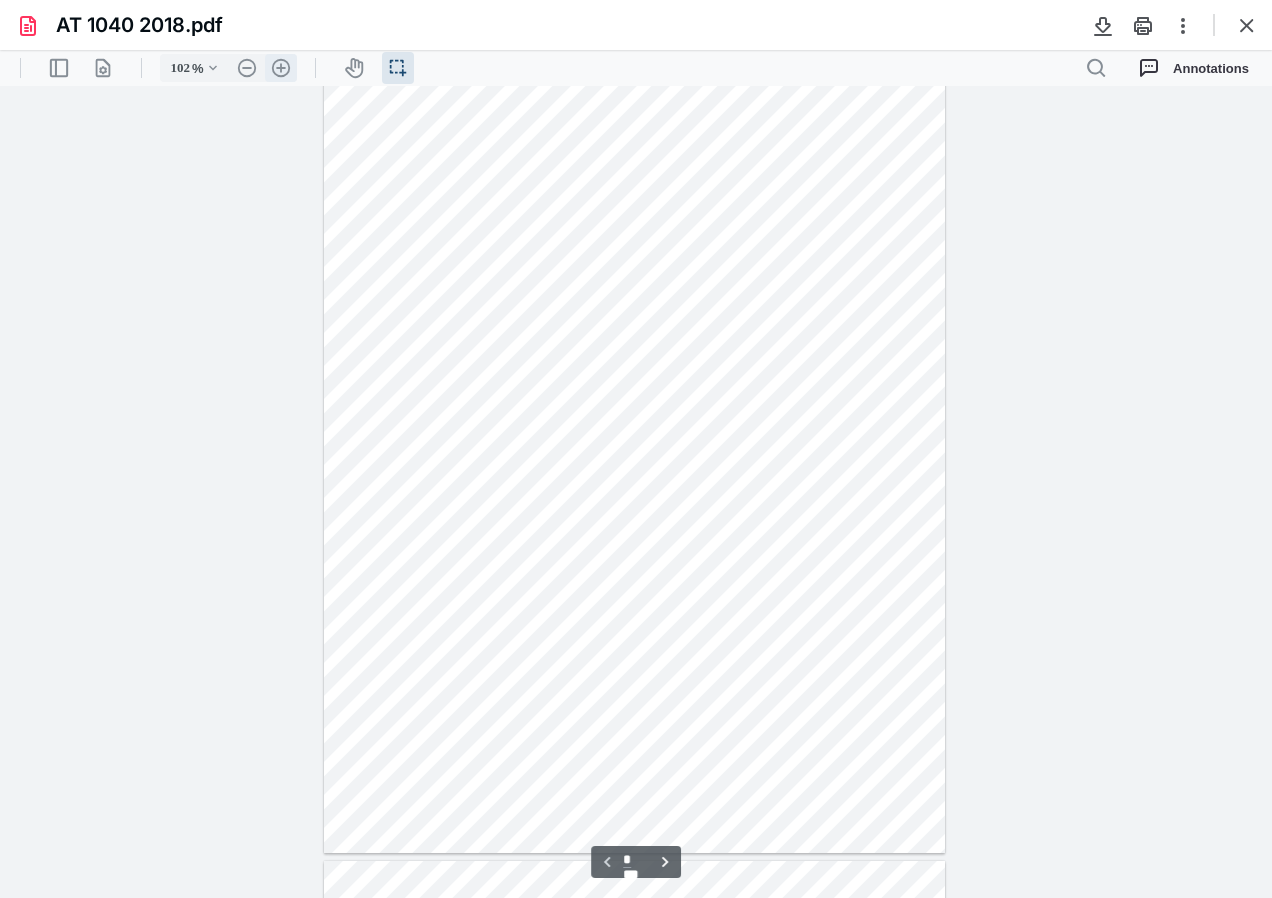 click on ".cls-1{fill:#abb0c4;} icon - header - zoom - in - line" at bounding box center (281, 68) 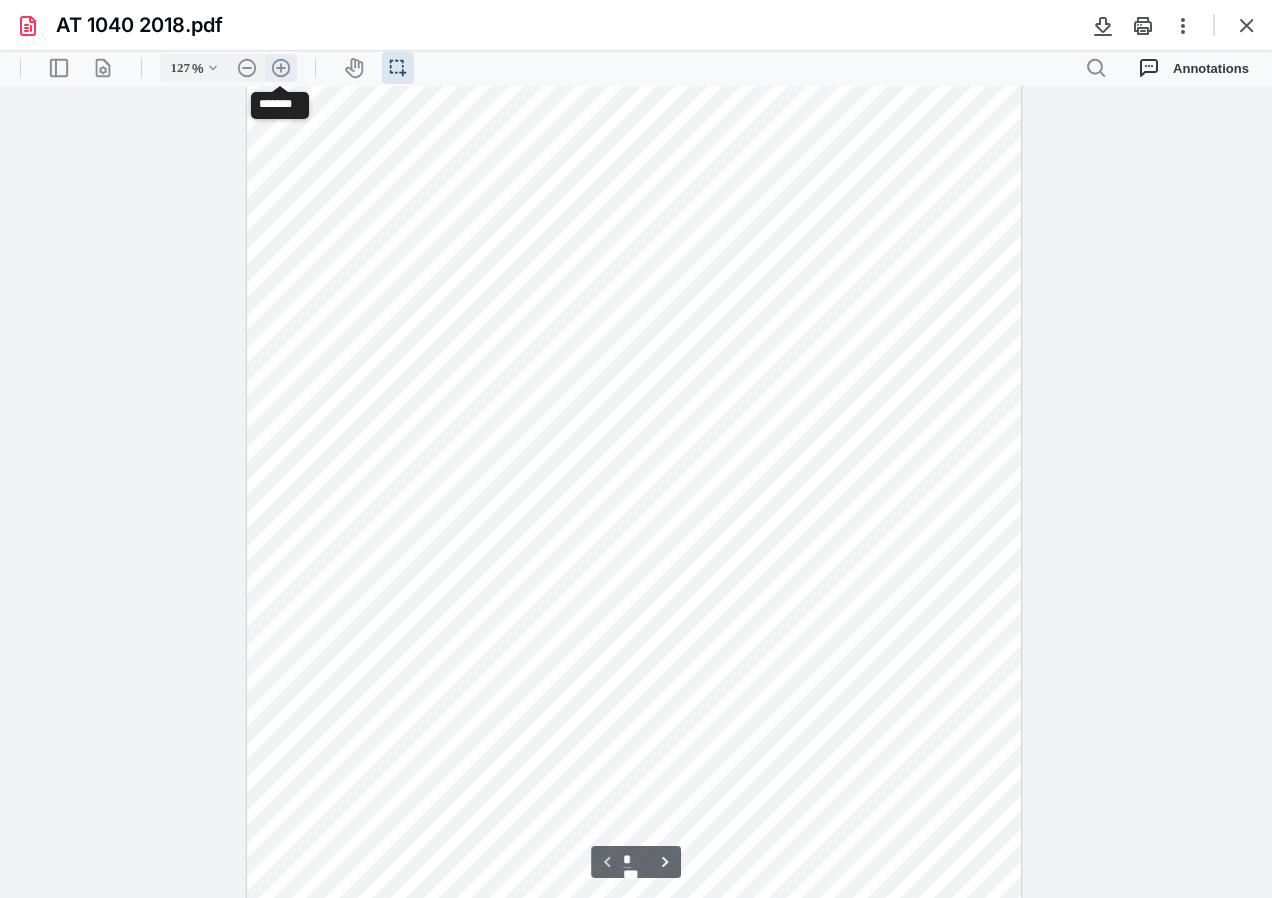 click on ".cls-1{fill:#abb0c4;} icon - header - zoom - in - line" at bounding box center [281, 68] 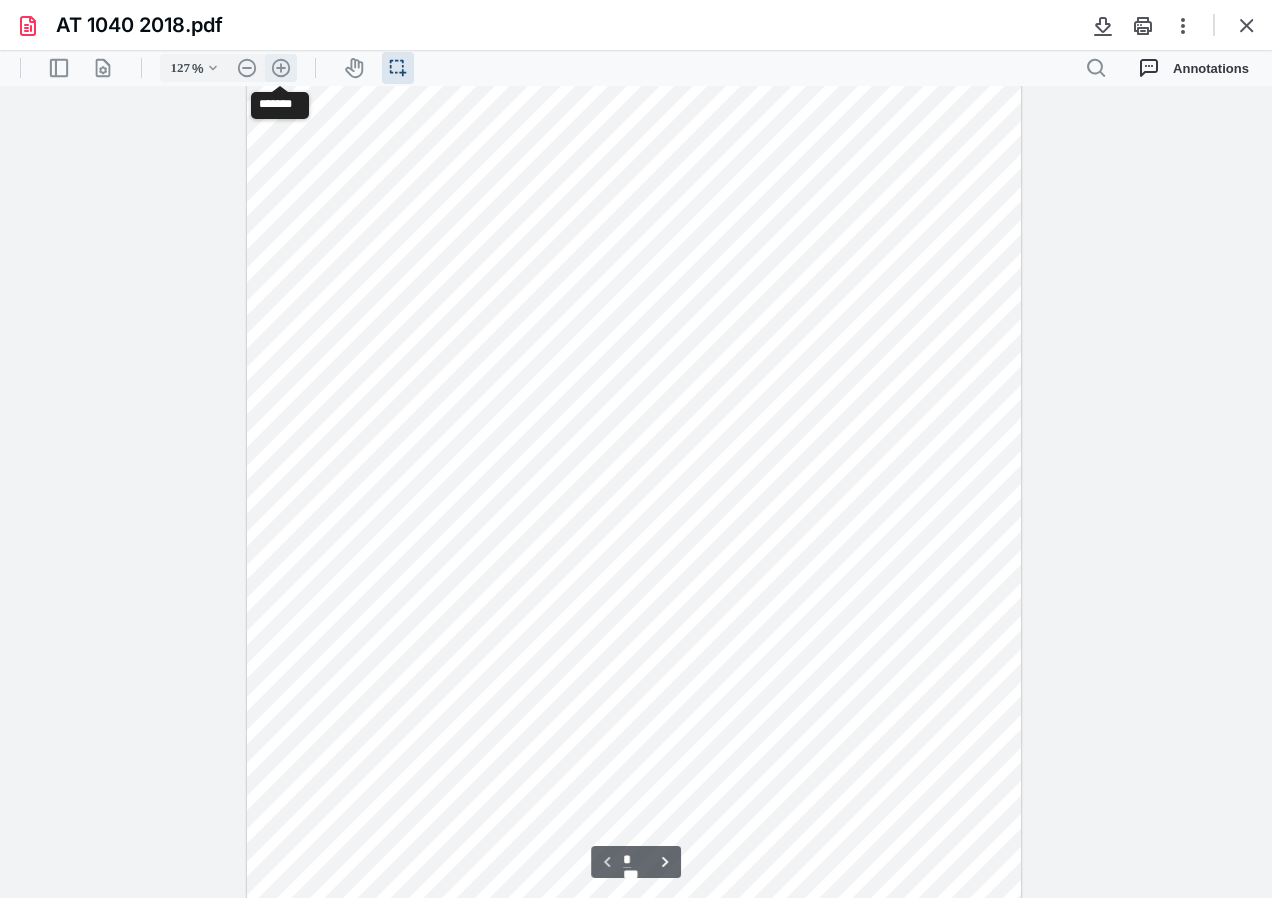 type on "152" 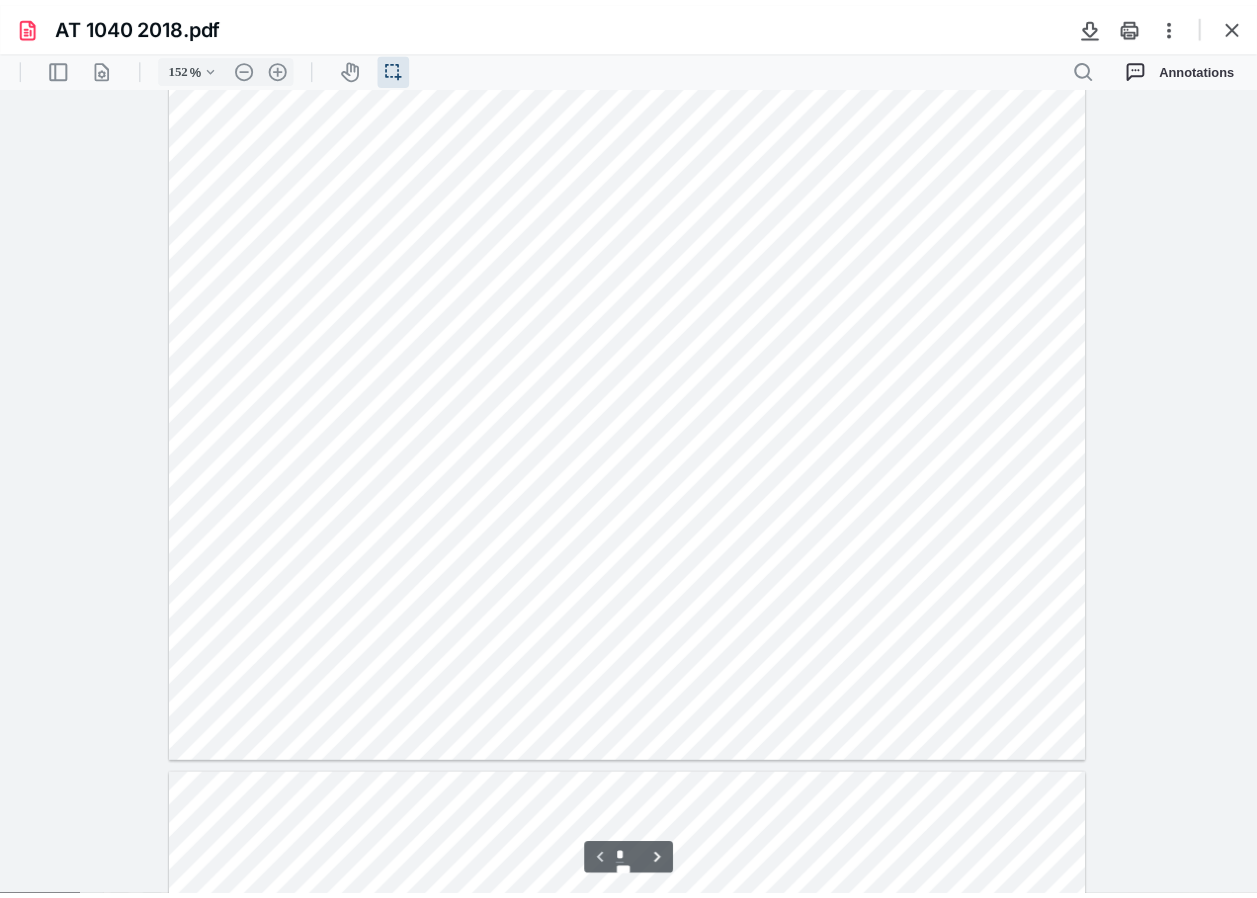 scroll, scrollTop: 550, scrollLeft: 0, axis: vertical 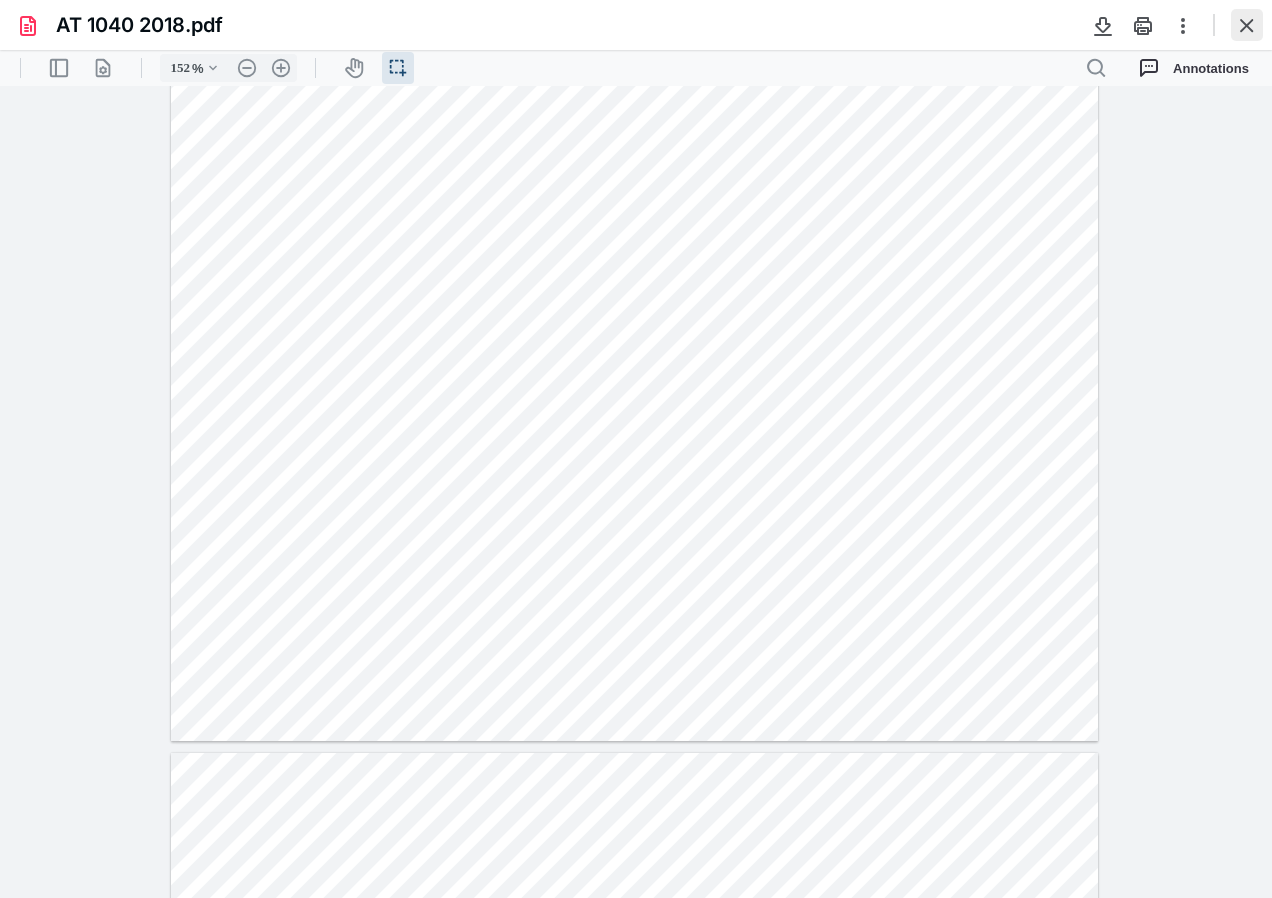 click at bounding box center [1247, 25] 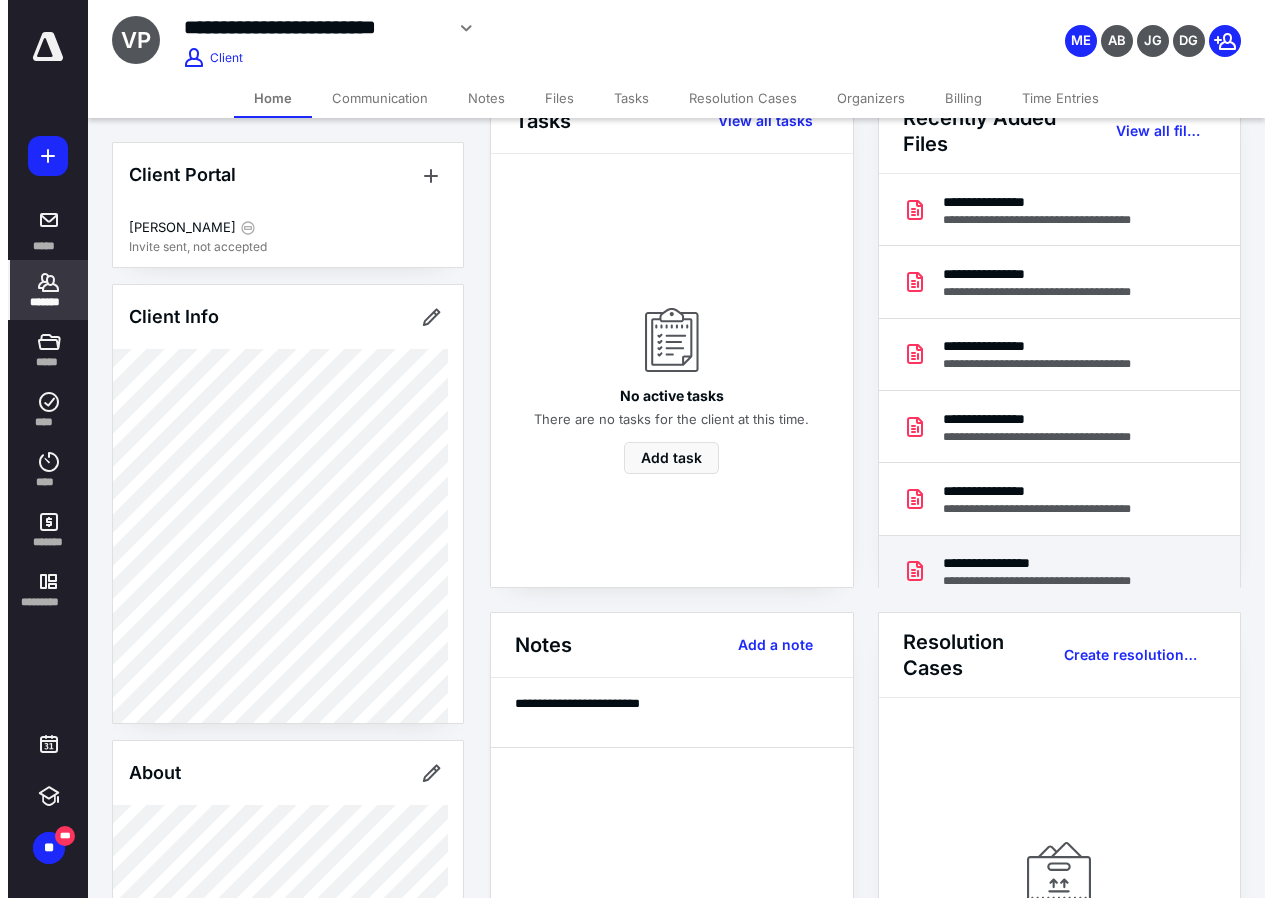 scroll, scrollTop: 100, scrollLeft: 0, axis: vertical 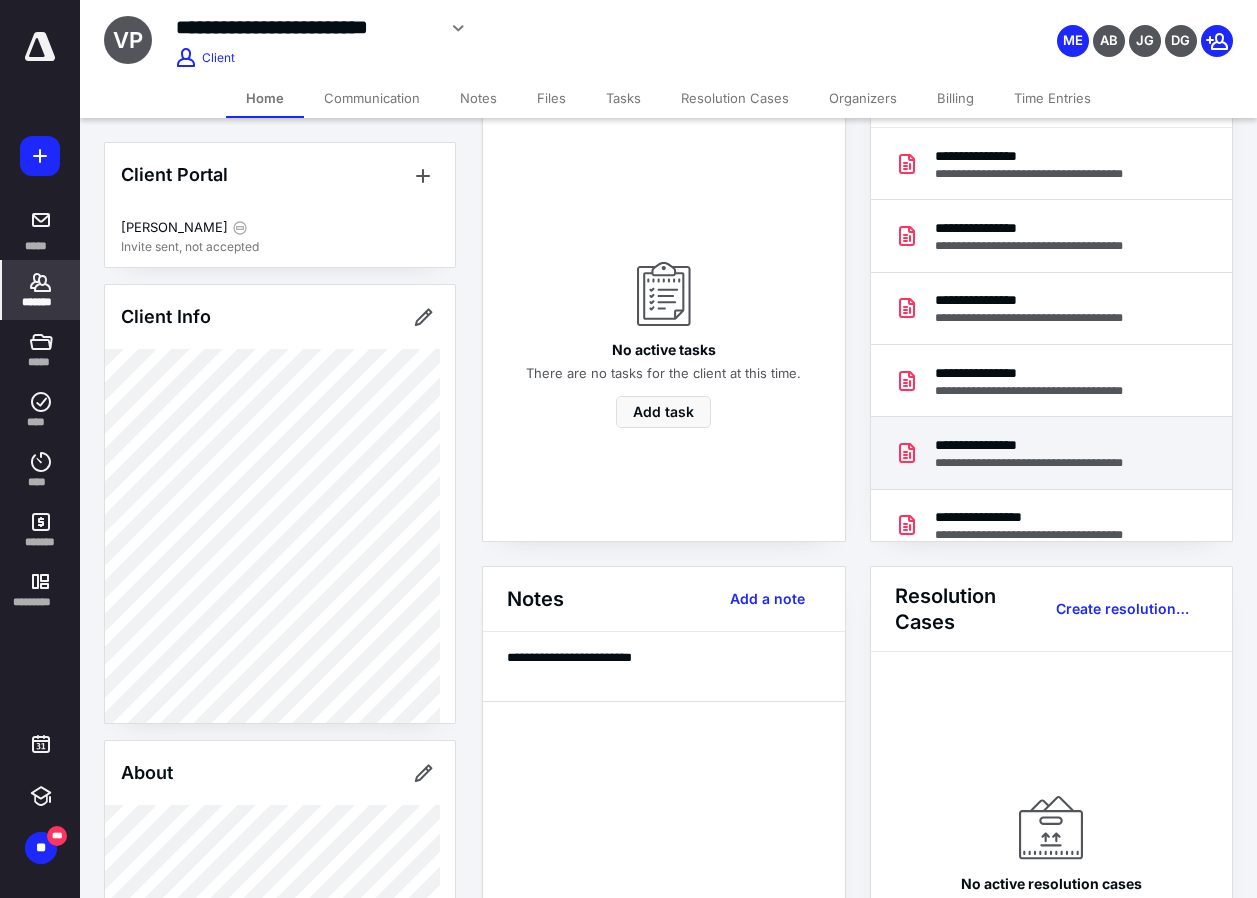 click on "**********" at bounding box center [1049, 463] 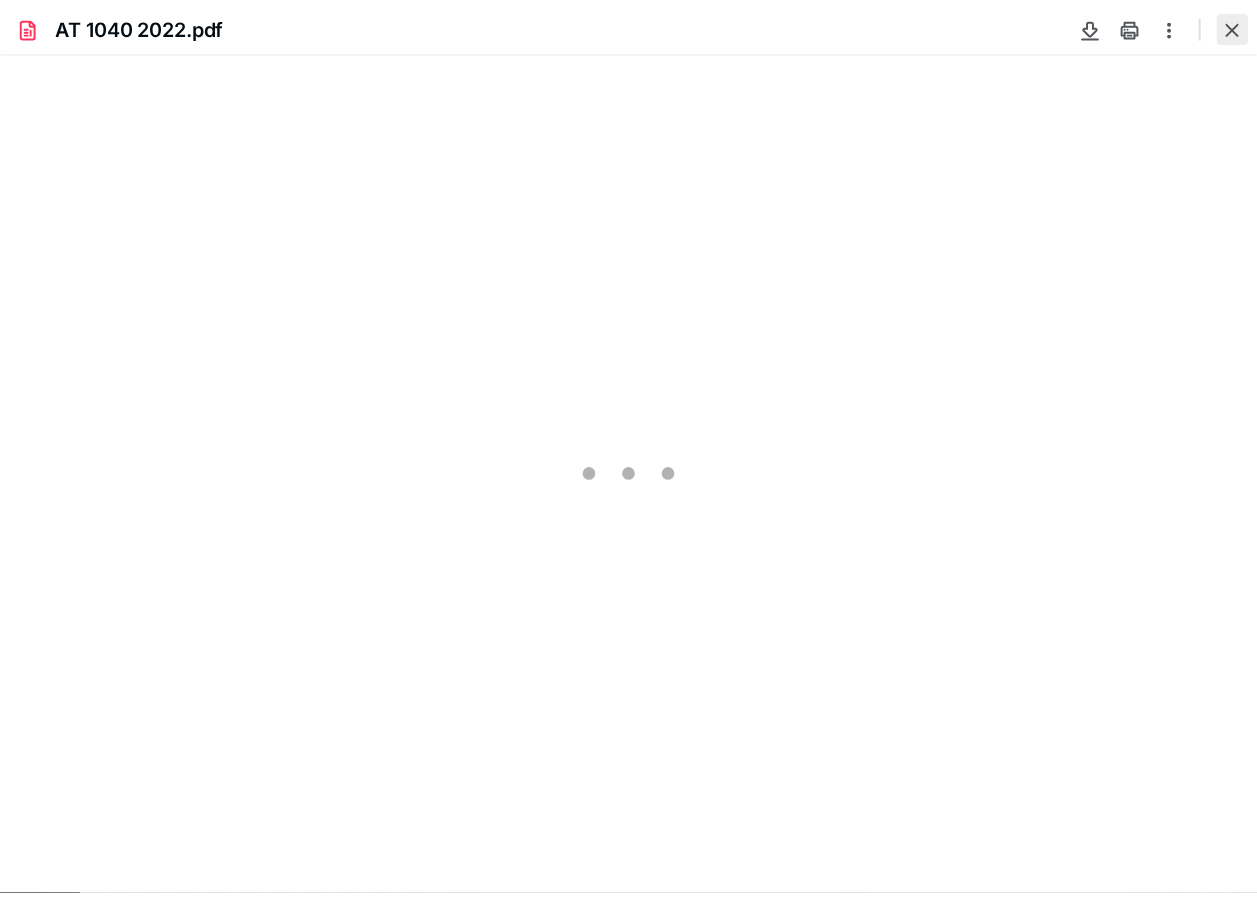 scroll, scrollTop: 0, scrollLeft: 0, axis: both 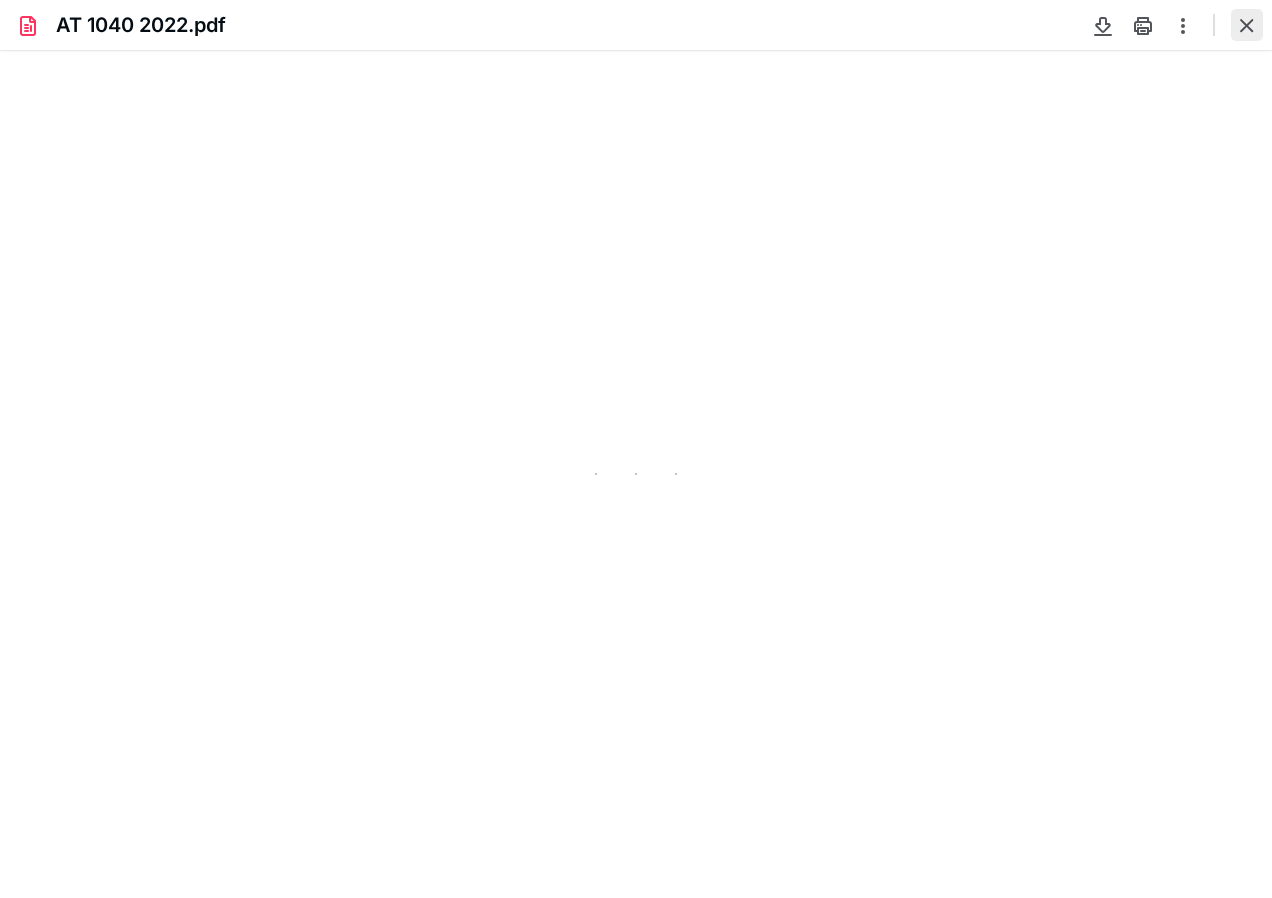 type on "102" 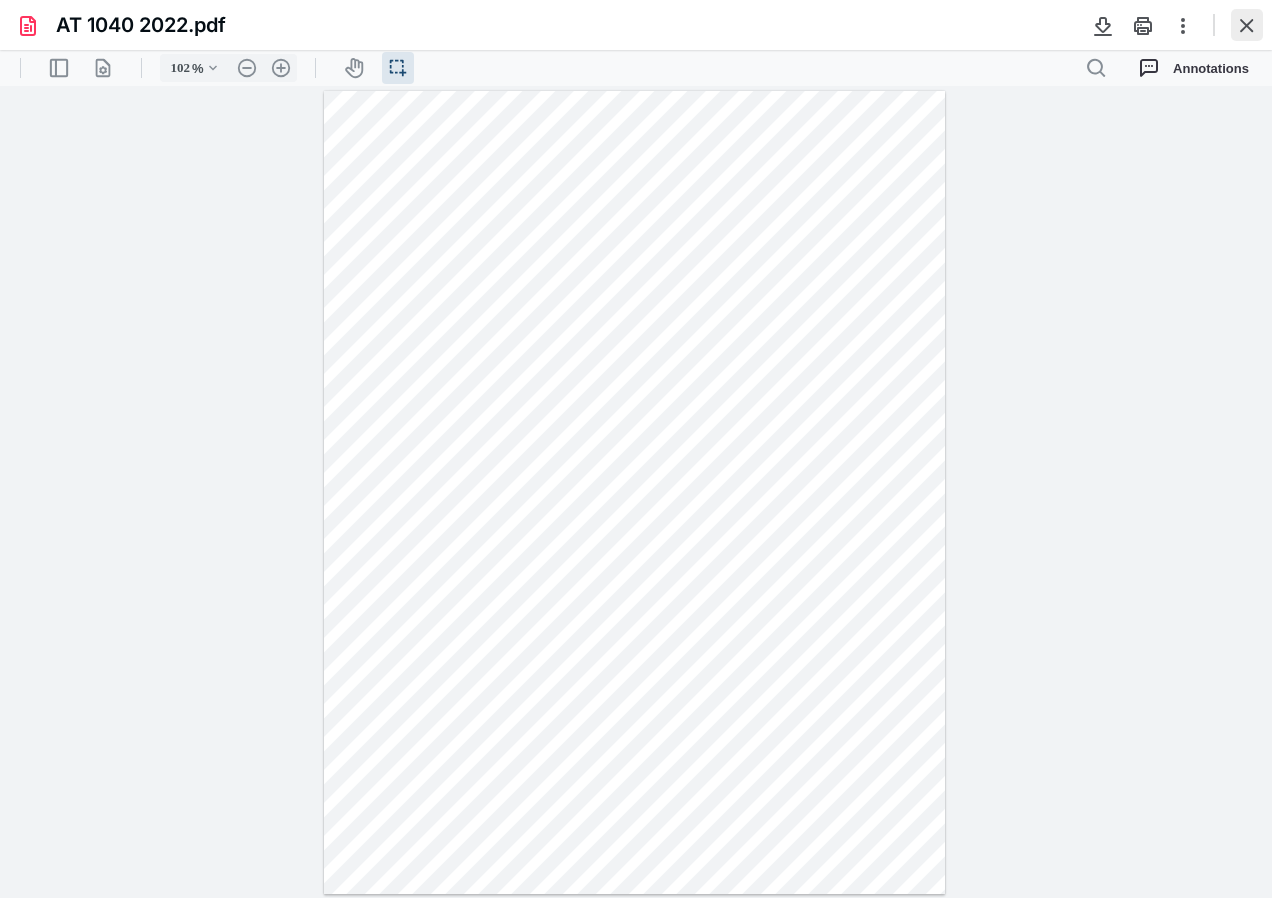 click at bounding box center (1247, 25) 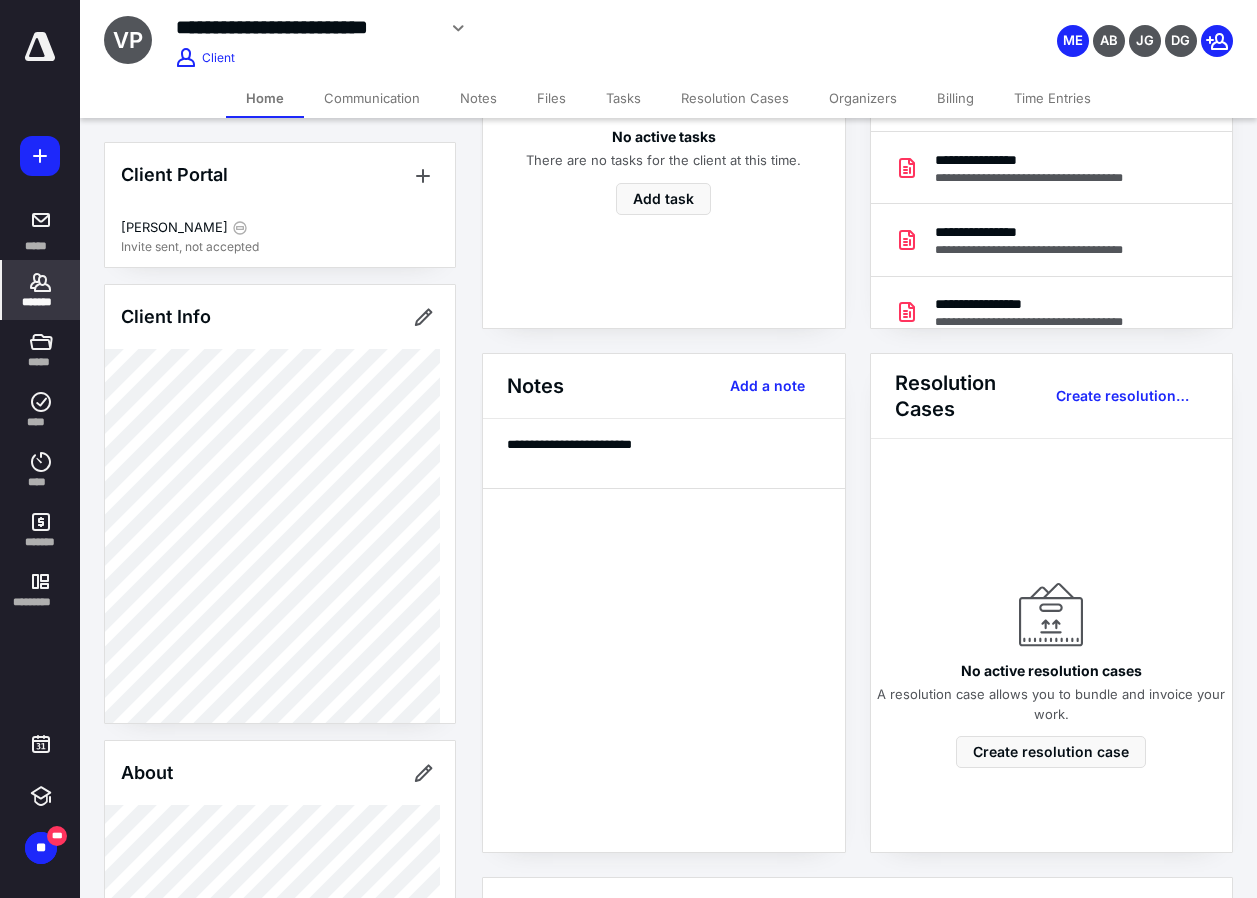 scroll, scrollTop: 100, scrollLeft: 0, axis: vertical 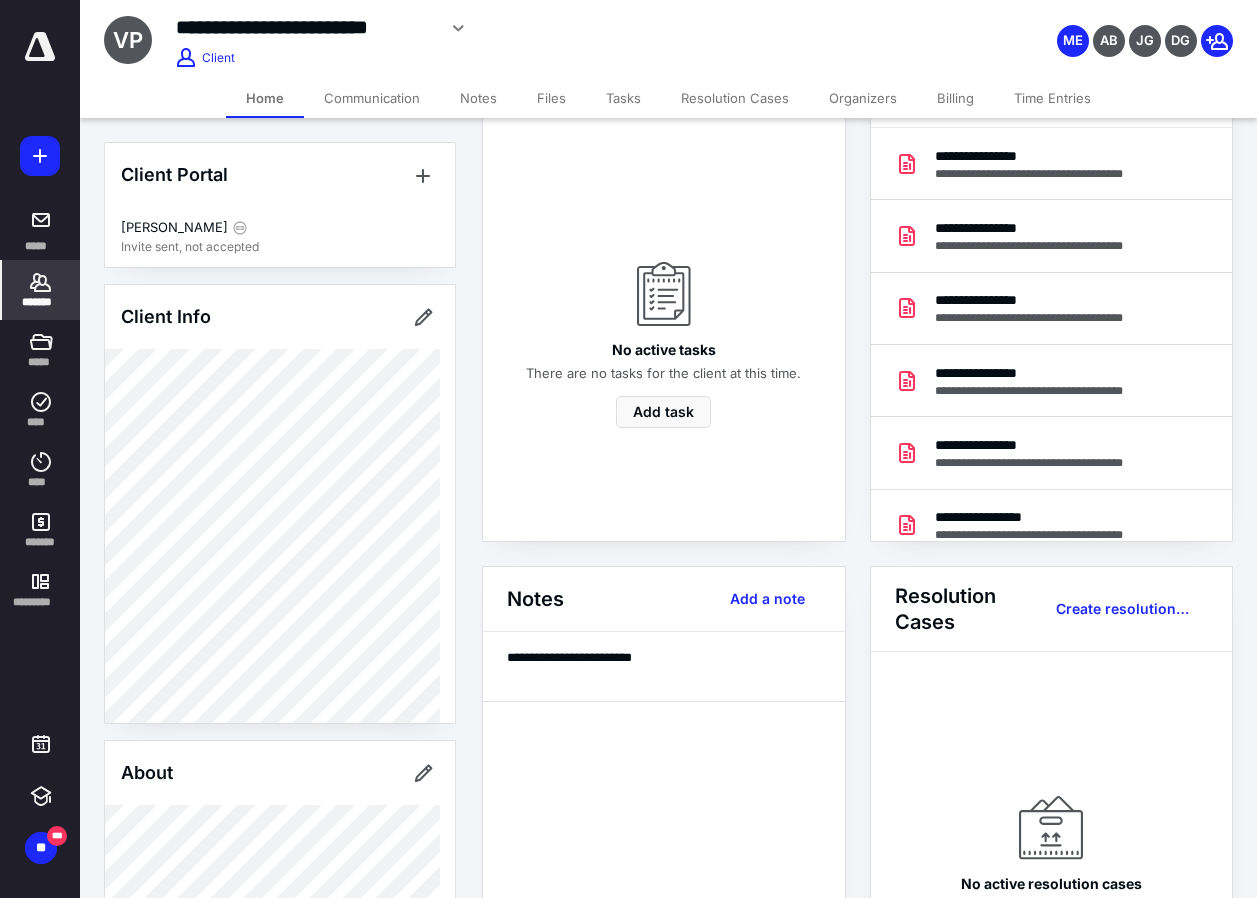 click on "Files" at bounding box center (551, 98) 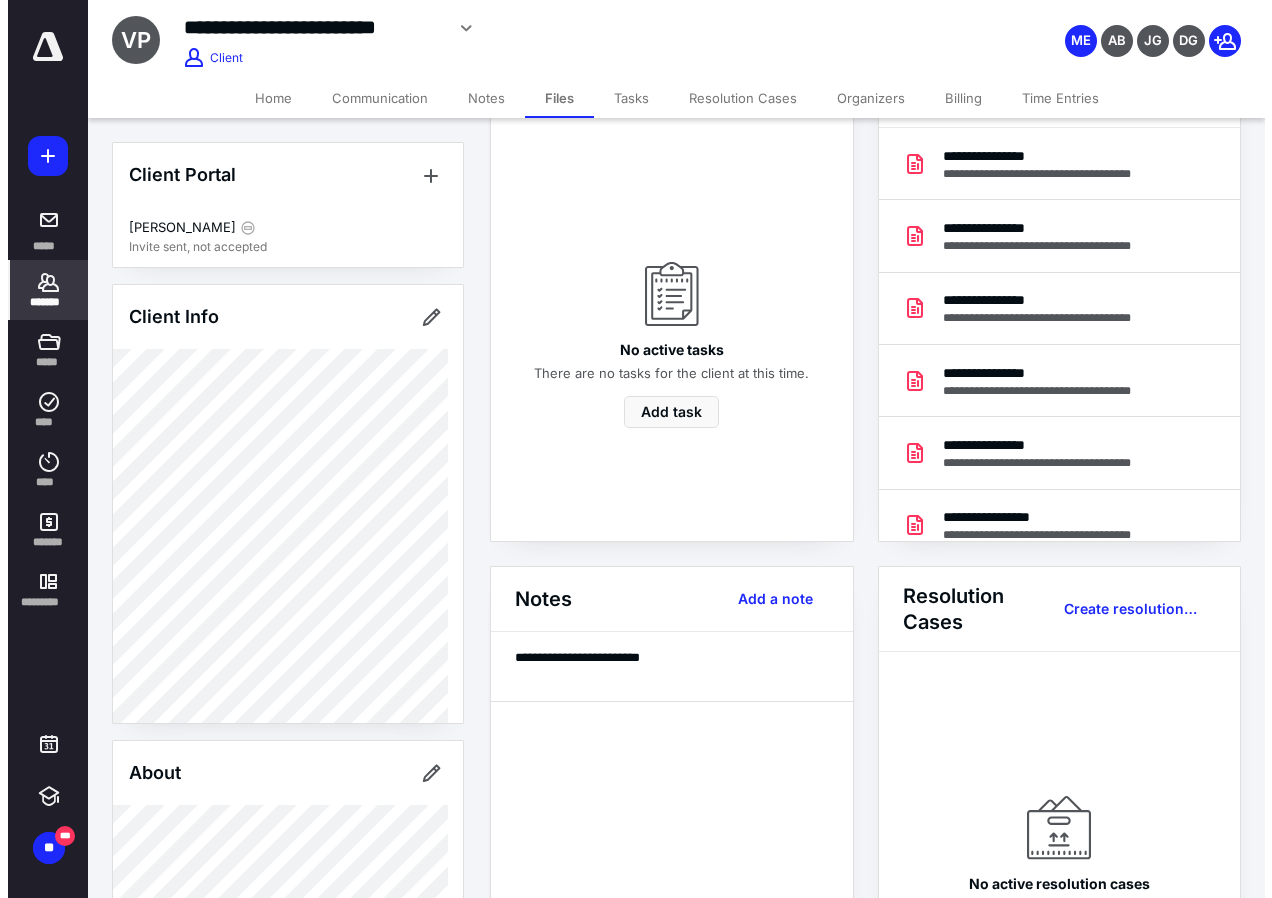 scroll, scrollTop: 0, scrollLeft: 0, axis: both 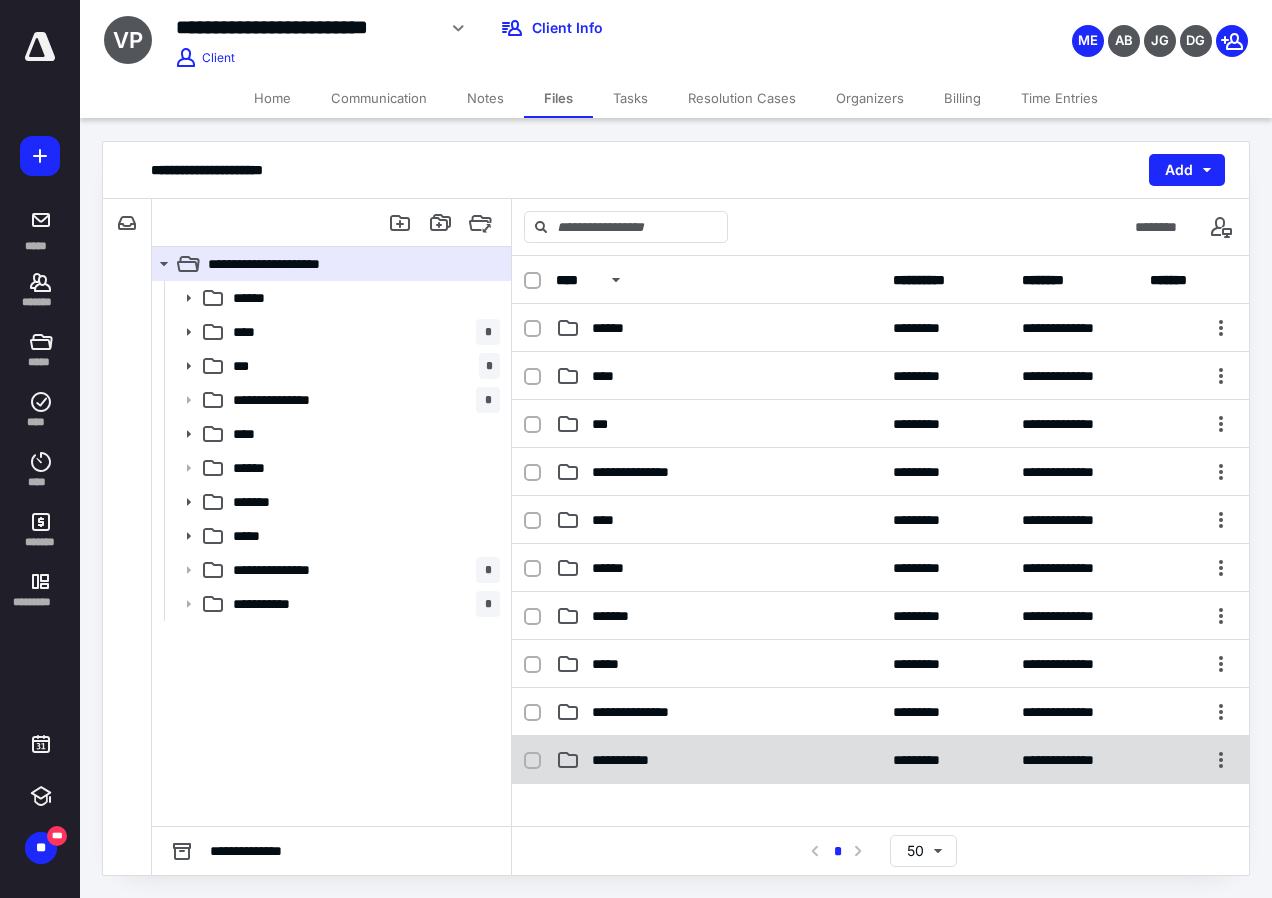 click on "**********" at bounding box center (718, 760) 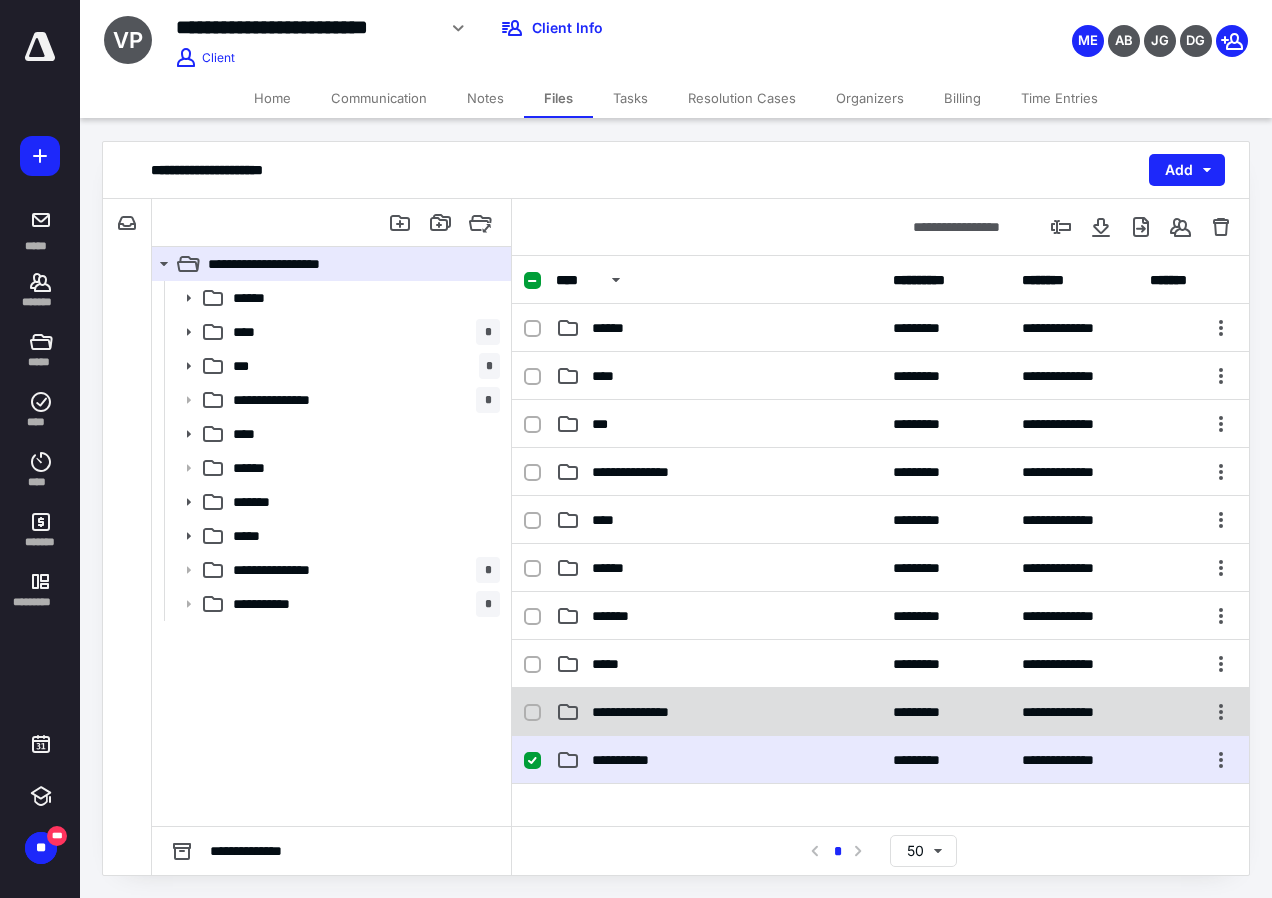 click on "**********" at bounding box center [645, 712] 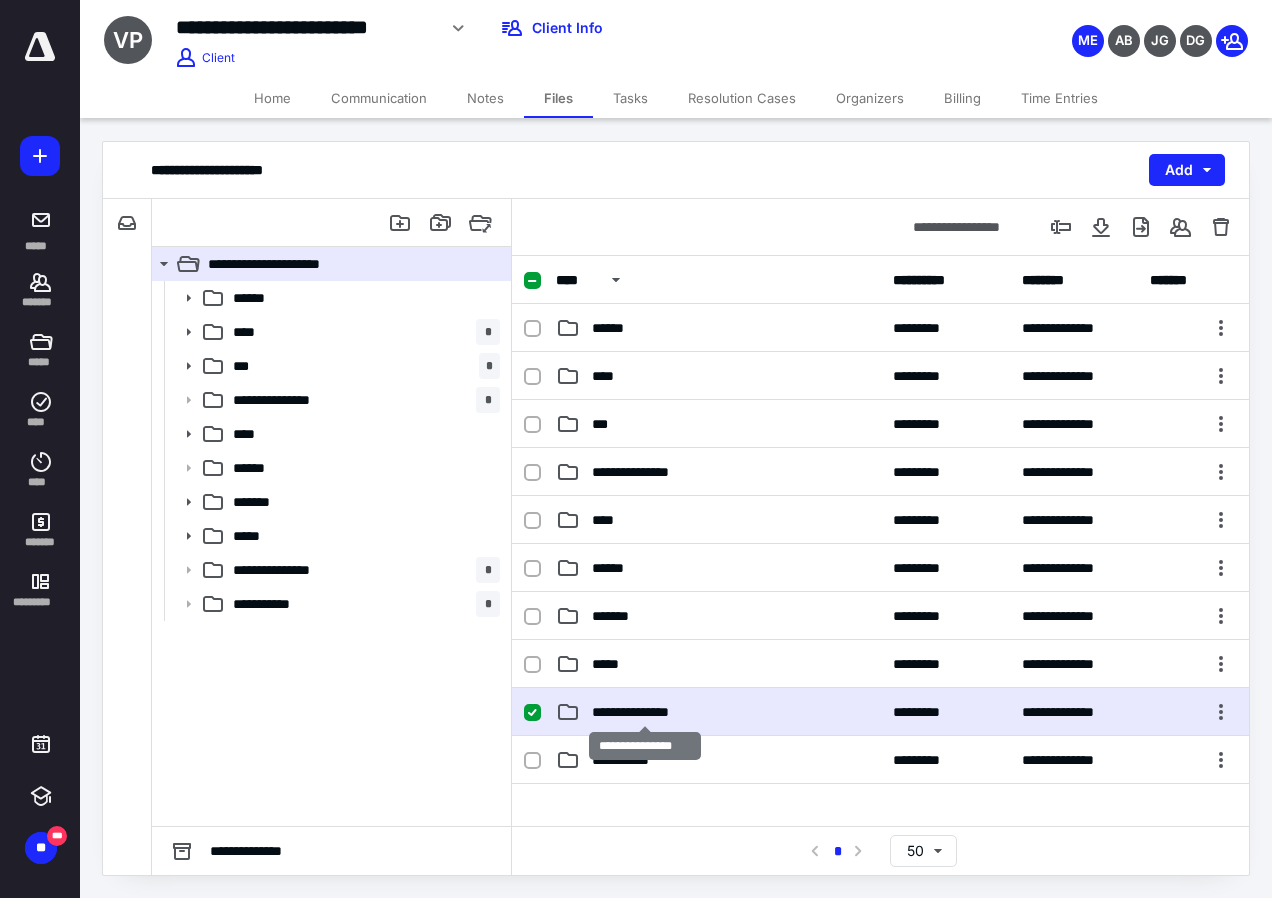 click on "**********" at bounding box center [645, 712] 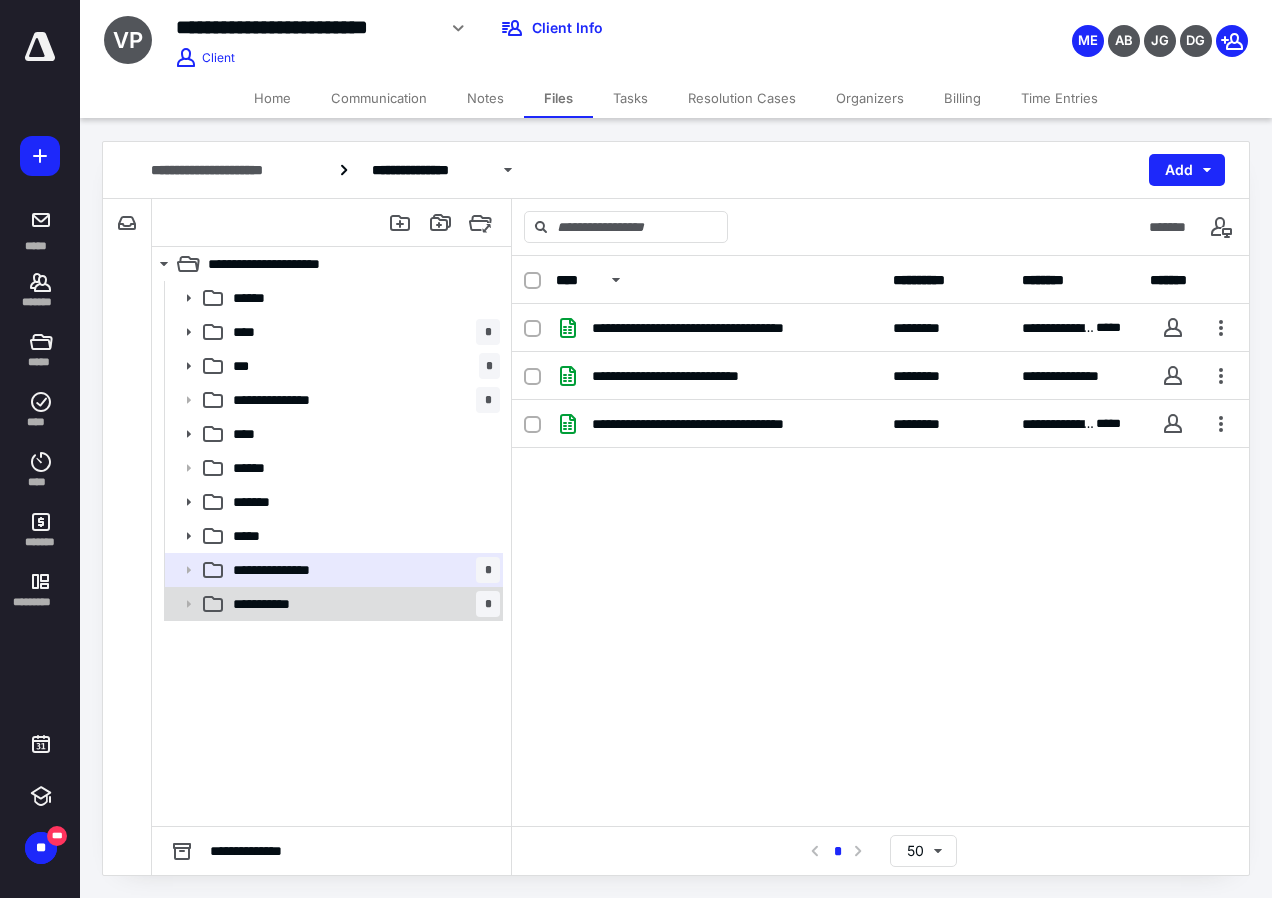 click on "**********" at bounding box center (362, 604) 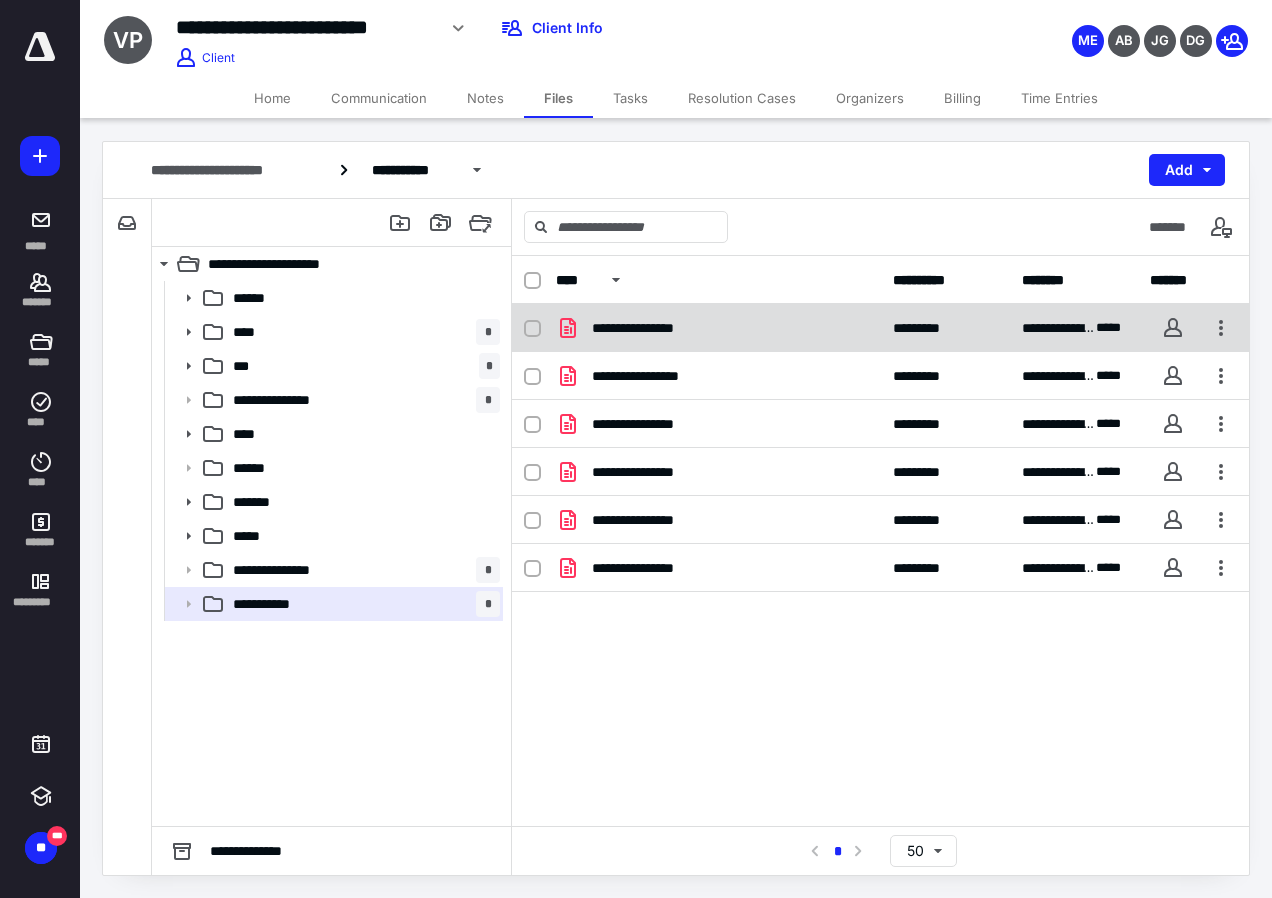 click on "**********" at bounding box center (718, 328) 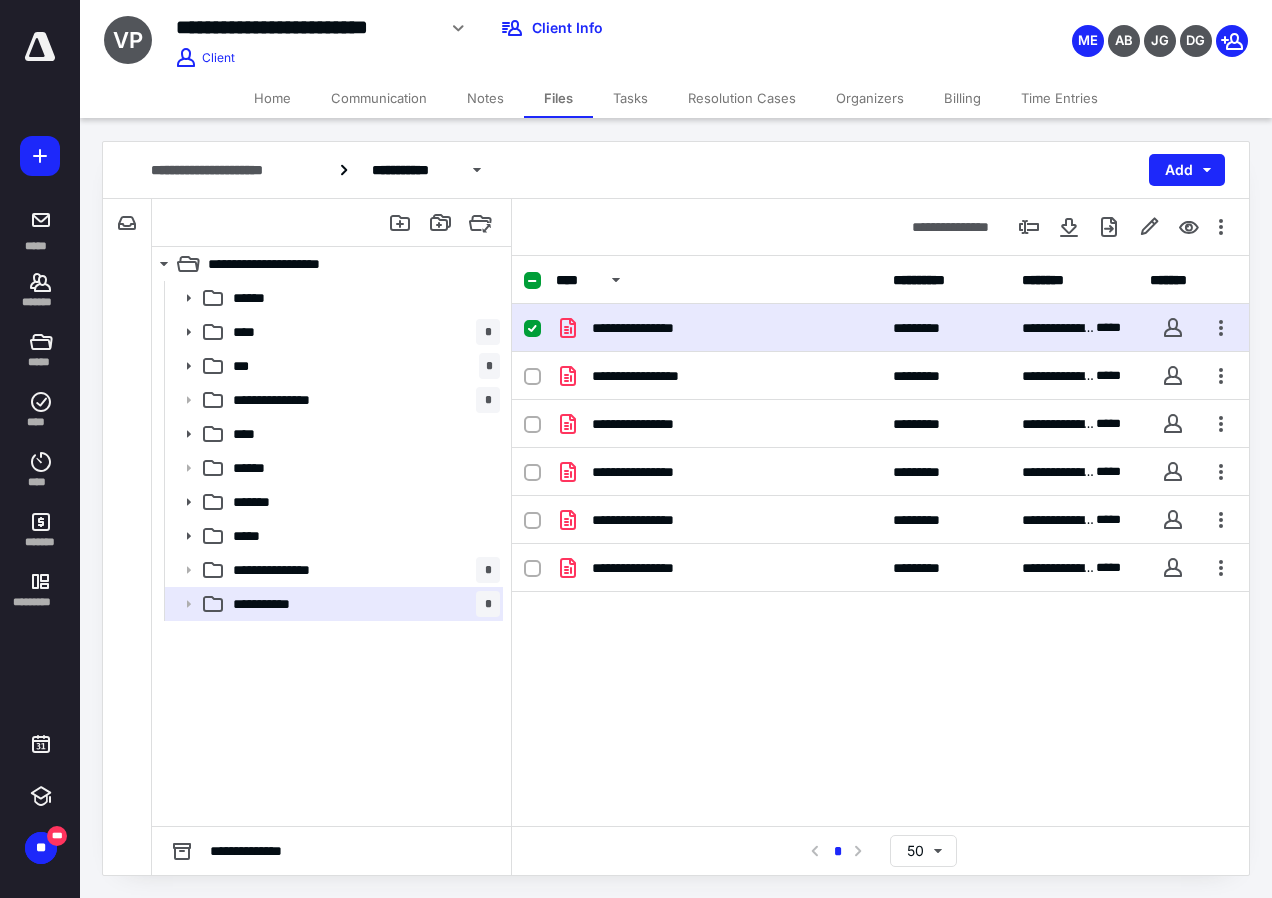 click on "**********" at bounding box center (718, 328) 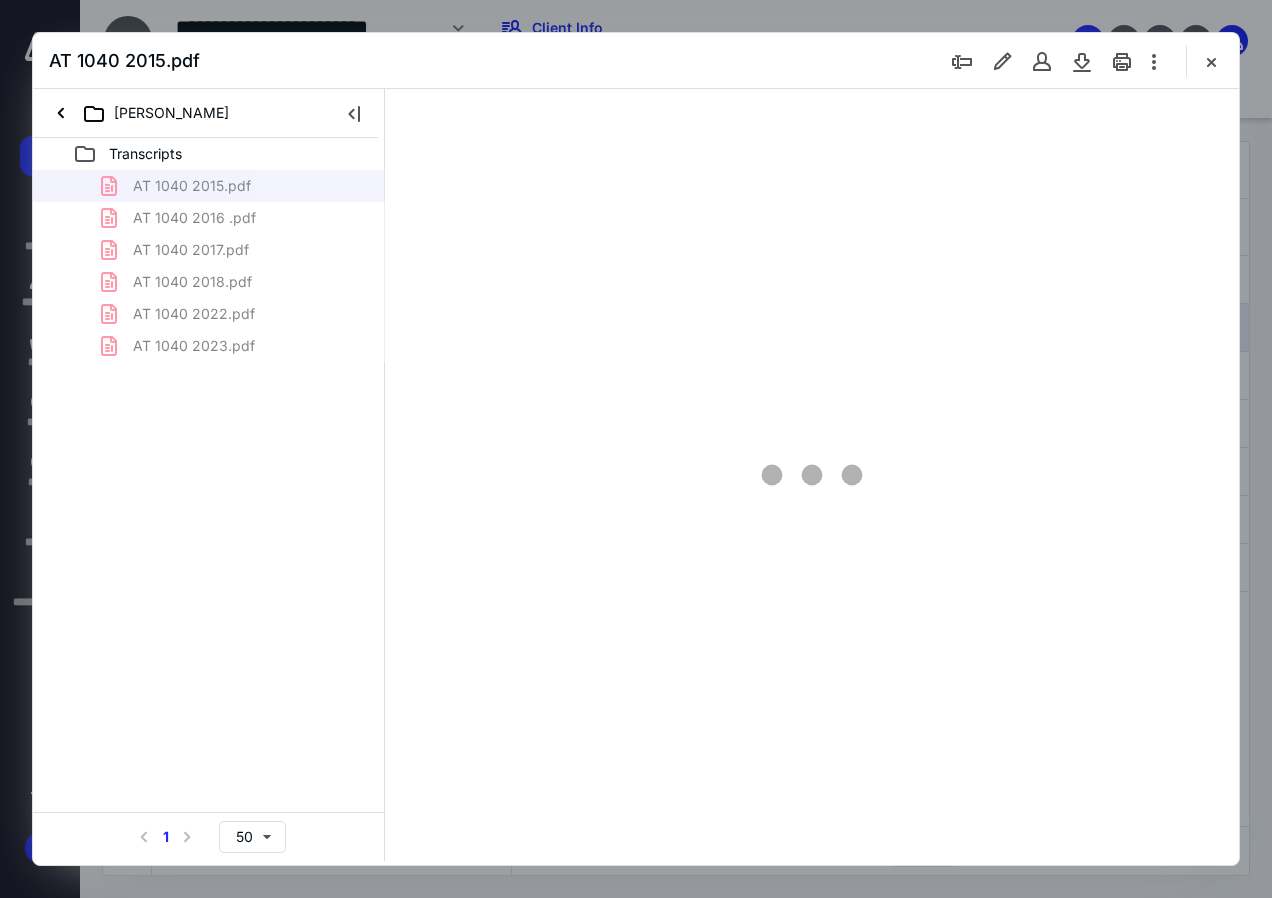 scroll, scrollTop: 0, scrollLeft: 0, axis: both 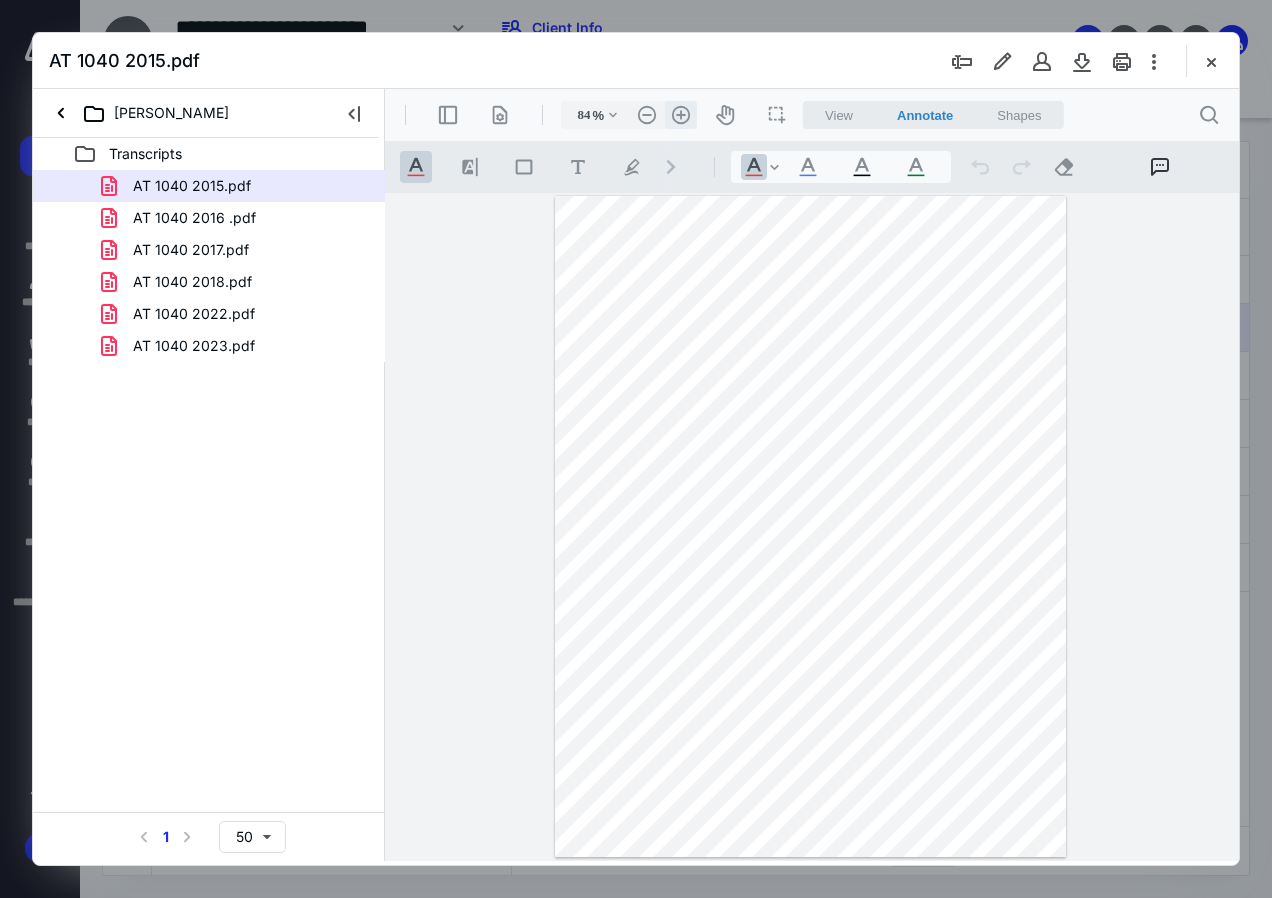click on ".cls-1{fill:#abb0c4;} icon - header - zoom - in - line" at bounding box center (681, 115) 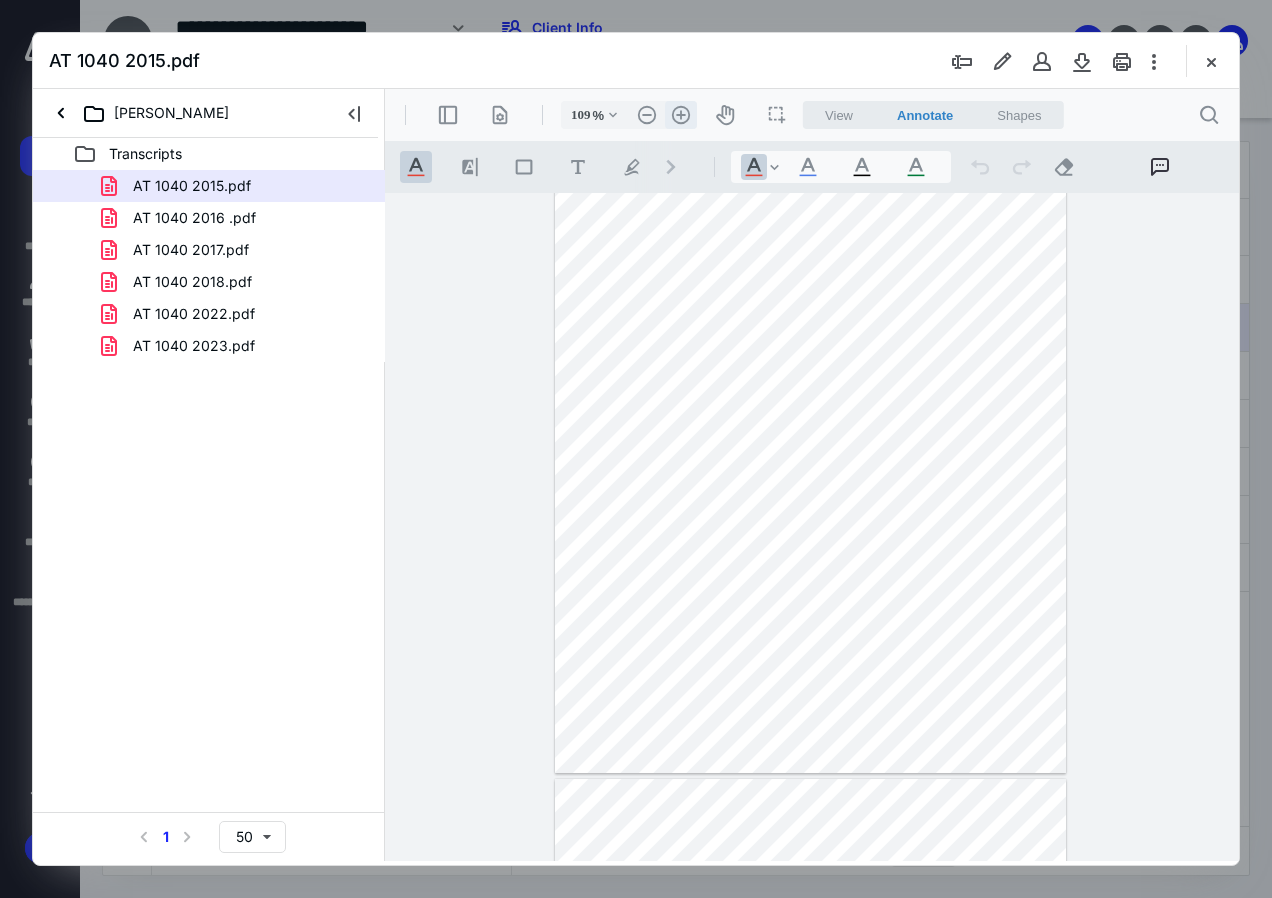 click on ".cls-1{fill:#abb0c4;} icon - header - zoom - in - line" at bounding box center (681, 115) 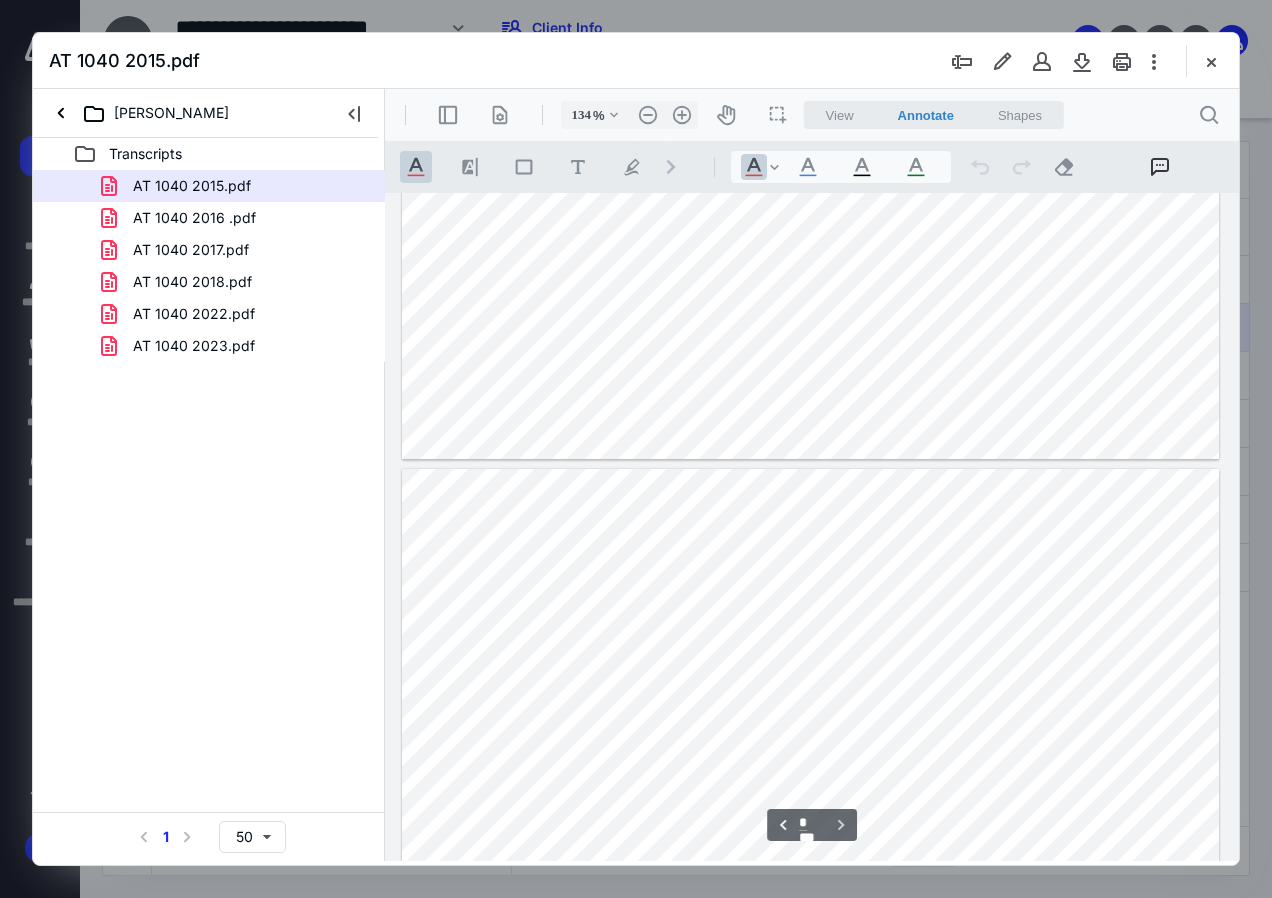 scroll, scrollTop: 768, scrollLeft: 0, axis: vertical 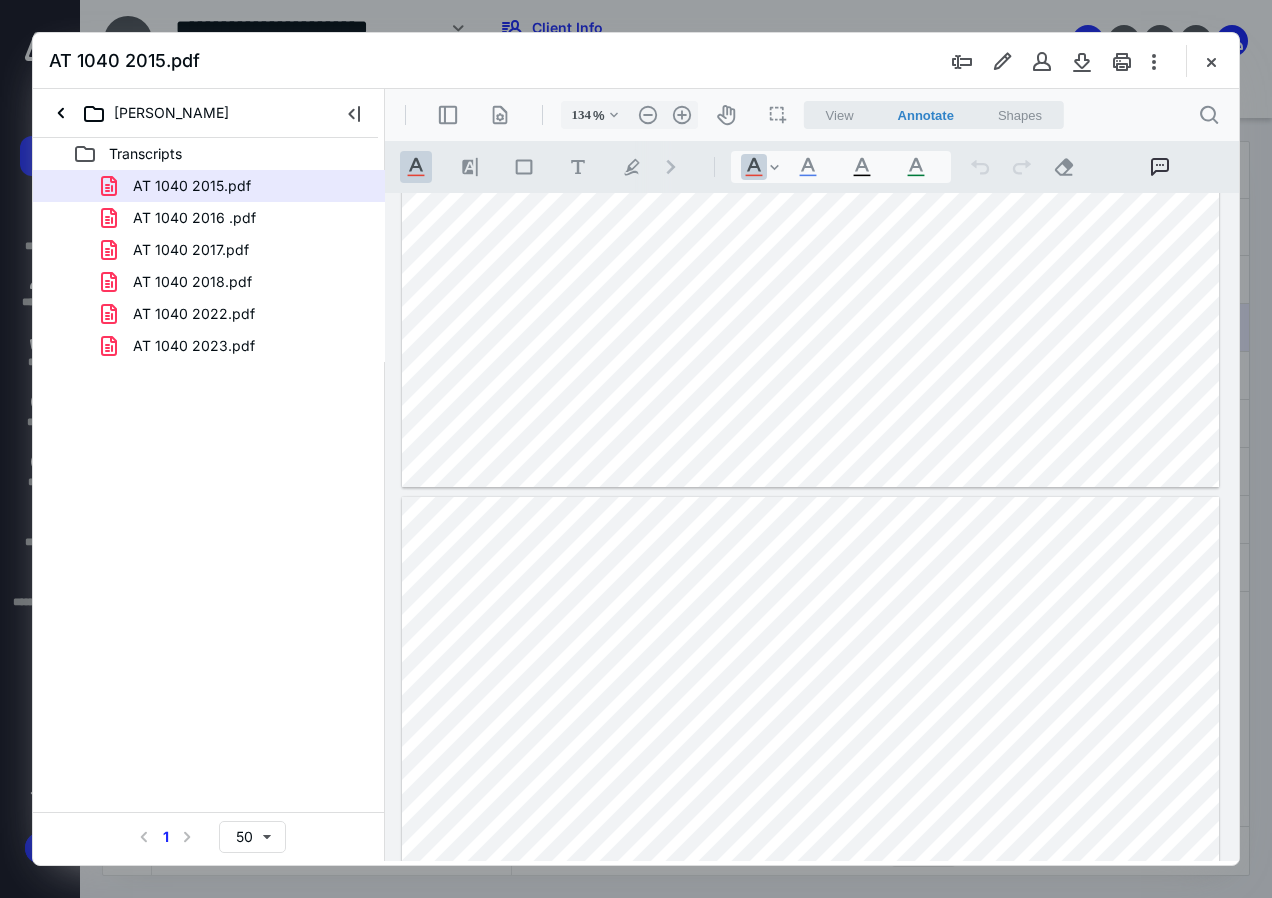type on "*" 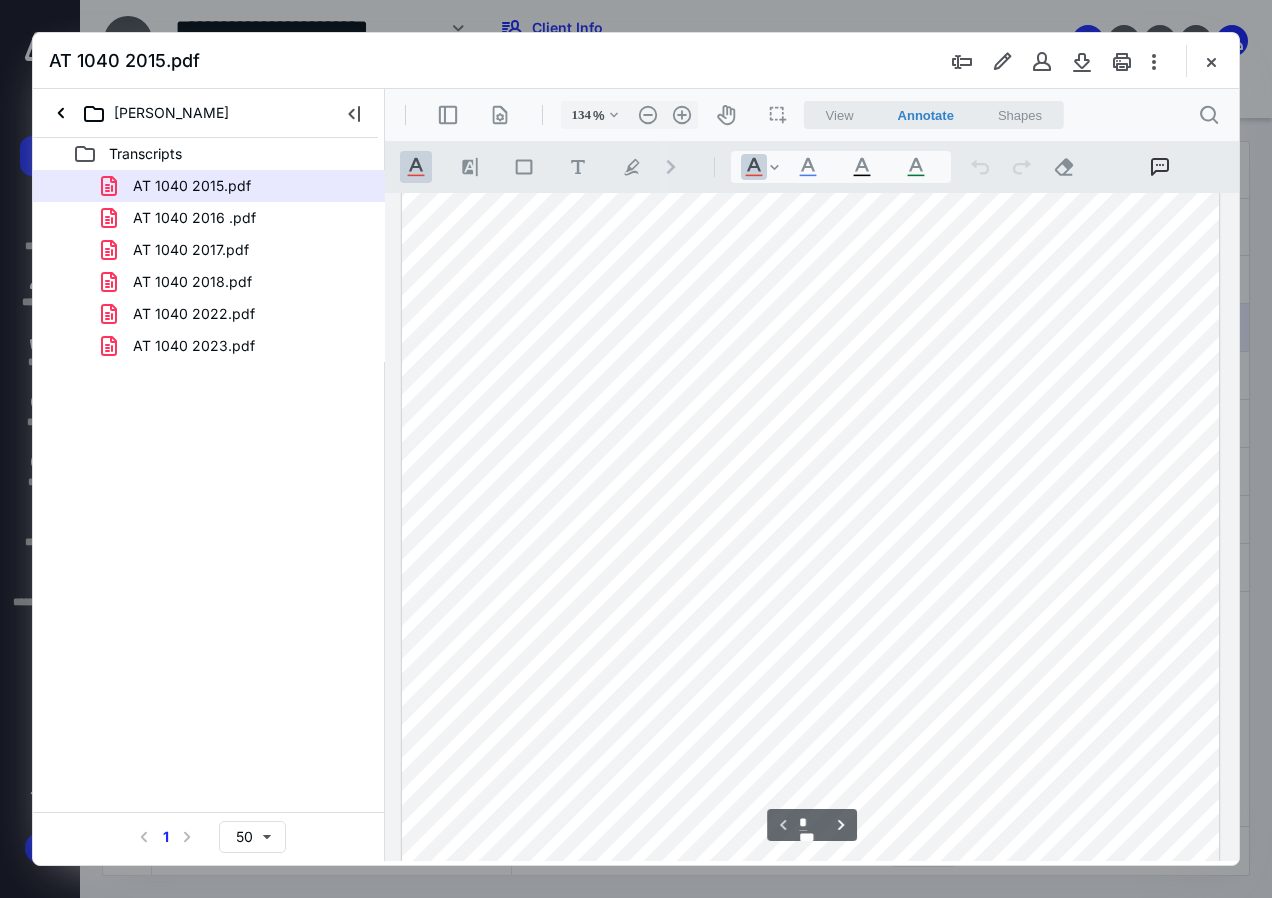 scroll, scrollTop: 0, scrollLeft: 0, axis: both 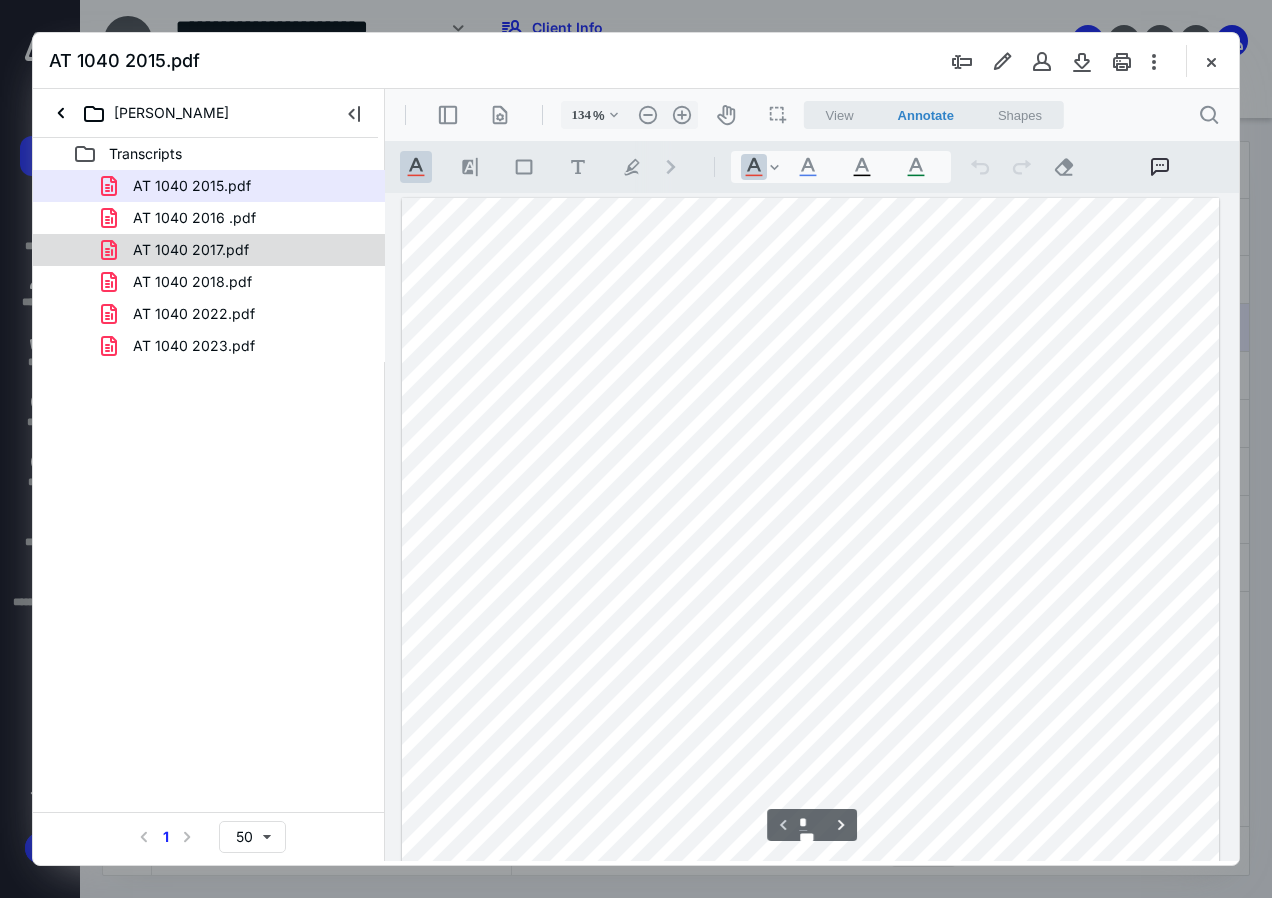 click on "AT 1040 2017.pdf" at bounding box center (191, 250) 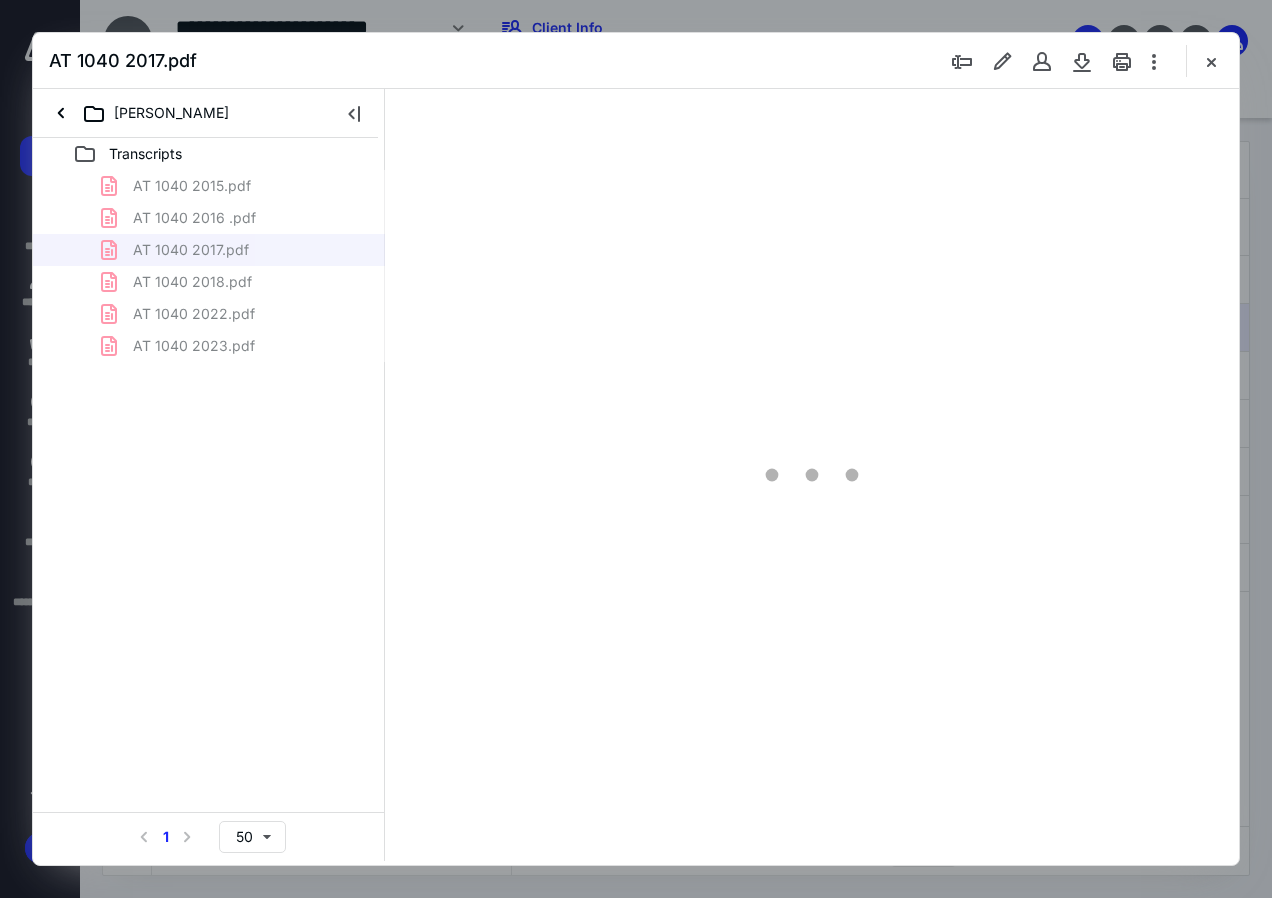 type on "84" 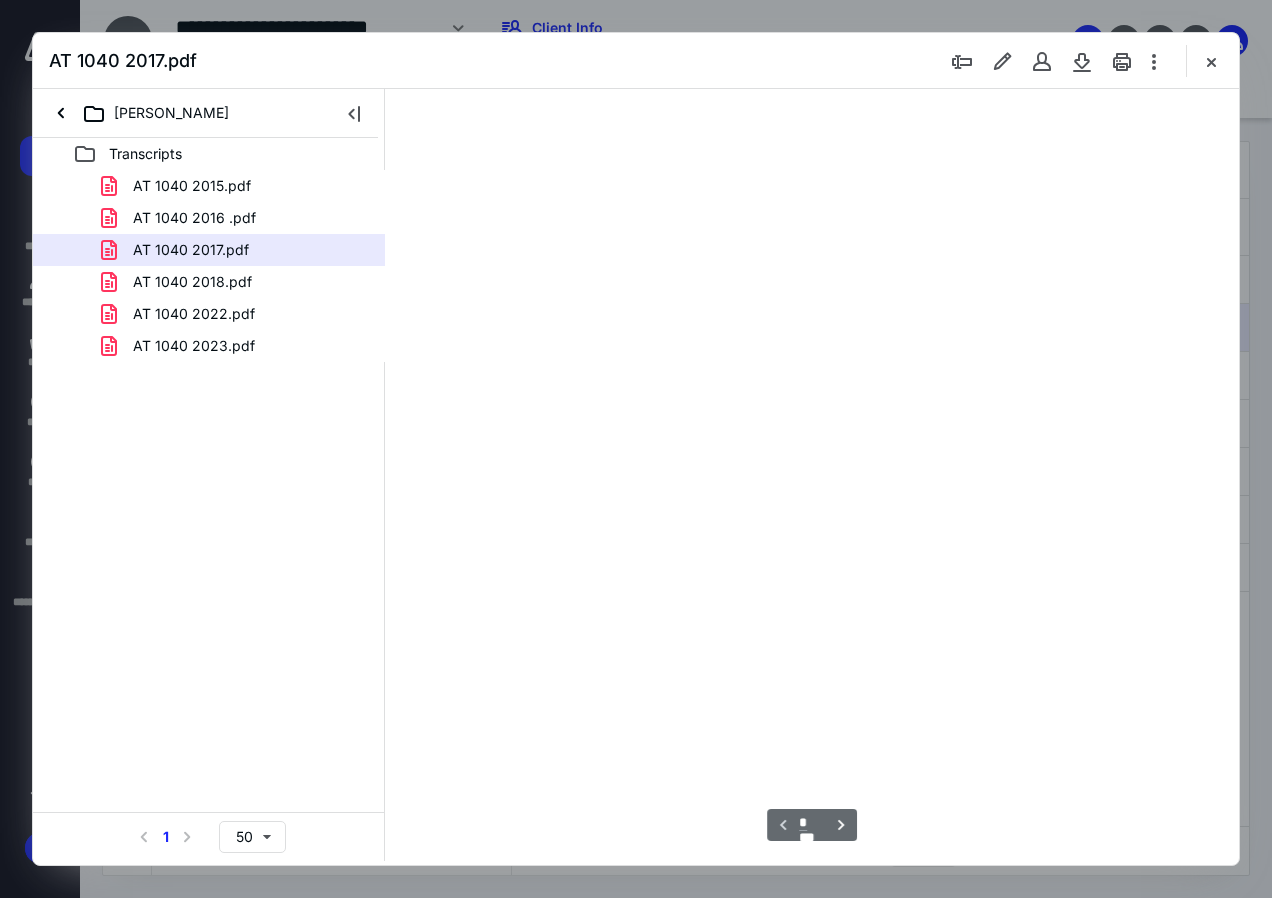 scroll, scrollTop: 107, scrollLeft: 0, axis: vertical 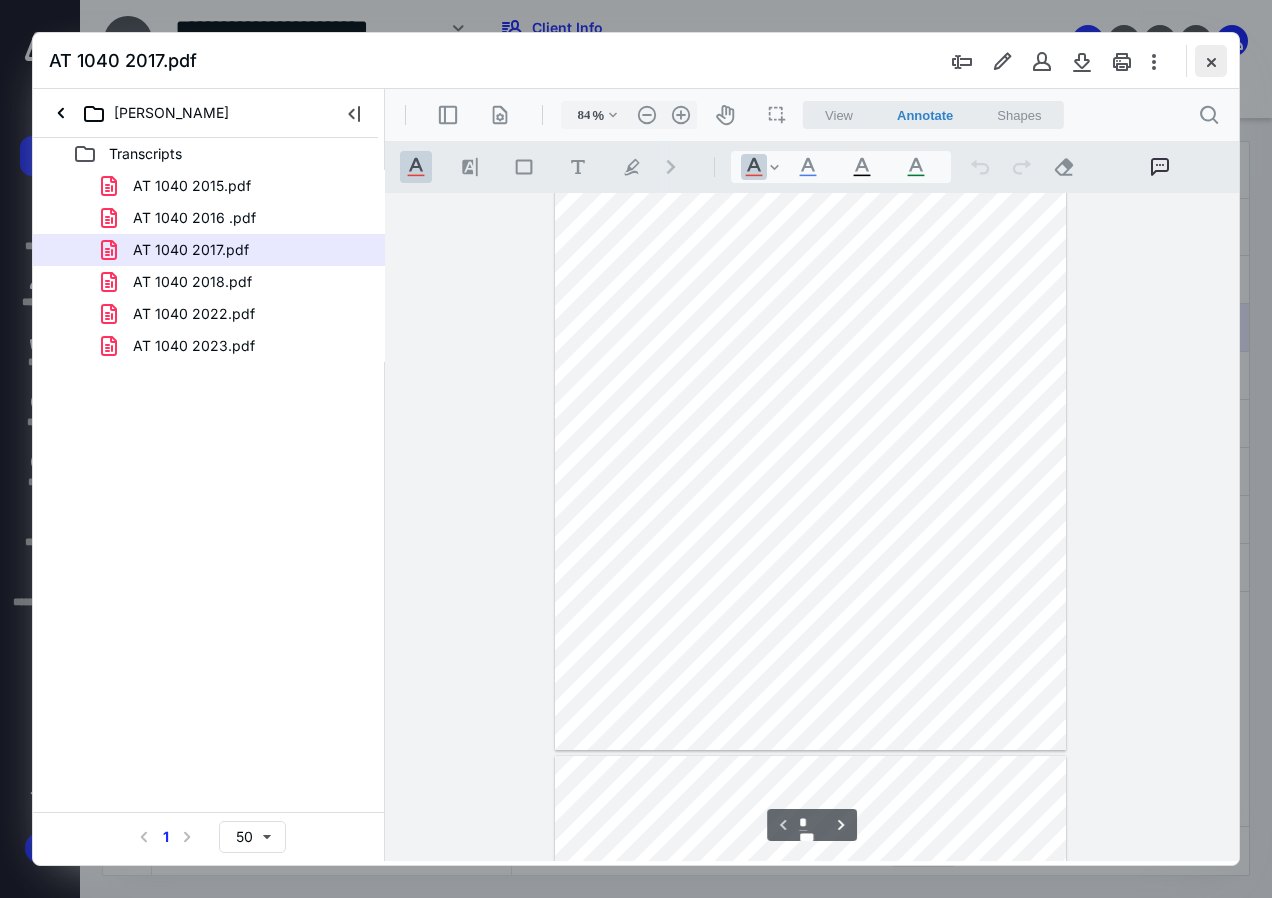 click at bounding box center (1211, 61) 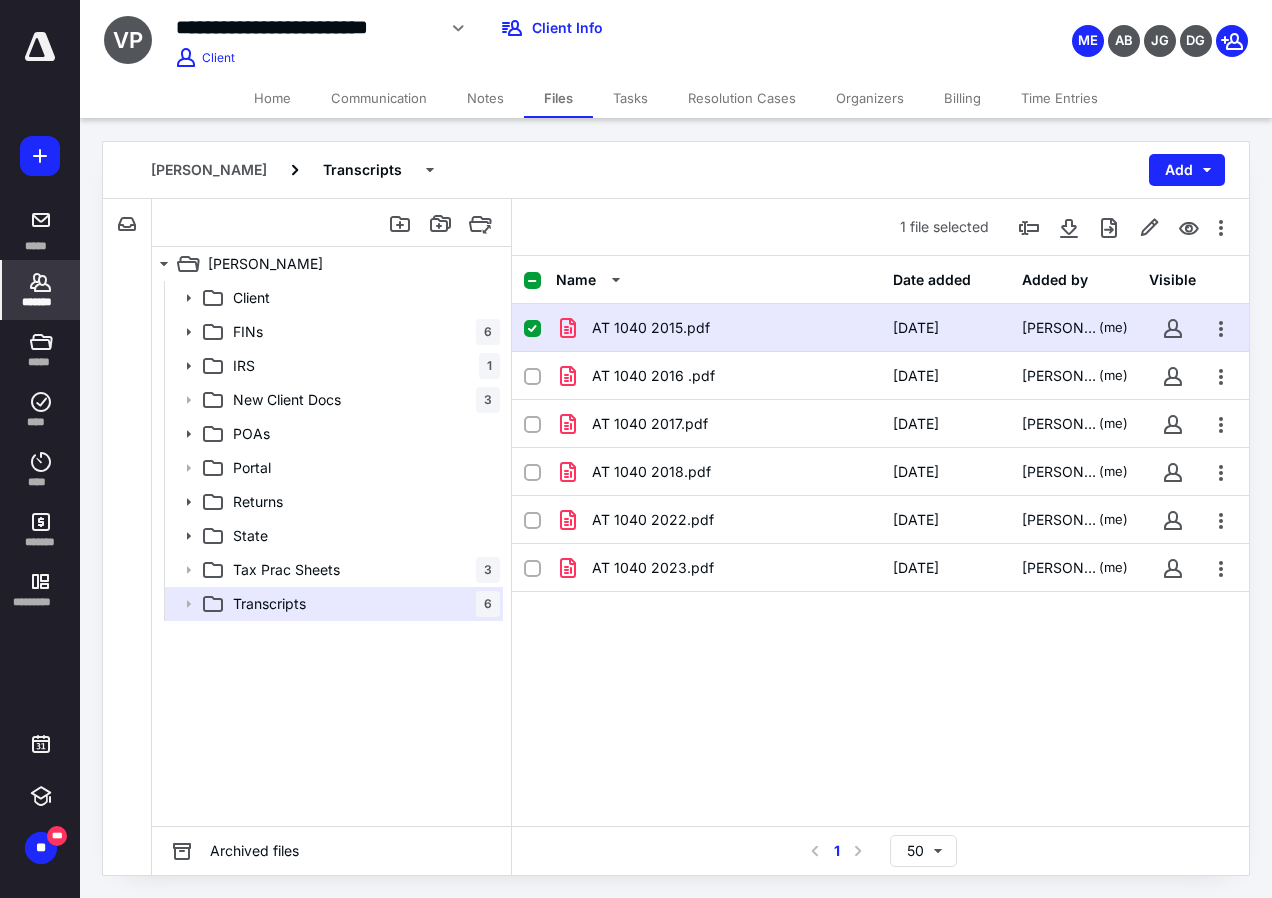 click on "*******" at bounding box center (41, 290) 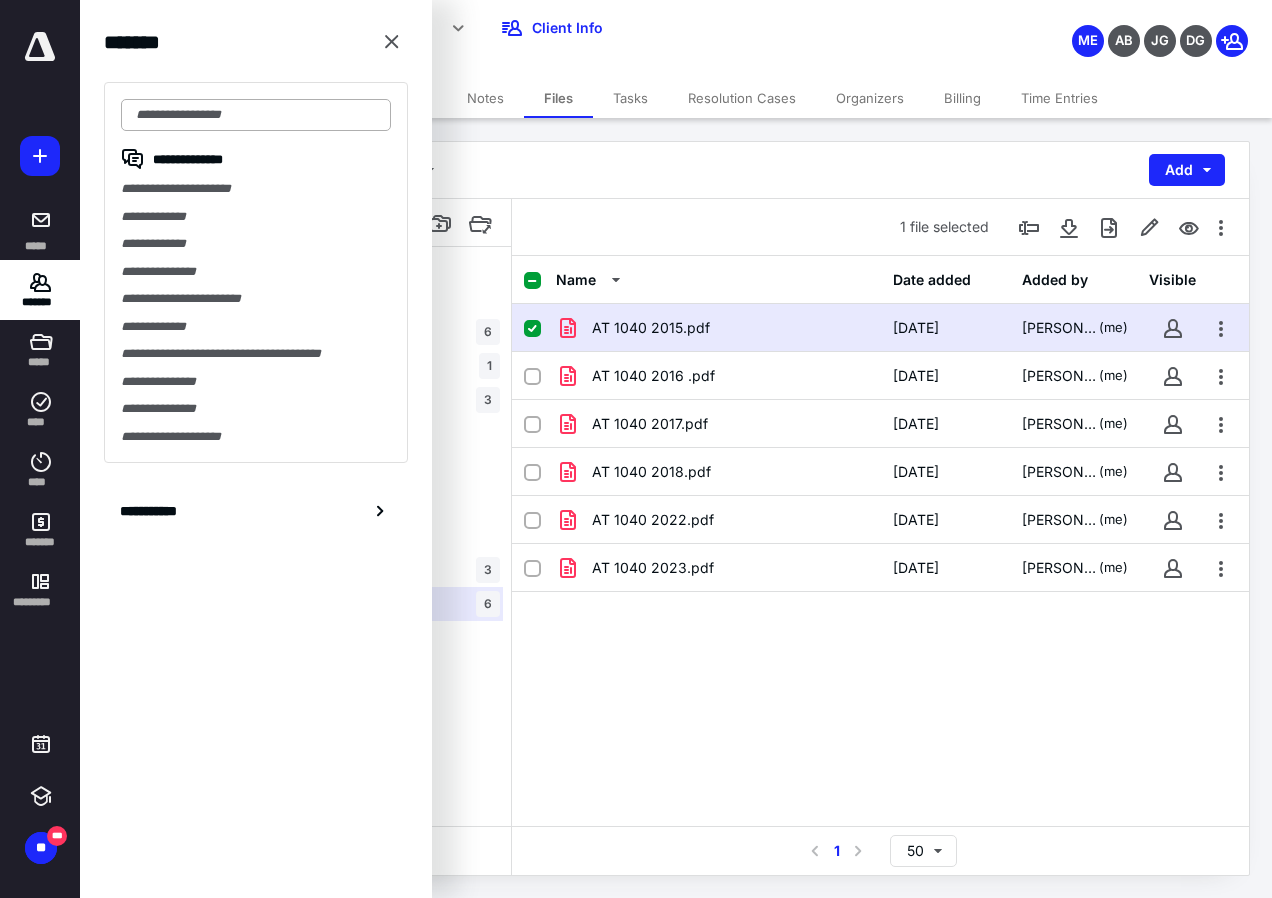 click at bounding box center [256, 115] 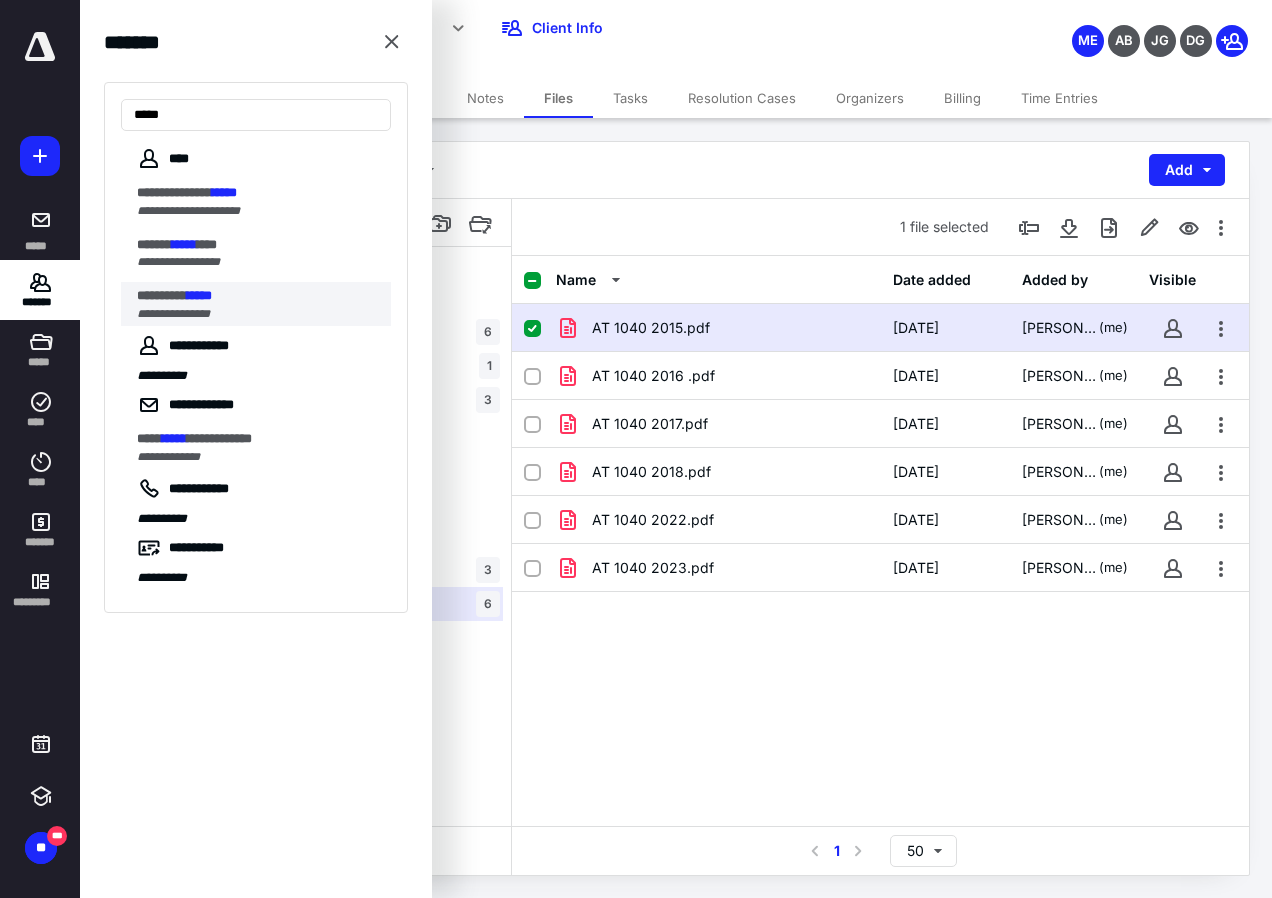 type on "*****" 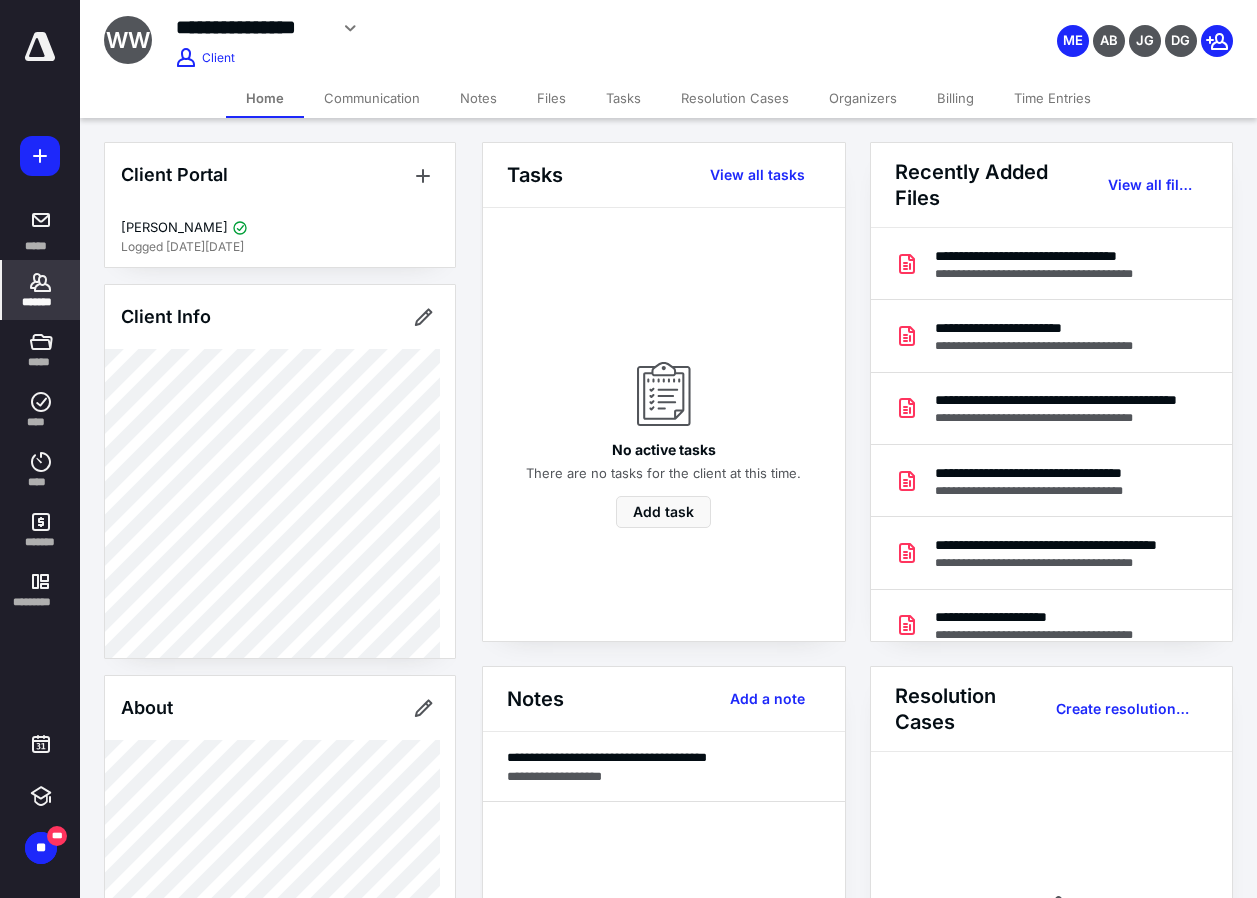 click on "Files" at bounding box center (551, 98) 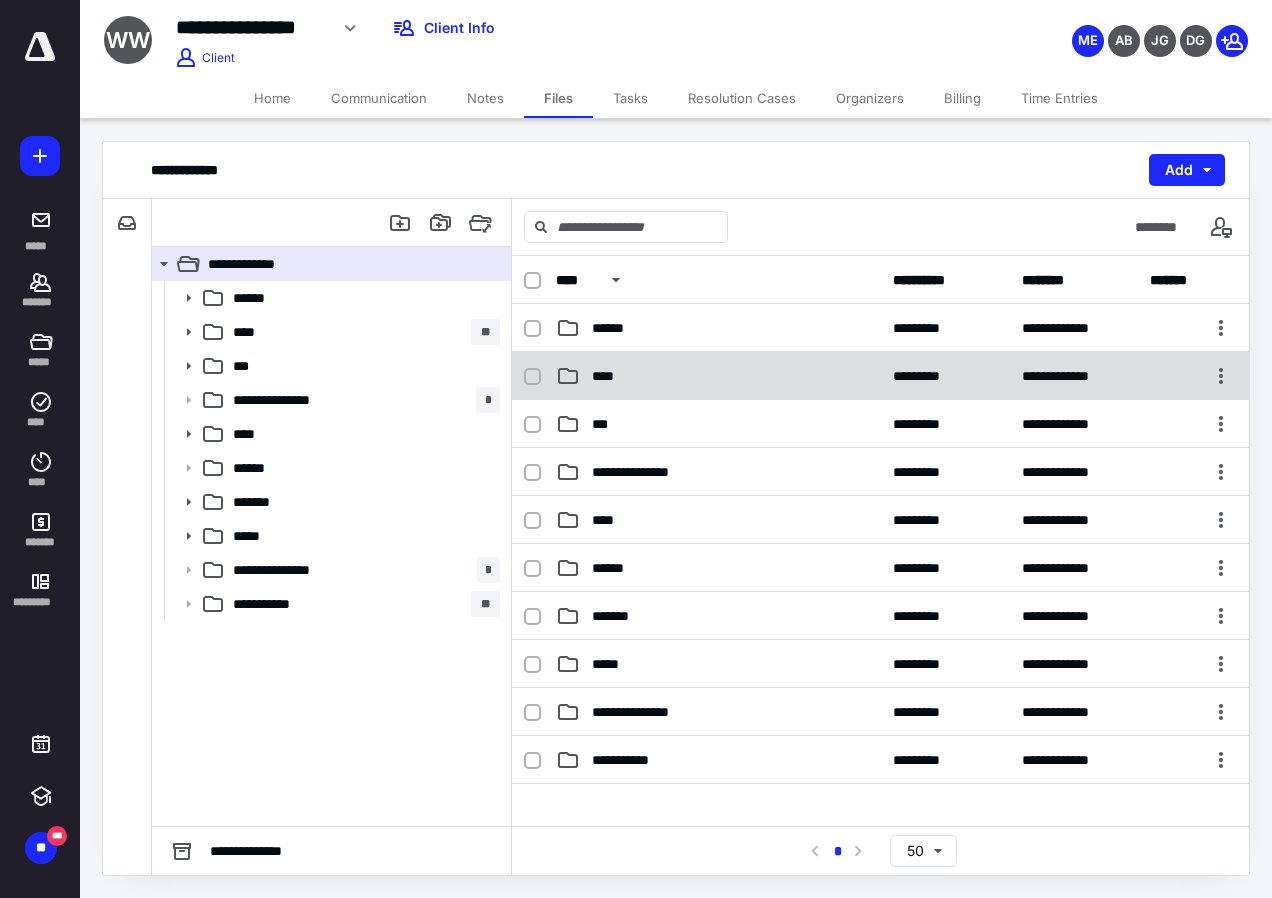 click on "****" at bounding box center (607, 376) 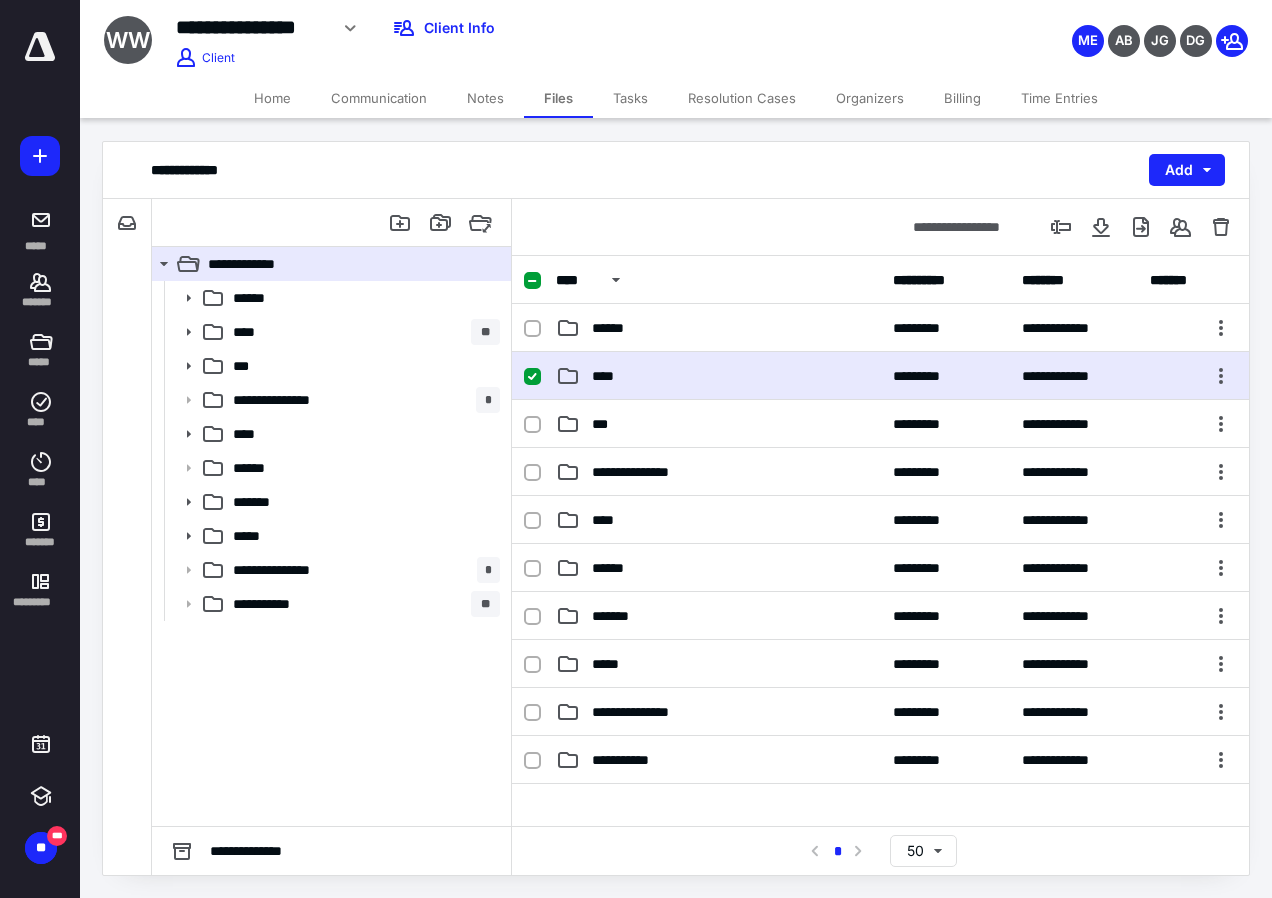 click on "****" at bounding box center [607, 376] 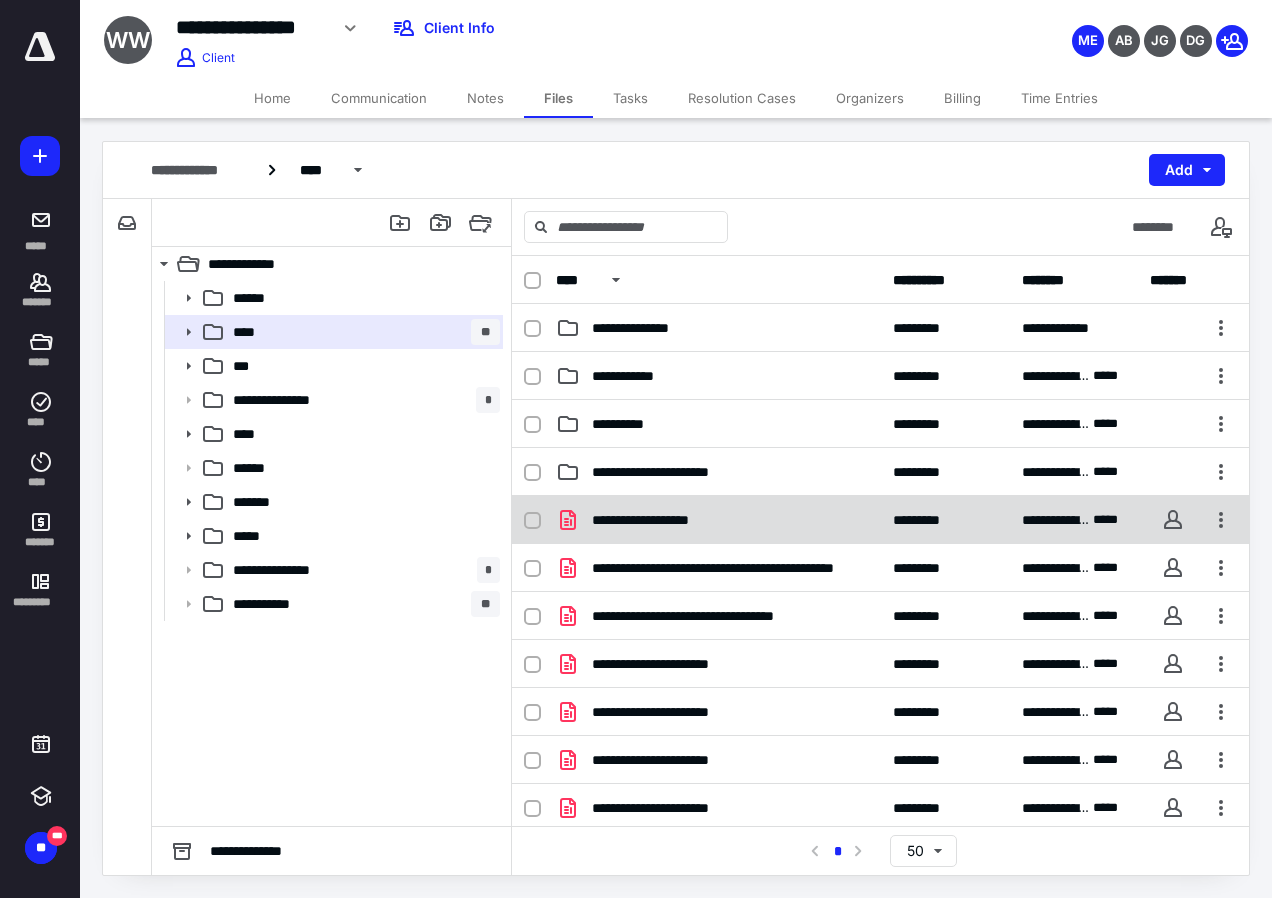 click on "**********" at bounding box center (660, 520) 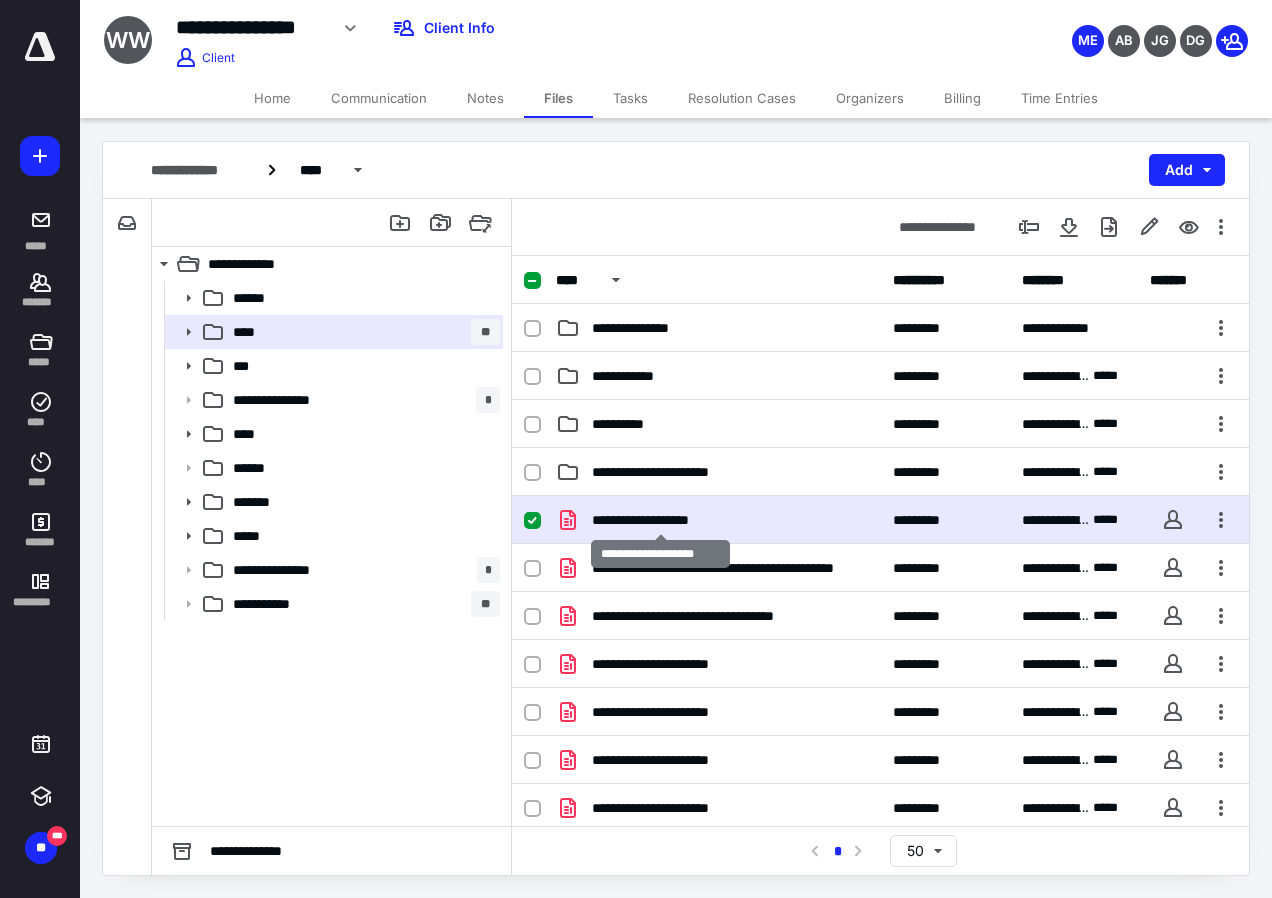 click on "**********" at bounding box center (660, 520) 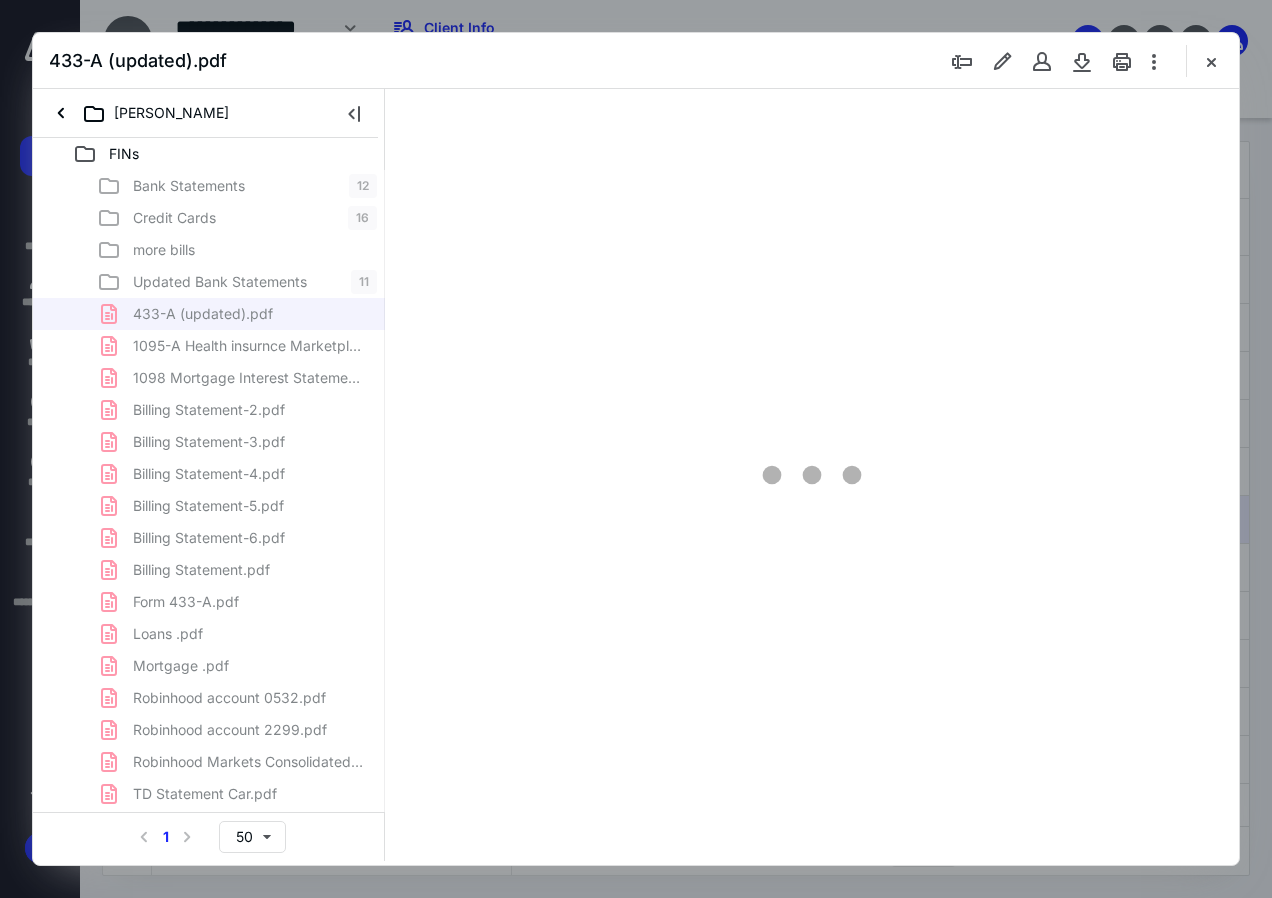 scroll, scrollTop: 0, scrollLeft: 0, axis: both 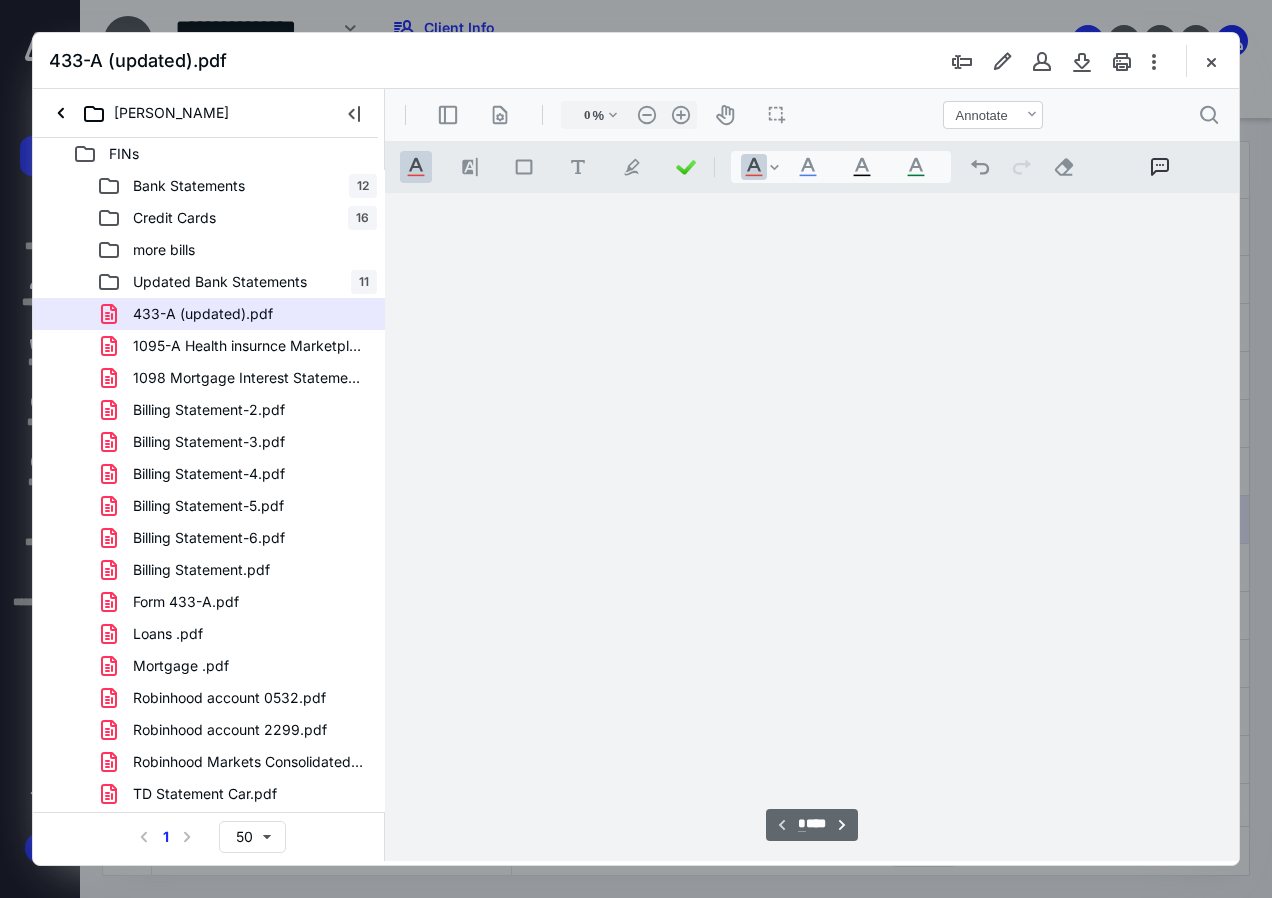 type on "84" 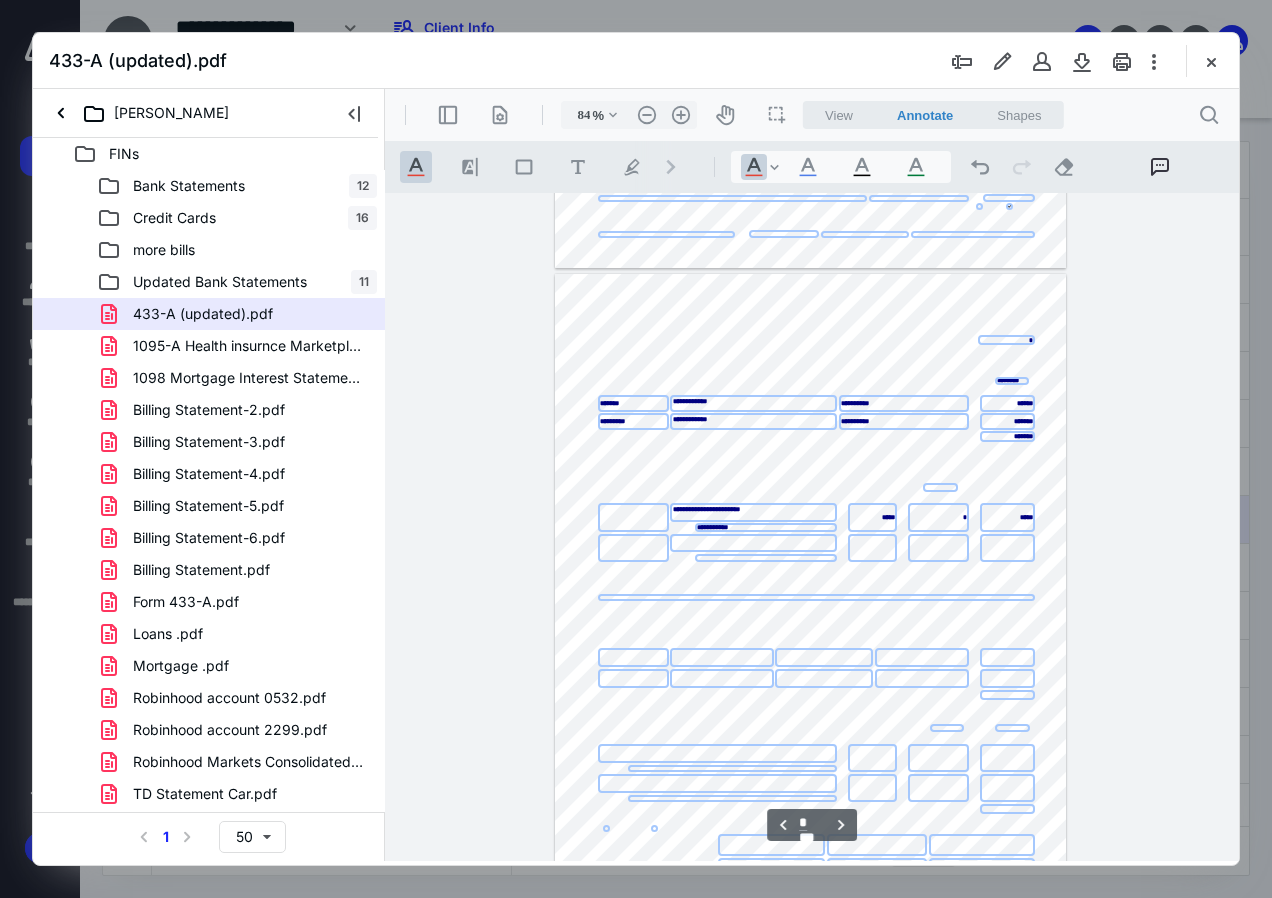 type on "*" 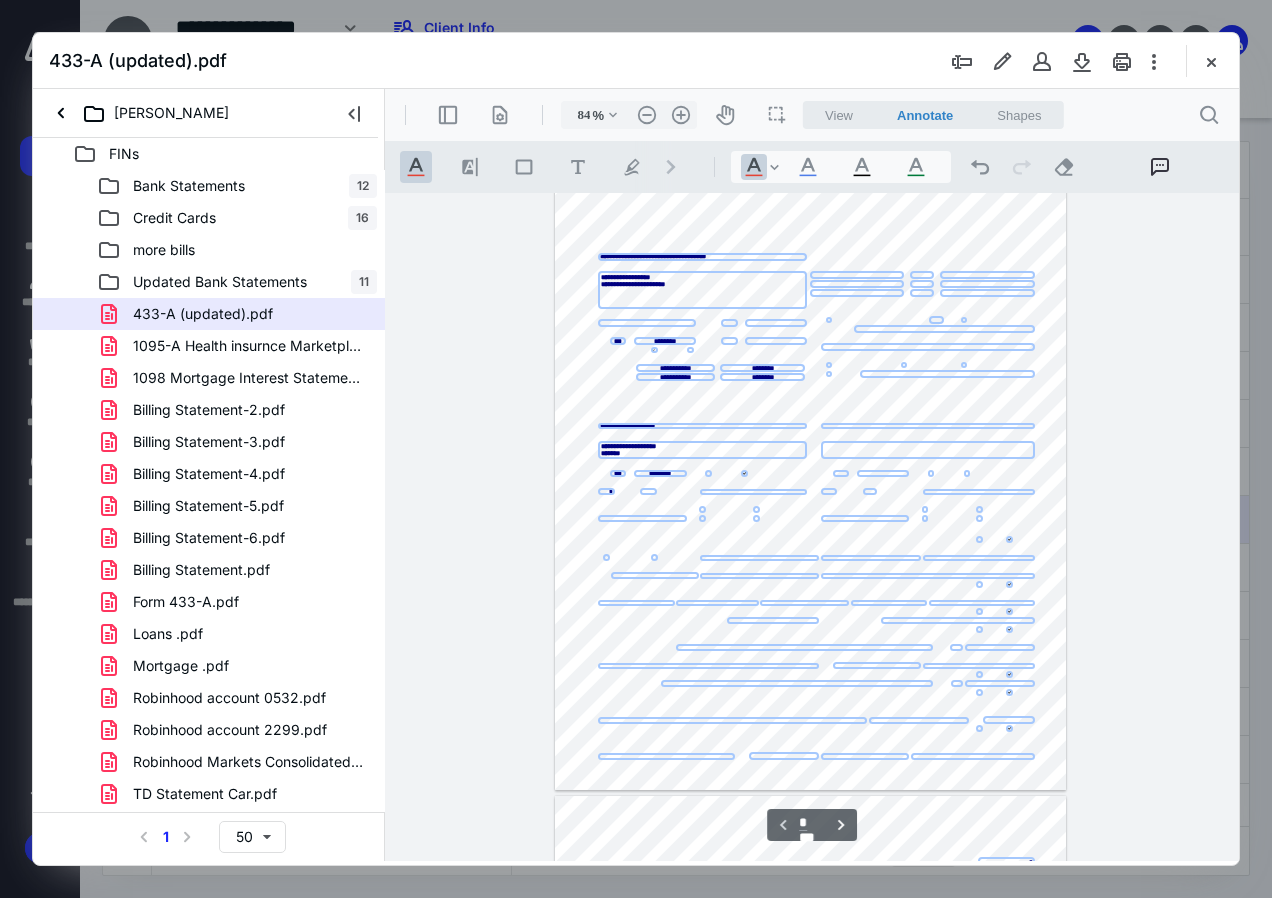 scroll, scrollTop: 0, scrollLeft: 0, axis: both 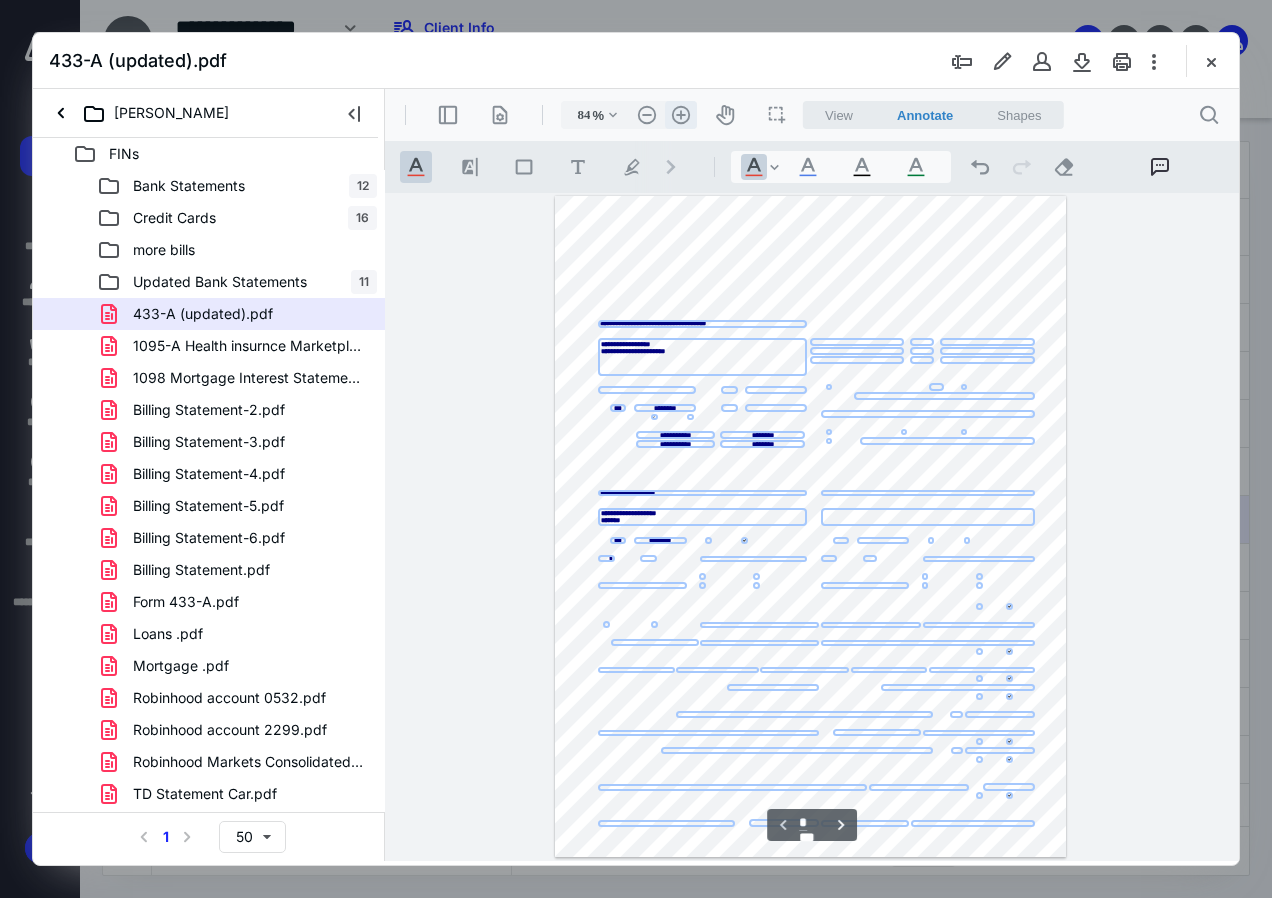click on ".cls-1{fill:#abb0c4;} icon - header - zoom - in - line" at bounding box center (681, 115) 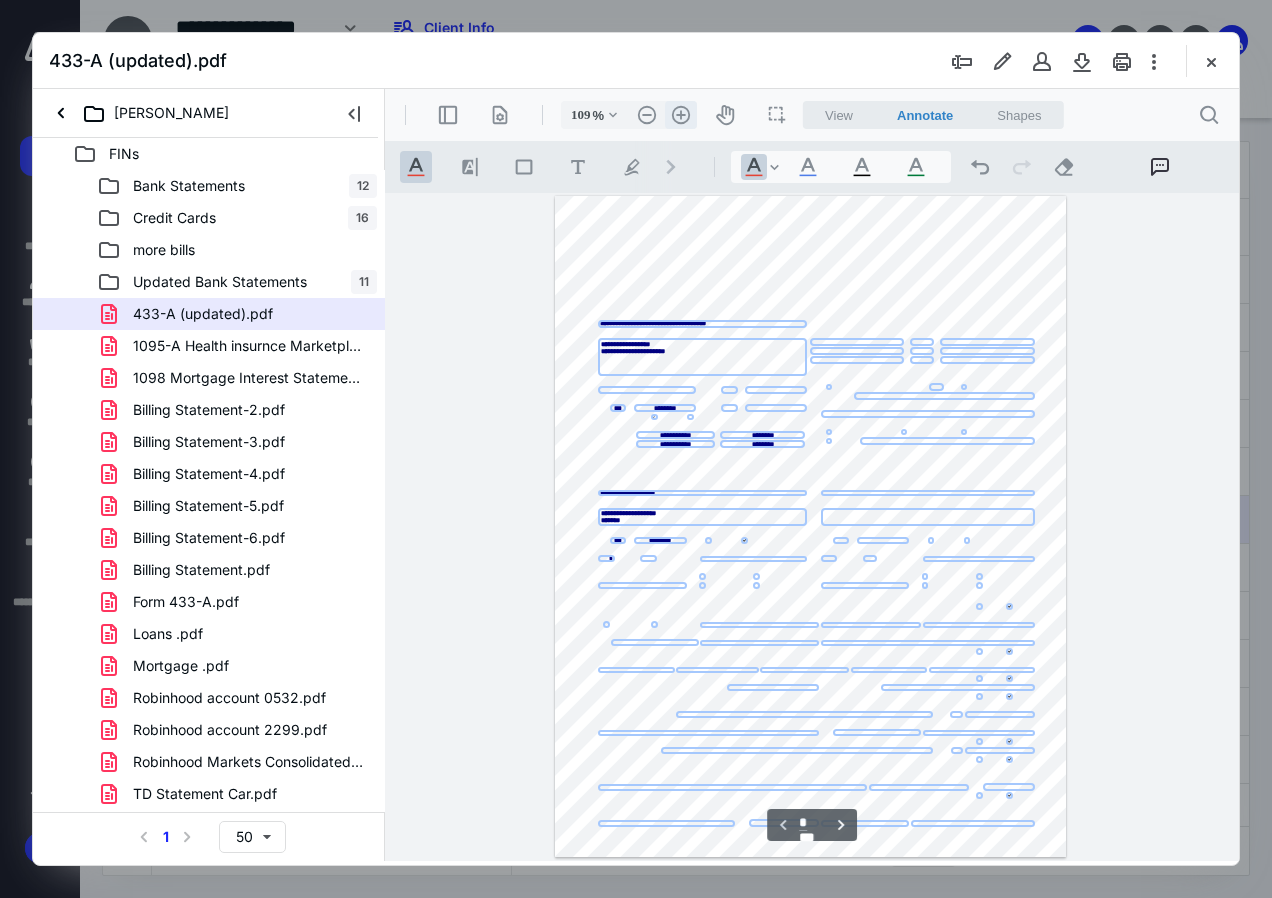click on ".cls-1{fill:#abb0c4;} icon - header - zoom - in - line" at bounding box center [681, 115] 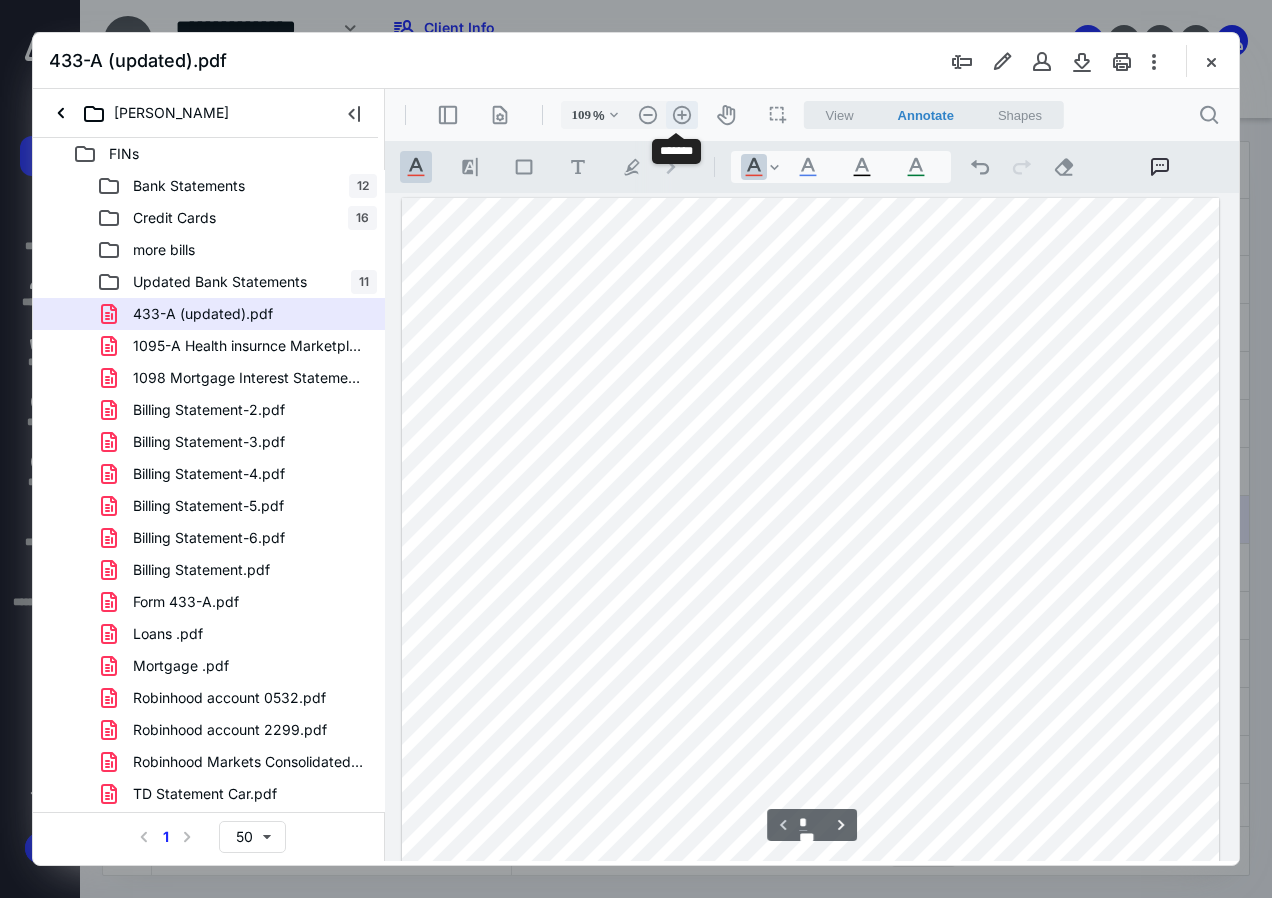 type on "134" 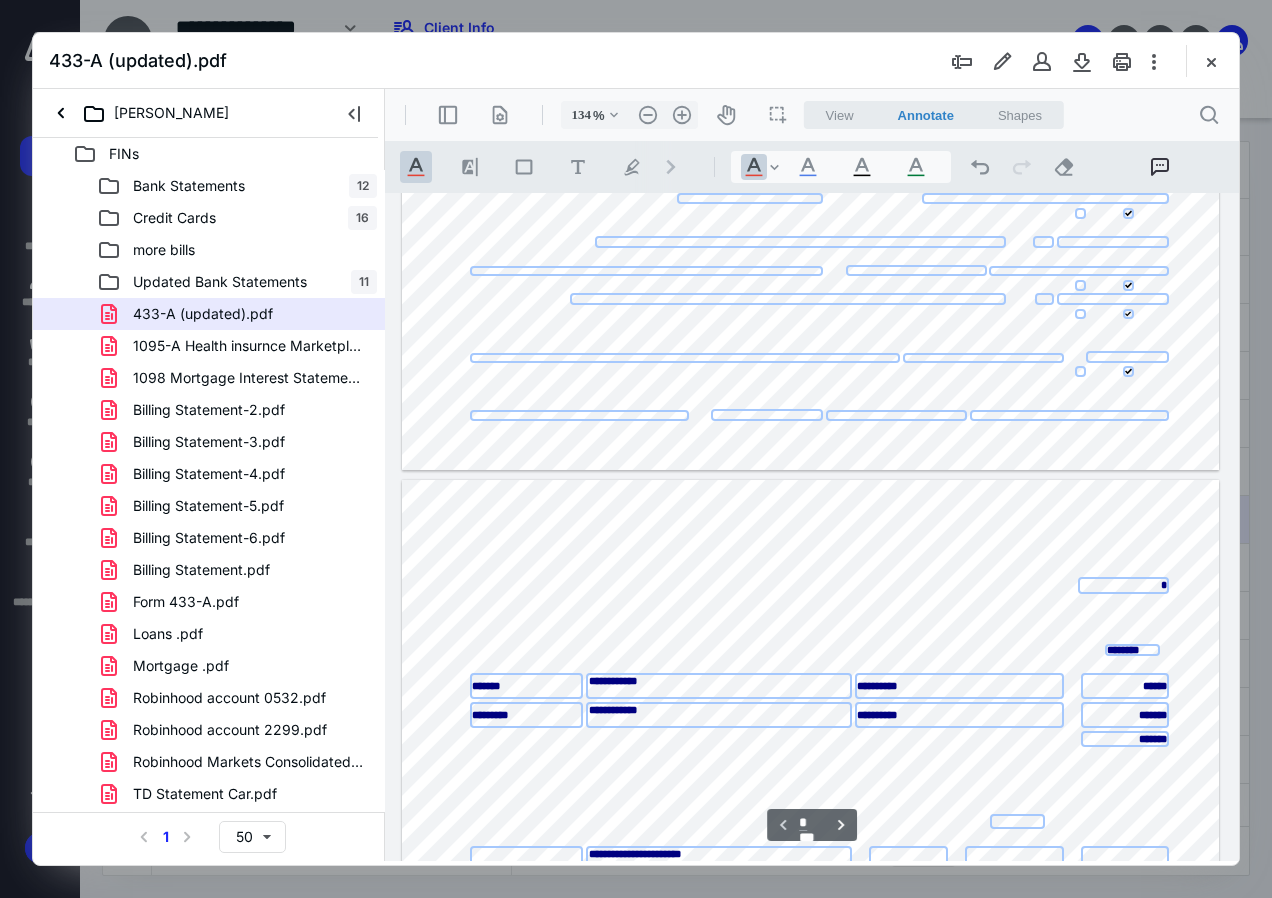 scroll, scrollTop: 1000, scrollLeft: 0, axis: vertical 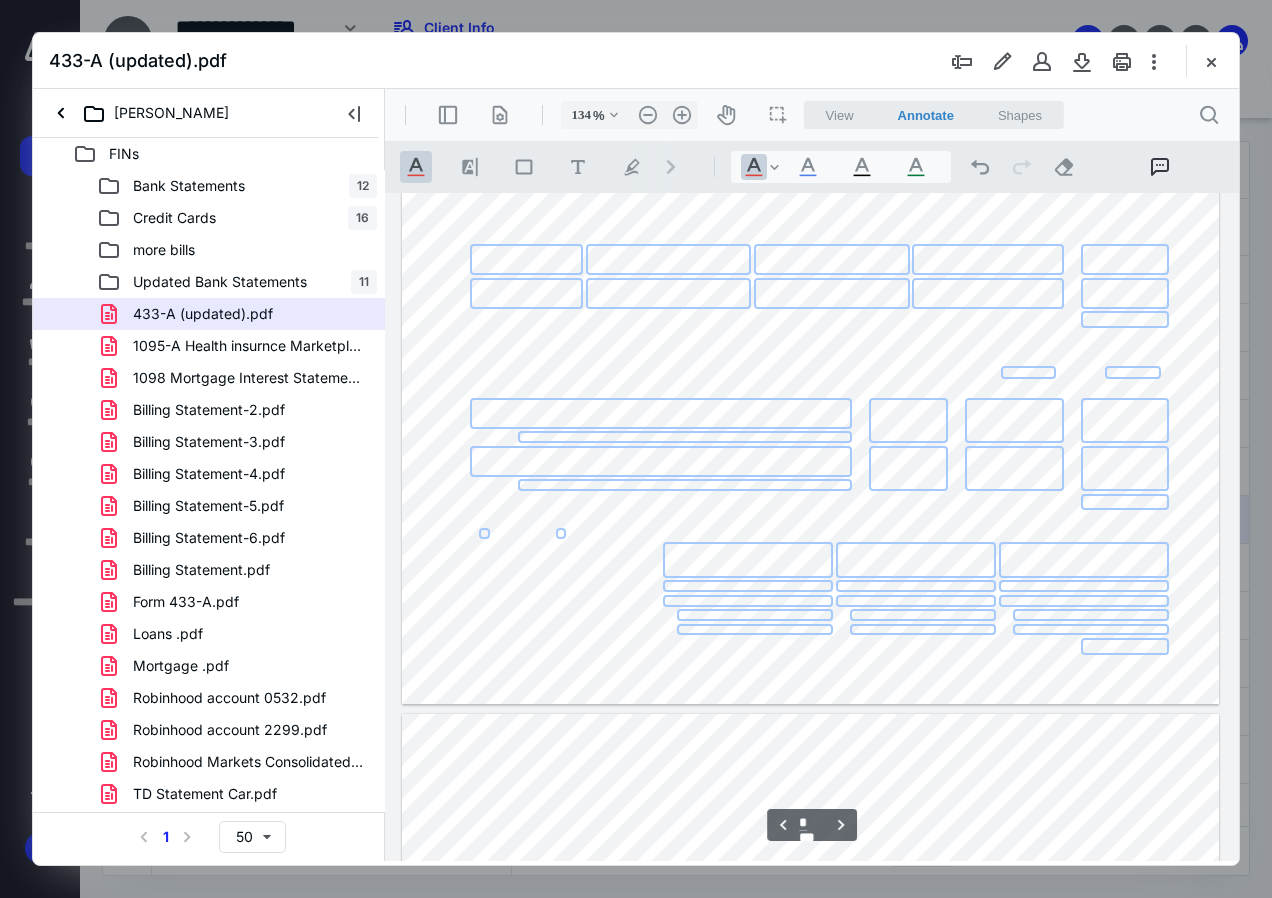 type on "*" 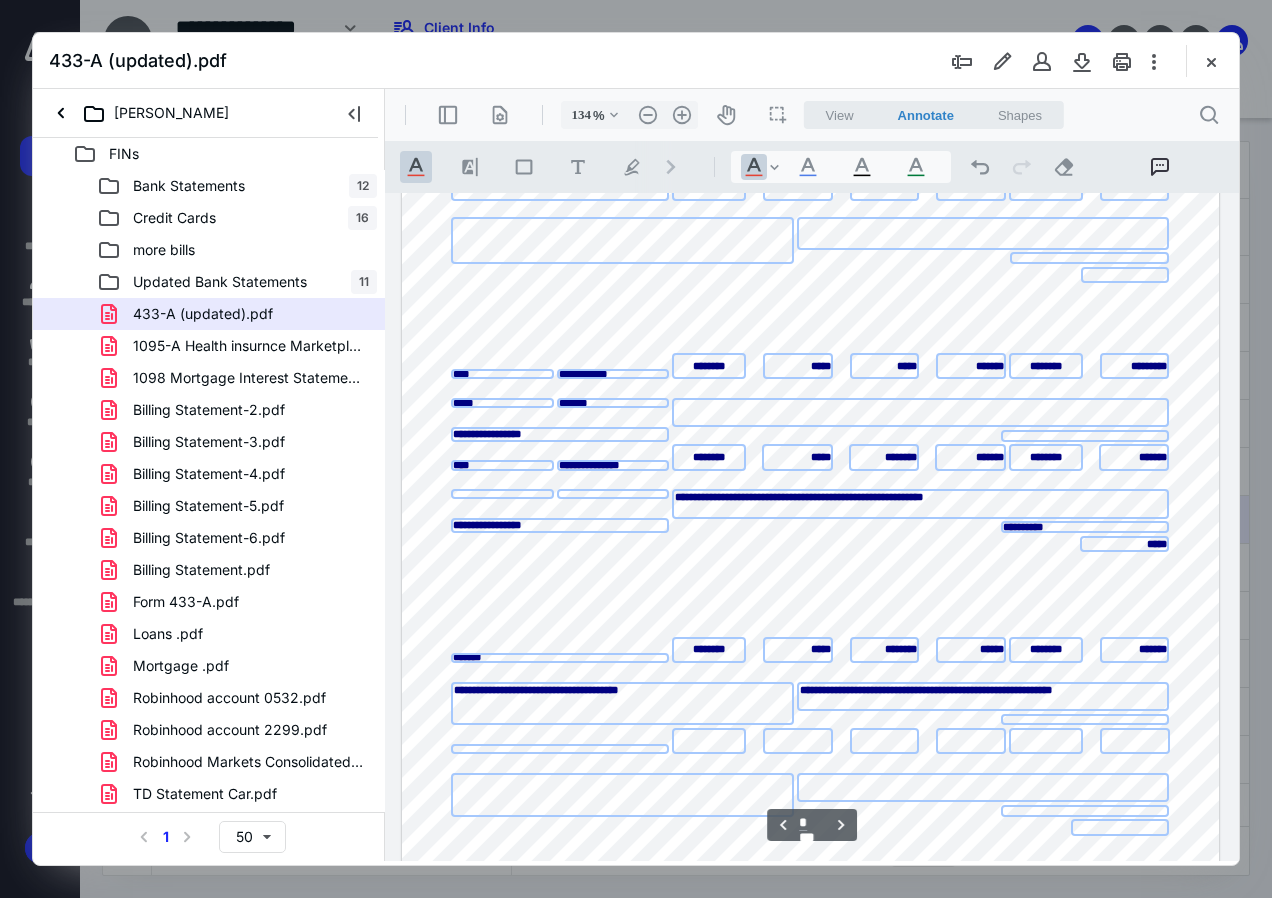 scroll, scrollTop: 2400, scrollLeft: 0, axis: vertical 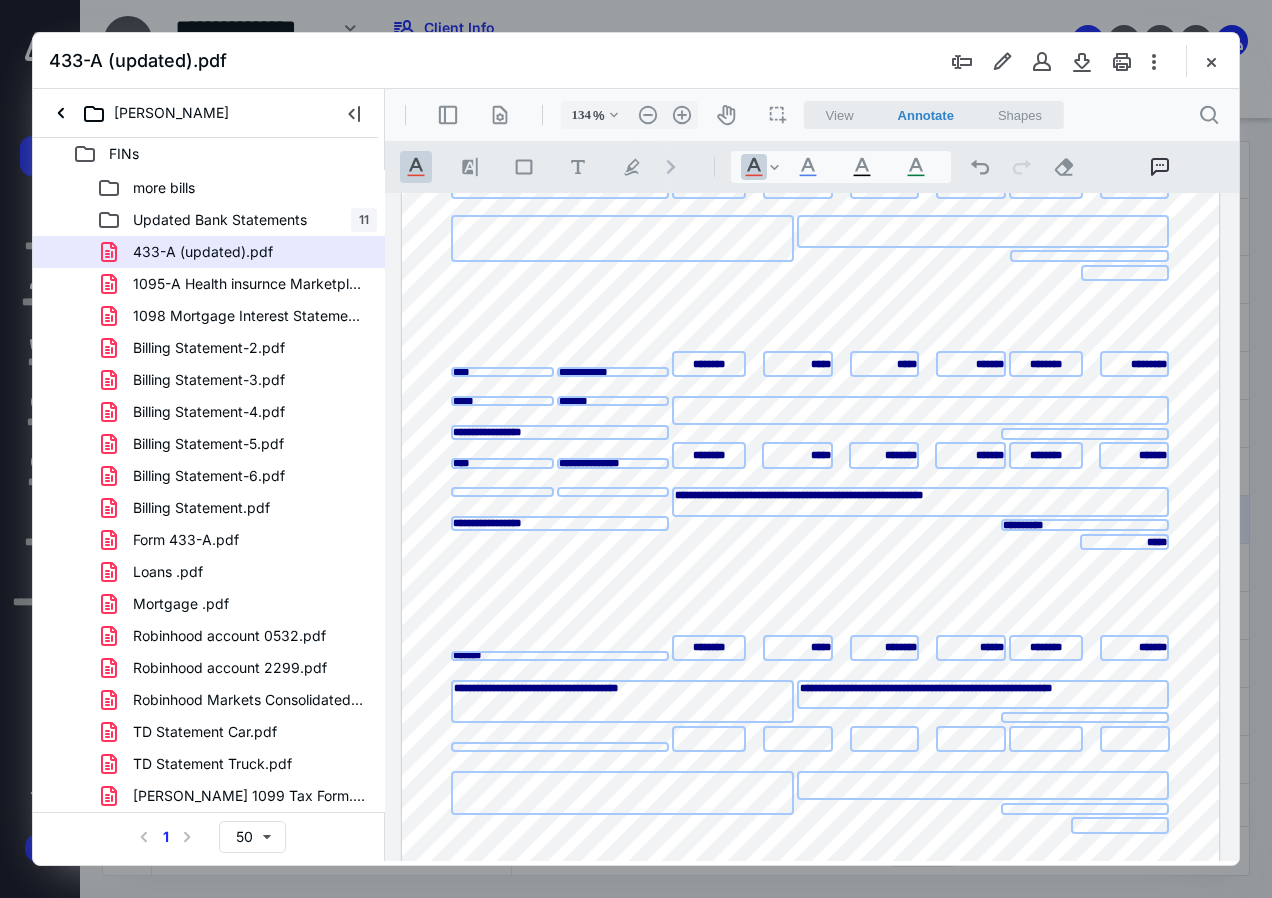drag, startPoint x: 1131, startPoint y: 540, endPoint x: 1190, endPoint y: 550, distance: 59.841457 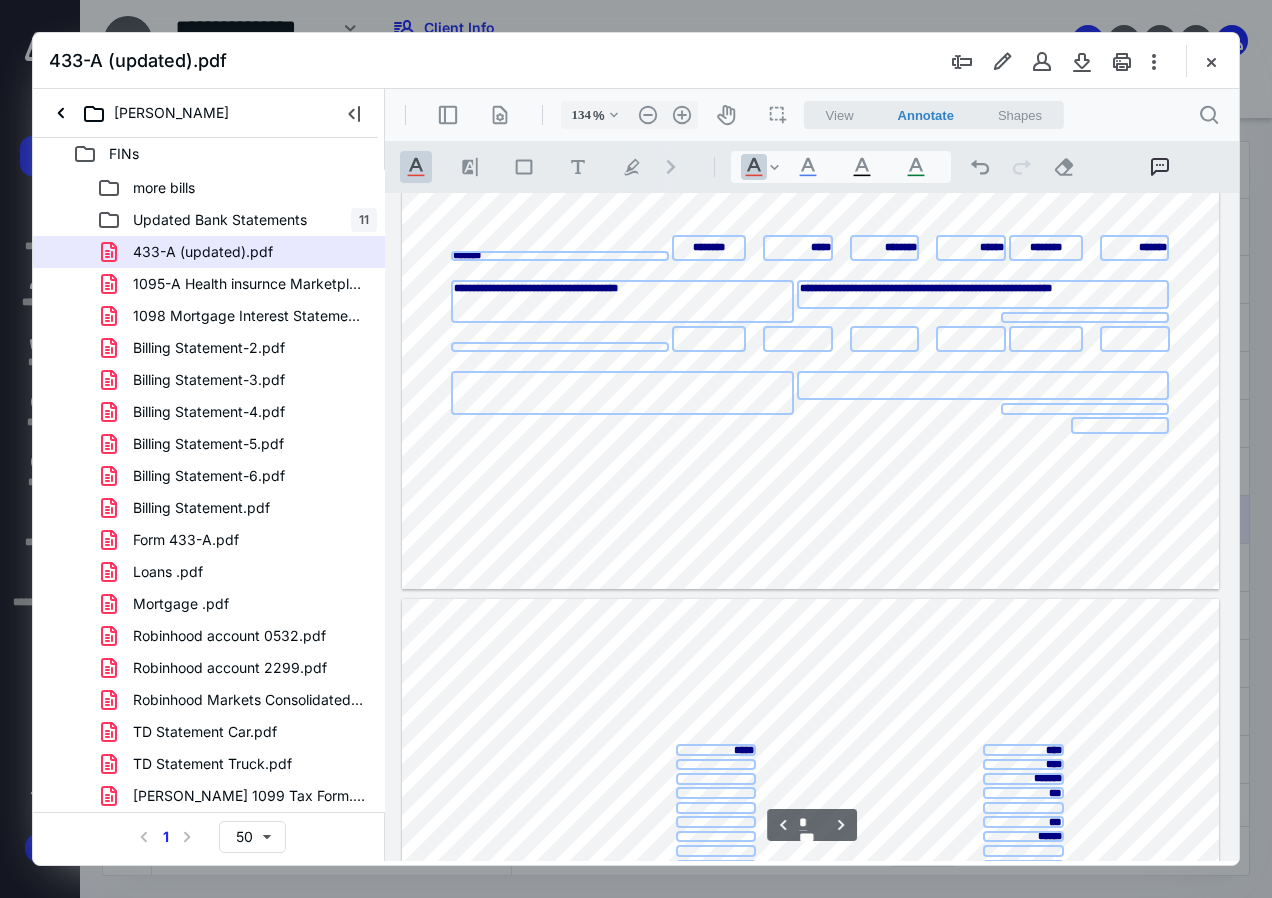 scroll, scrollTop: 2700, scrollLeft: 0, axis: vertical 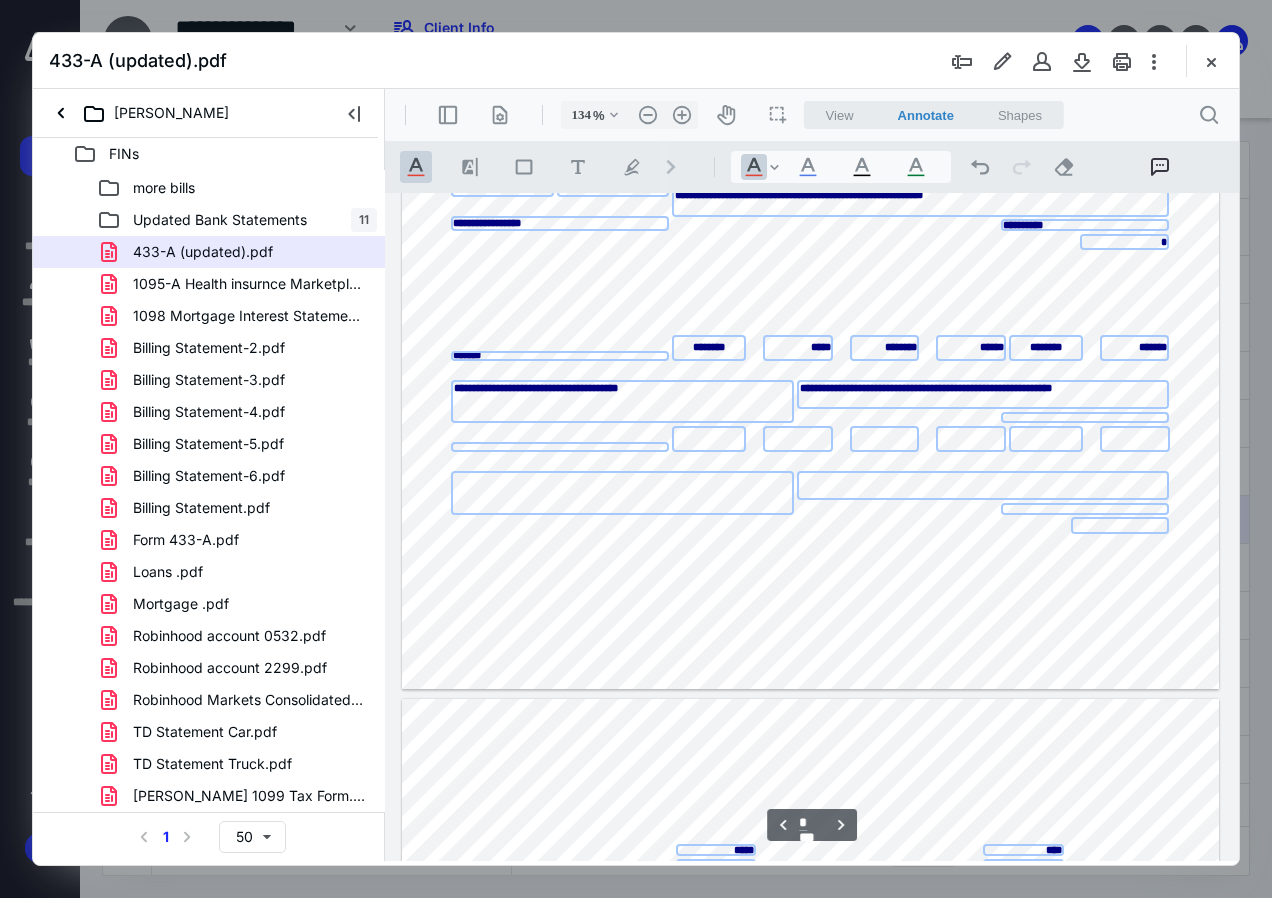 type on "*" 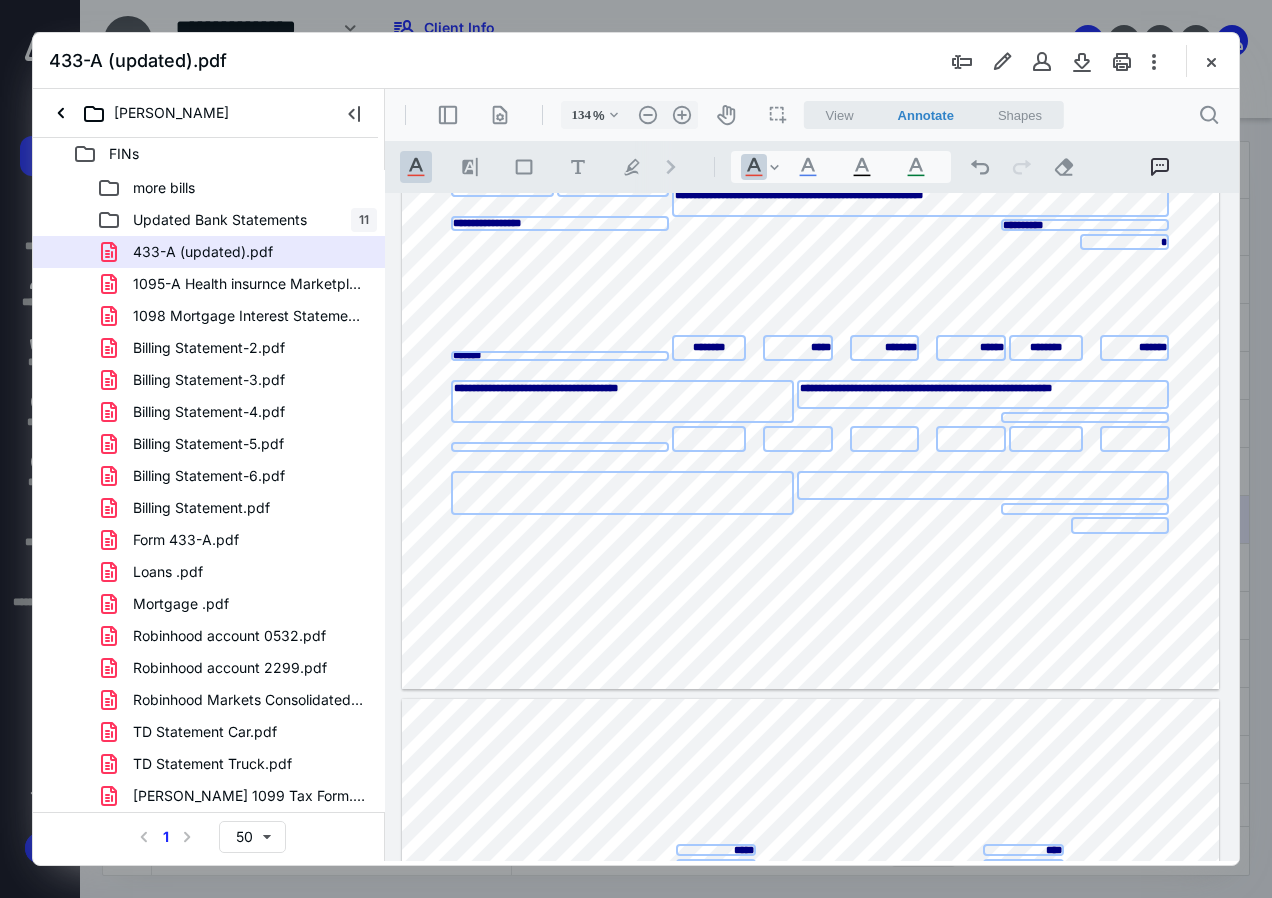 click at bounding box center (1120, 525) 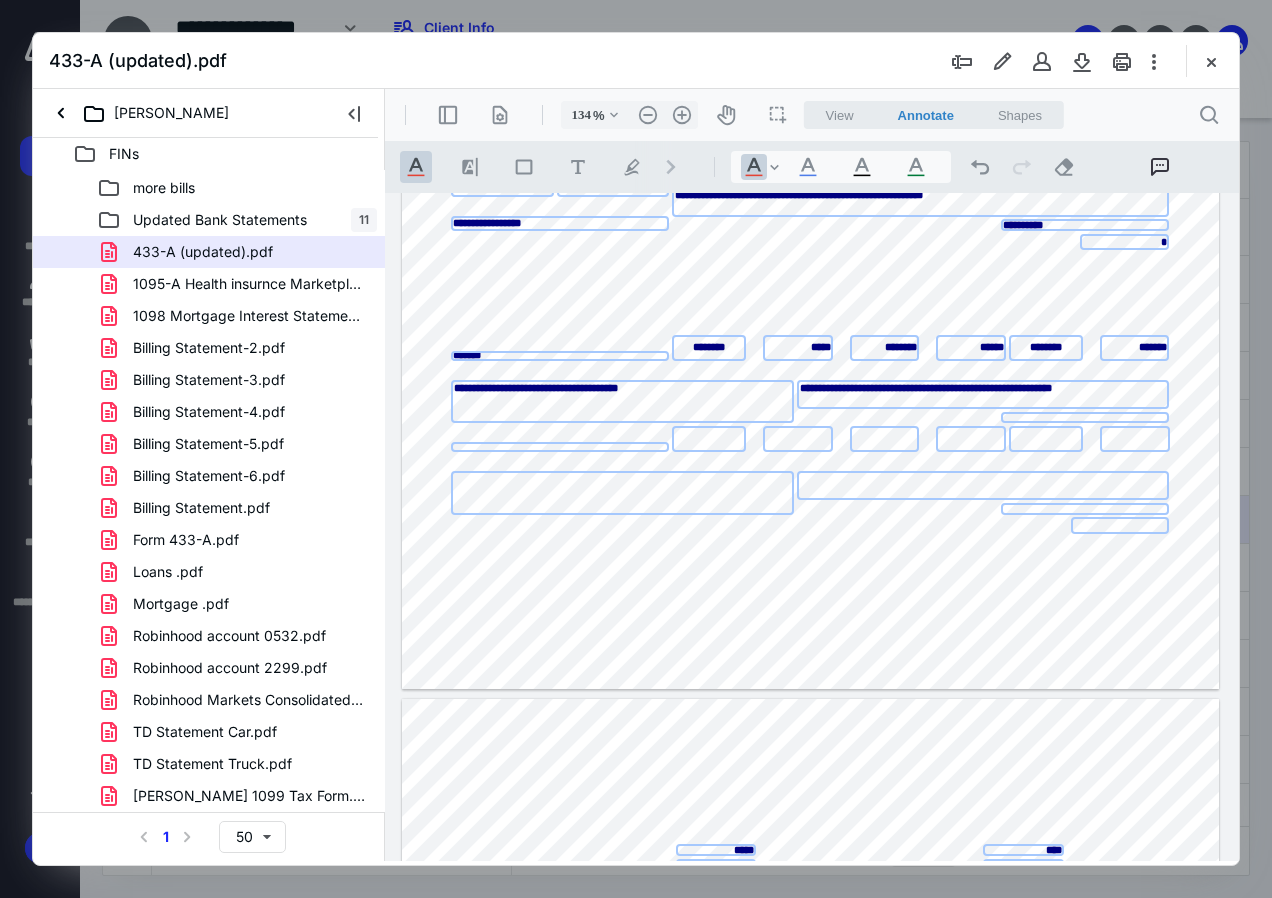 click at bounding box center [1120, 525] 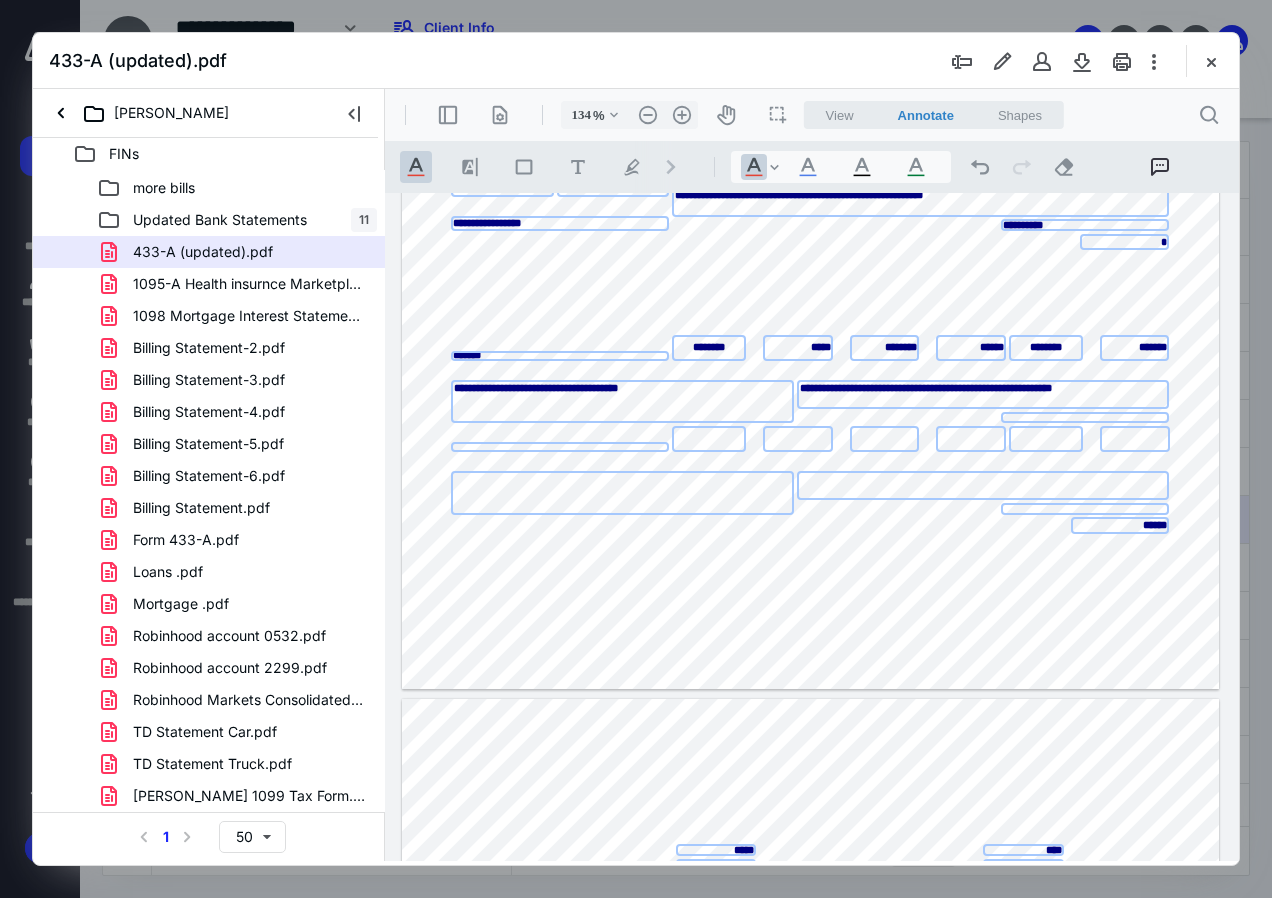 type on "*******" 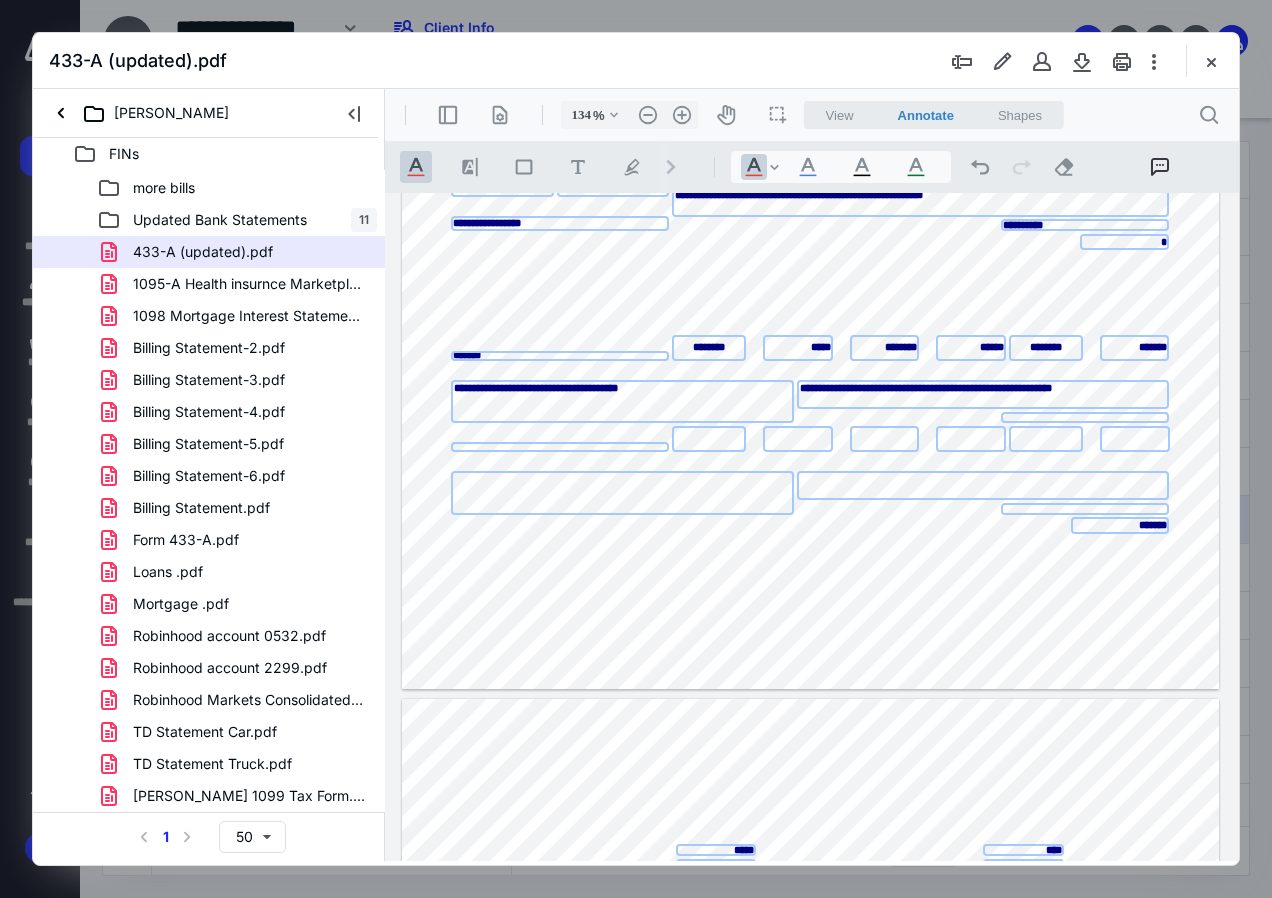 type on "*" 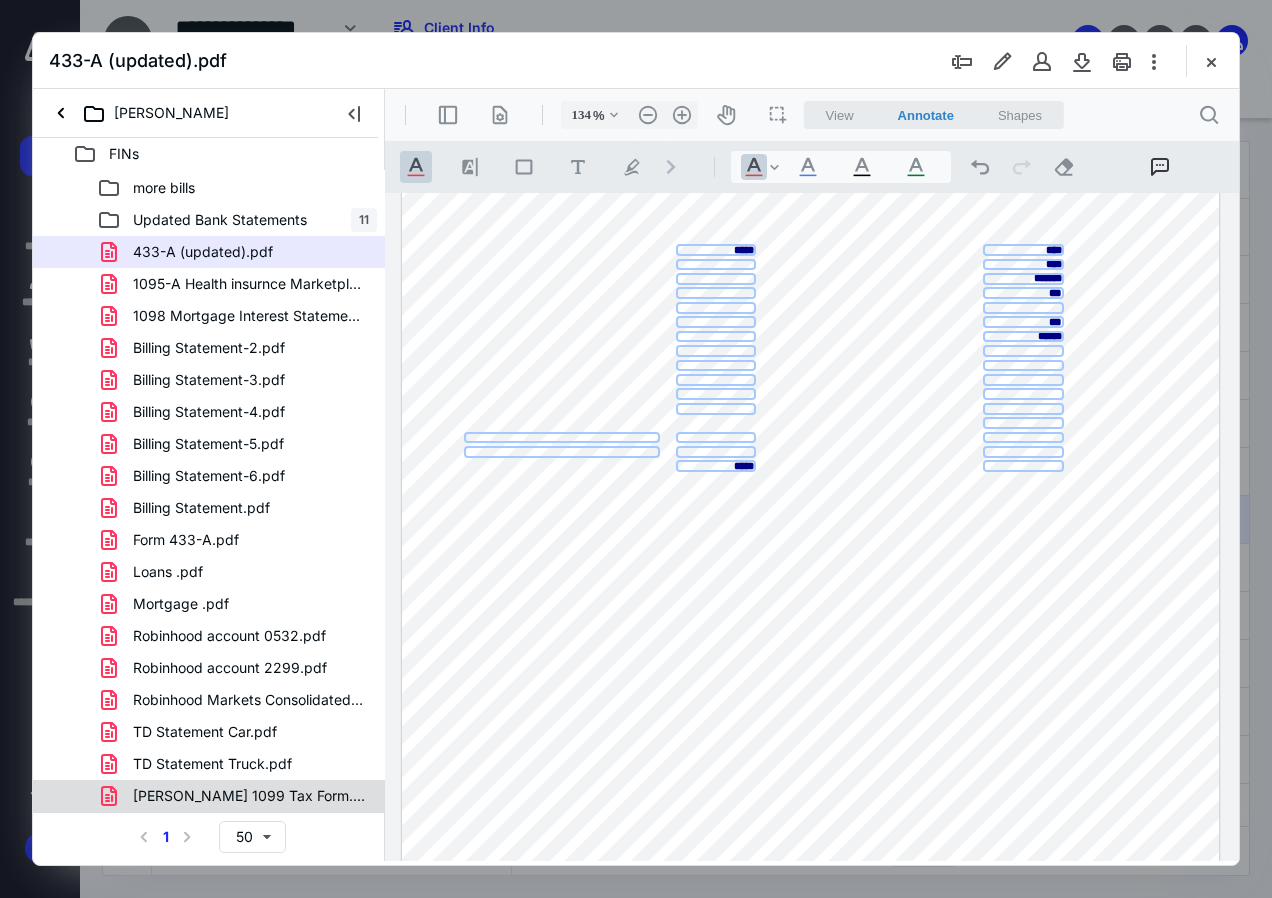 type on "*******" 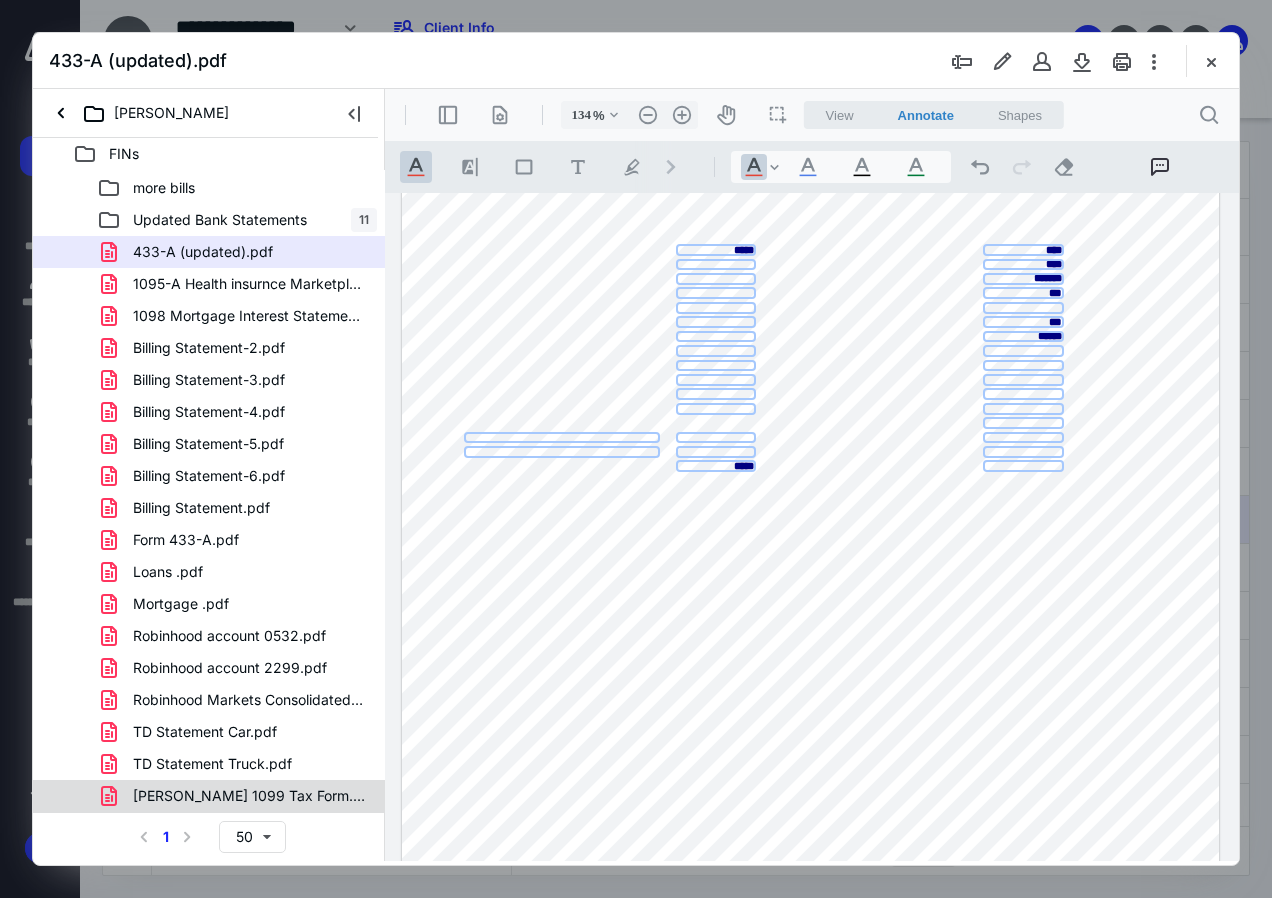 click on "W.White 1099 Tax Form.pdf" at bounding box center (249, 796) 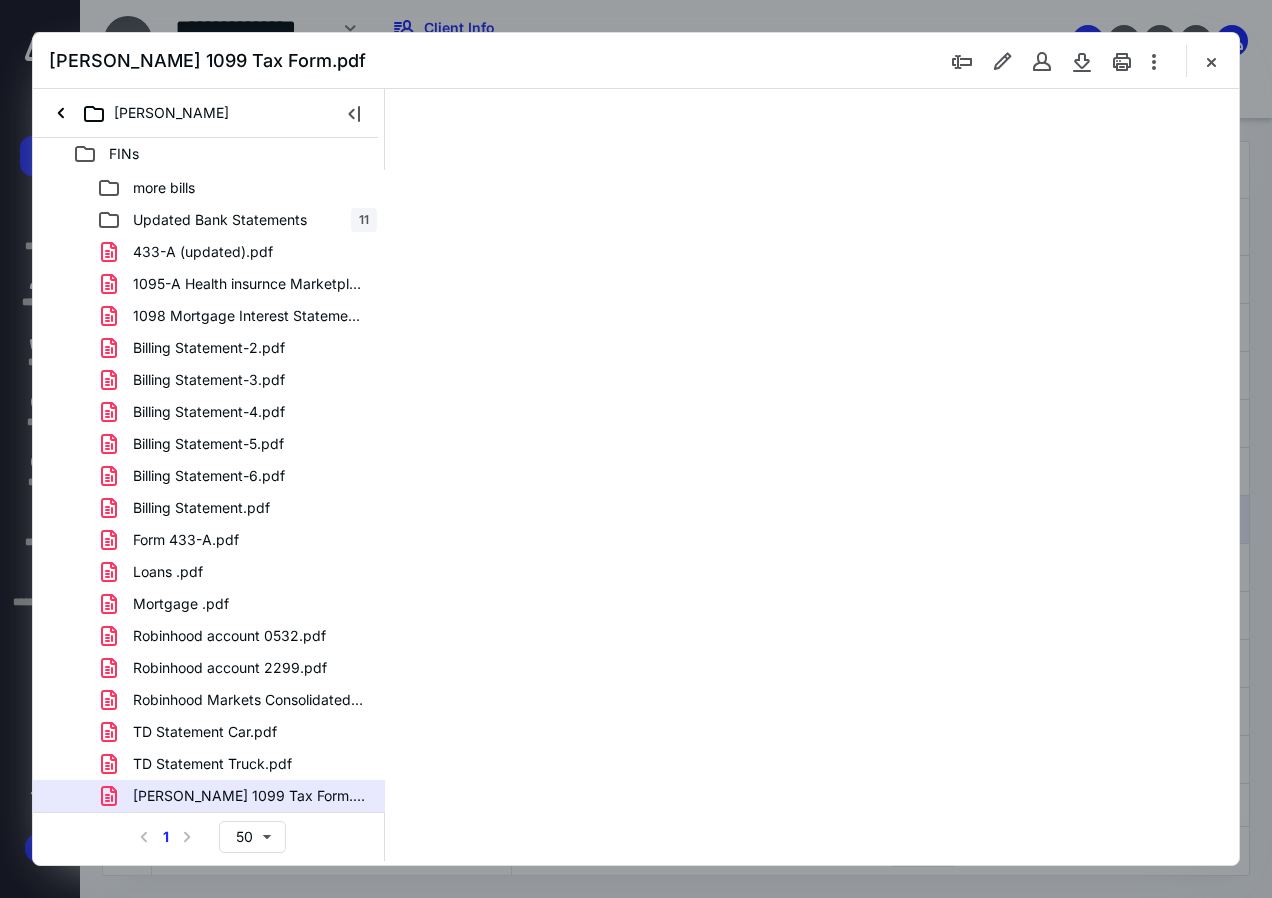 scroll, scrollTop: 0, scrollLeft: 0, axis: both 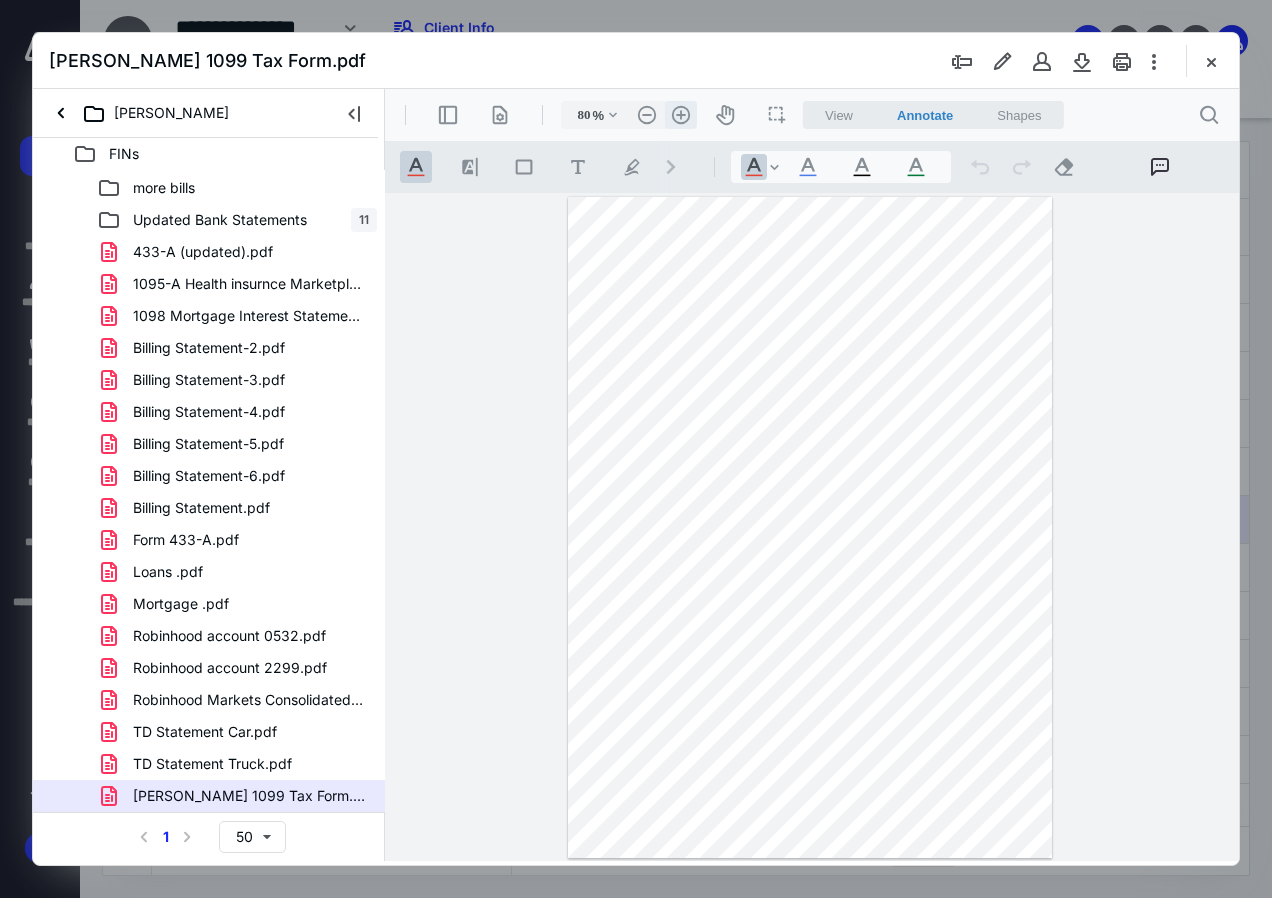 click on ".cls-1{fill:#abb0c4;} icon - header - zoom - in - line" at bounding box center [681, 115] 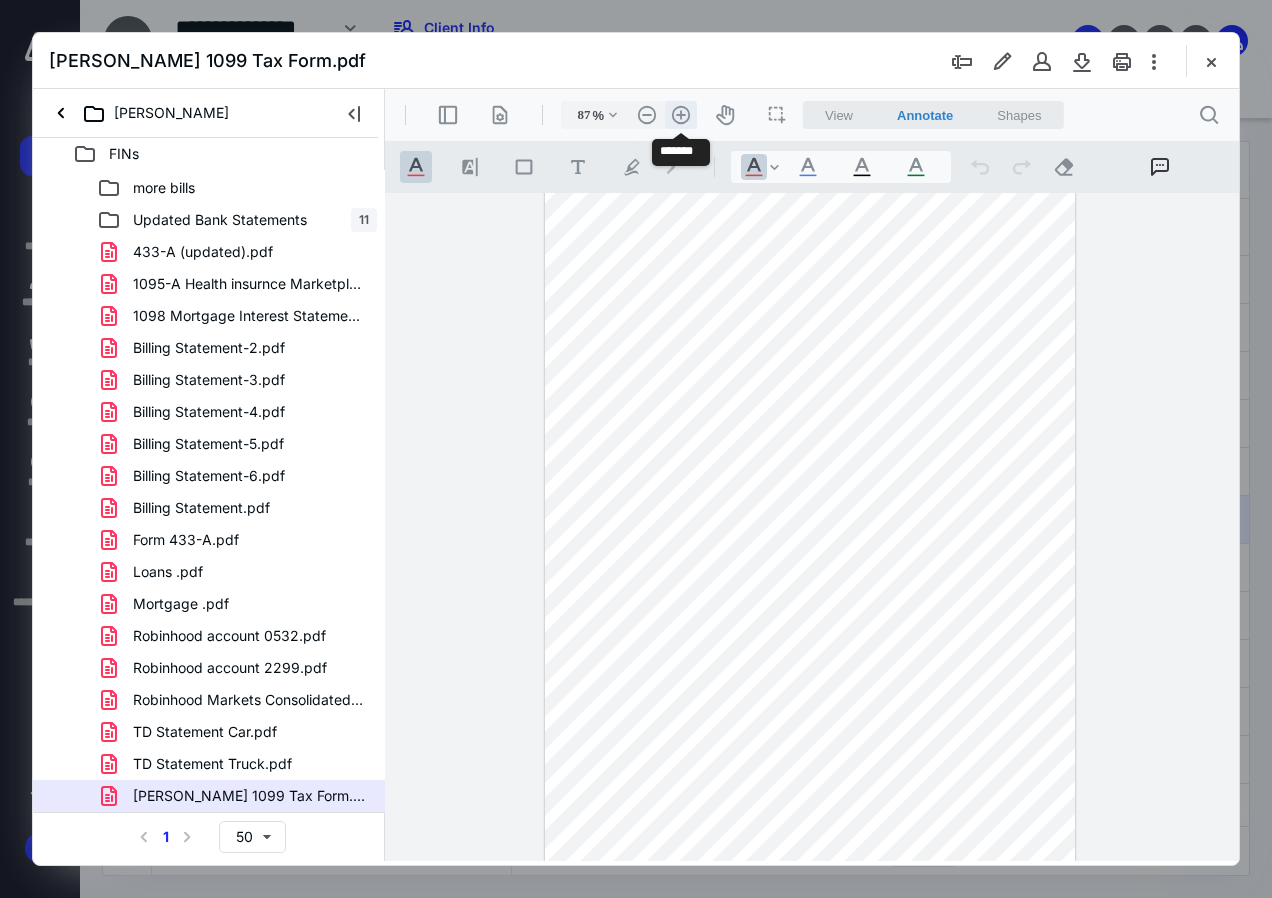 click on ".cls-1{fill:#abb0c4;} icon - header - zoom - in - line" at bounding box center [681, 115] 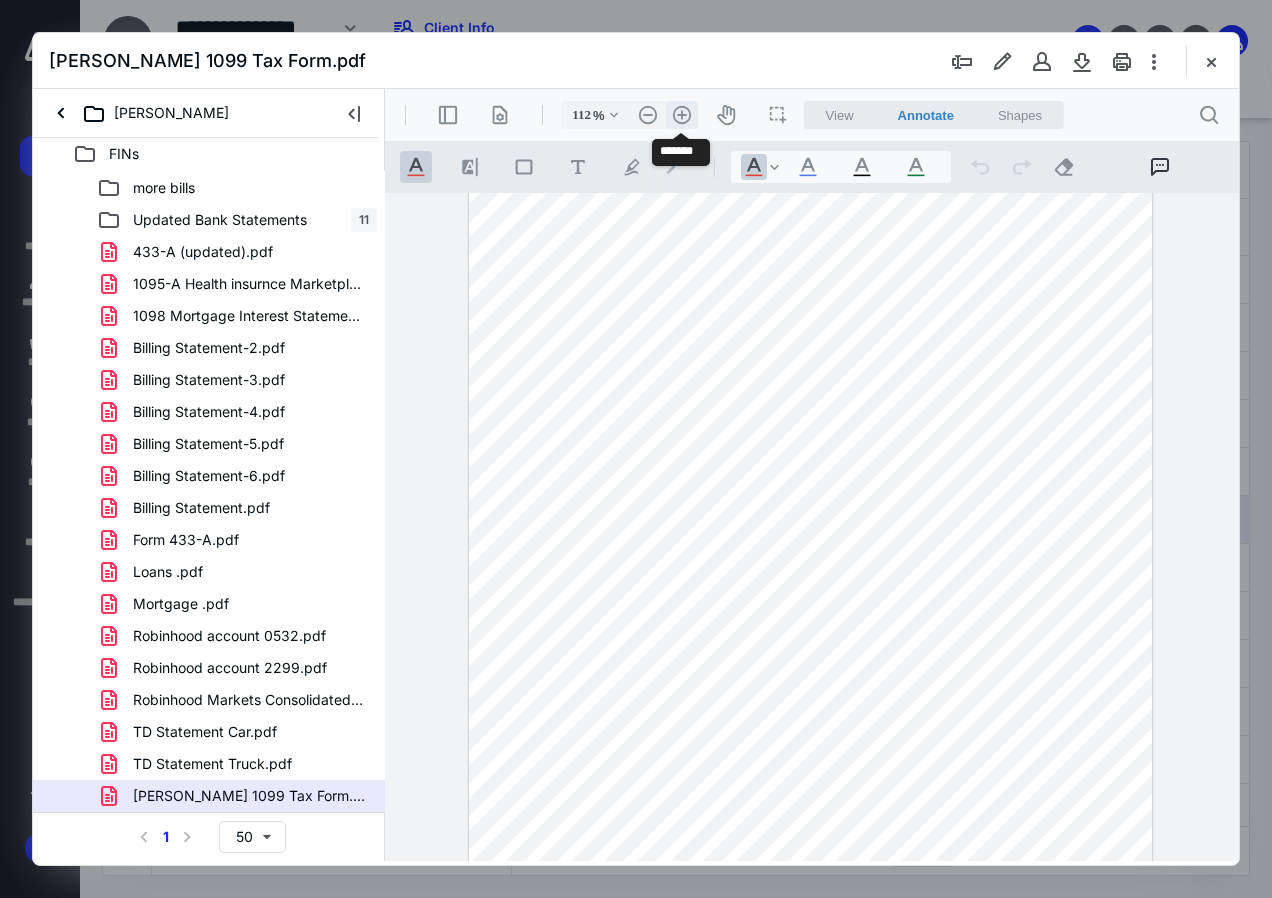 scroll, scrollTop: 115, scrollLeft: 0, axis: vertical 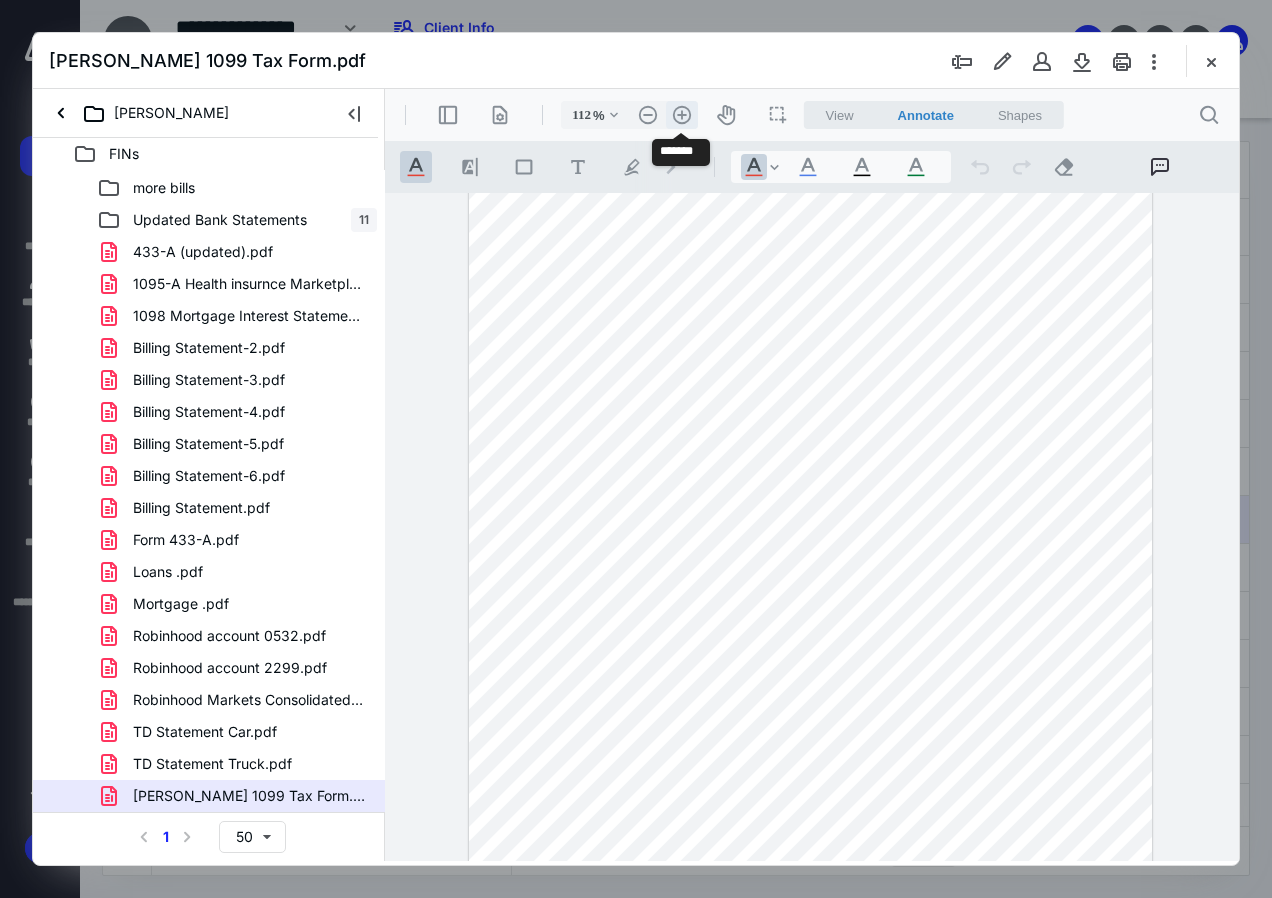 click on ".cls-1{fill:#abb0c4;} icon - header - zoom - in - line" at bounding box center (682, 115) 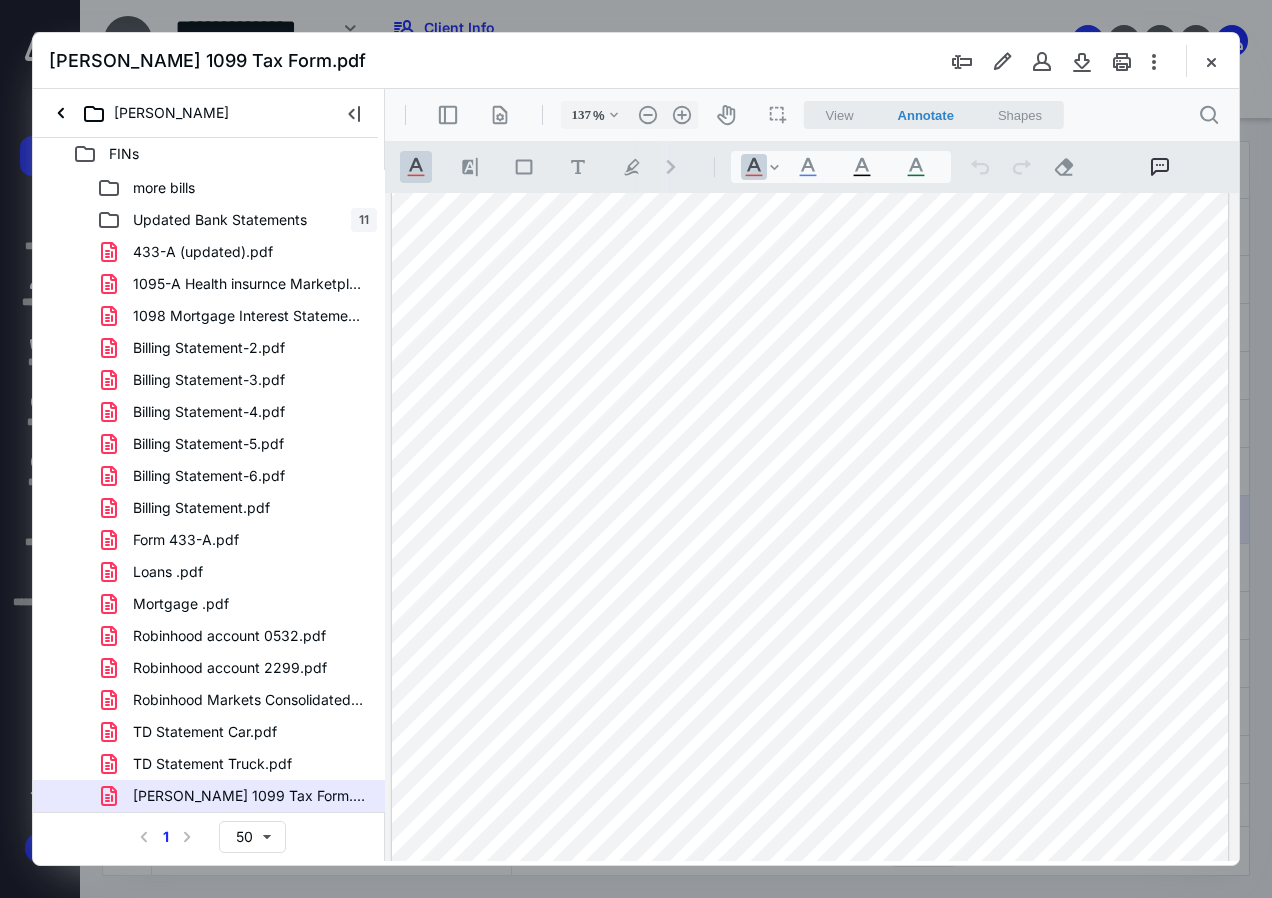 scroll, scrollTop: 400, scrollLeft: 3, axis: both 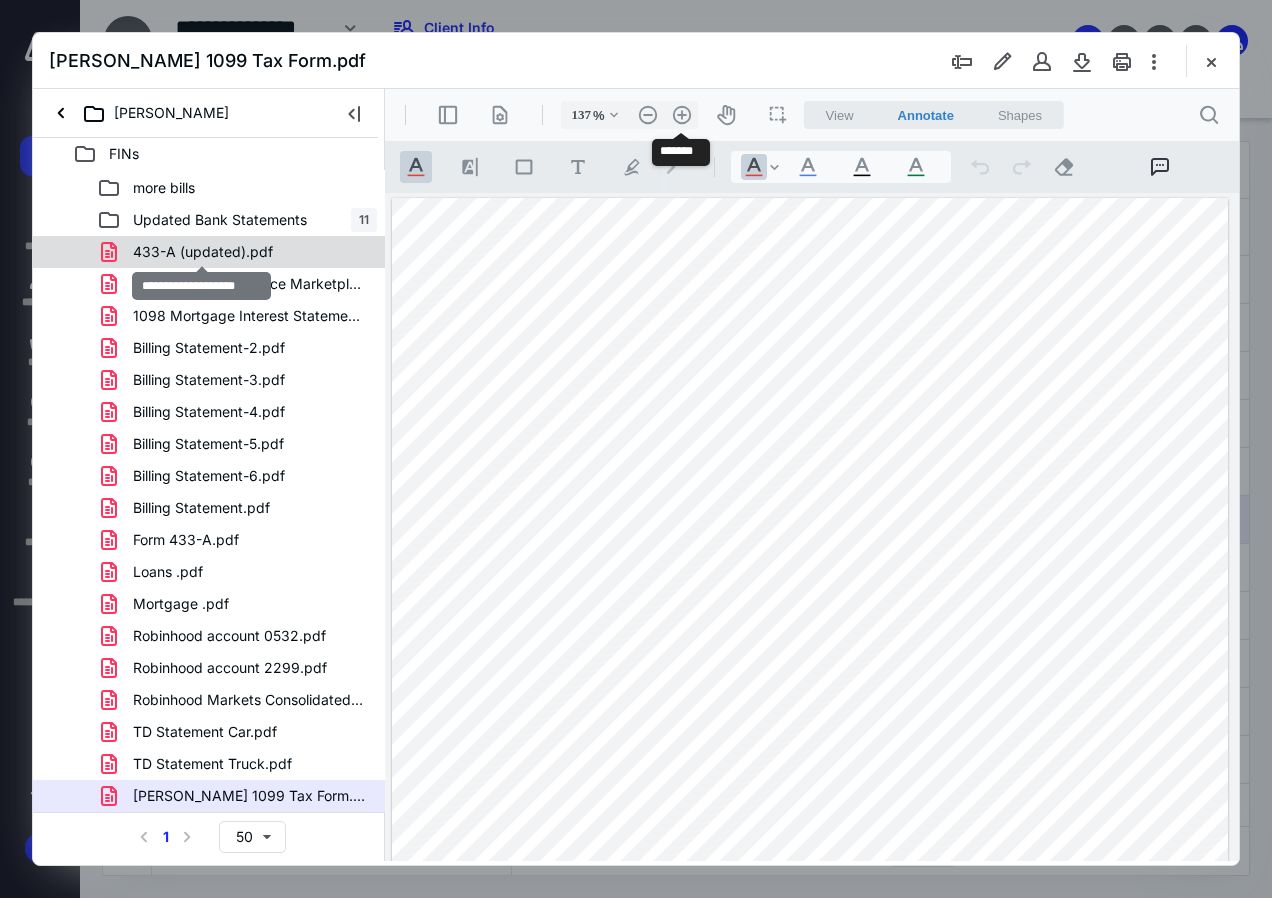 click on "433-A (updated).pdf" at bounding box center [203, 252] 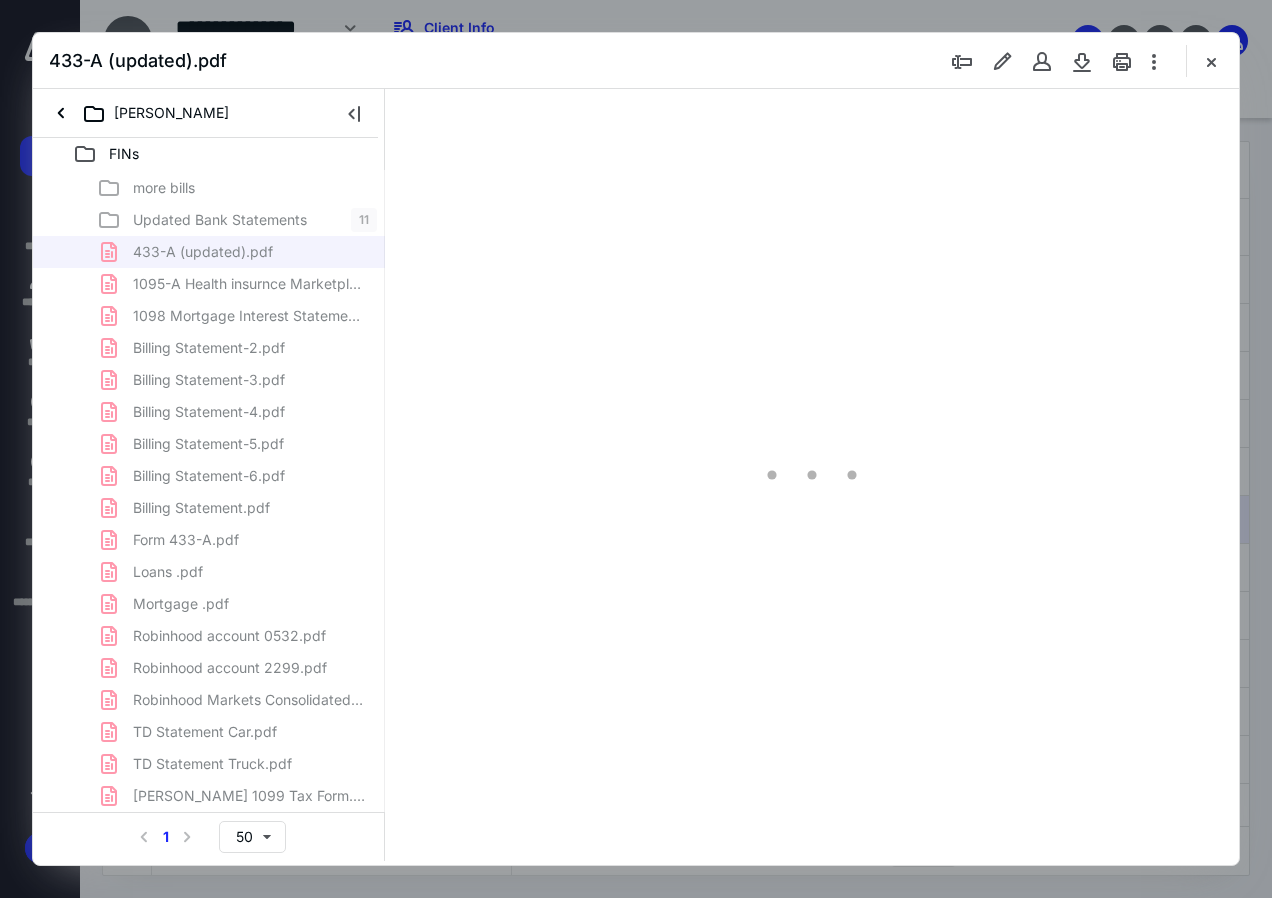 type on "84" 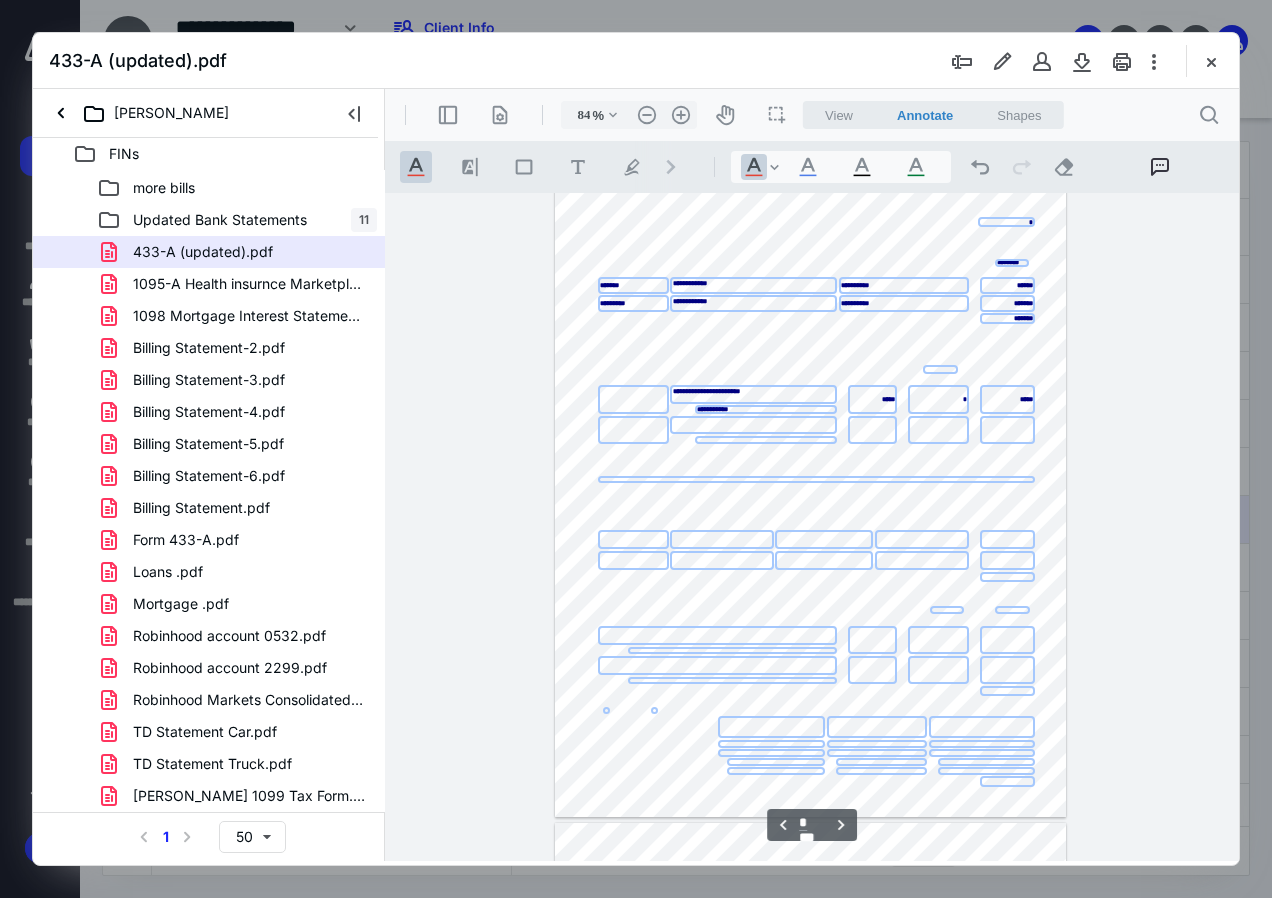 type on "*" 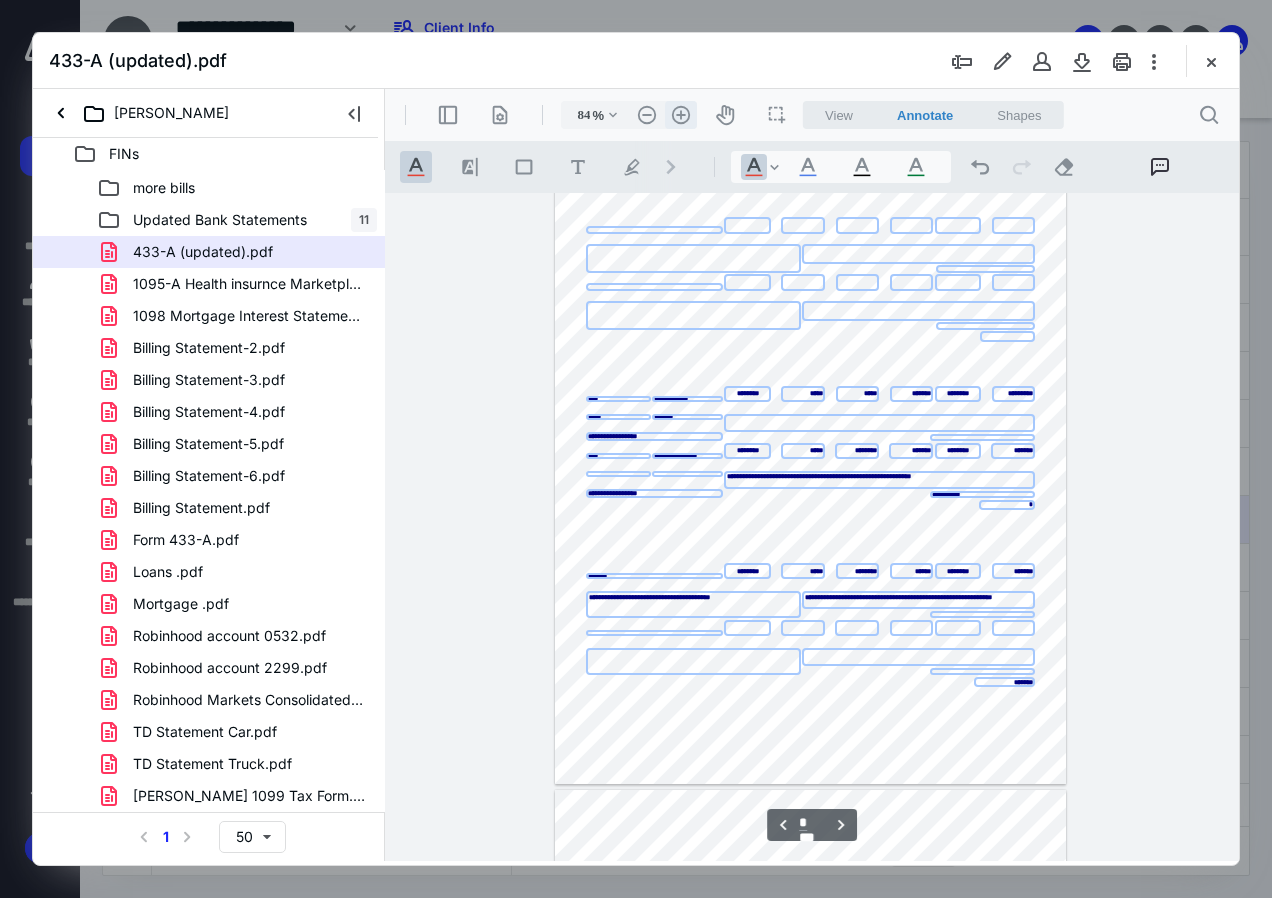 click on ".cls-1{fill:#abb0c4;} icon - header - zoom - in - line" at bounding box center [681, 115] 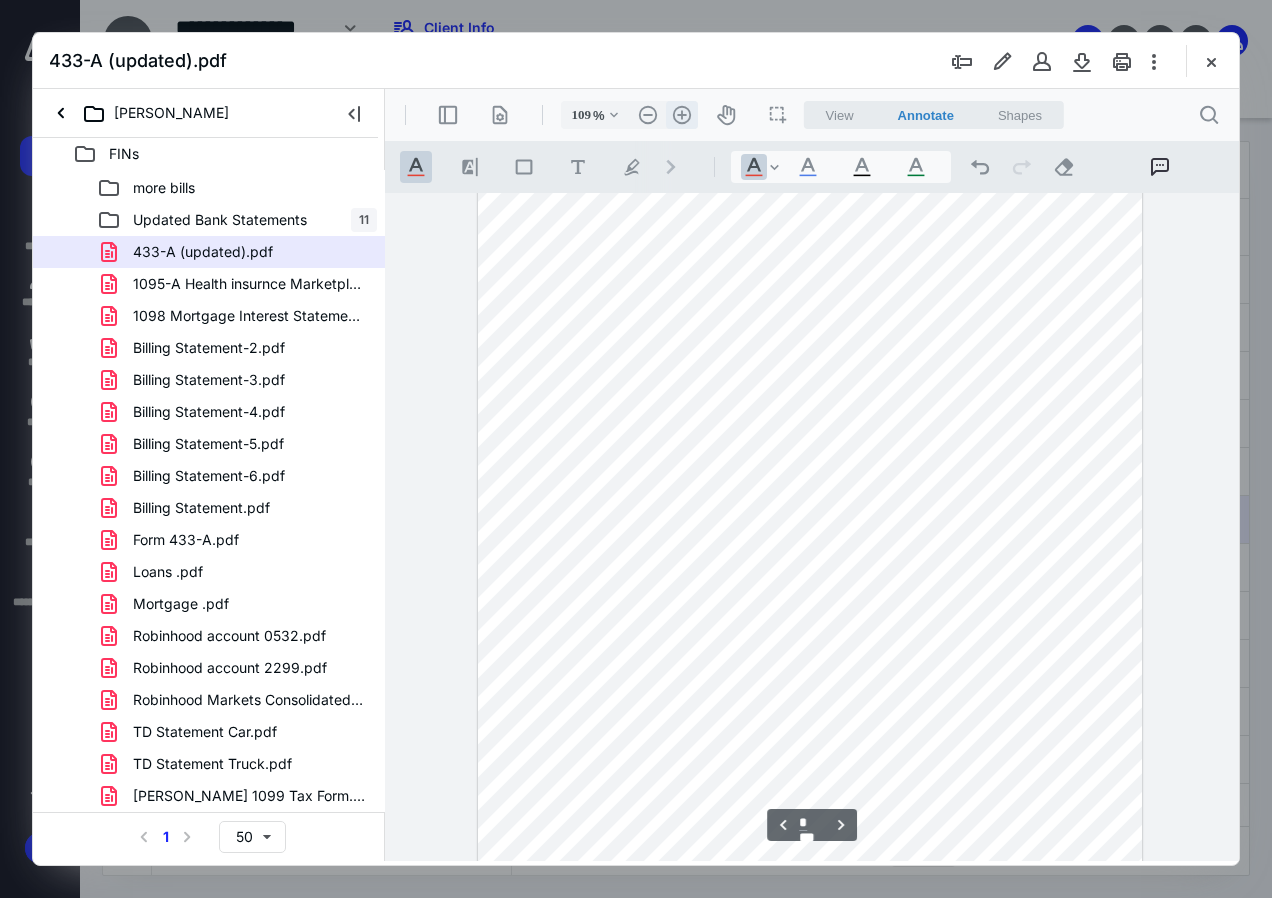 click on ".cls-1{fill:#abb0c4;} icon - header - zoom - in - line" at bounding box center (682, 115) 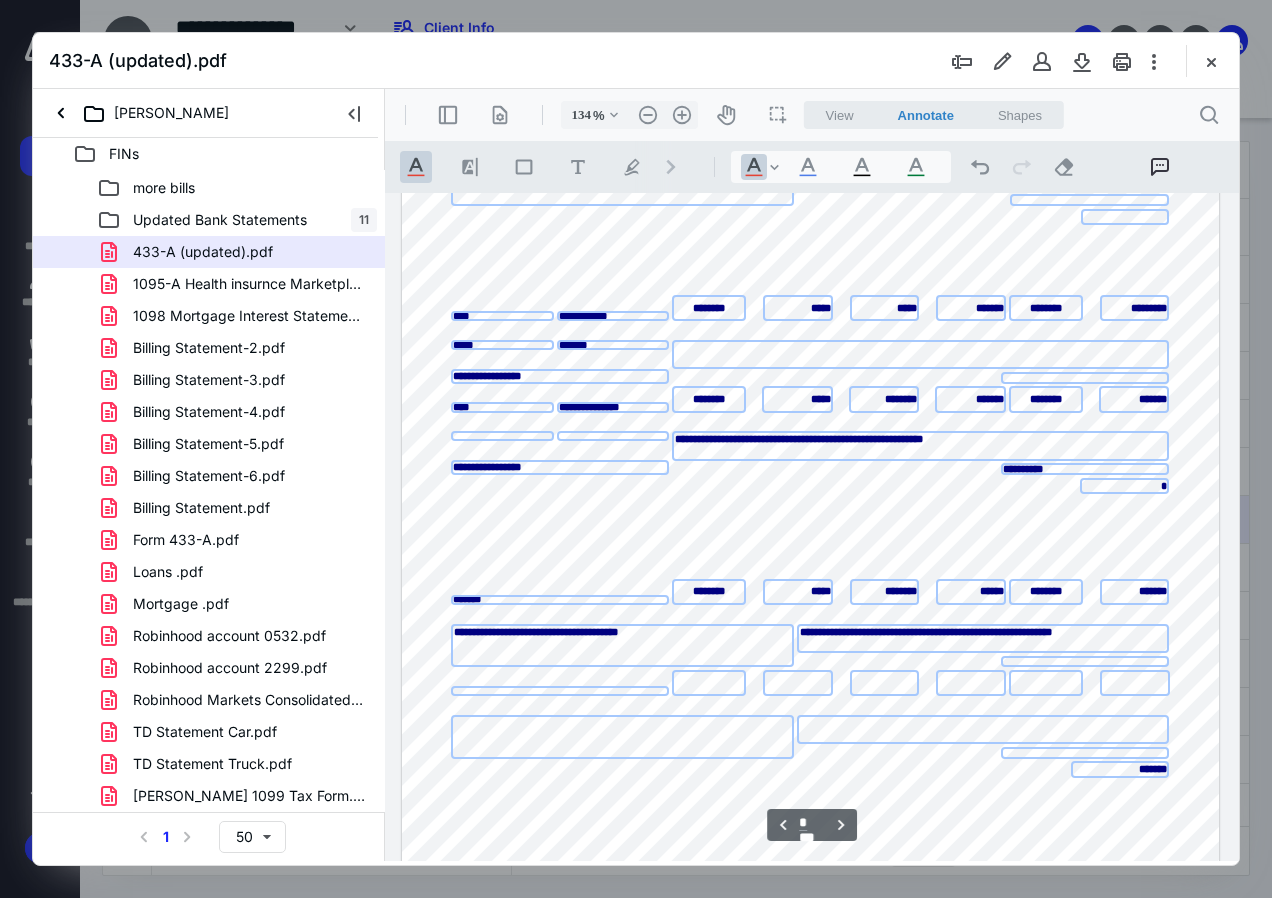 scroll, scrollTop: 2434, scrollLeft: 0, axis: vertical 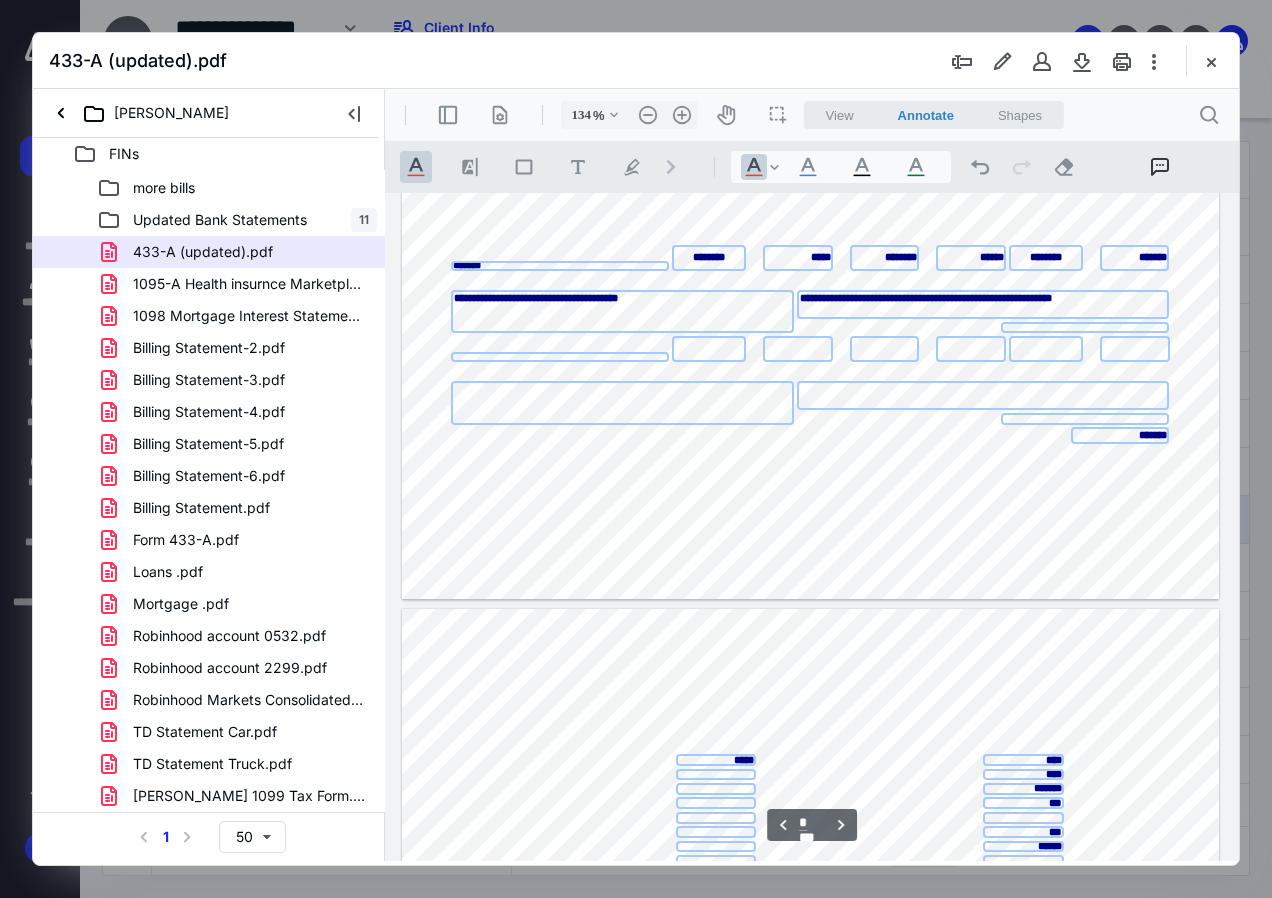 type on "*" 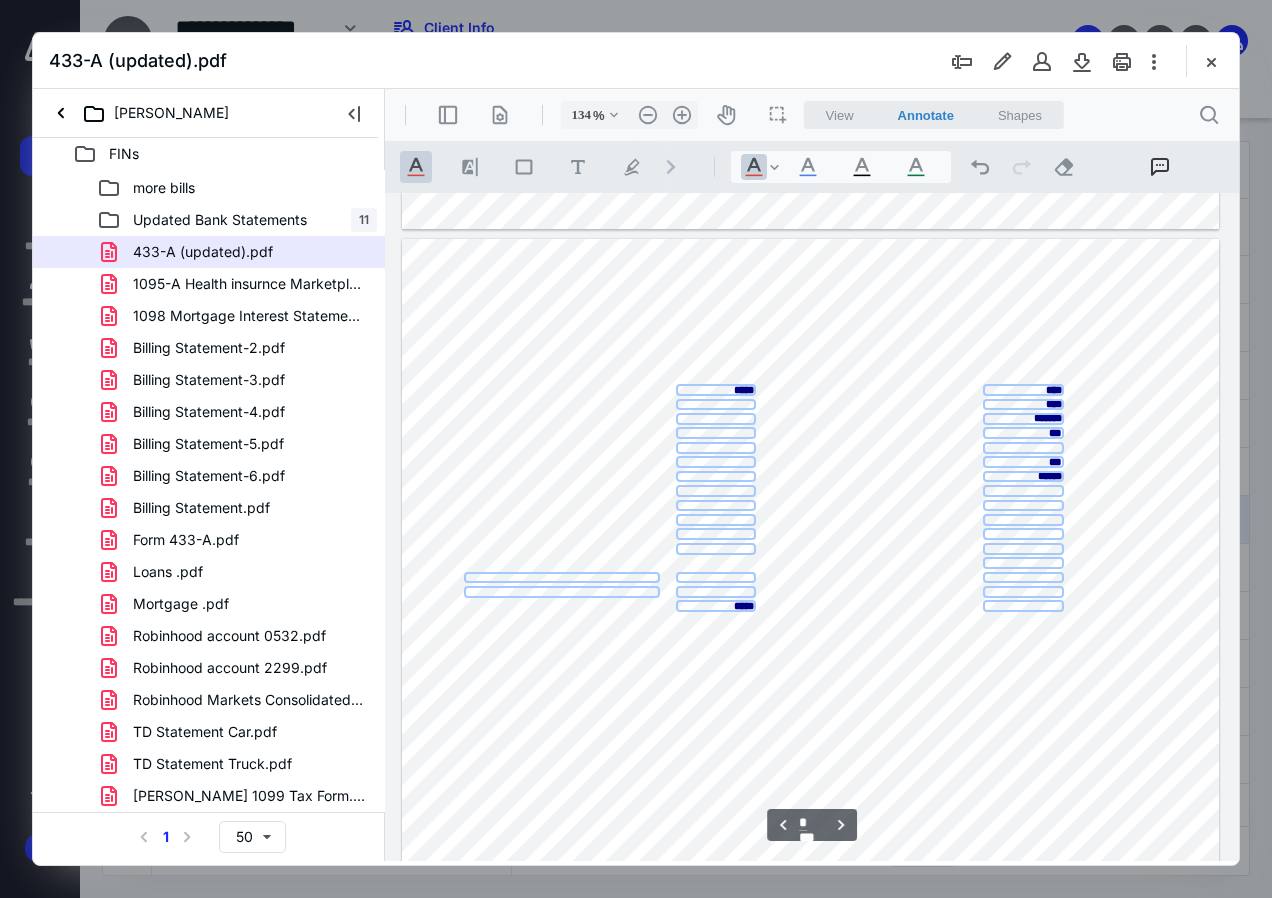 scroll, scrollTop: 3188, scrollLeft: 0, axis: vertical 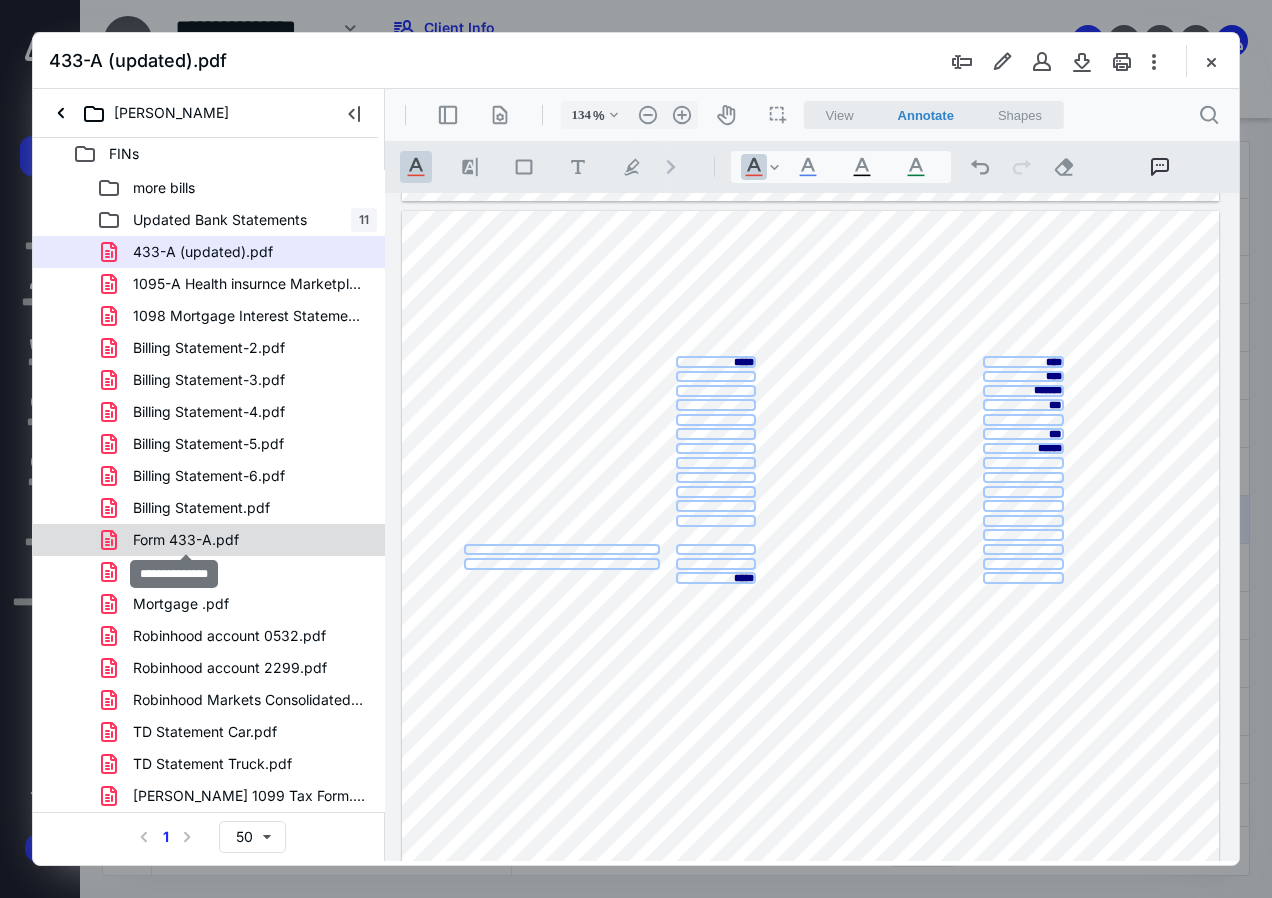 click on "Form 433-A.pdf" at bounding box center [186, 540] 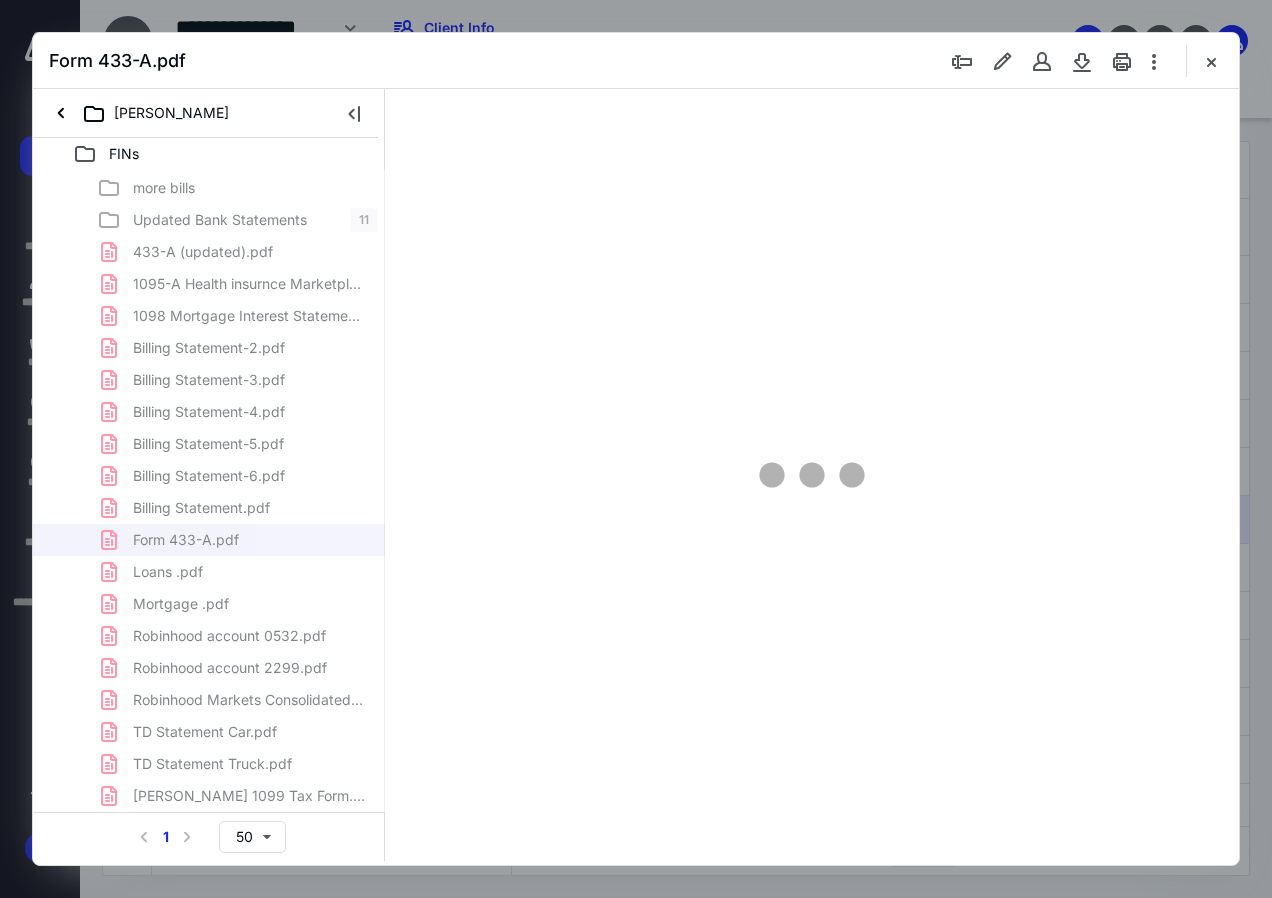 type on "84" 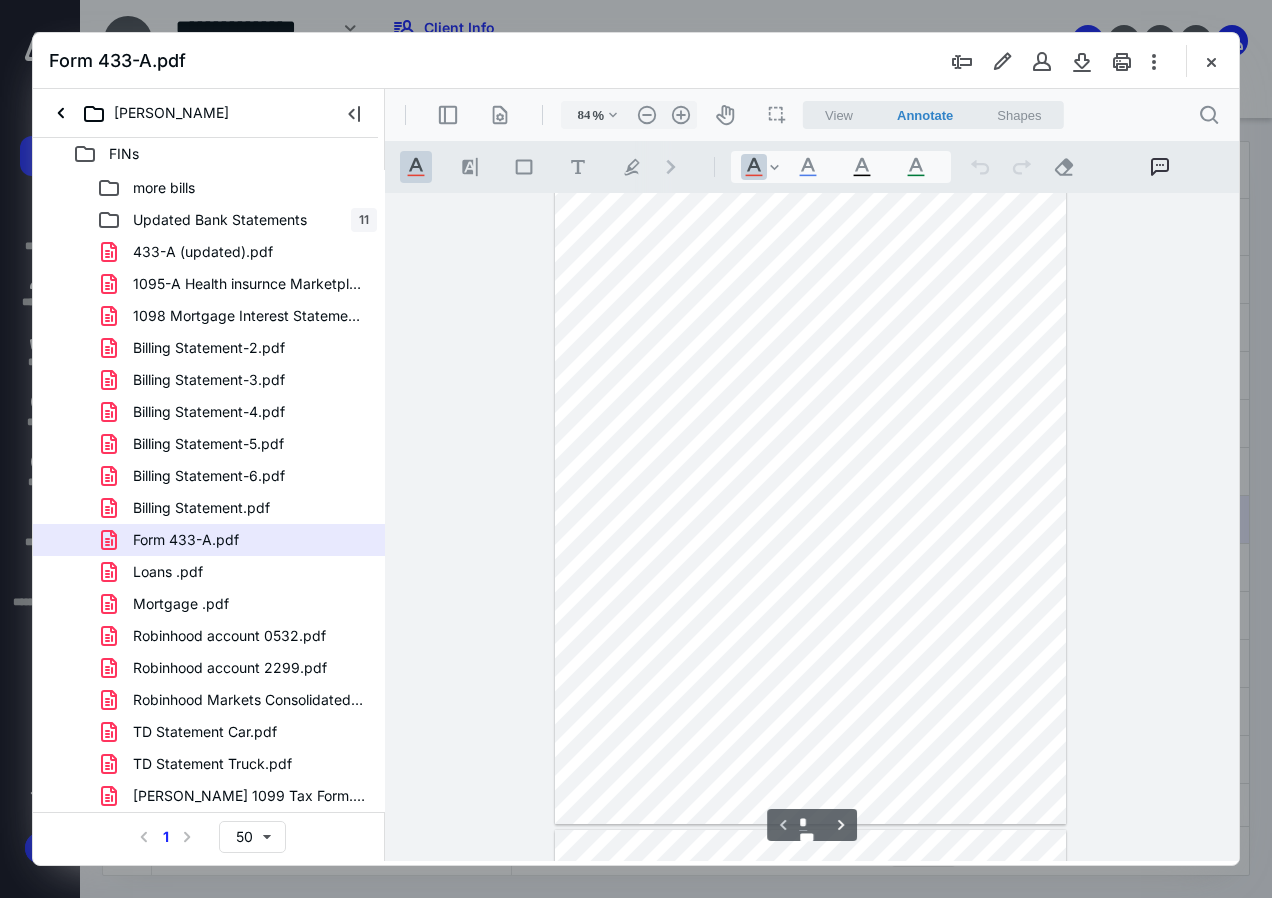 scroll, scrollTop: 0, scrollLeft: 0, axis: both 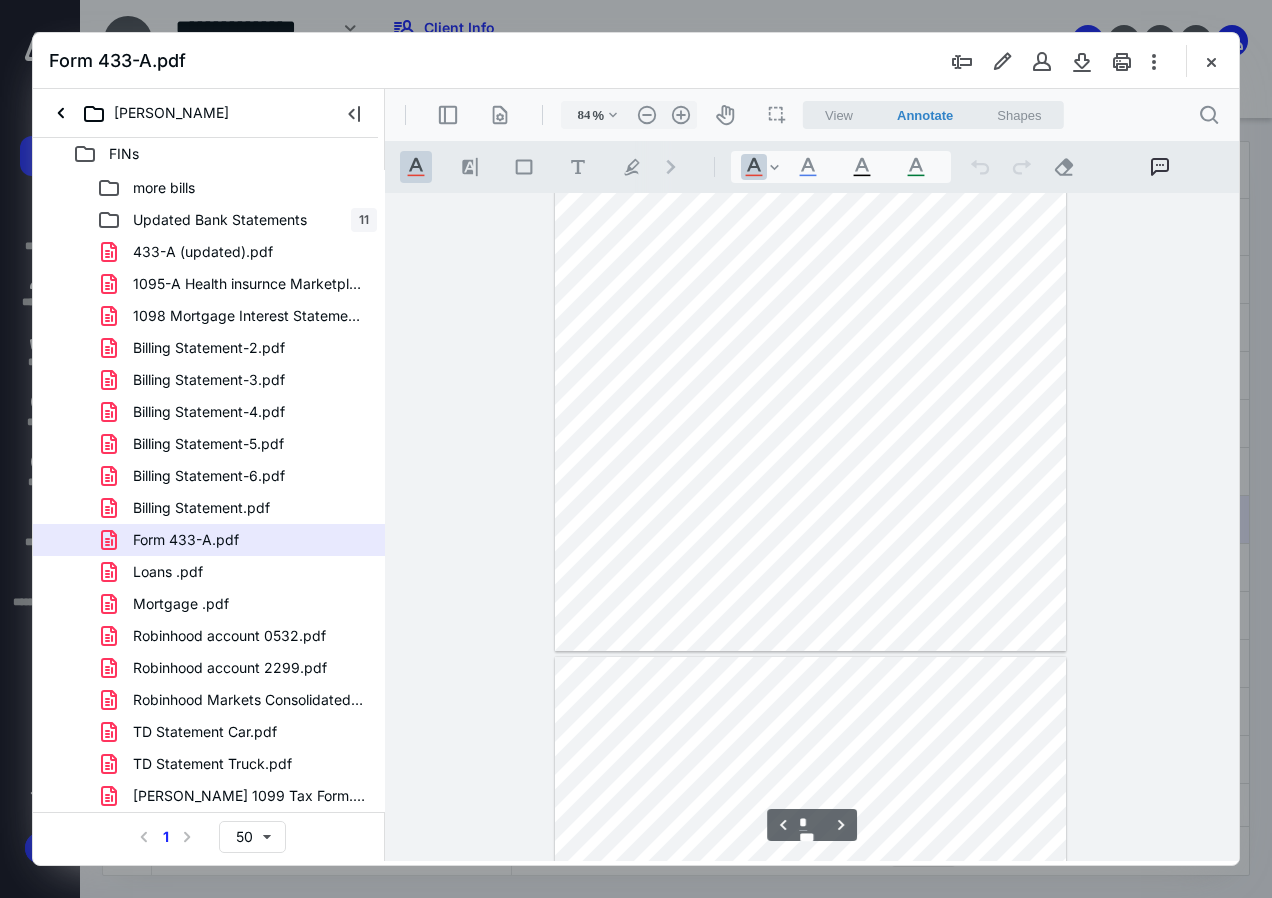 type on "*" 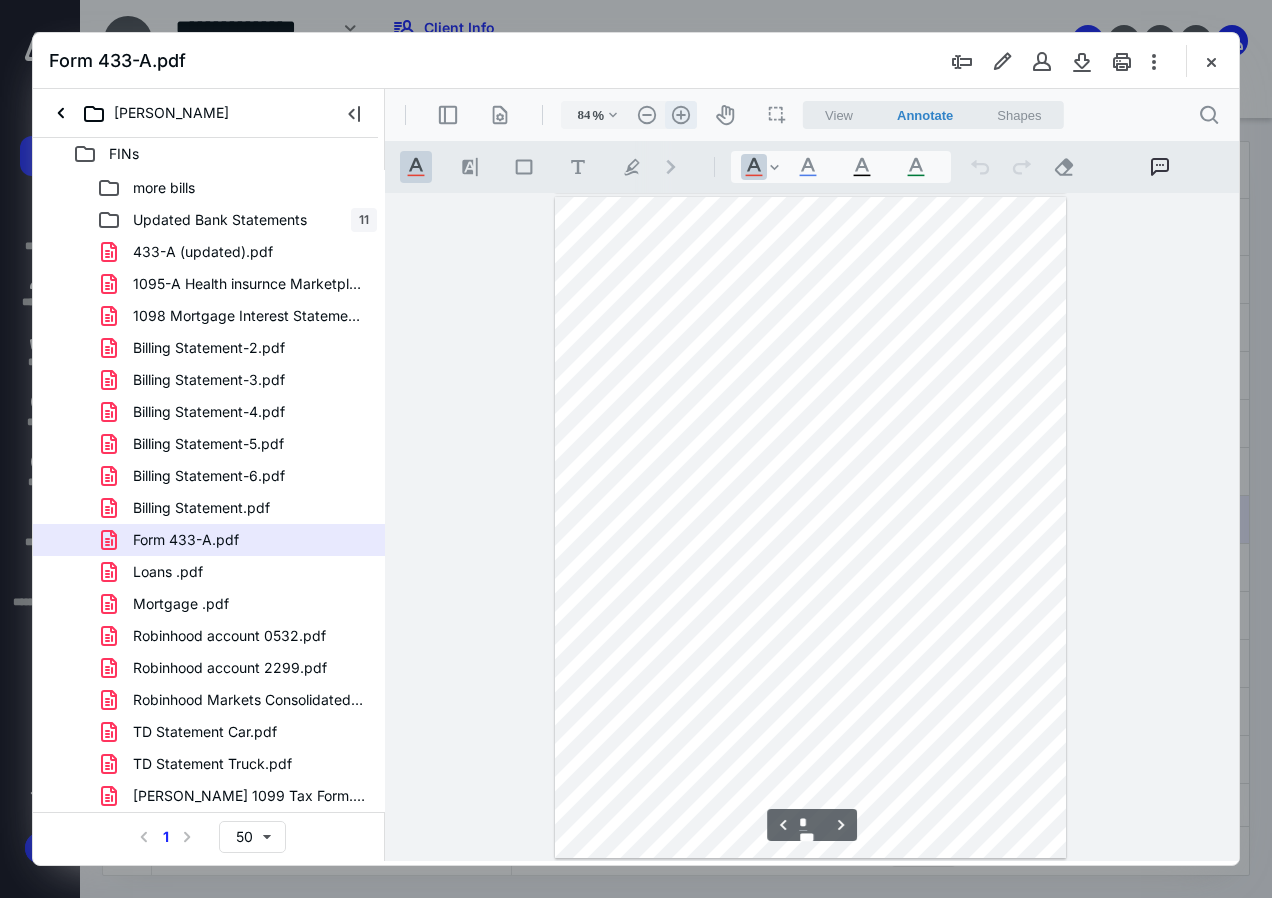click on ".cls-1{fill:#abb0c4;} icon - header - zoom - in - line" at bounding box center (681, 115) 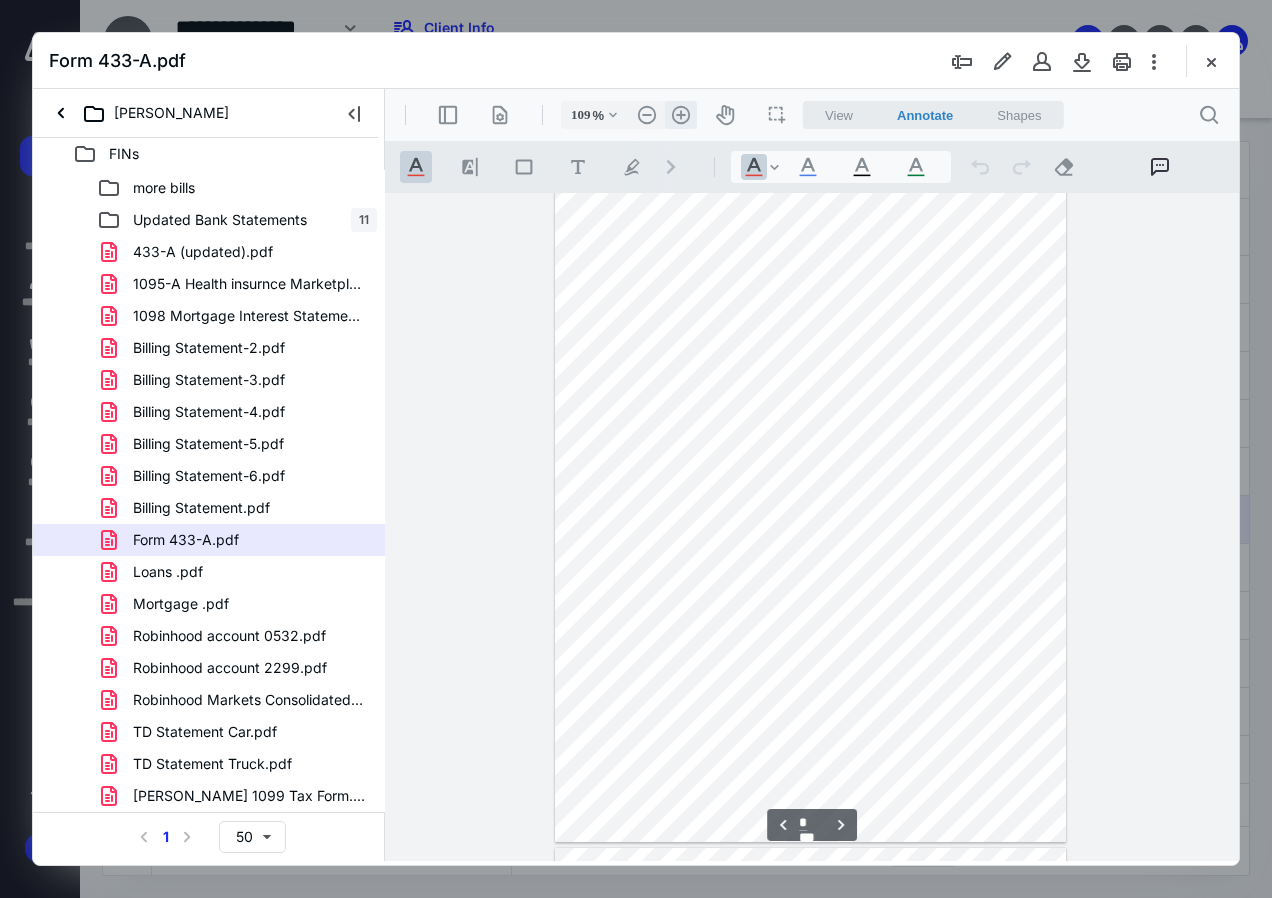 click on ".cls-1{fill:#abb0c4;} icon - header - zoom - in - line" at bounding box center [681, 115] 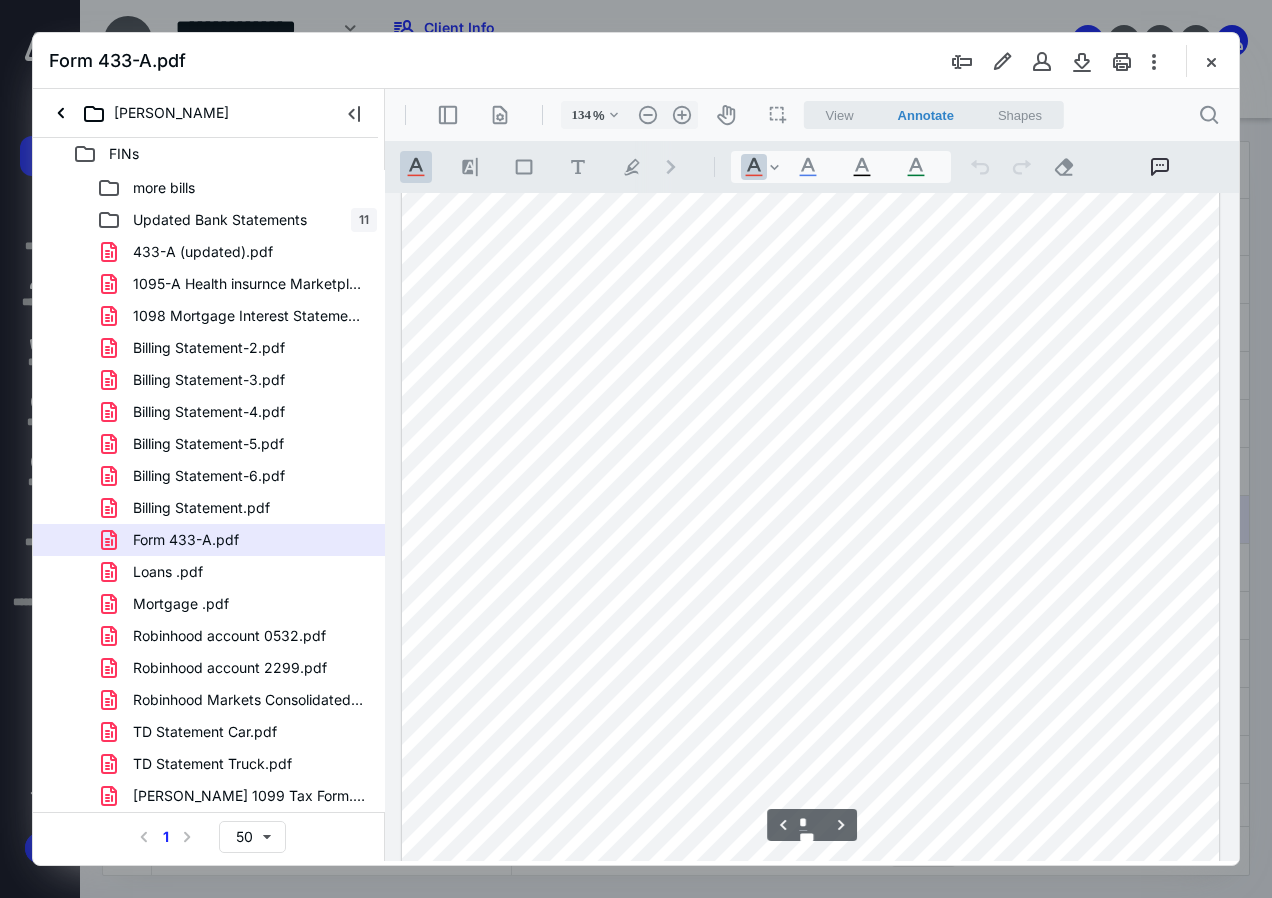 scroll, scrollTop: 3066, scrollLeft: 0, axis: vertical 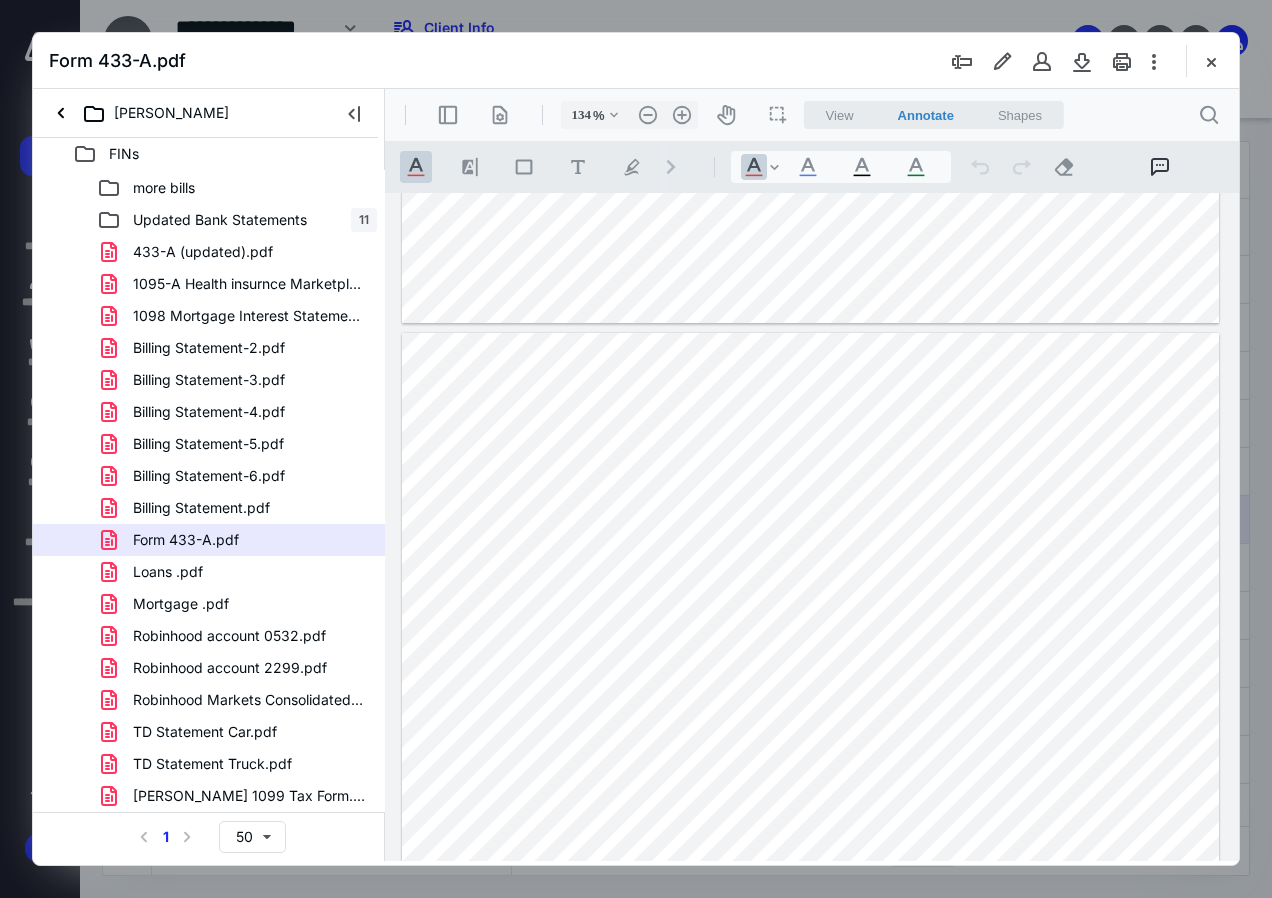 click on "Mortgage .pdf" at bounding box center (181, 604) 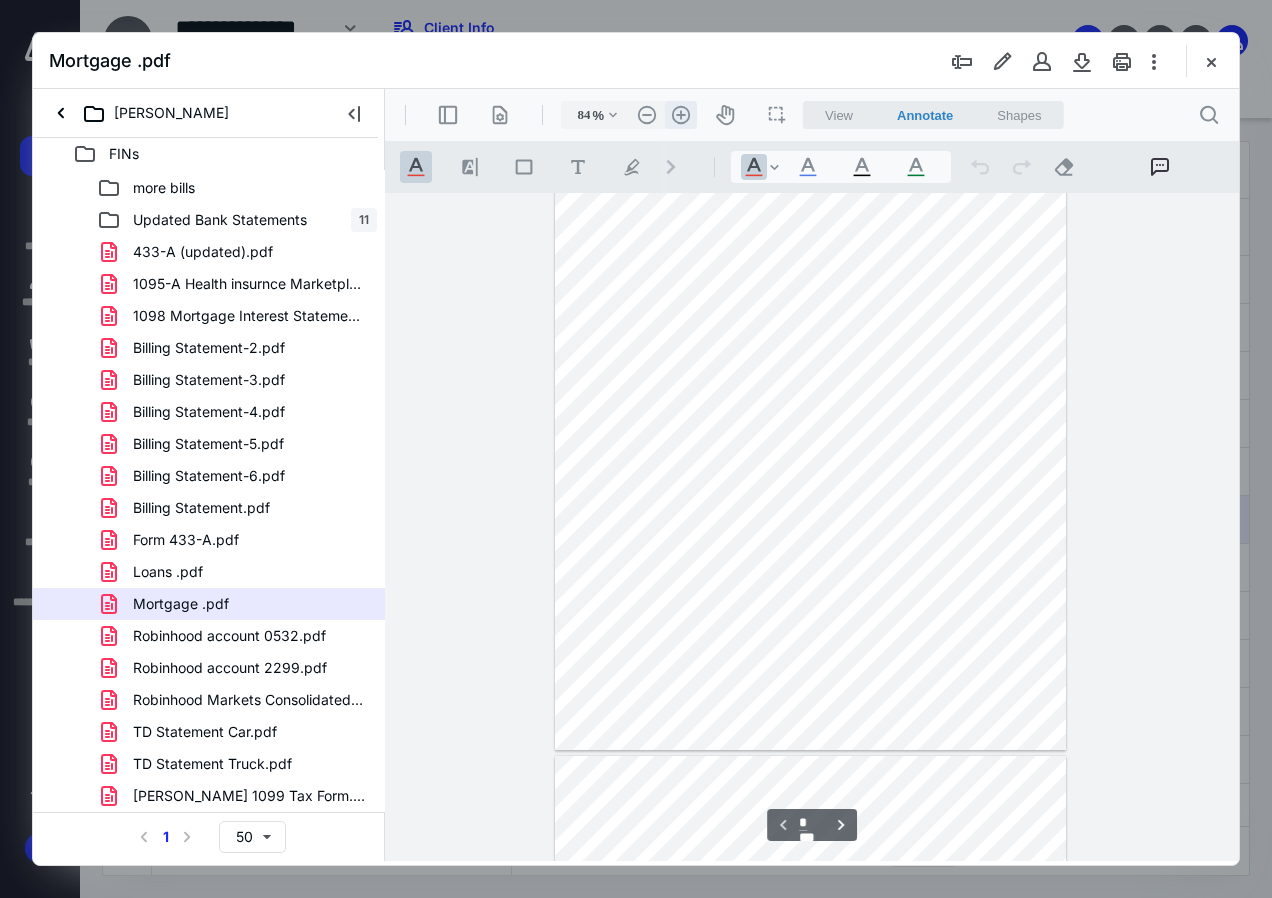 click on ".cls-1{fill:#abb0c4;} icon - header - zoom - in - line" at bounding box center [681, 115] 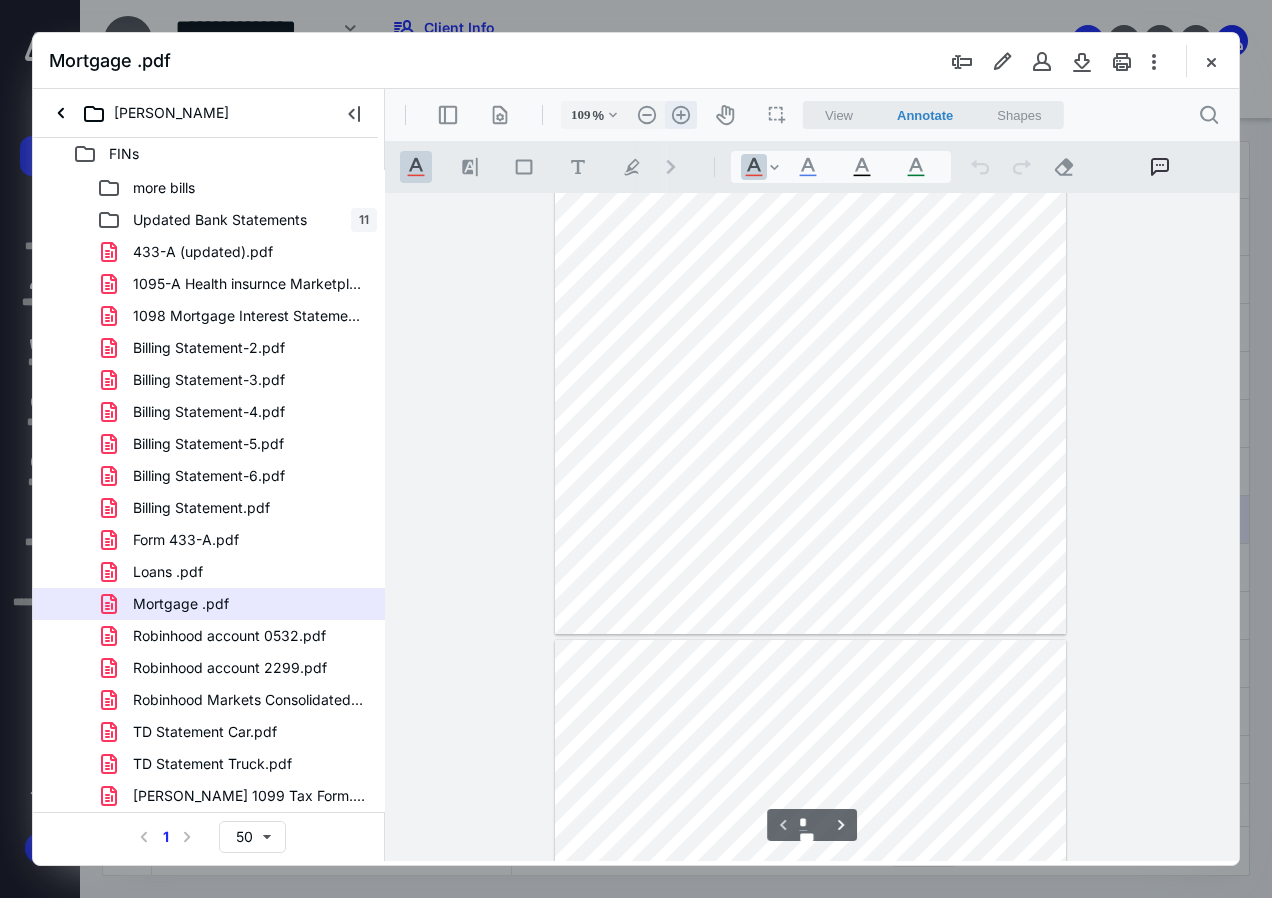 click on ".cls-1{fill:#abb0c4;} icon - header - zoom - in - line" at bounding box center [681, 115] 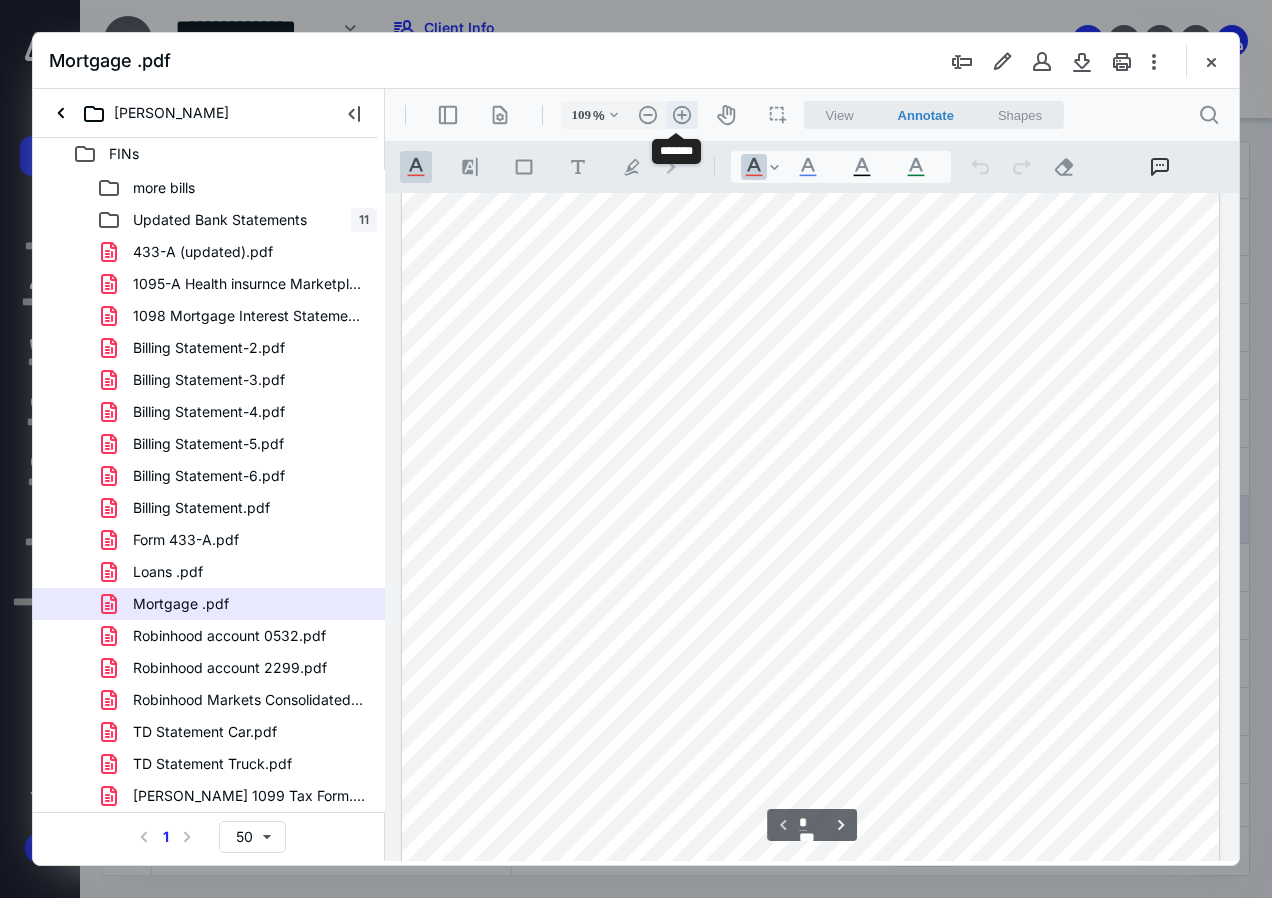 type on "134" 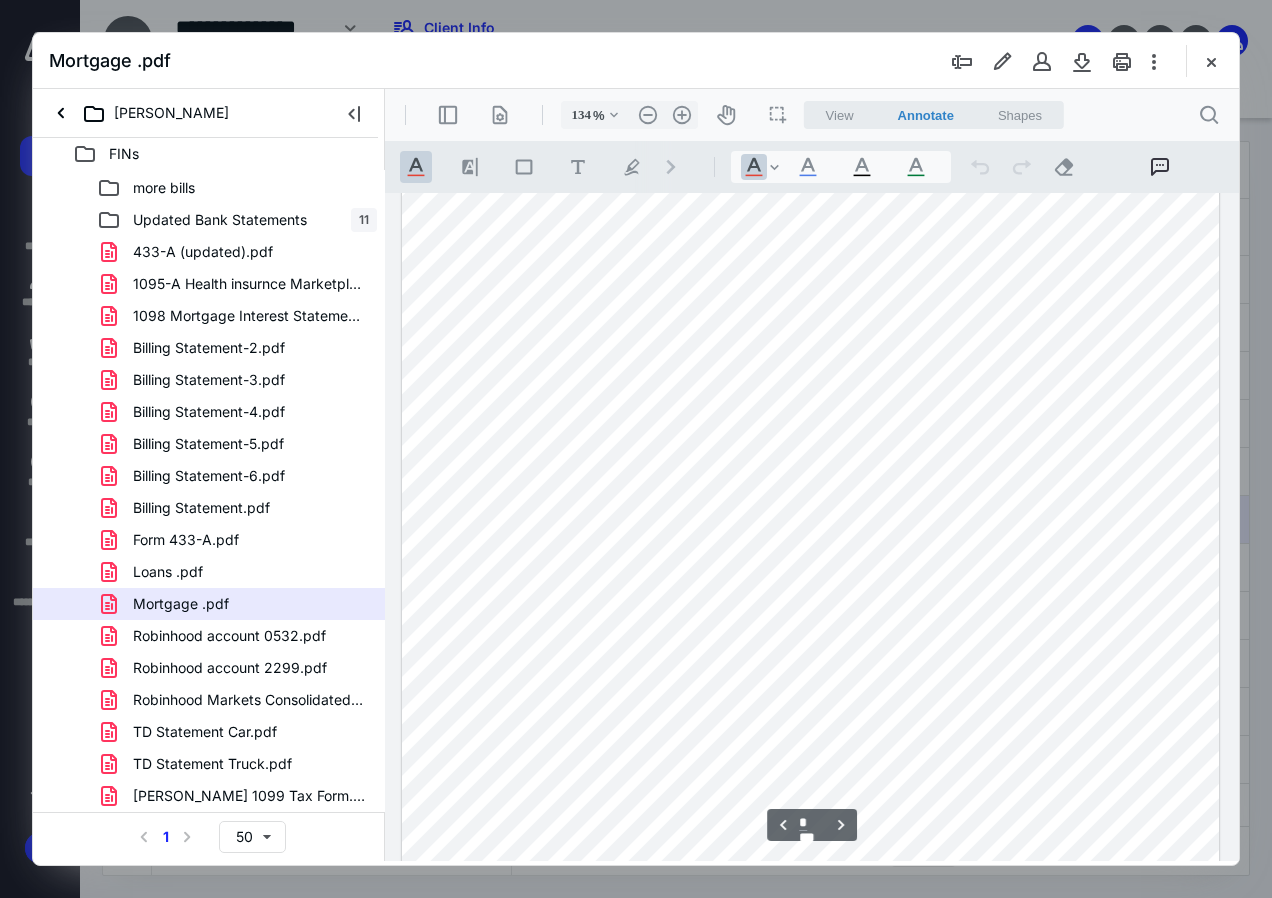 scroll, scrollTop: 5200, scrollLeft: 0, axis: vertical 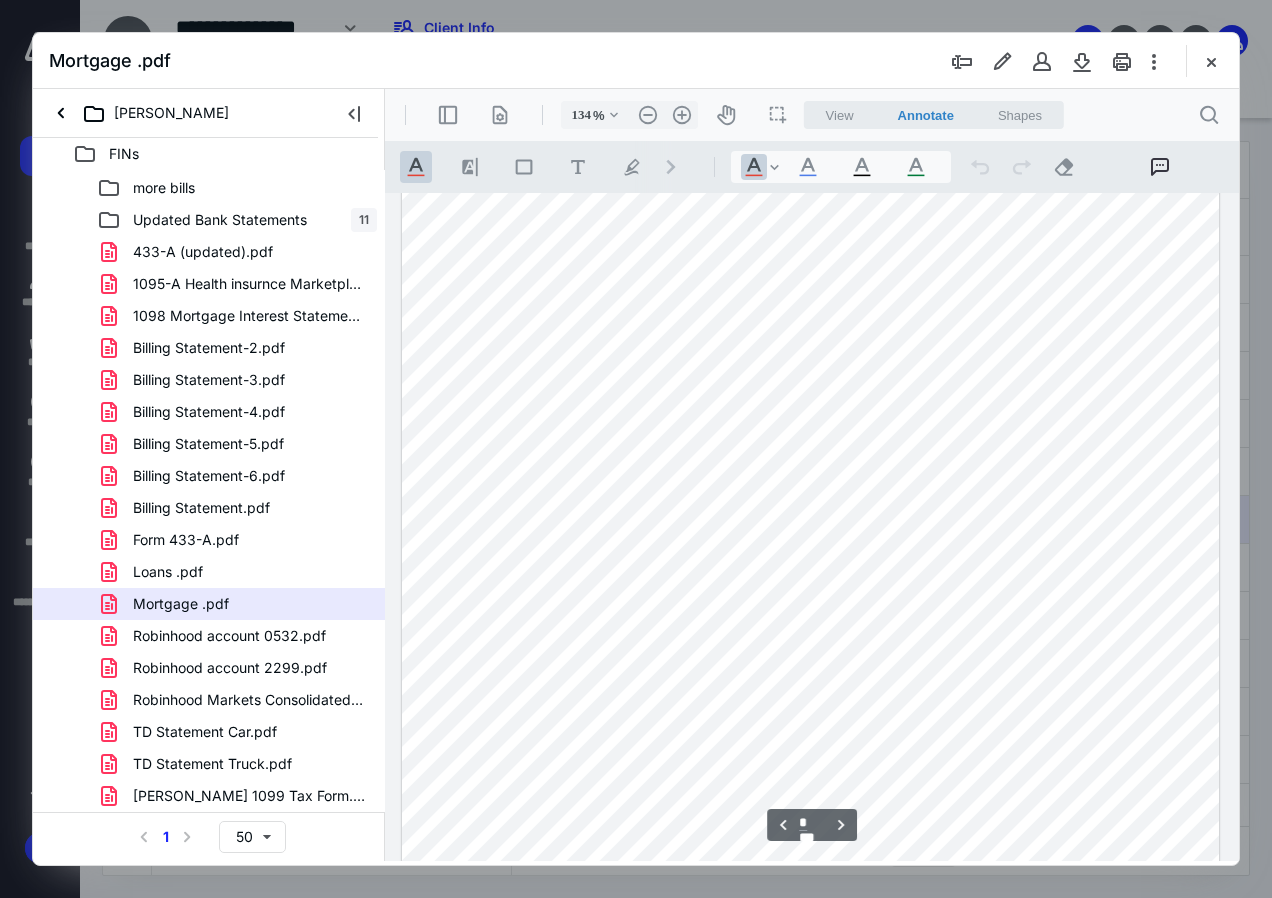 type on "*" 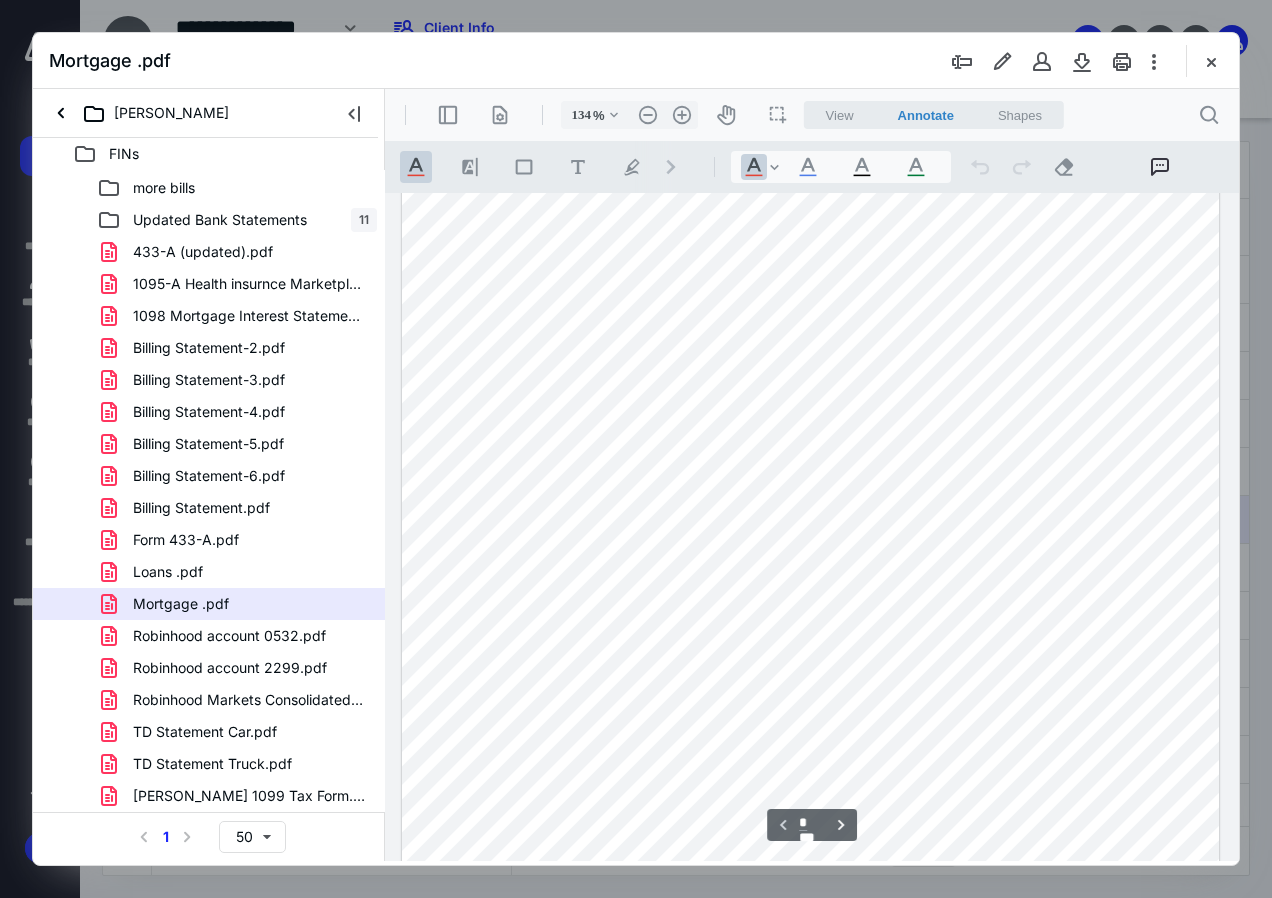 scroll, scrollTop: 0, scrollLeft: 0, axis: both 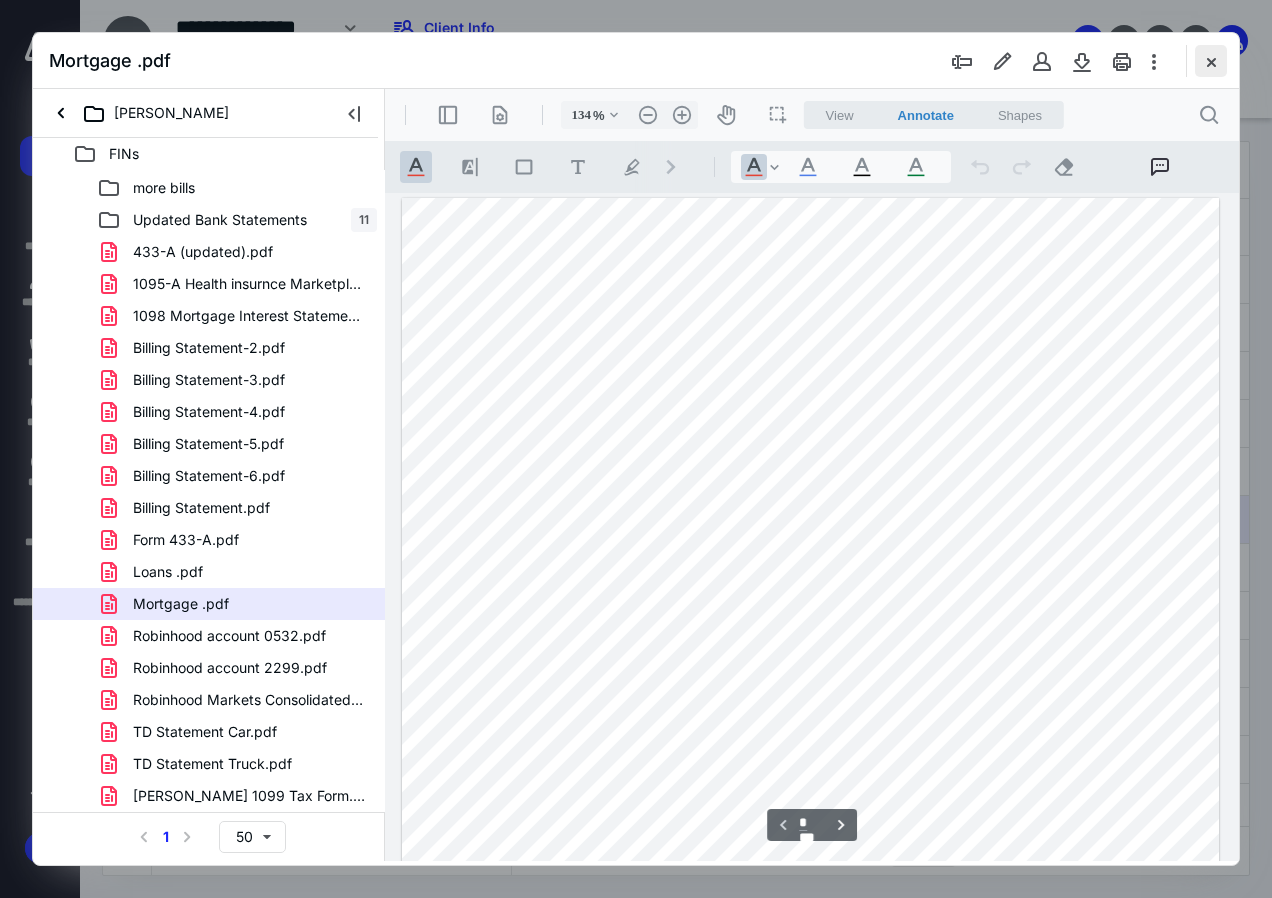 click at bounding box center [1211, 61] 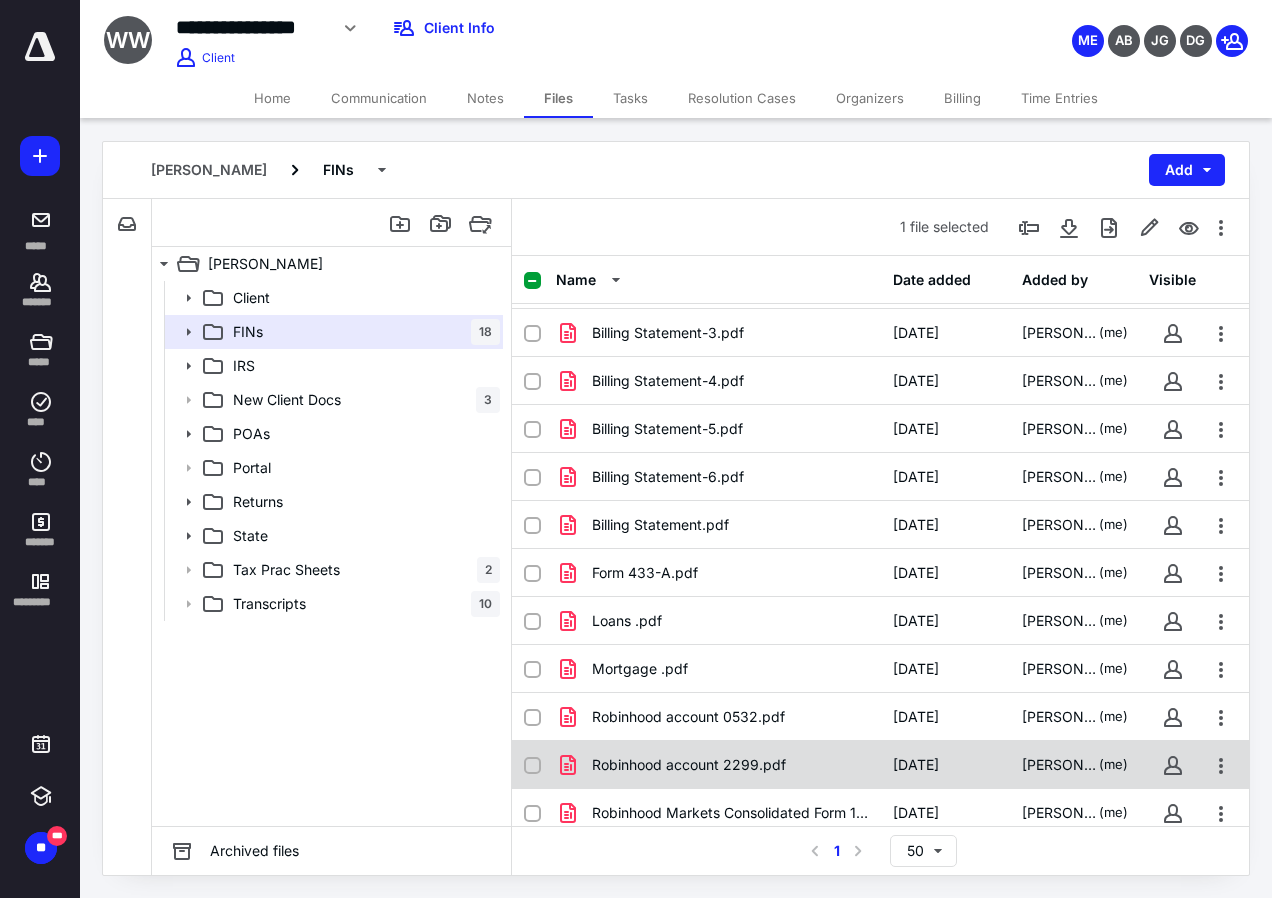 scroll, scrollTop: 500, scrollLeft: 0, axis: vertical 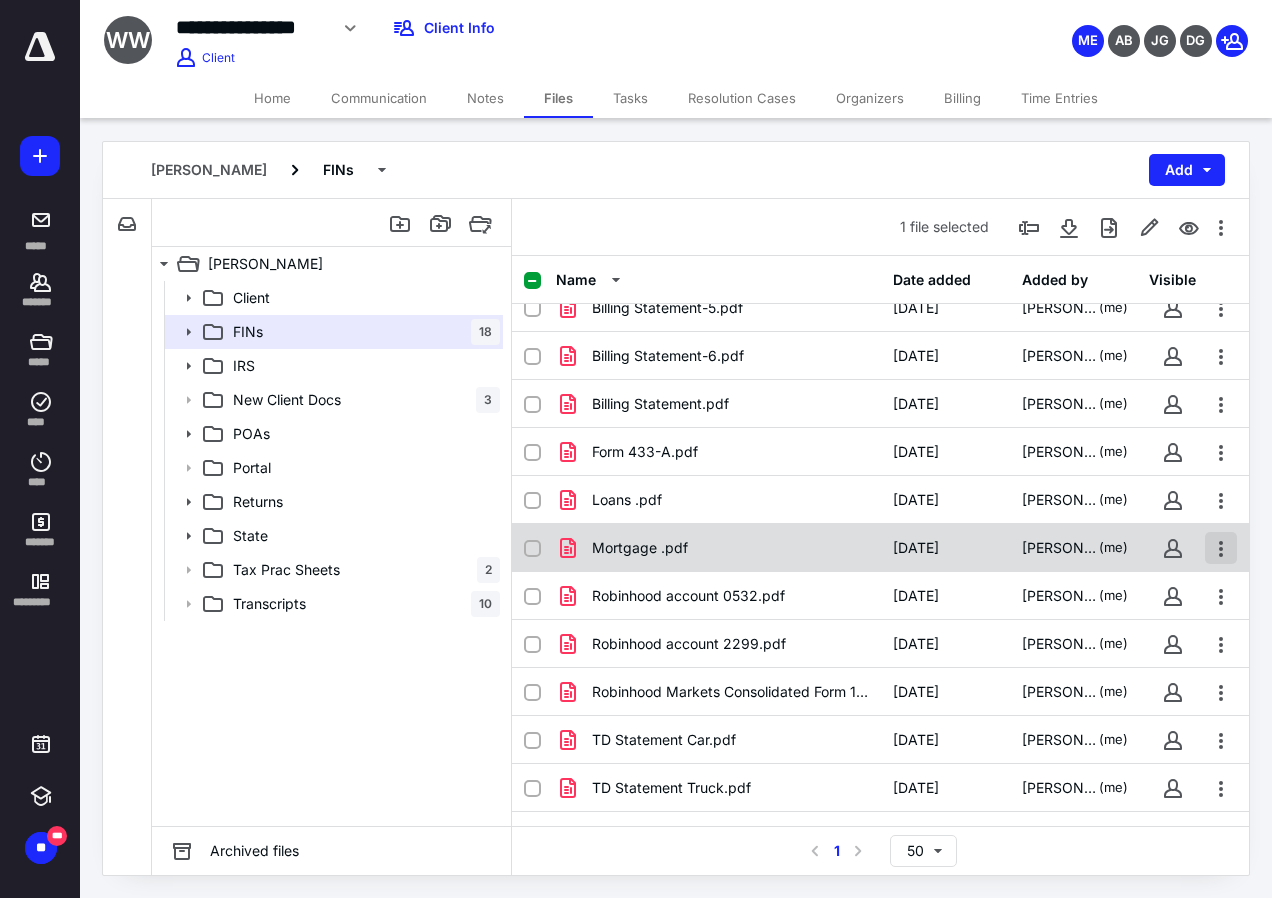 click at bounding box center [1221, 548] 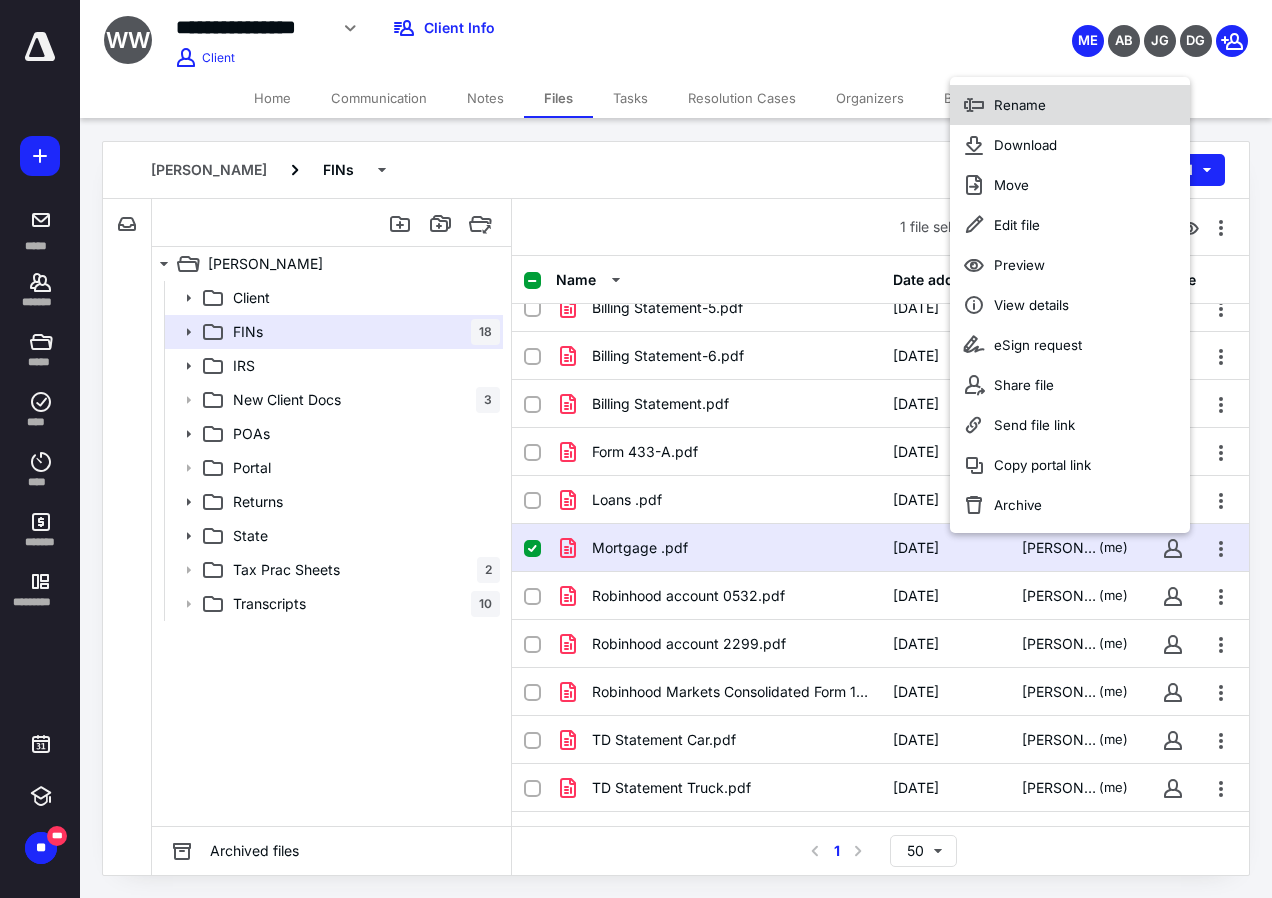 click on "Rename" at bounding box center [1070, 105] 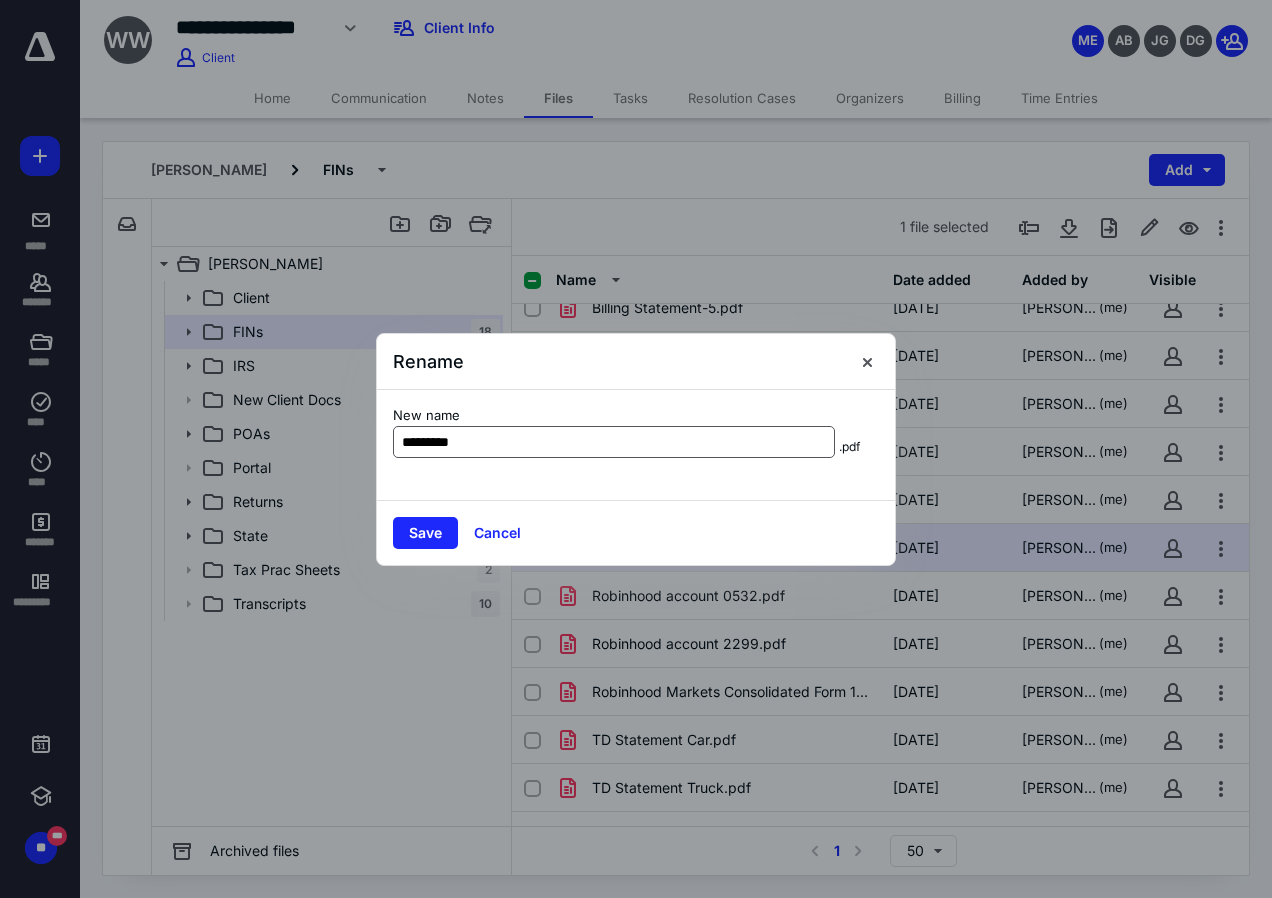 click on "********" at bounding box center [614, 442] 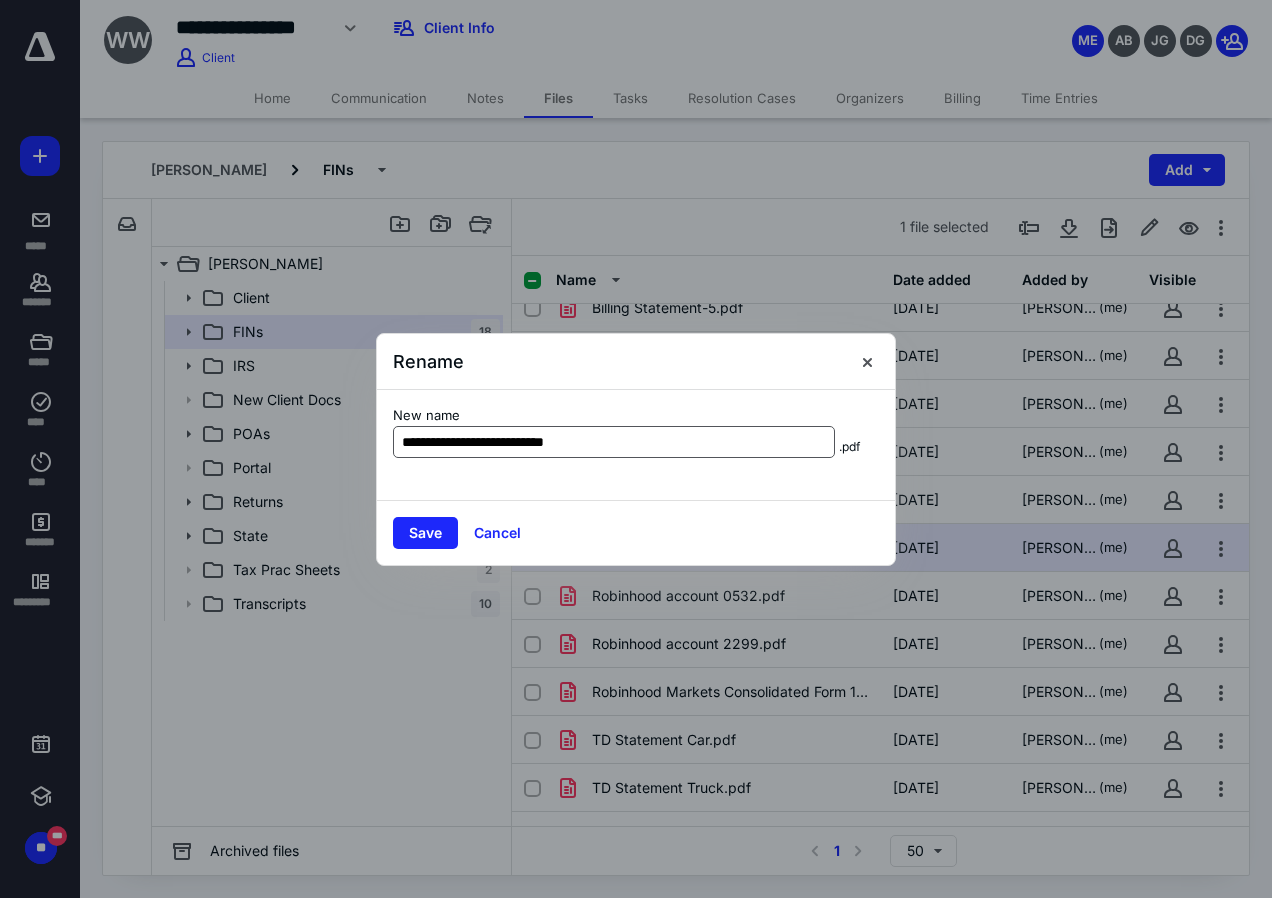 type on "**********" 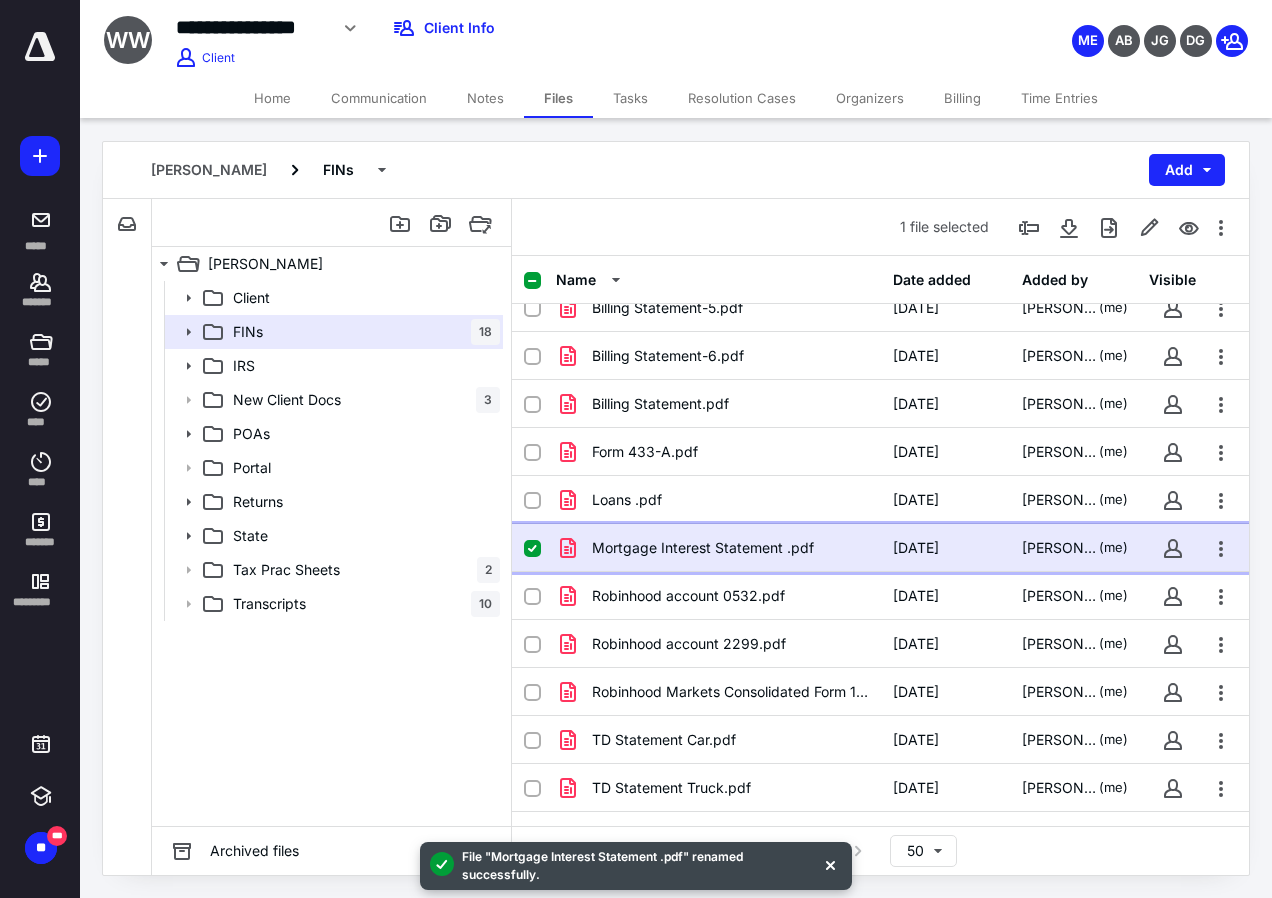 click on "Mortgage Interest Statement .pdf" at bounding box center (703, 548) 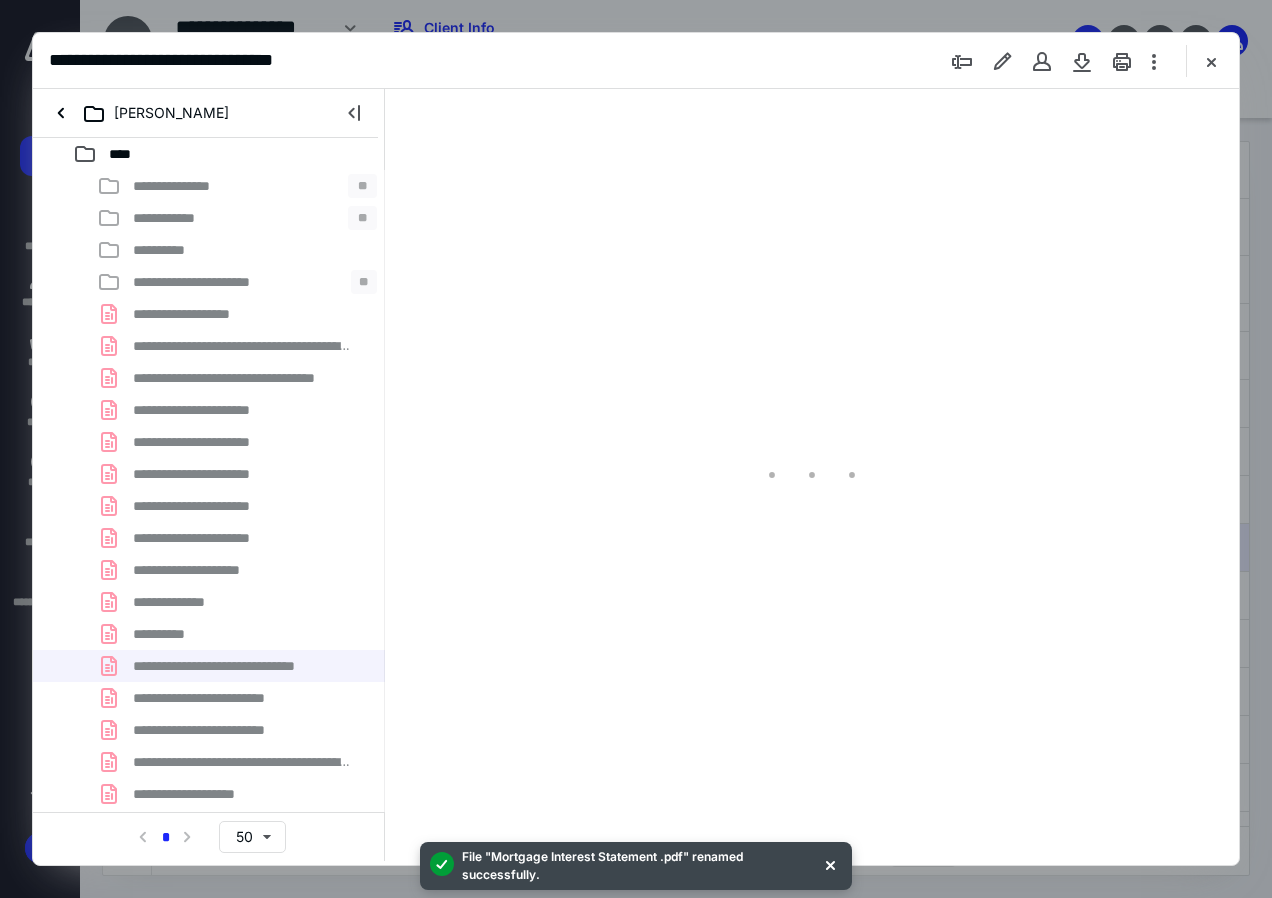 scroll, scrollTop: 0, scrollLeft: 0, axis: both 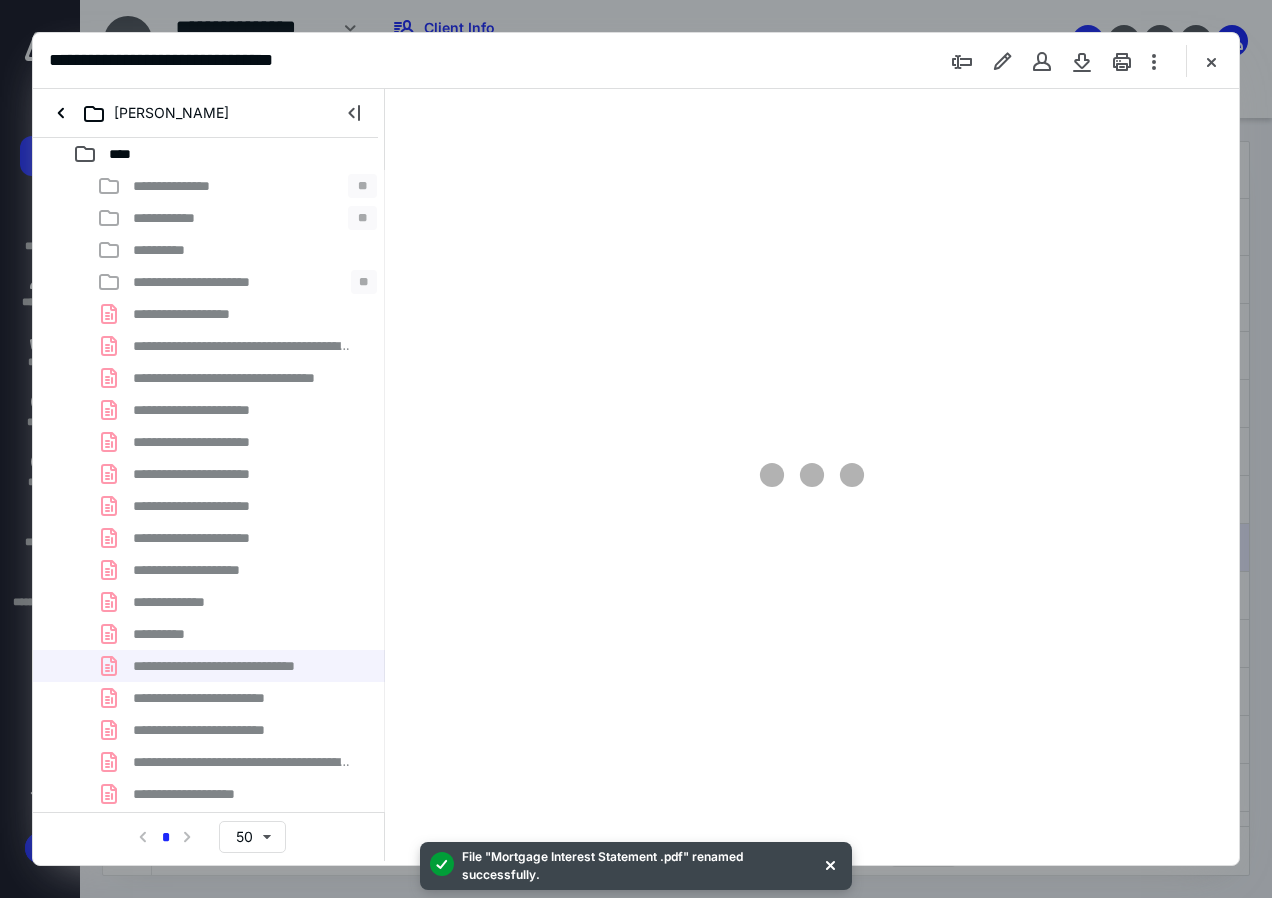 type on "84" 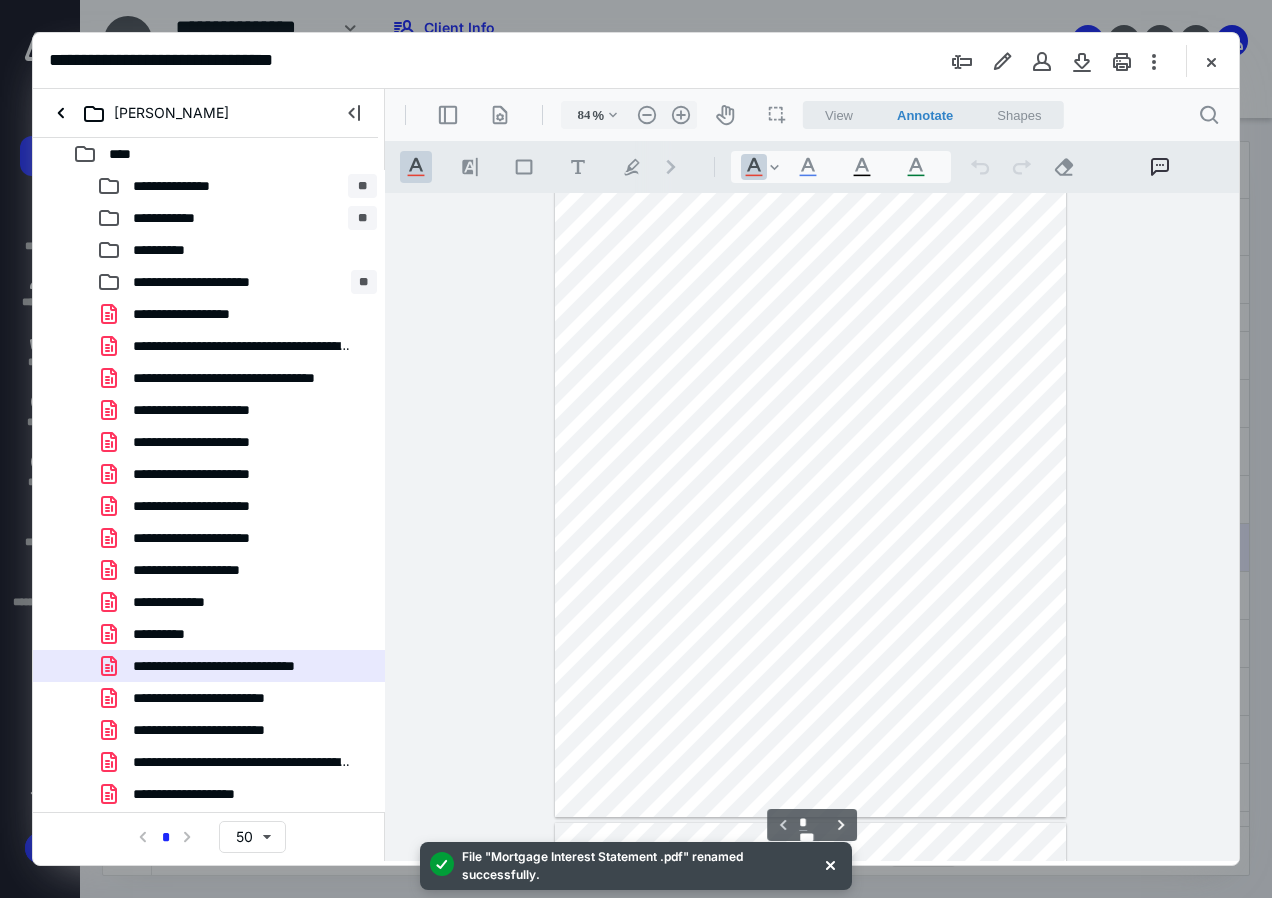 scroll, scrollTop: 7, scrollLeft: 0, axis: vertical 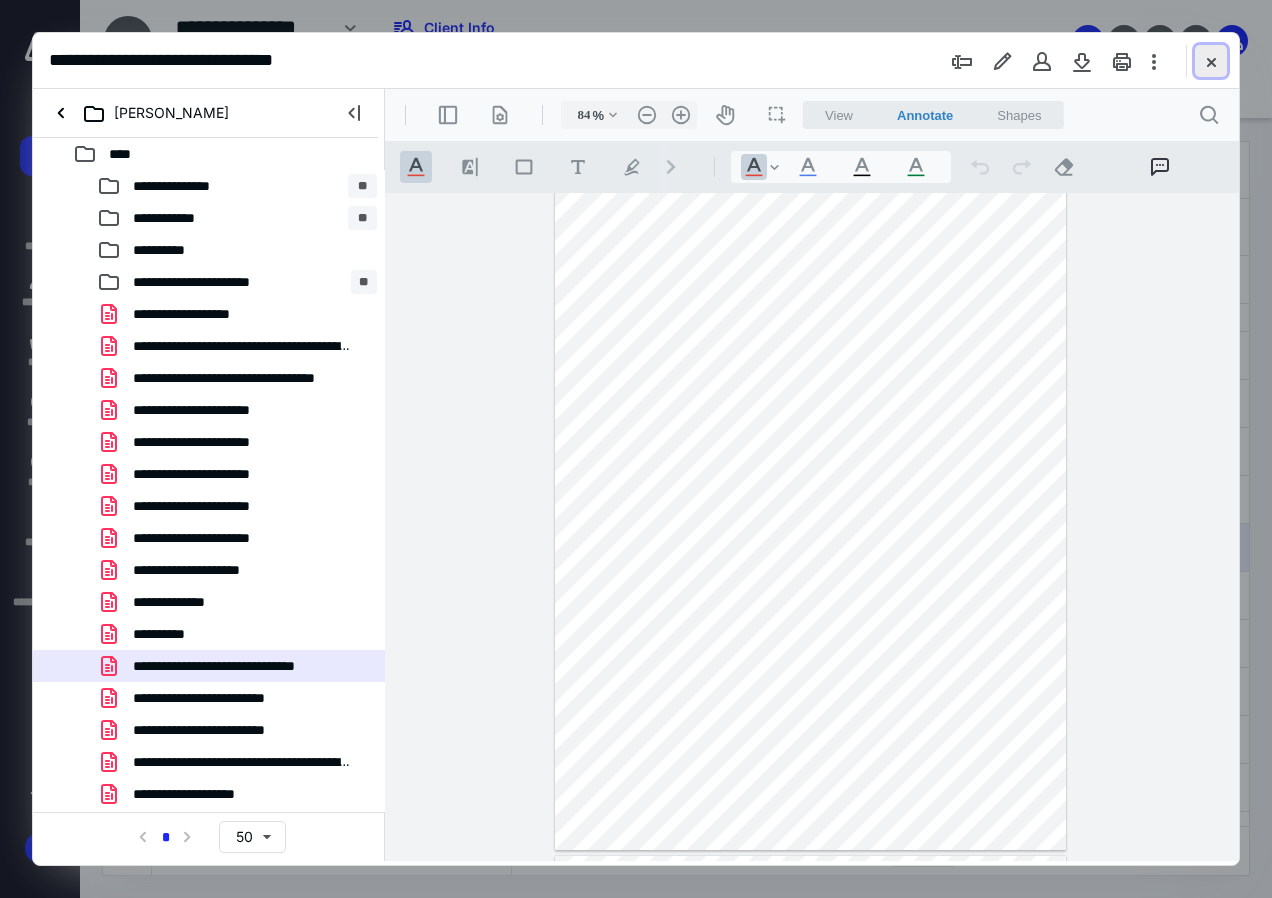 click at bounding box center [1211, 61] 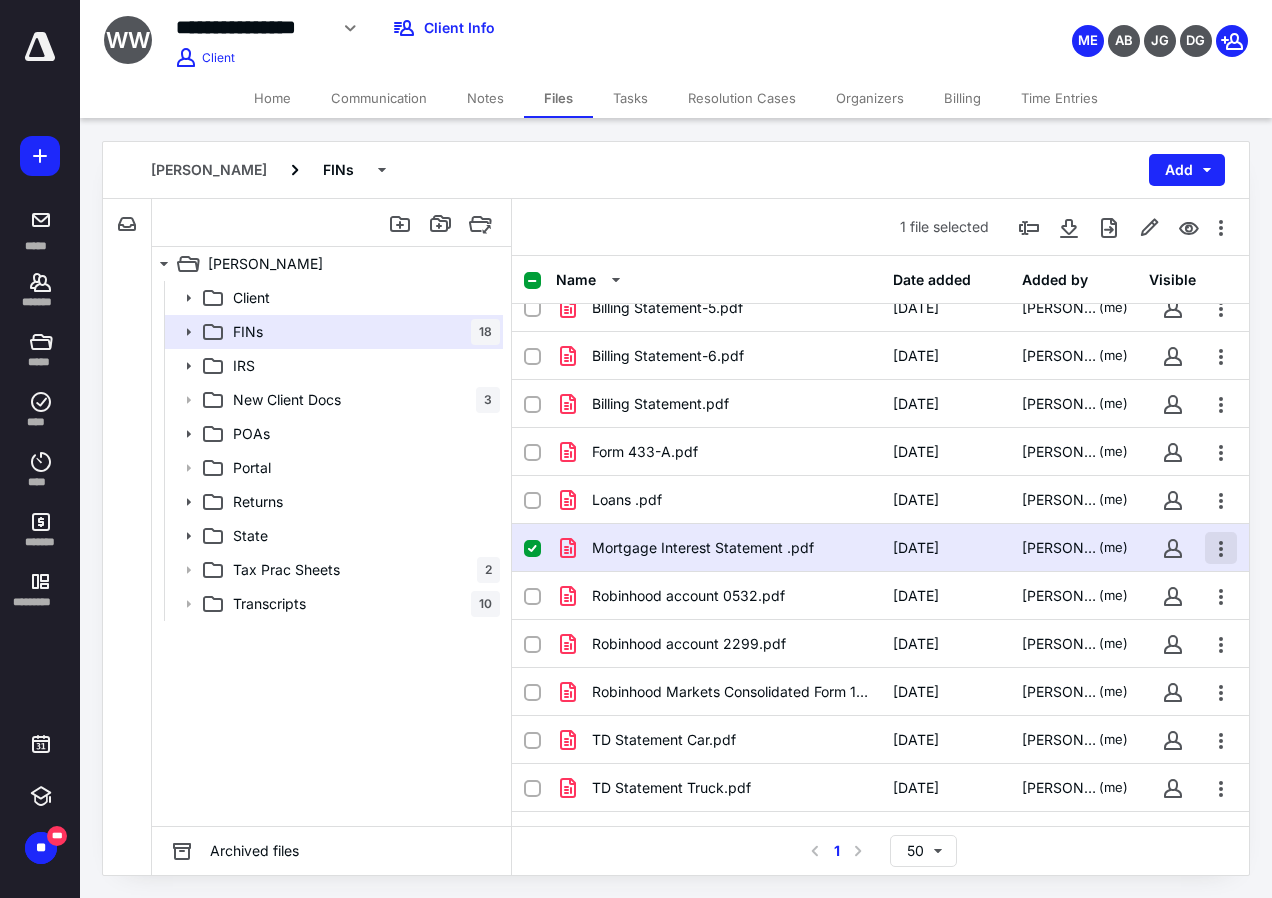 click at bounding box center (1221, 548) 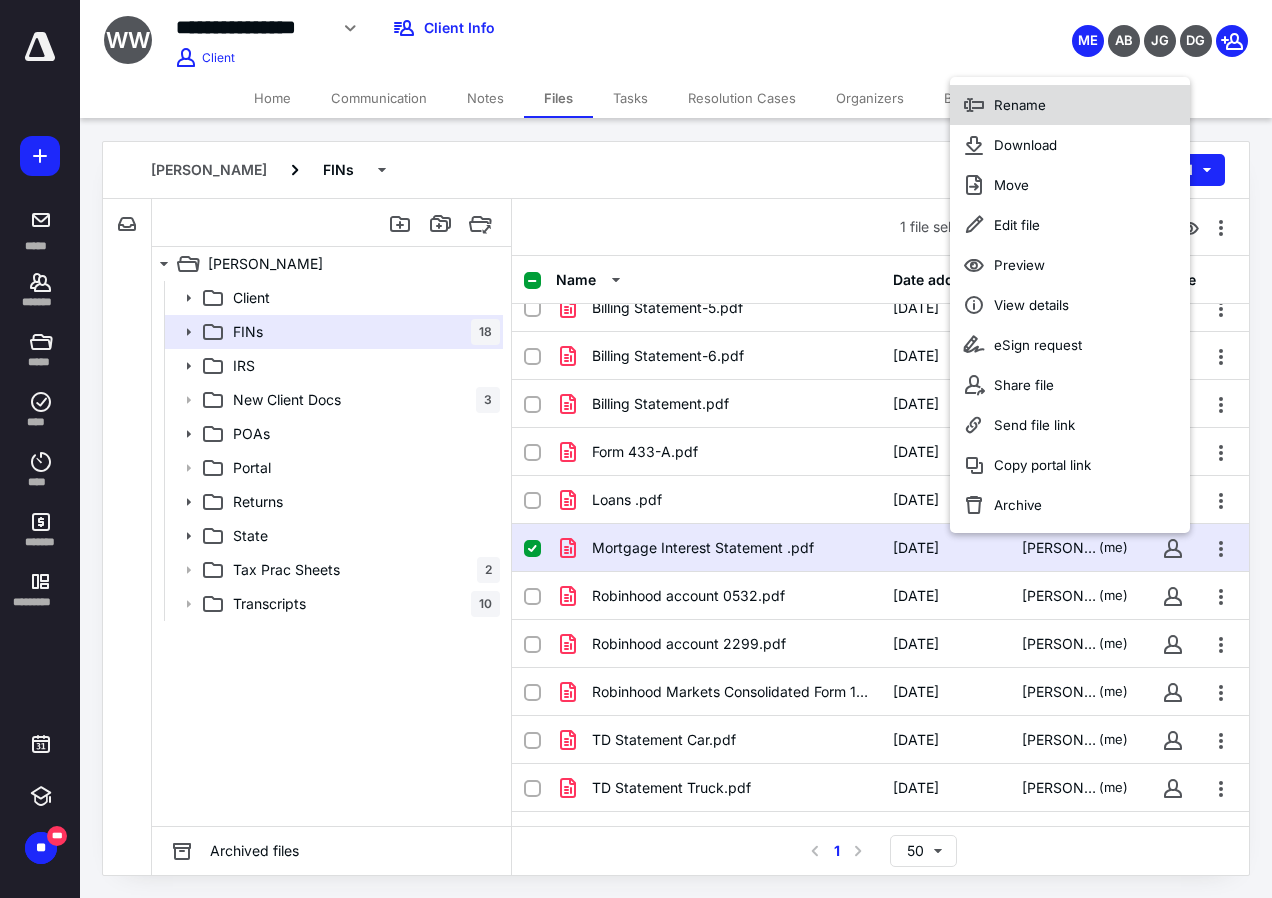 click on "Rename" at bounding box center (1070, 105) 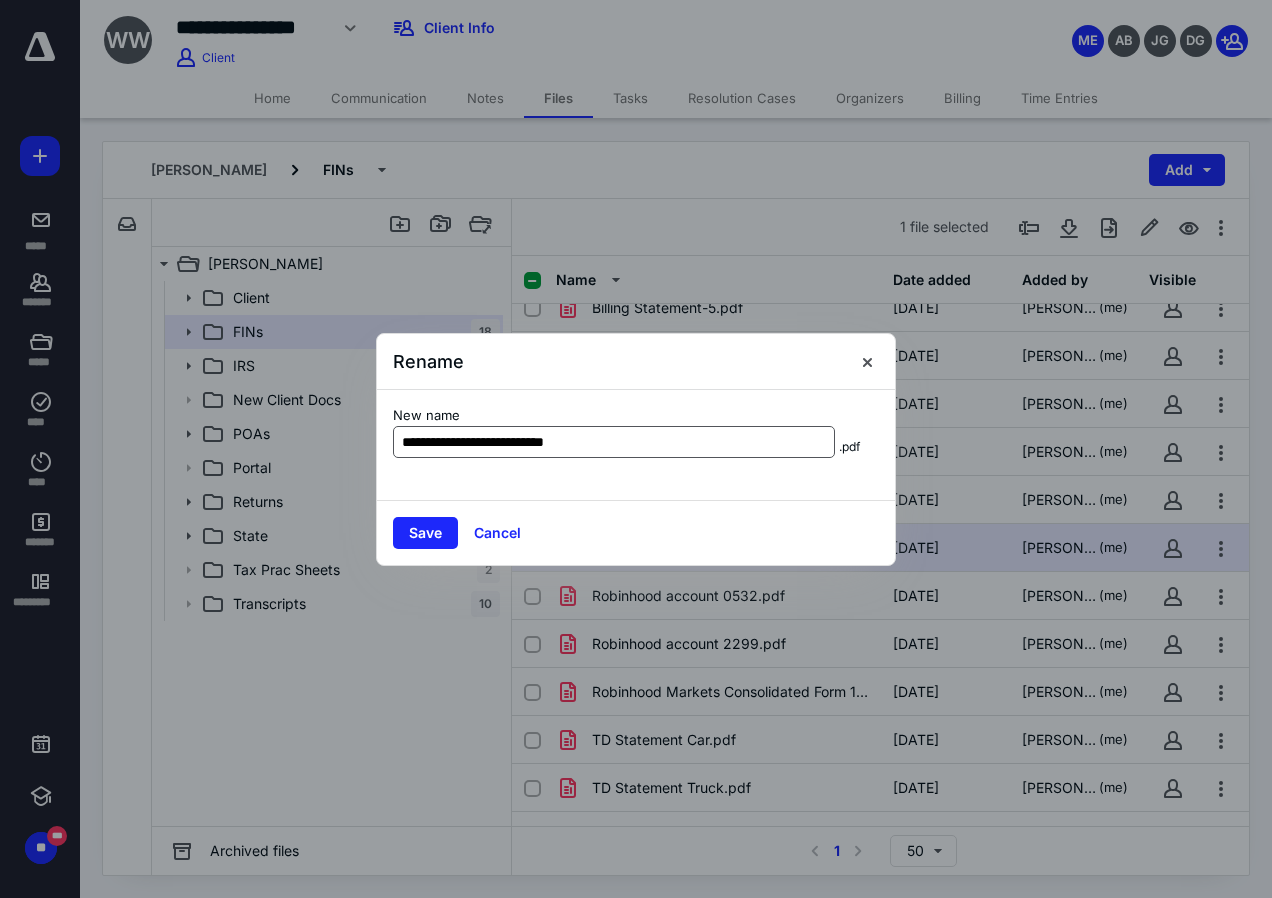 click on "**********" at bounding box center (614, 442) 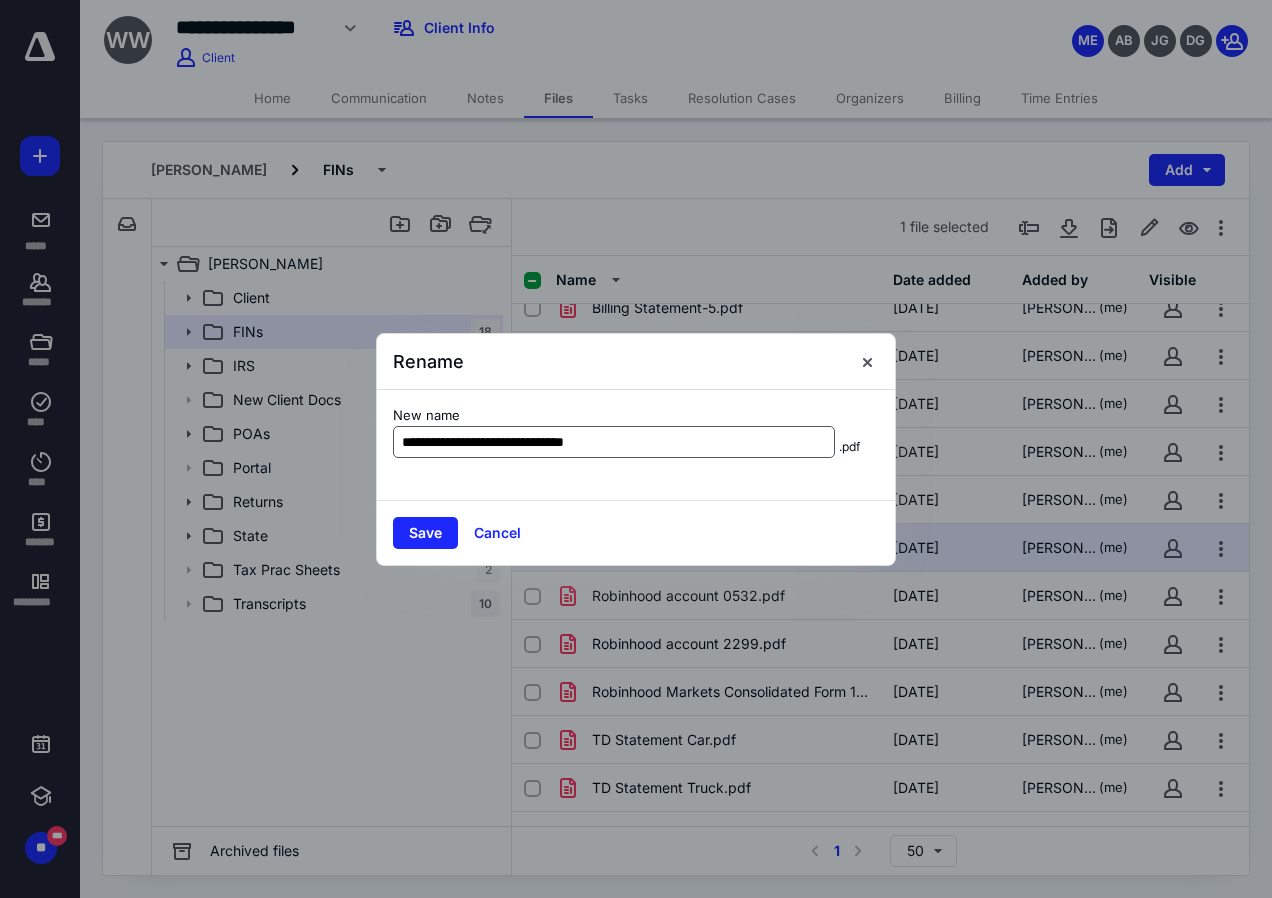 click on "**********" at bounding box center [614, 442] 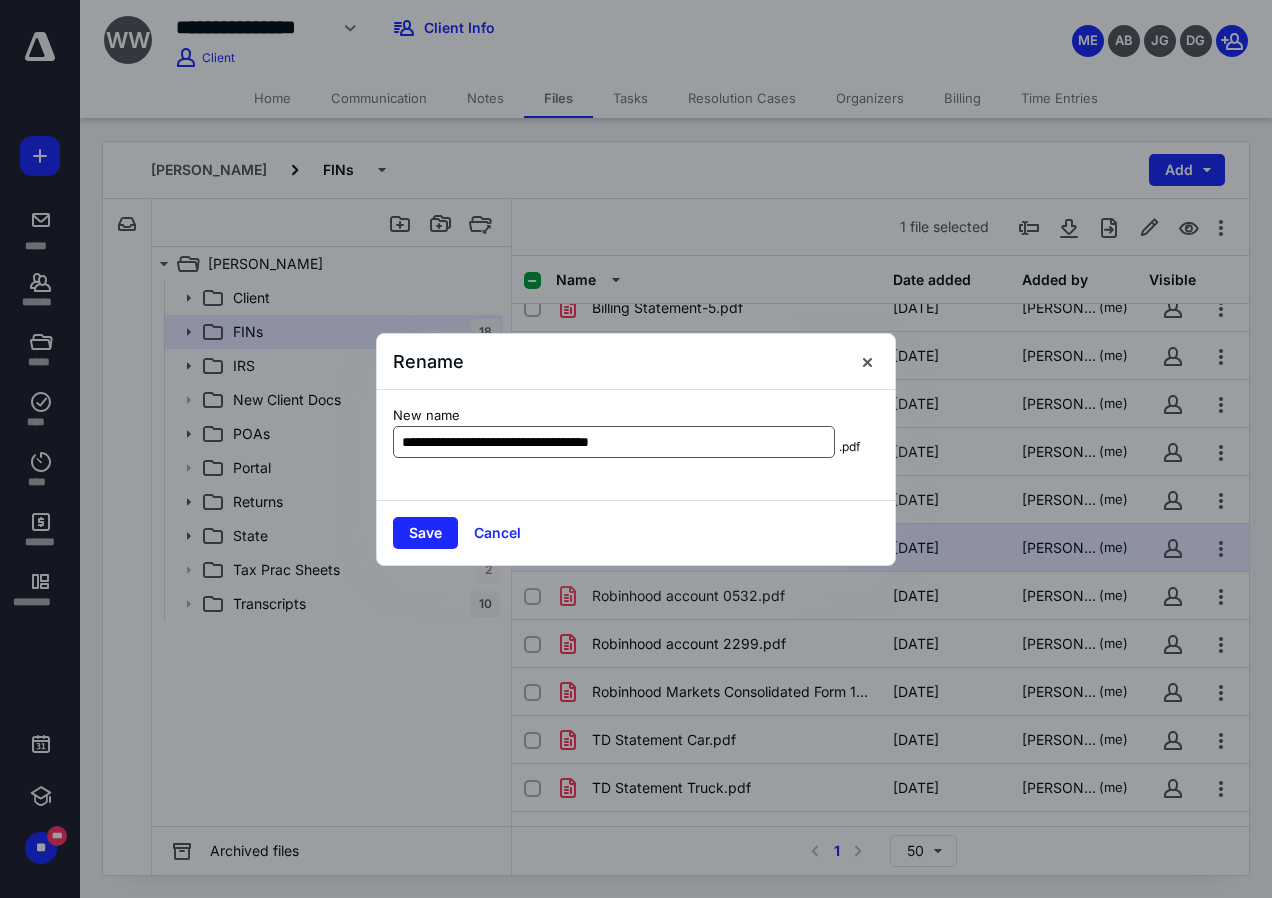 type on "**********" 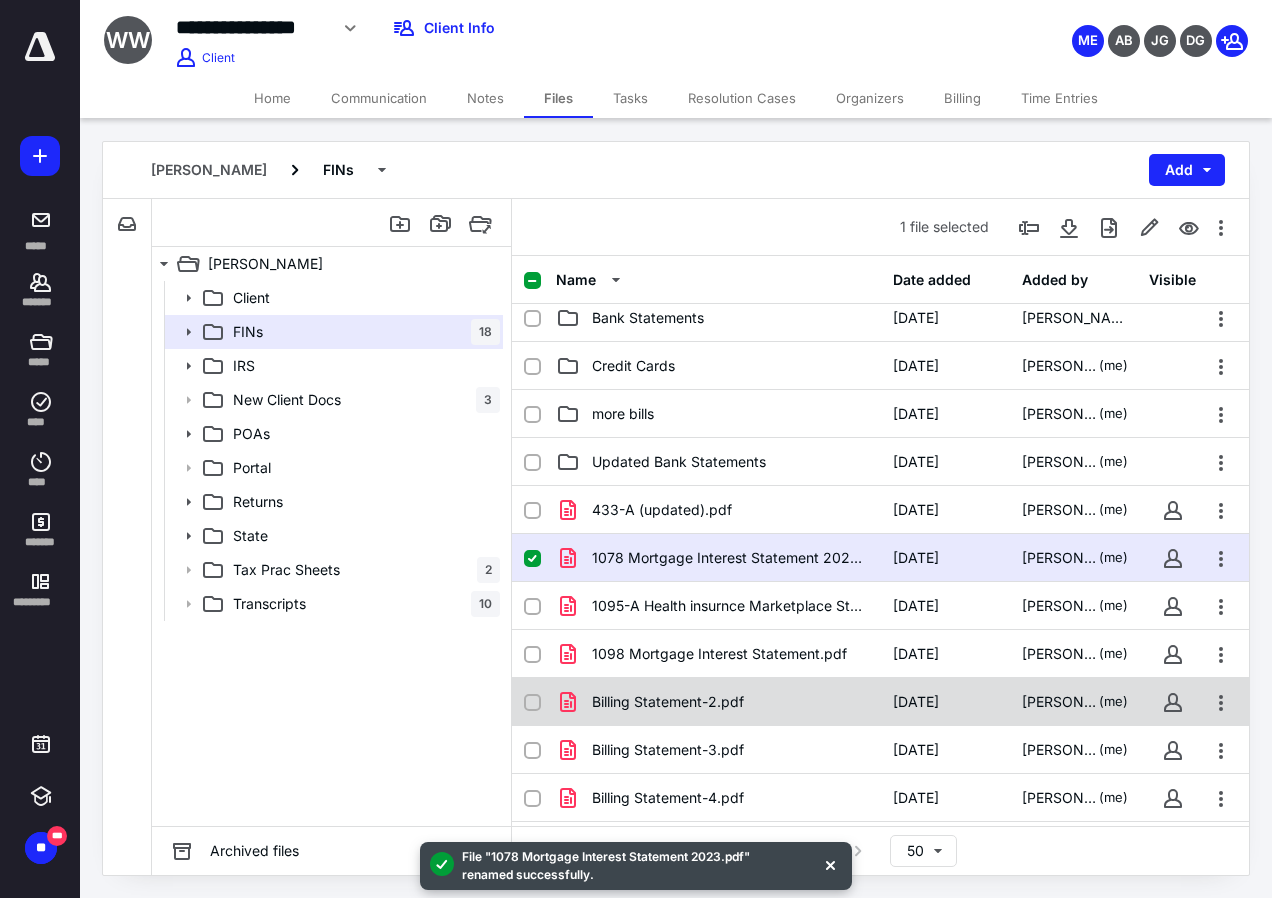 scroll, scrollTop: 0, scrollLeft: 0, axis: both 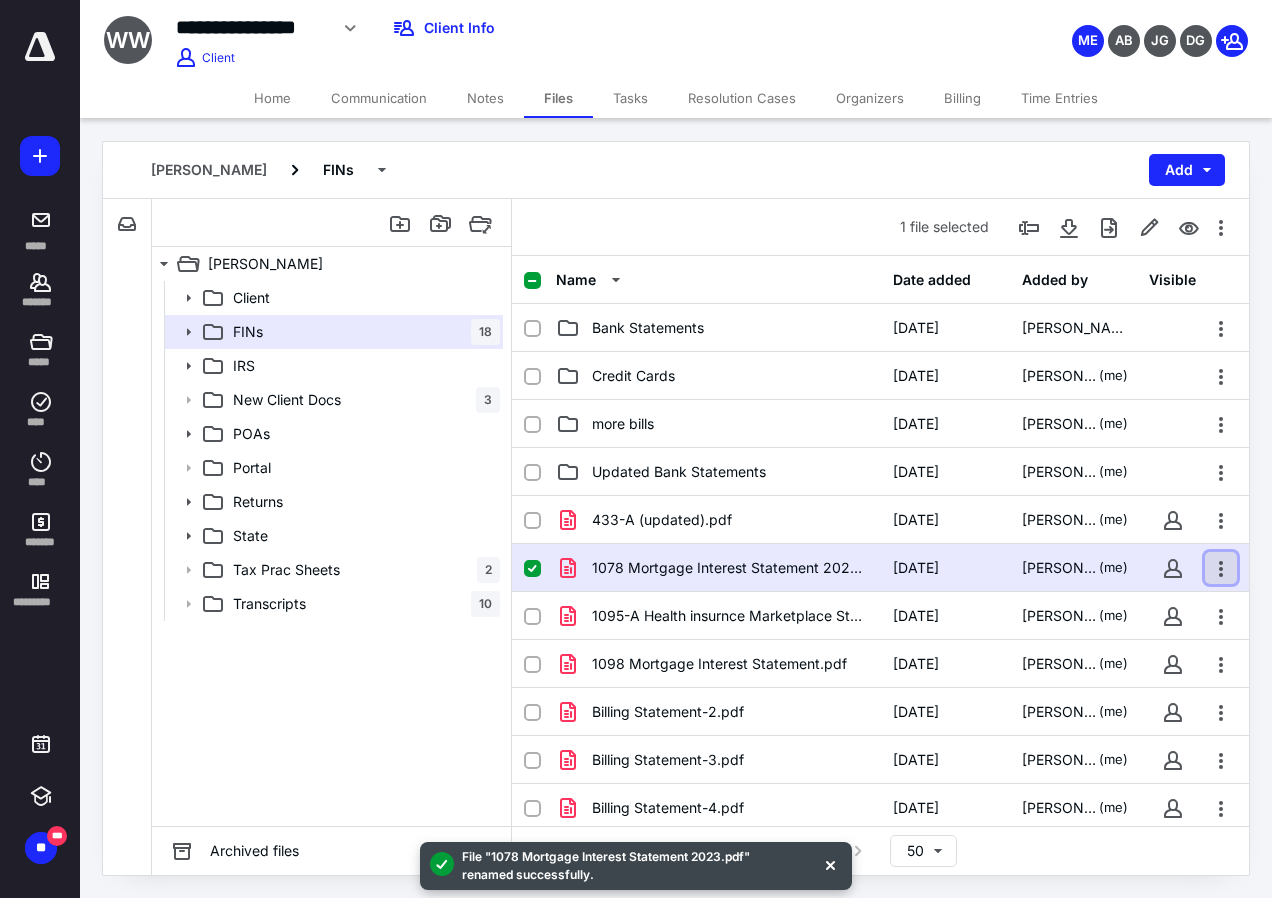 click at bounding box center (1221, 568) 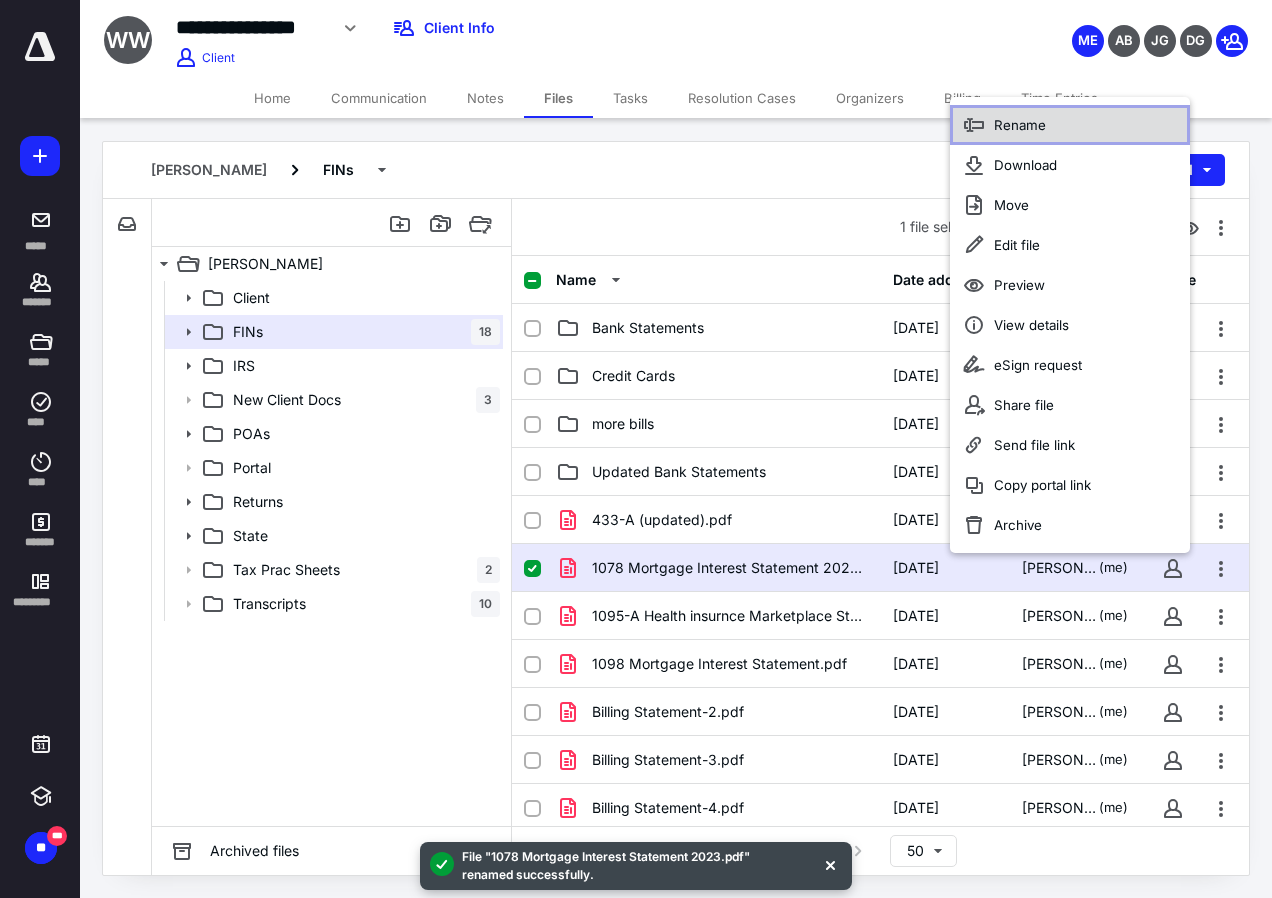 click on "Rename" at bounding box center (1070, 125) 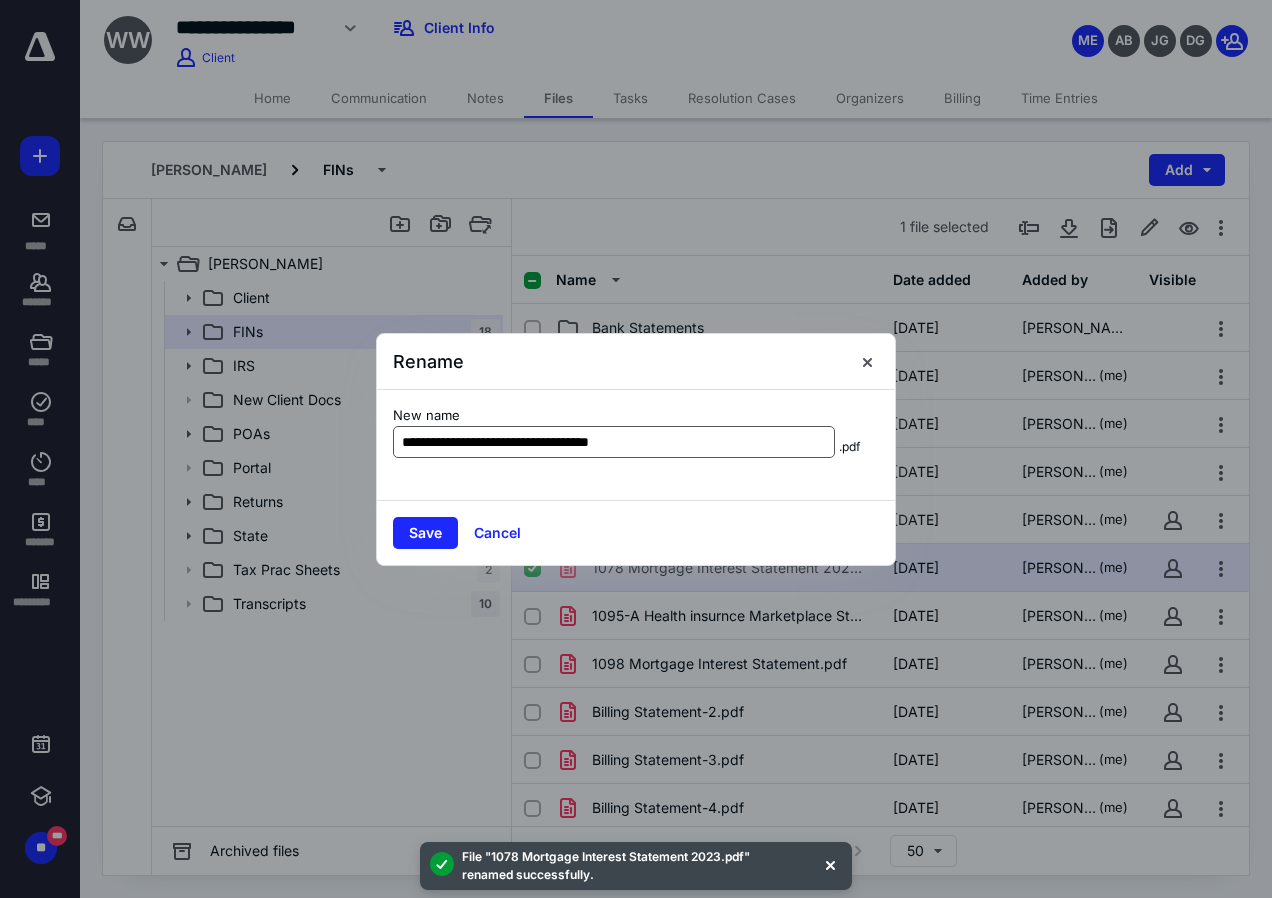 click on "**********" at bounding box center (614, 442) 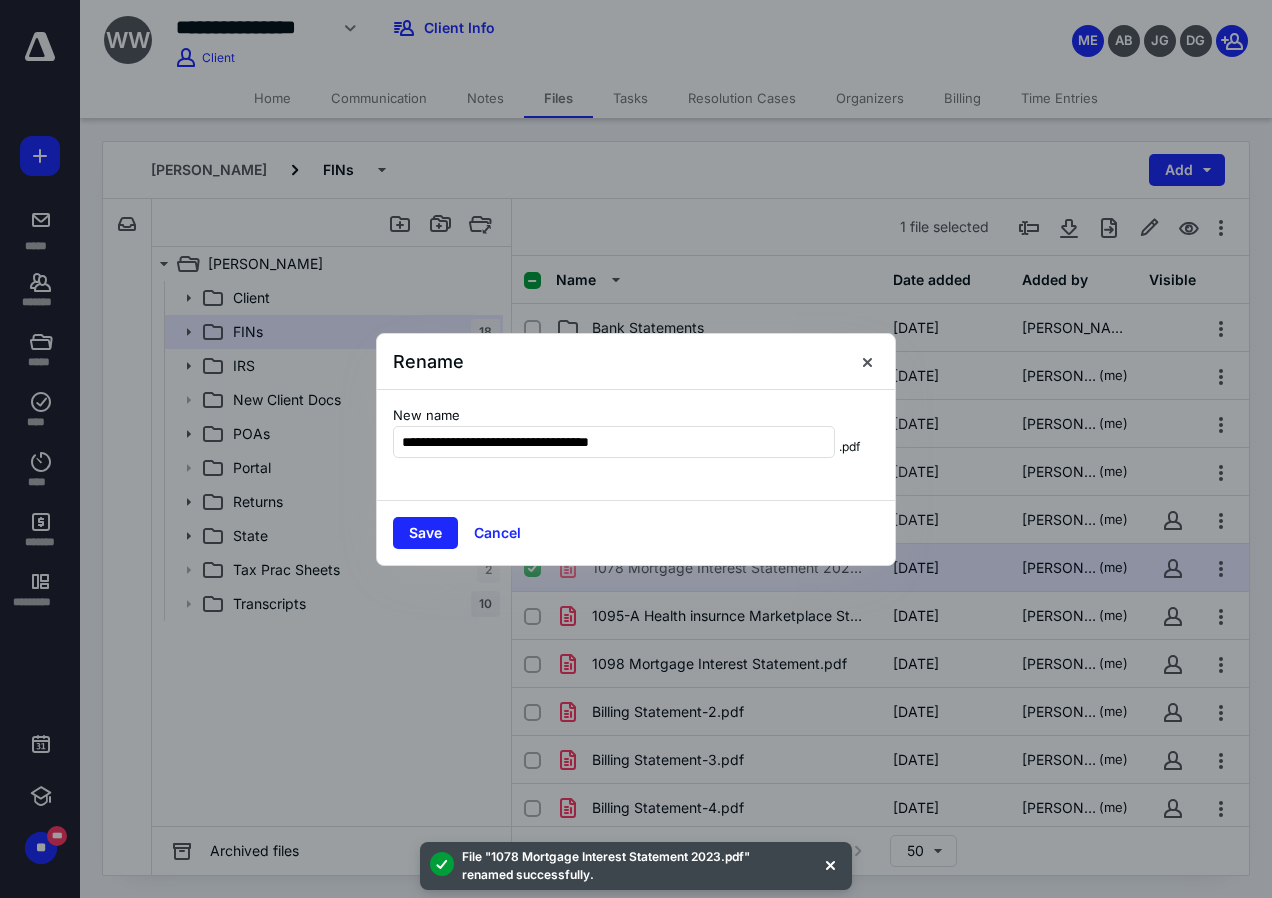 type on "**********" 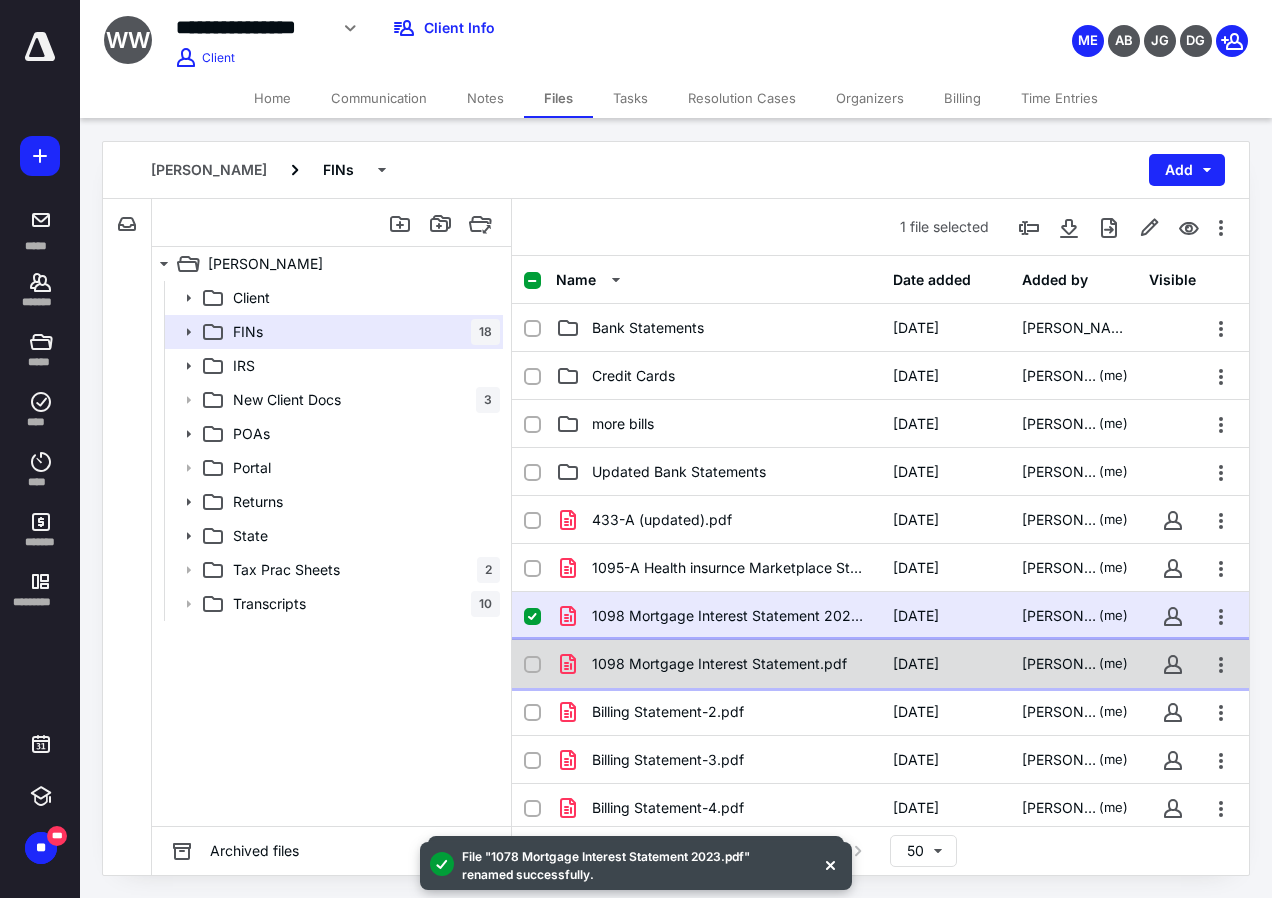 click on "1098 Mortgage Interest Statement.pdf 5/12/2025 Melody Earlywine  (me)" at bounding box center (880, 664) 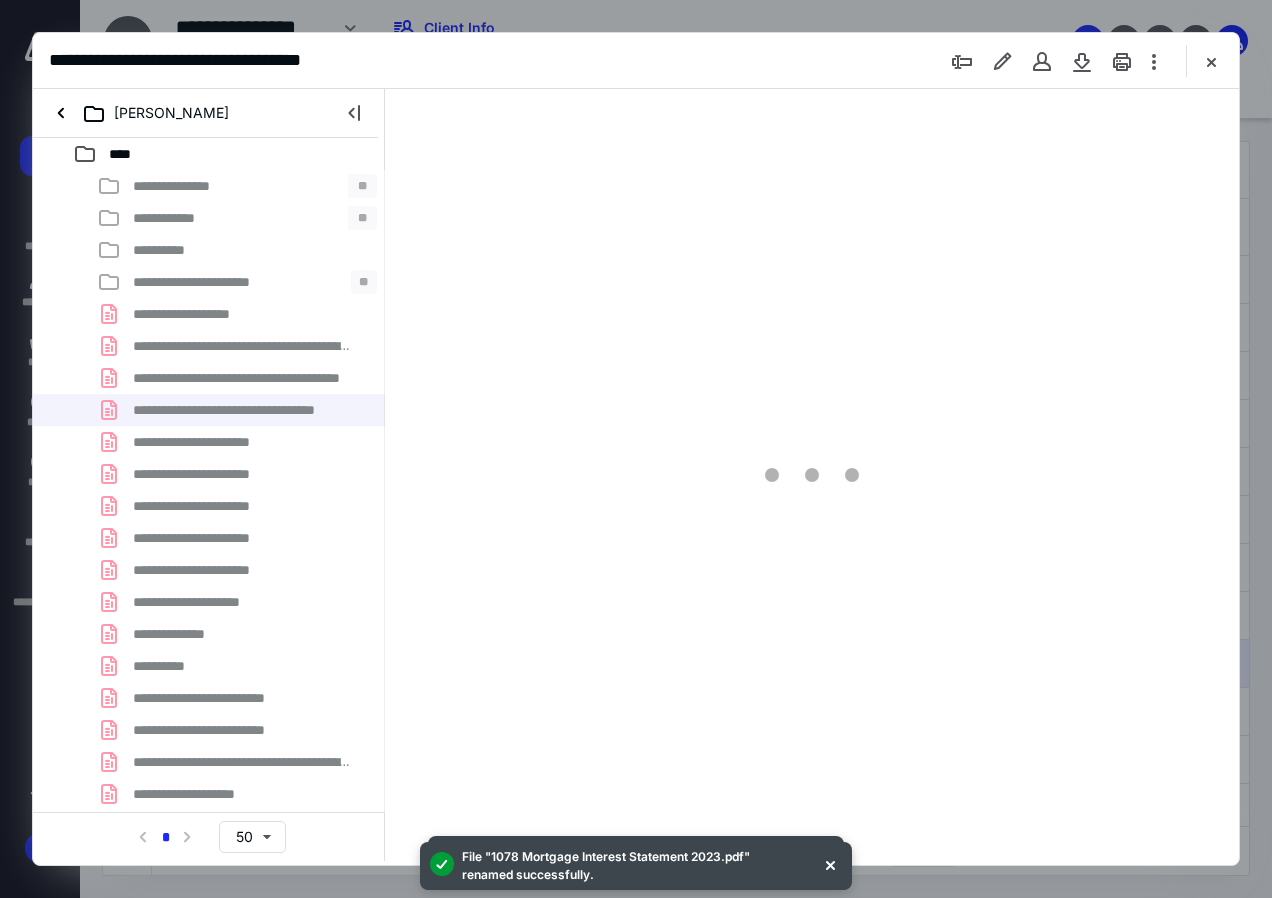 scroll, scrollTop: 0, scrollLeft: 0, axis: both 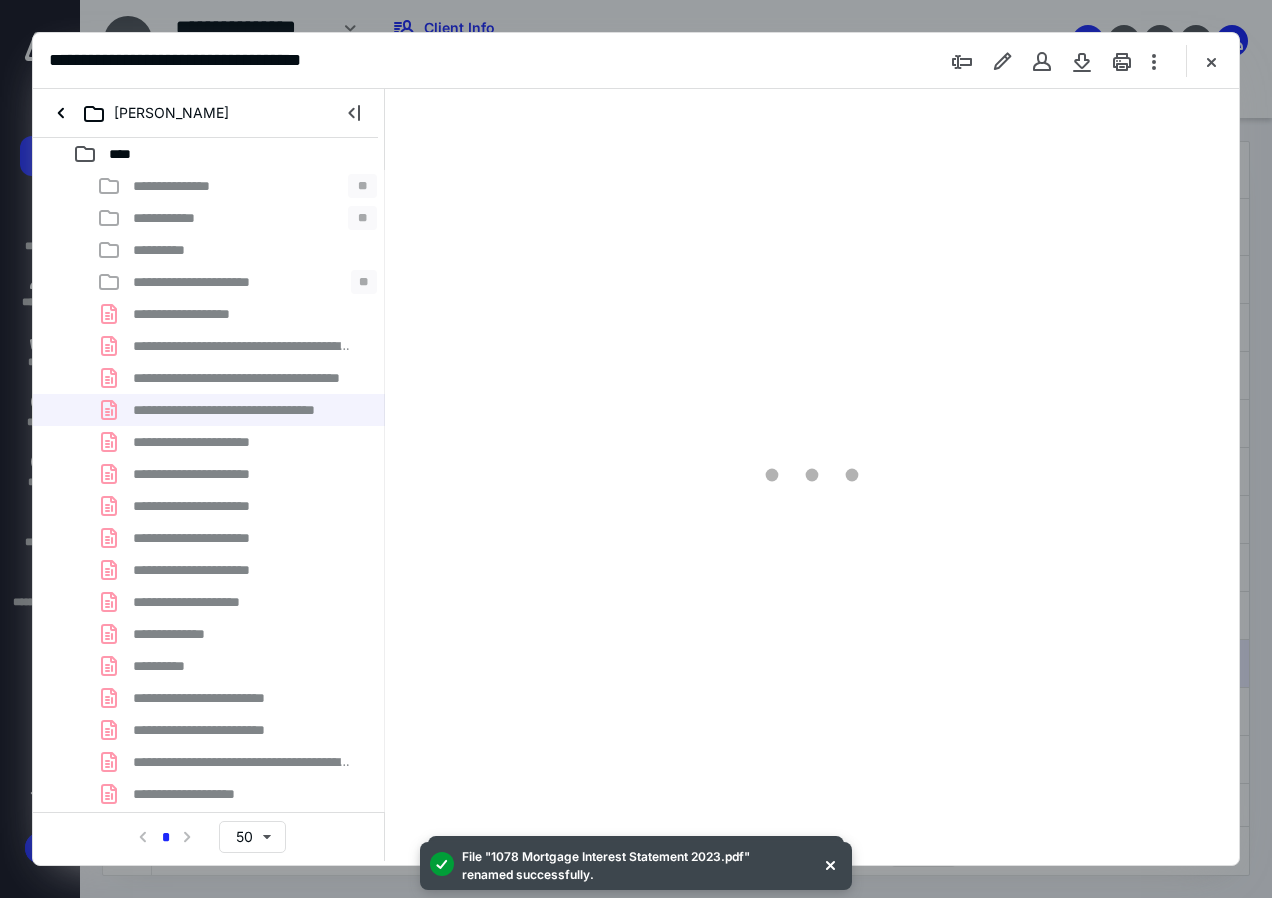 type on "79" 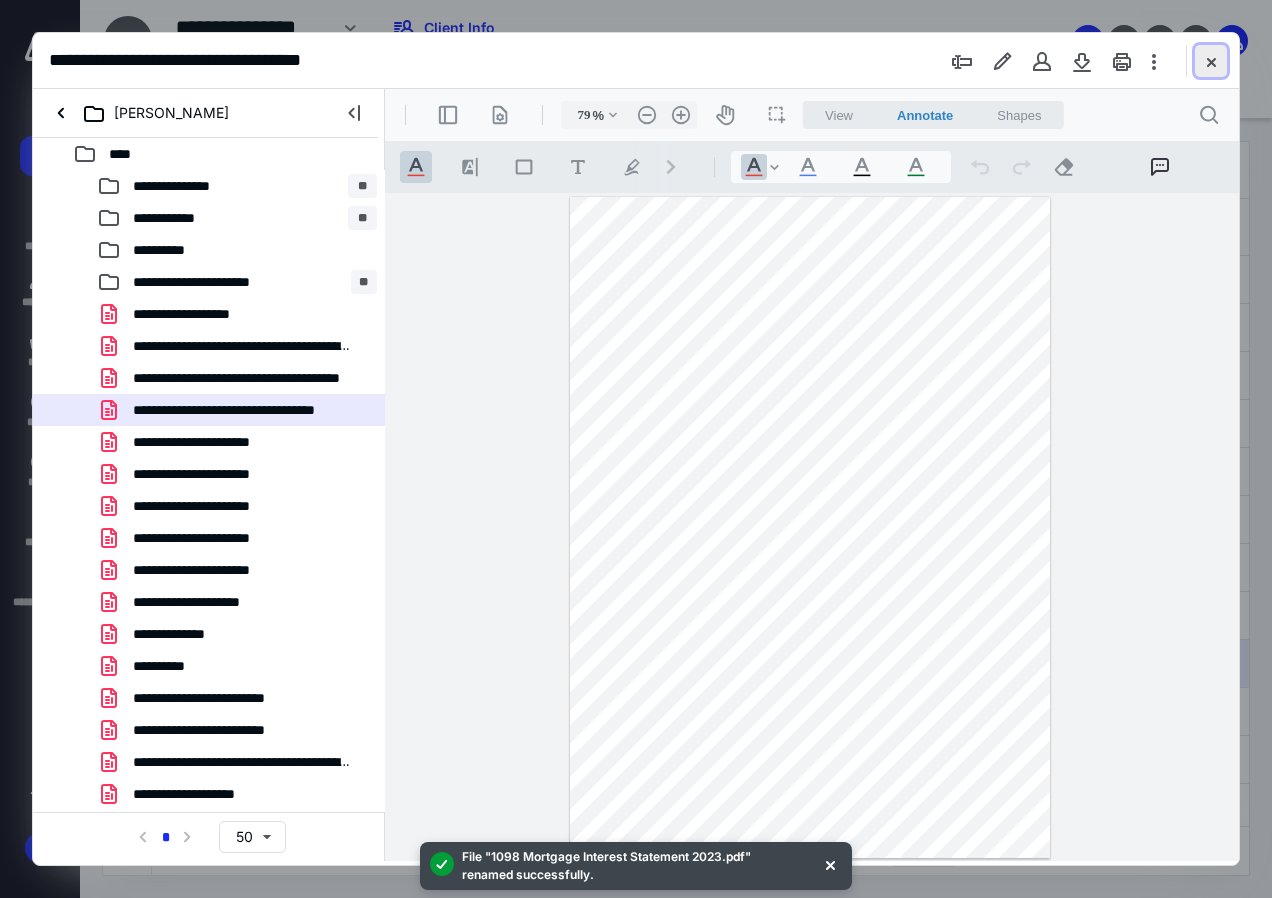 click at bounding box center [1211, 61] 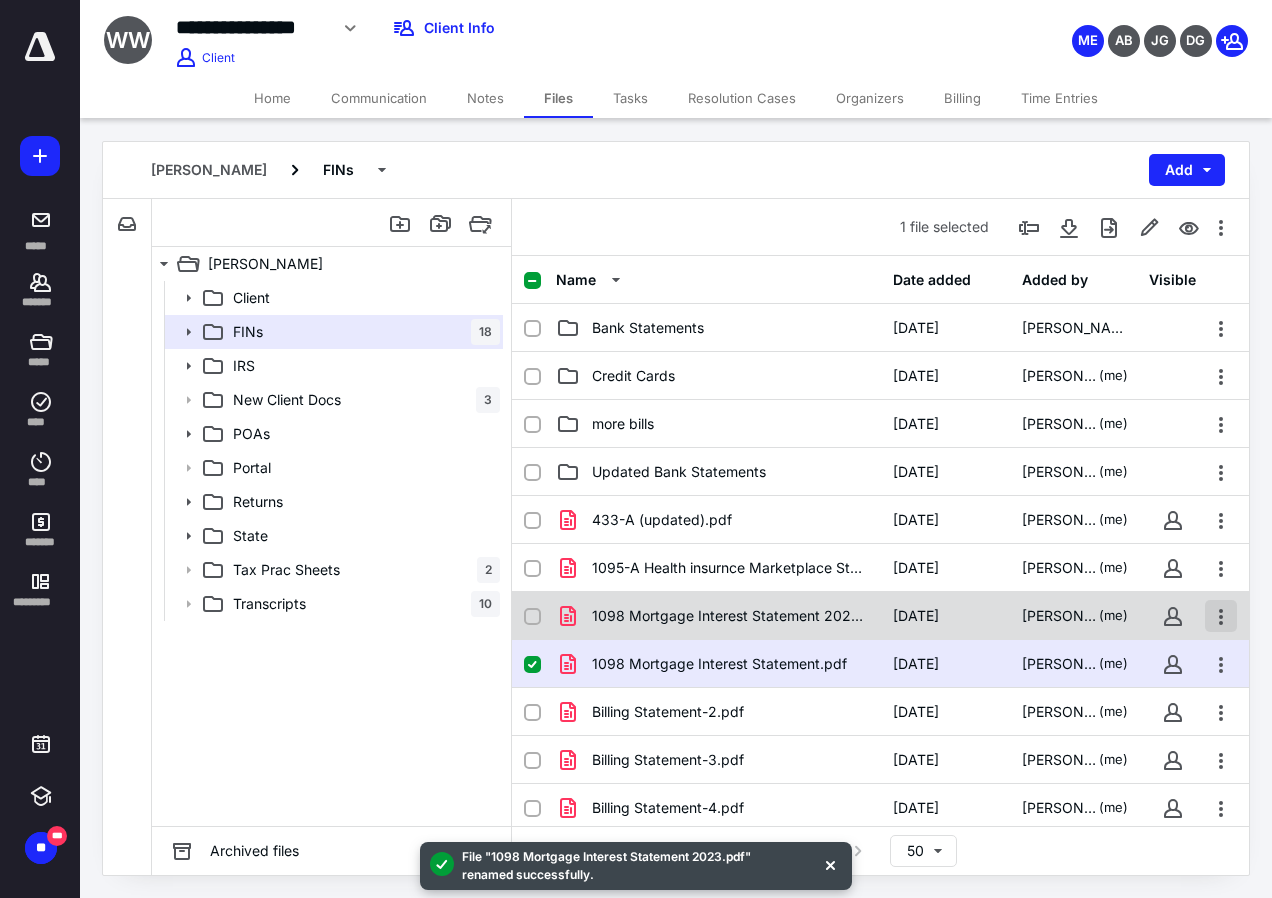 click at bounding box center [1221, 616] 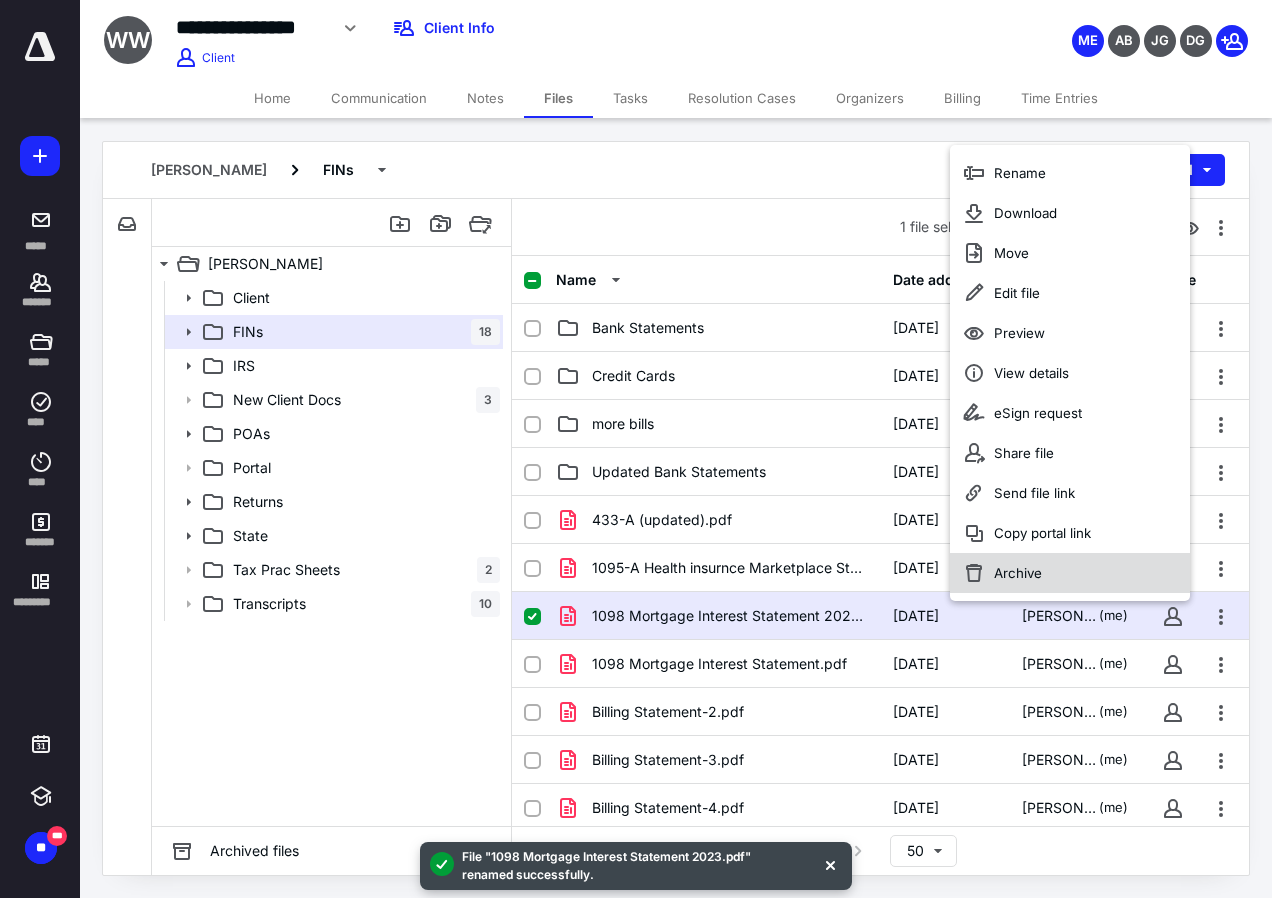 click on "Archive" at bounding box center (1070, 573) 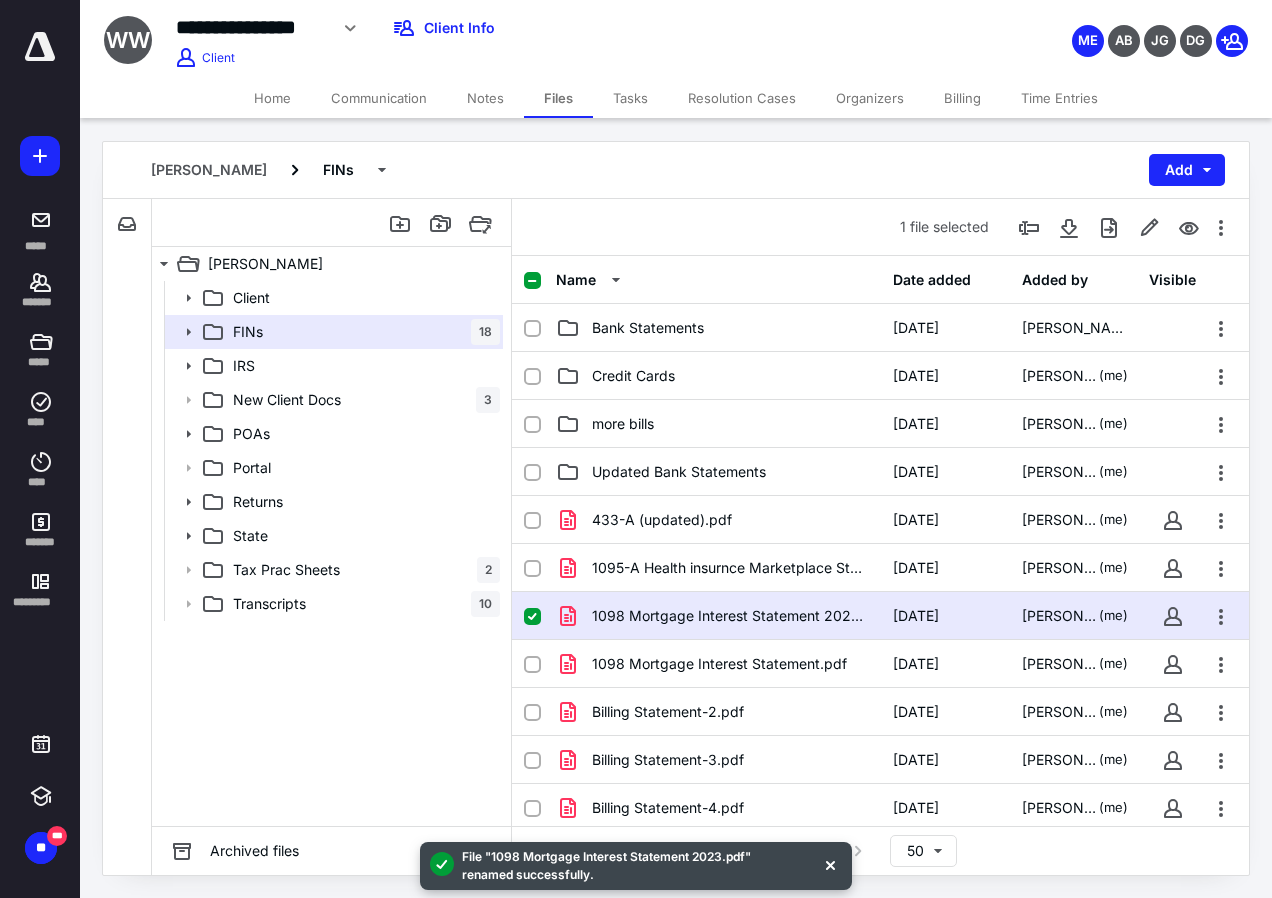 checkbox on "false" 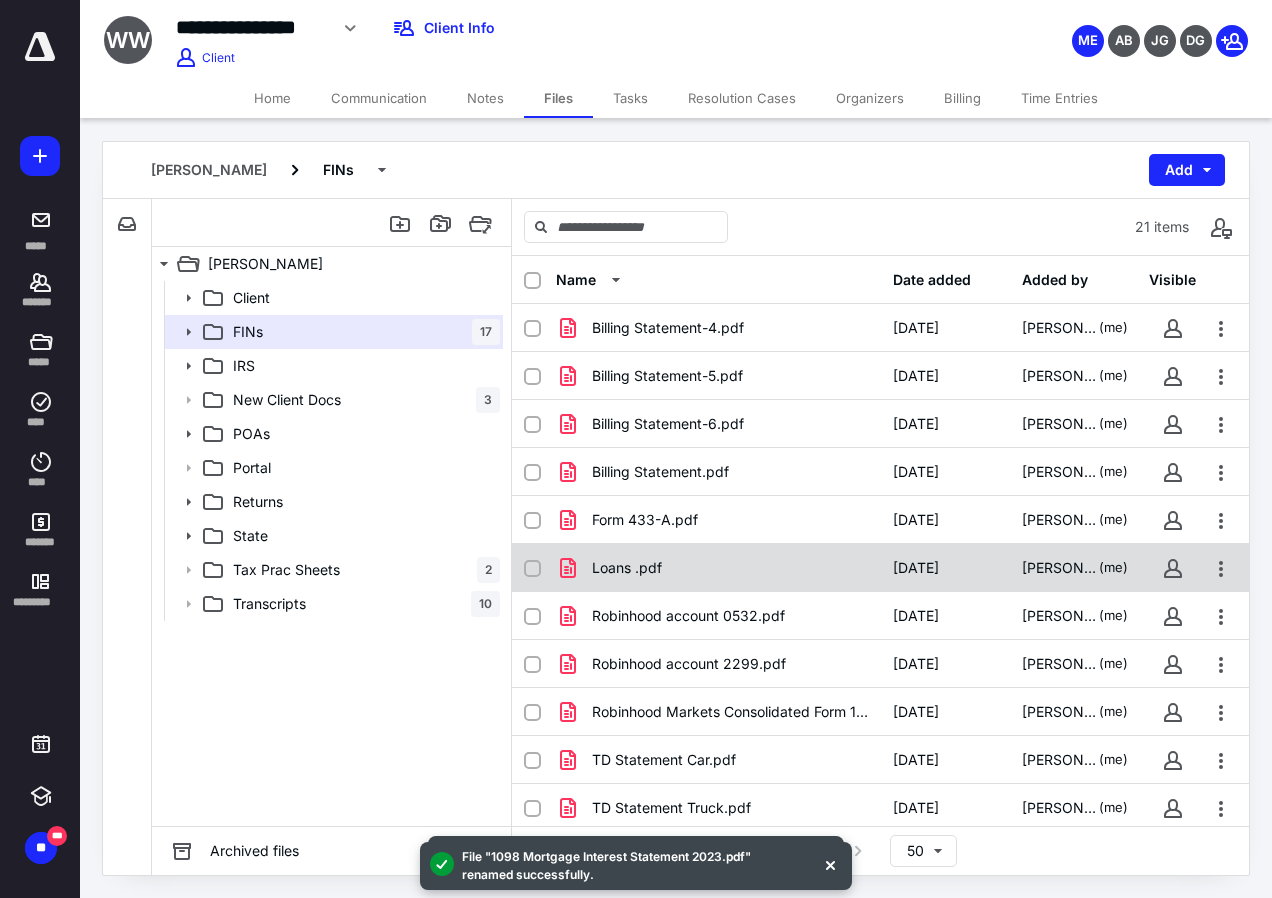 scroll, scrollTop: 486, scrollLeft: 0, axis: vertical 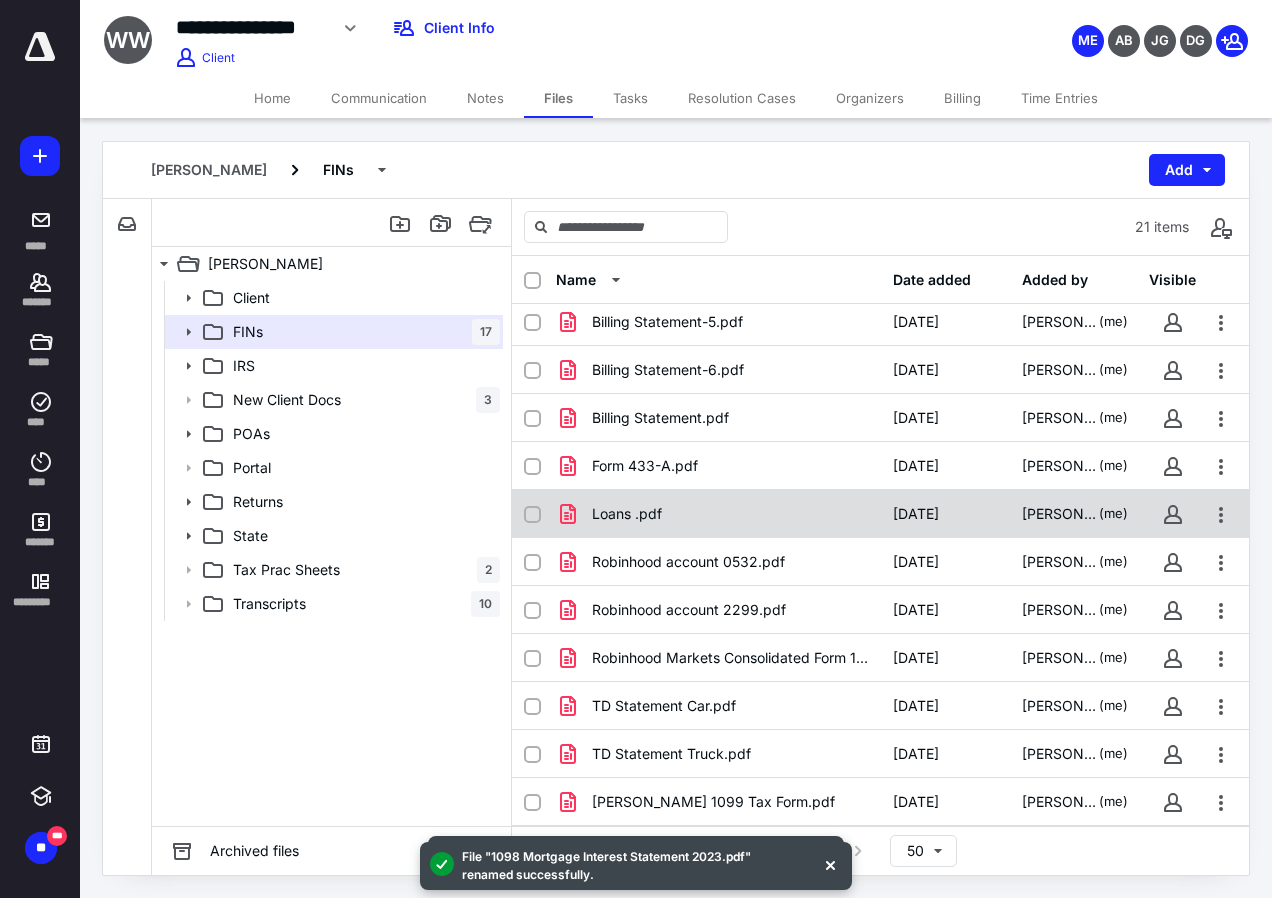 click on "Loans .pdf 9/12/2024 Melody Earlywine  (me)" at bounding box center (880, 514) 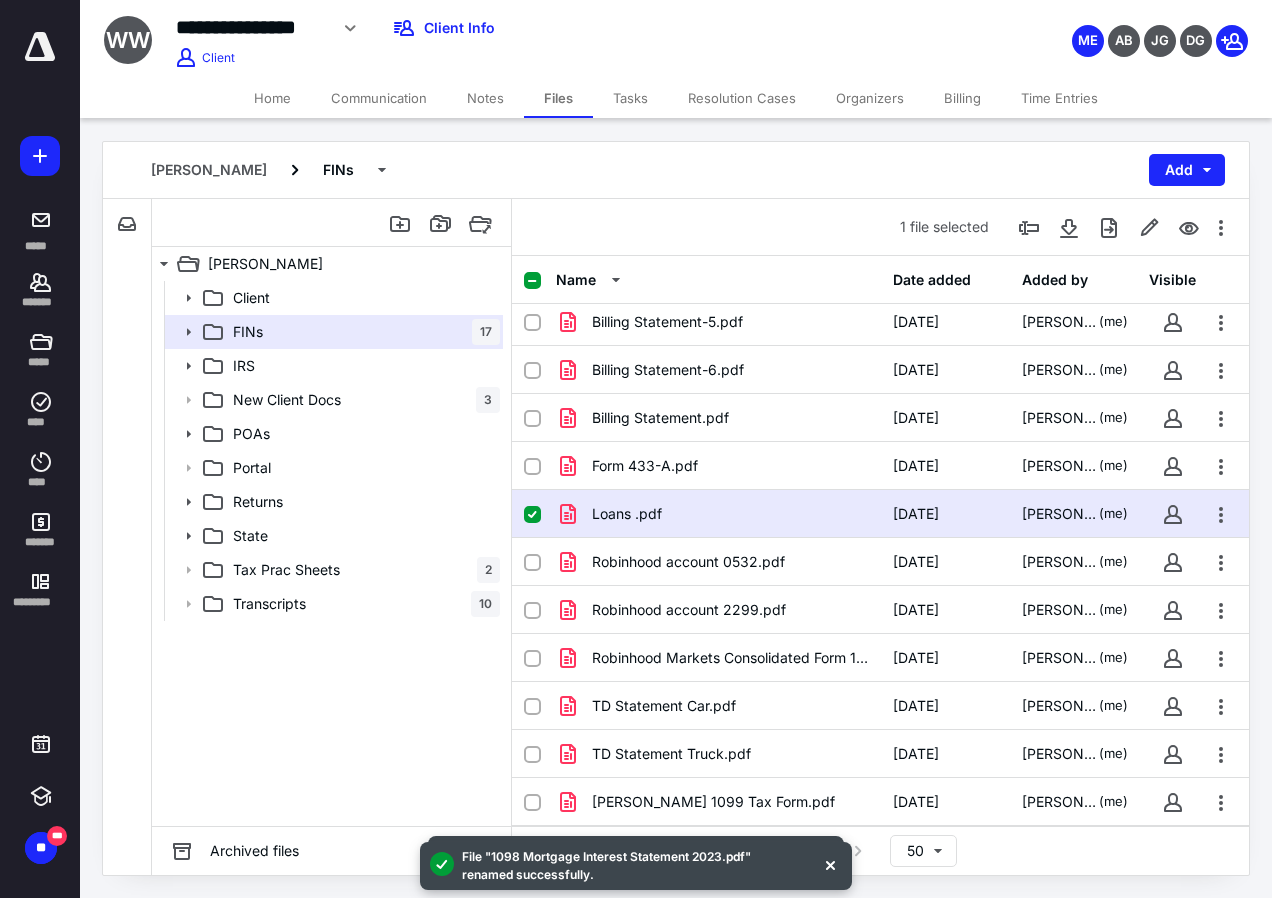click on "Loans .pdf 9/12/2024 Melody Earlywine  (me)" at bounding box center (880, 514) 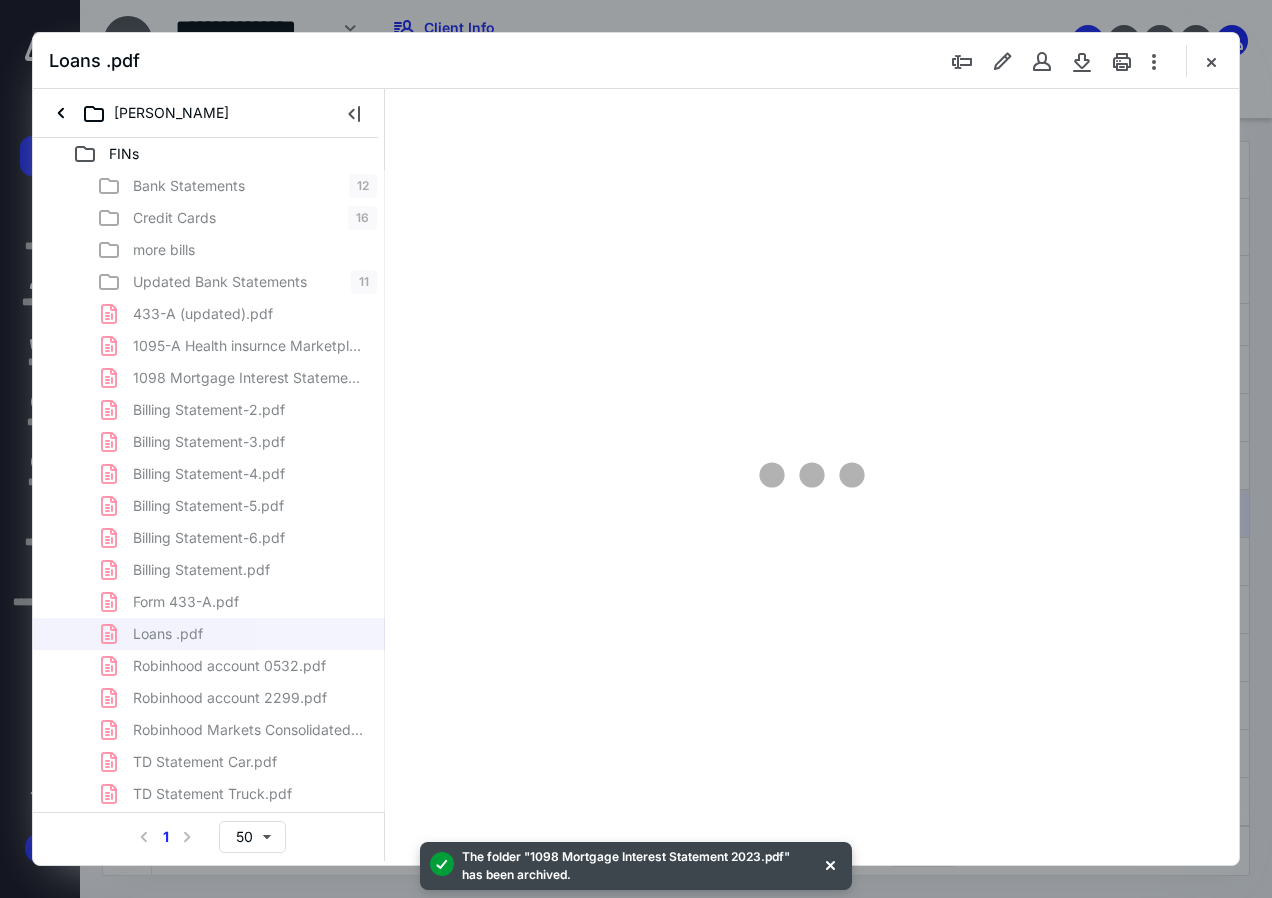 scroll, scrollTop: 0, scrollLeft: 0, axis: both 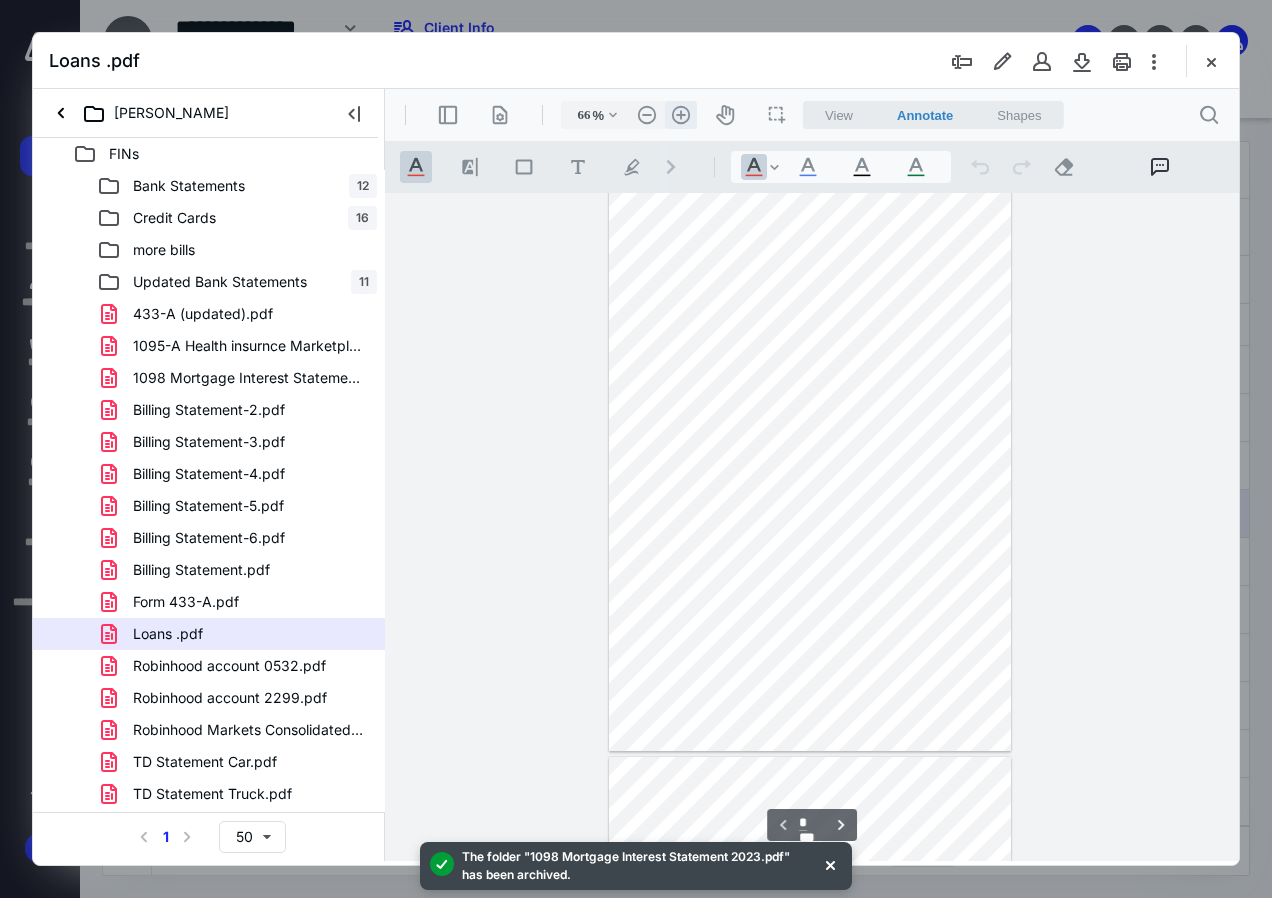 click on ".cls-1{fill:#abb0c4;} icon - header - zoom - in - line" at bounding box center [681, 115] 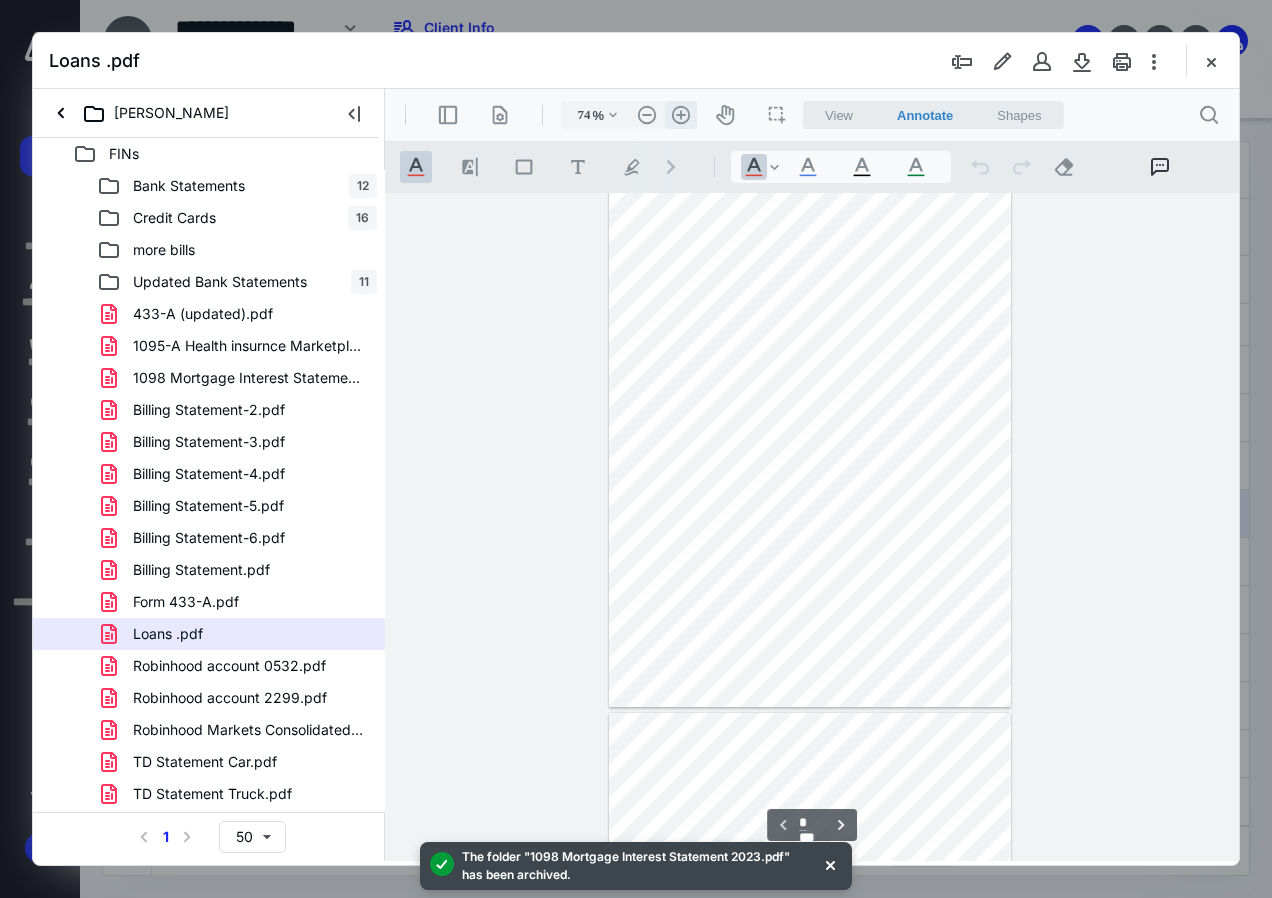 click on ".cls-1{fill:#abb0c4;} icon - header - zoom - in - line" at bounding box center [681, 115] 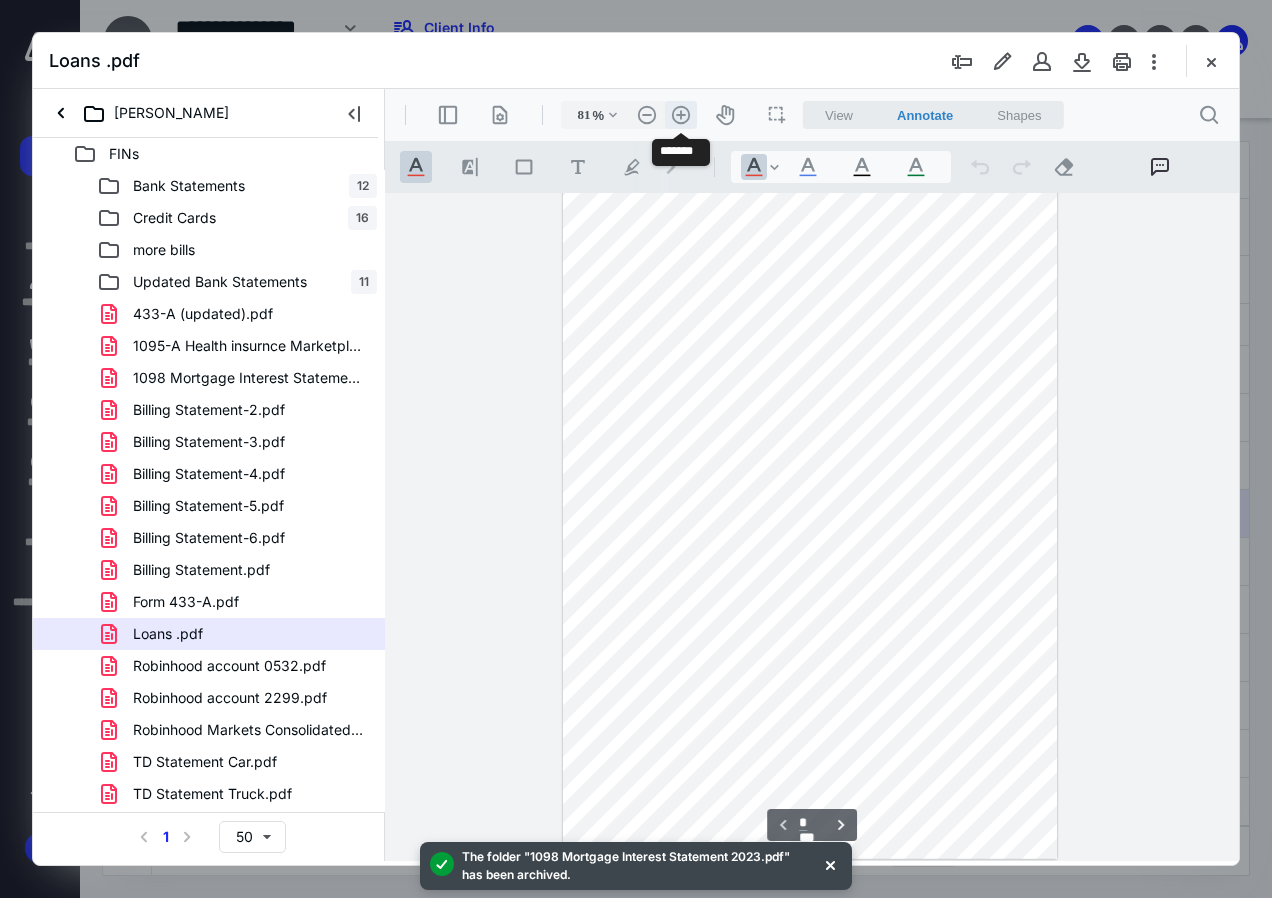 scroll, scrollTop: 195, scrollLeft: 0, axis: vertical 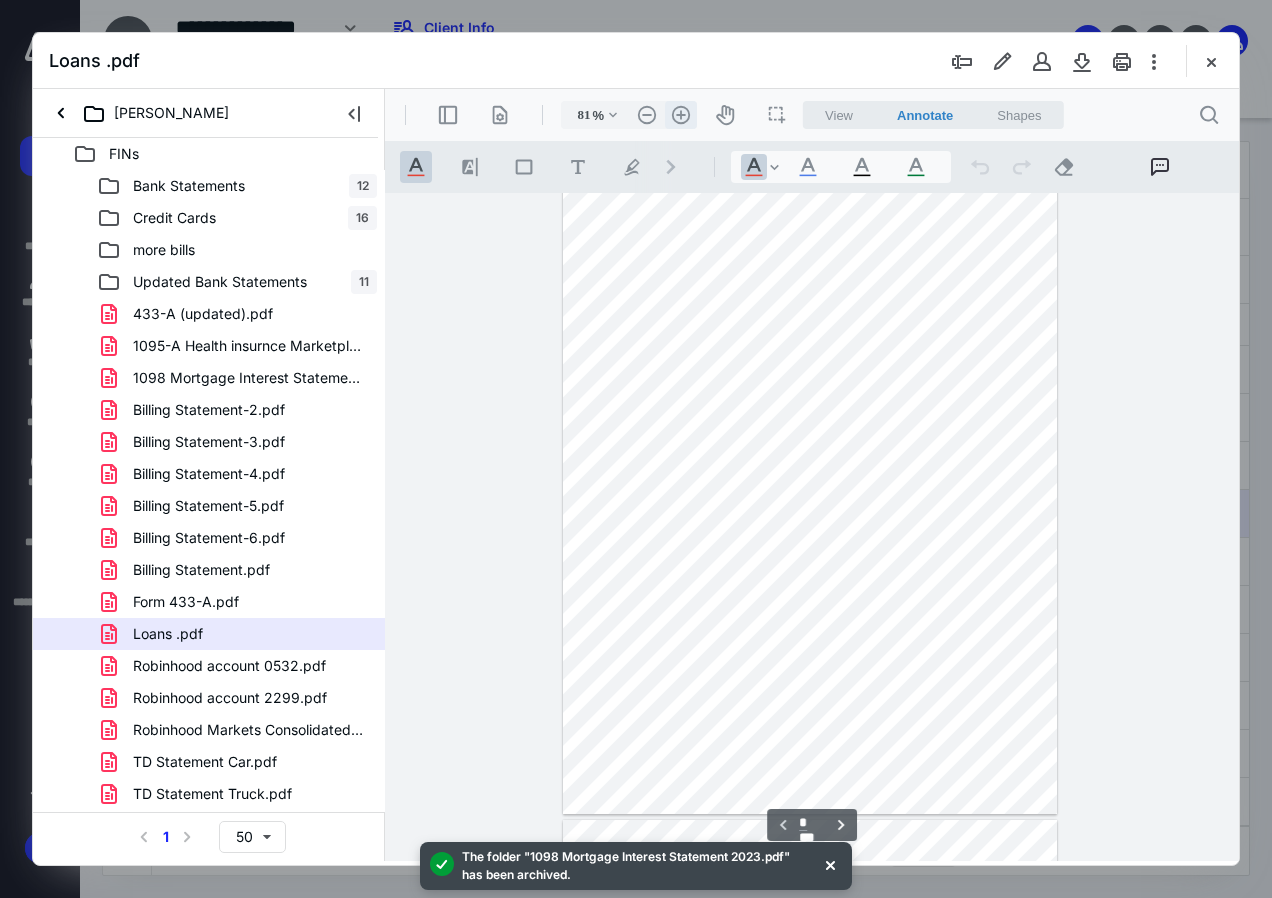 click on ".cls-1{fill:#abb0c4;} icon - header - zoom - in - line" at bounding box center (681, 115) 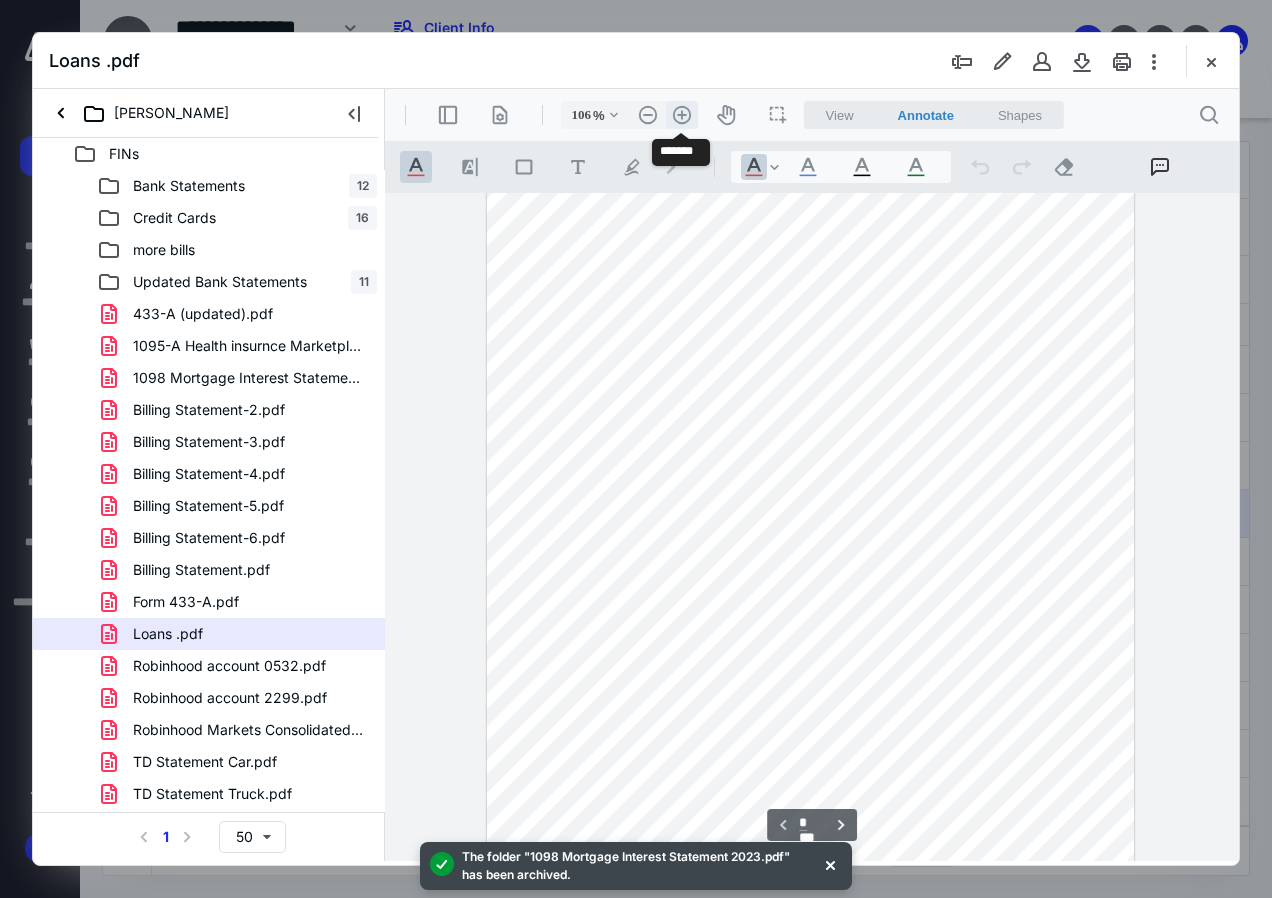 click on ".cls-1{fill:#abb0c4;} icon - header - zoom - in - line" at bounding box center (682, 115) 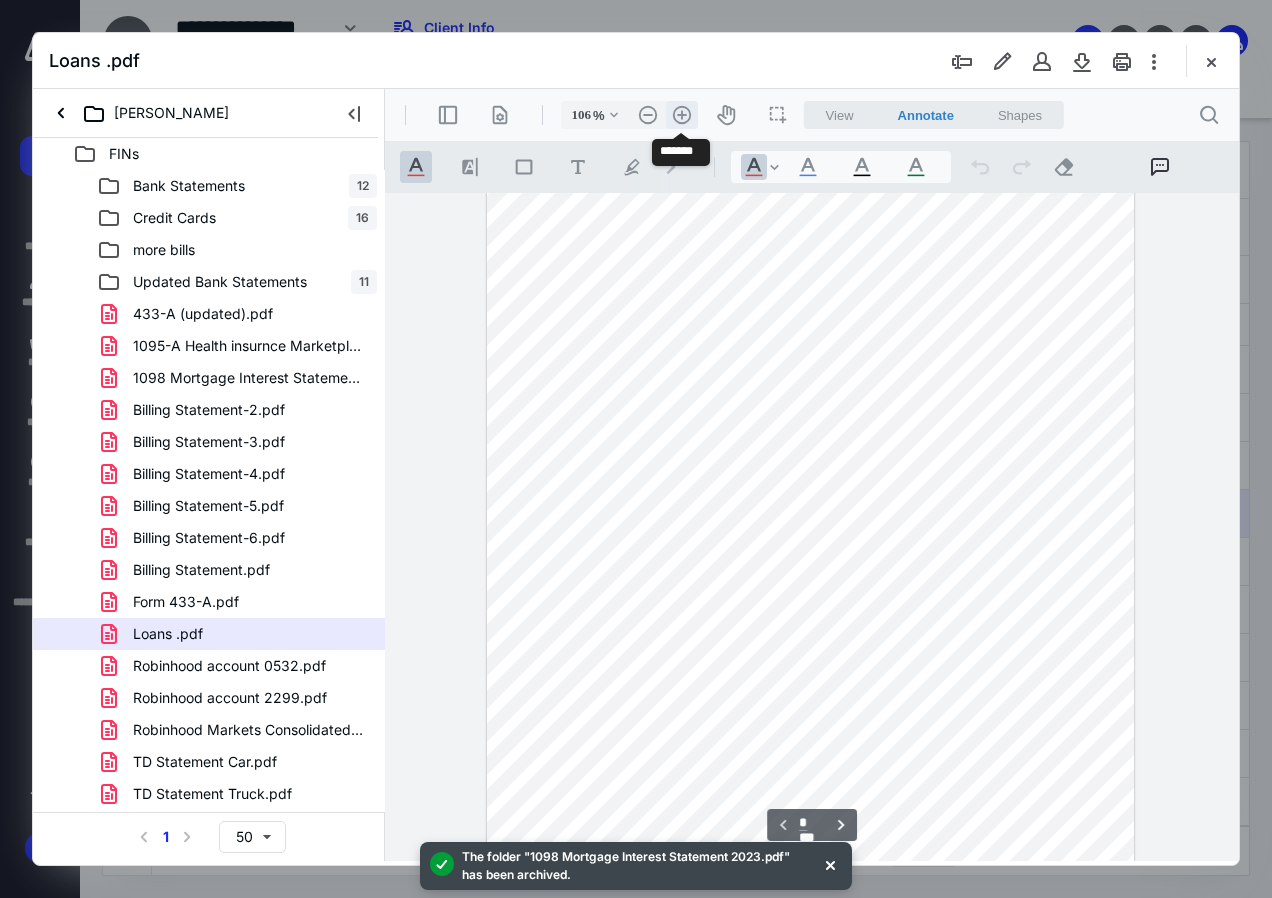 type on "131" 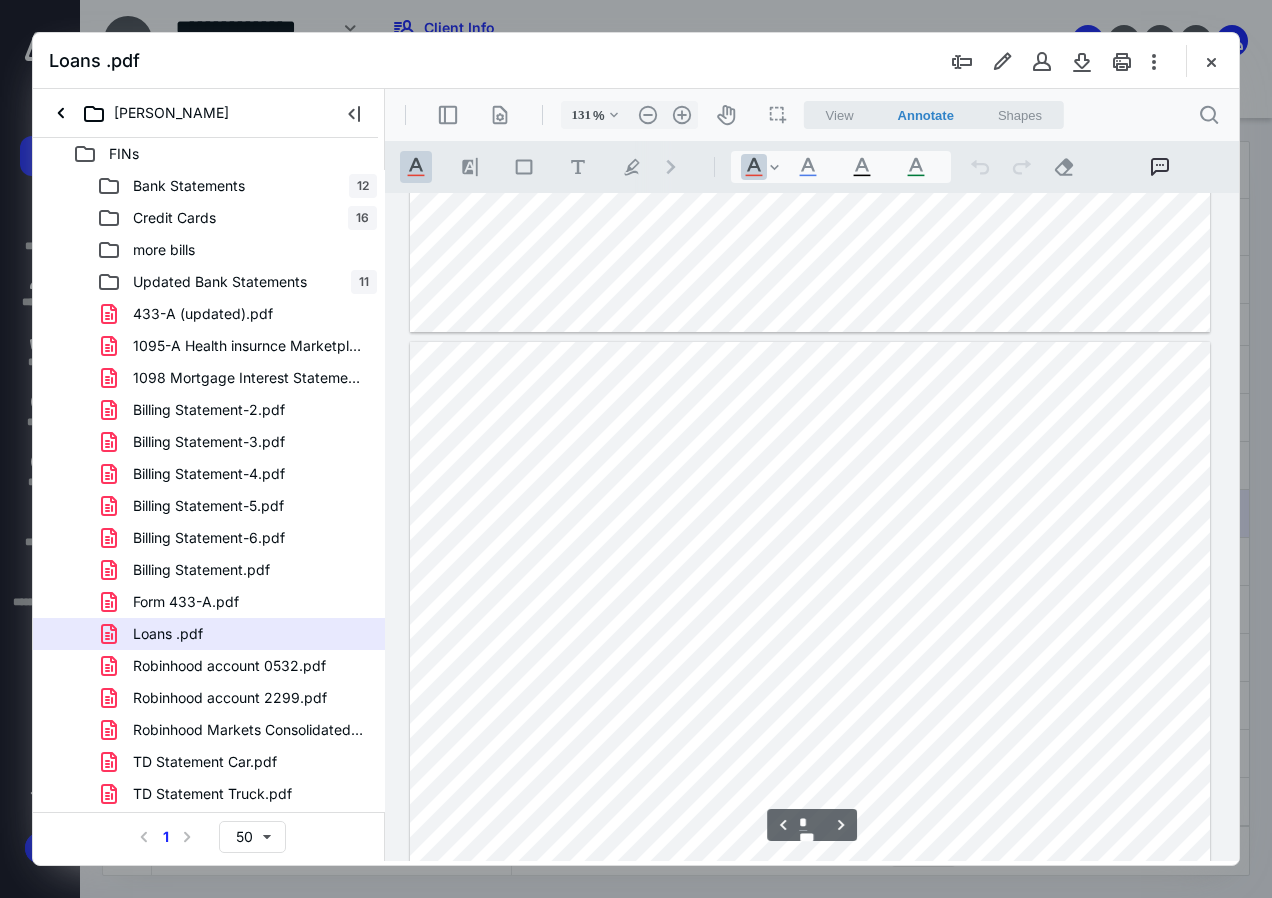 scroll, scrollTop: 1400, scrollLeft: 0, axis: vertical 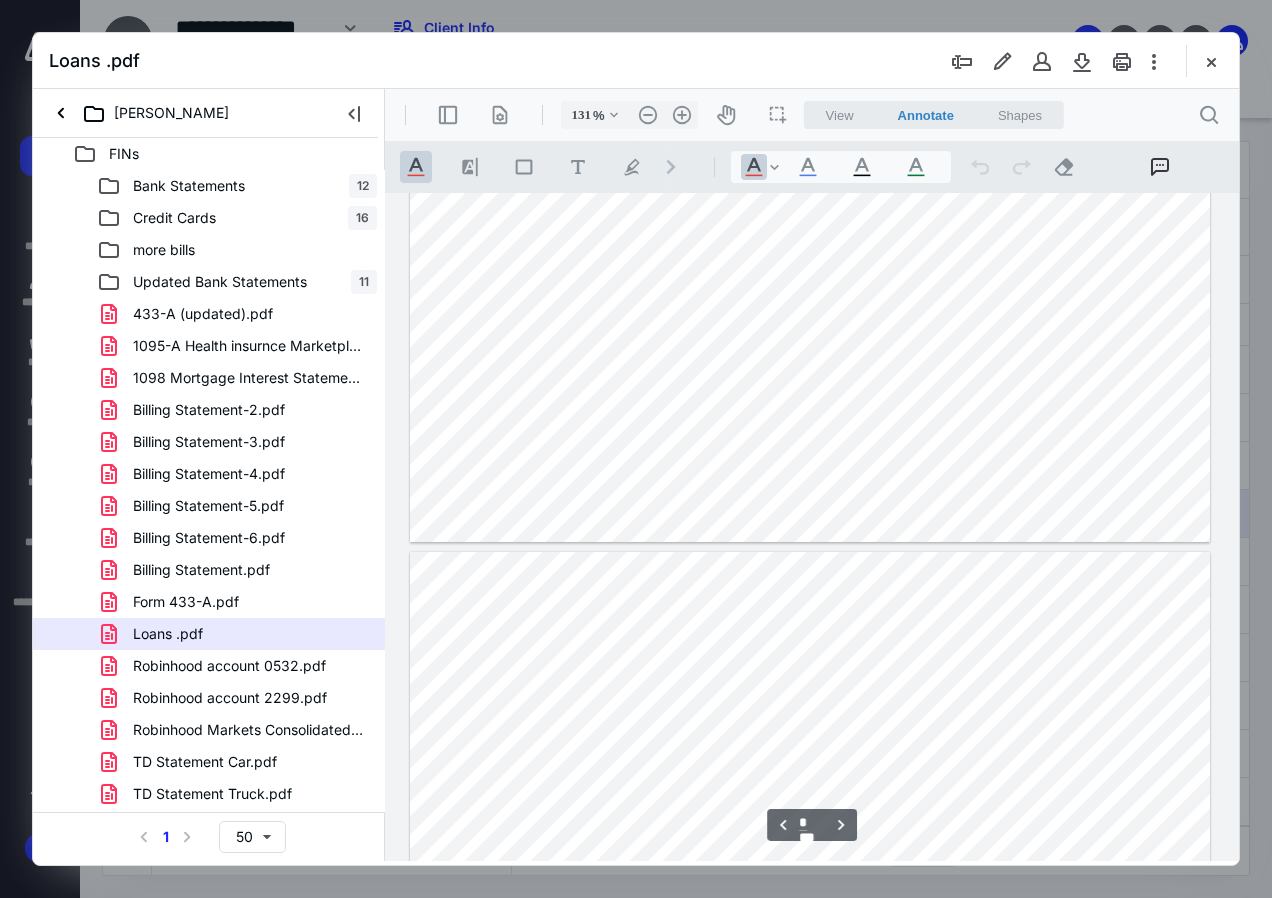 type on "*" 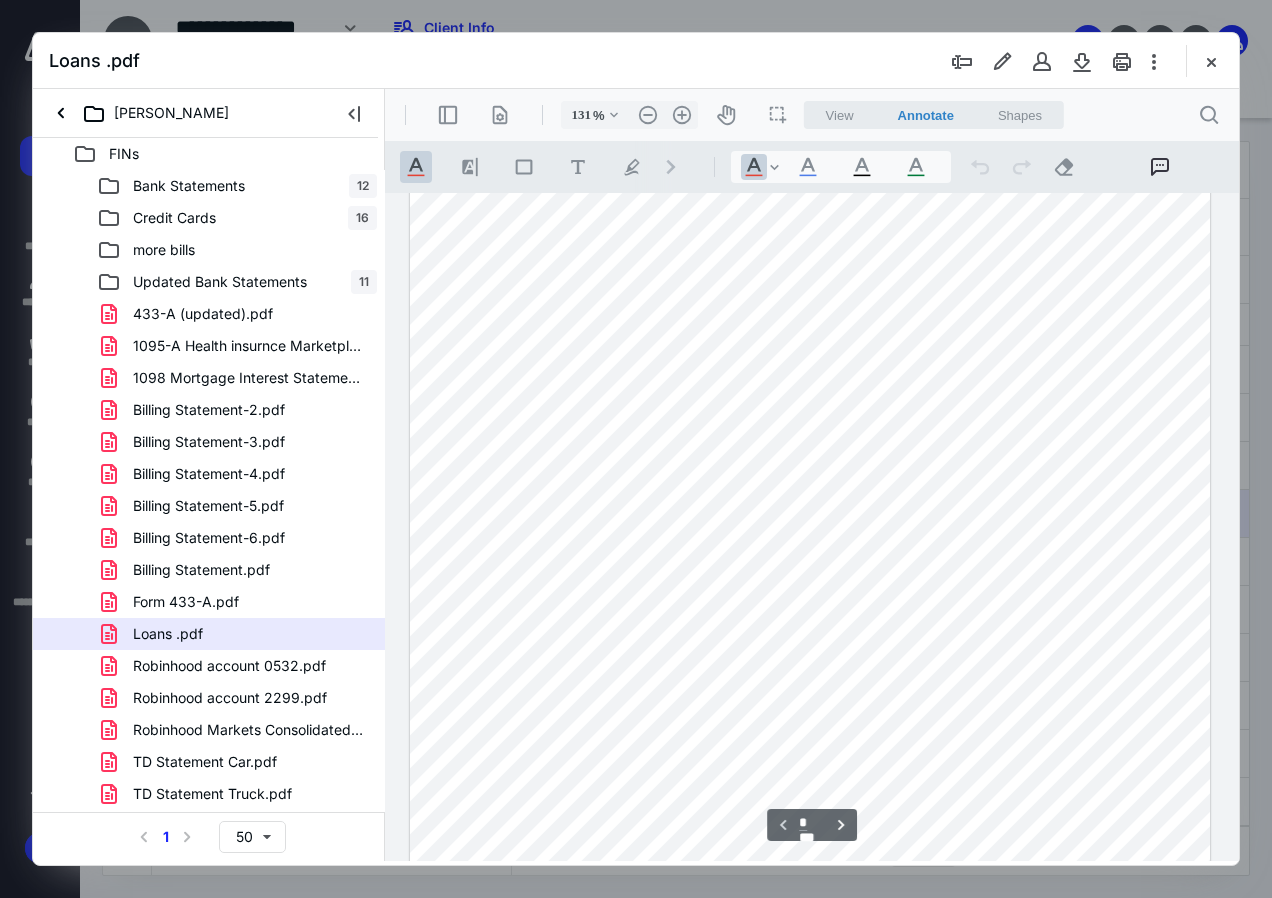 scroll, scrollTop: 200, scrollLeft: 0, axis: vertical 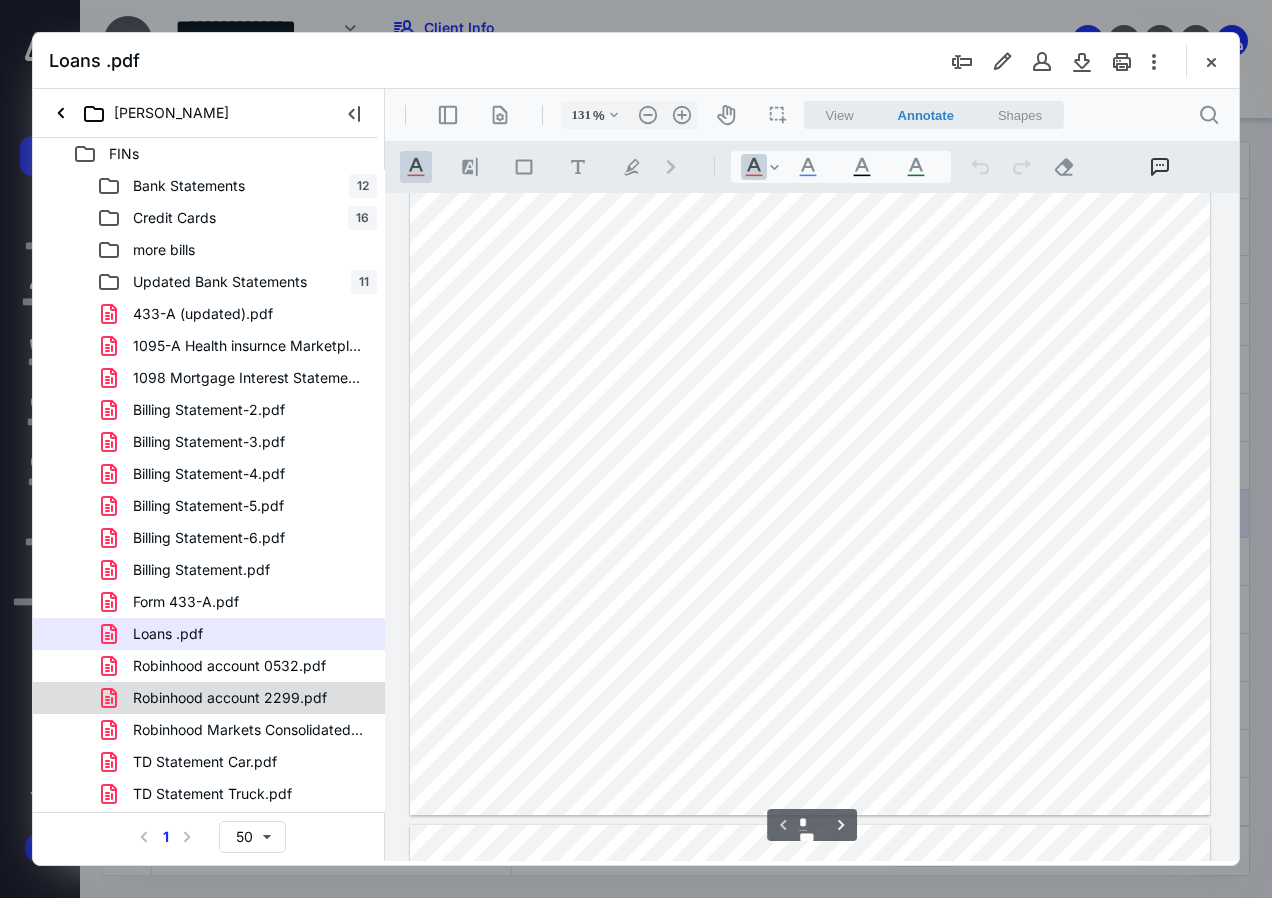 click on "Robinhood account 2299.pdf" at bounding box center (209, 698) 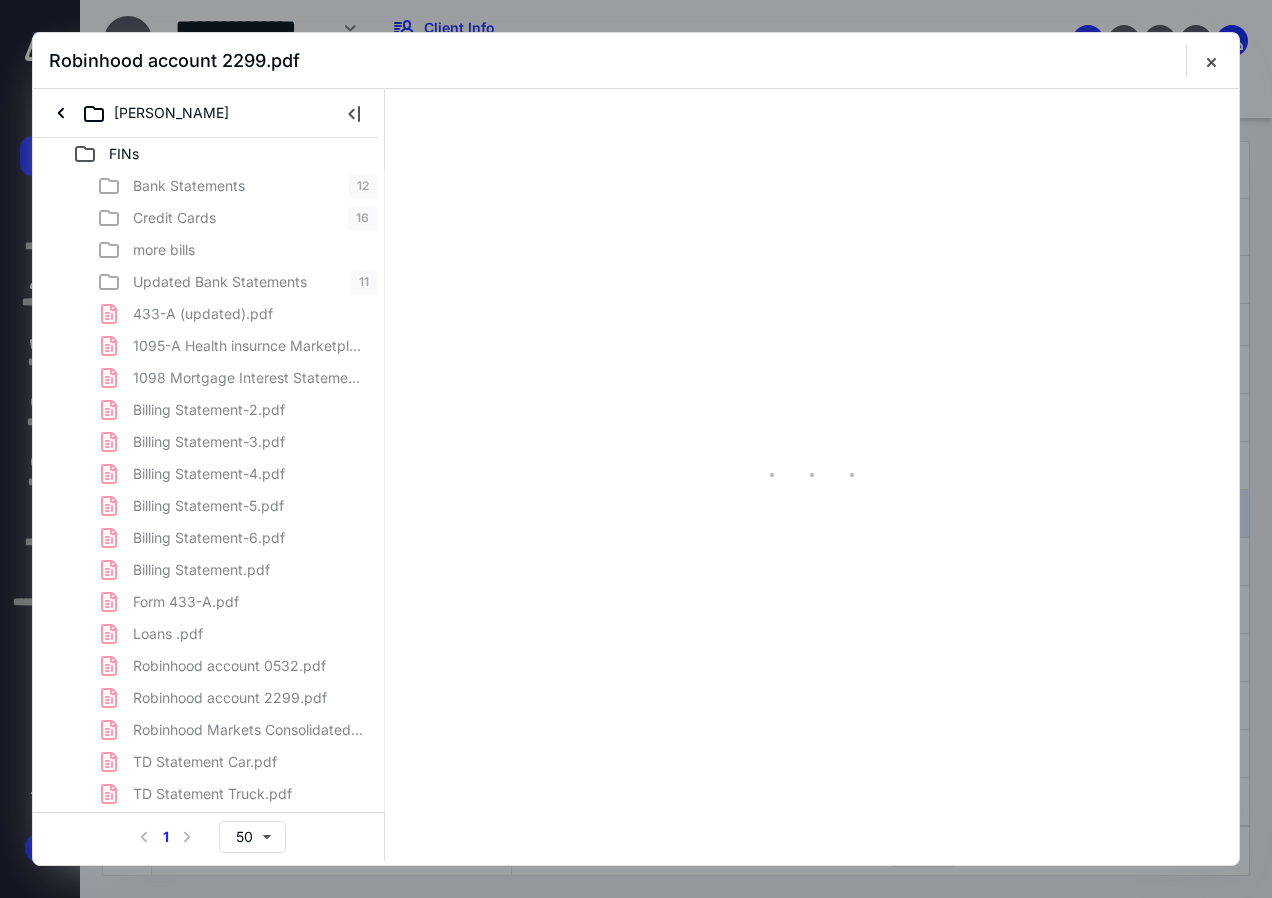 click on "Bank Statements 12 Credit Cards 16 more bills Updated Bank Statements 11 433-A (updated).pdf 1095-A Health insurnce Marketplace Statement.pdf 1098 Mortgage Interest Statement.pdf Billing Statement-2.pdf Billing Statement-3.pdf Billing Statement-4.pdf Billing Statement-5.pdf Billing Statement-6.pdf Billing Statement.pdf Form 433-A.pdf Loans .pdf Robinhood account 0532.pdf Robinhood account 2299.pdf Robinhood Markets Consolidated Form 1099.pdf TD Statement Car.pdf TD Statement Truck.pdf W.White 1099 Tax Form.pdf" at bounding box center [209, 506] 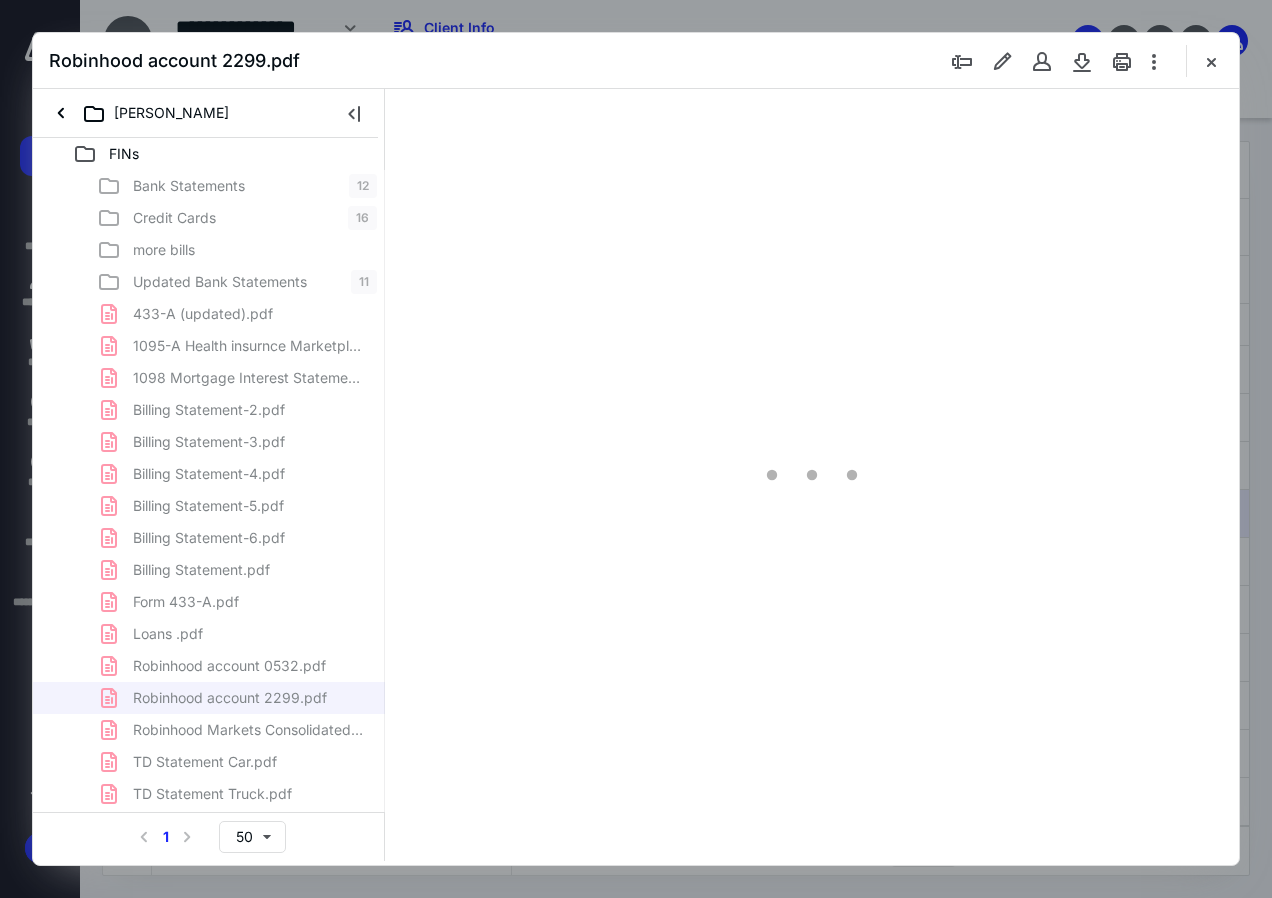 click on "Bank Statements 12 Credit Cards 16 more bills Updated Bank Statements 11 433-A (updated).pdf 1095-A Health insurnce Marketplace Statement.pdf 1098 Mortgage Interest Statement.pdf Billing Statement-2.pdf Billing Statement-3.pdf Billing Statement-4.pdf Billing Statement-5.pdf Billing Statement-6.pdf Billing Statement.pdf Form 433-A.pdf Loans .pdf Robinhood account 0532.pdf Robinhood account 2299.pdf Robinhood Markets Consolidated Form 1099.pdf TD Statement Car.pdf TD Statement Truck.pdf W.White 1099 Tax Form.pdf" at bounding box center [209, 506] 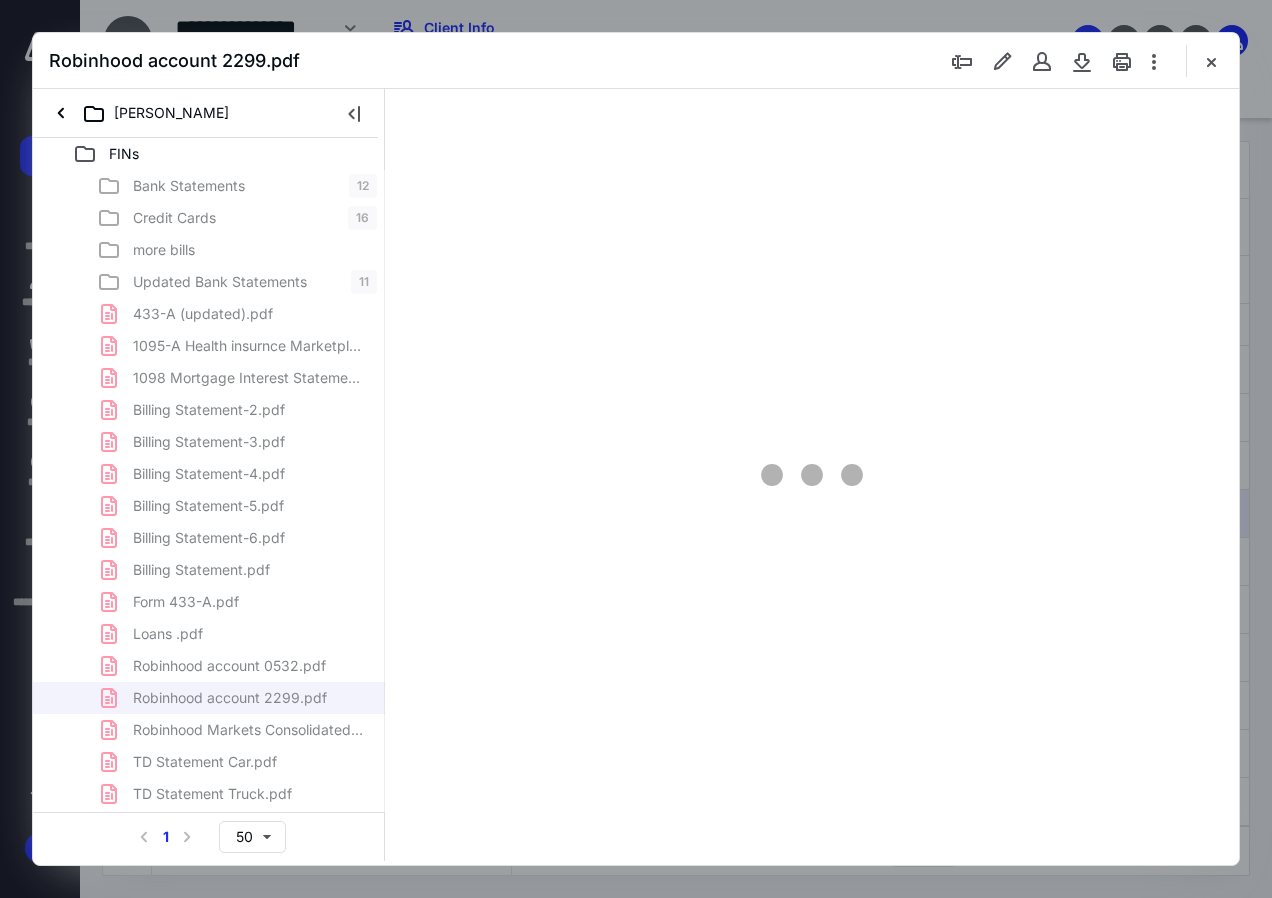 scroll, scrollTop: 108, scrollLeft: 0, axis: vertical 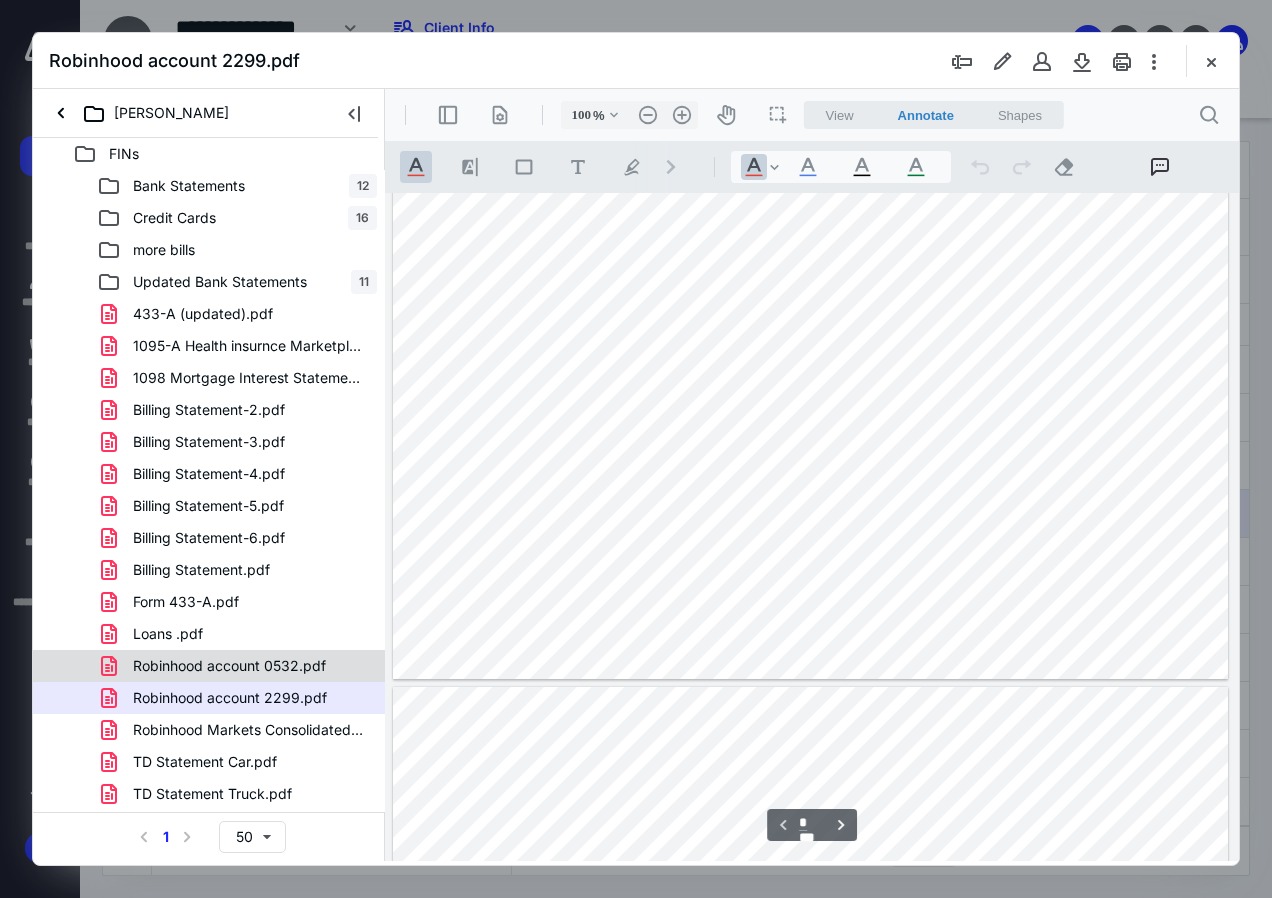 click on "Robinhood account 0532.pdf" at bounding box center (229, 666) 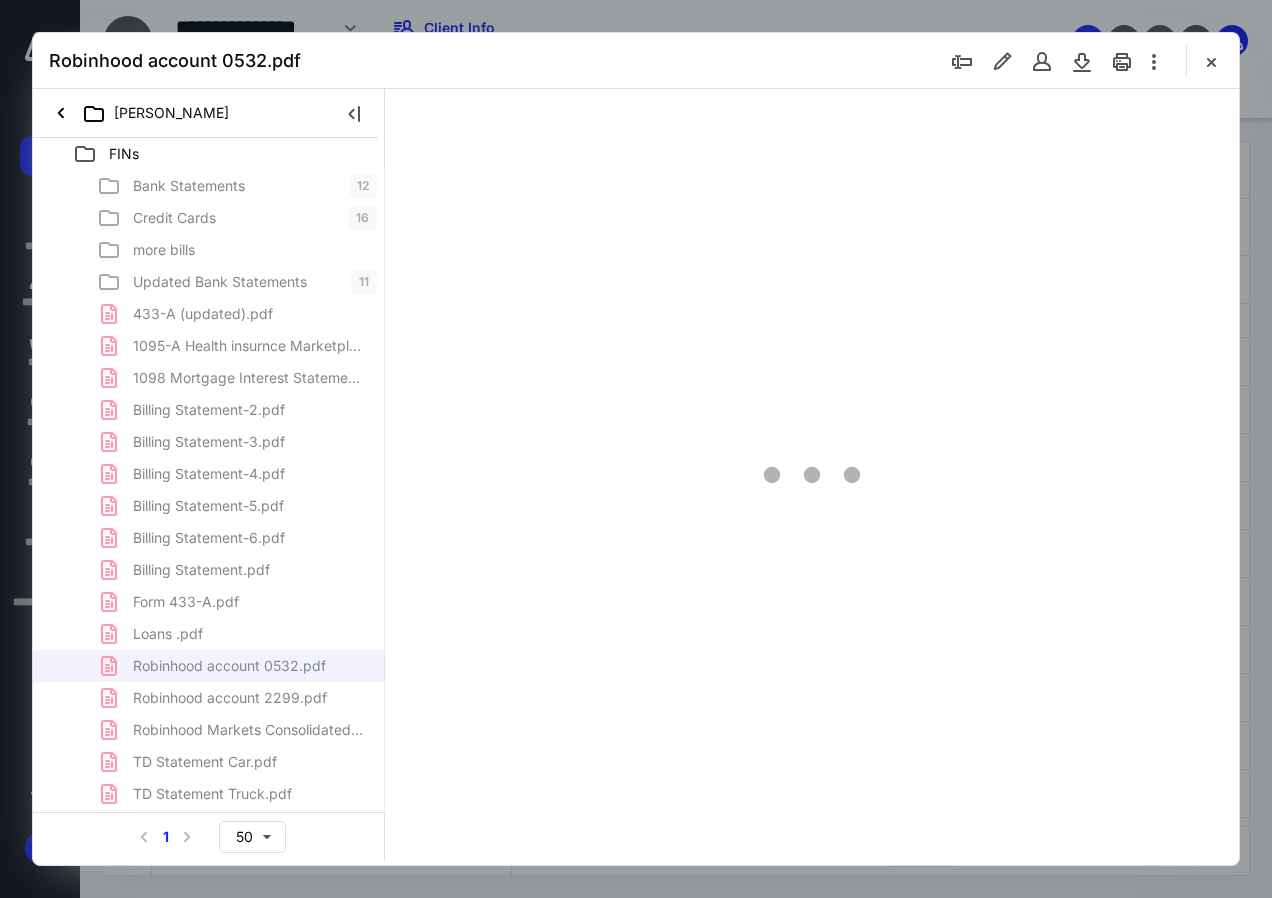 scroll, scrollTop: 0, scrollLeft: 0, axis: both 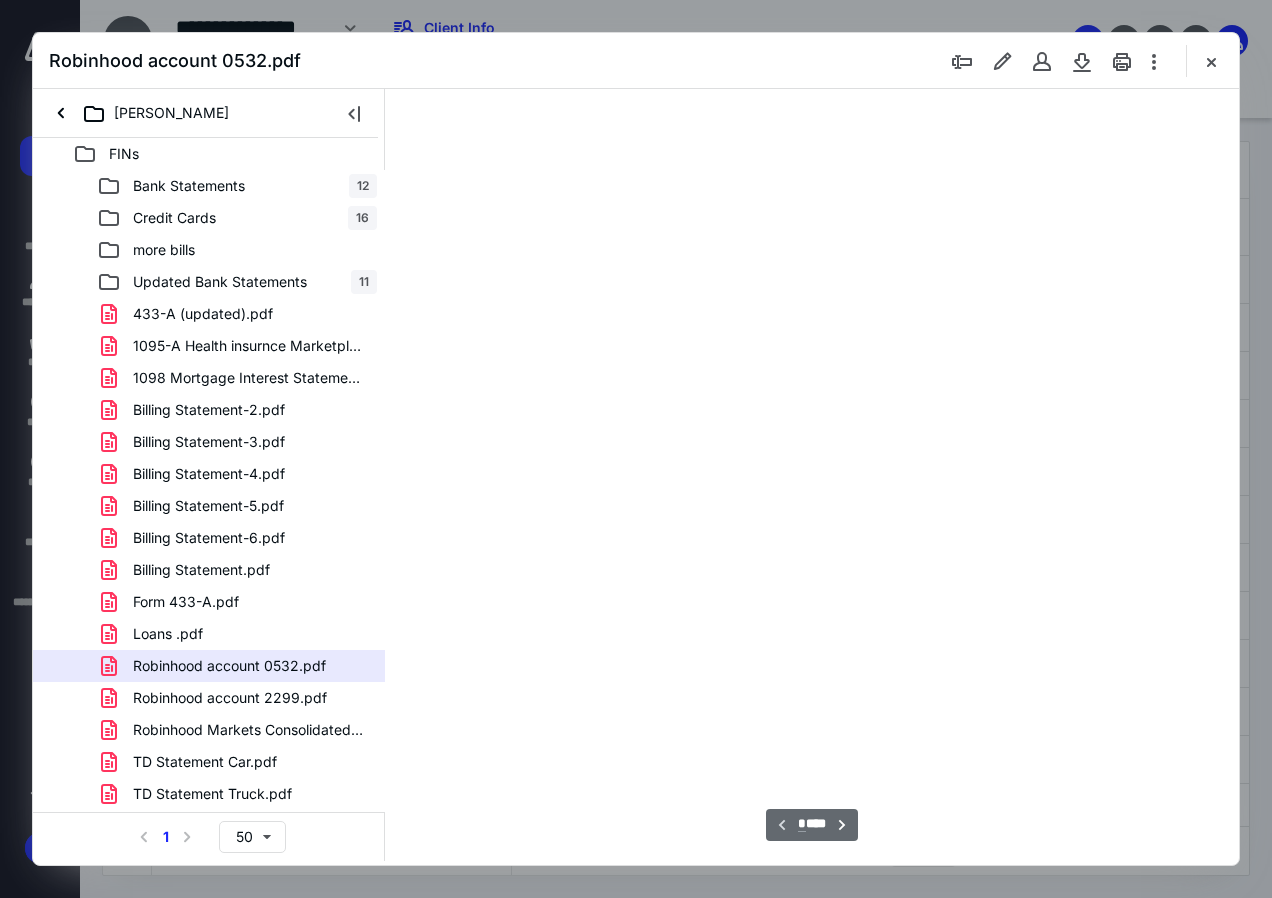 type on "106" 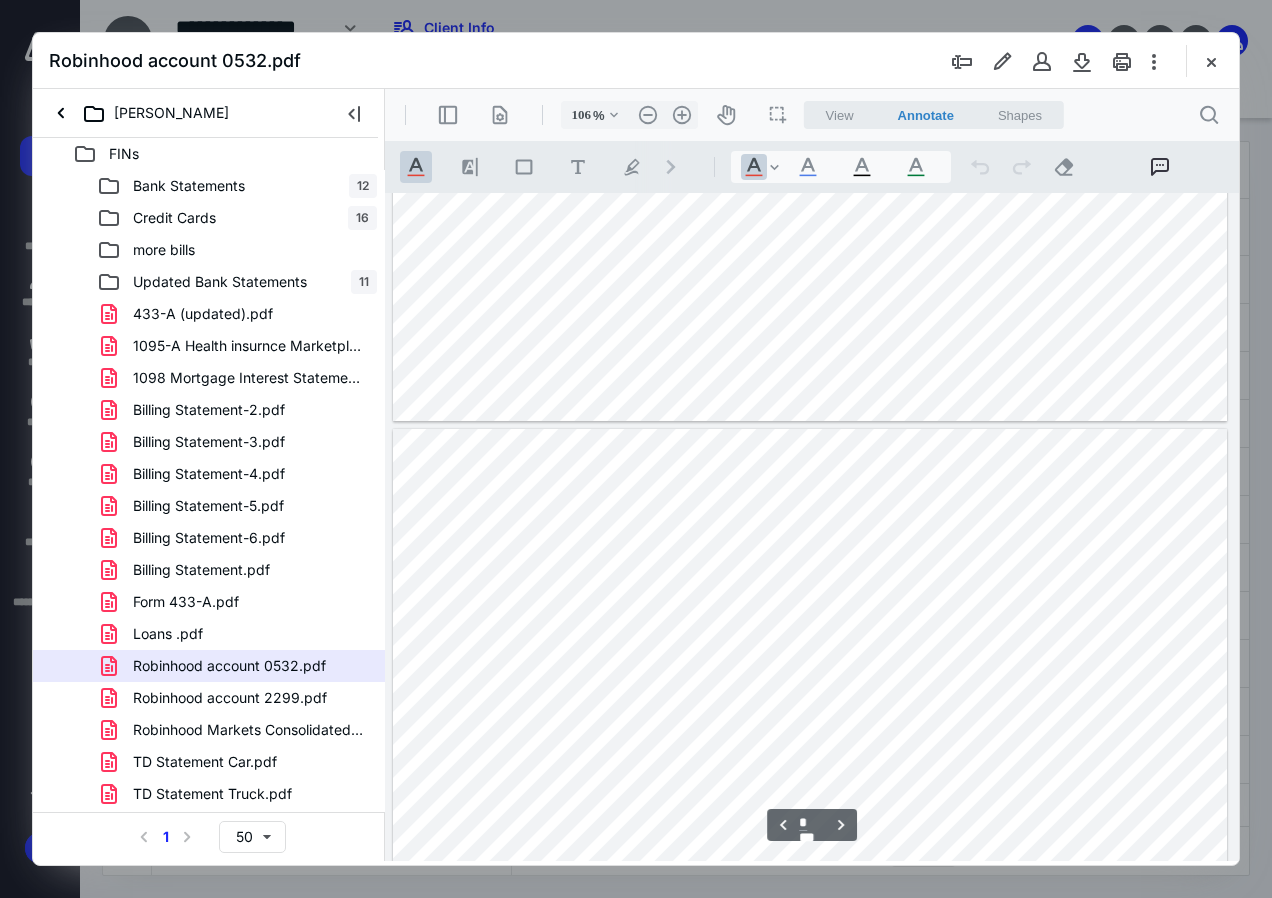 scroll, scrollTop: 600, scrollLeft: 0, axis: vertical 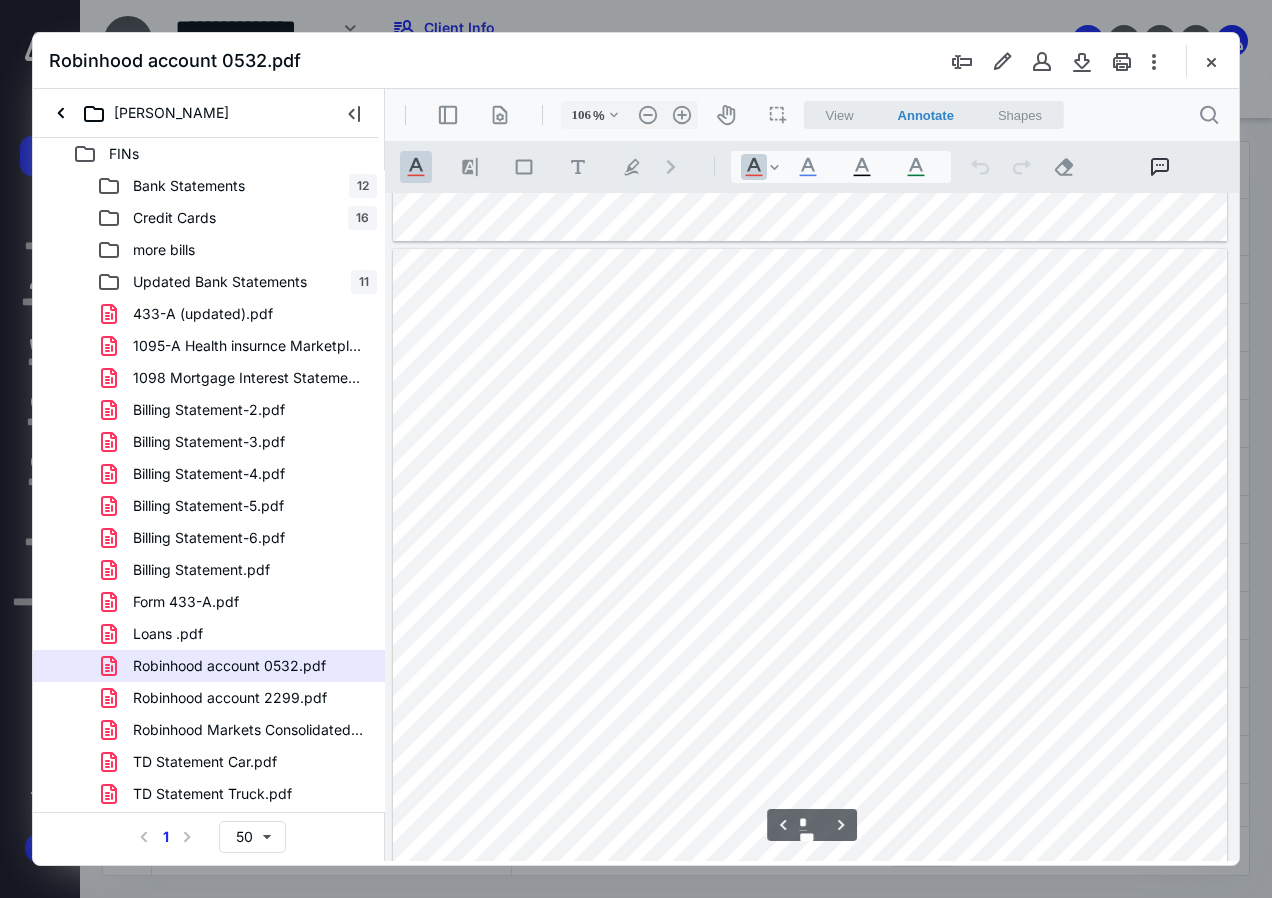 type on "*" 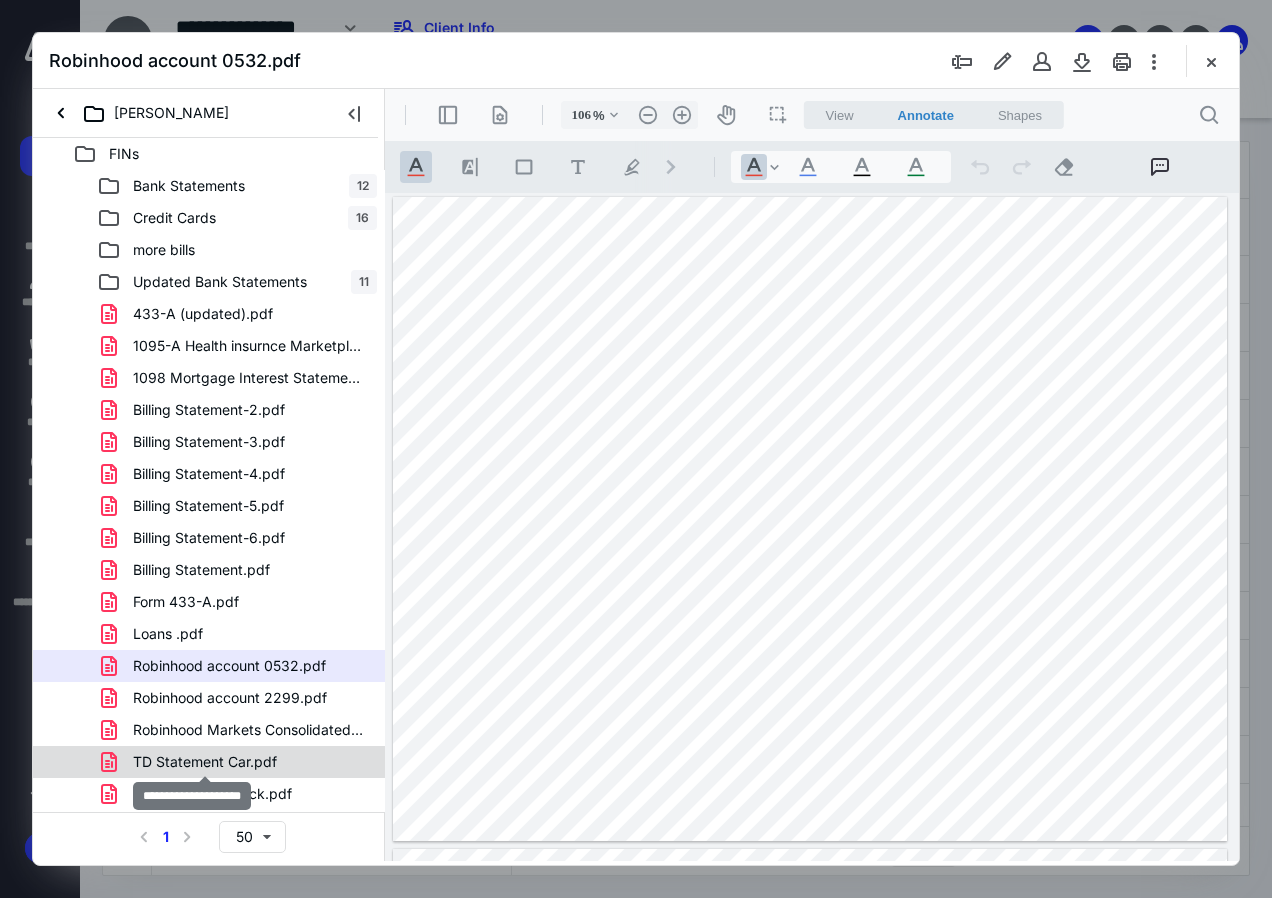 click on "TD Statement Car.pdf" at bounding box center [205, 762] 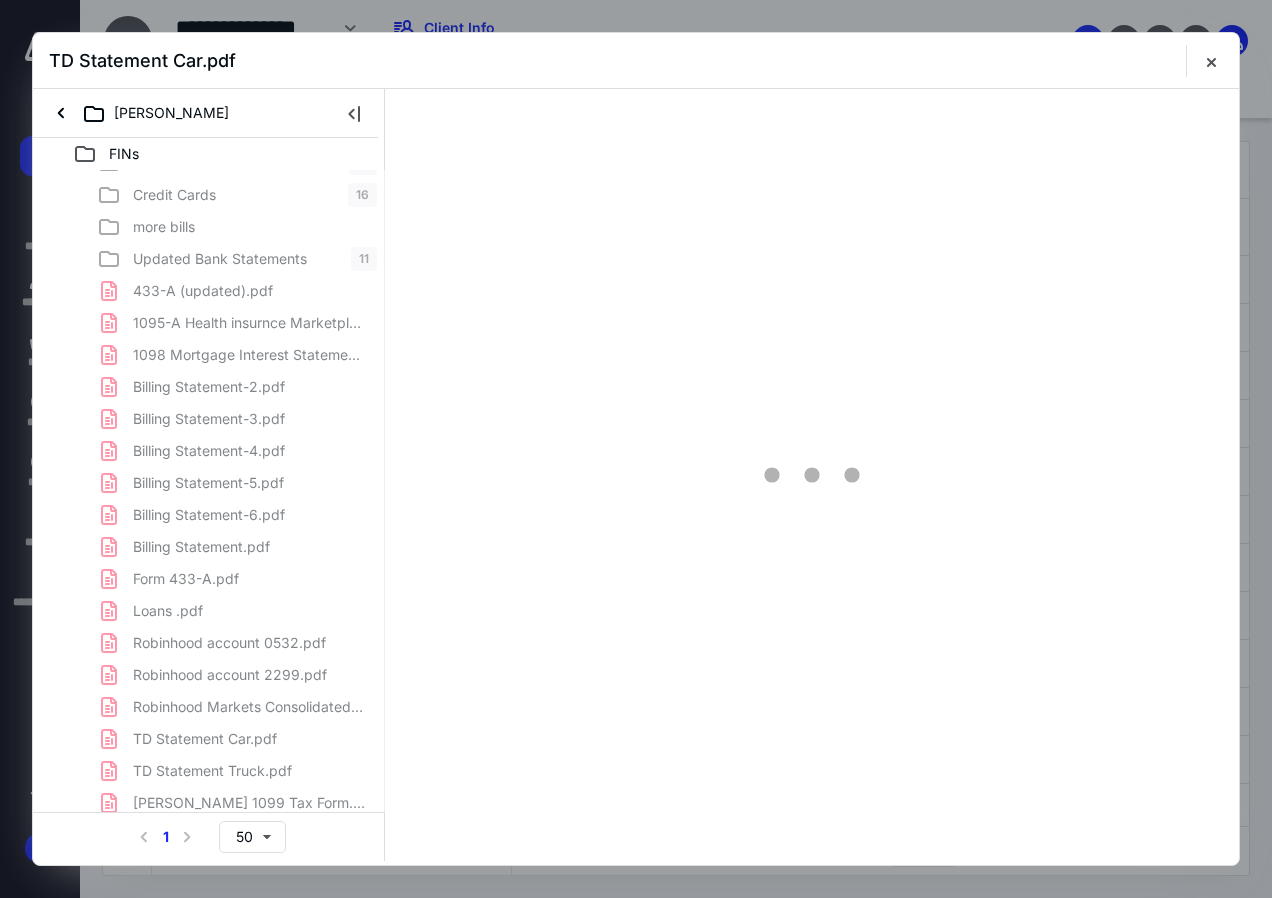 scroll, scrollTop: 30, scrollLeft: 0, axis: vertical 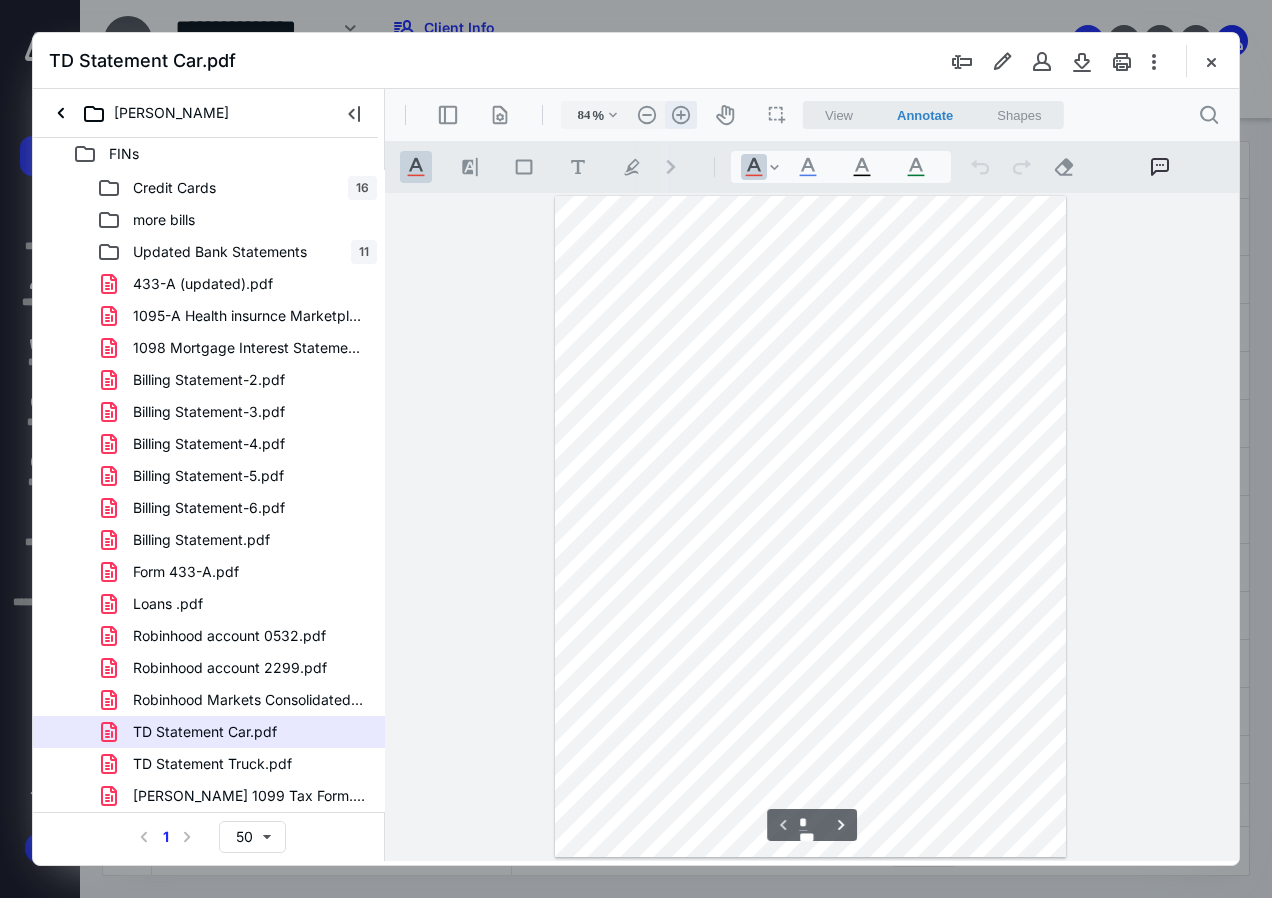 click on ".cls-1{fill:#abb0c4;} icon - header - zoom - in - line" at bounding box center (681, 115) 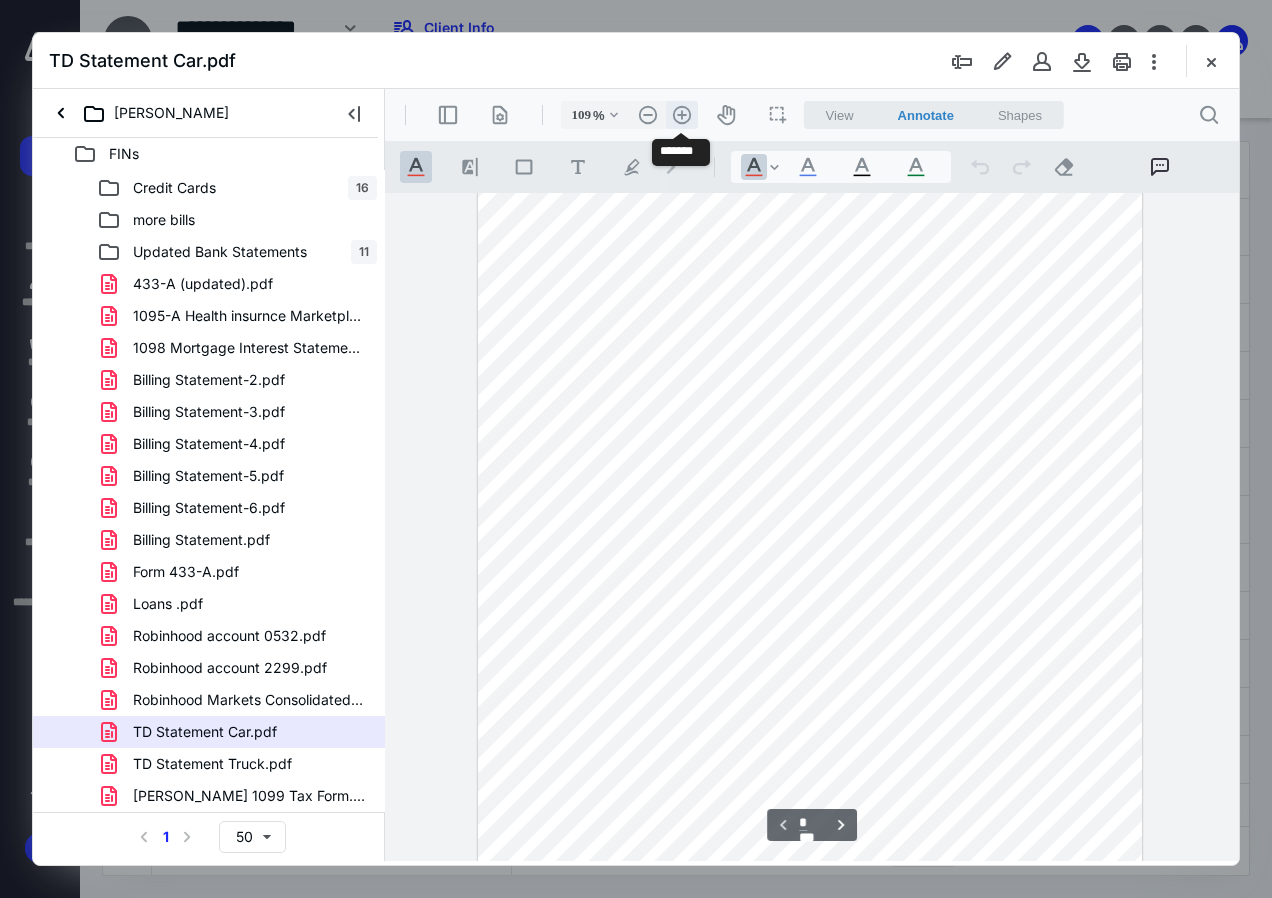 click on ".cls-1{fill:#abb0c4;} icon - header - zoom - in - line" at bounding box center [682, 115] 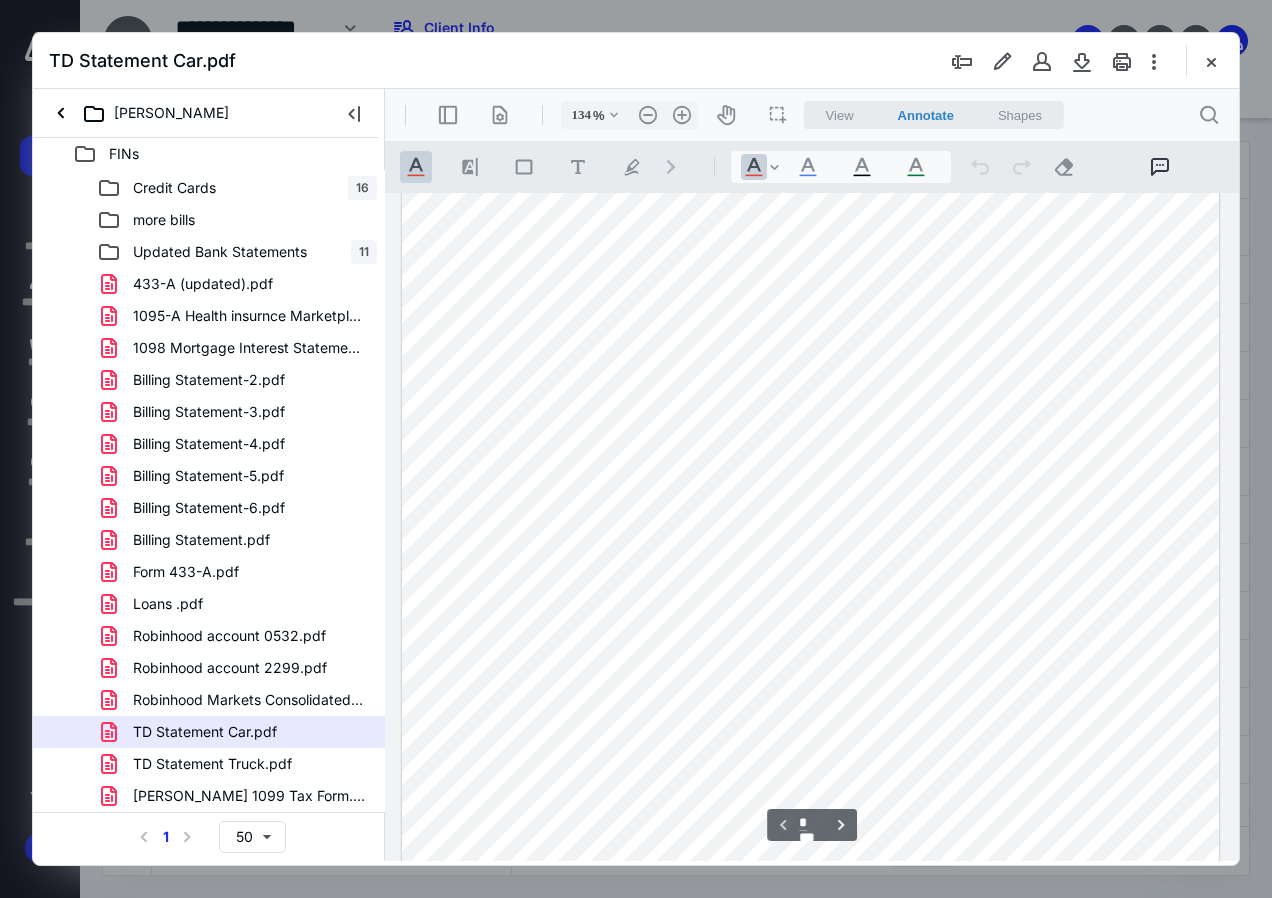 scroll, scrollTop: 300, scrollLeft: 0, axis: vertical 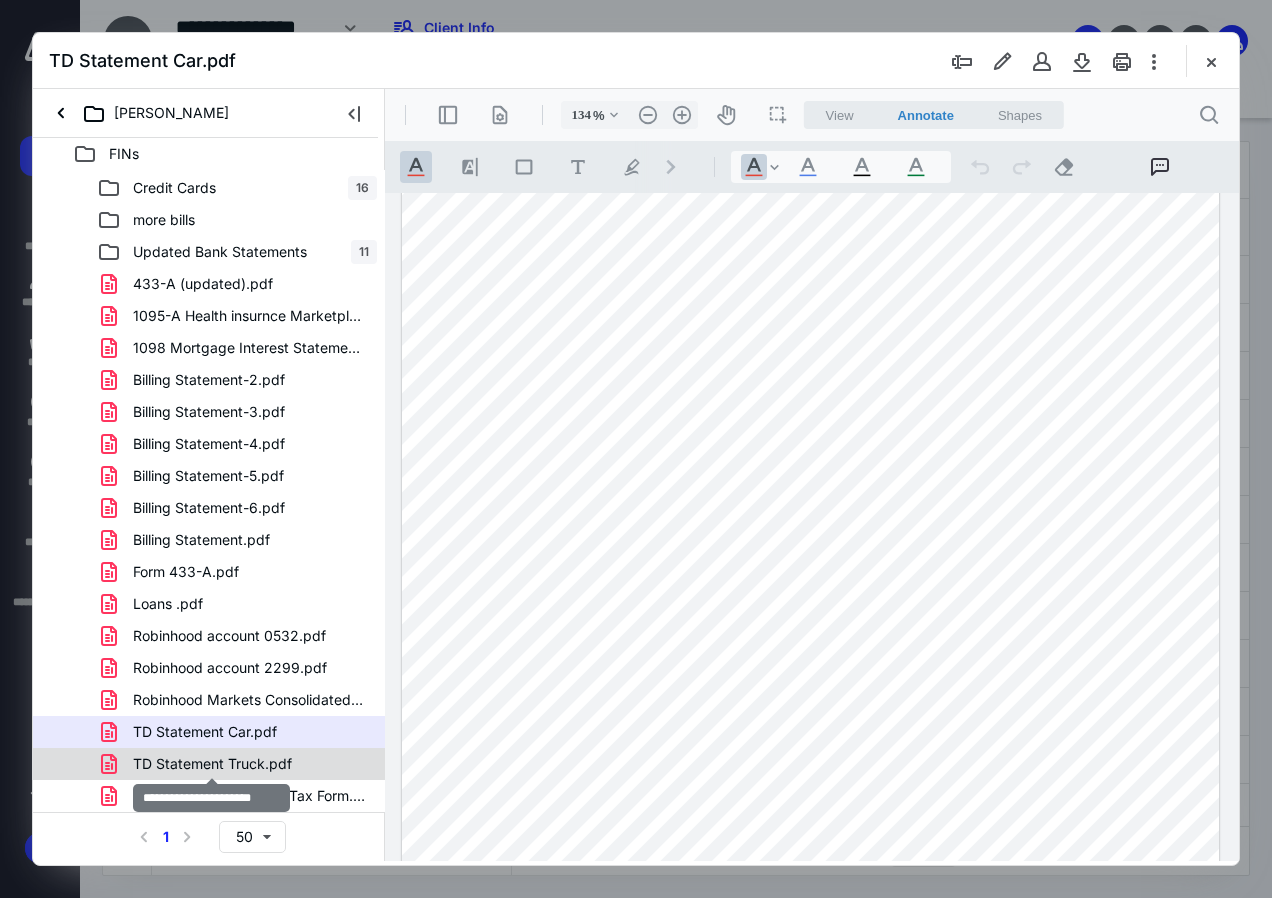 click on "TD Statement Truck.pdf" at bounding box center (212, 764) 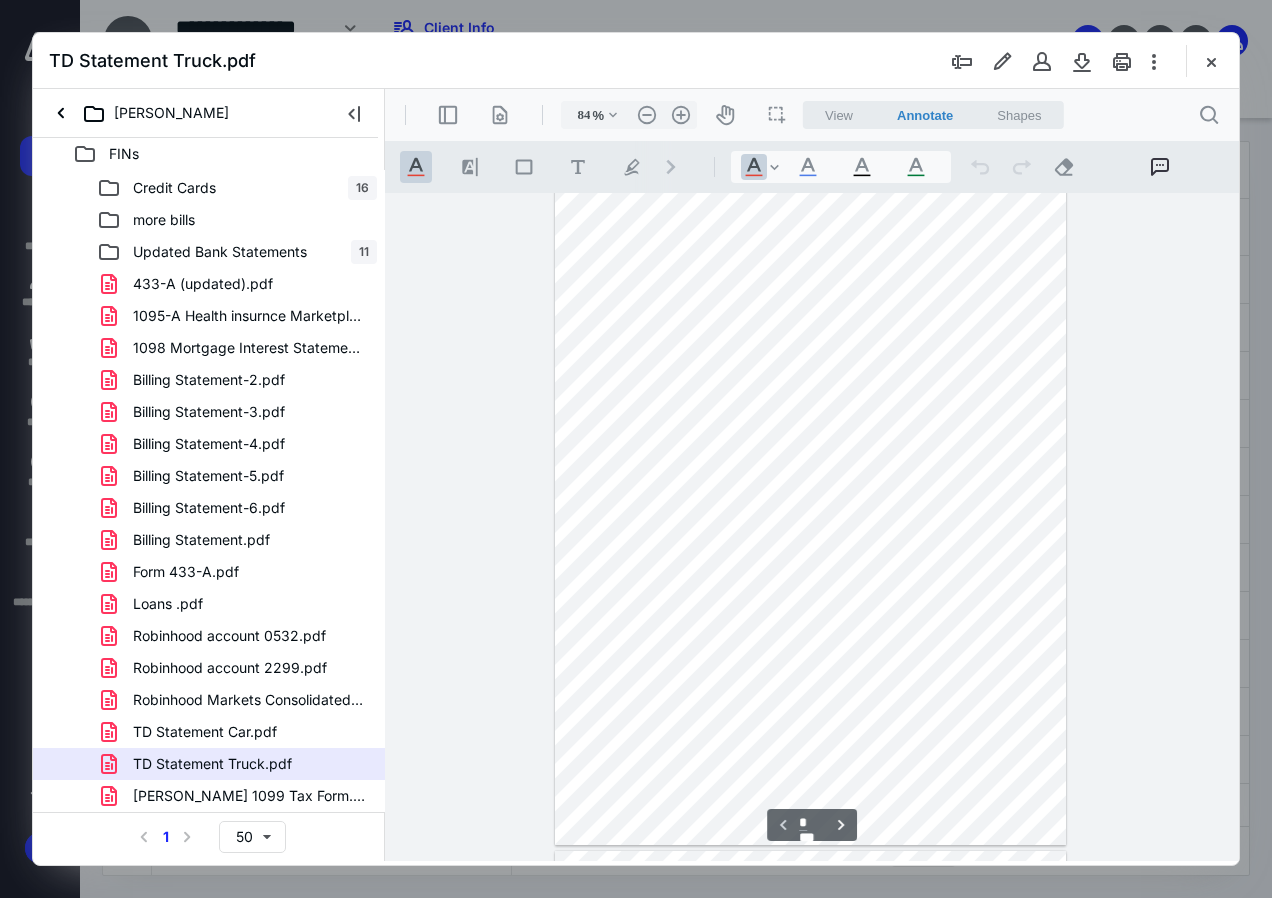 scroll, scrollTop: 0, scrollLeft: 0, axis: both 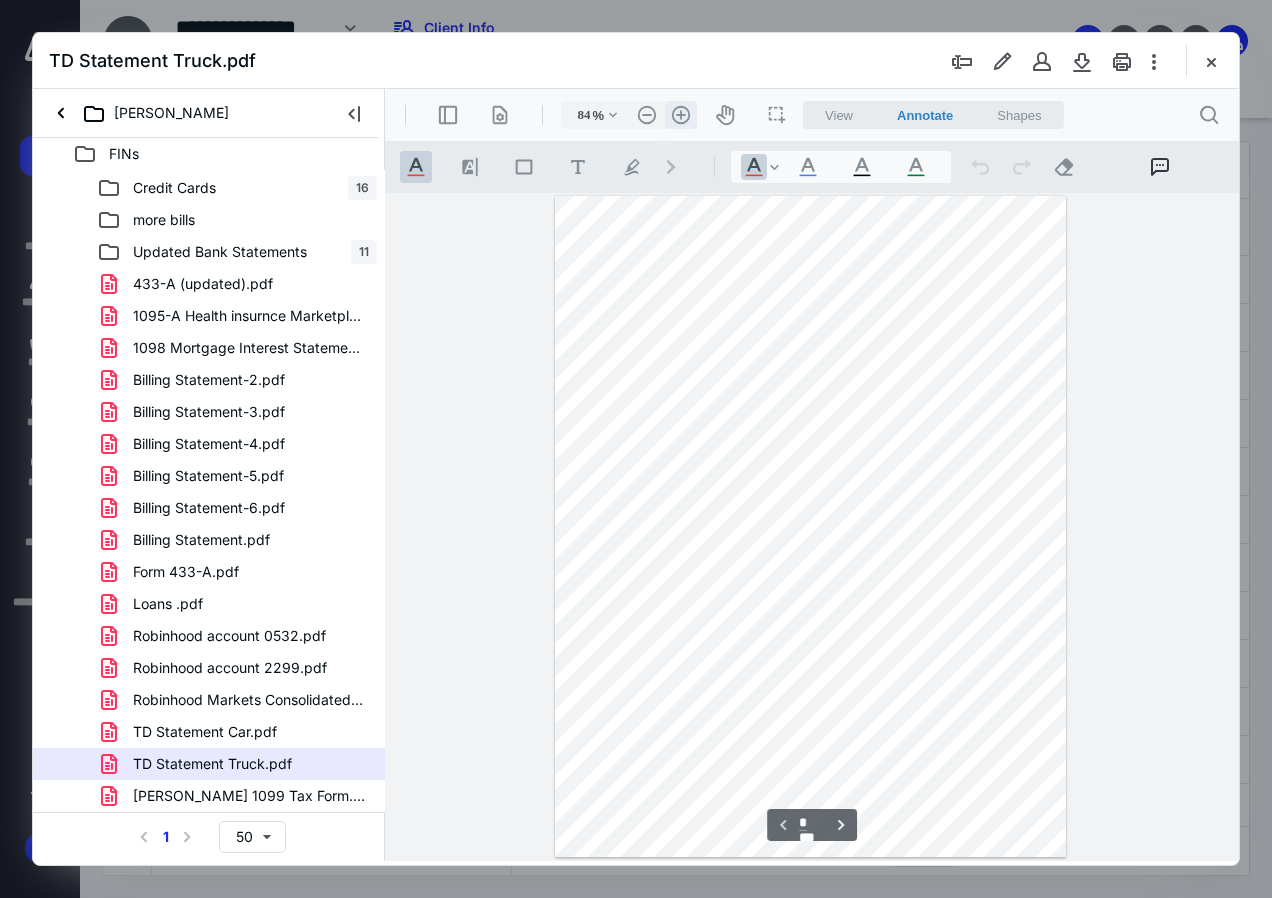 click on ".cls-1{fill:#abb0c4;} icon - header - zoom - in - line" at bounding box center (681, 115) 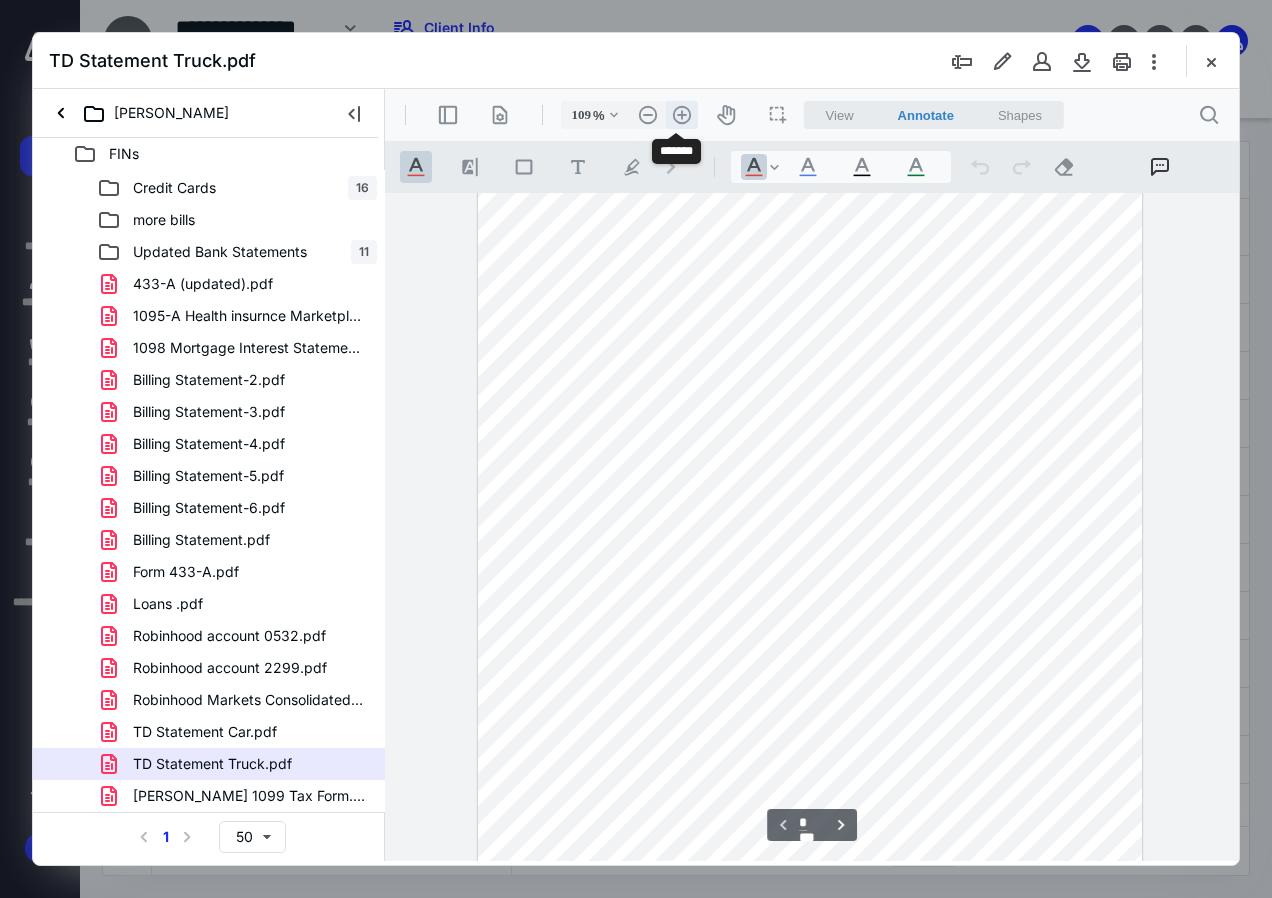 click on ".cls-1{fill:#abb0c4;} icon - header - zoom - in - line" at bounding box center (682, 115) 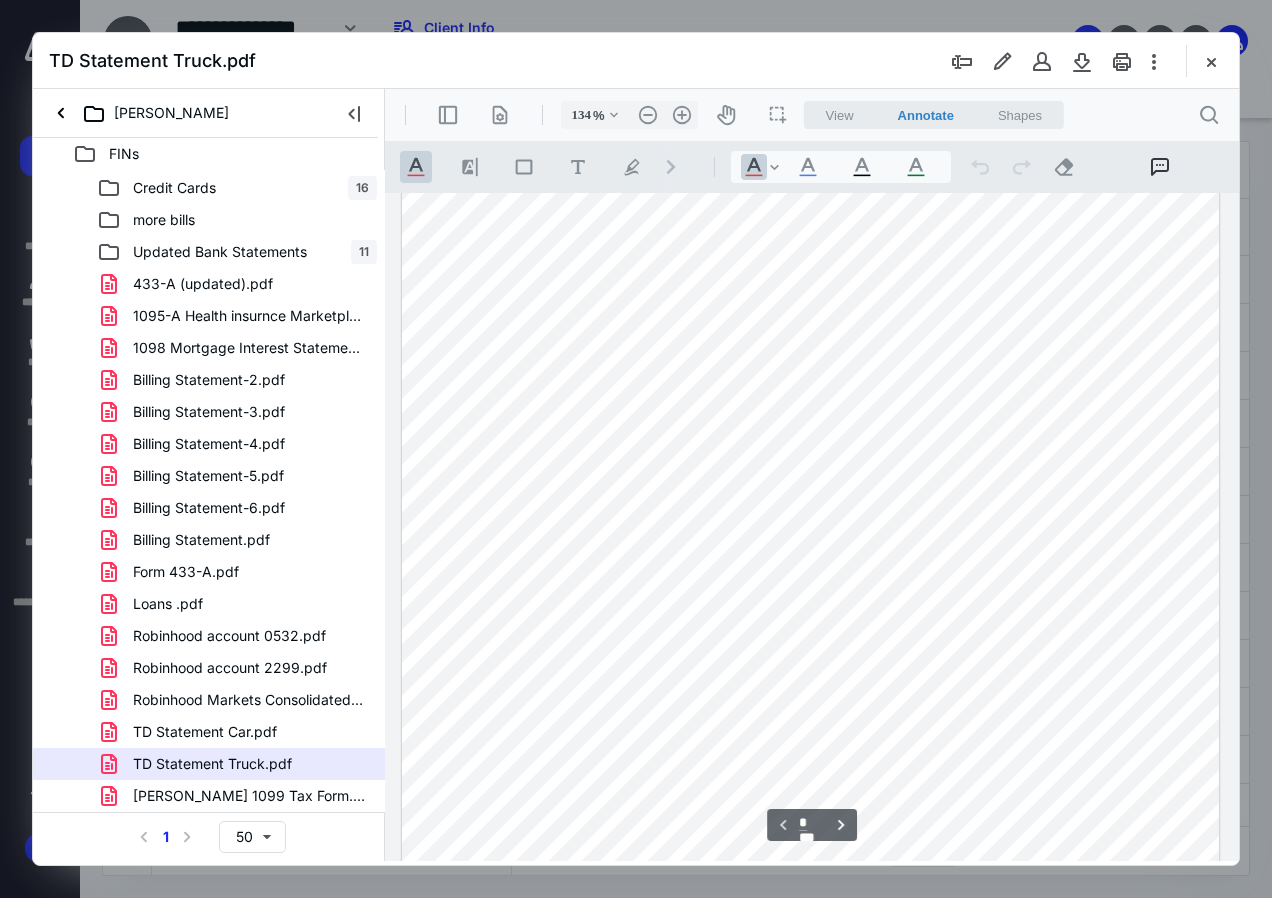 scroll, scrollTop: 0, scrollLeft: 0, axis: both 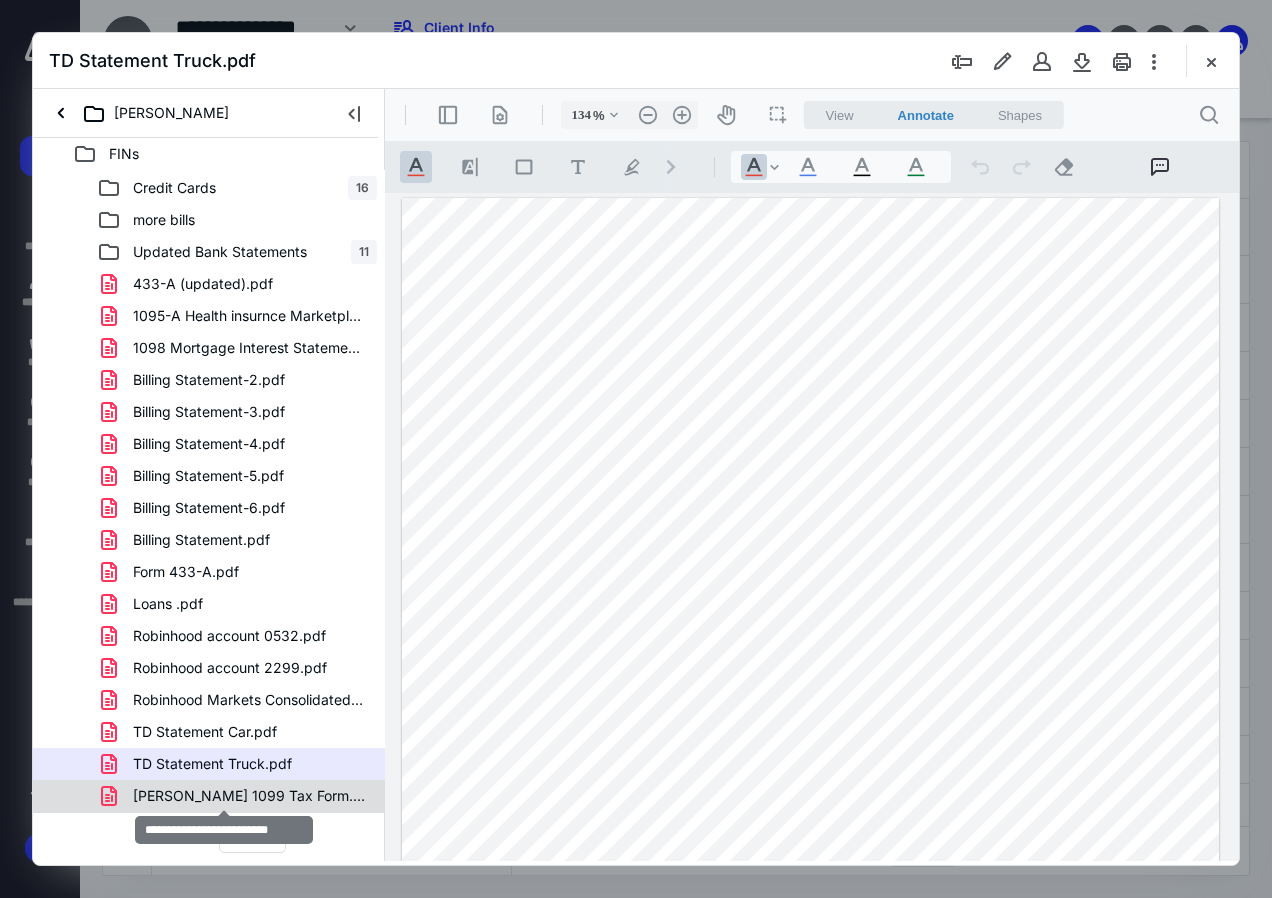 click on "W.White 1099 Tax Form.pdf" at bounding box center [249, 796] 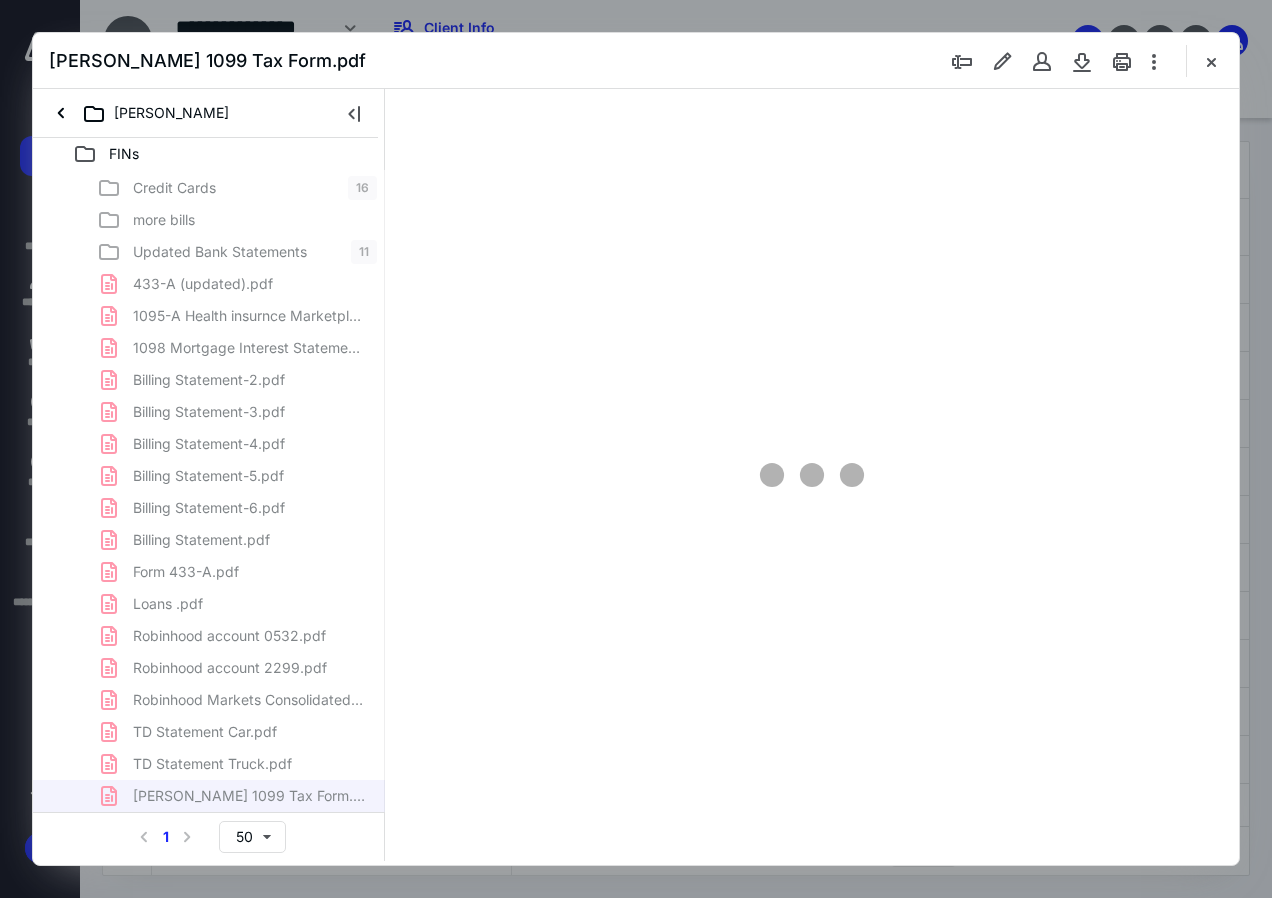 type on "80" 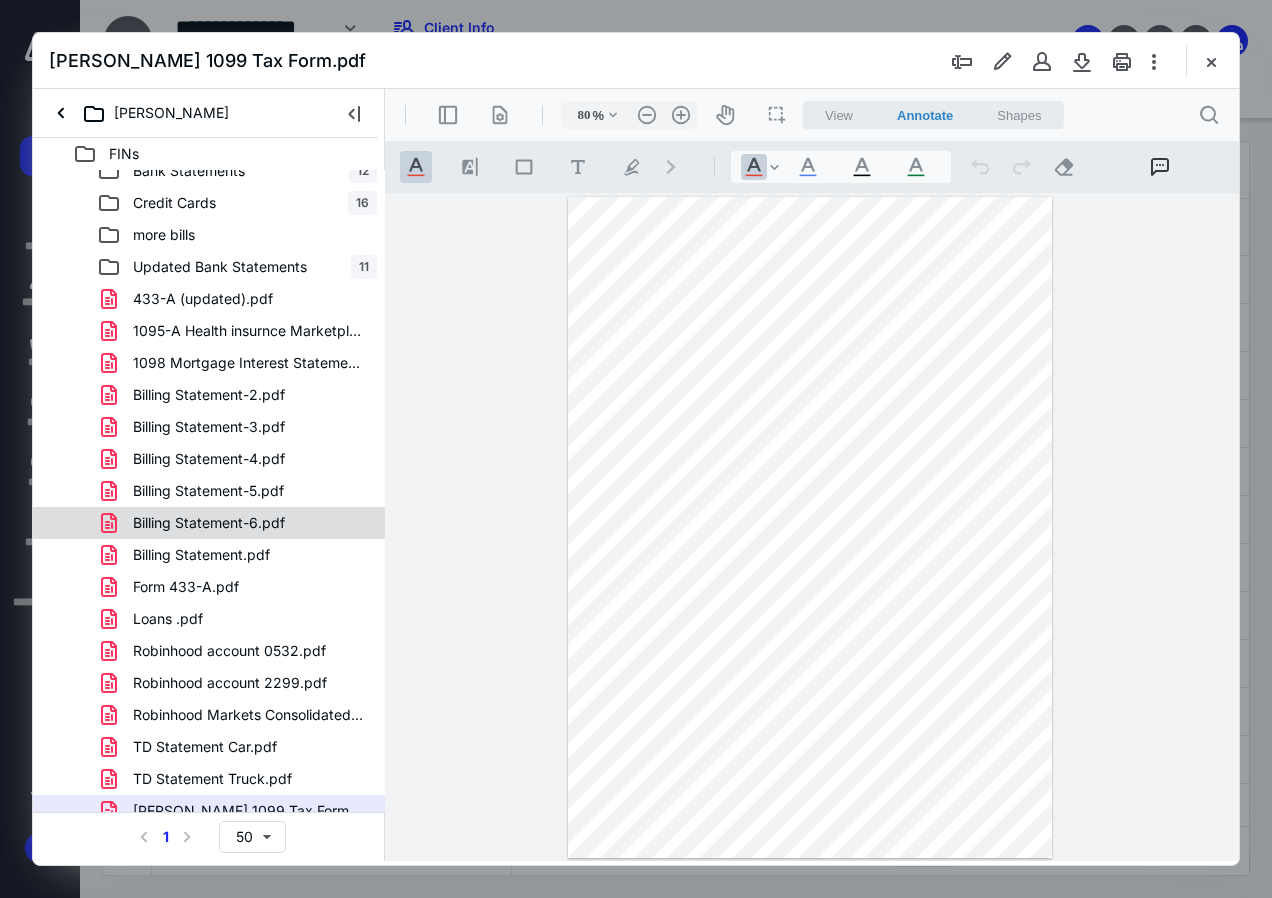 scroll, scrollTop: 0, scrollLeft: 0, axis: both 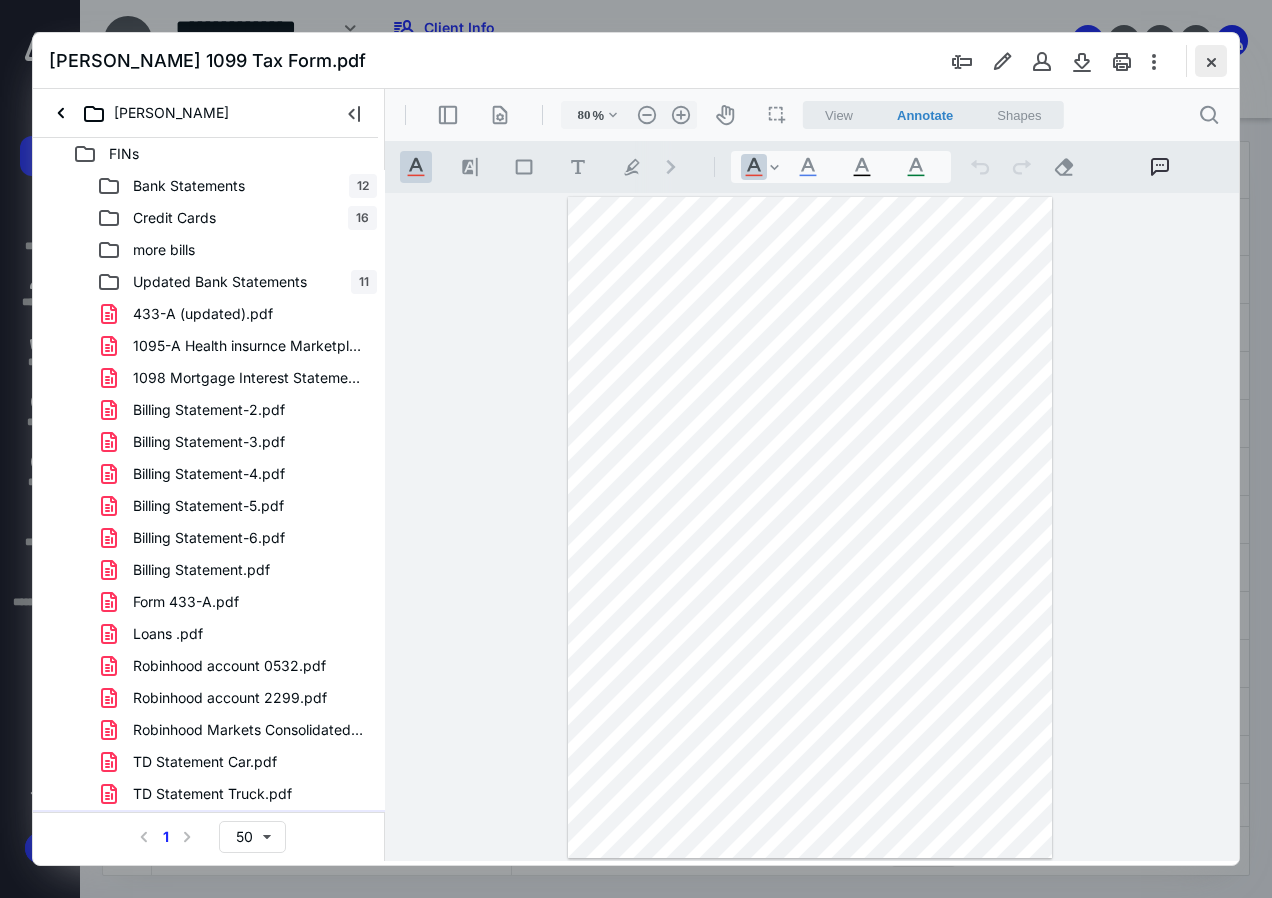 click at bounding box center (1211, 61) 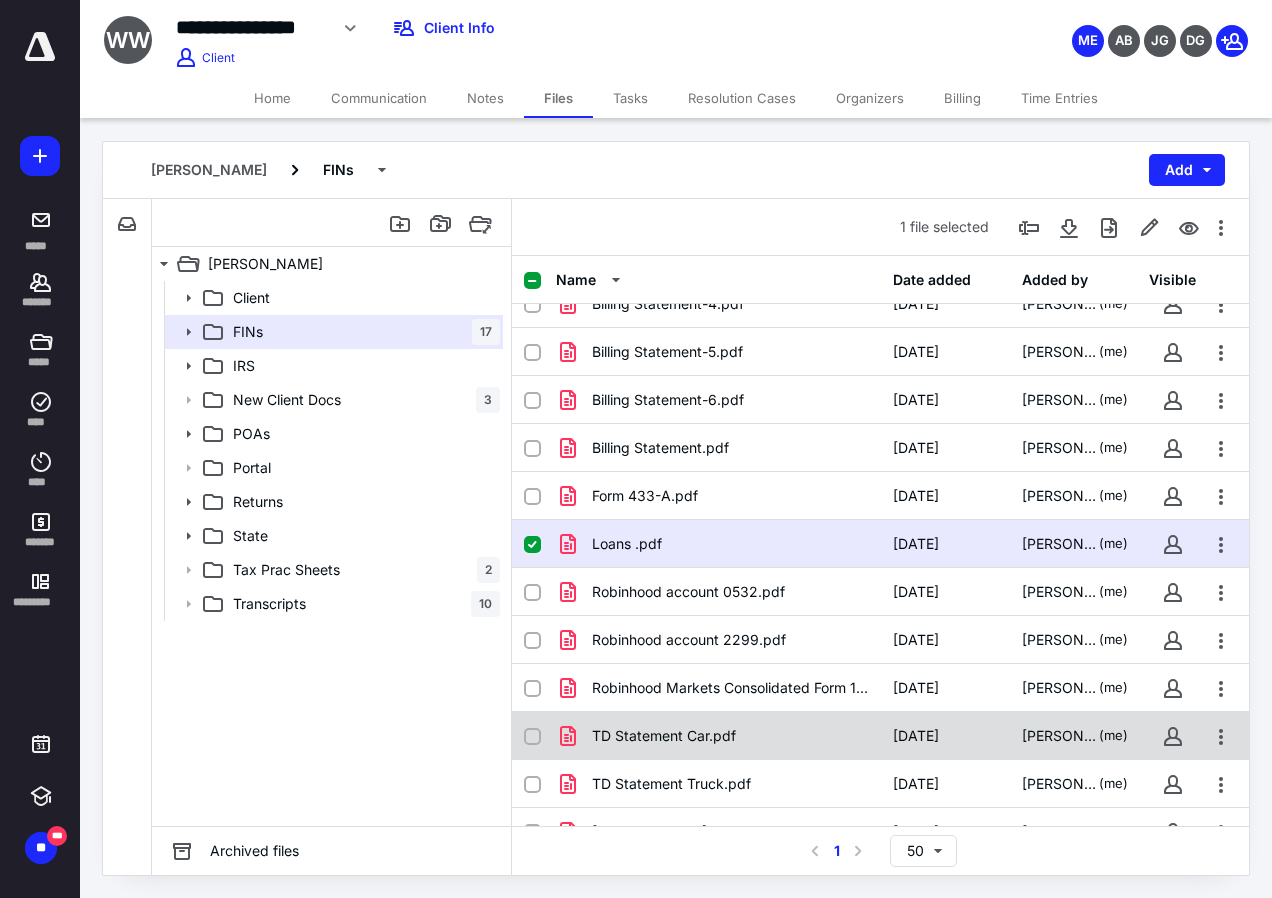 scroll, scrollTop: 486, scrollLeft: 0, axis: vertical 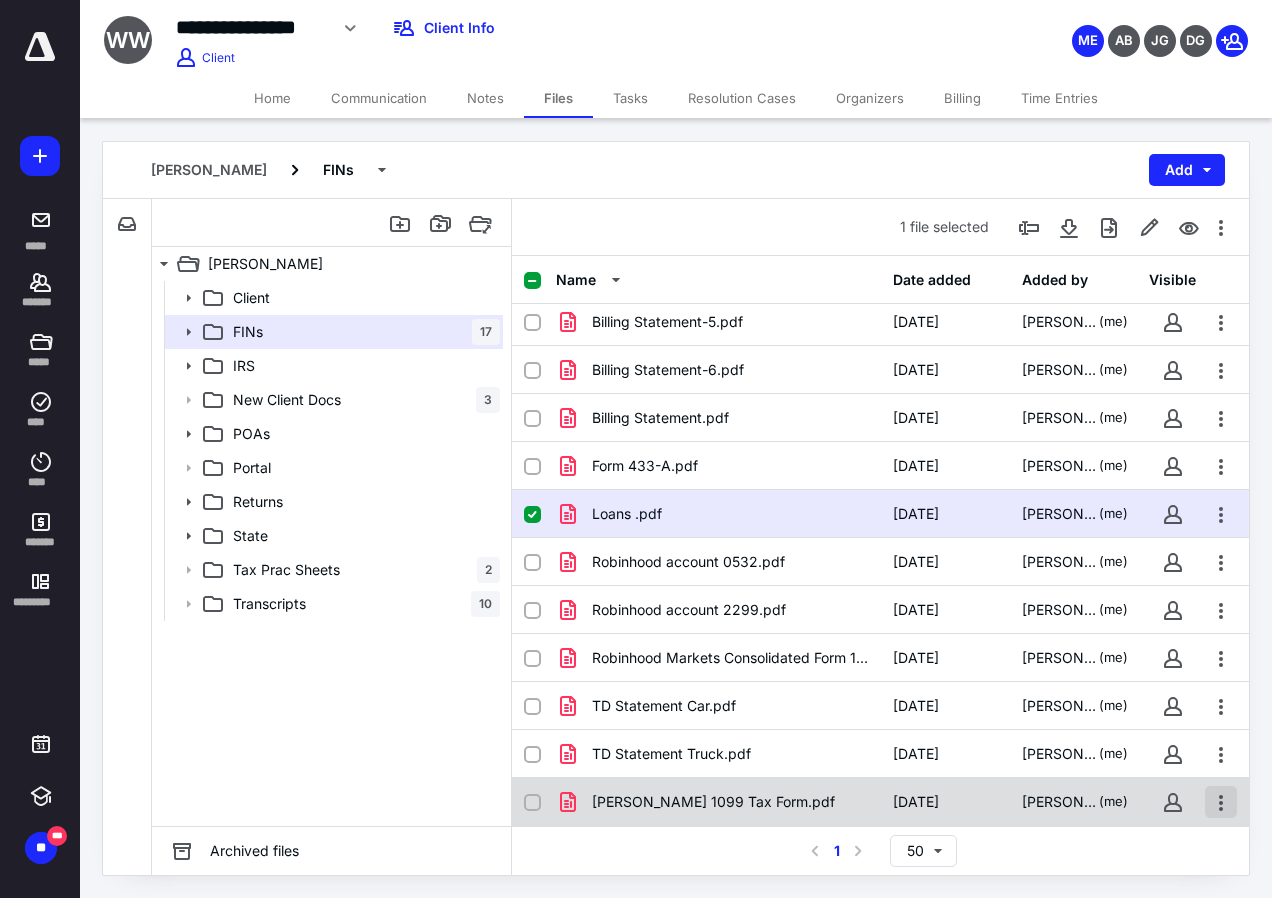 click at bounding box center (1221, 802) 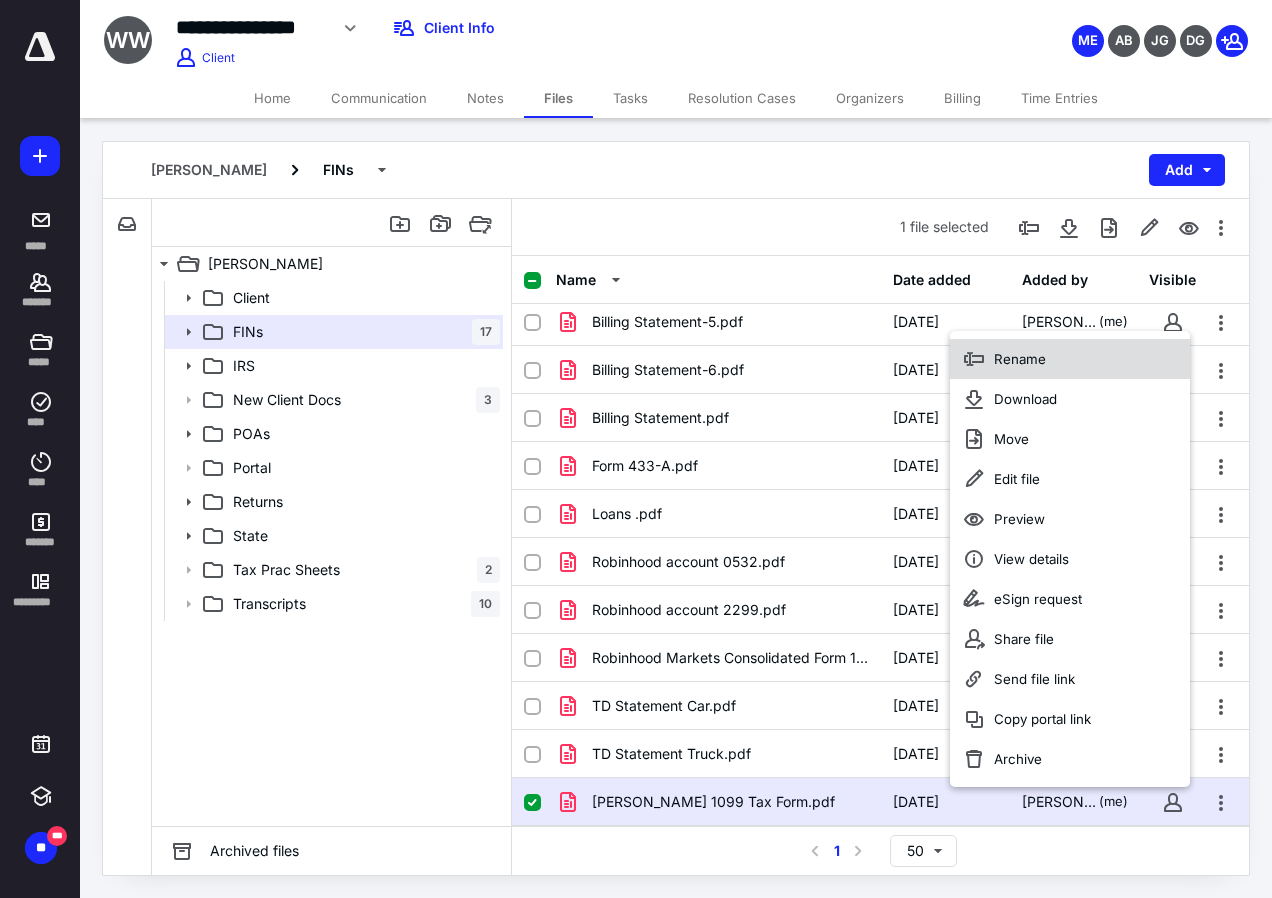 click on "Rename" at bounding box center (1070, 359) 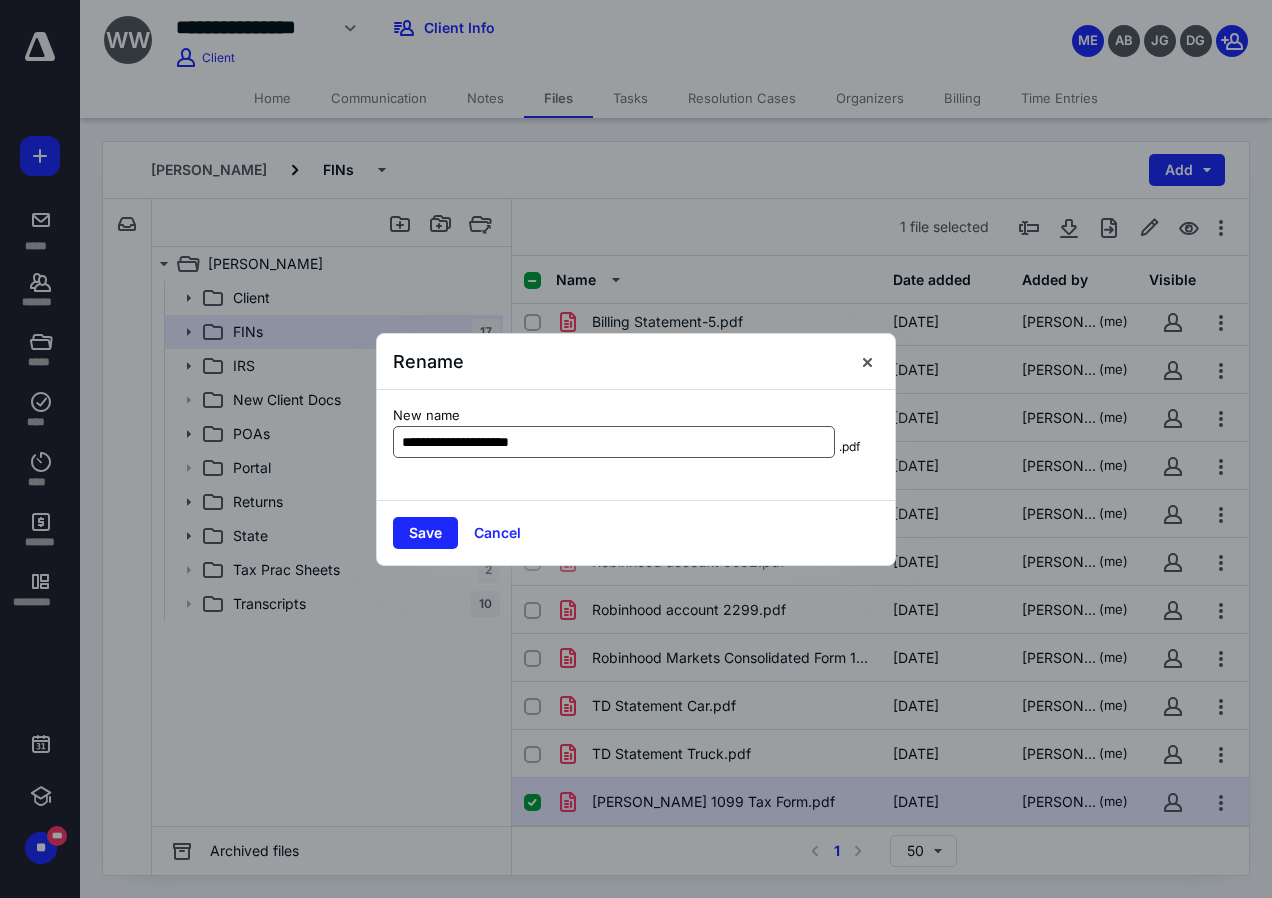 click on "**********" at bounding box center [614, 442] 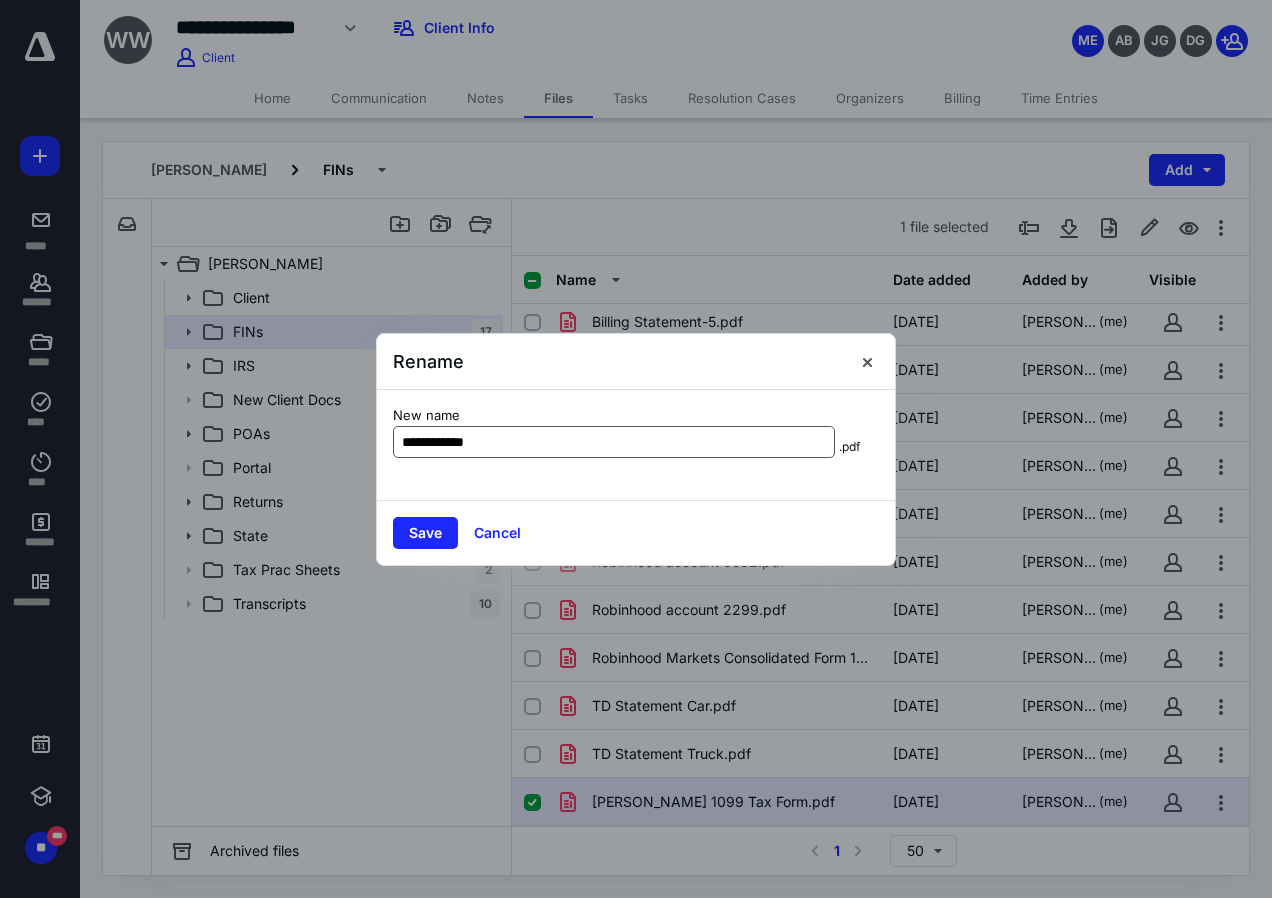 click on "**********" at bounding box center (614, 442) 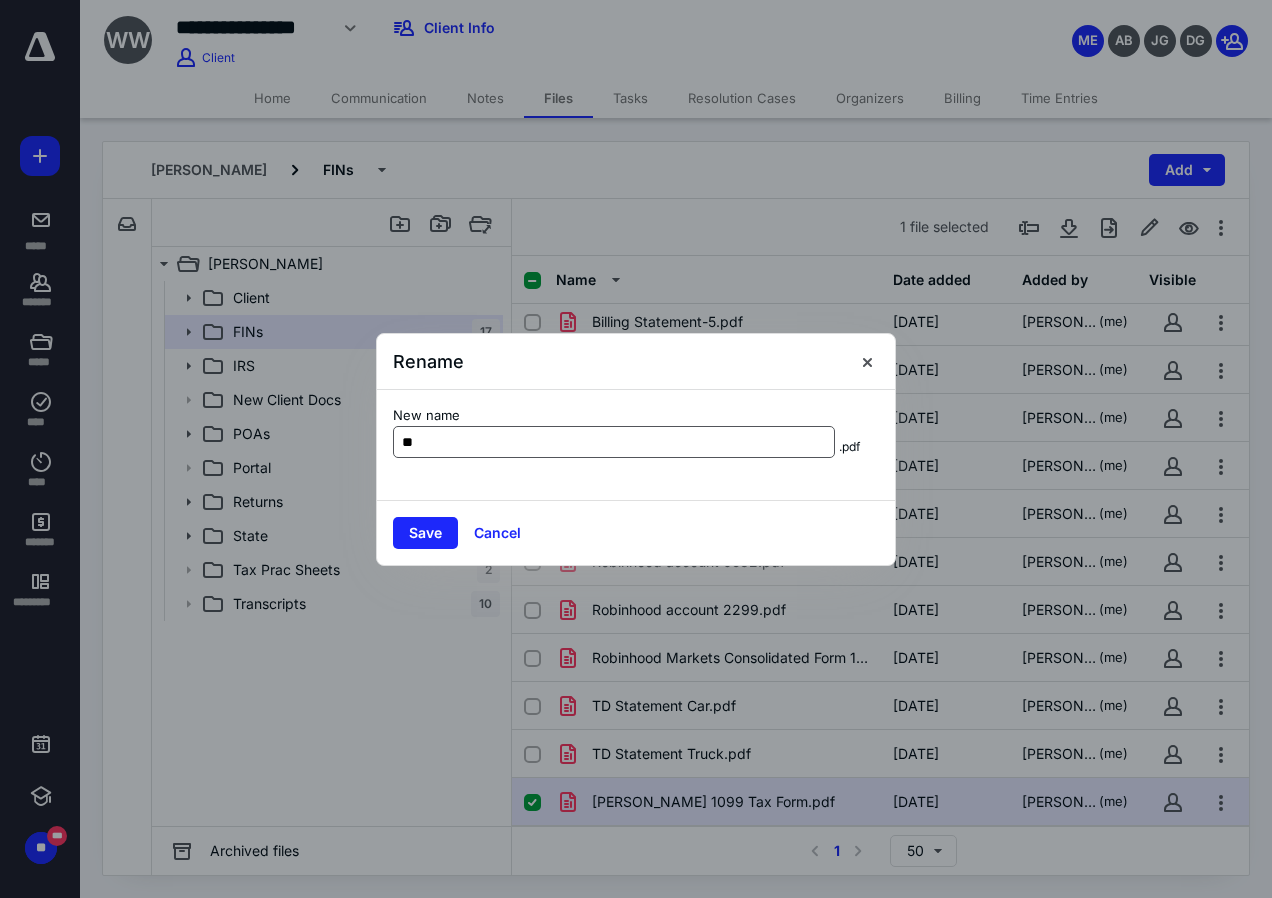 type on "*" 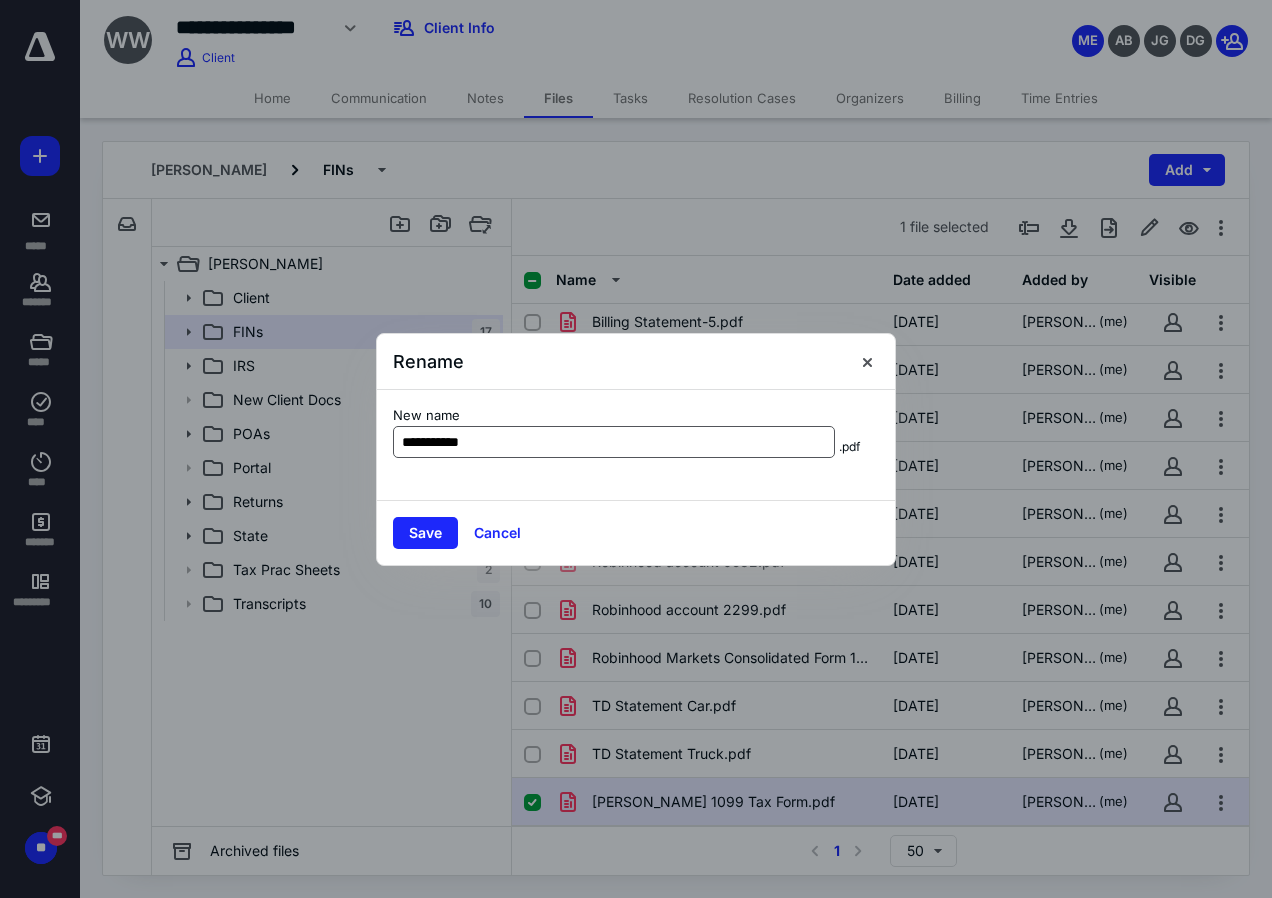 type on "**********" 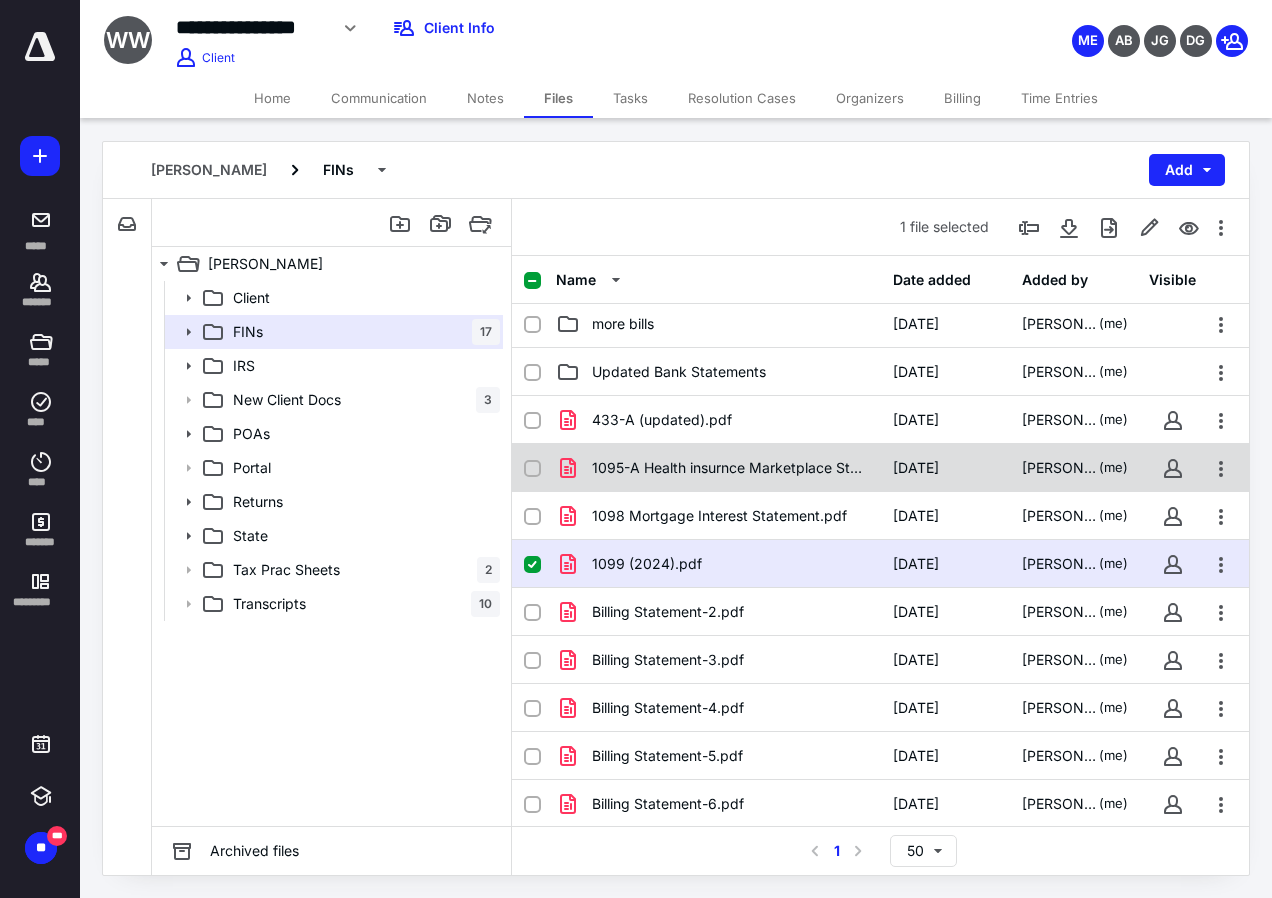 scroll, scrollTop: 0, scrollLeft: 0, axis: both 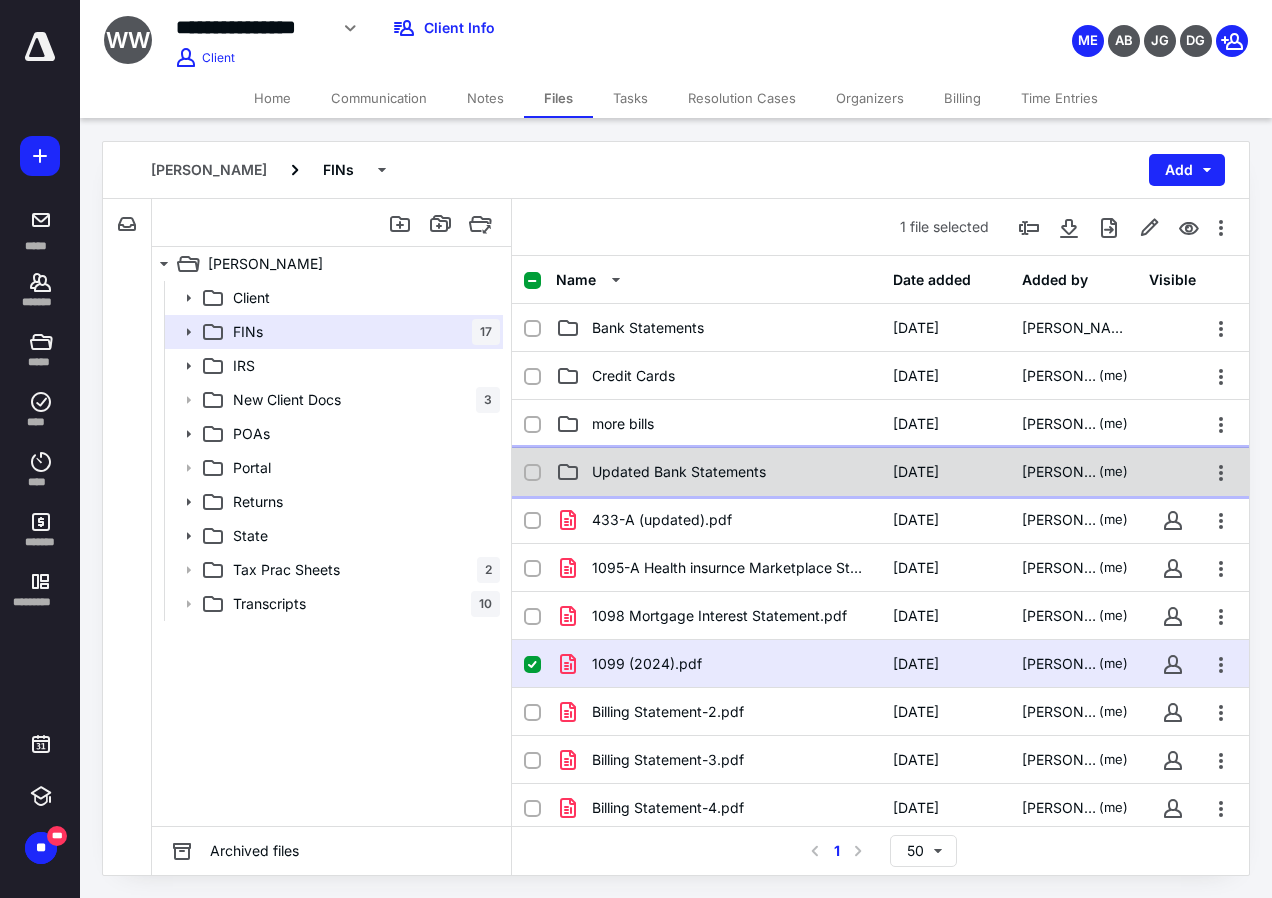 click on "Updated Bank Statements" at bounding box center [718, 472] 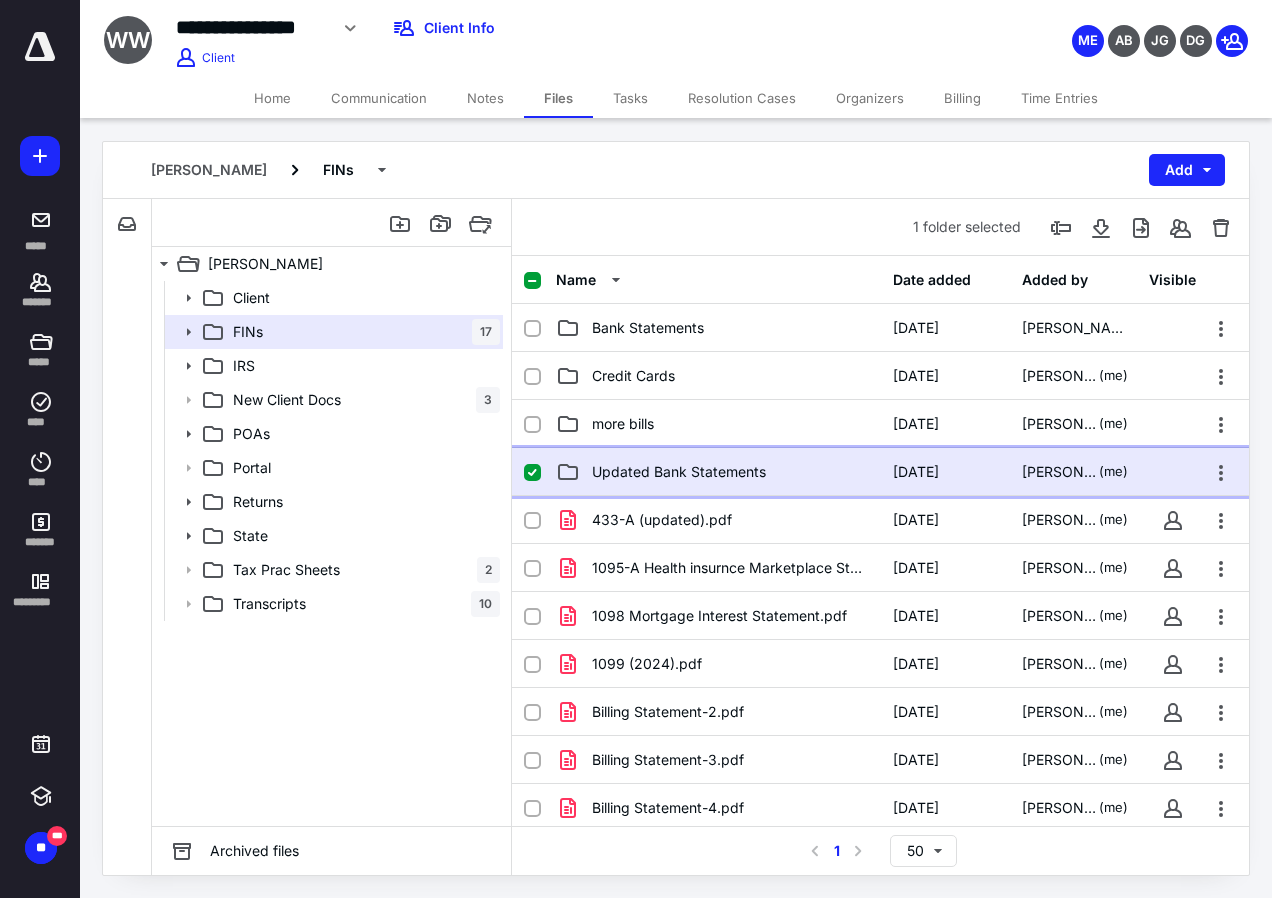 click on "Updated Bank Statements" at bounding box center (718, 472) 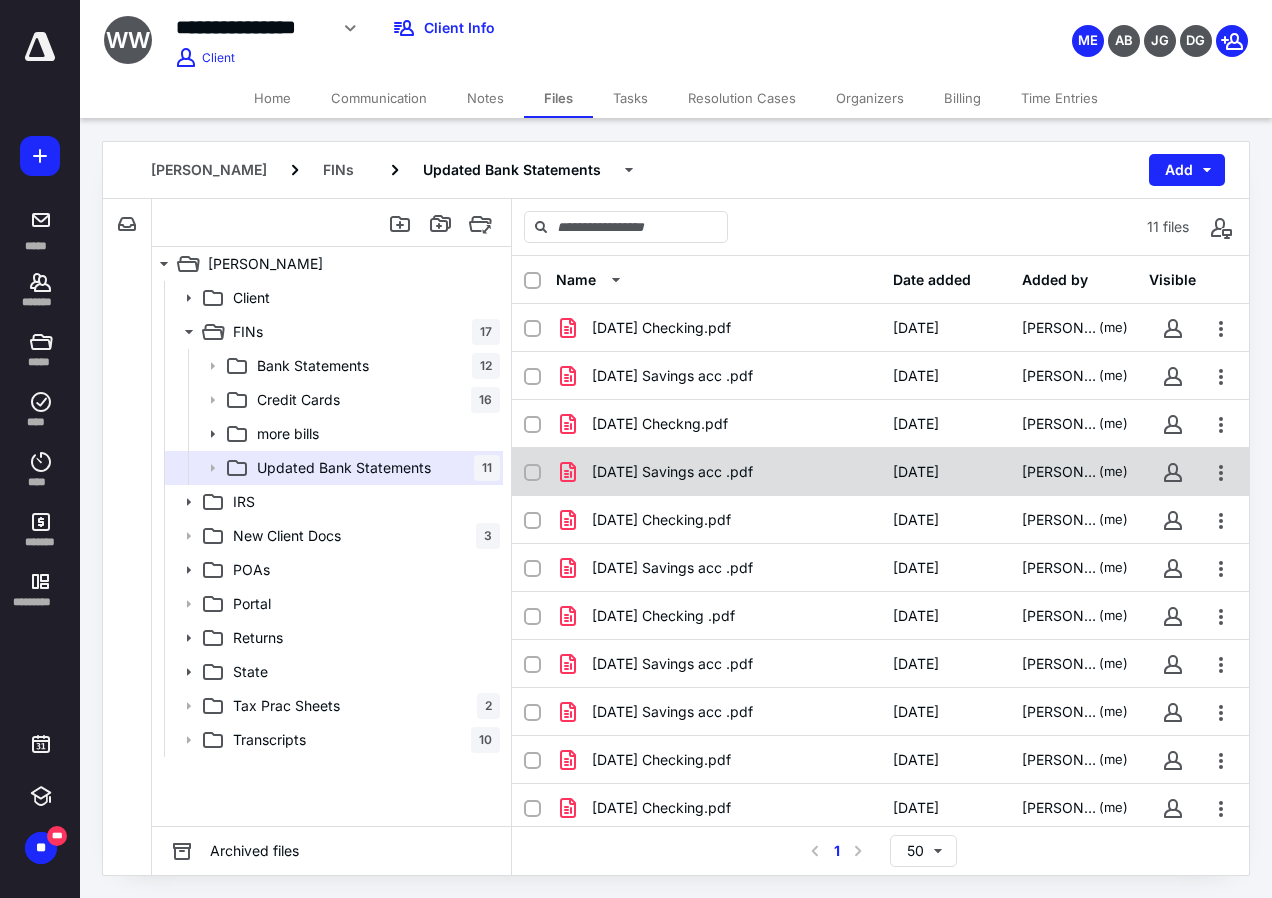scroll, scrollTop: 6, scrollLeft: 0, axis: vertical 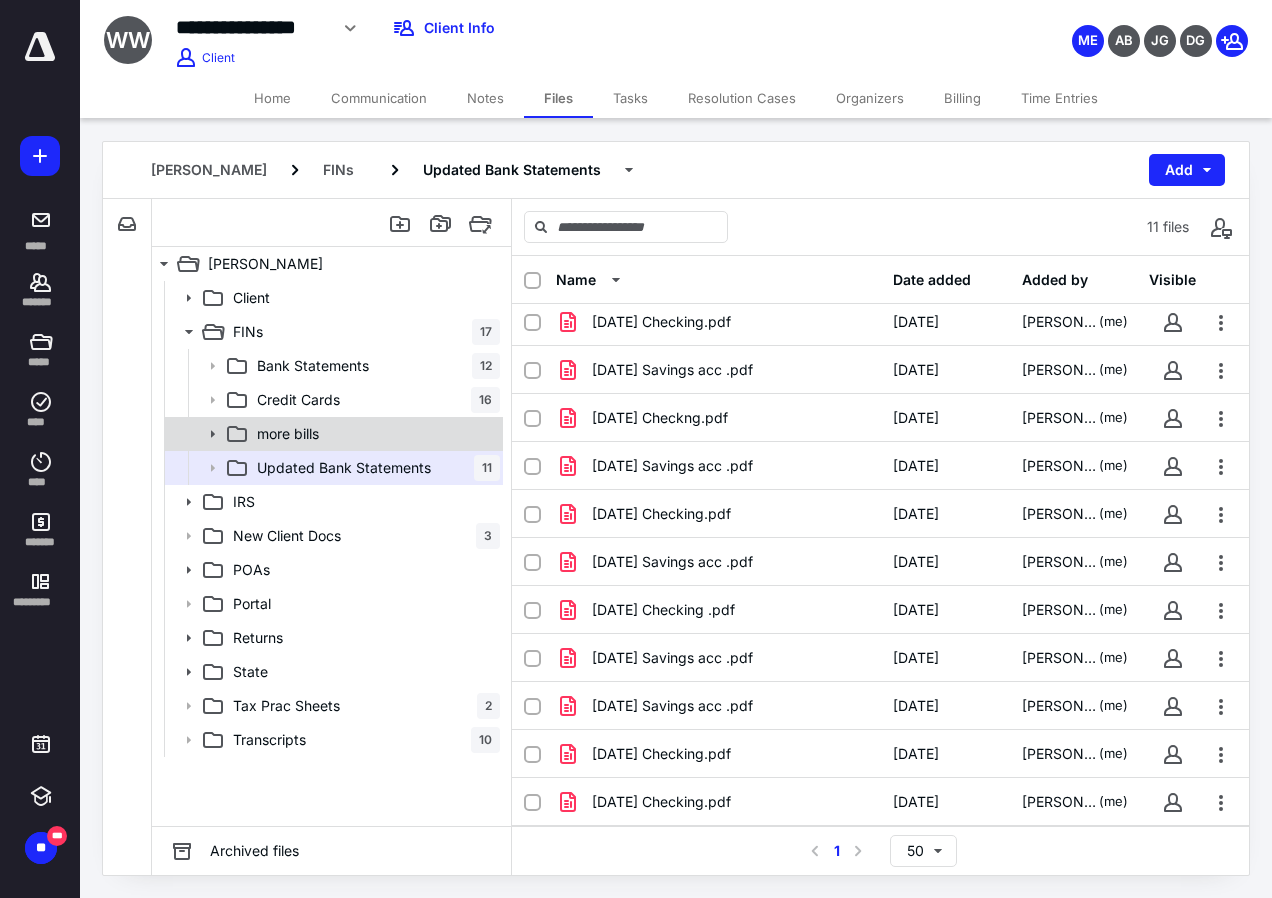 click on "more bills" at bounding box center [332, 434] 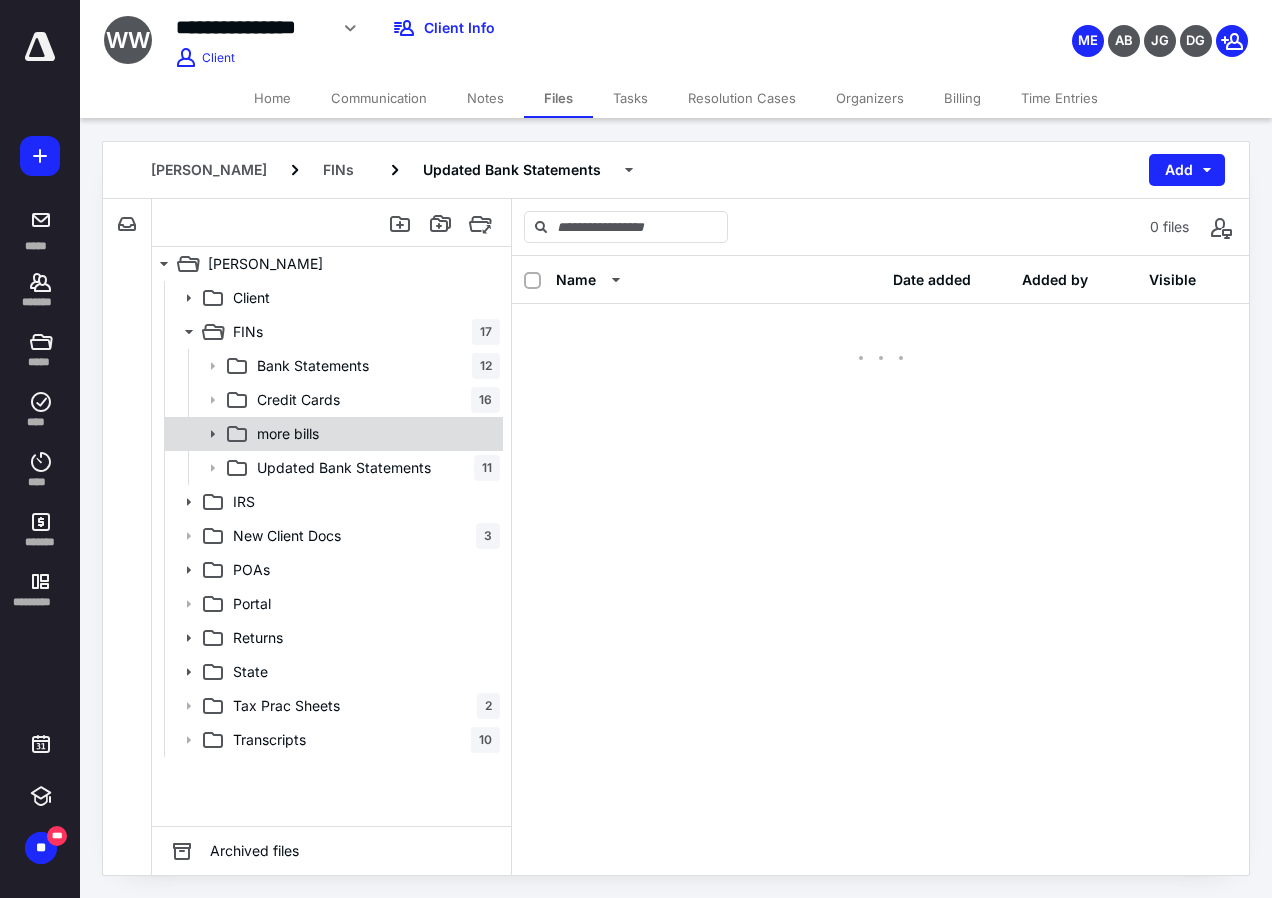 scroll, scrollTop: 0, scrollLeft: 0, axis: both 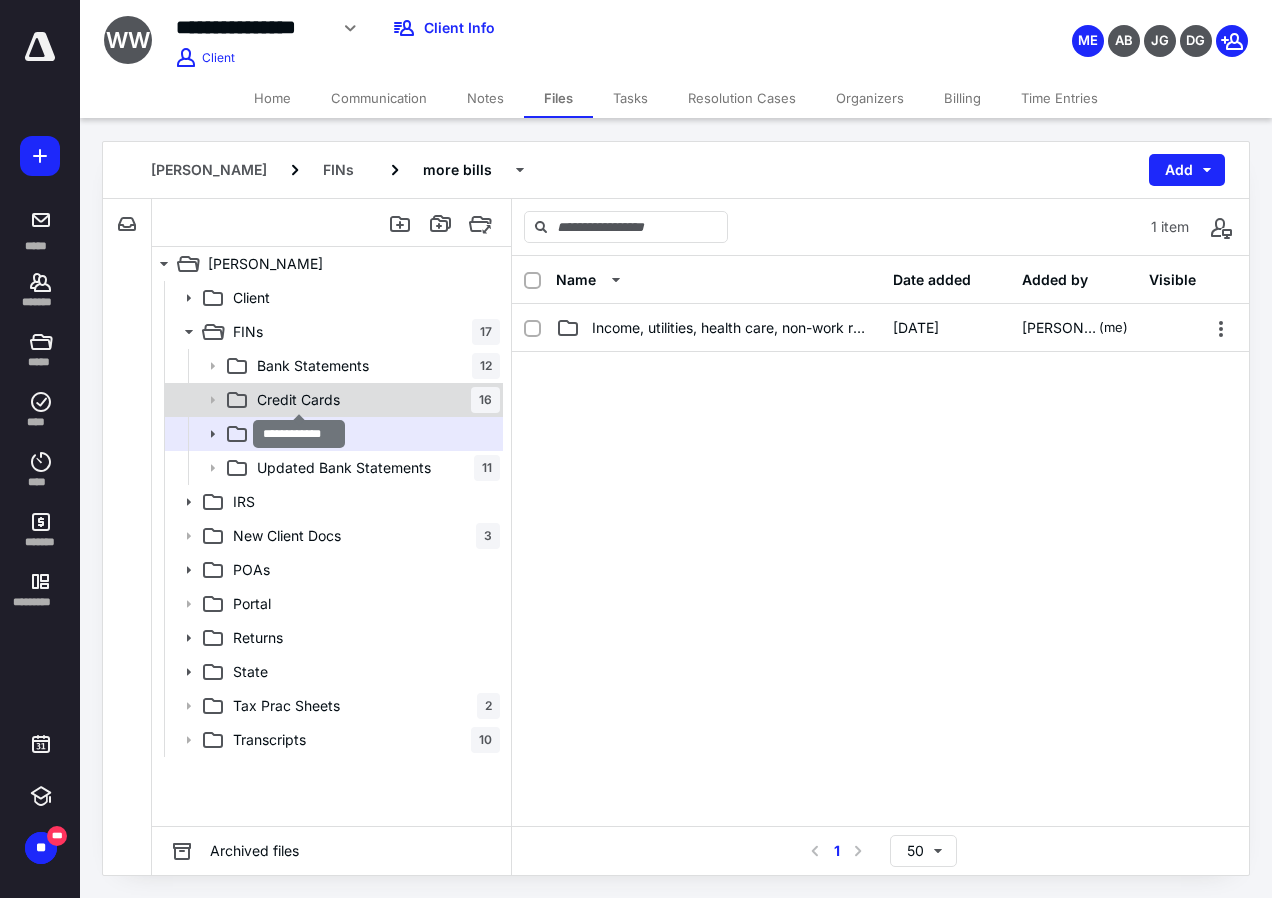 click on "Credit Cards" at bounding box center (298, 400) 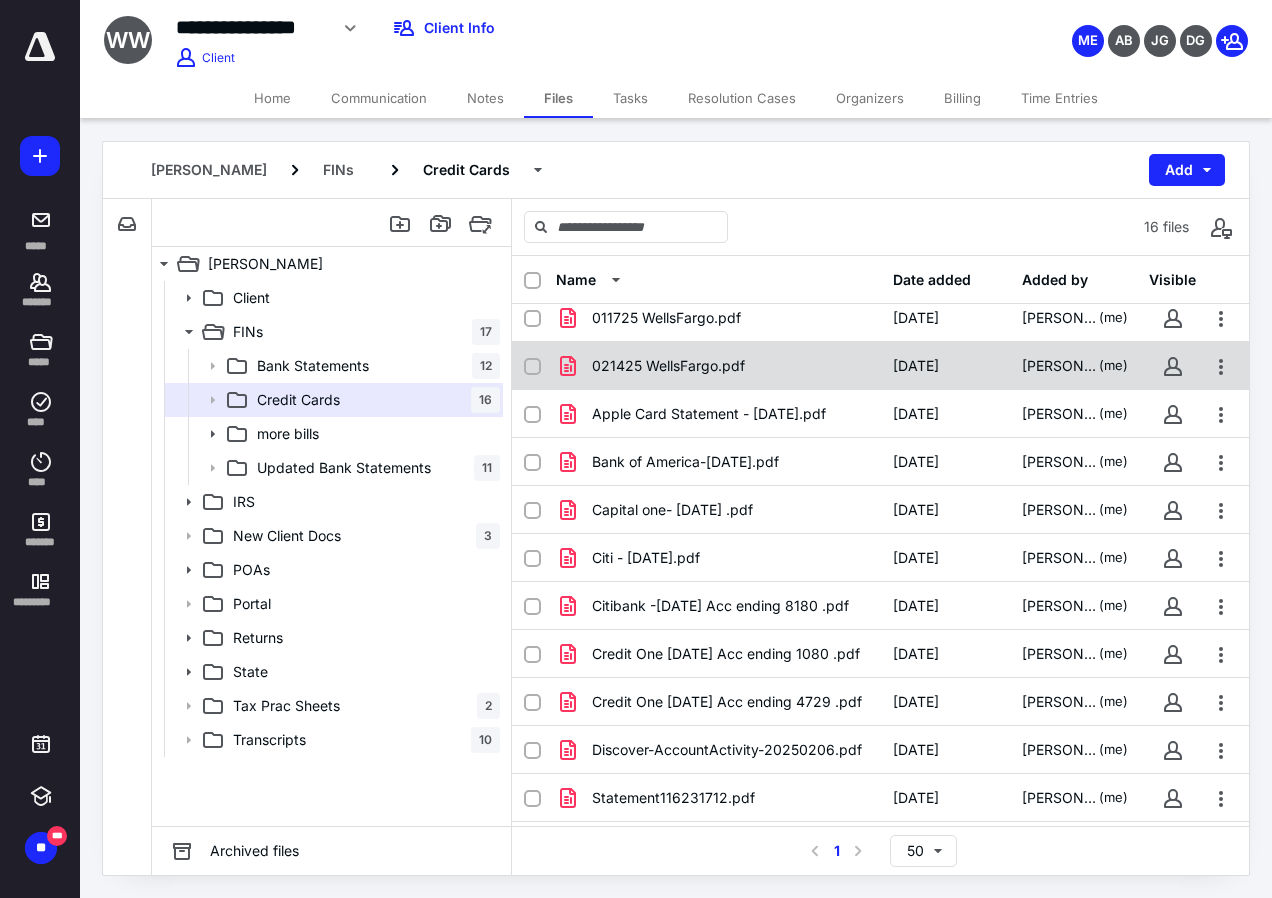 scroll, scrollTop: 246, scrollLeft: 0, axis: vertical 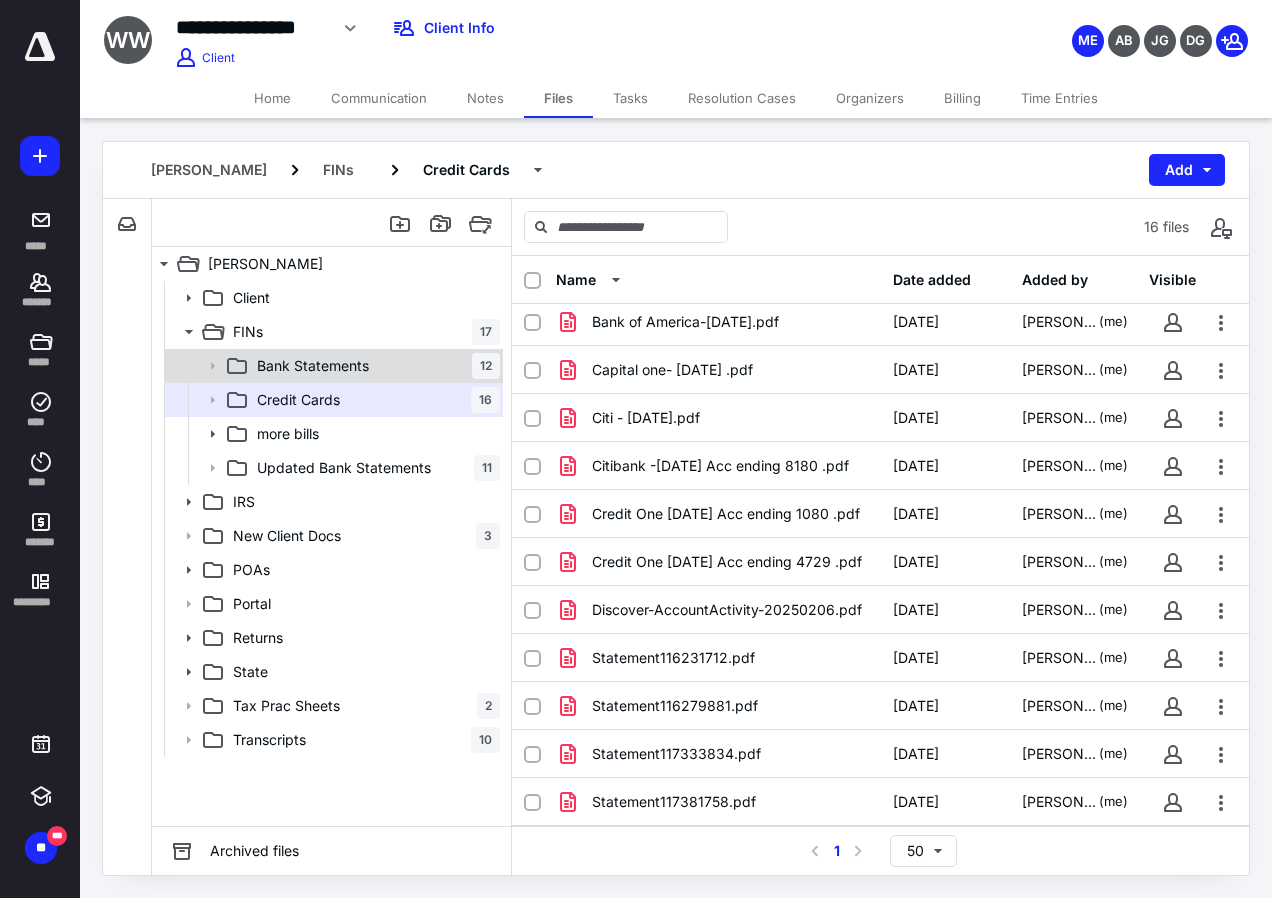 click on "Bank Statements" at bounding box center [313, 366] 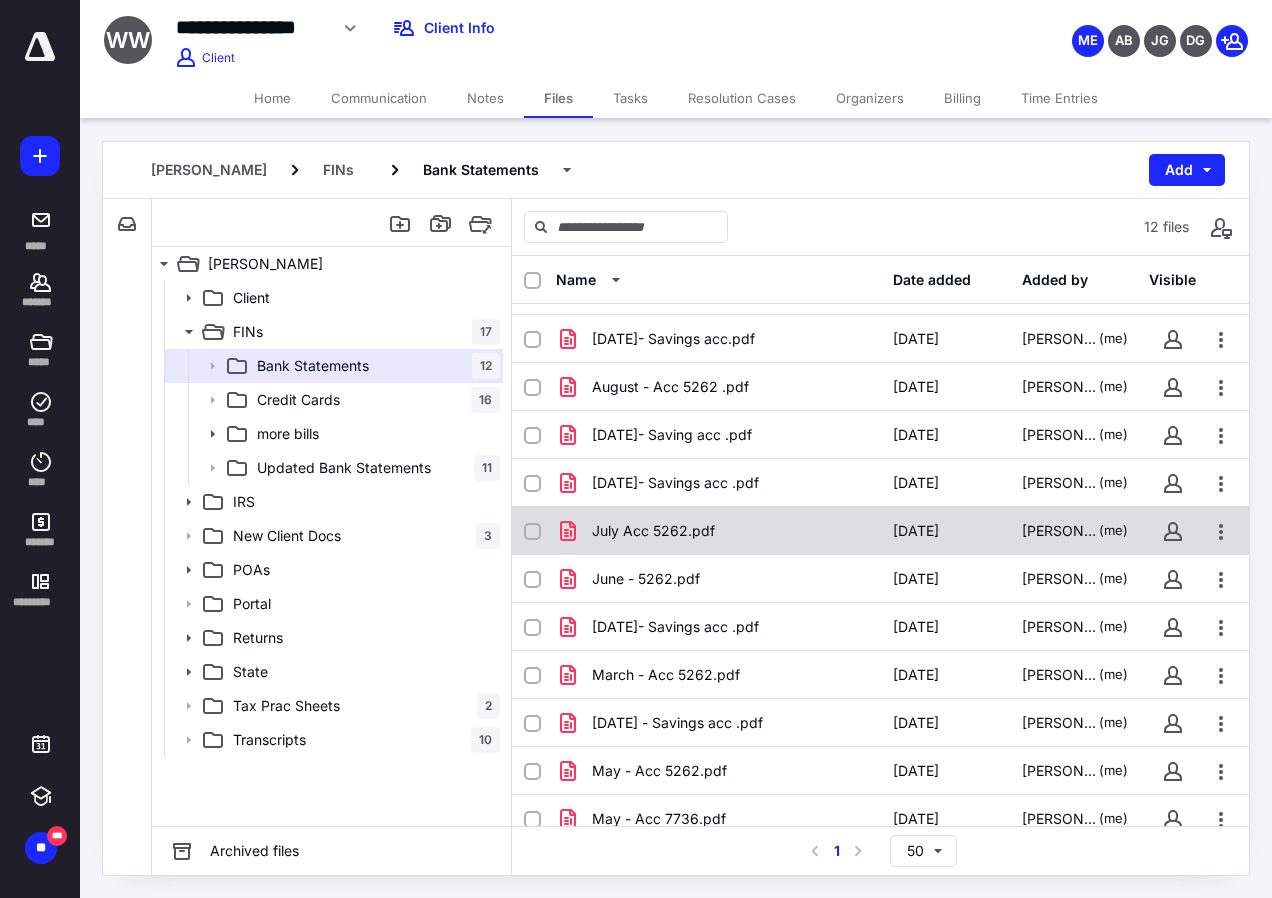 scroll, scrollTop: 54, scrollLeft: 0, axis: vertical 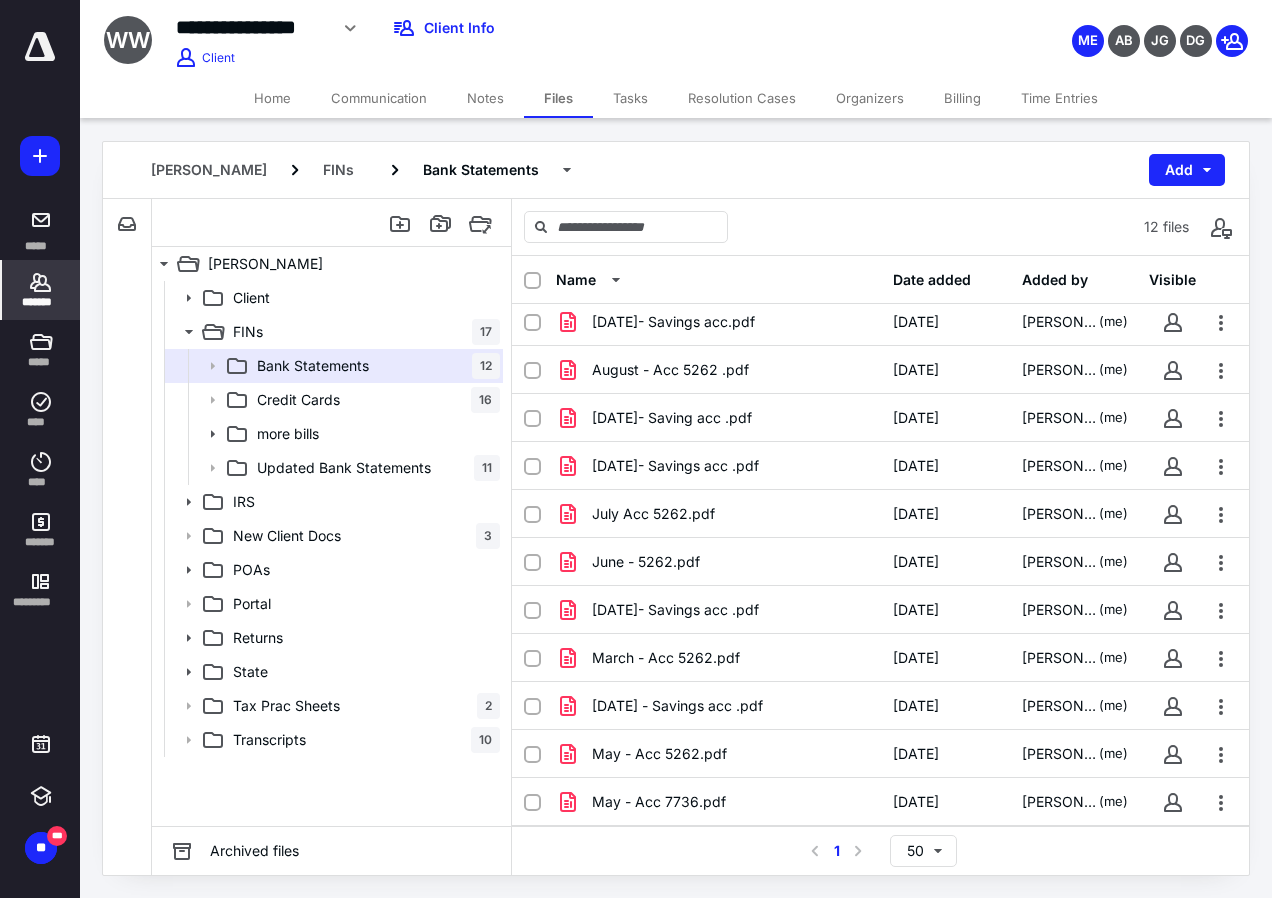 click on "*******" at bounding box center (41, 290) 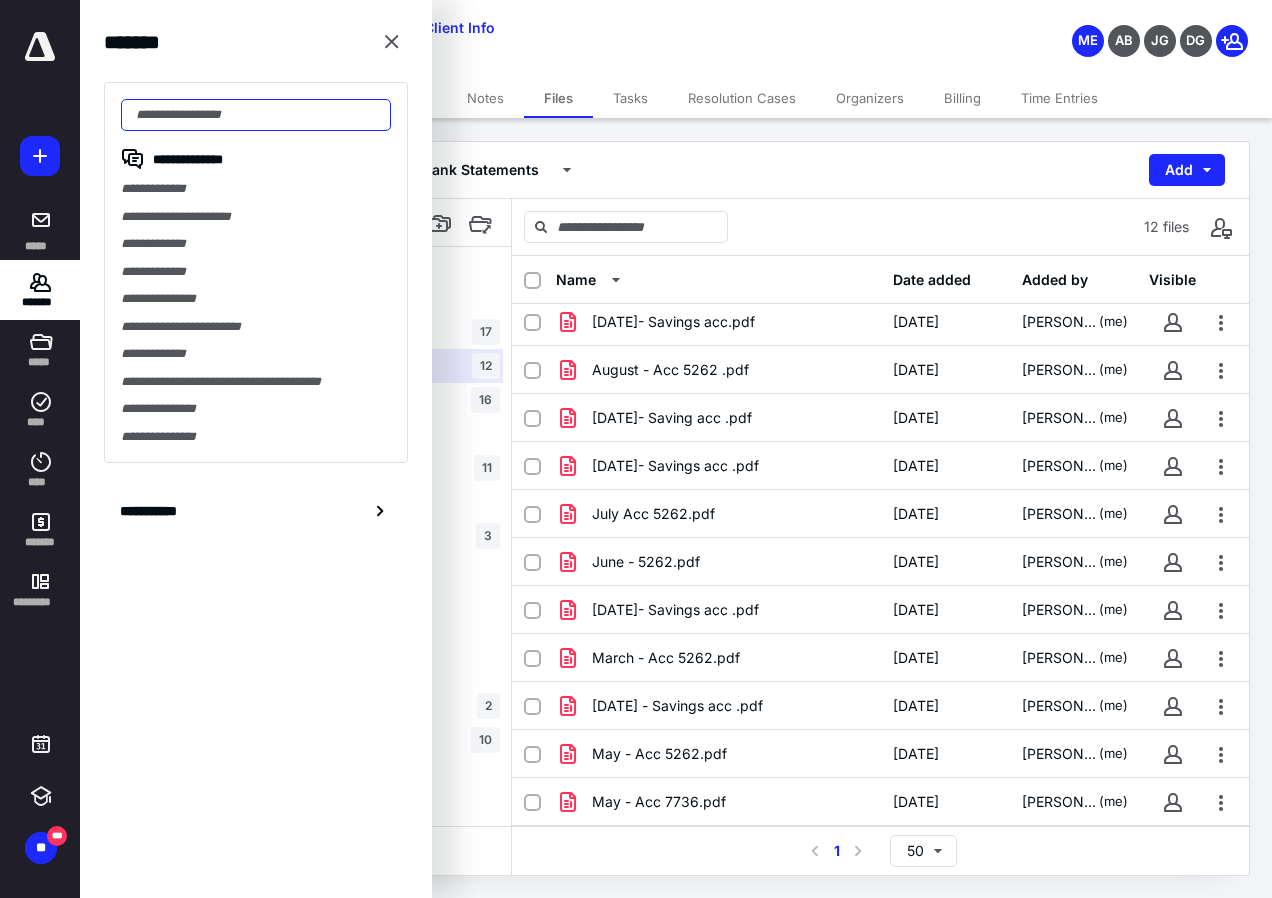 click at bounding box center [256, 115] 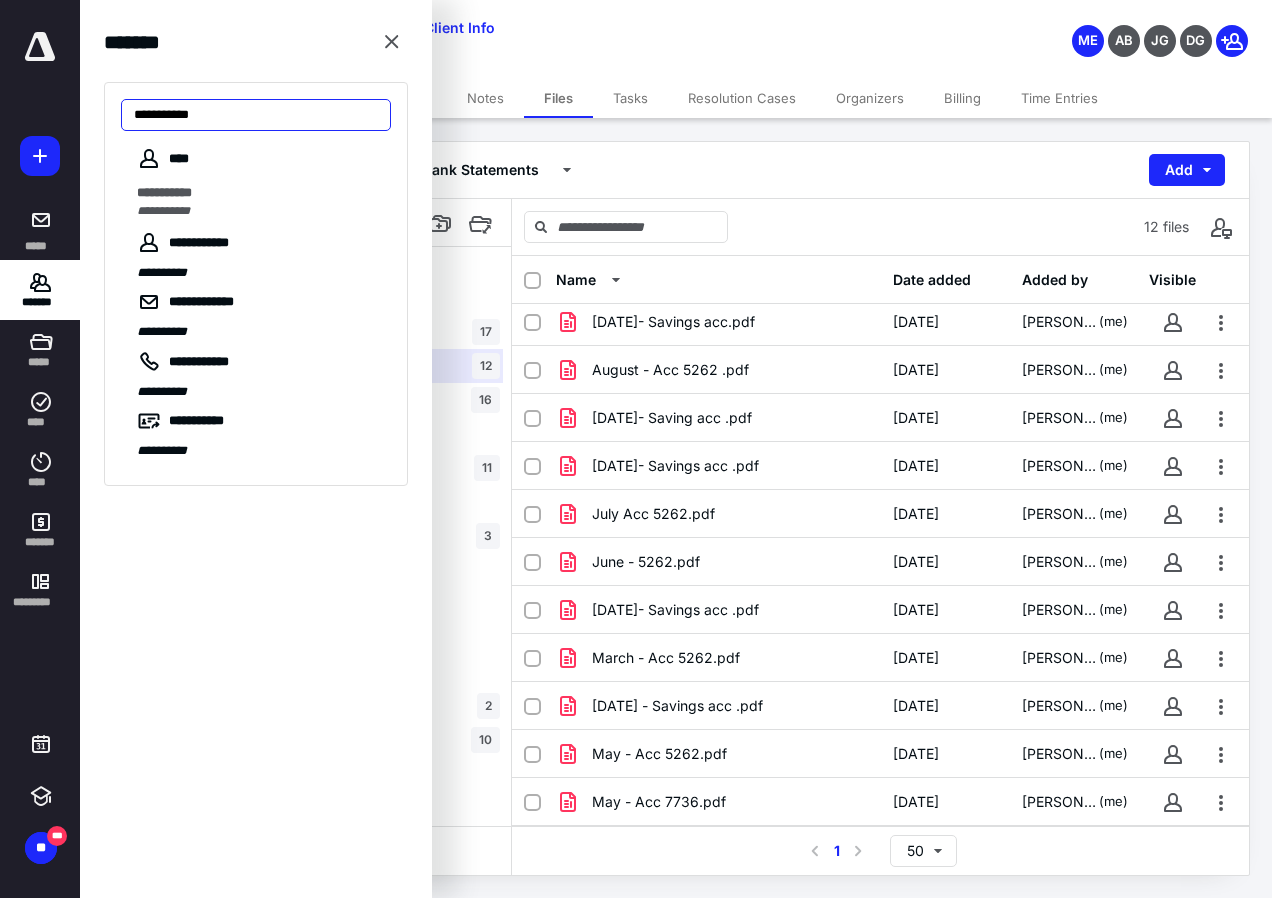 type on "**********" 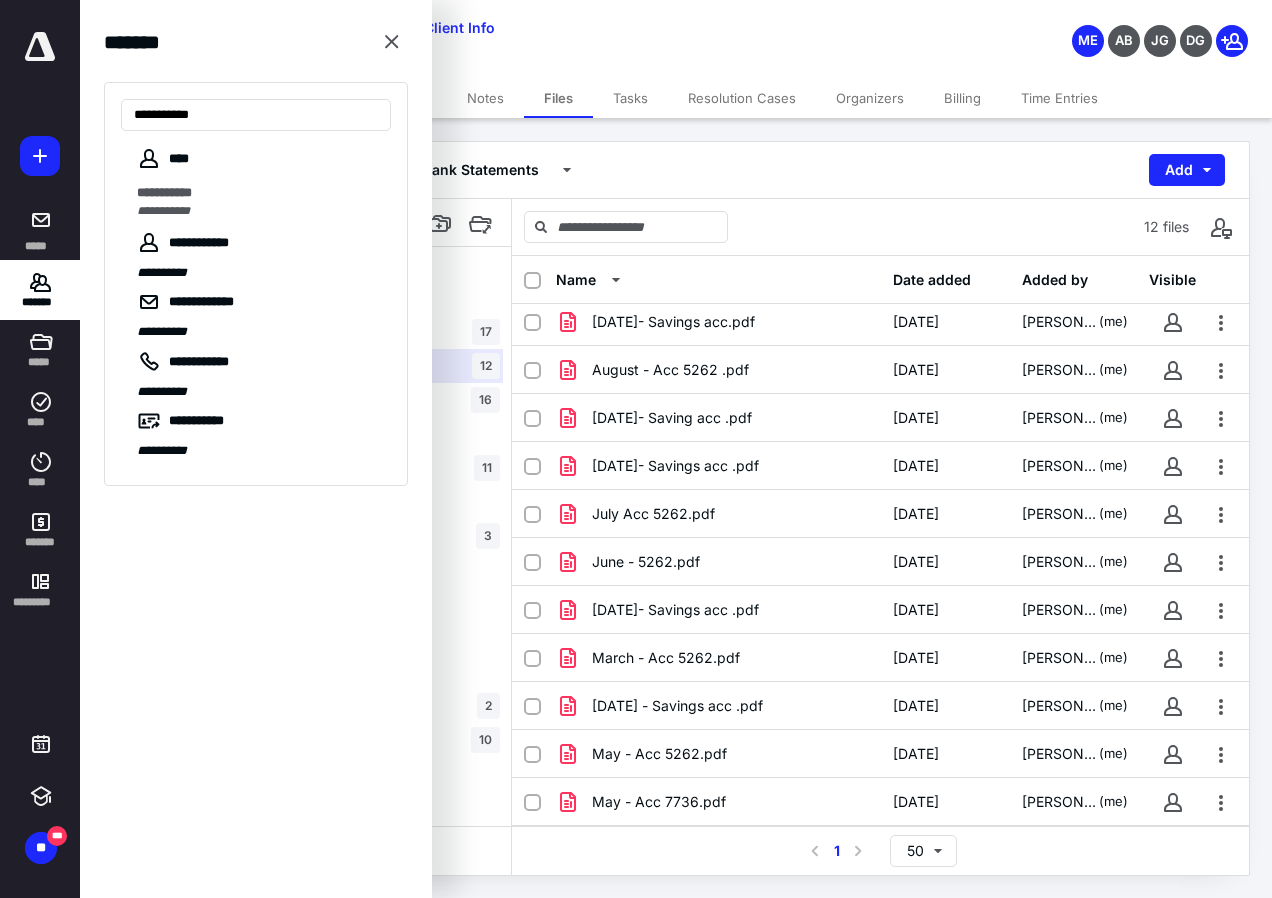 click on "**********" at bounding box center [258, 211] 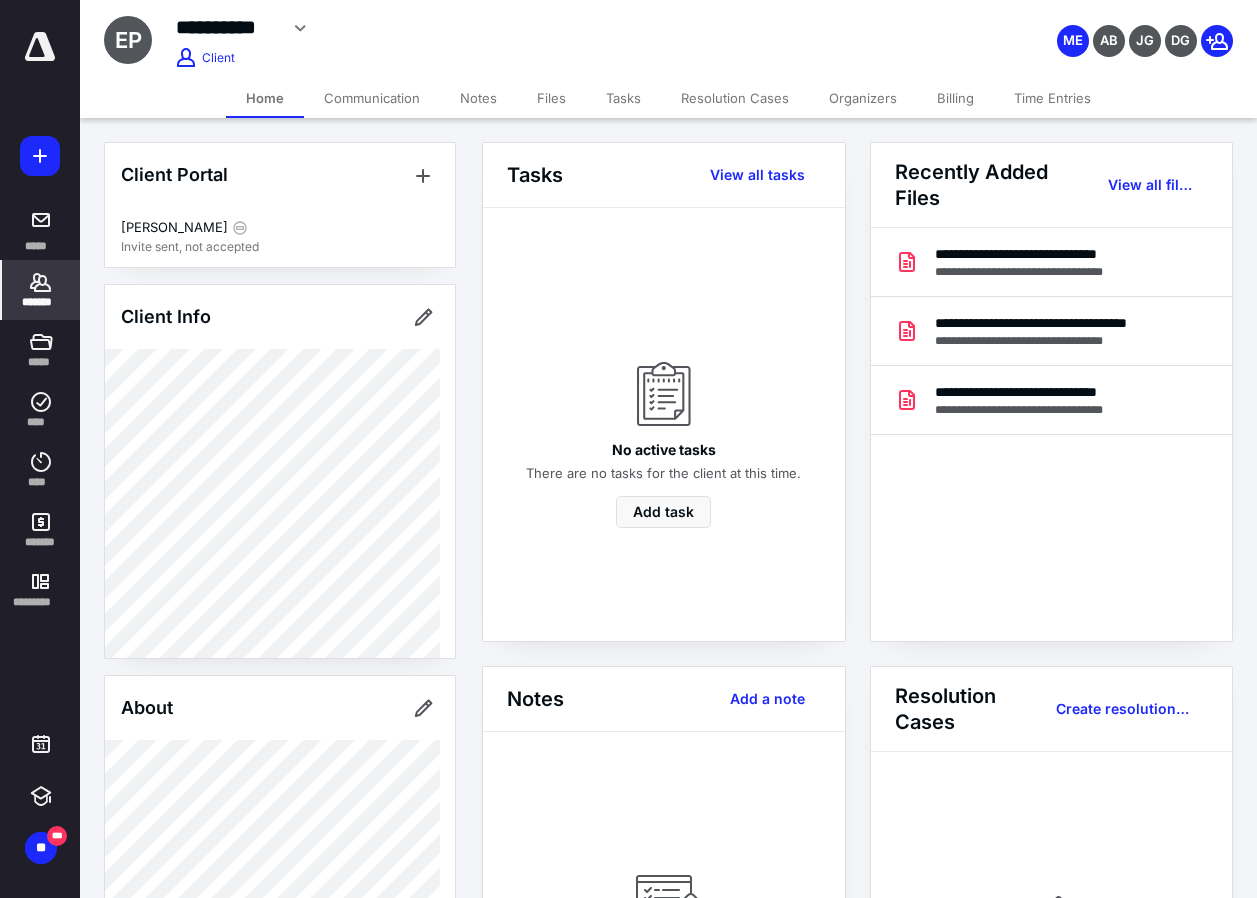 click on "Notes" at bounding box center (478, 98) 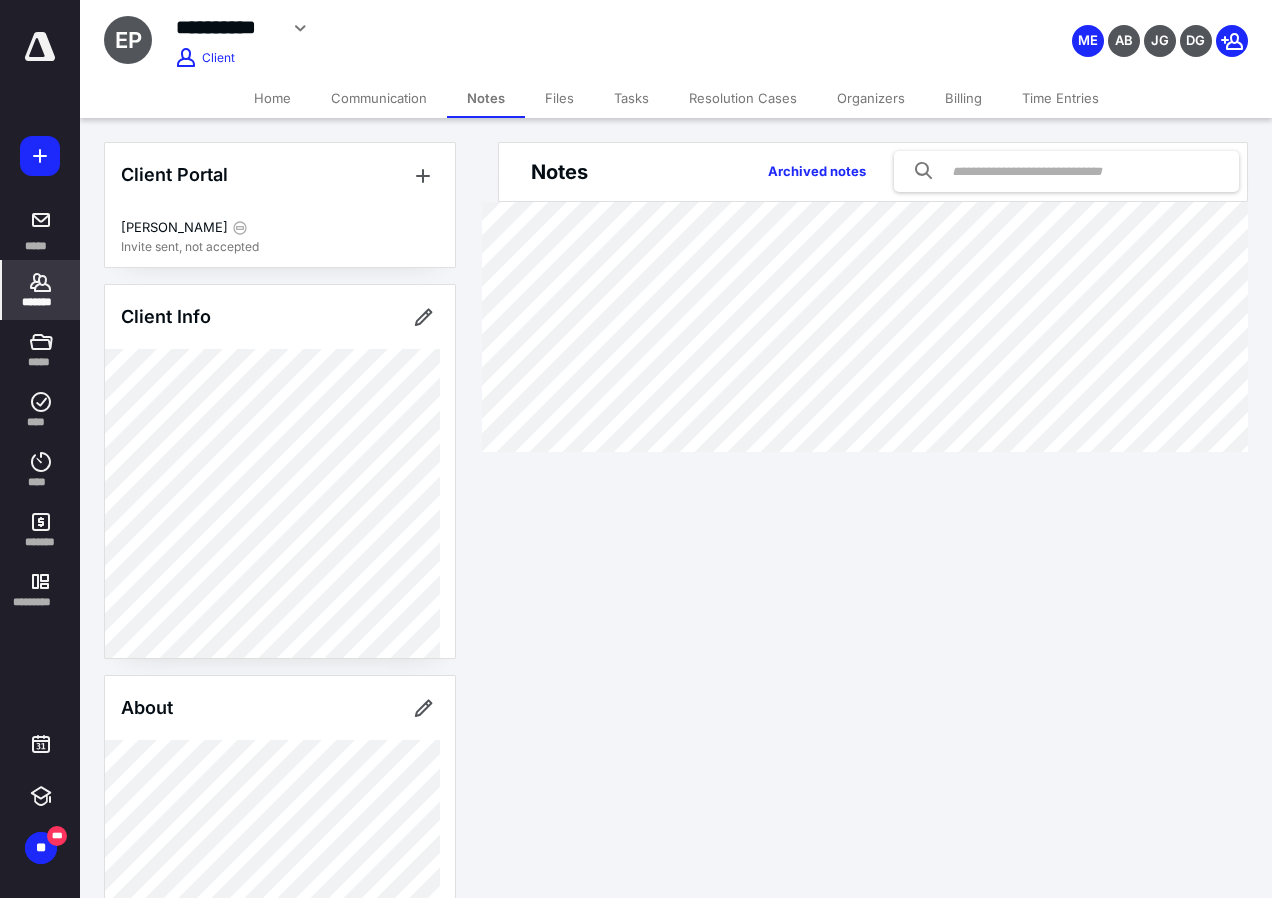 click on "Files" at bounding box center (559, 98) 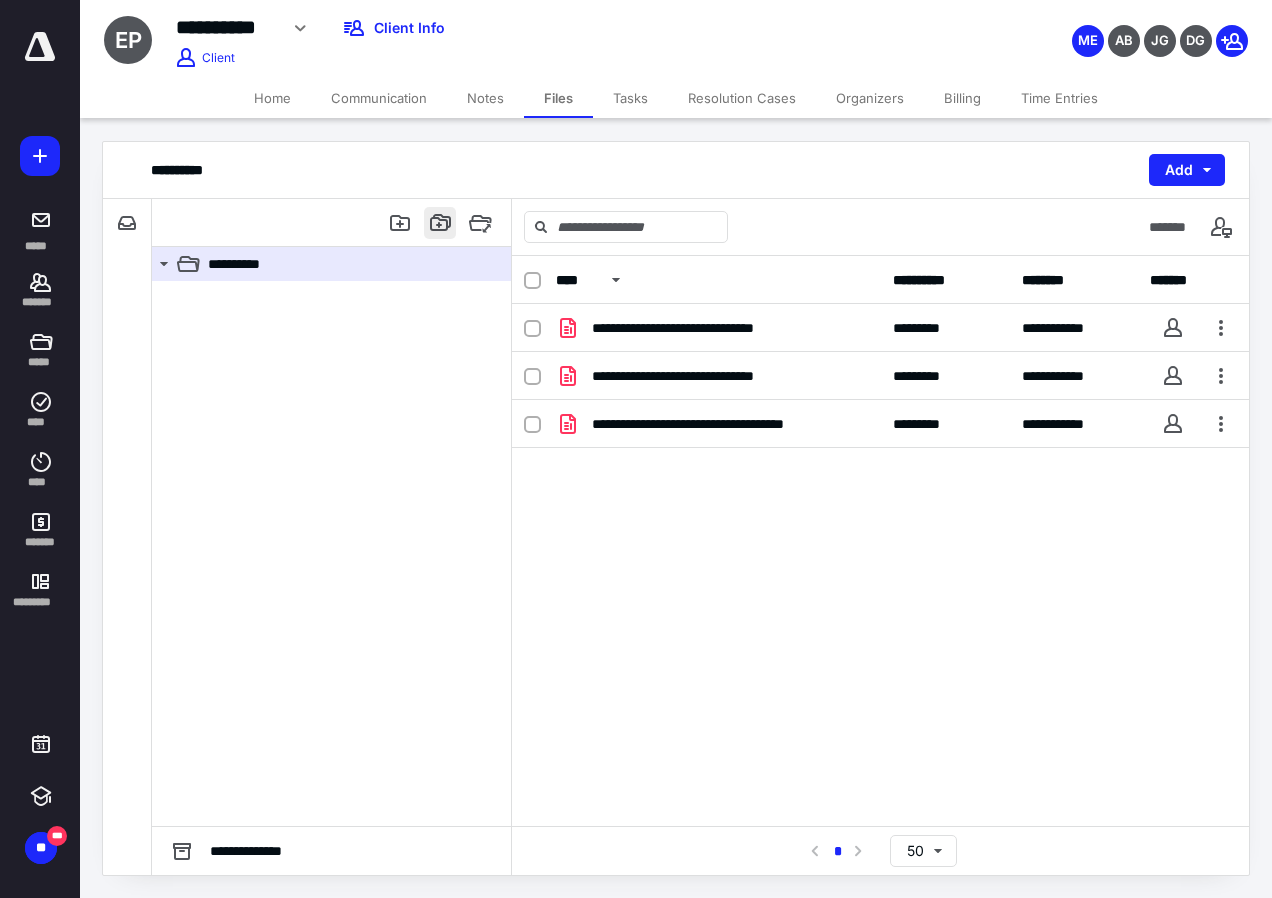 click at bounding box center [440, 223] 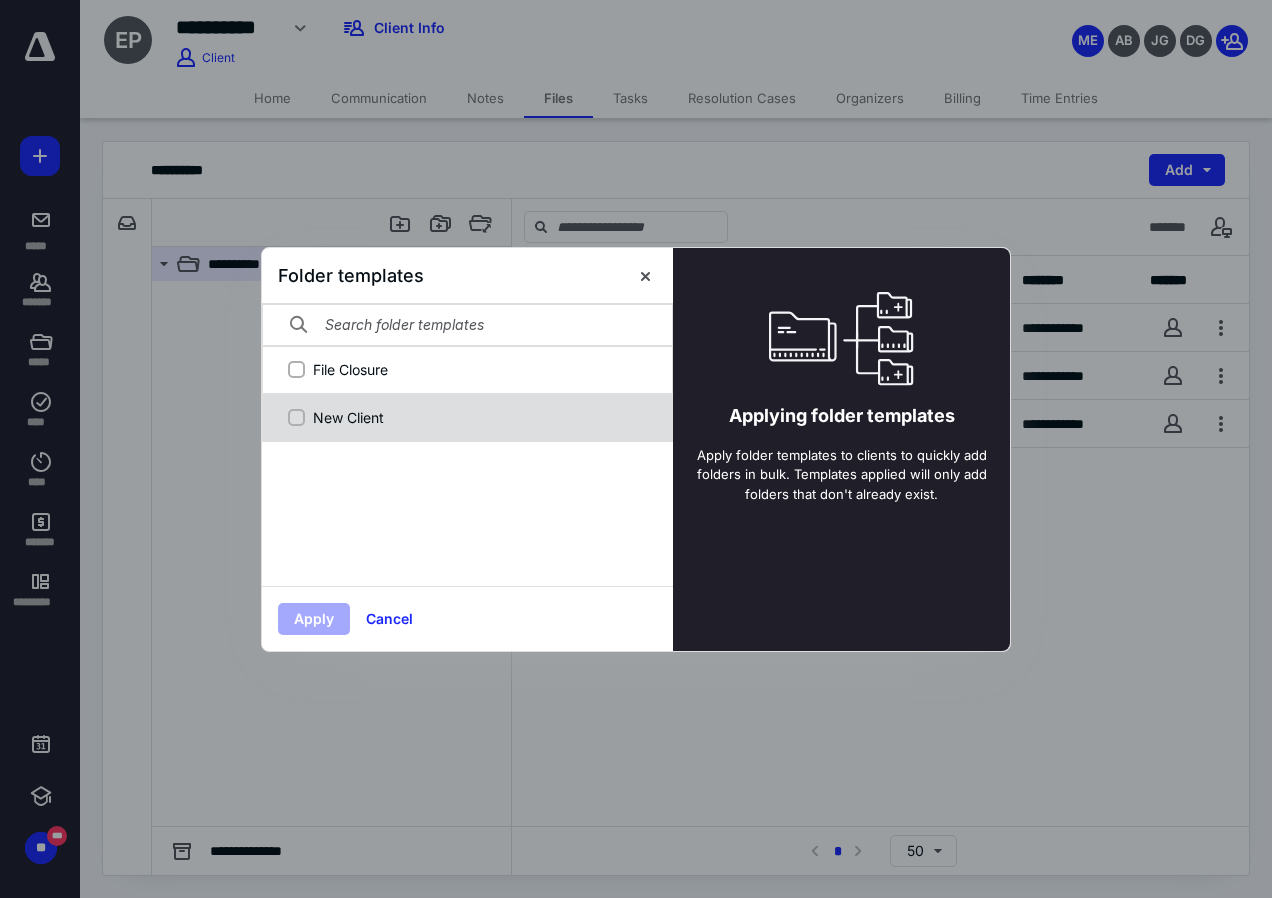 drag, startPoint x: 358, startPoint y: 413, endPoint x: 347, endPoint y: 418, distance: 12.083046 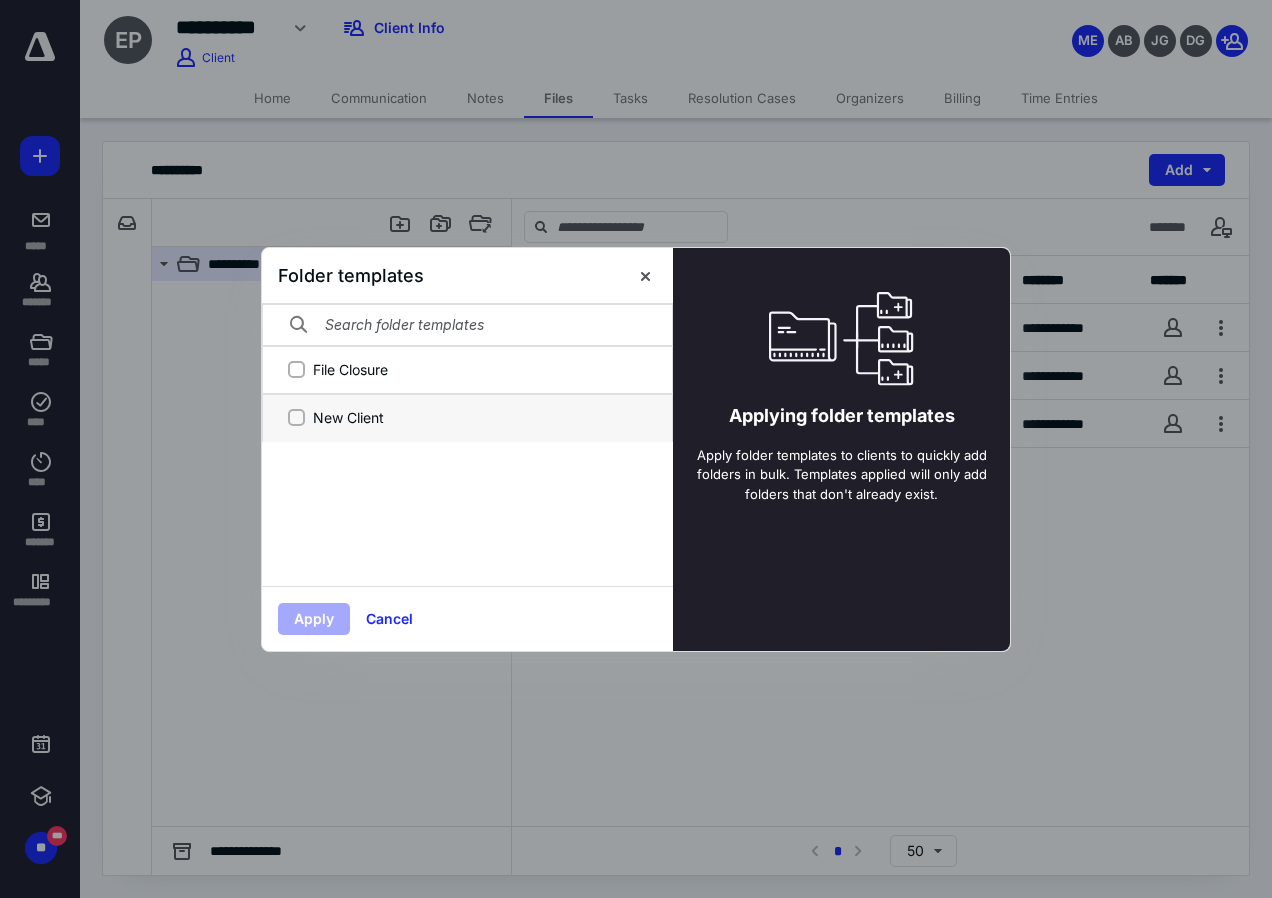 click on "New Client" at bounding box center [296, 417] 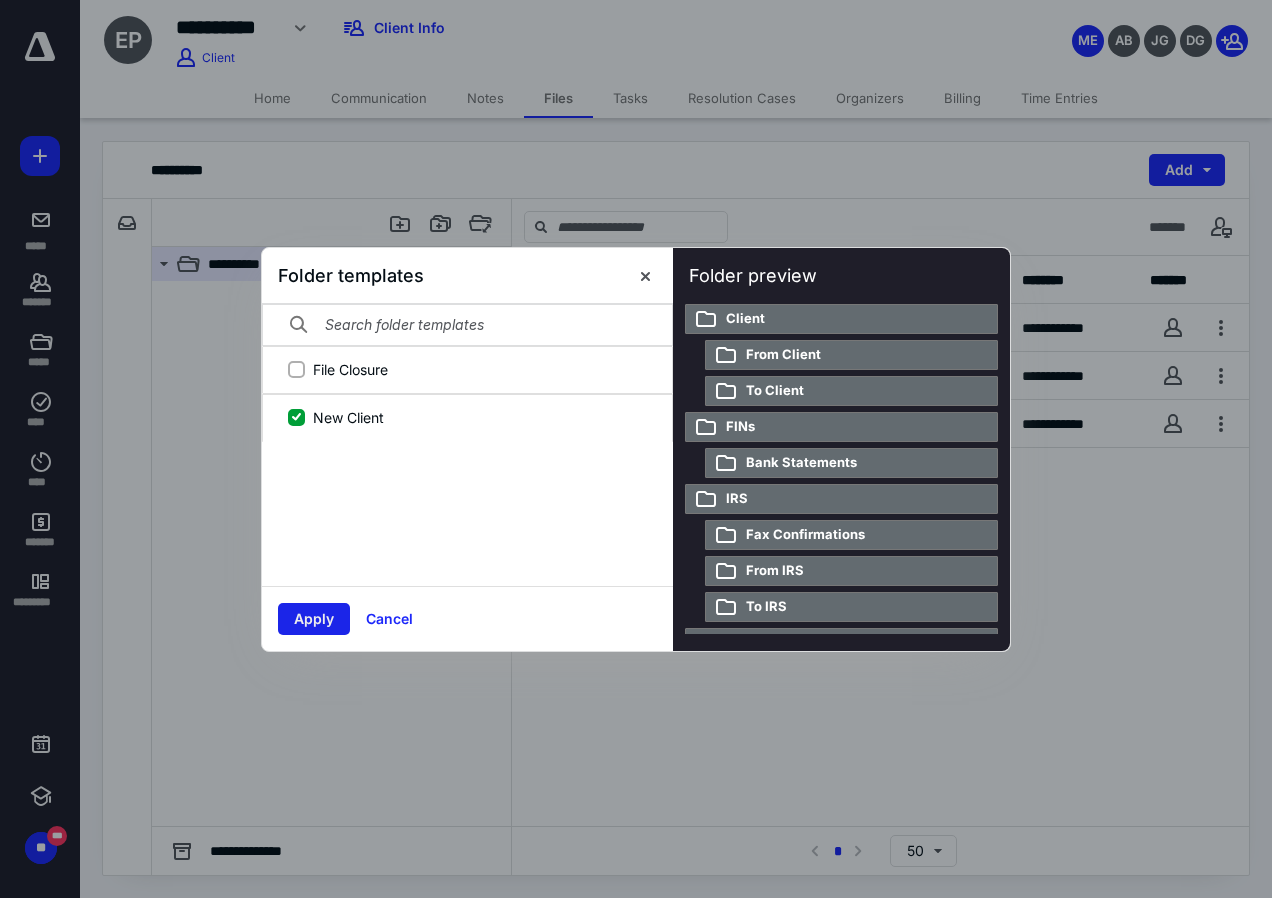 click on "Apply" at bounding box center (314, 619) 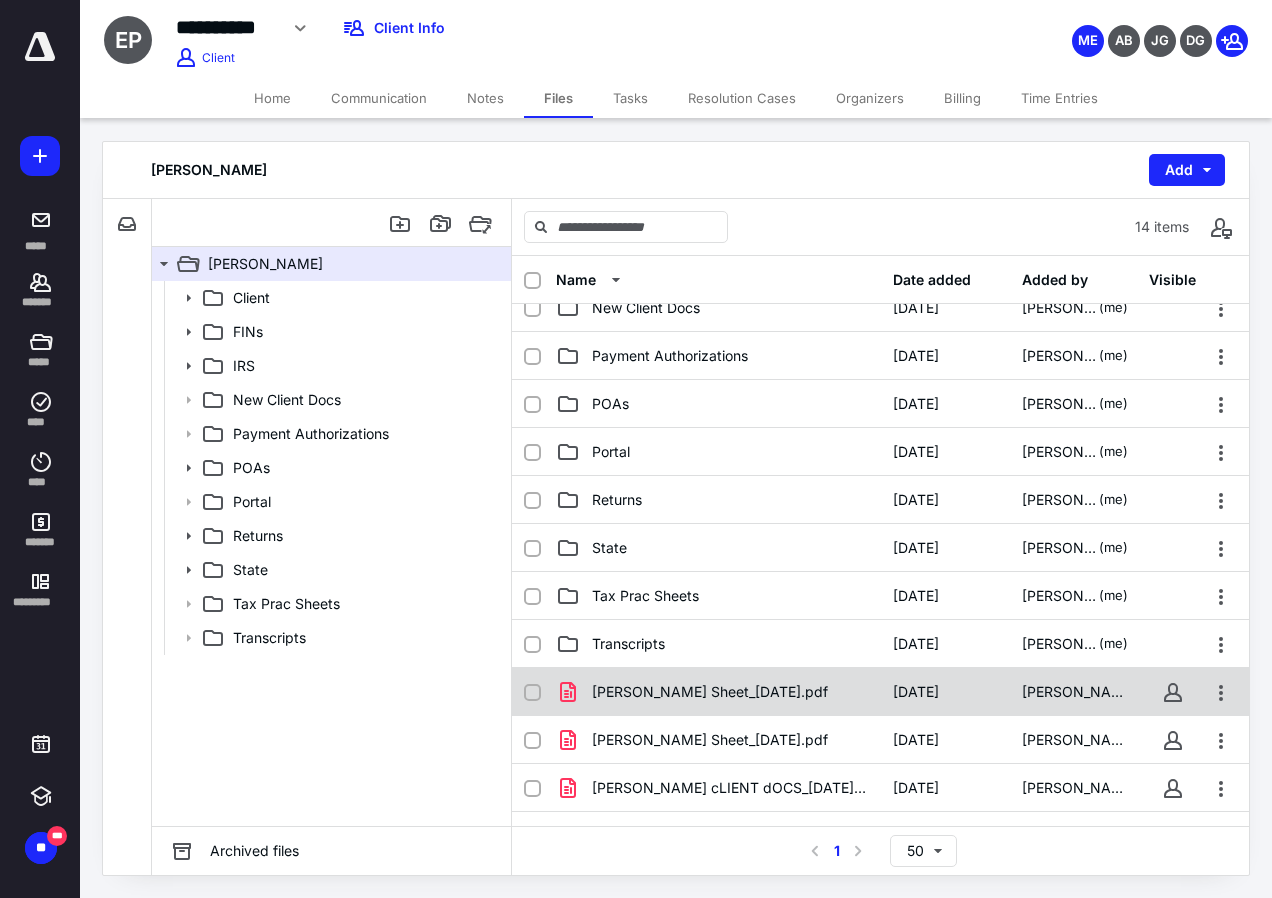 scroll, scrollTop: 306, scrollLeft: 0, axis: vertical 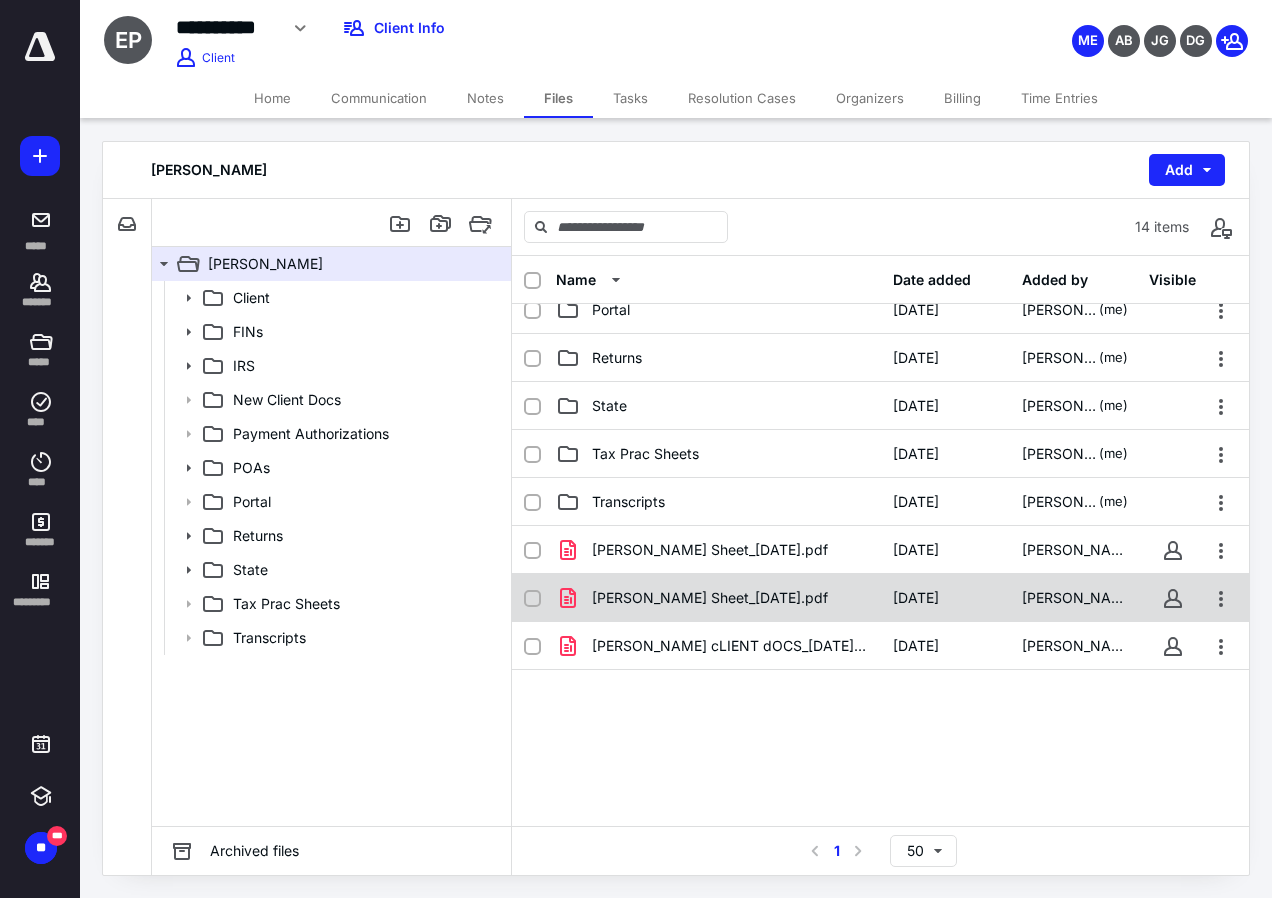 drag, startPoint x: 545, startPoint y: 644, endPoint x: 541, endPoint y: 611, distance: 33.24154 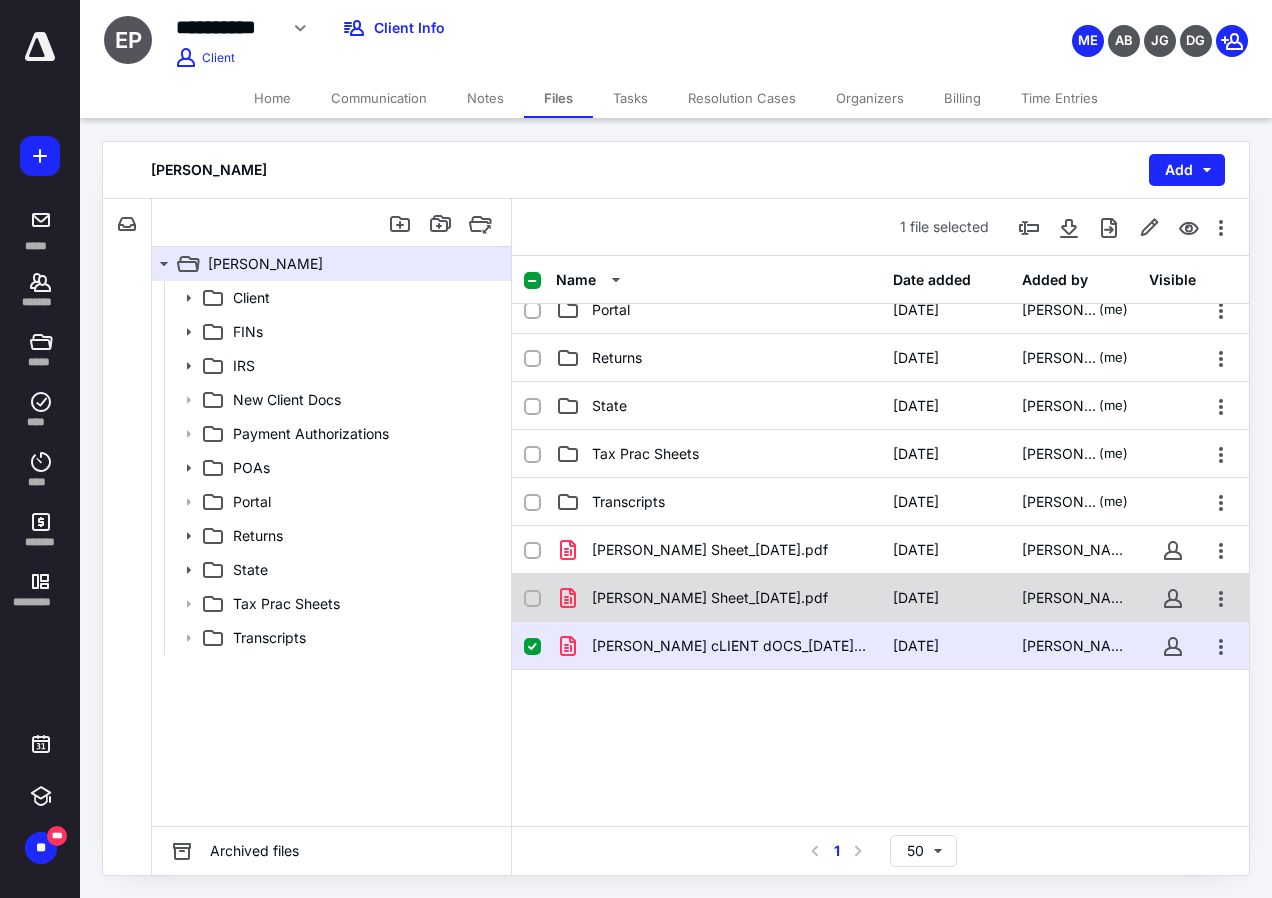 click at bounding box center [540, 598] 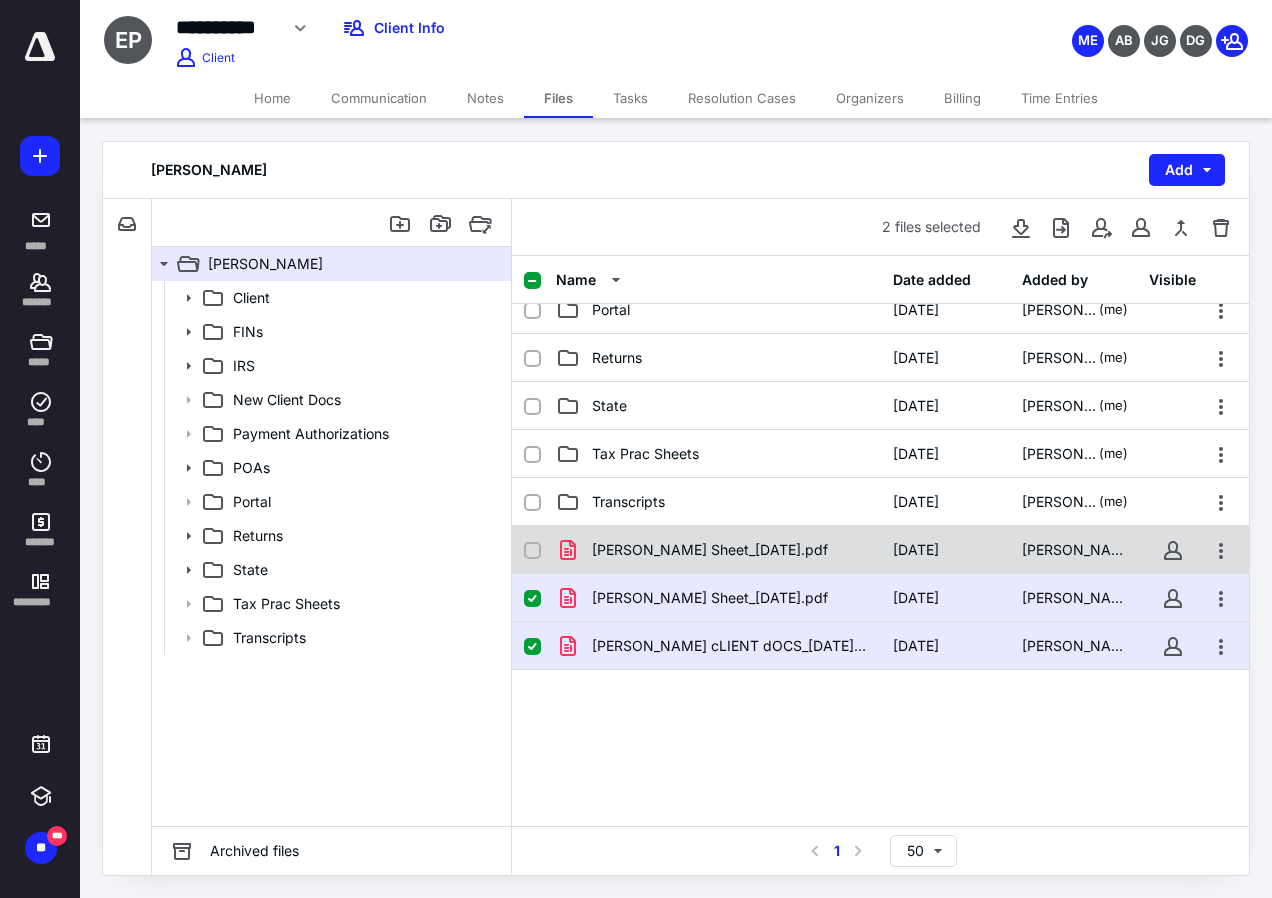 click 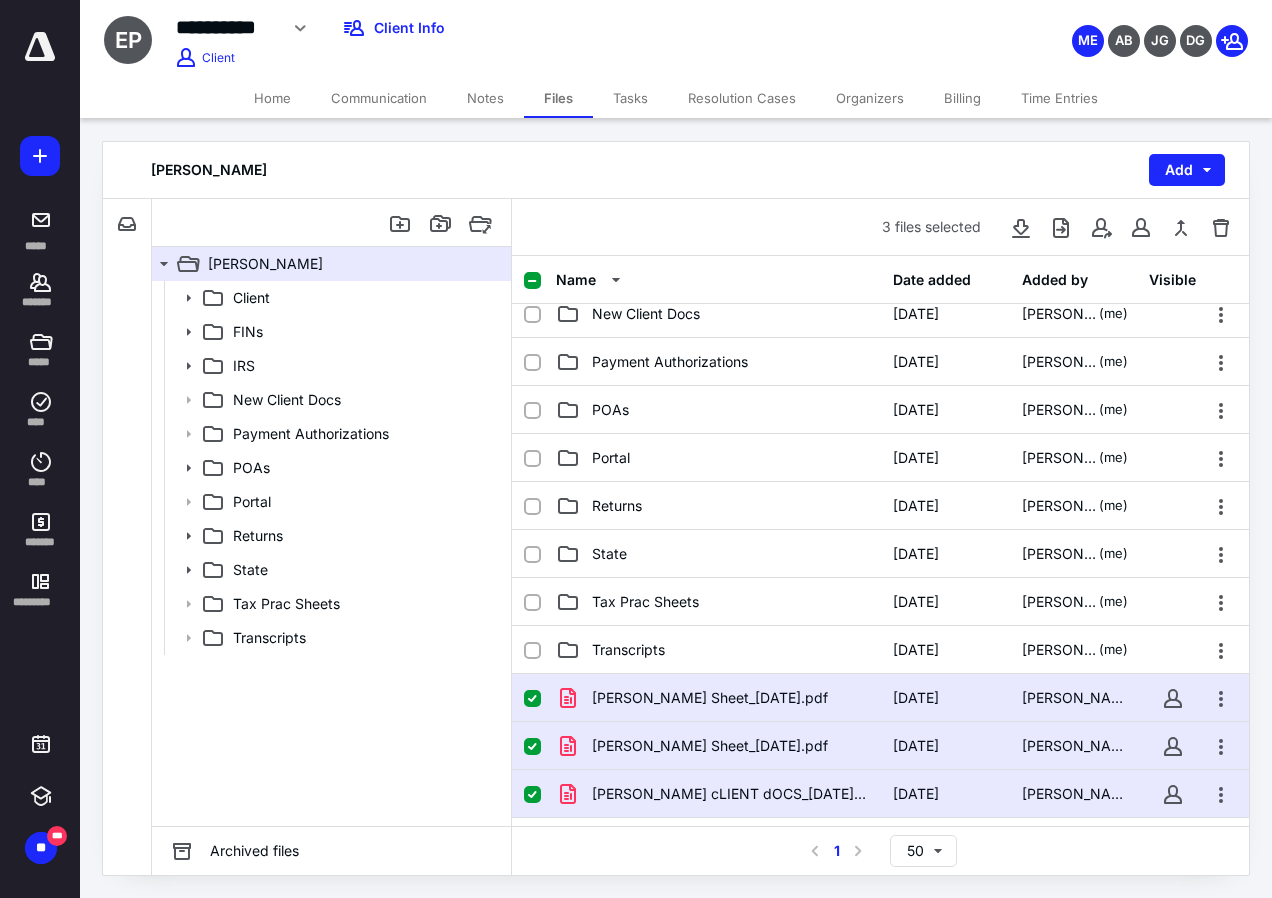 scroll, scrollTop: 106, scrollLeft: 0, axis: vertical 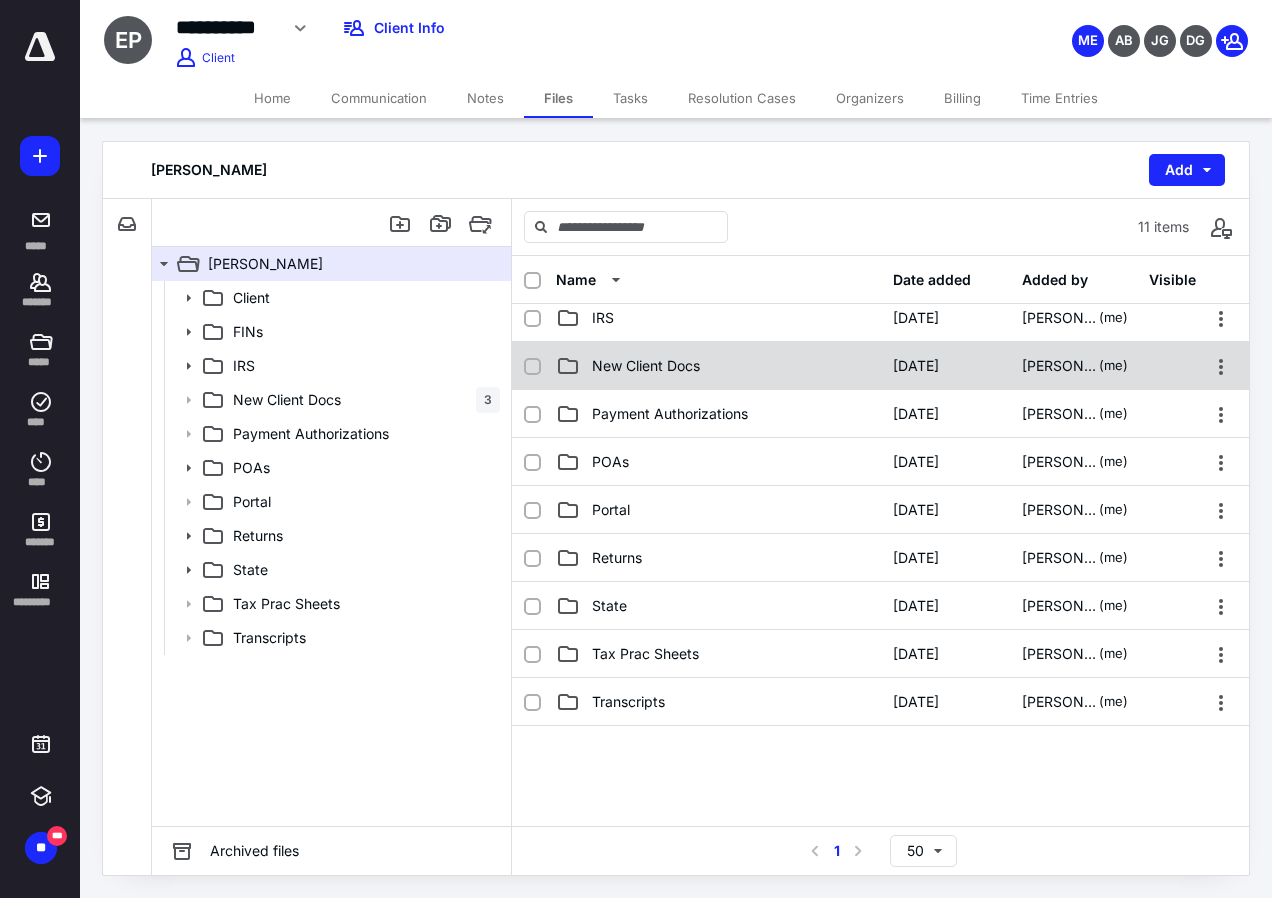 click on "New Client Docs" at bounding box center [718, 366] 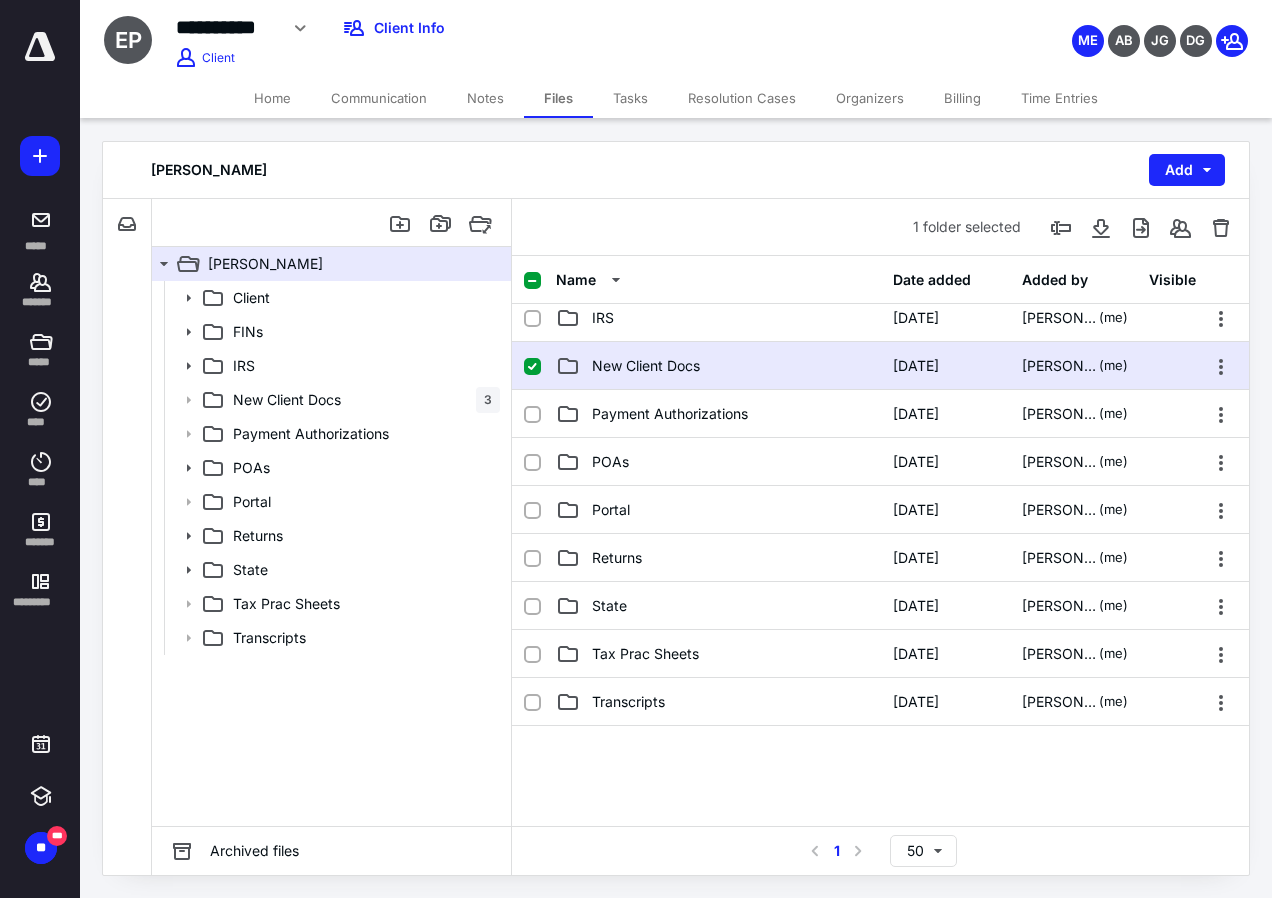 click on "New Client Docs" at bounding box center [718, 366] 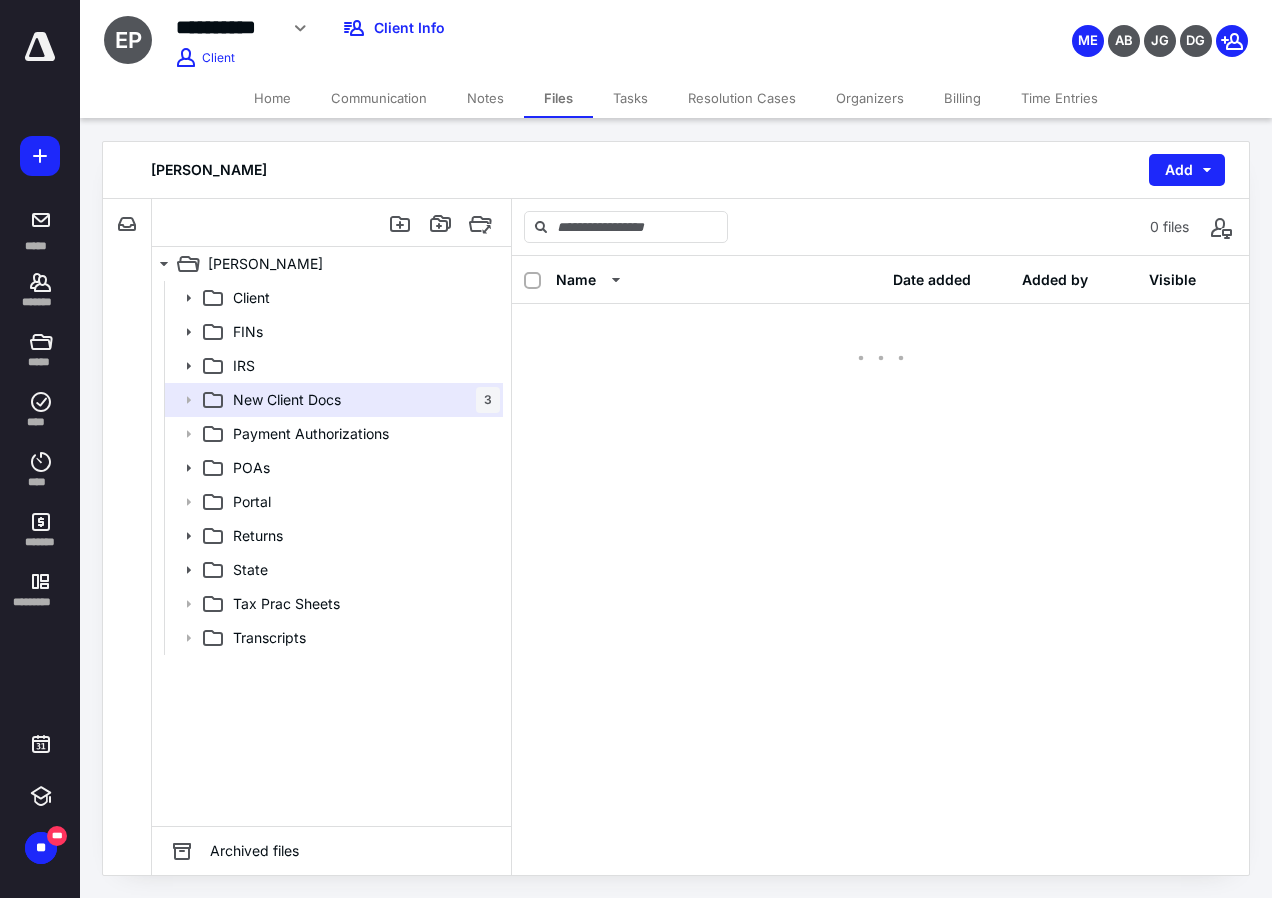 scroll, scrollTop: 0, scrollLeft: 0, axis: both 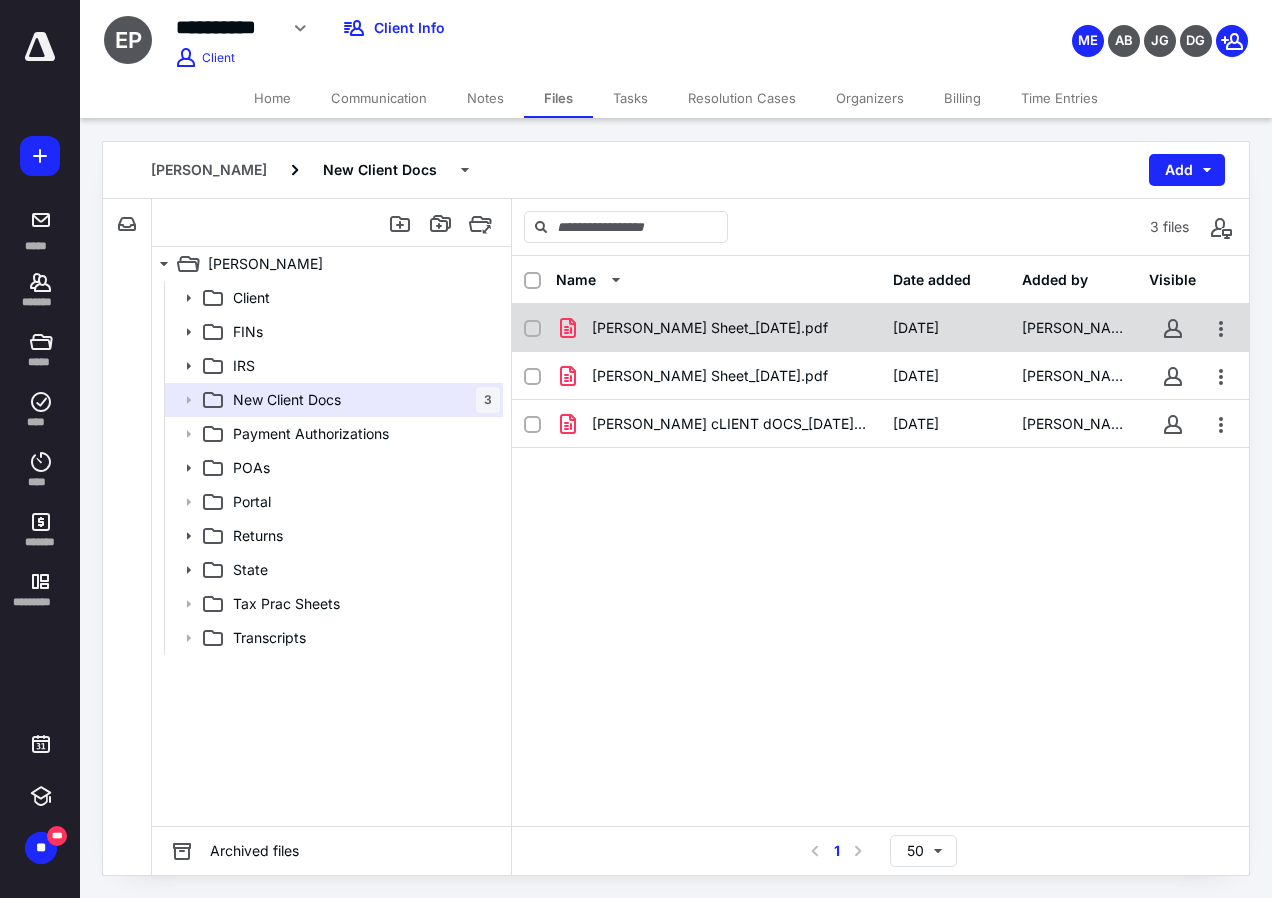 click on "[PERSON_NAME] Sheet_[DATE].pdf" at bounding box center [710, 328] 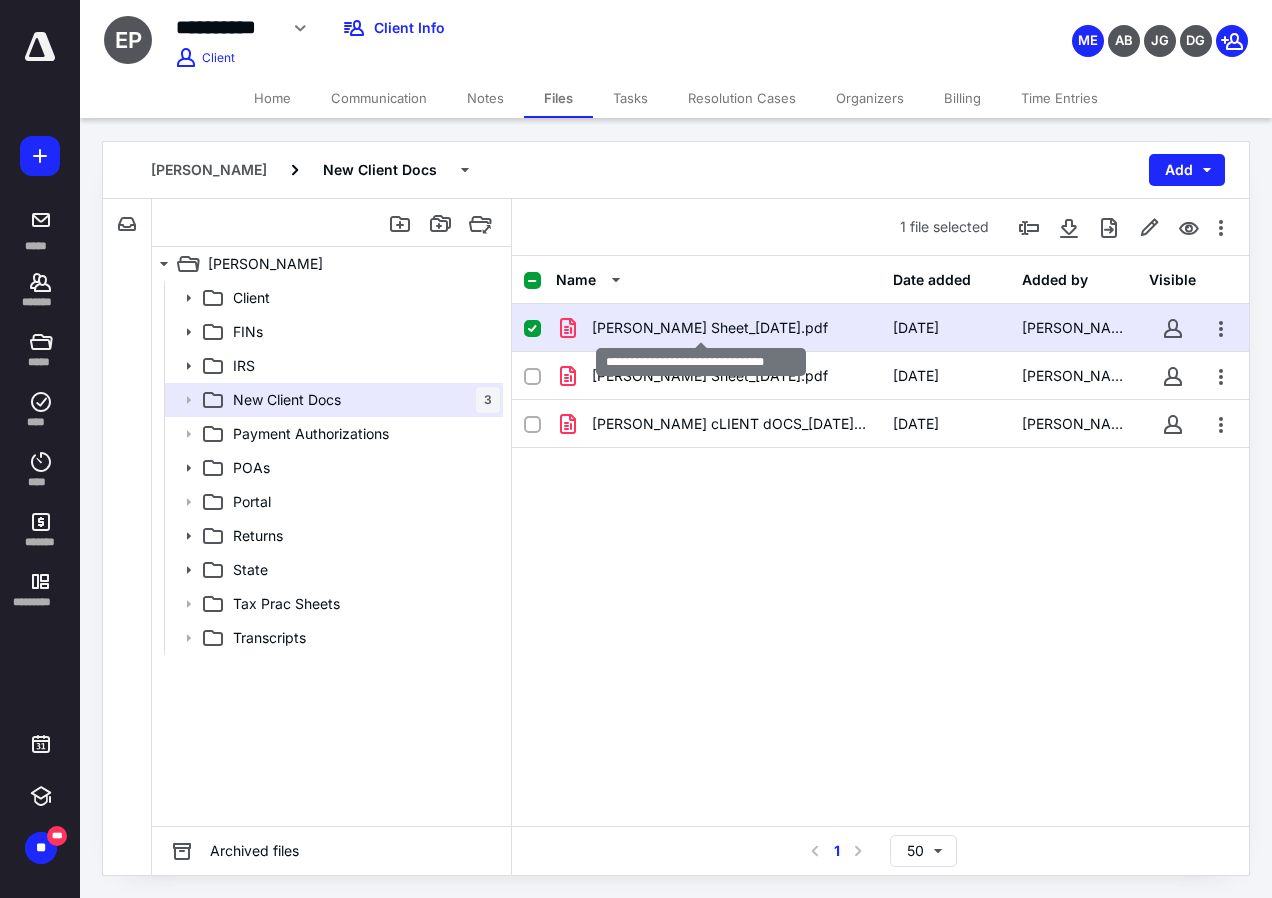 click on "[PERSON_NAME] Sheet_[DATE].pdf" at bounding box center (710, 328) 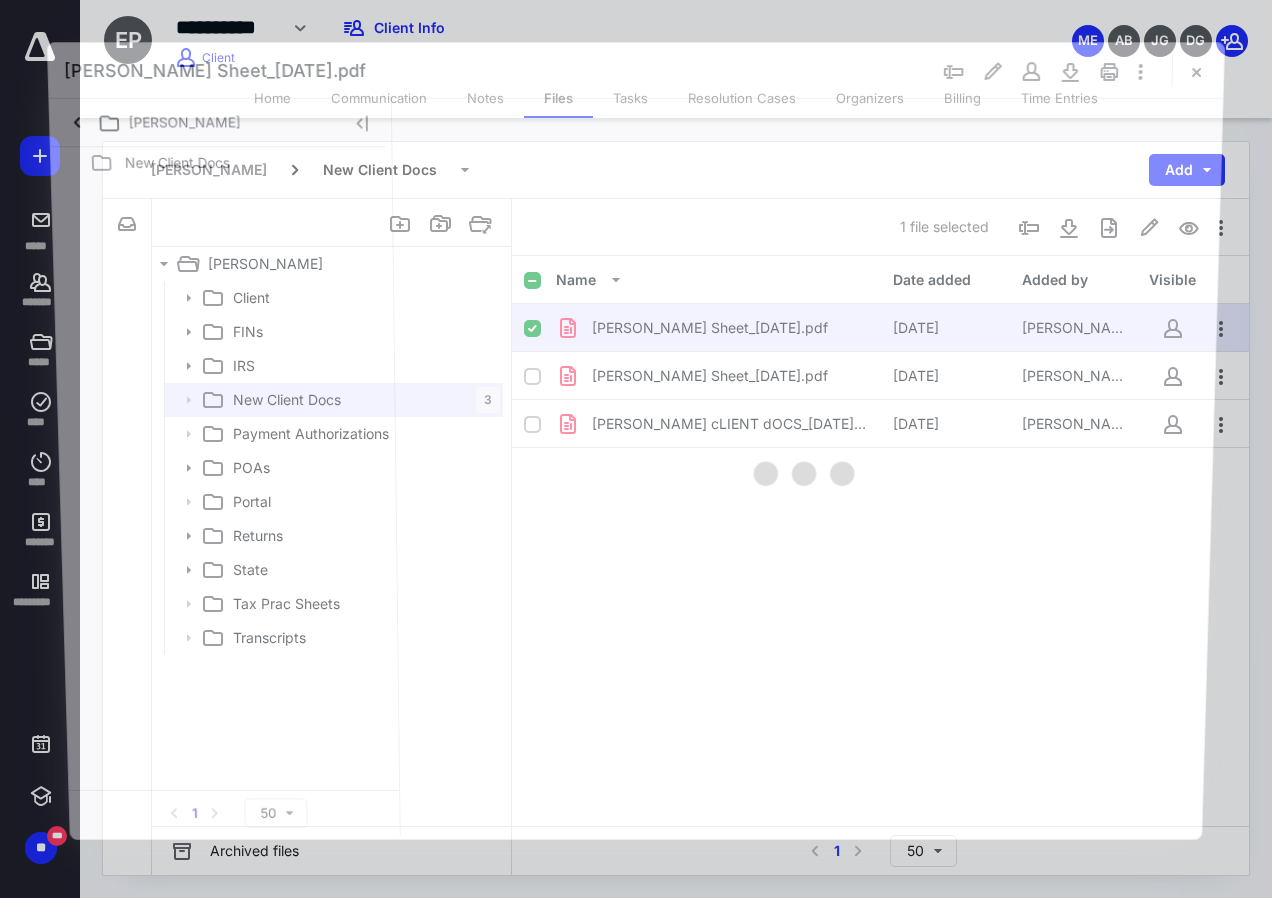 scroll, scrollTop: 0, scrollLeft: 0, axis: both 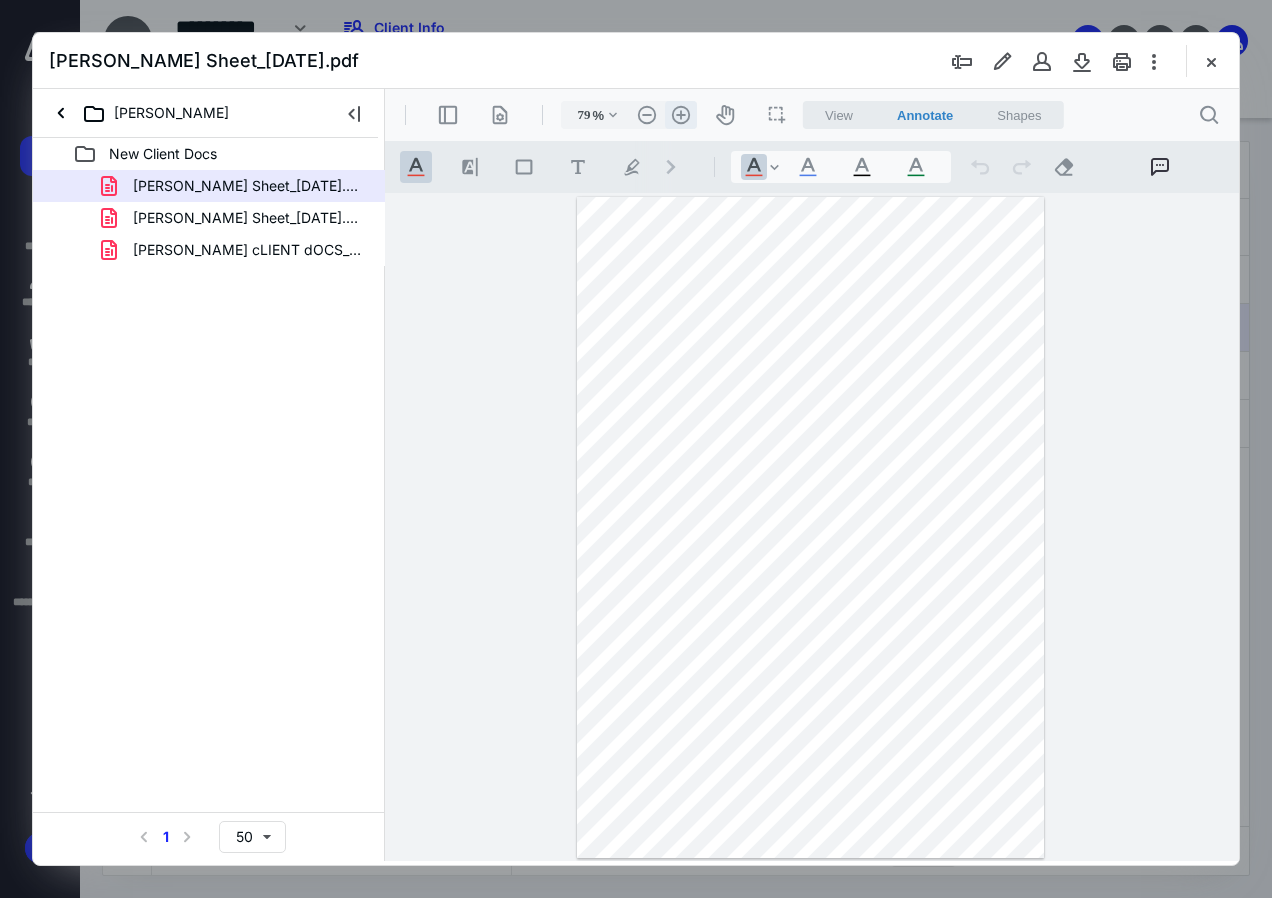 click on ".cls-1{fill:#abb0c4;} icon - header - zoom - in - line" at bounding box center [681, 115] 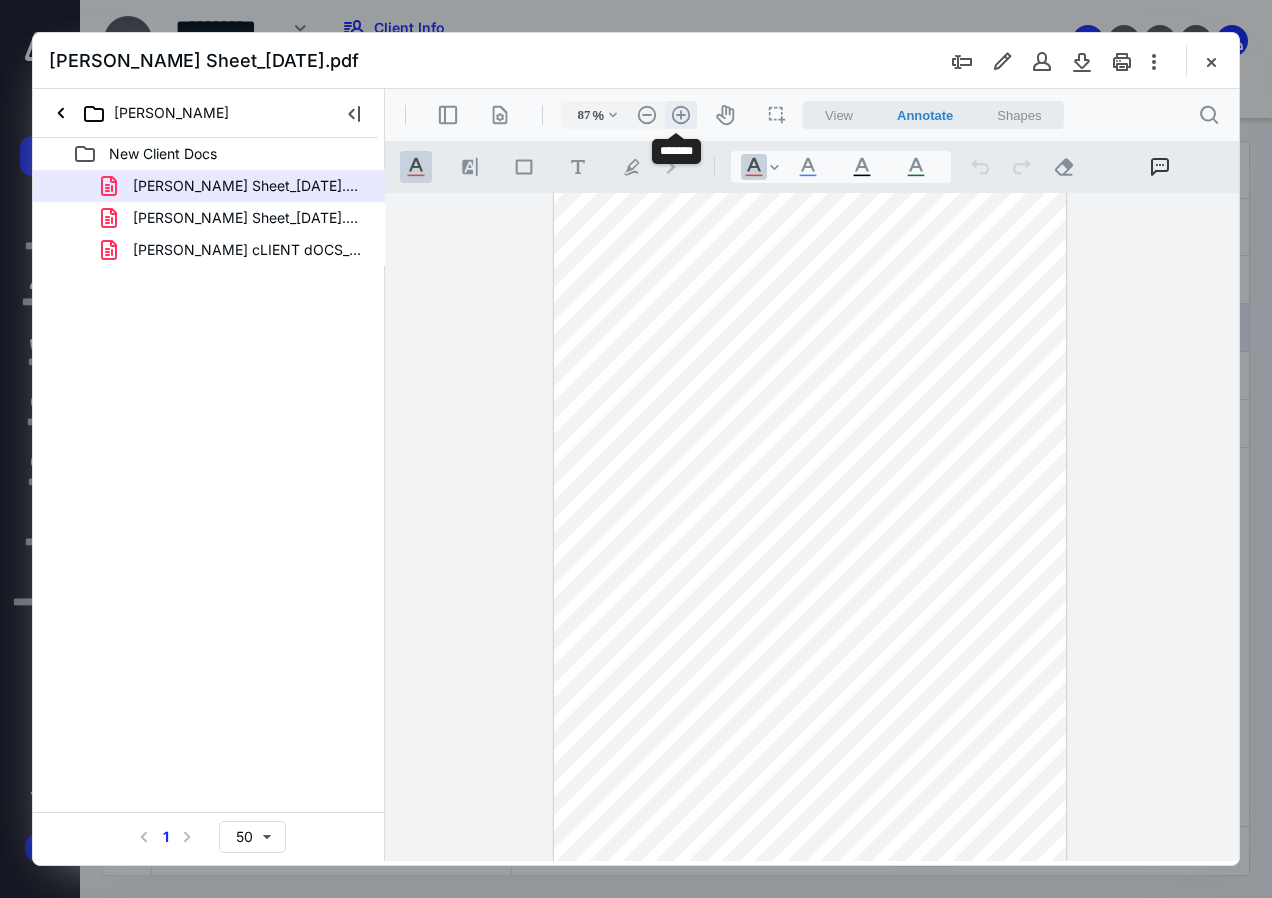 click on ".cls-1{fill:#abb0c4;} icon - header - zoom - in - line" at bounding box center (681, 115) 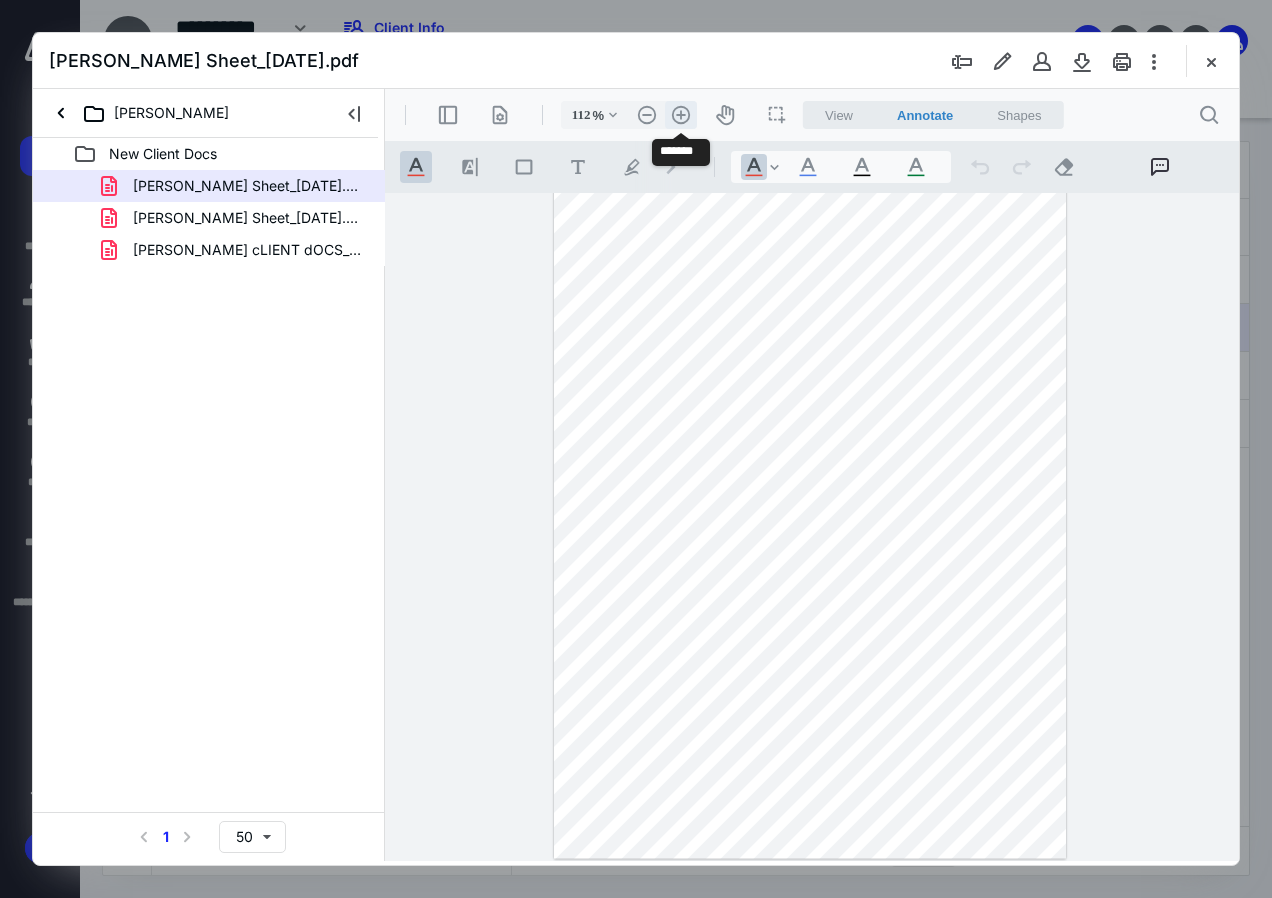 click on ".cls-1{fill:#abb0c4;} icon - header - zoom - in - line" at bounding box center (681, 115) 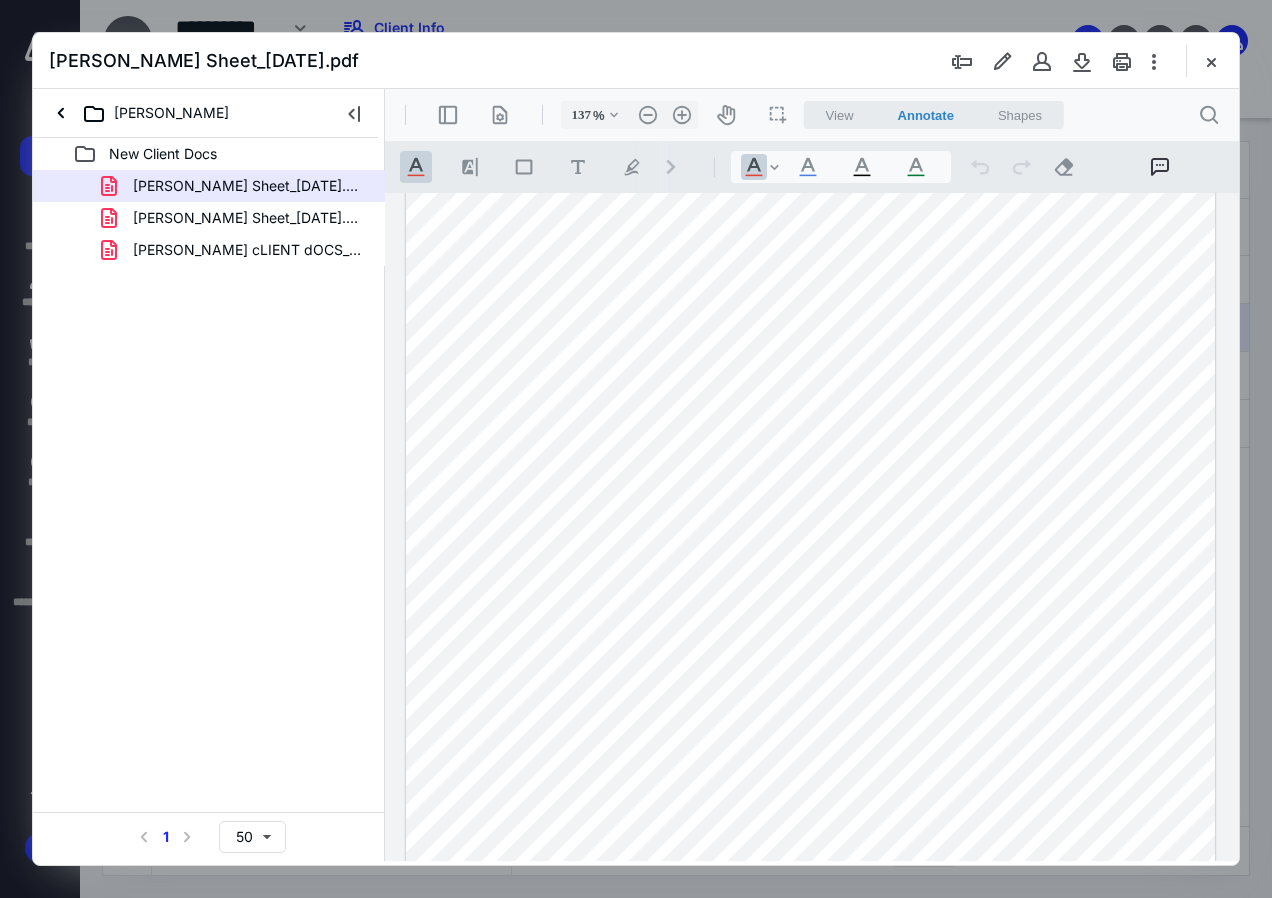 scroll, scrollTop: 400, scrollLeft: 0, axis: vertical 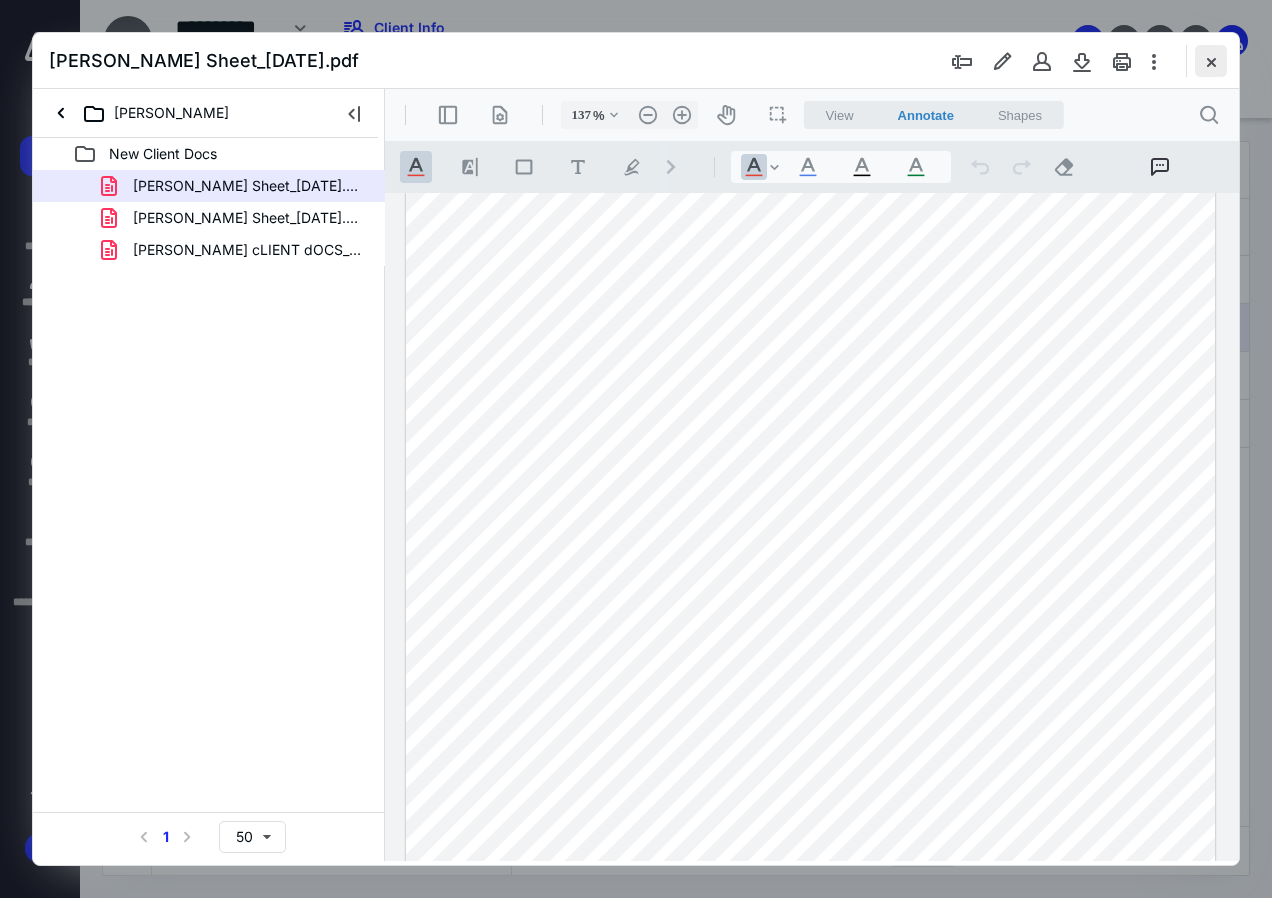 click at bounding box center (1211, 61) 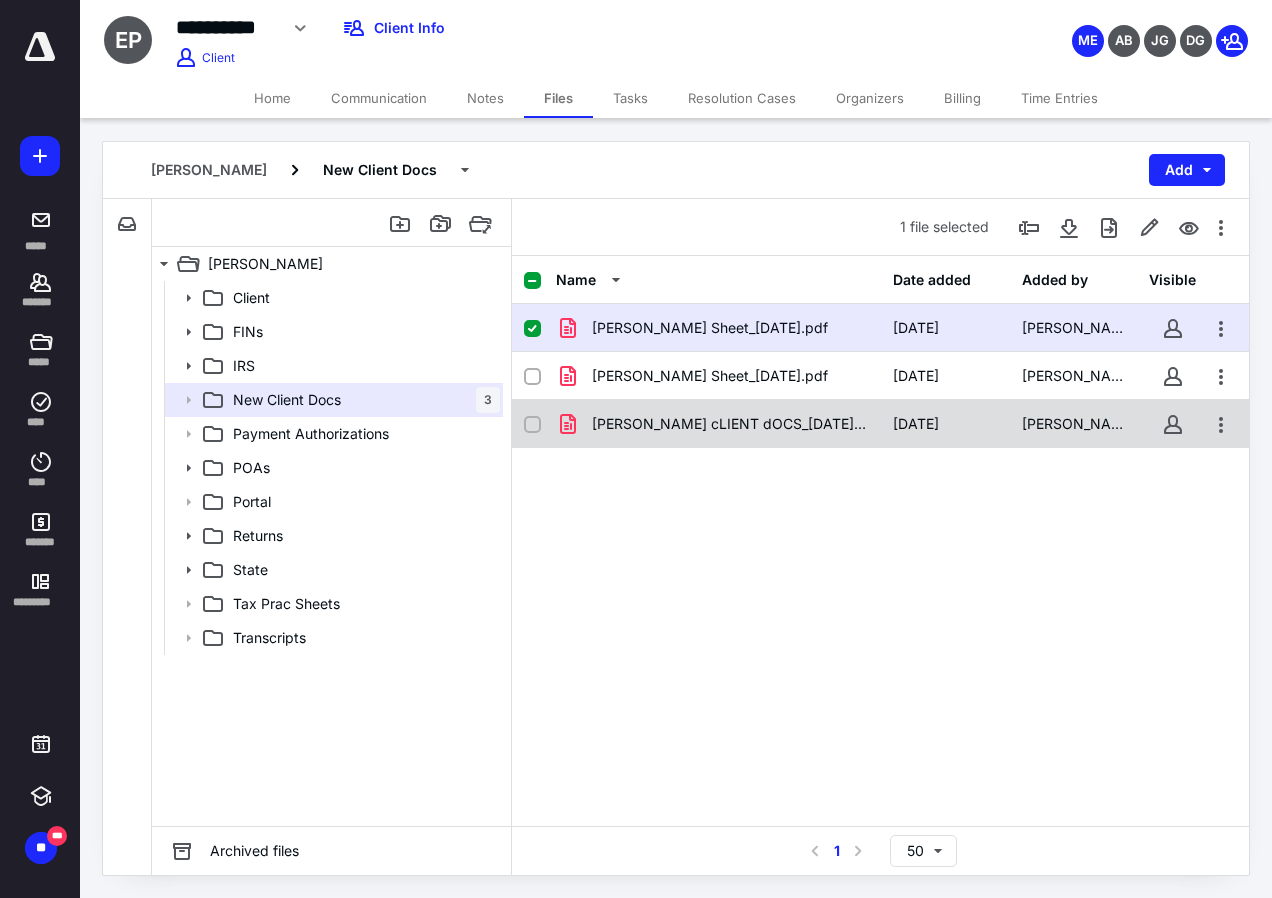 click on "[PERSON_NAME] cLIENT dOCS_[DATE].pdf" at bounding box center (730, 424) 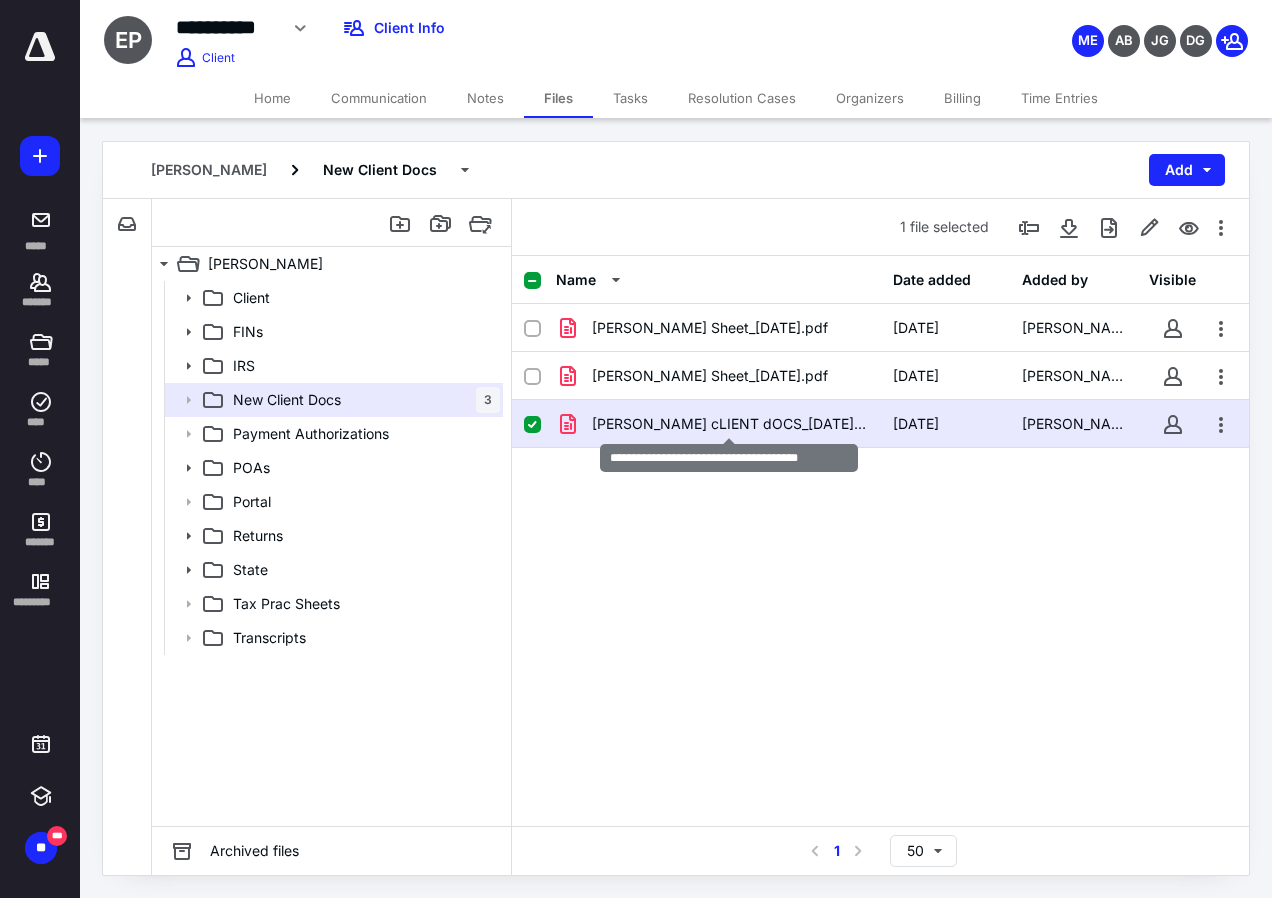 click on "[PERSON_NAME] cLIENT dOCS_[DATE].pdf" at bounding box center (730, 424) 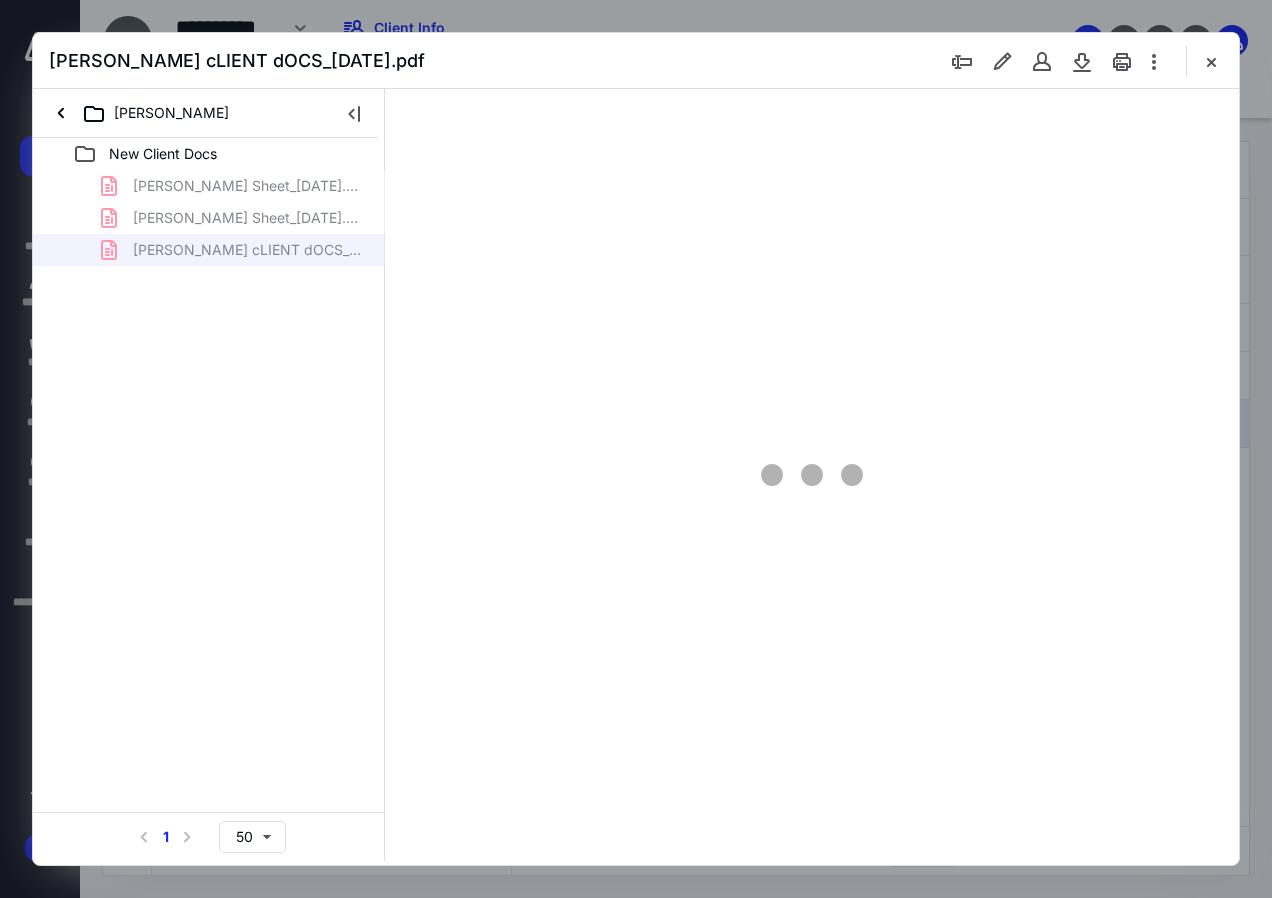 scroll, scrollTop: 0, scrollLeft: 0, axis: both 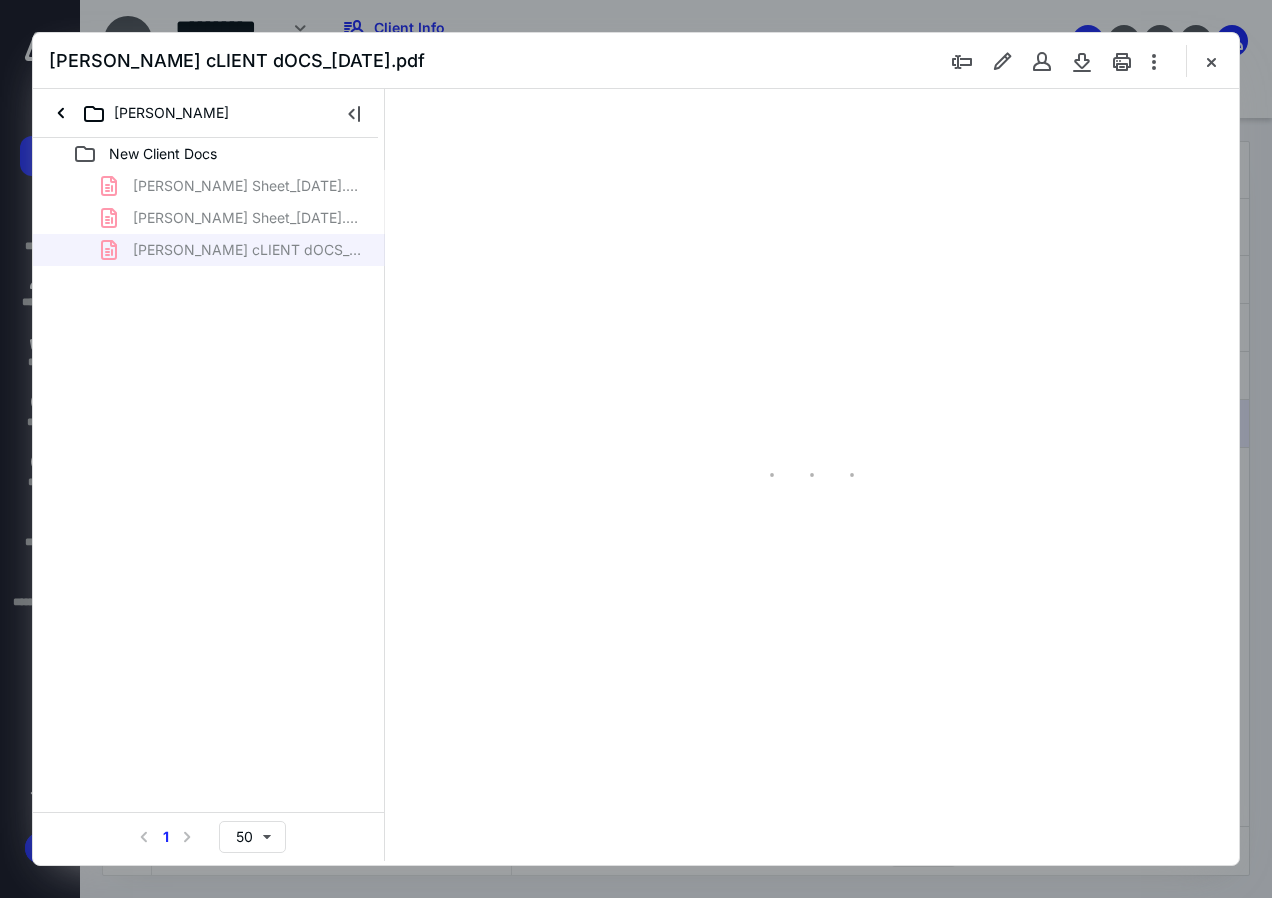 type on "84" 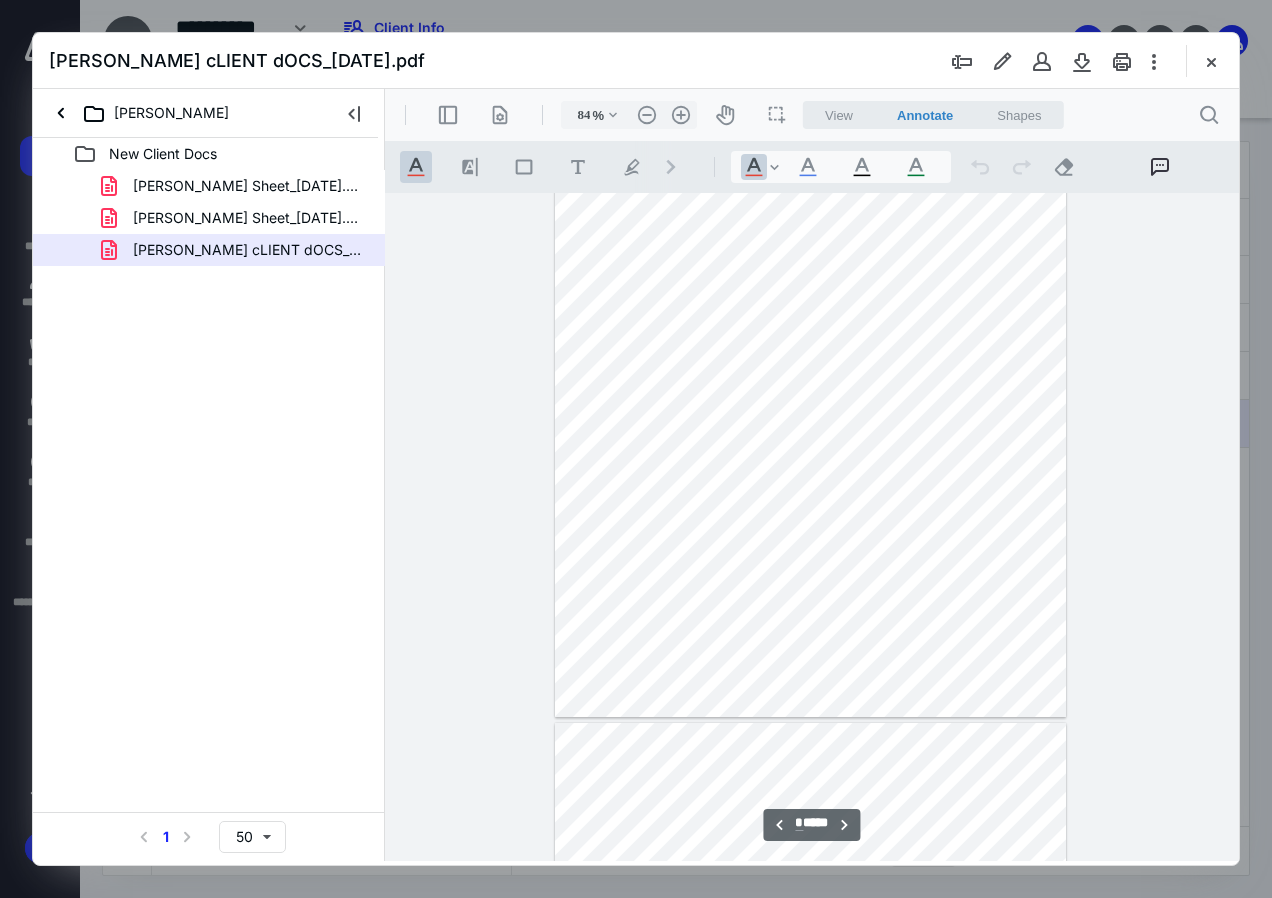 type on "*" 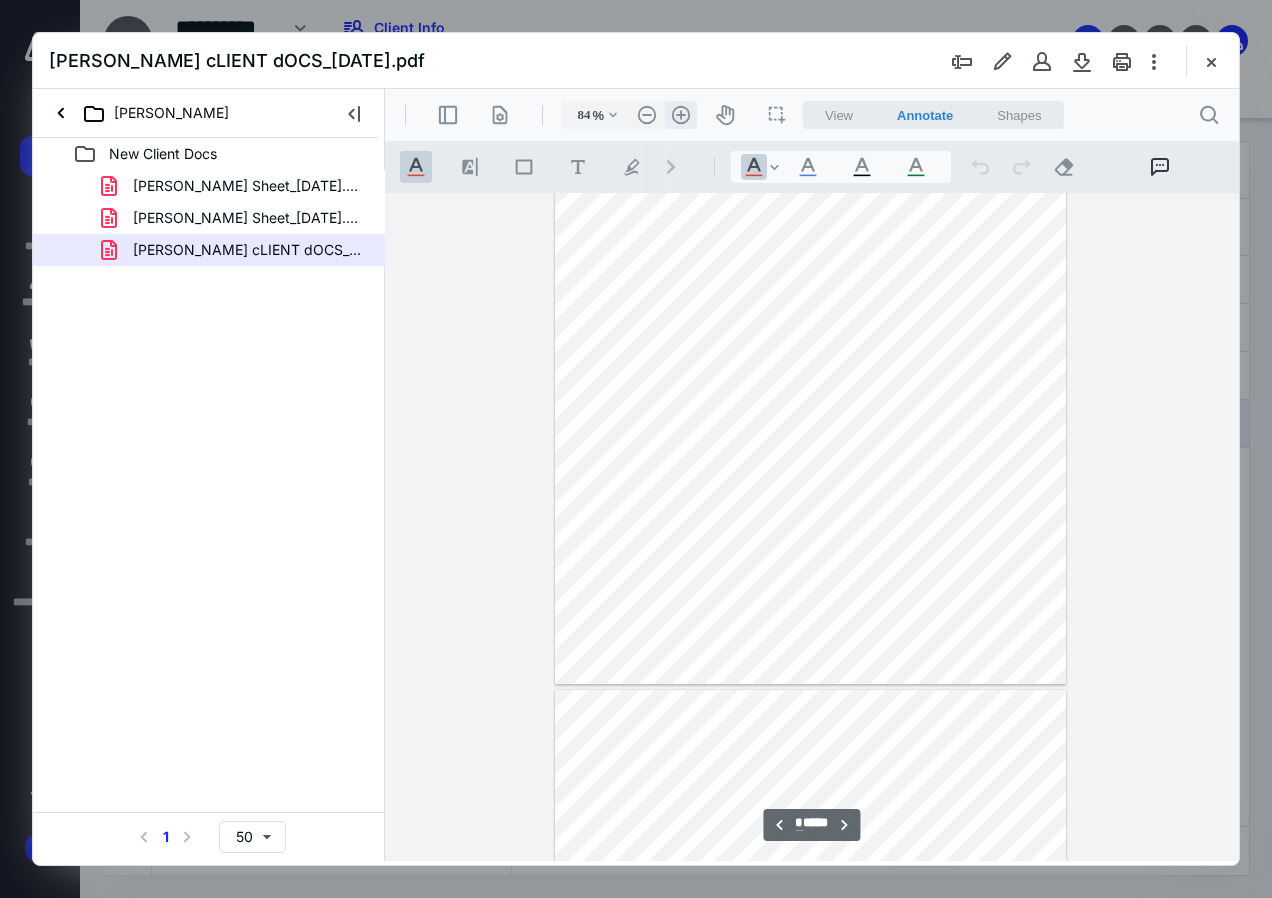 click on ".cls-1{fill:#abb0c4;} icon - header - zoom - in - line" at bounding box center [681, 115] 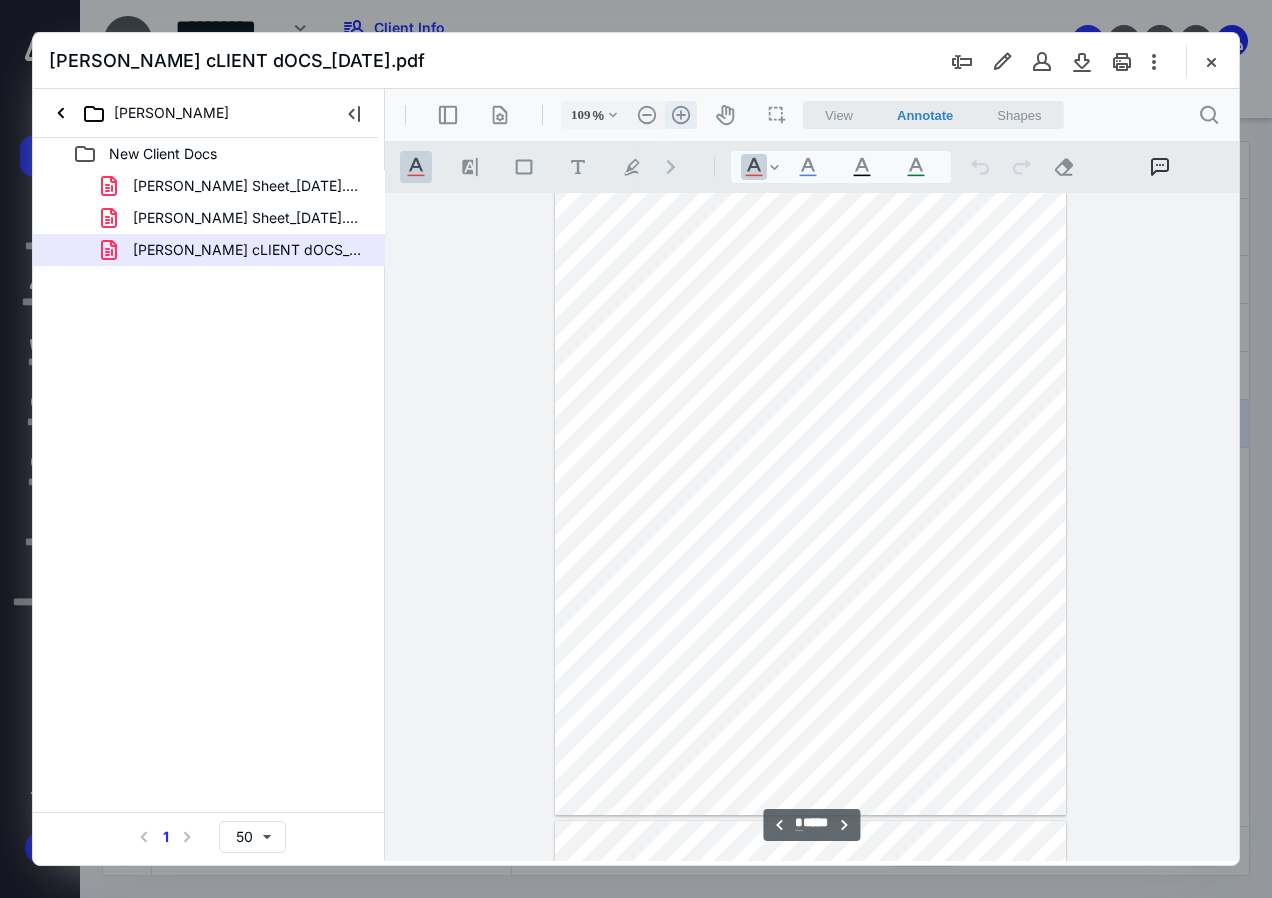 click on ".cls-1{fill:#abb0c4;} icon - header - zoom - in - line" at bounding box center [681, 115] 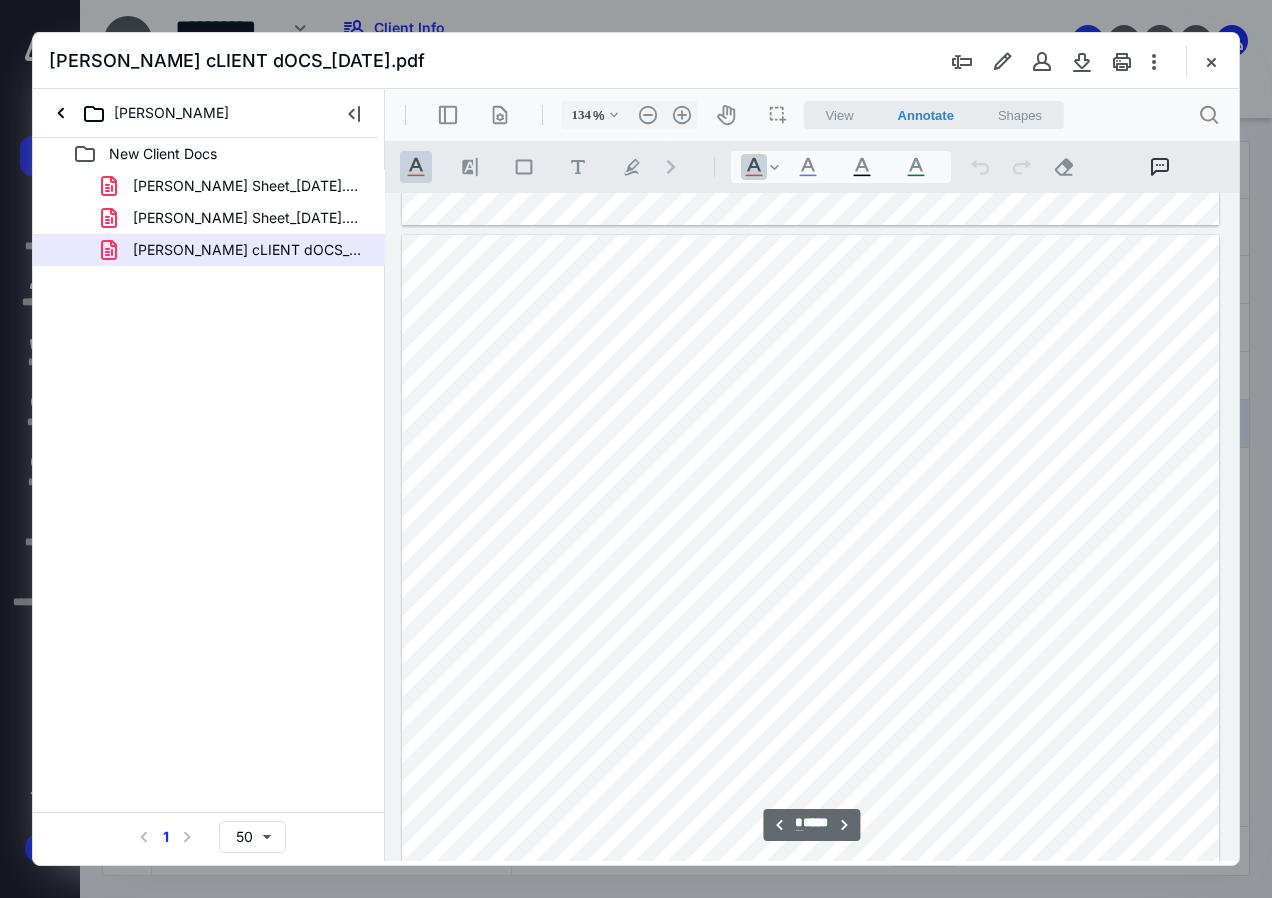 scroll, scrollTop: 6579, scrollLeft: 0, axis: vertical 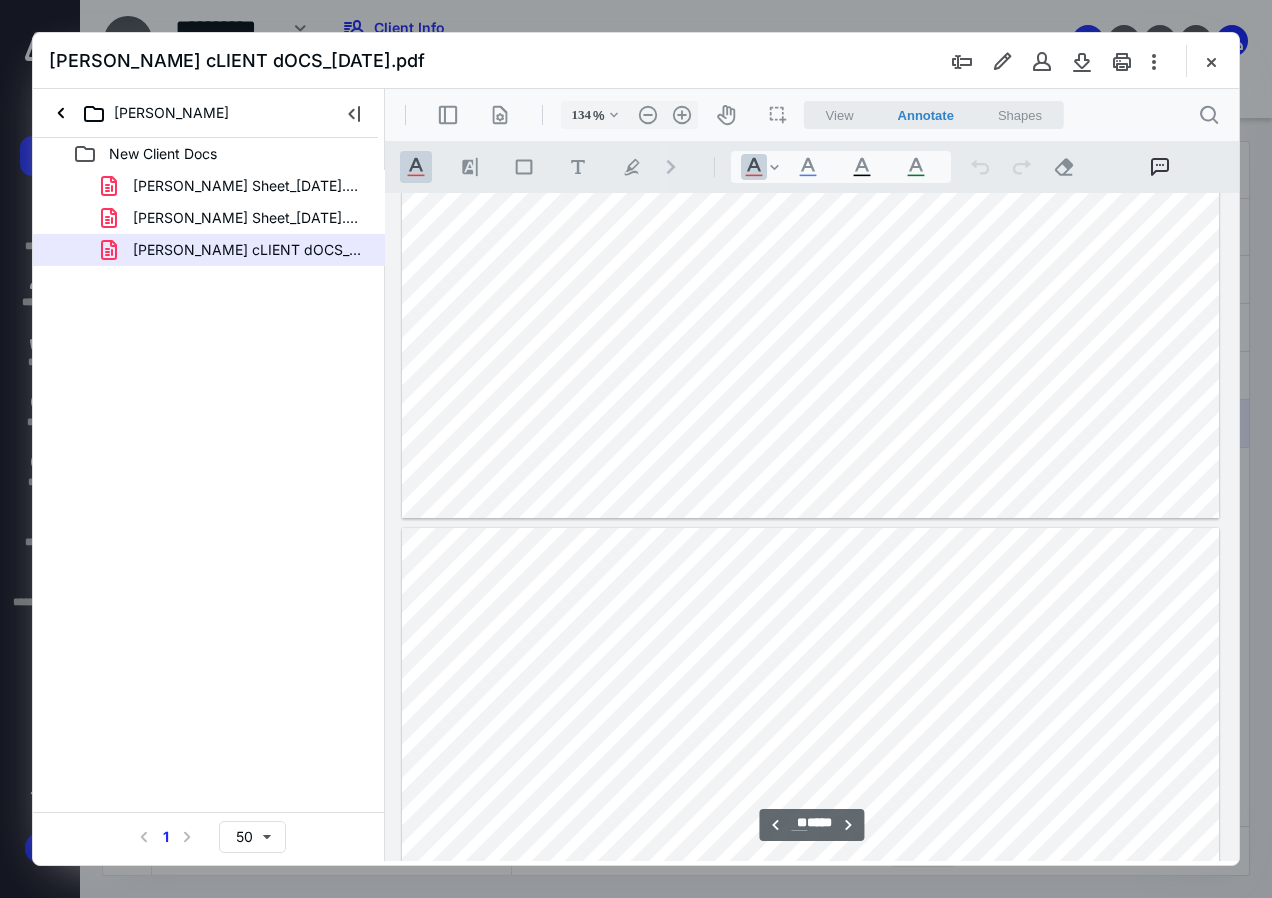 type on "*" 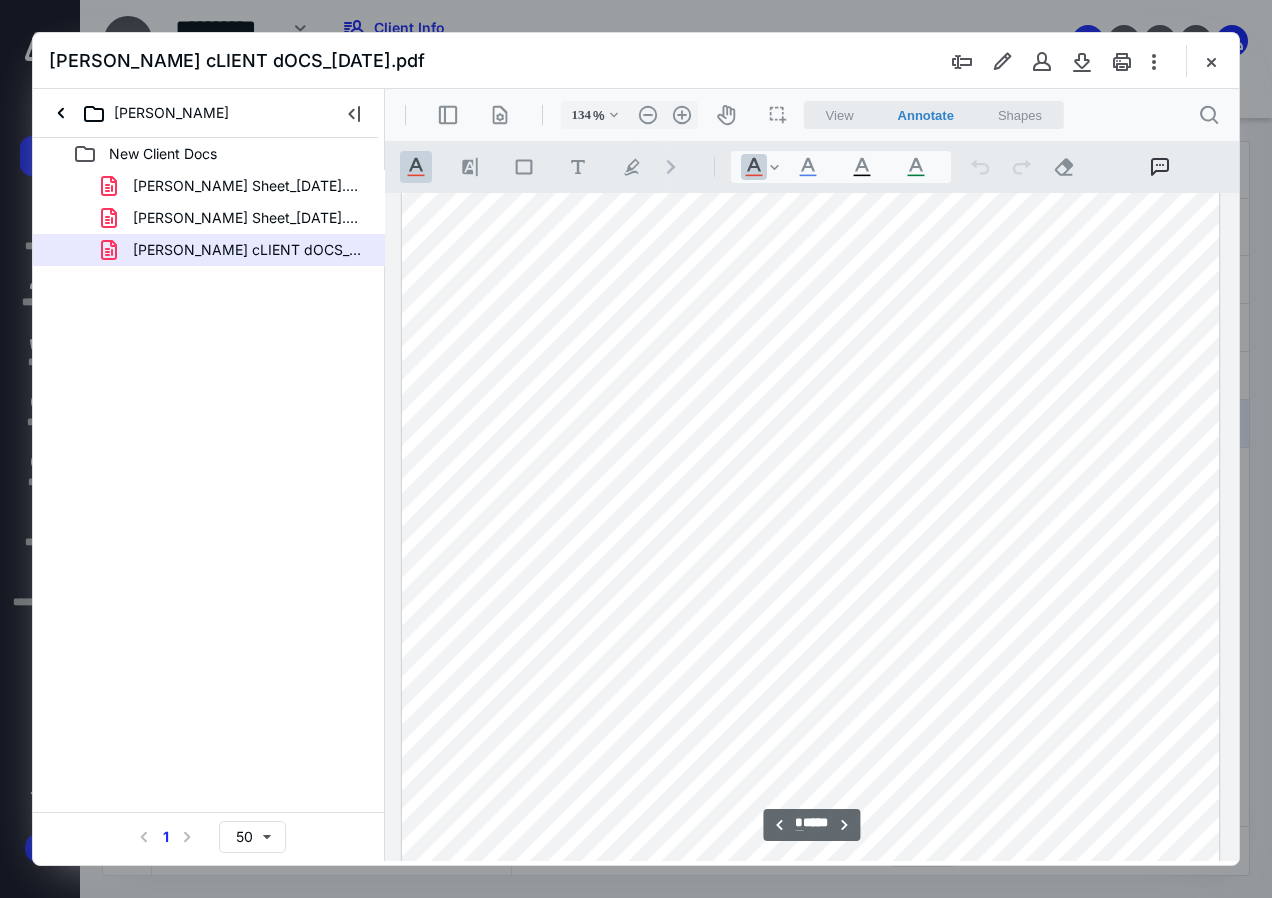 scroll, scrollTop: 8879, scrollLeft: 0, axis: vertical 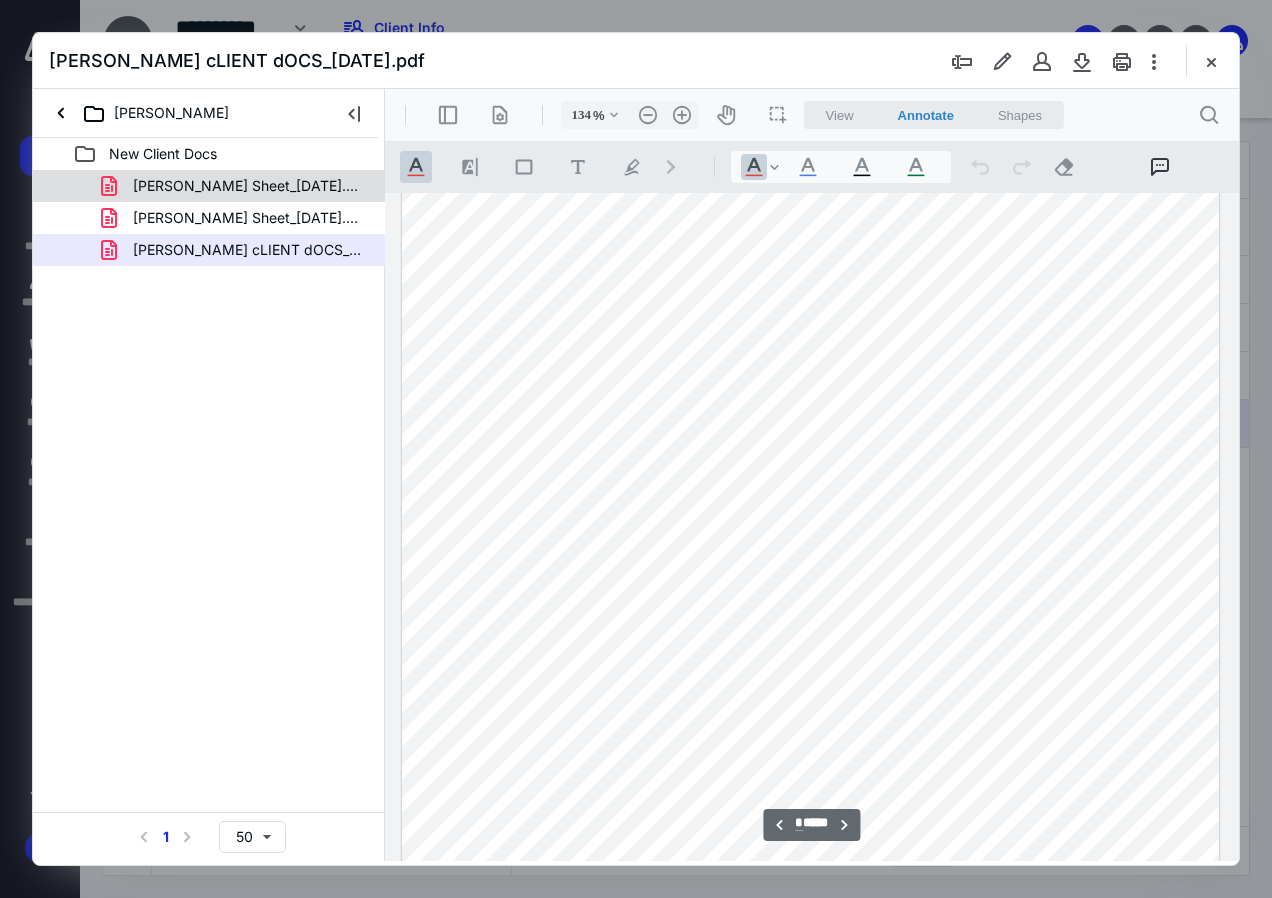 click on "[PERSON_NAME] Sheet_[DATE].pdf" at bounding box center (209, 186) 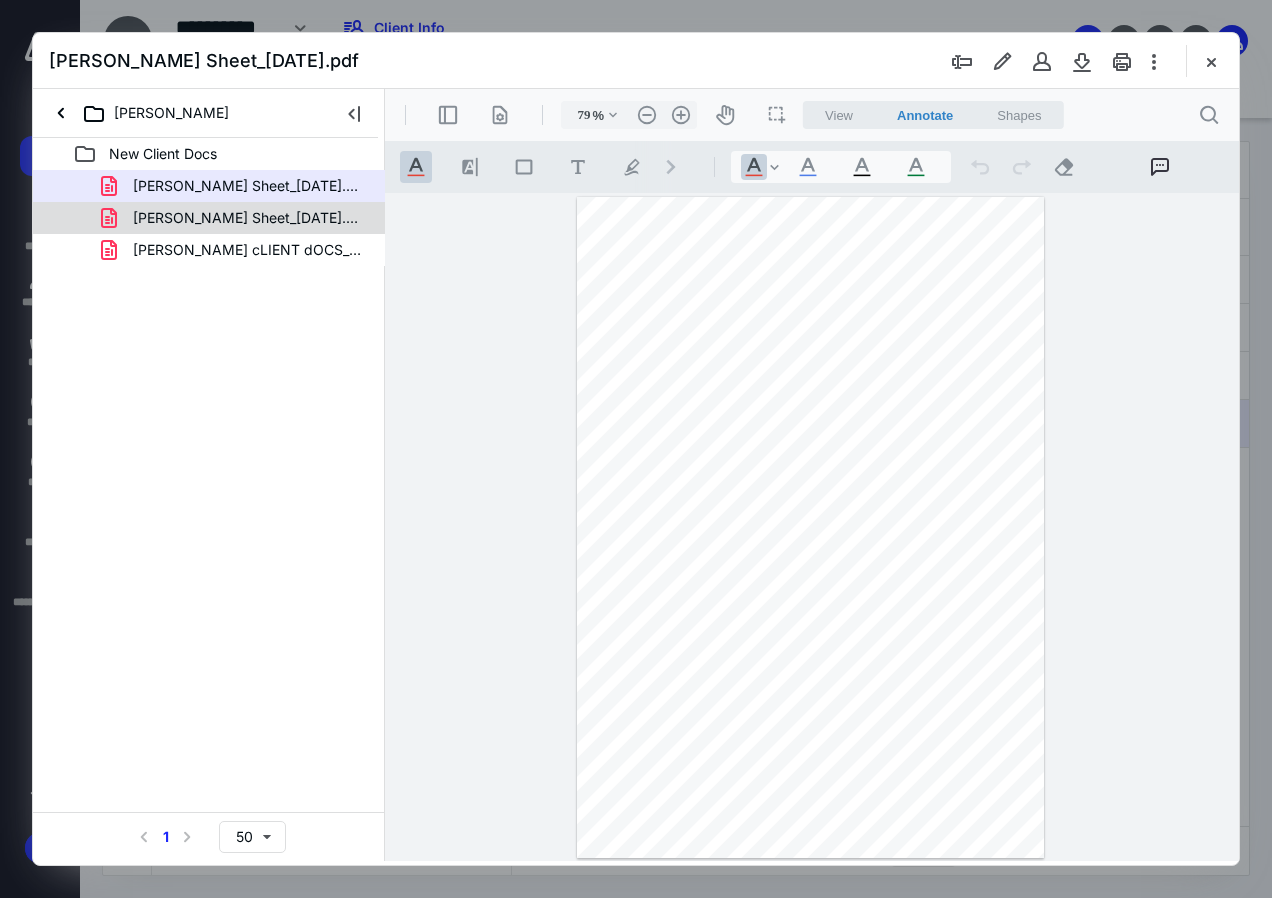 scroll, scrollTop: 0, scrollLeft: 0, axis: both 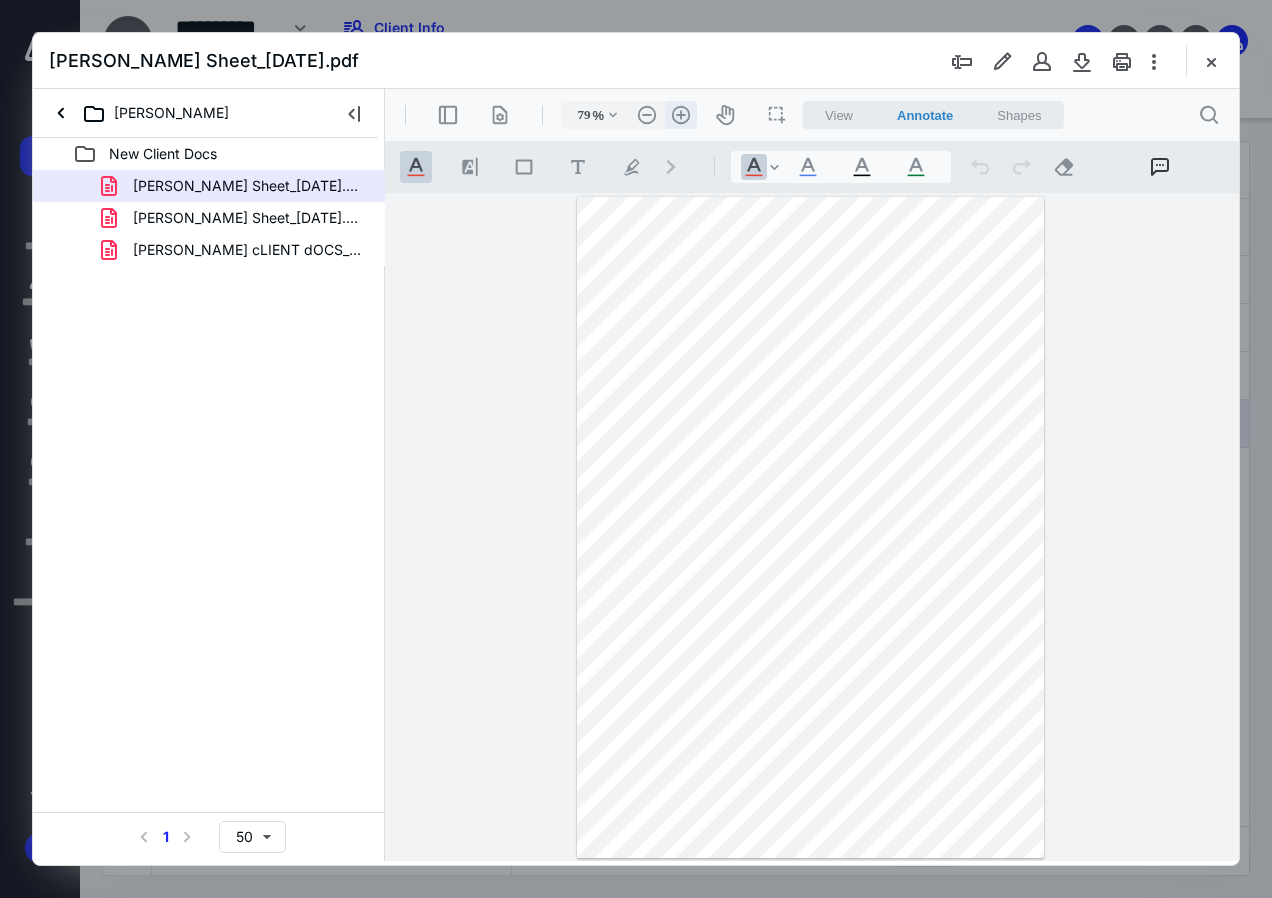 click on ".cls-1{fill:#abb0c4;} icon - header - zoom - in - line" at bounding box center (681, 115) 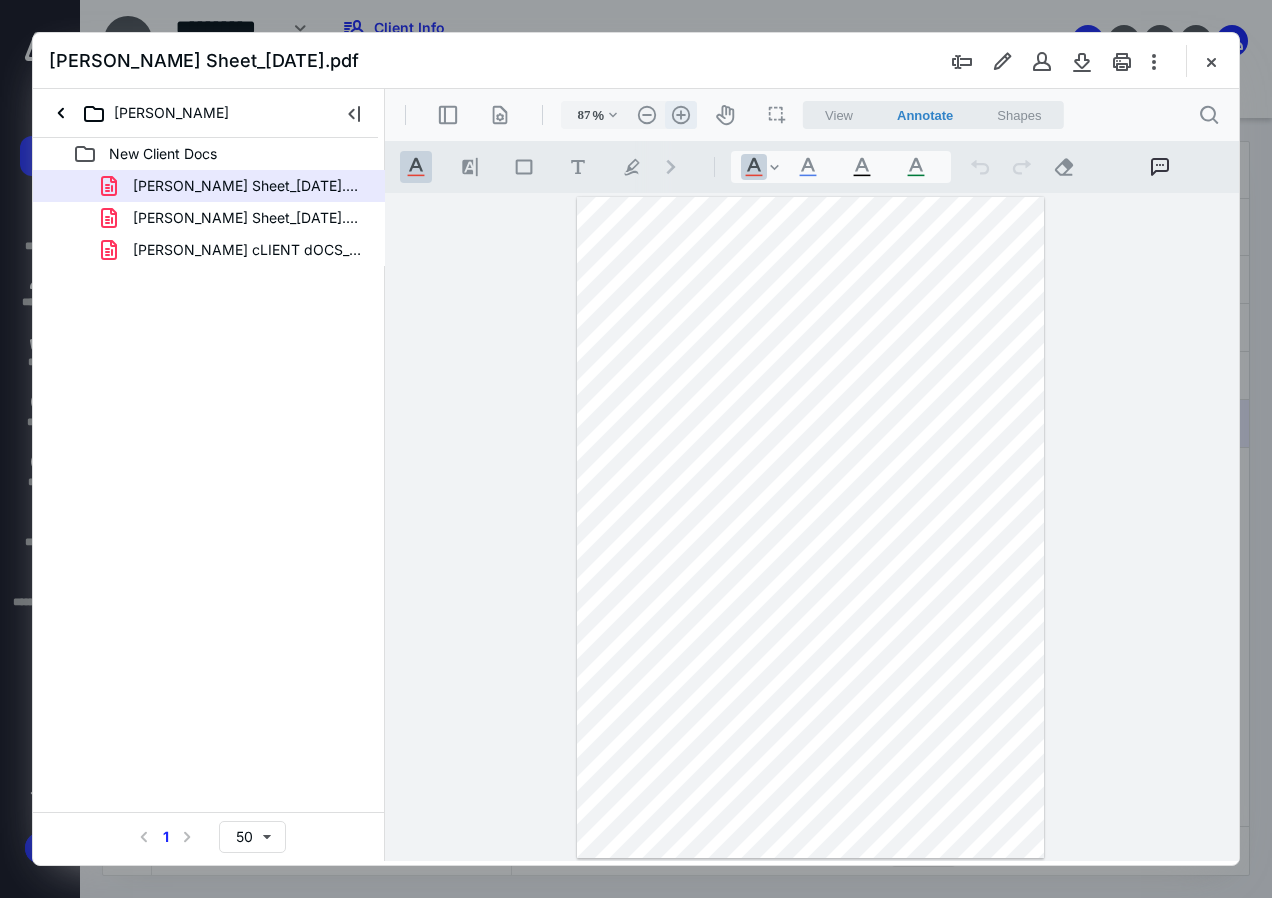 click on ".cls-1{fill:#abb0c4;} icon - header - zoom - in - line" at bounding box center (681, 115) 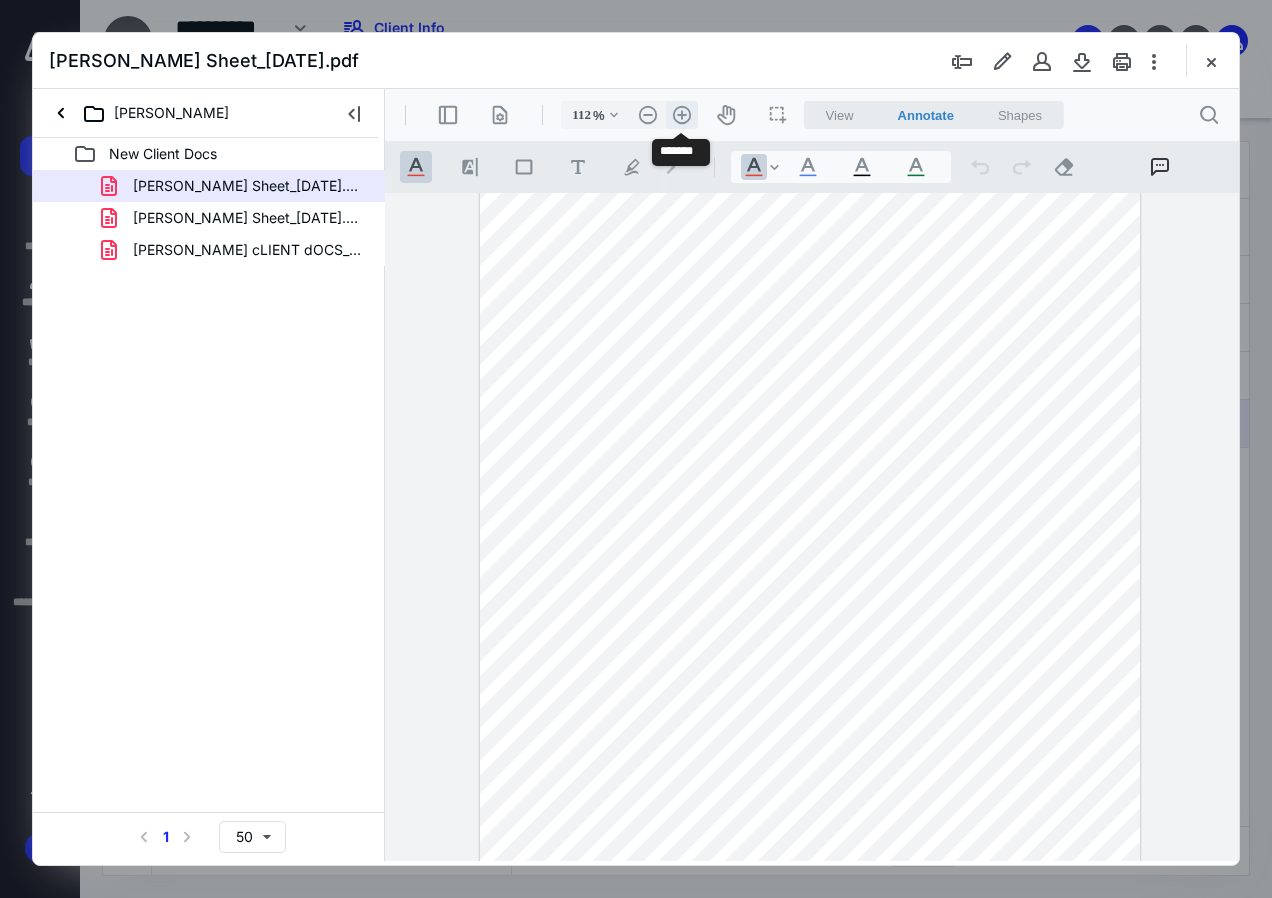click on ".cls-1{fill:#abb0c4;} icon - header - zoom - in - line" at bounding box center [682, 115] 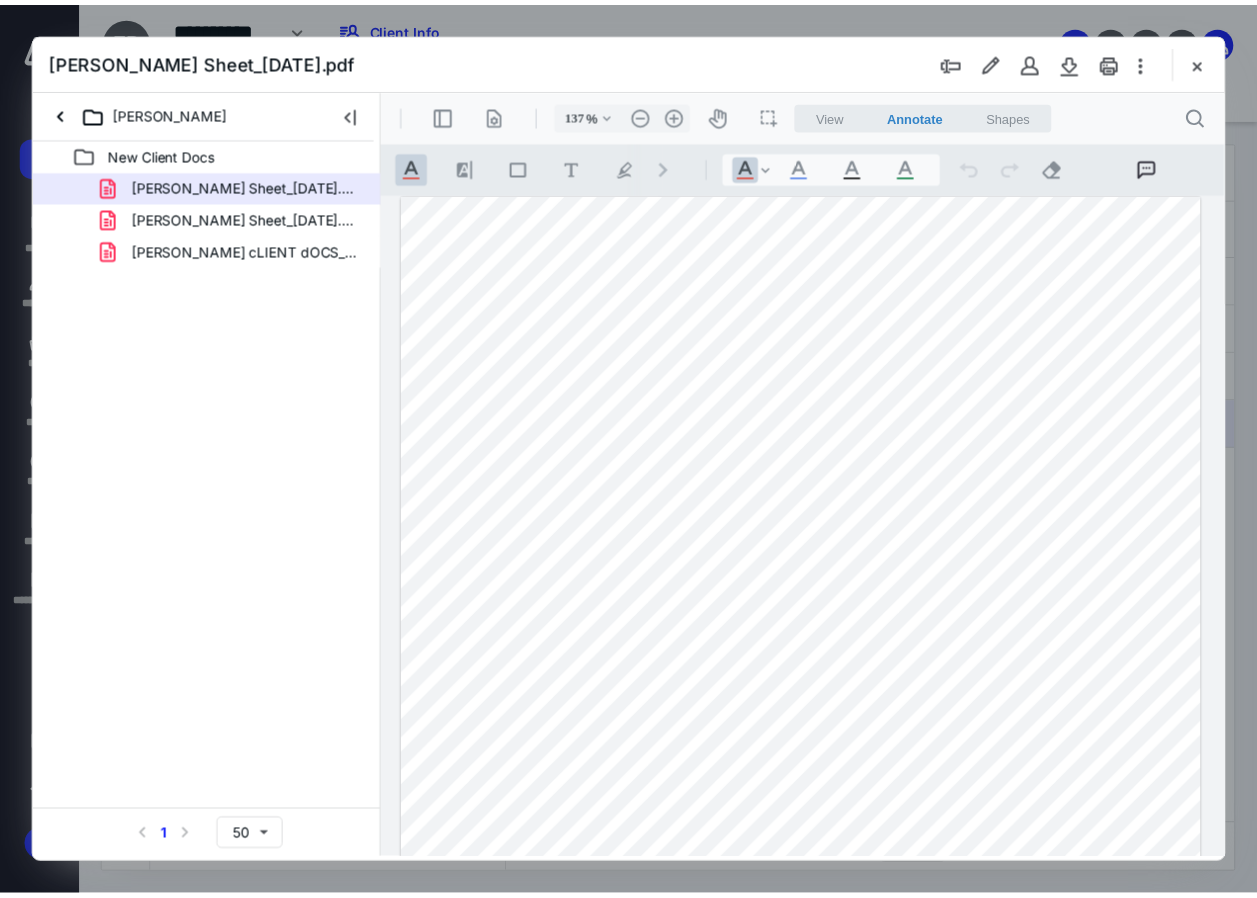 scroll, scrollTop: 204, scrollLeft: 0, axis: vertical 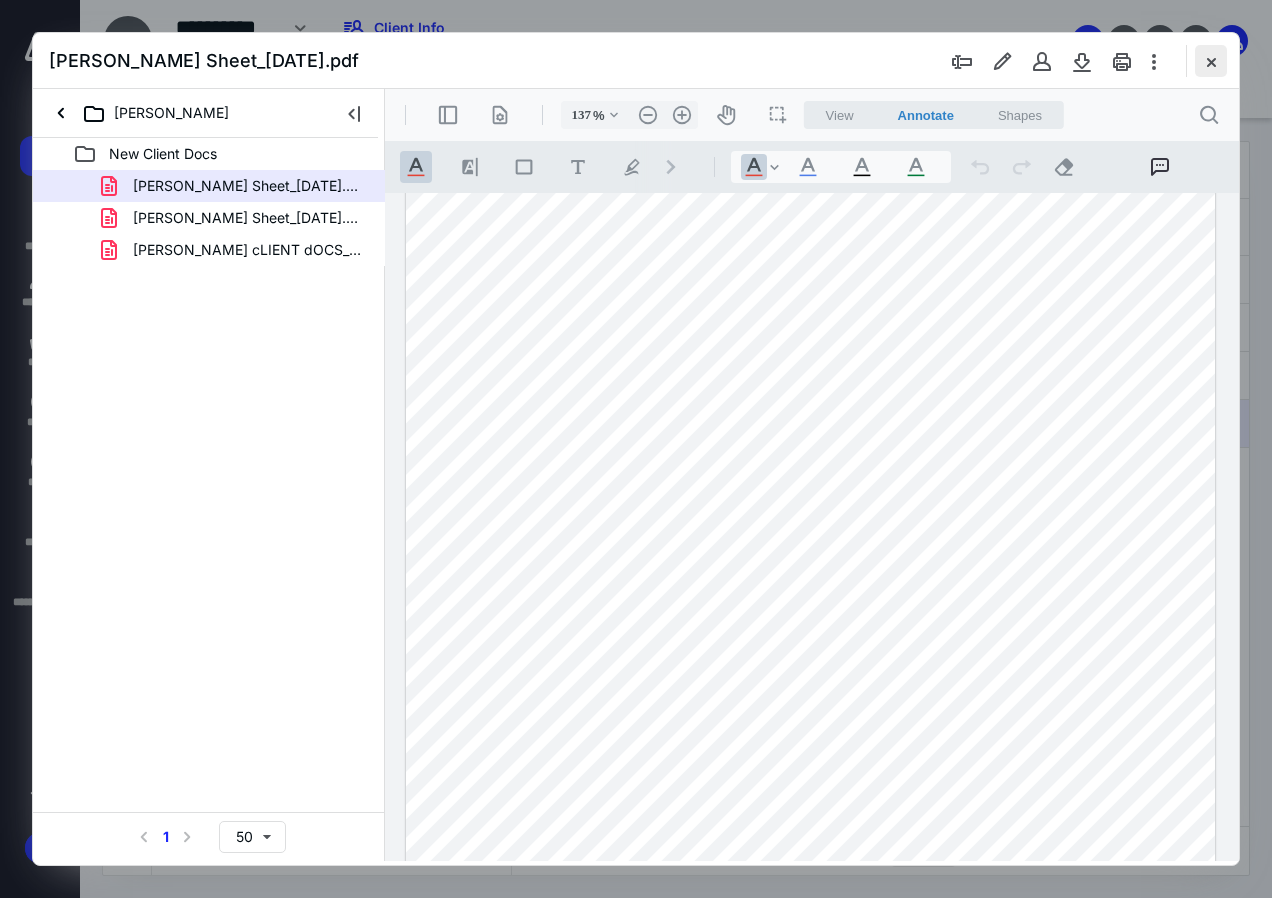 click at bounding box center [1211, 61] 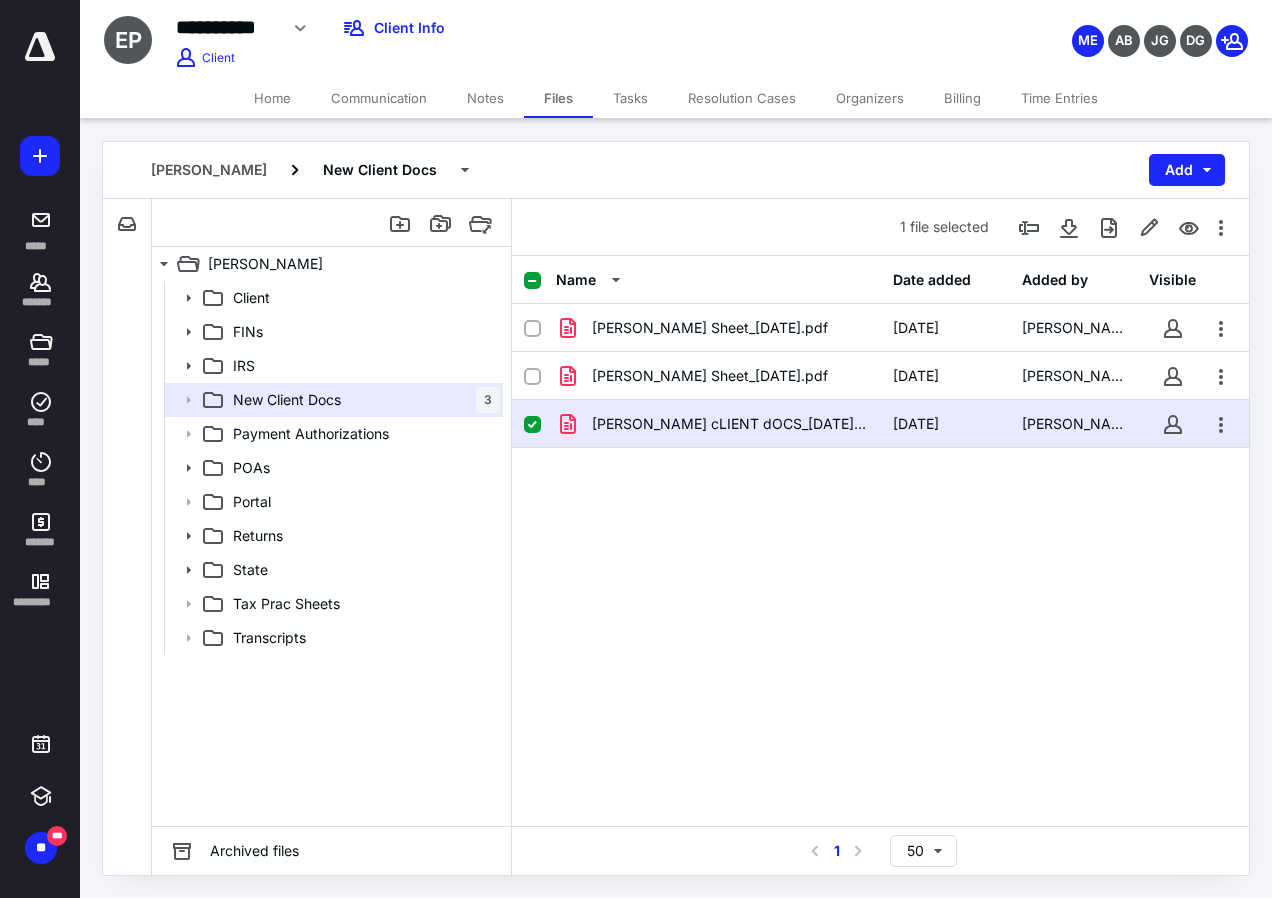 click on "Home" at bounding box center (272, 98) 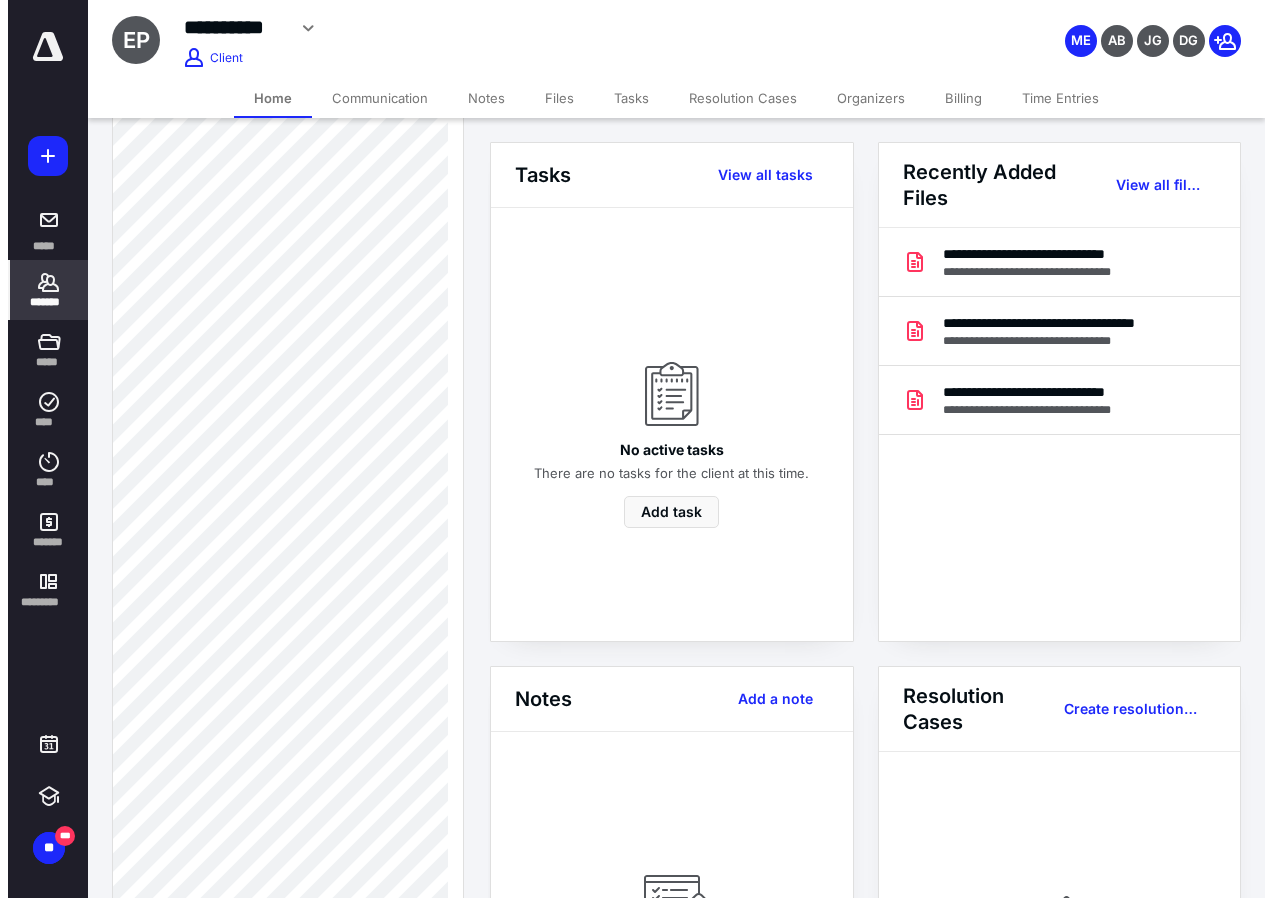scroll, scrollTop: 800, scrollLeft: 0, axis: vertical 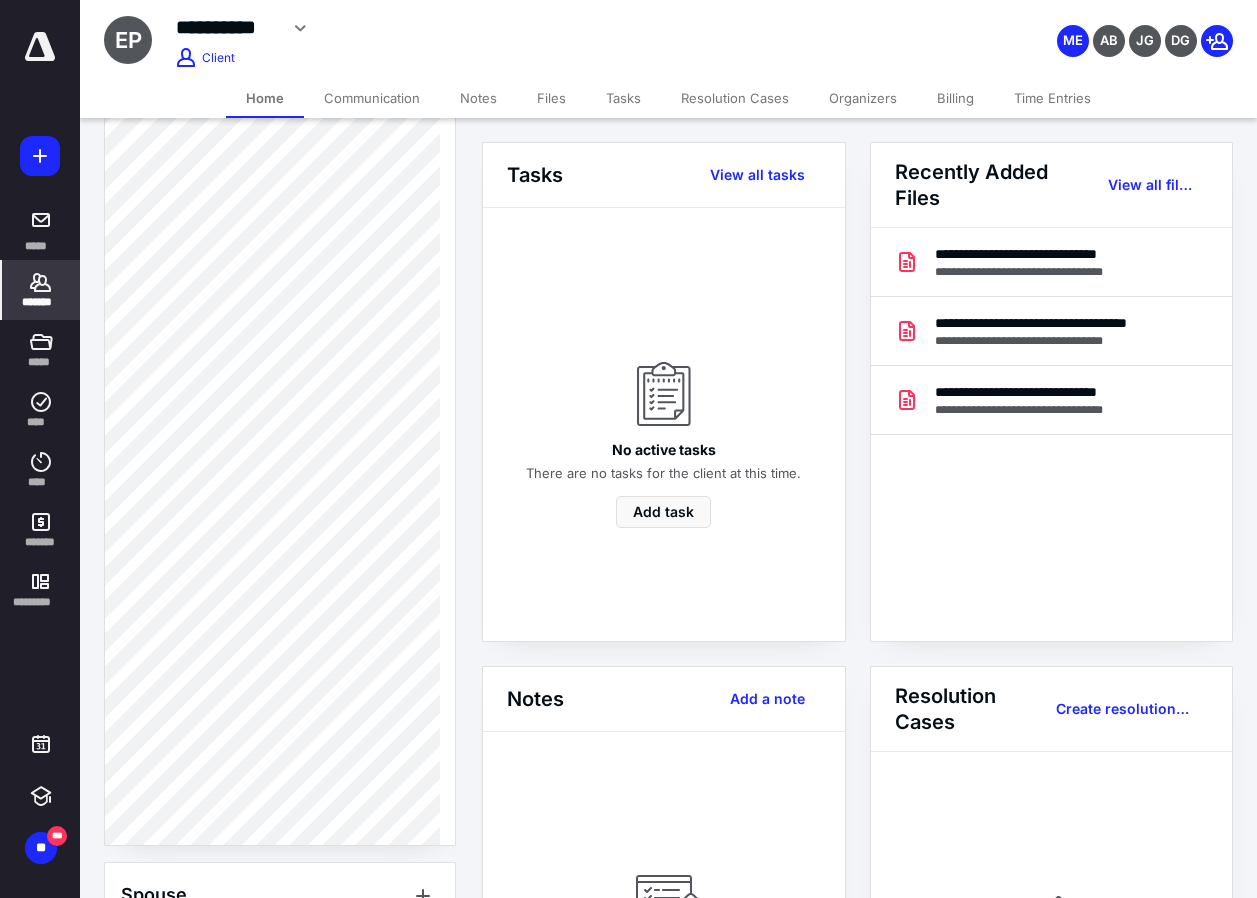 click on "Files" at bounding box center (551, 98) 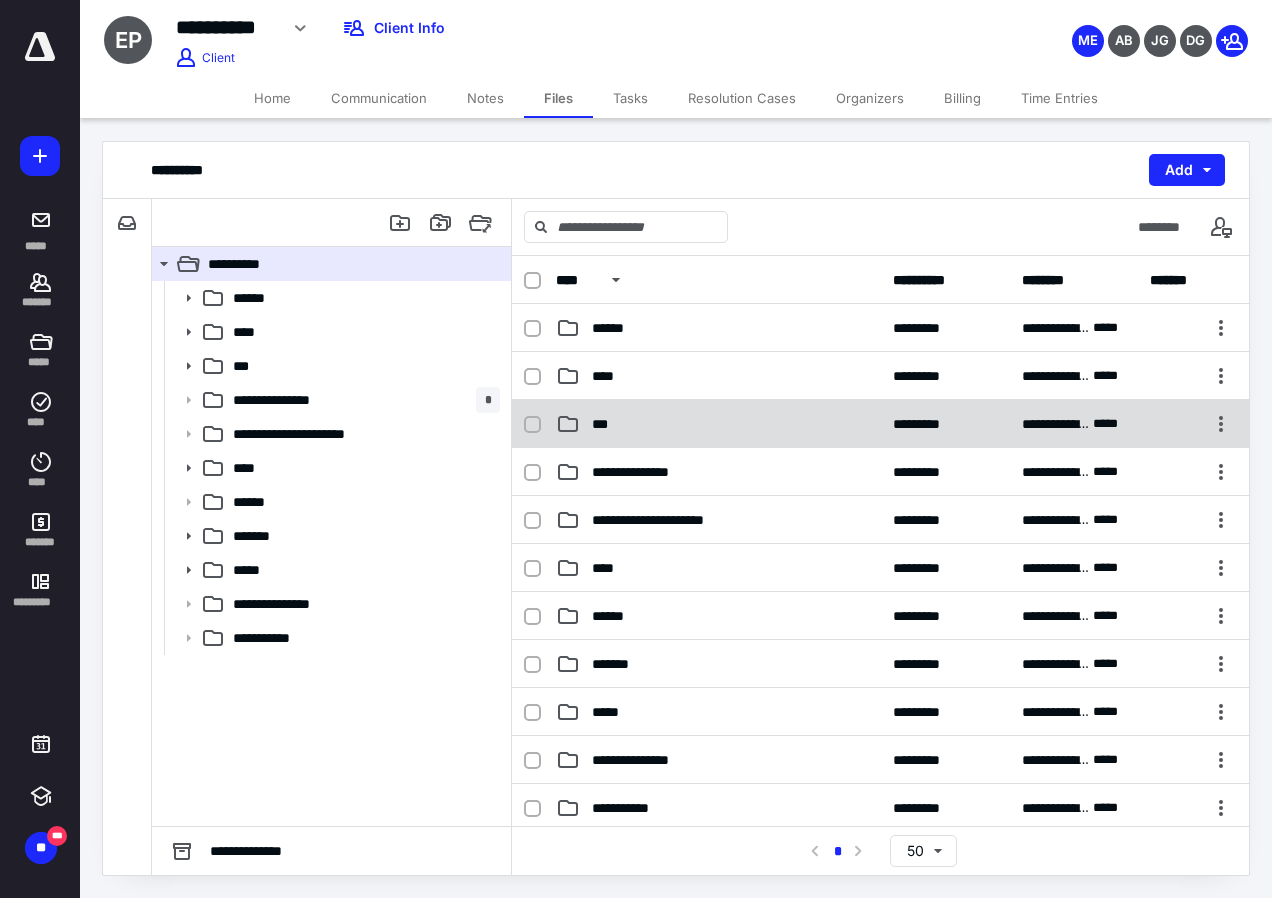 click on "***" at bounding box center (718, 424) 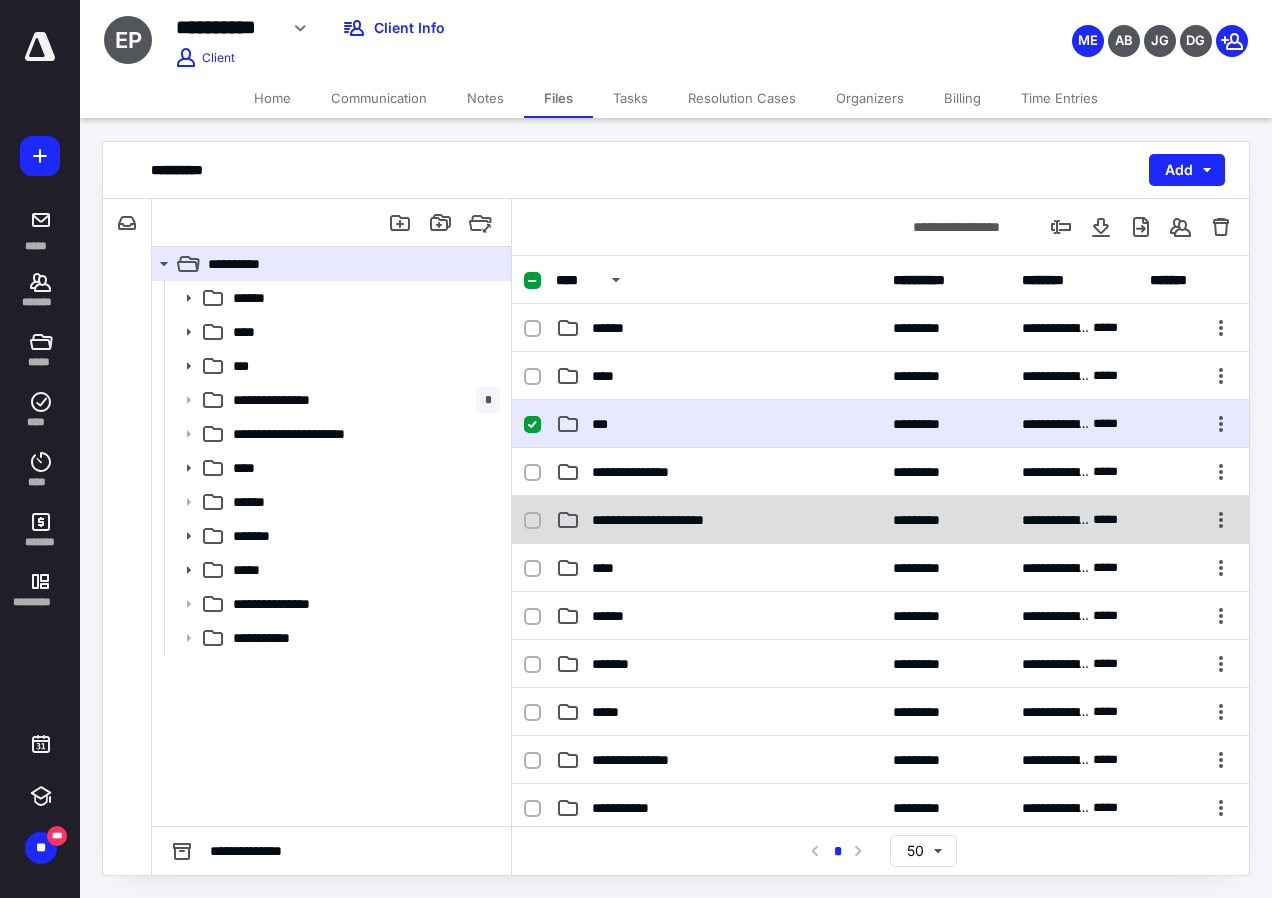 click on "**********" at bounding box center [880, 520] 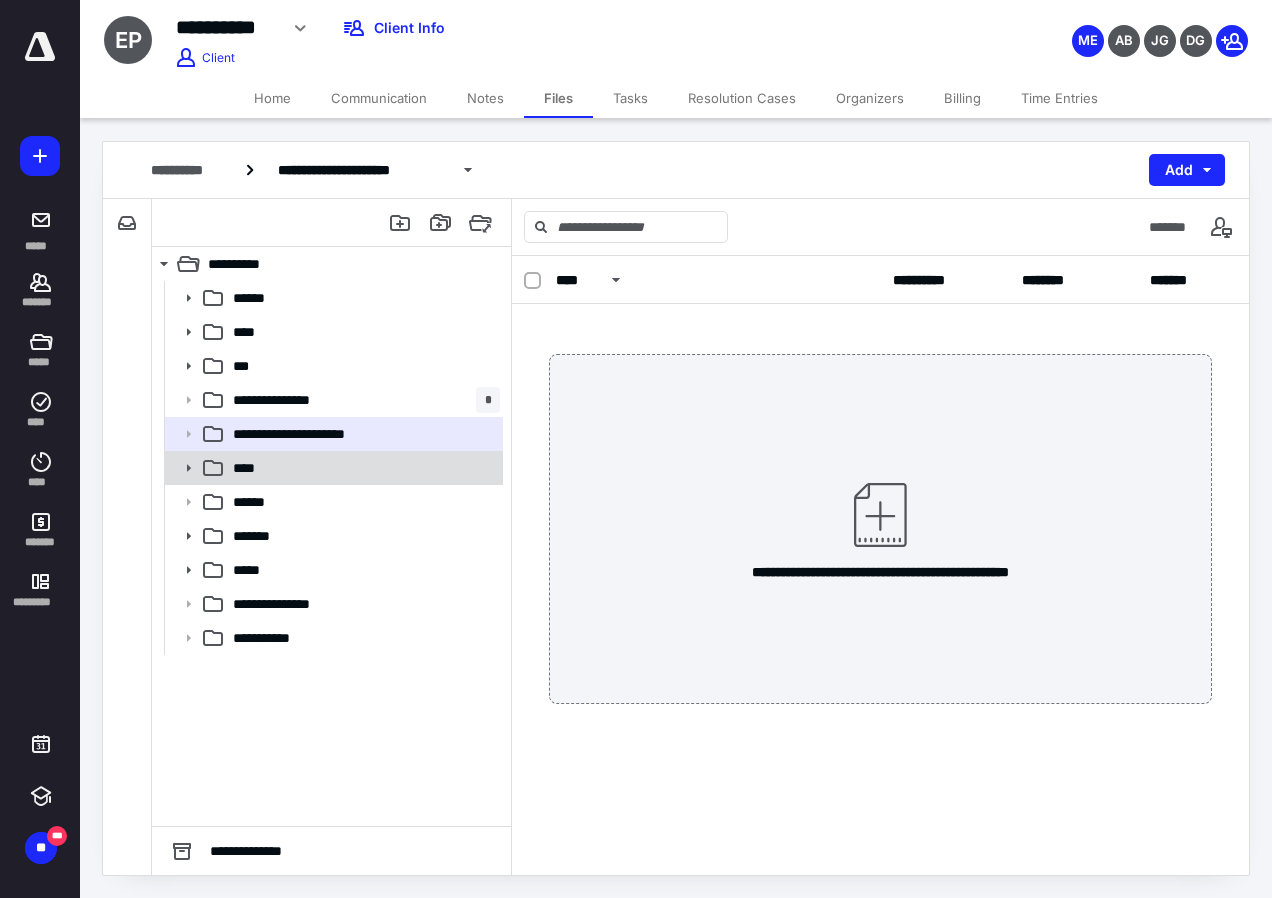 click on "****" at bounding box center (332, 468) 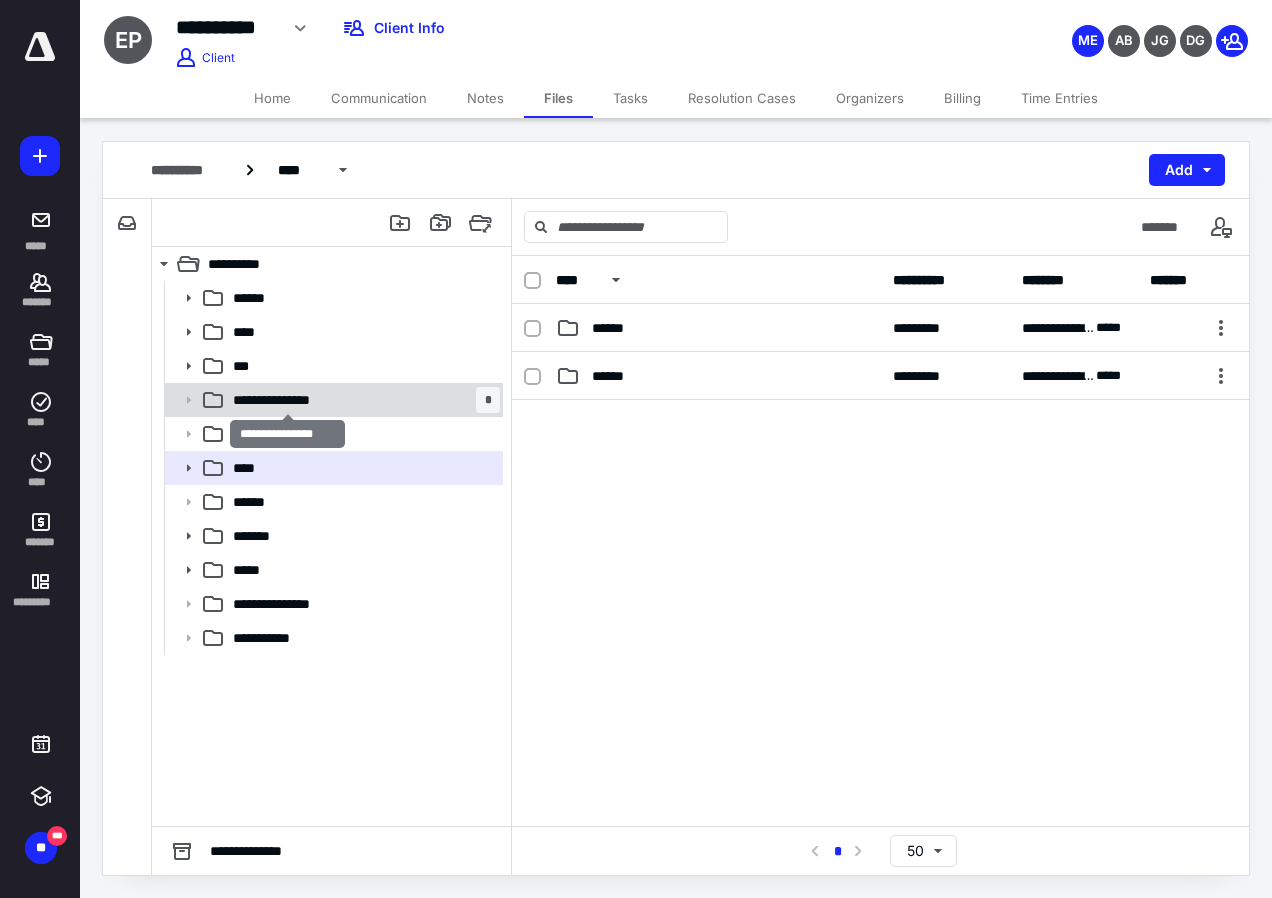 click on "**********" at bounding box center [288, 400] 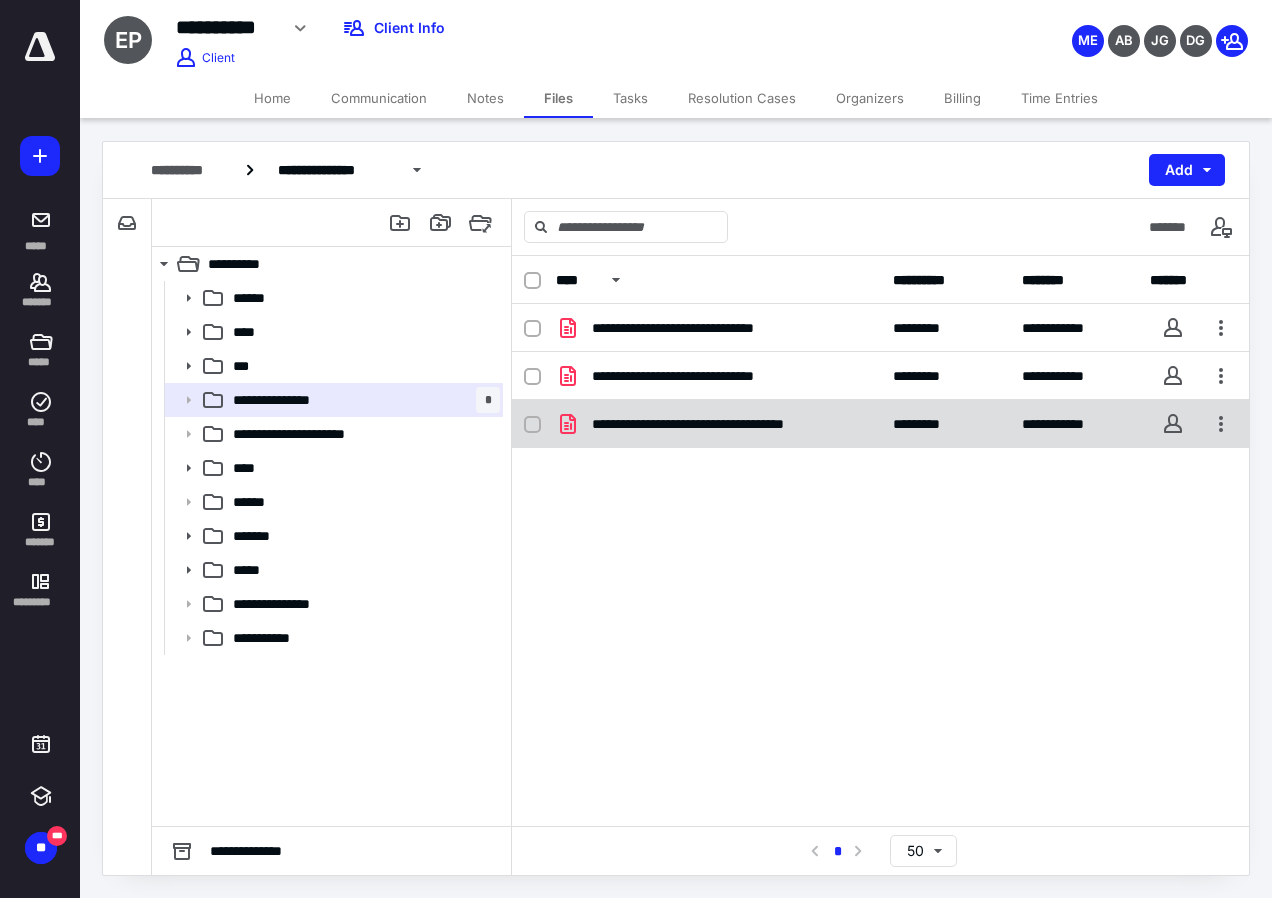 click on "**********" at bounding box center [729, 424] 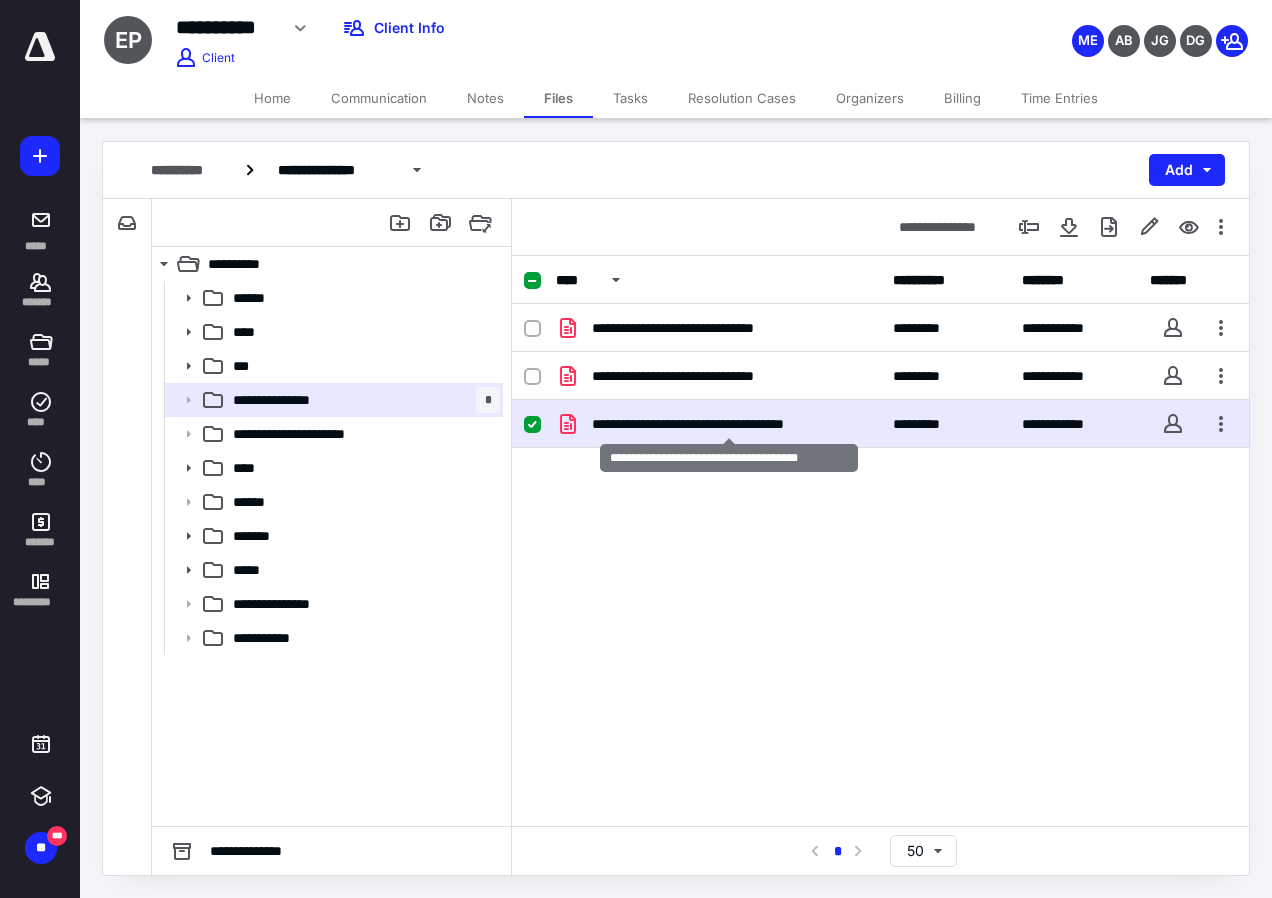 click on "**********" at bounding box center (729, 424) 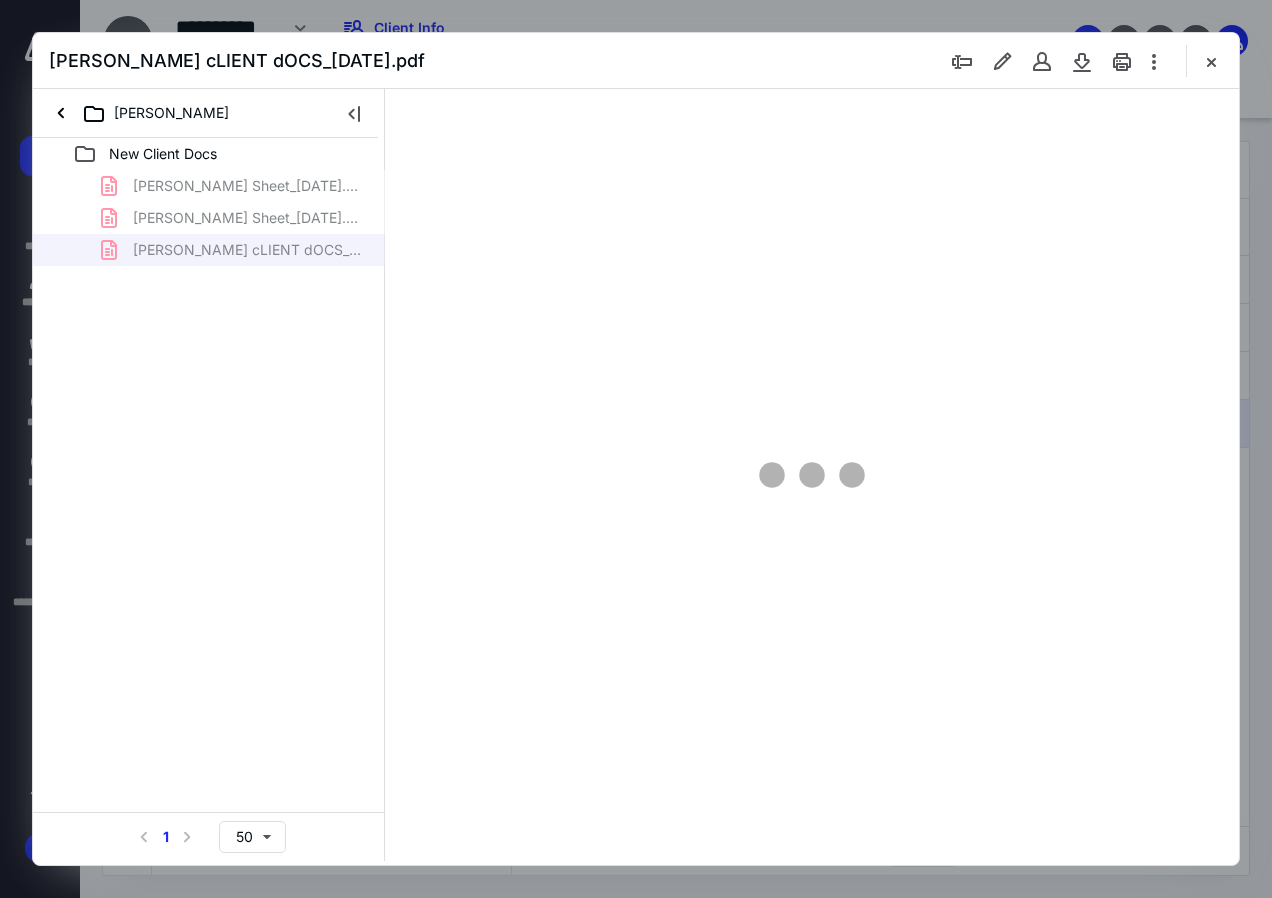 scroll, scrollTop: 0, scrollLeft: 0, axis: both 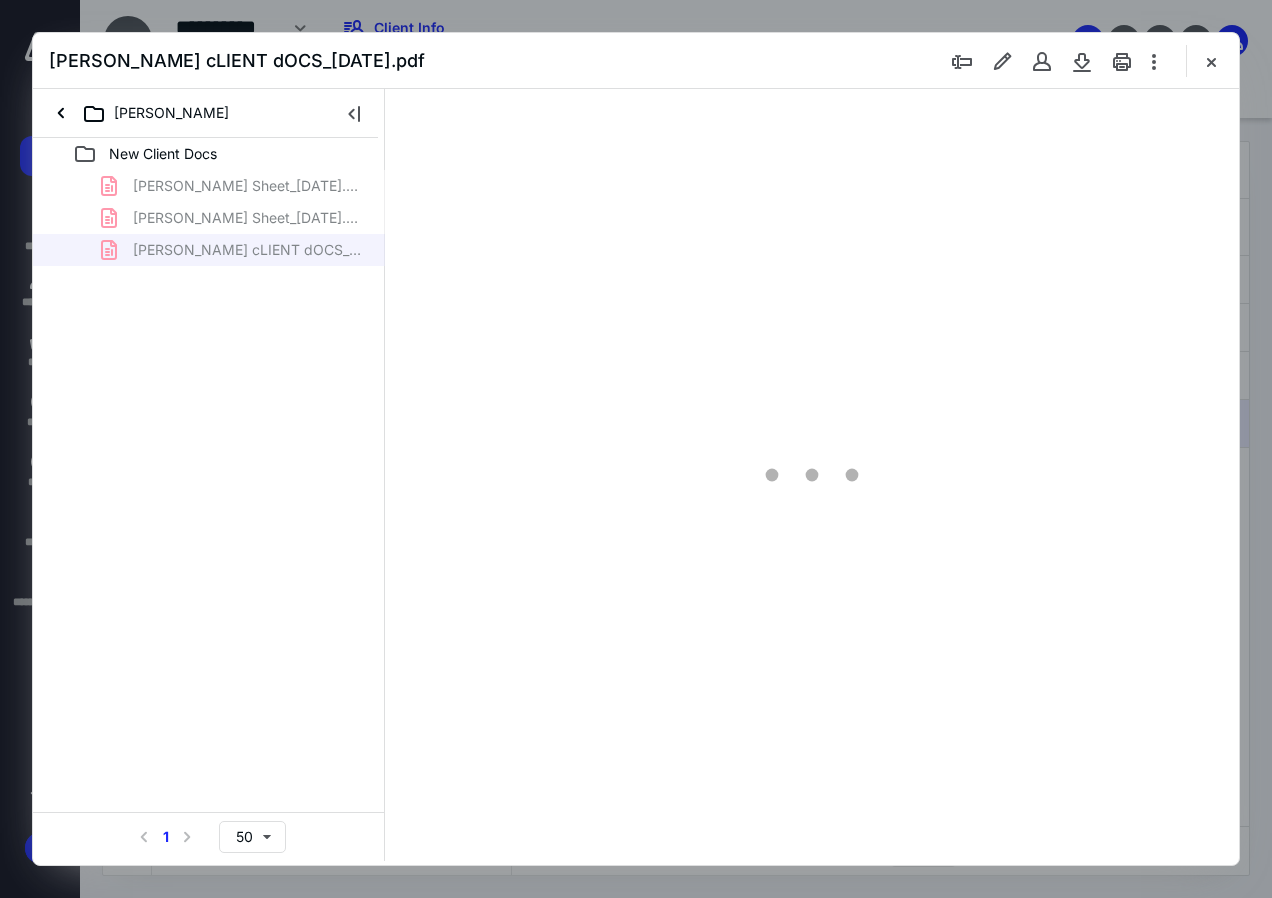 type on "84" 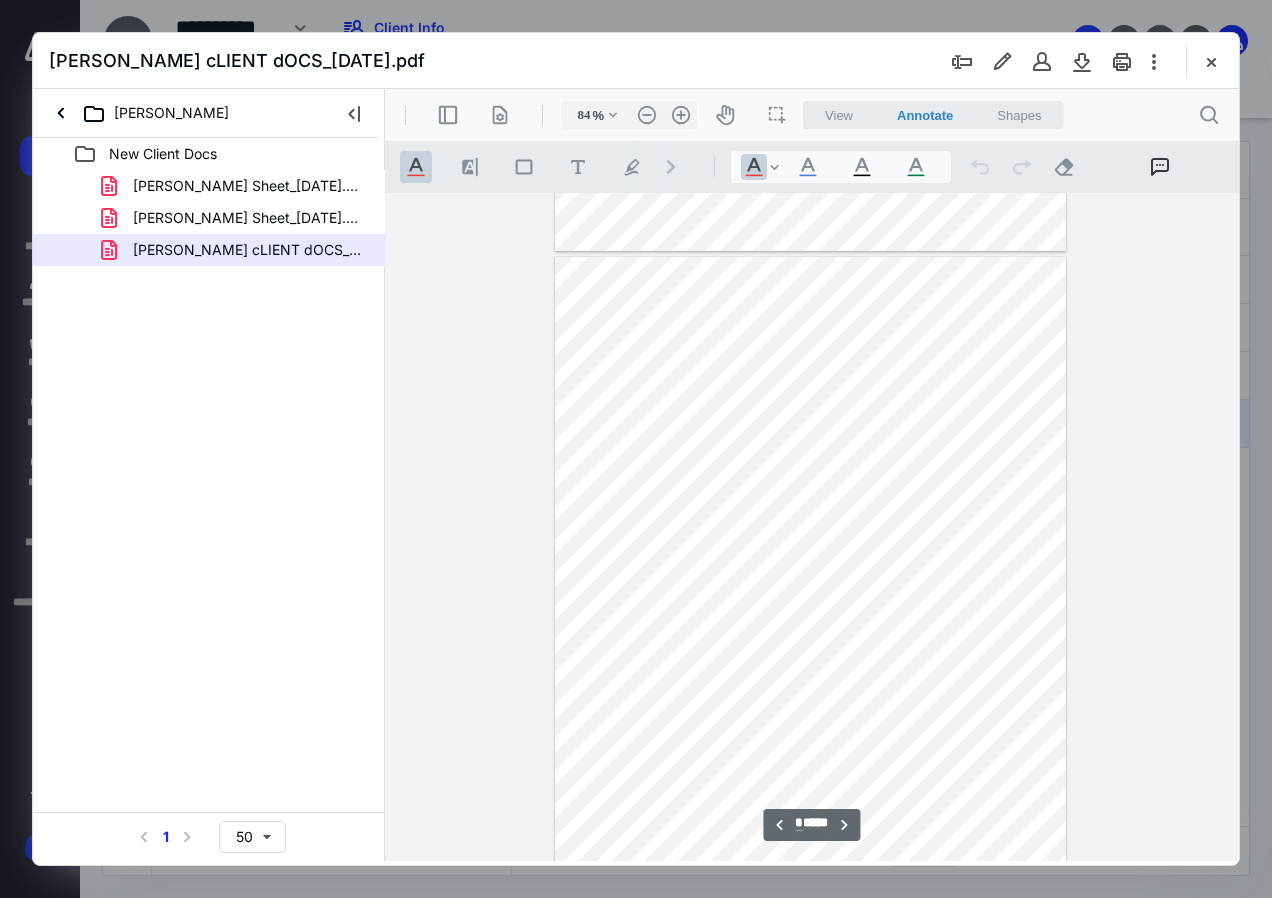 type on "*" 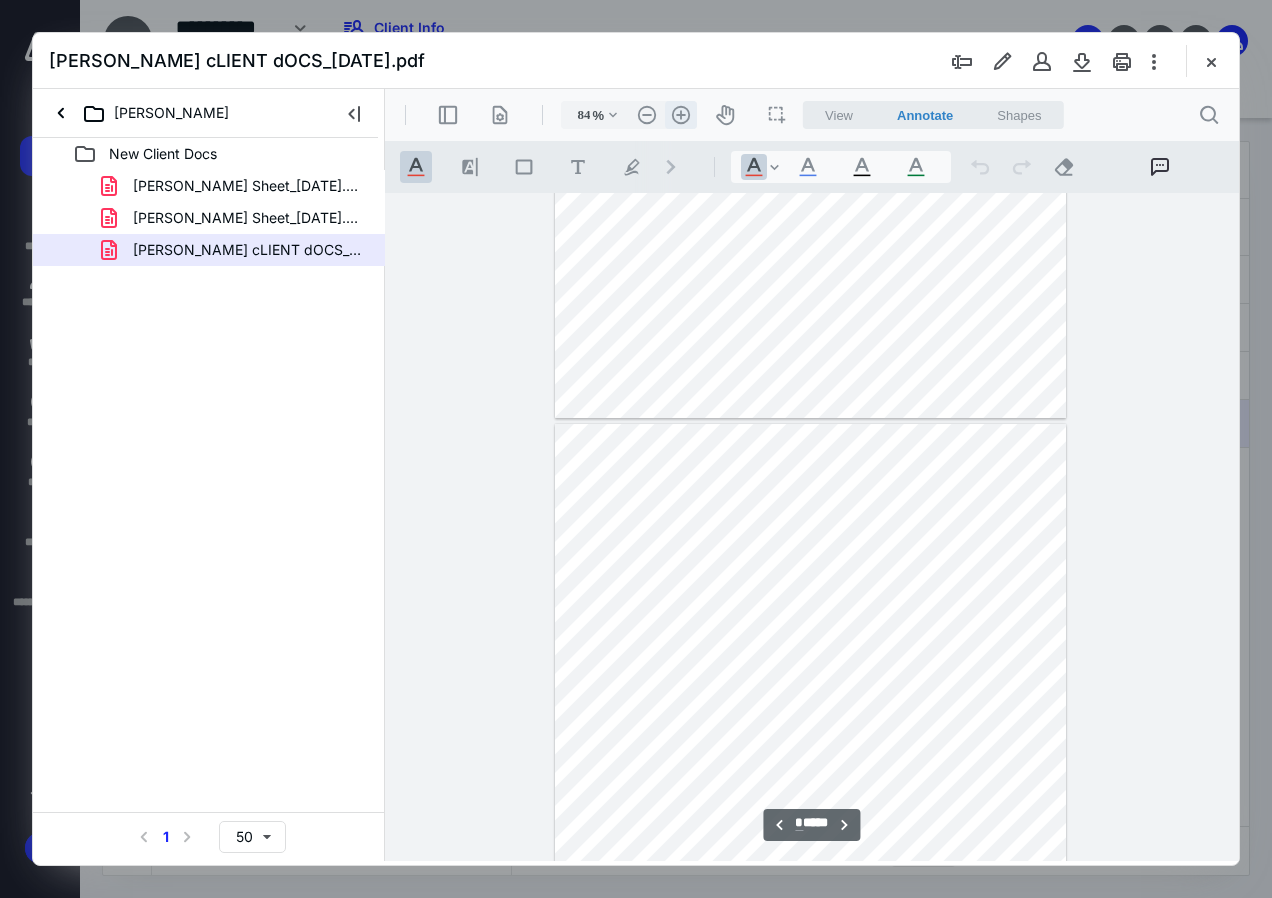 click on ".cls-1{fill:#abb0c4;} icon - header - zoom - in - line" at bounding box center [681, 115] 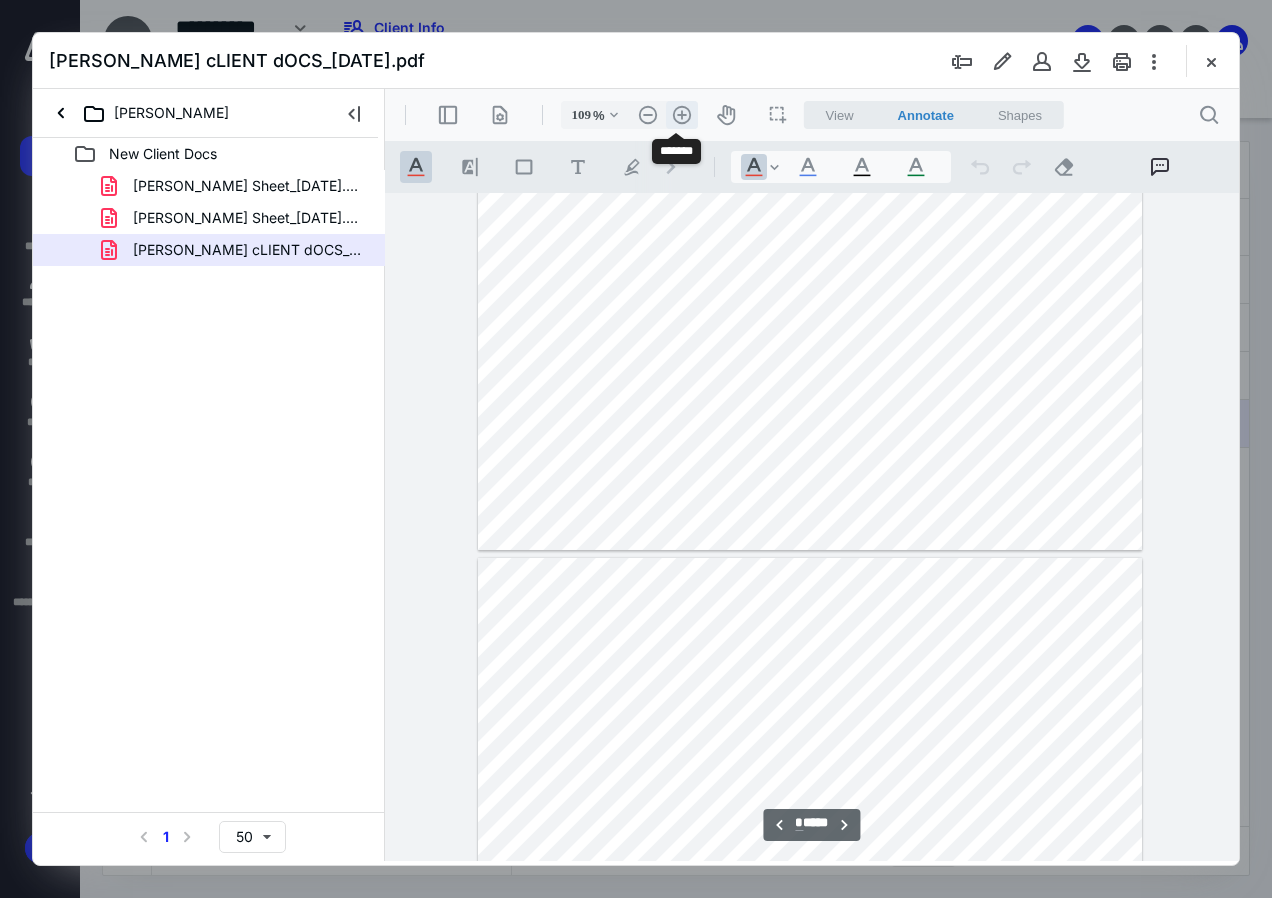 click on ".cls-1{fill:#abb0c4;} icon - header - zoom - in - line" at bounding box center [682, 115] 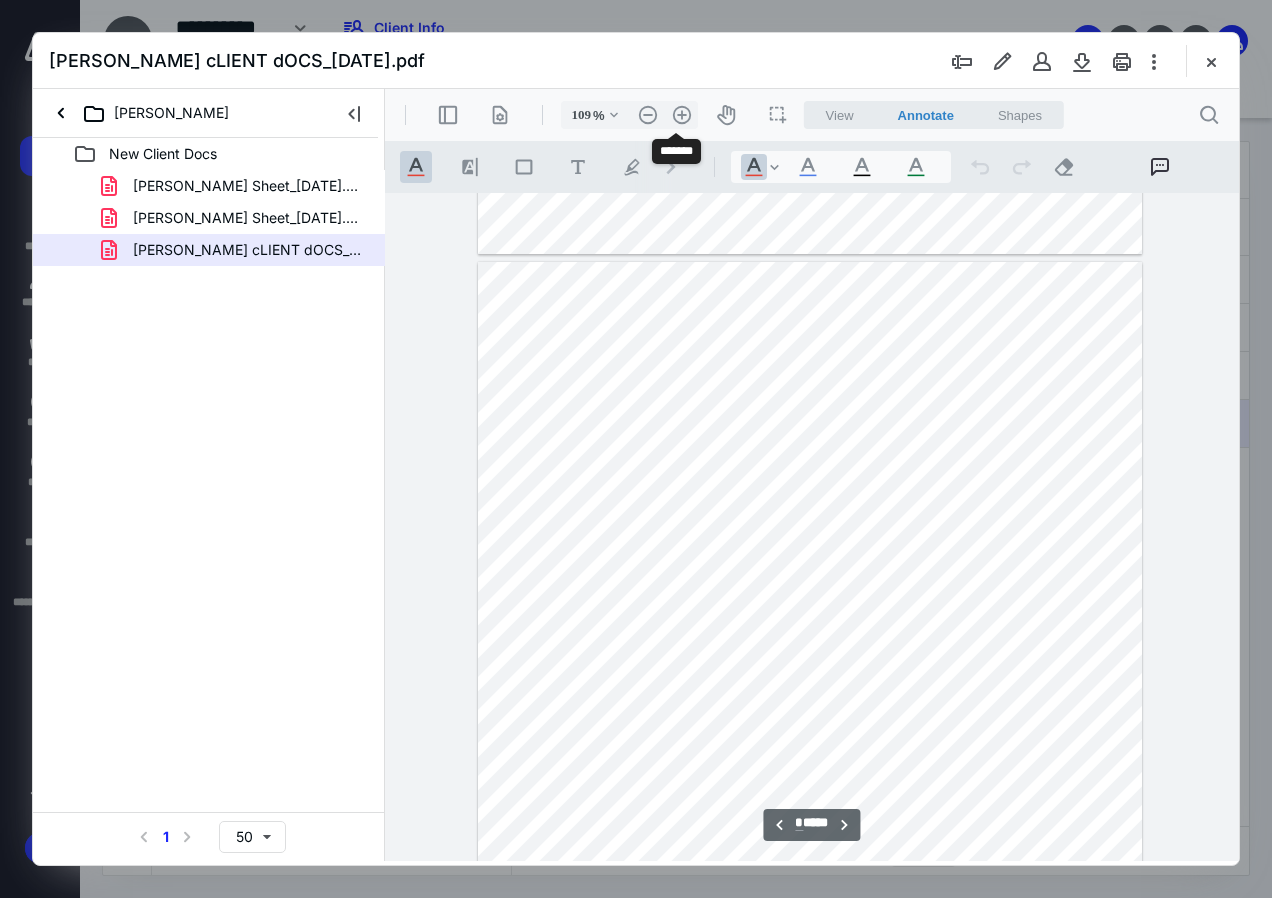type on "134" 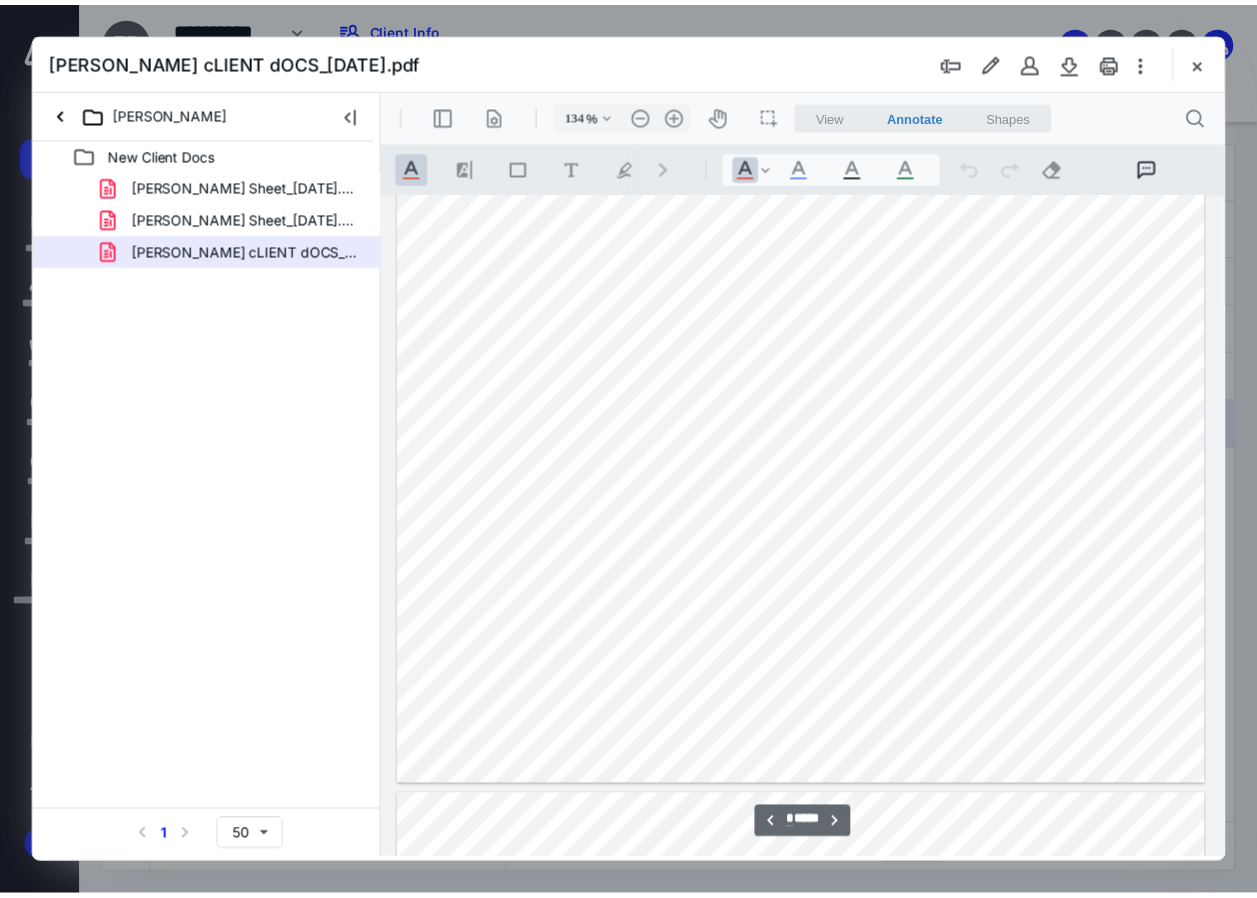 scroll, scrollTop: 8337, scrollLeft: 0, axis: vertical 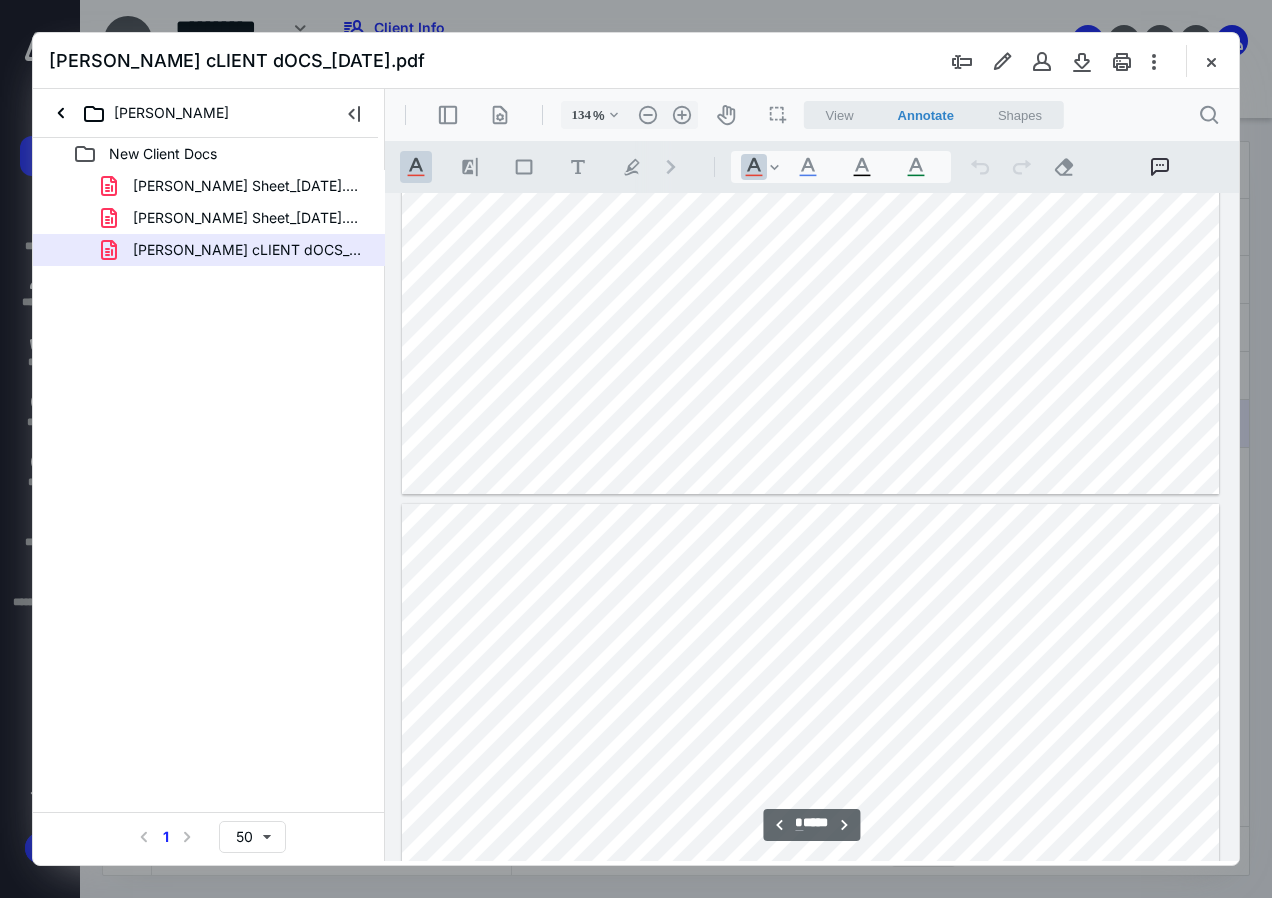 type on "*" 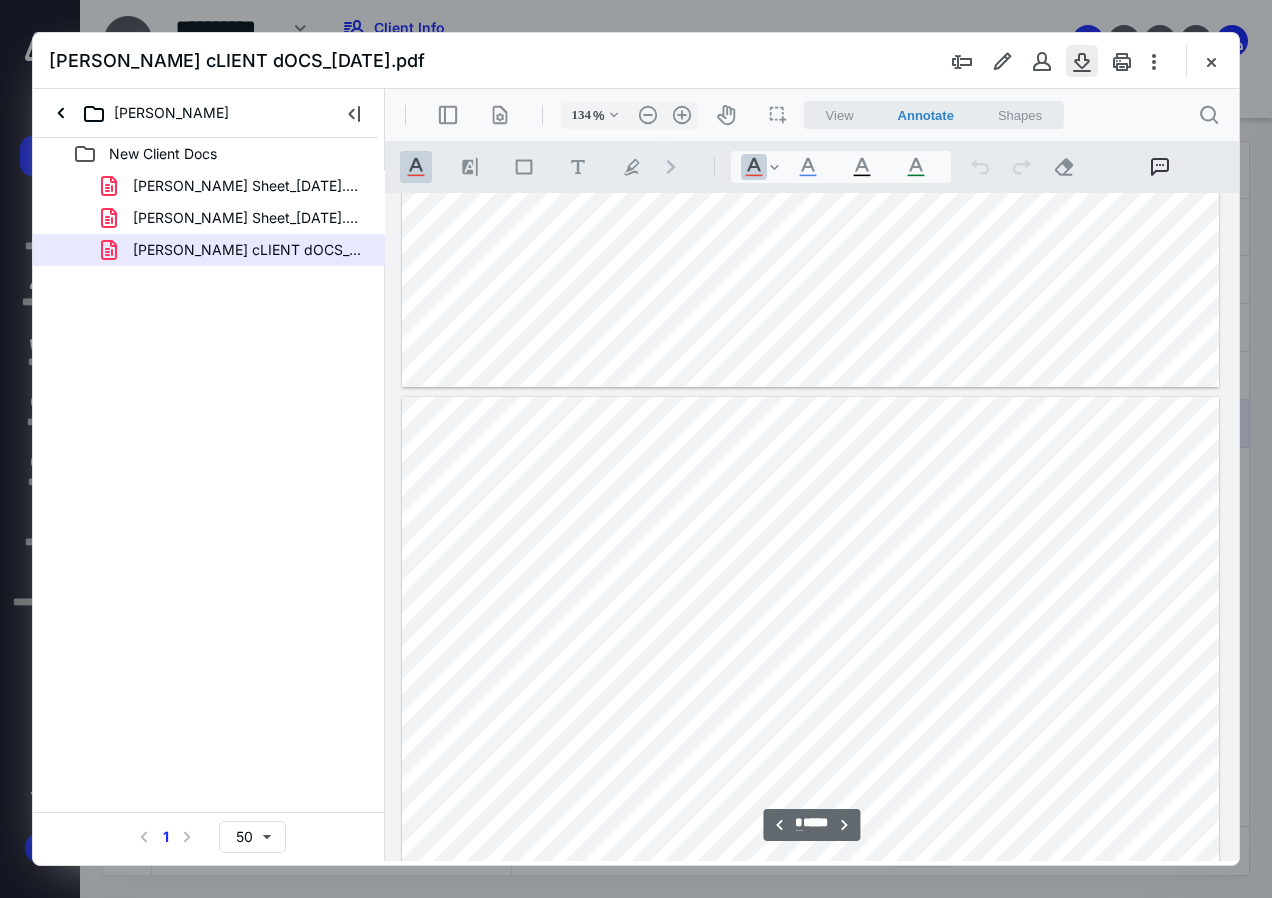 click at bounding box center [1082, 61] 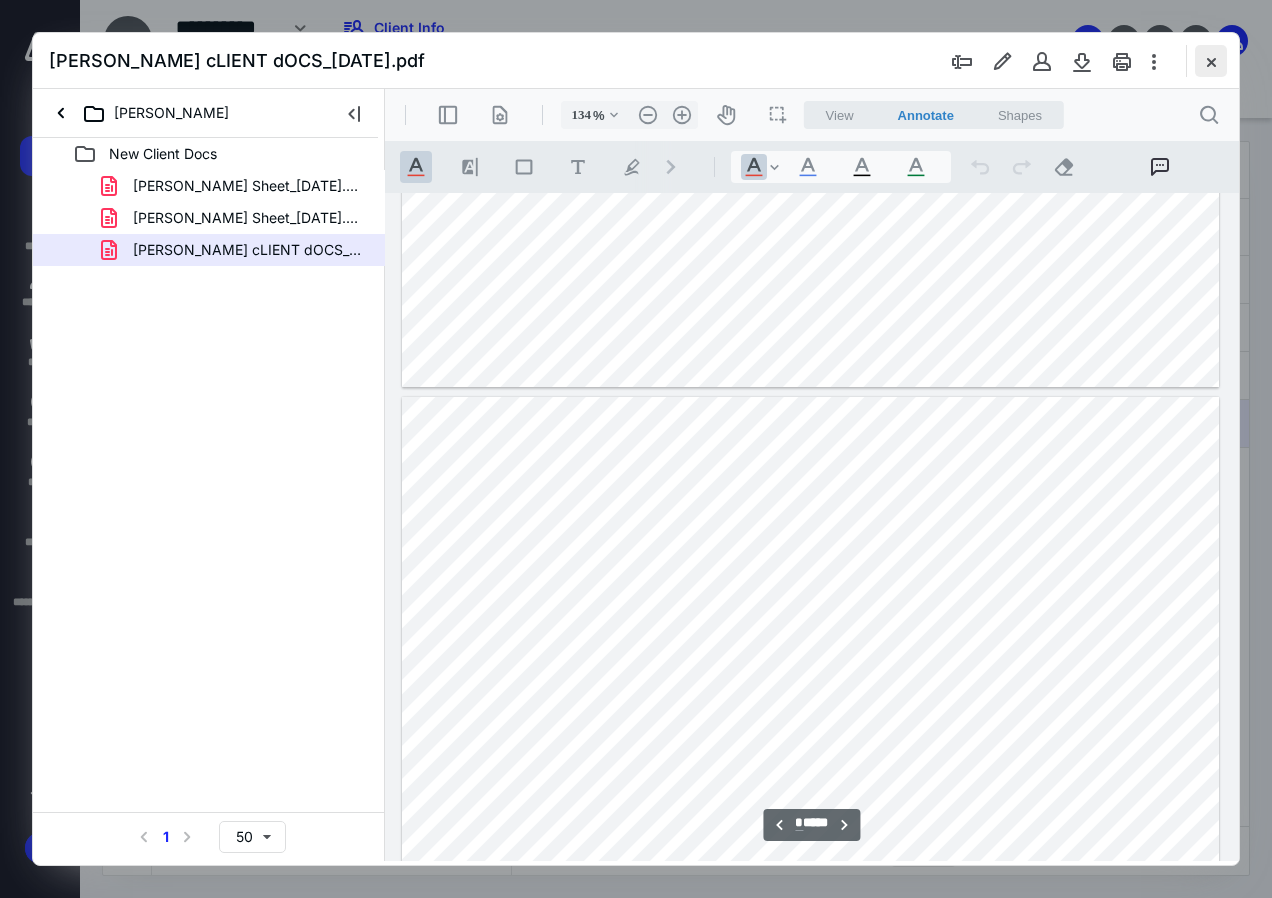 click at bounding box center [1211, 61] 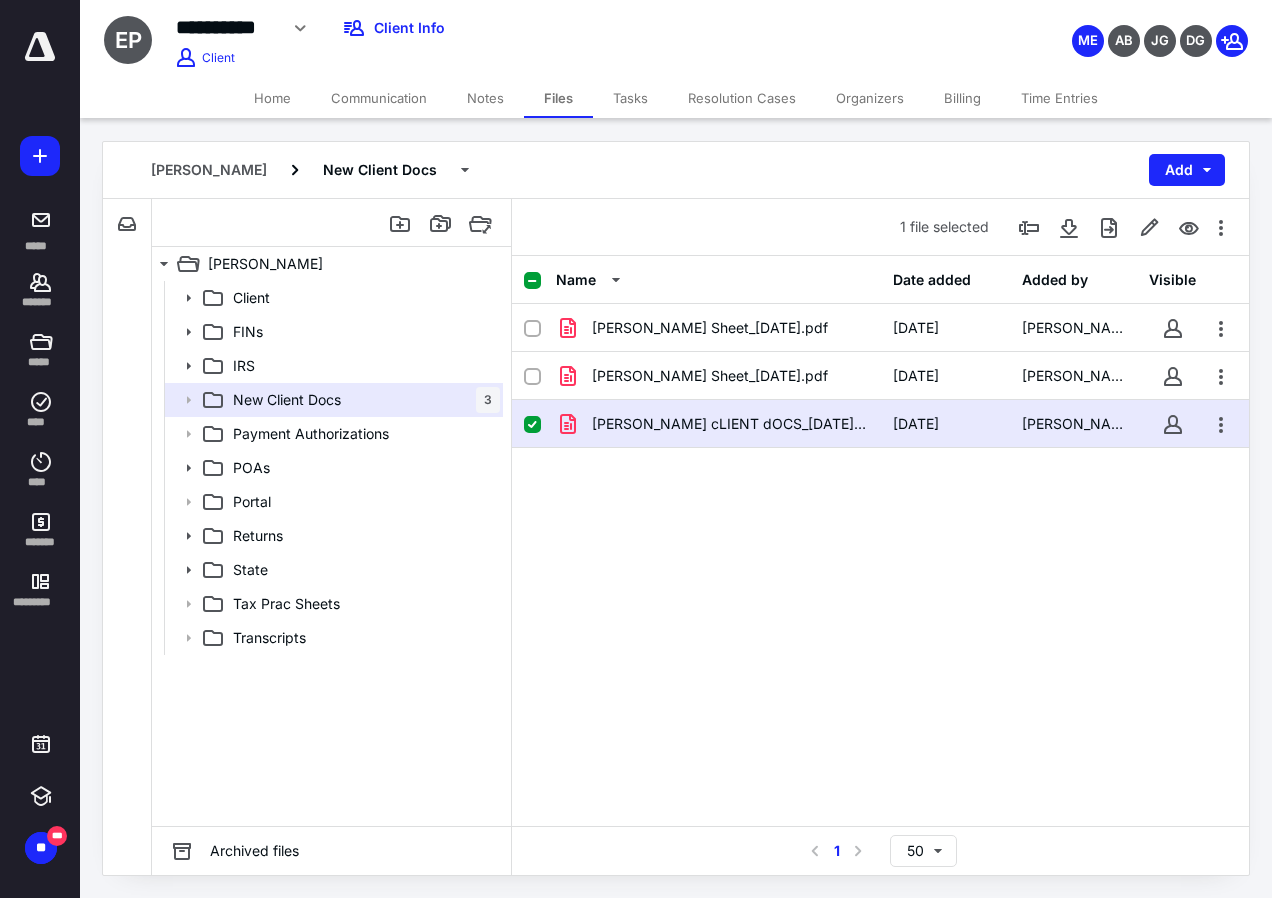 drag, startPoint x: 1191, startPoint y: 0, endPoint x: 838, endPoint y: 238, distance: 425.7382 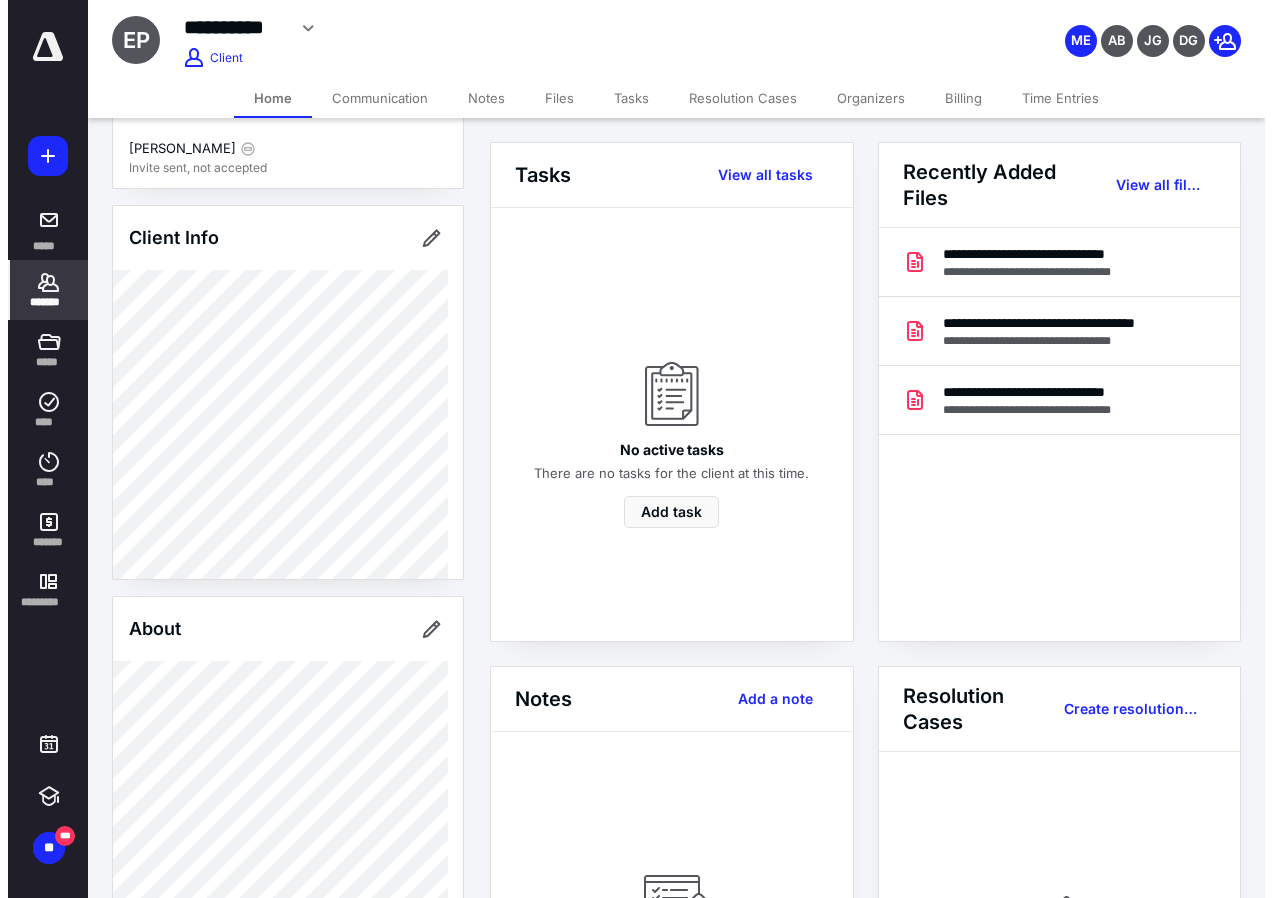scroll, scrollTop: 200, scrollLeft: 0, axis: vertical 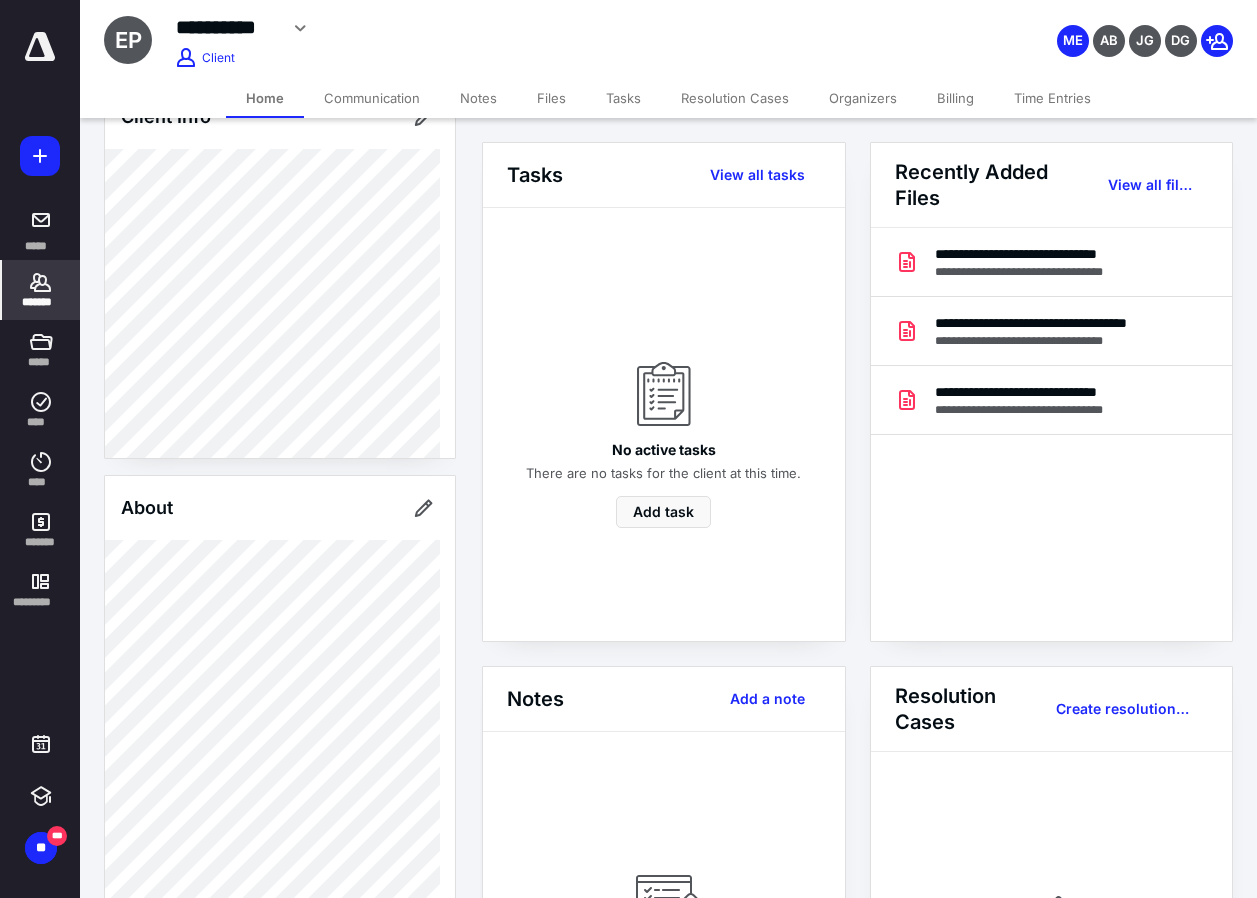 click 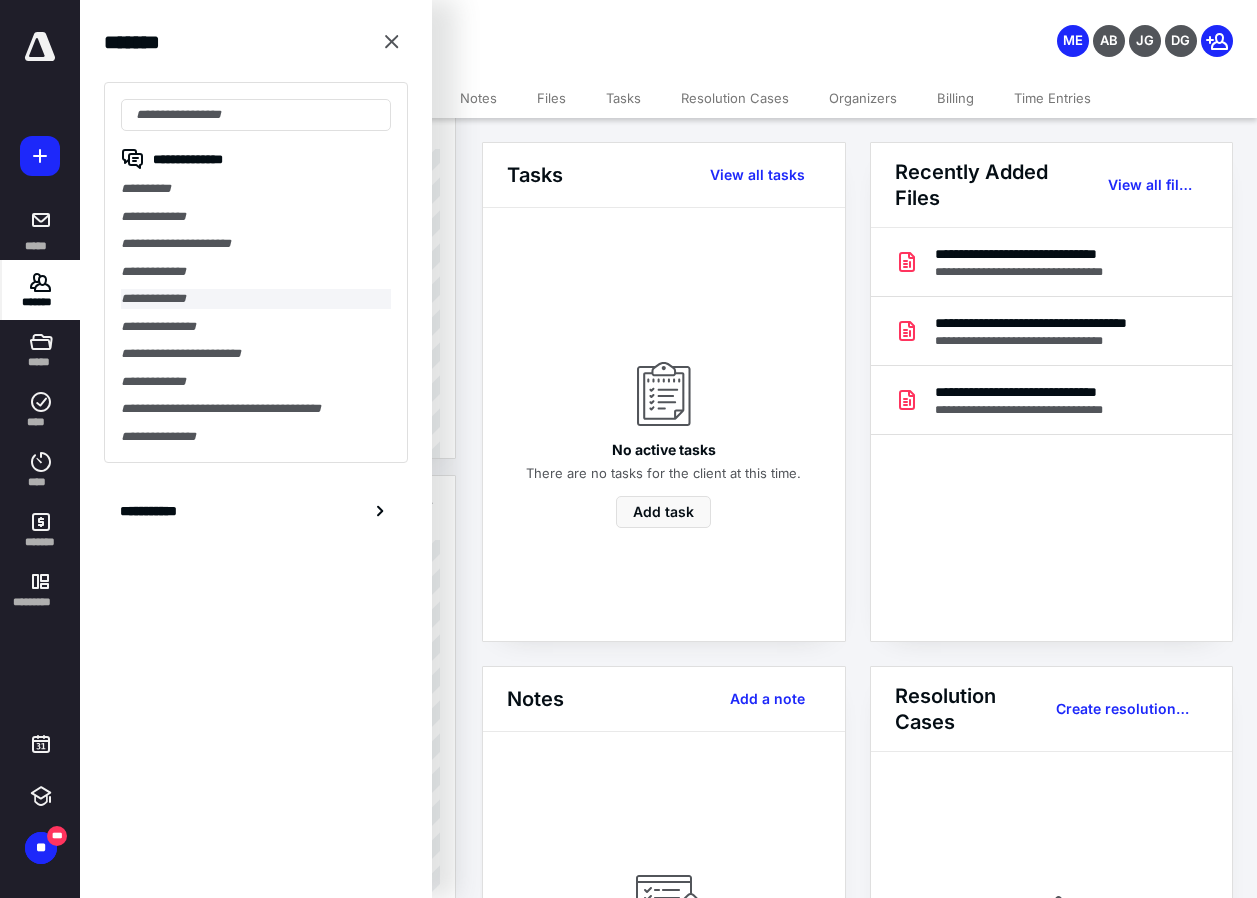 click on "**********" at bounding box center [256, 299] 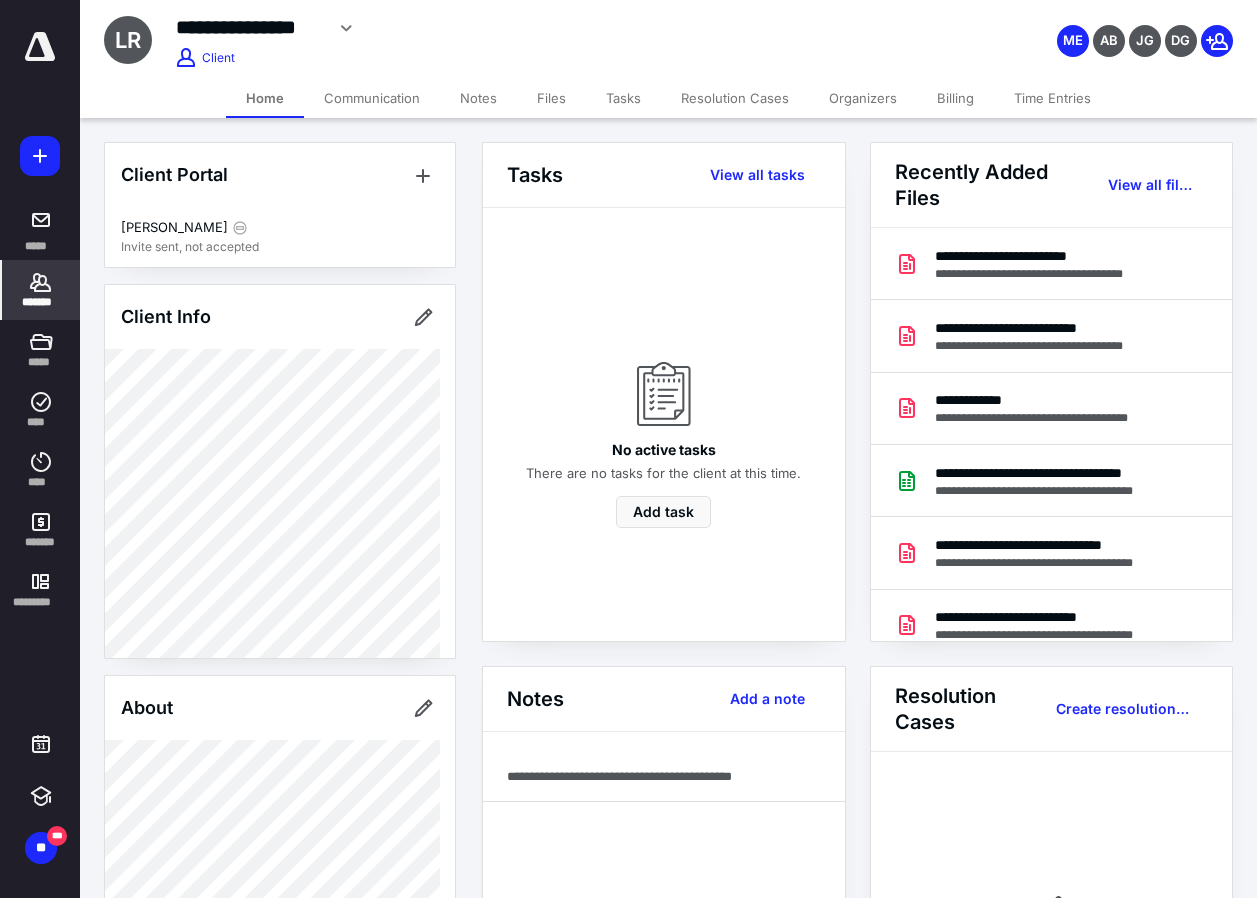 click on "Files" at bounding box center [551, 98] 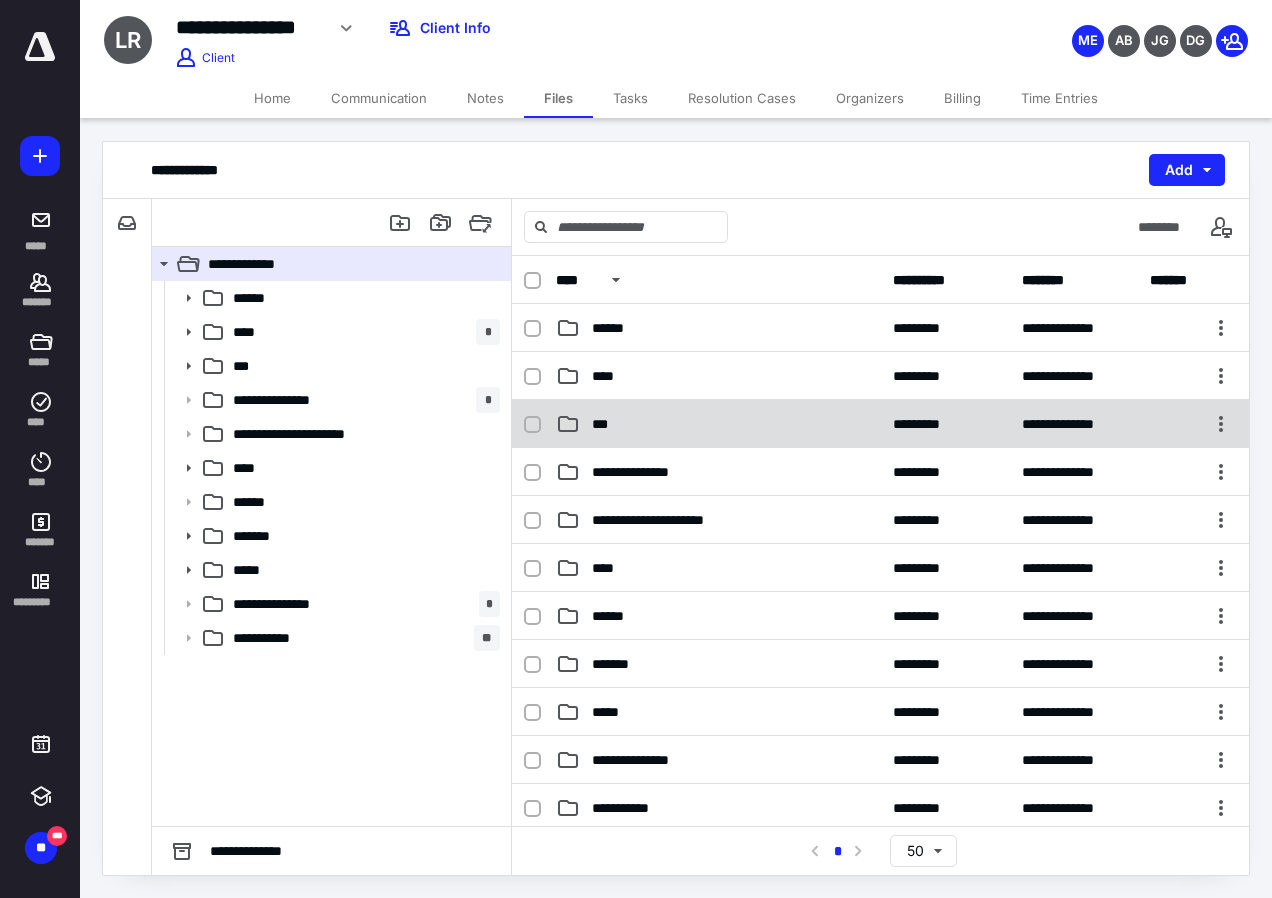 click on "***" at bounding box center (718, 424) 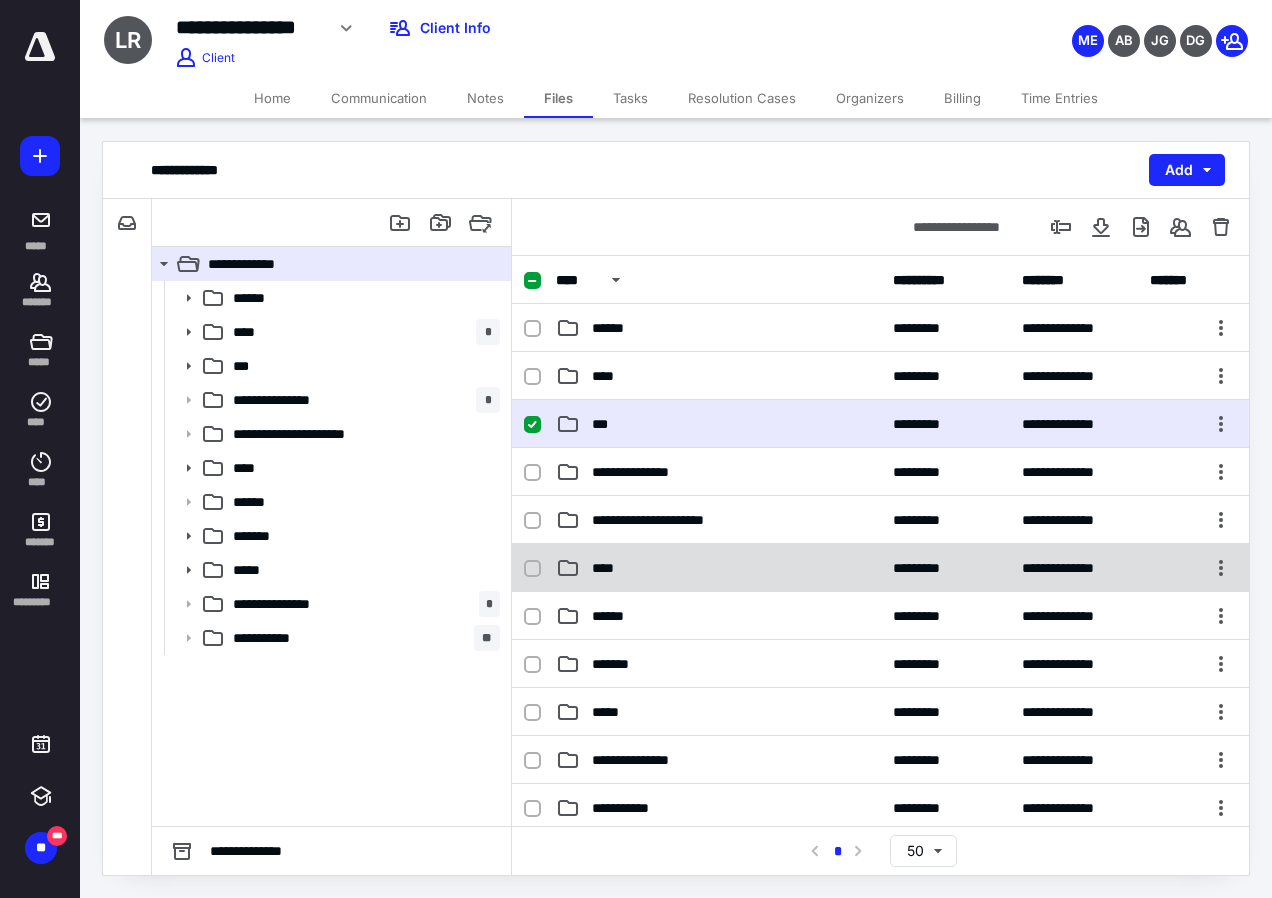 click on "****" at bounding box center [718, 568] 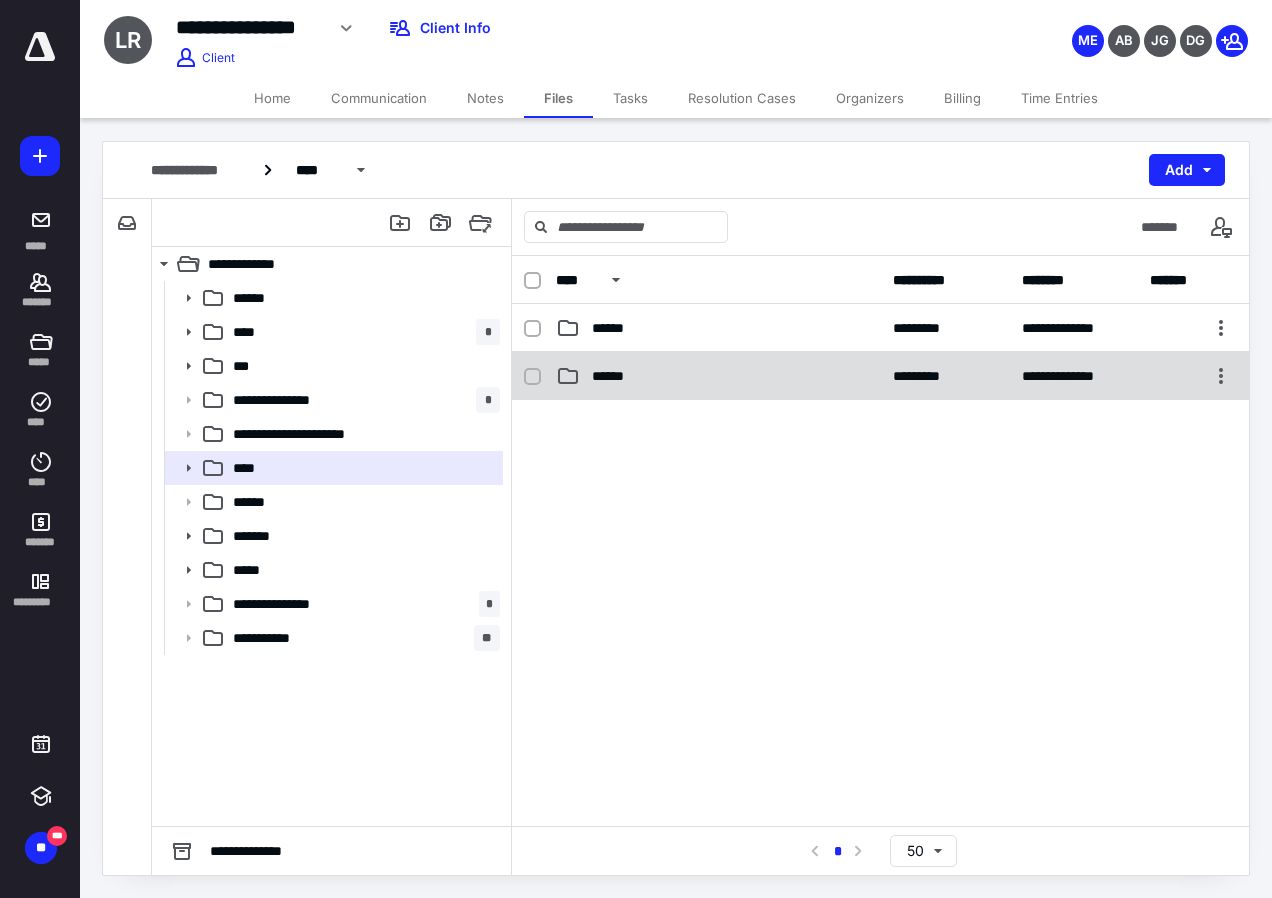 click on "******" at bounding box center [615, 376] 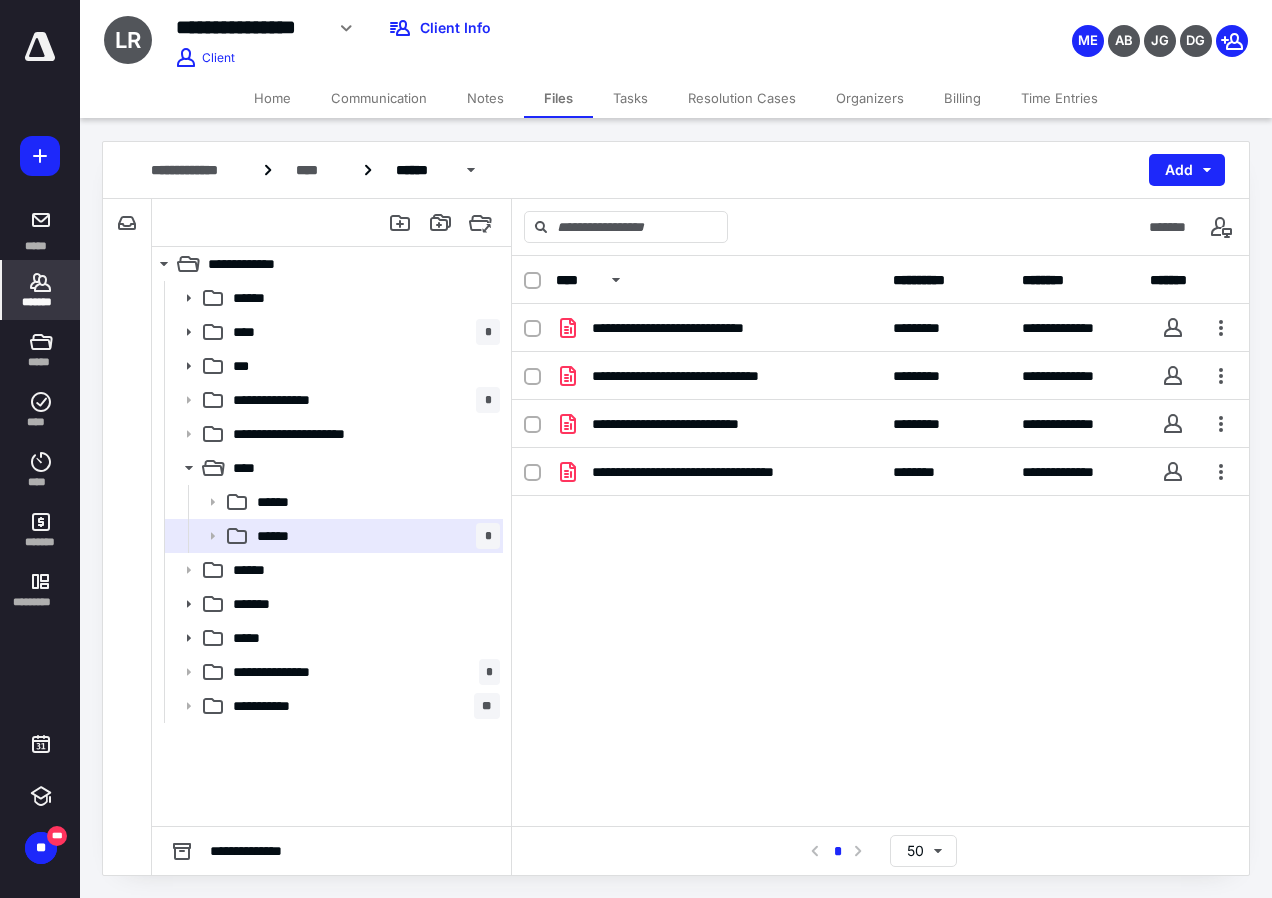 click on "*******" at bounding box center [41, 290] 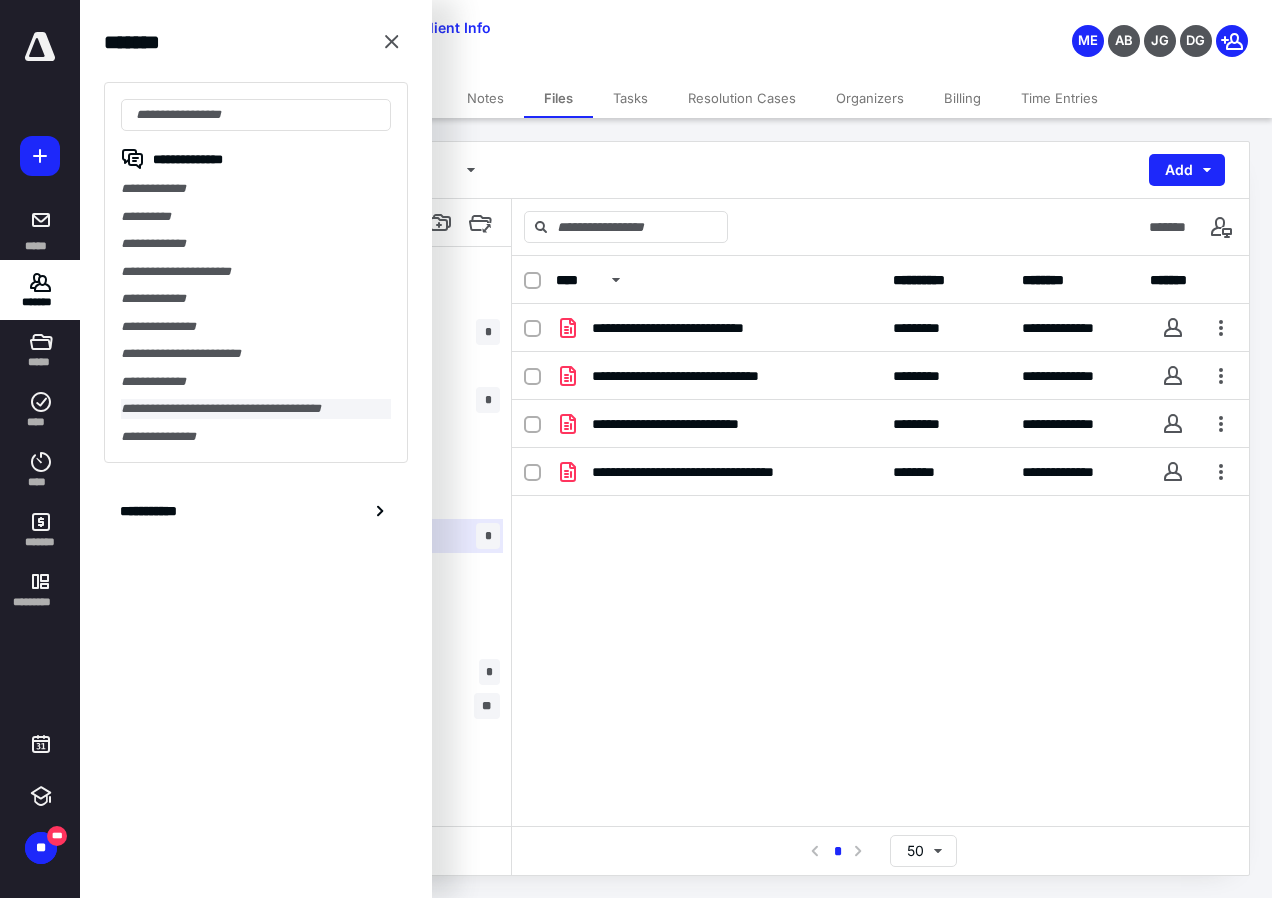 click on "**********" at bounding box center [256, 409] 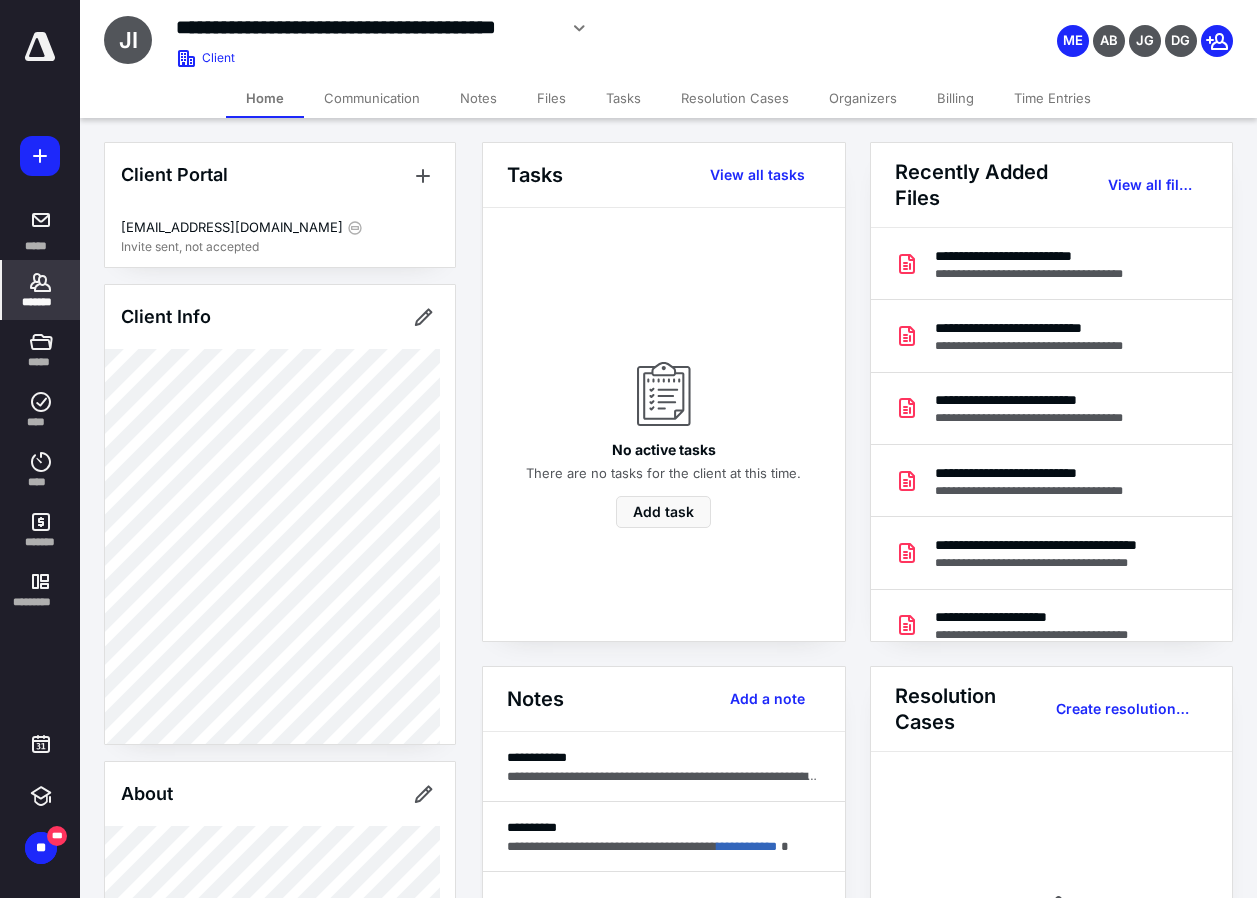 click on "Files" at bounding box center (551, 98) 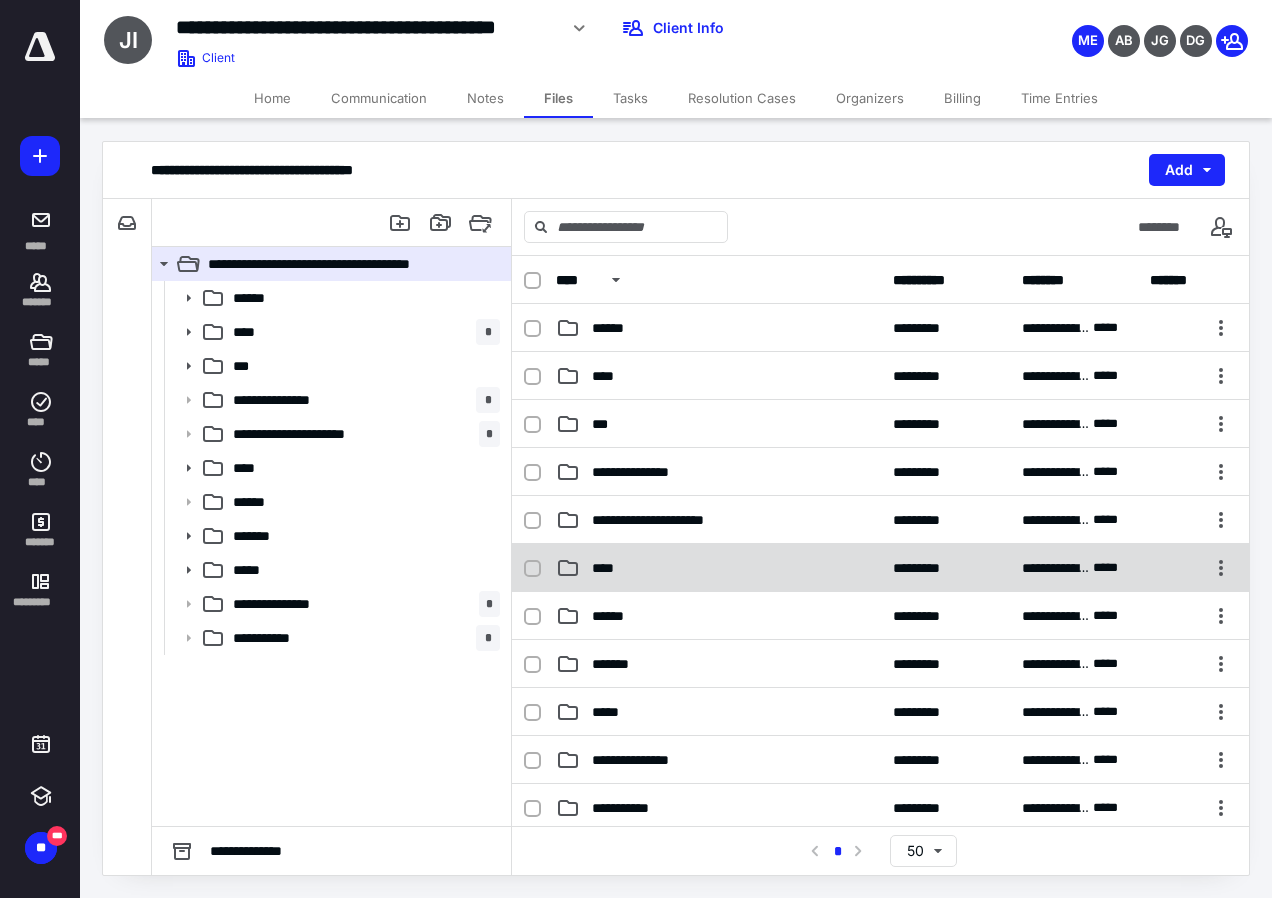 click on "**********" at bounding box center [880, 568] 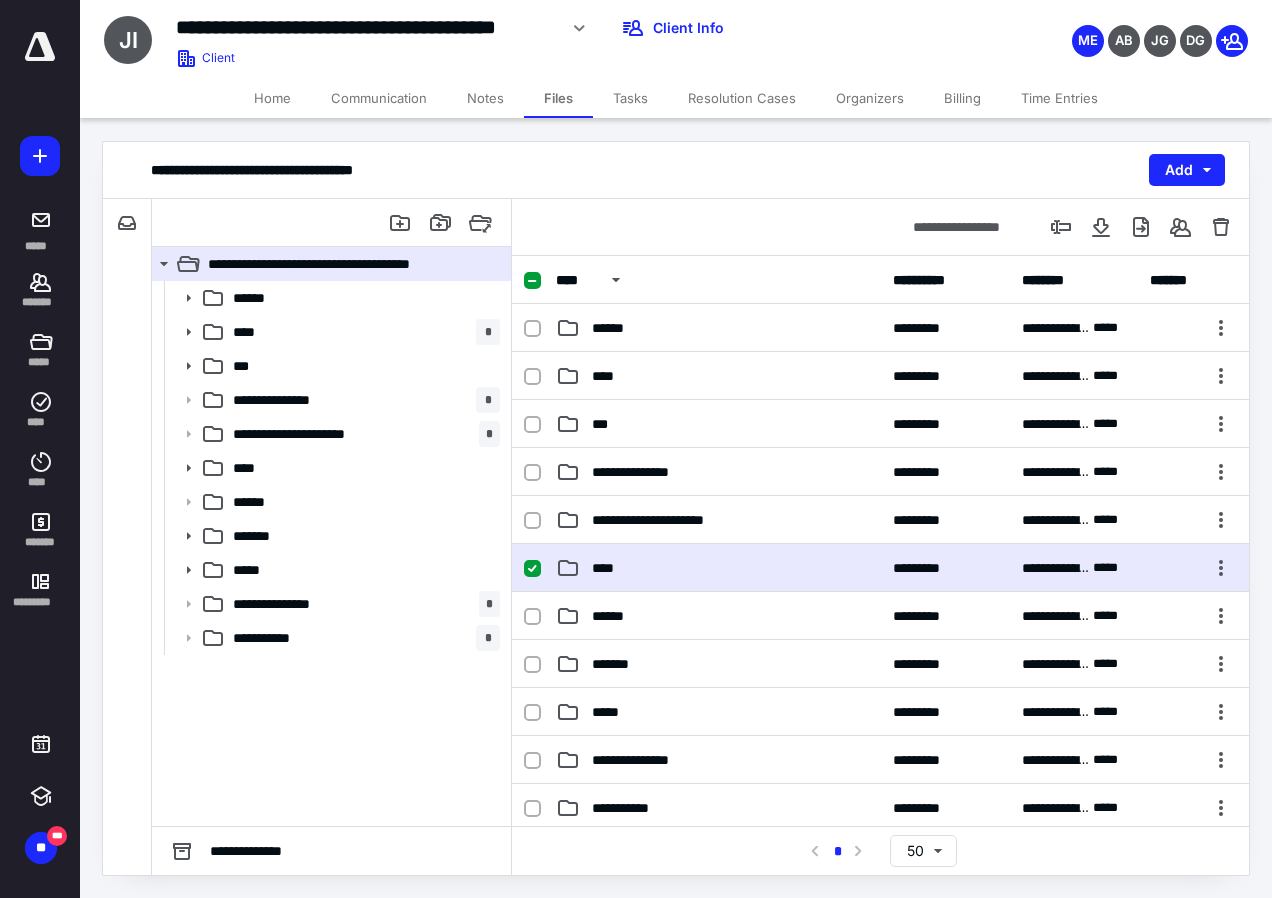 click on "**********" at bounding box center (880, 568) 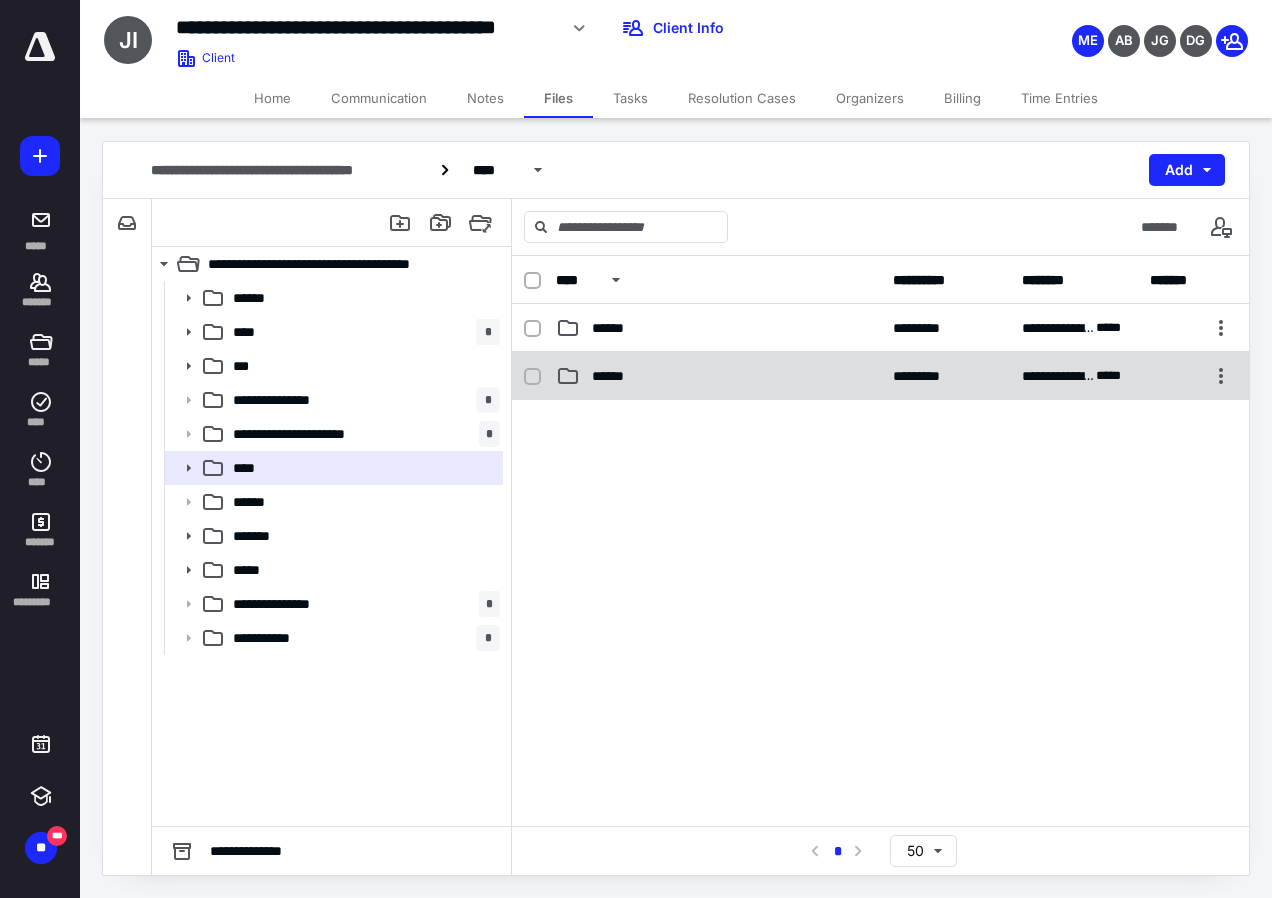 click on "******" at bounding box center [615, 376] 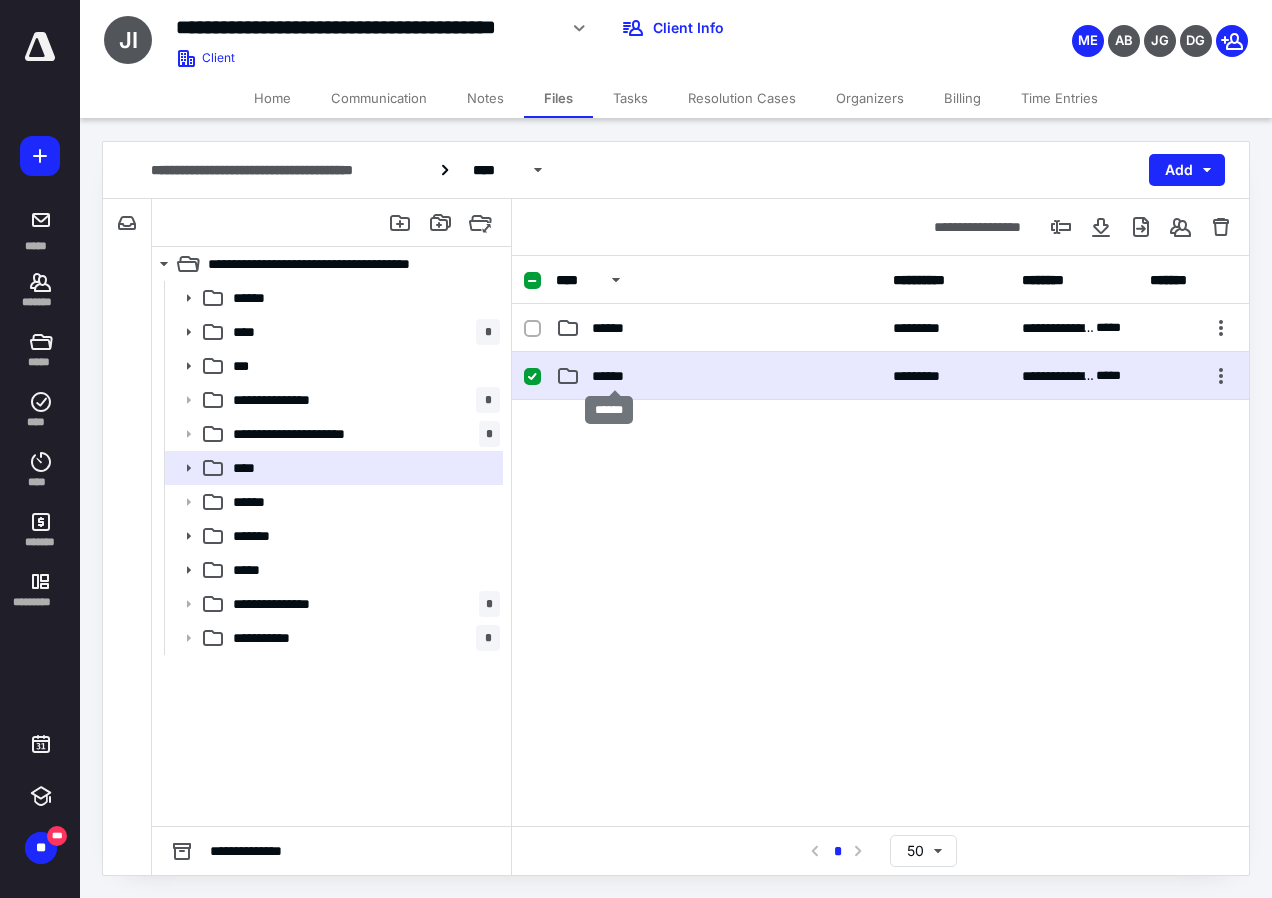 click on "******" at bounding box center [615, 376] 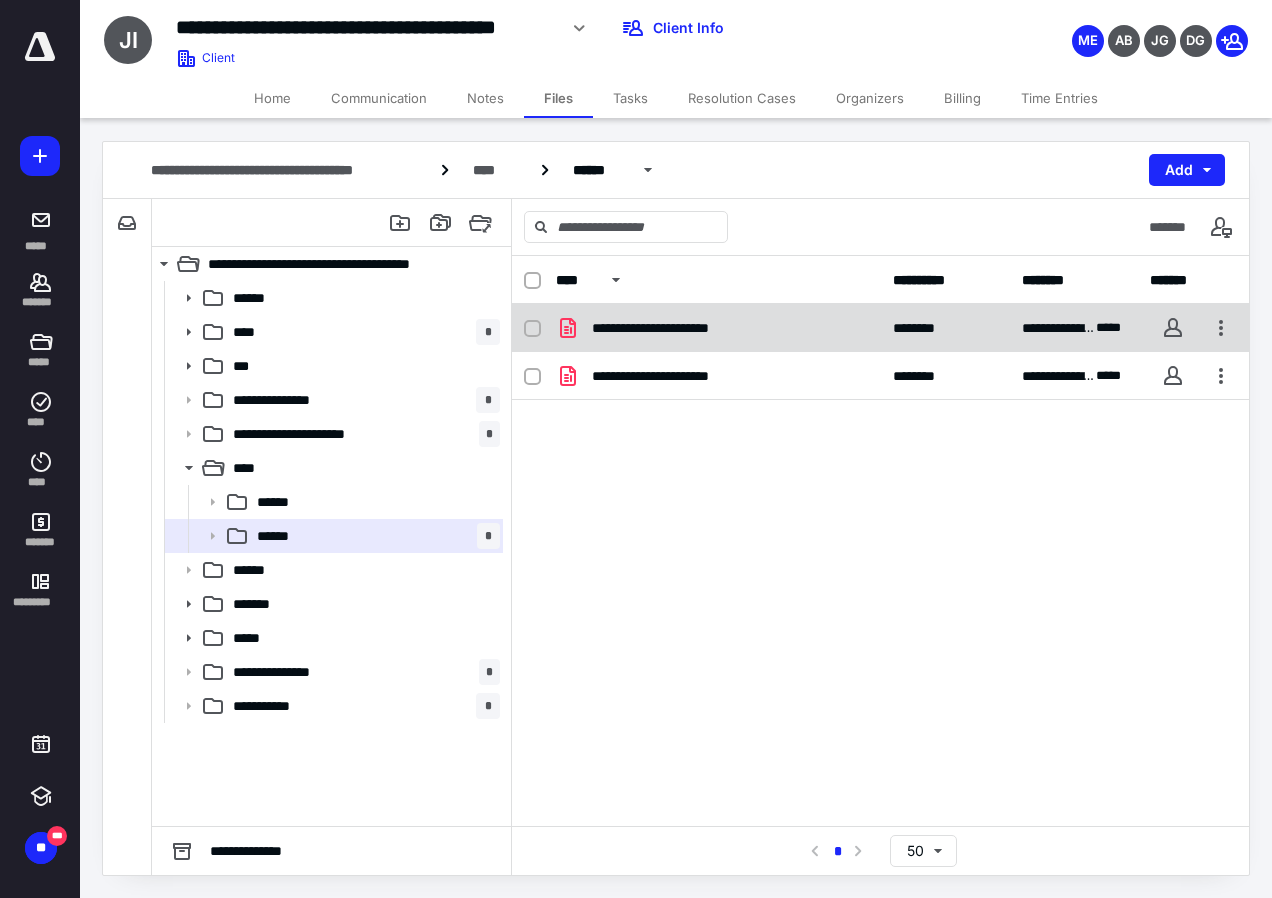 click on "**********" at bounding box center (880, 328) 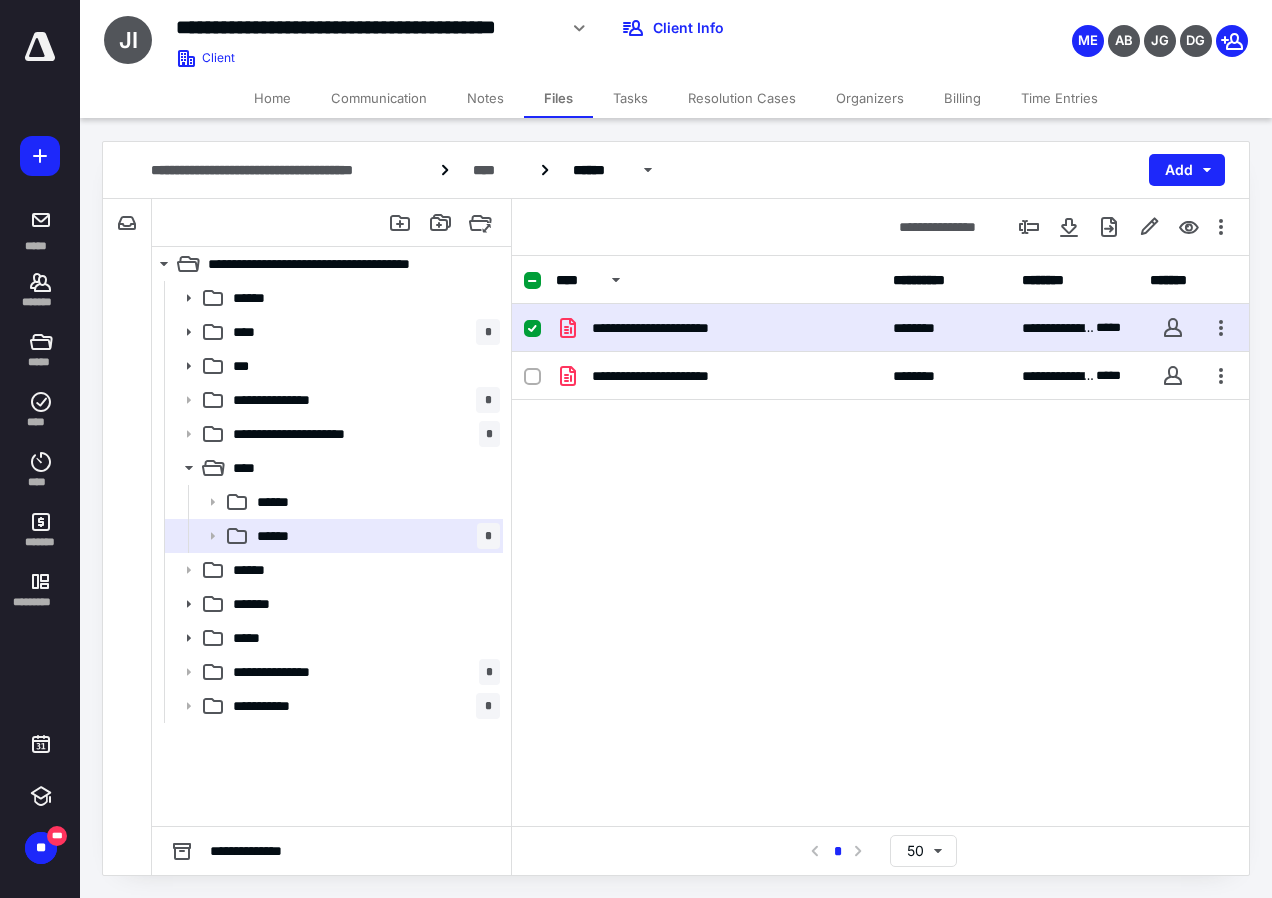 click on "**********" at bounding box center (880, 328) 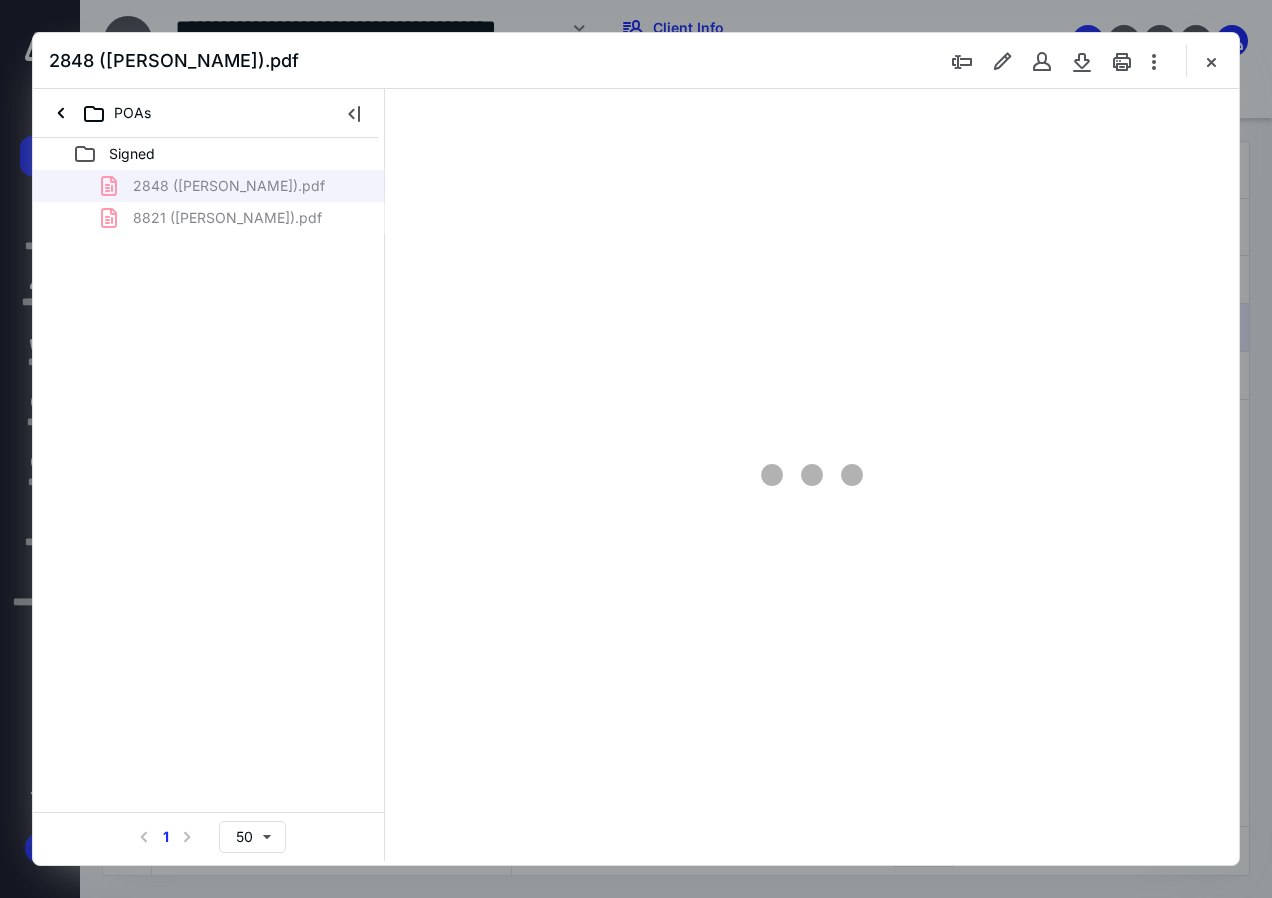 scroll, scrollTop: 0, scrollLeft: 0, axis: both 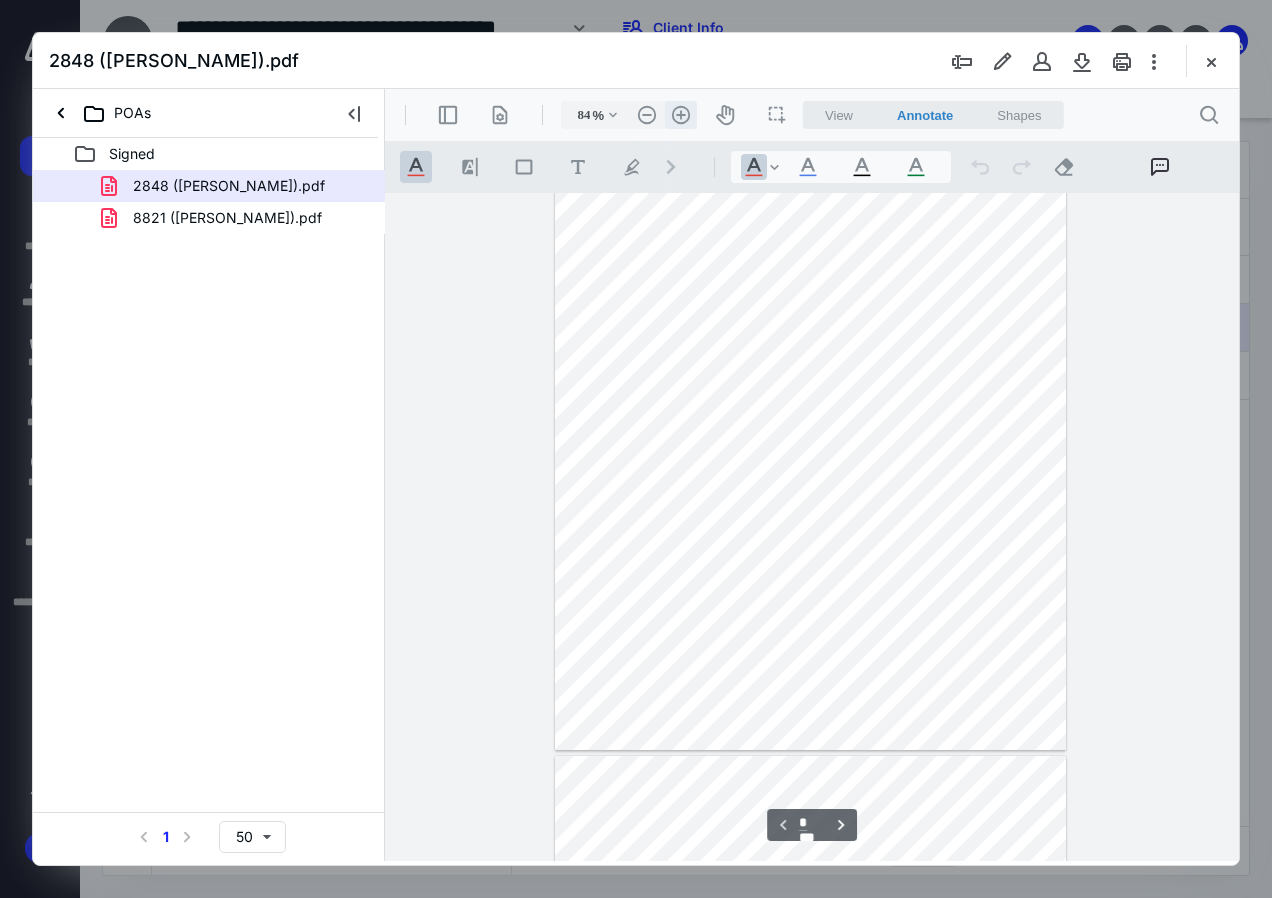 click on ".cls-1{fill:#abb0c4;} icon - header - zoom - in - line" at bounding box center [681, 115] 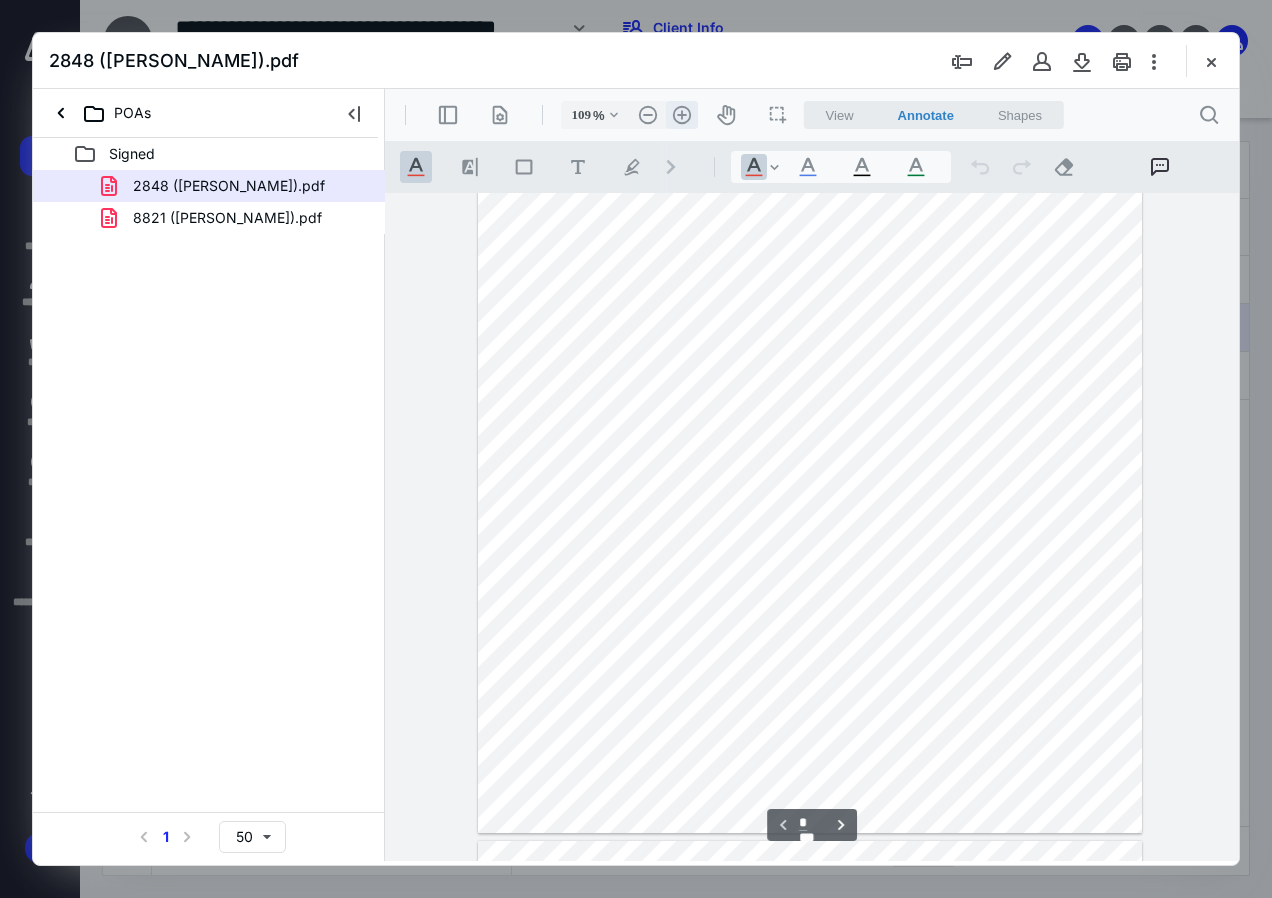 click on ".cls-1{fill:#abb0c4;} icon - header - zoom - in - line" at bounding box center [682, 115] 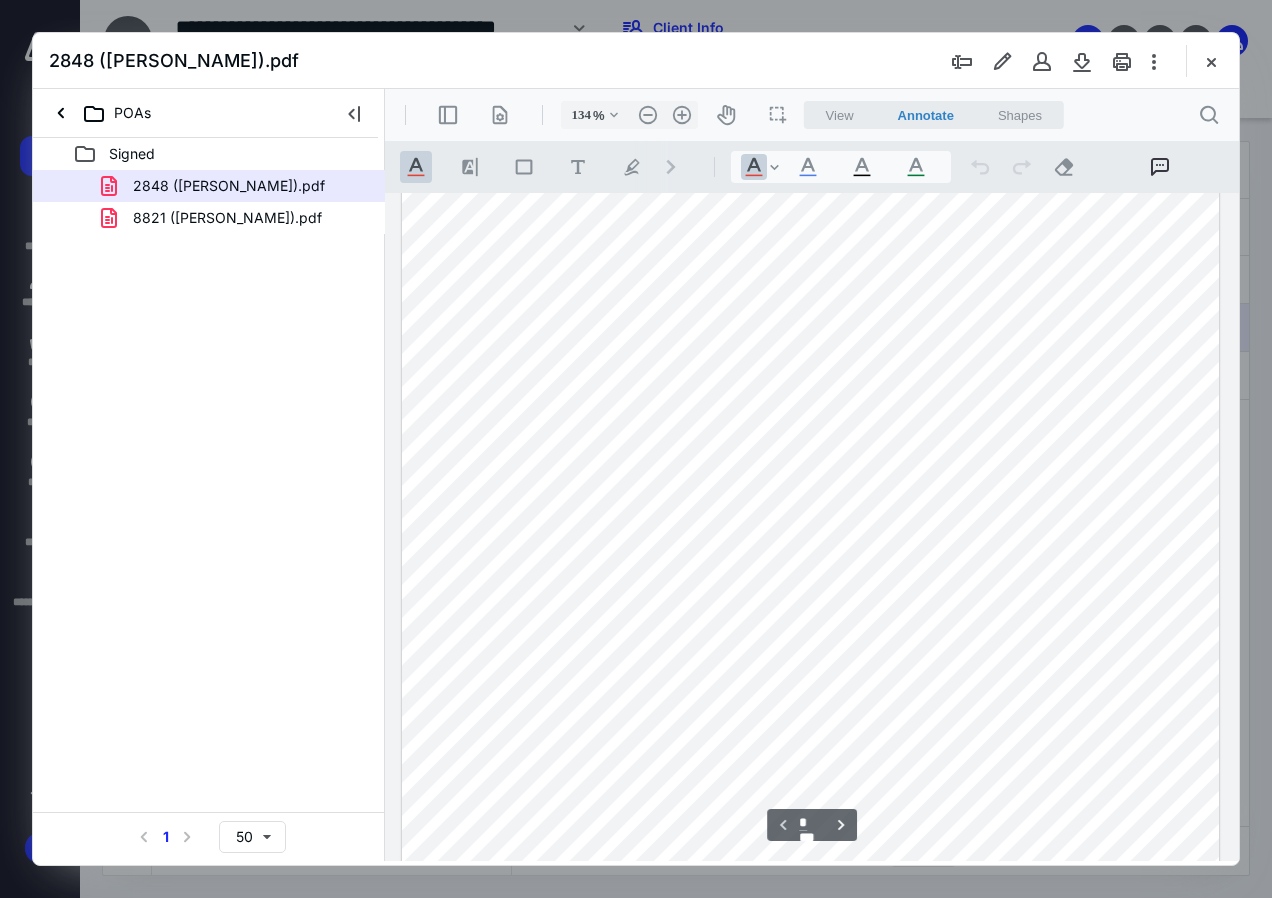 scroll, scrollTop: 41, scrollLeft: 0, axis: vertical 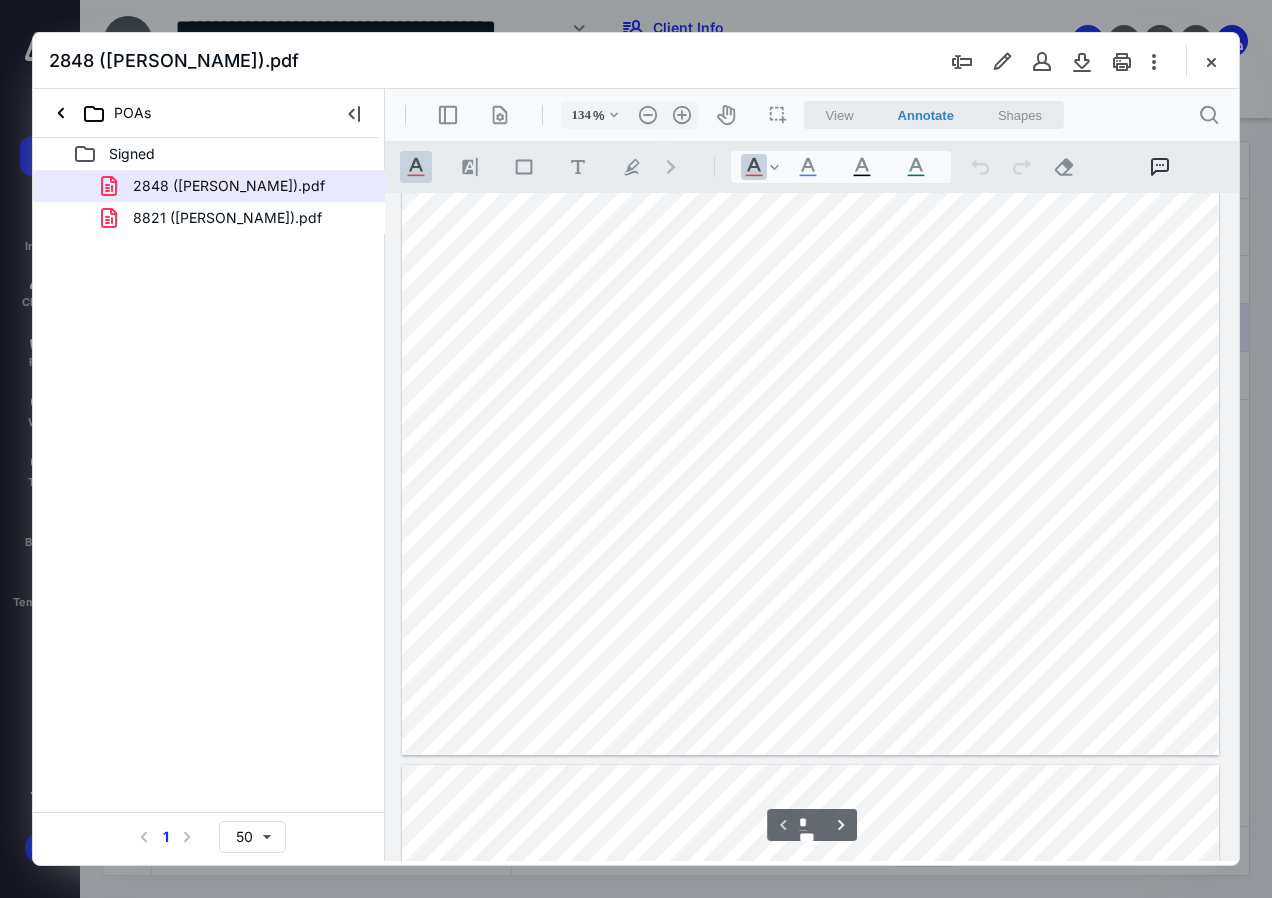 type on "*" 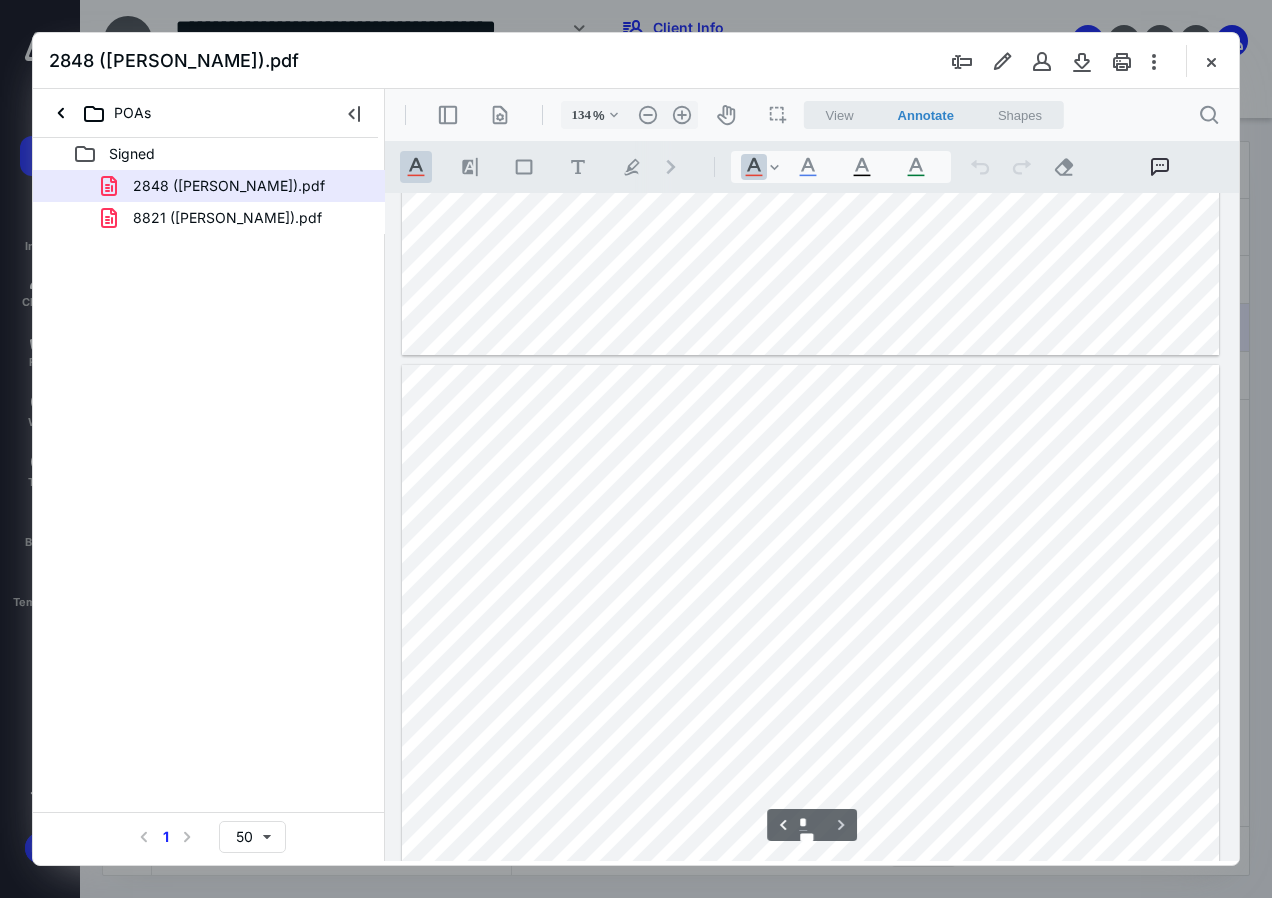 scroll, scrollTop: 866, scrollLeft: 0, axis: vertical 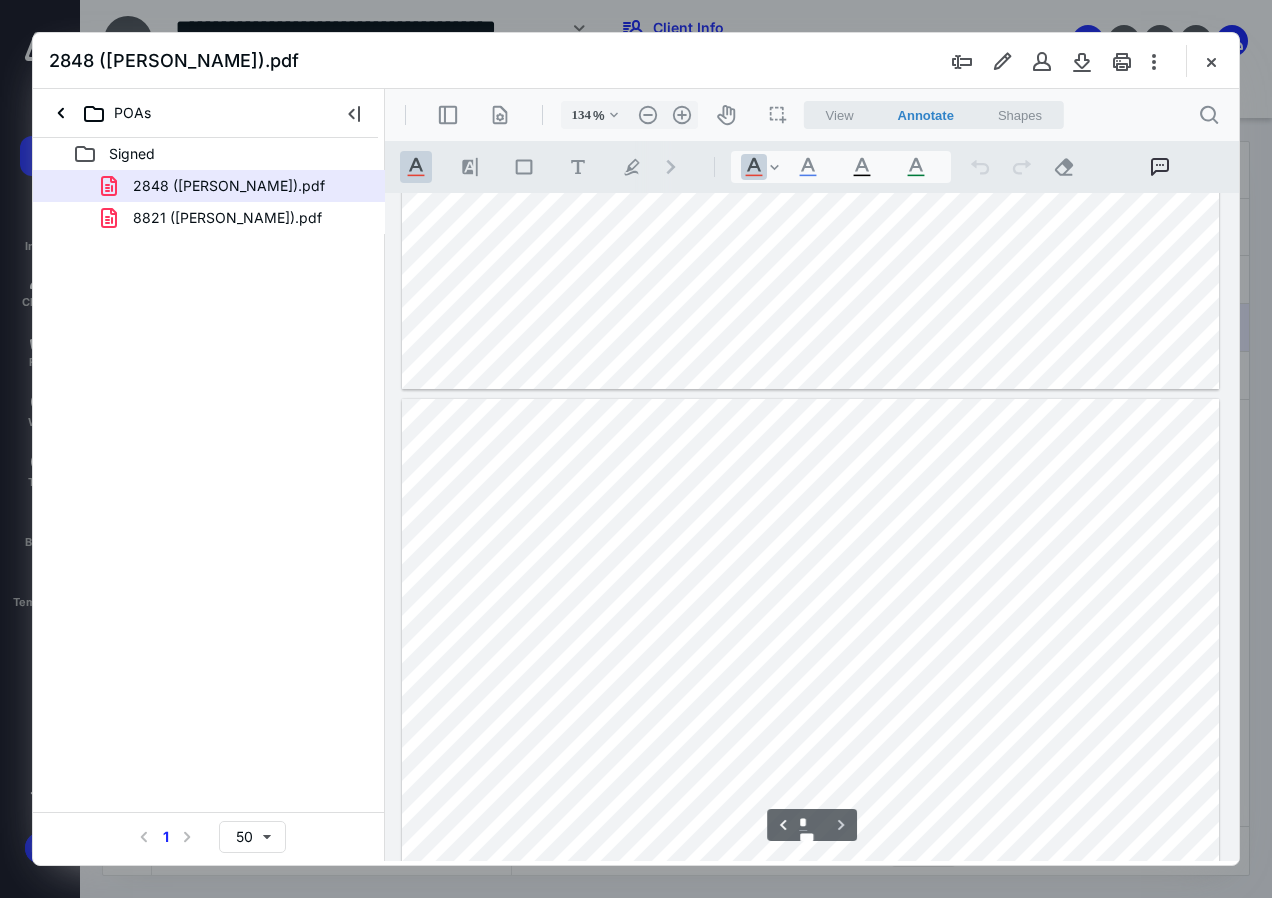 drag, startPoint x: 1203, startPoint y: 74, endPoint x: 1215, endPoint y: 78, distance: 12.649111 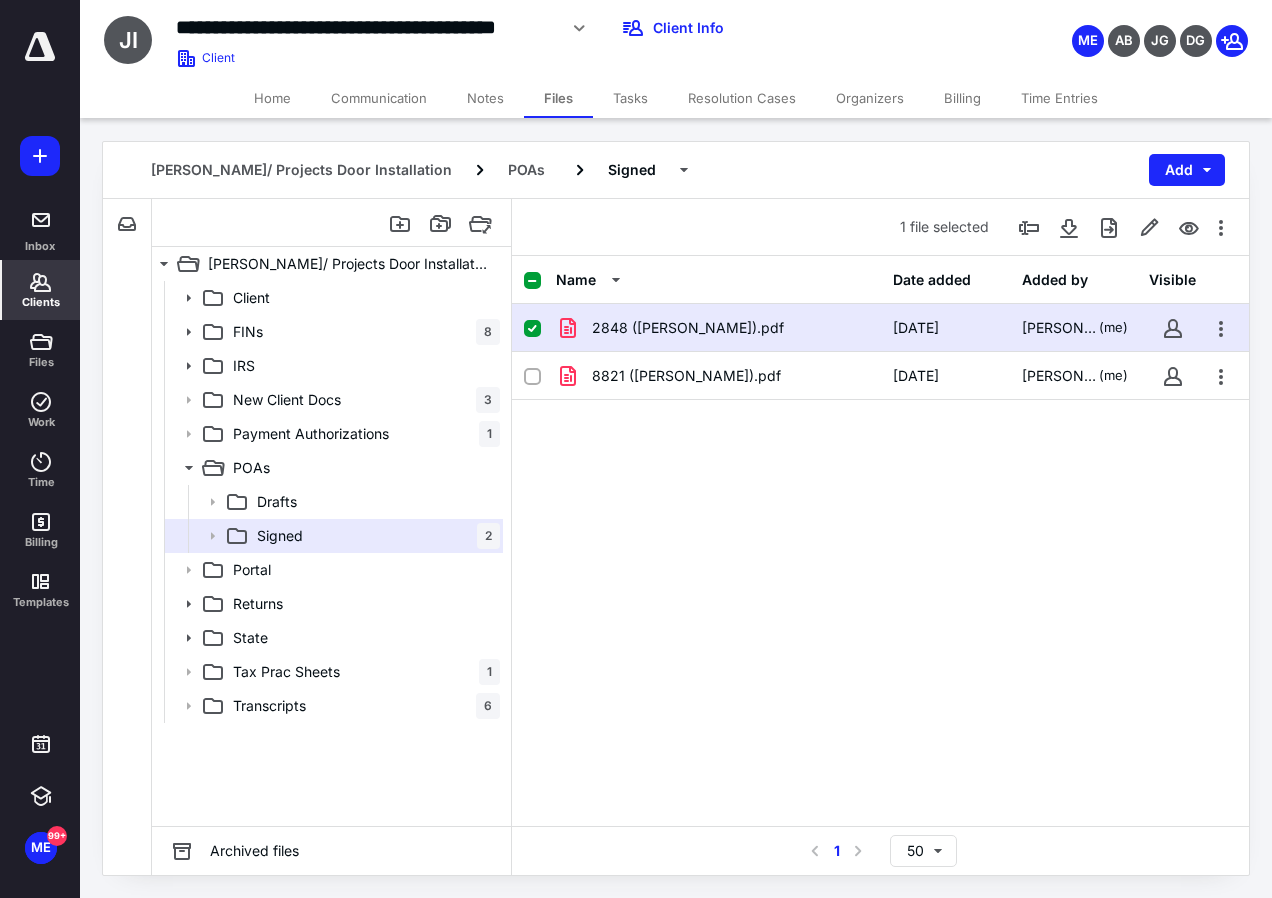 click 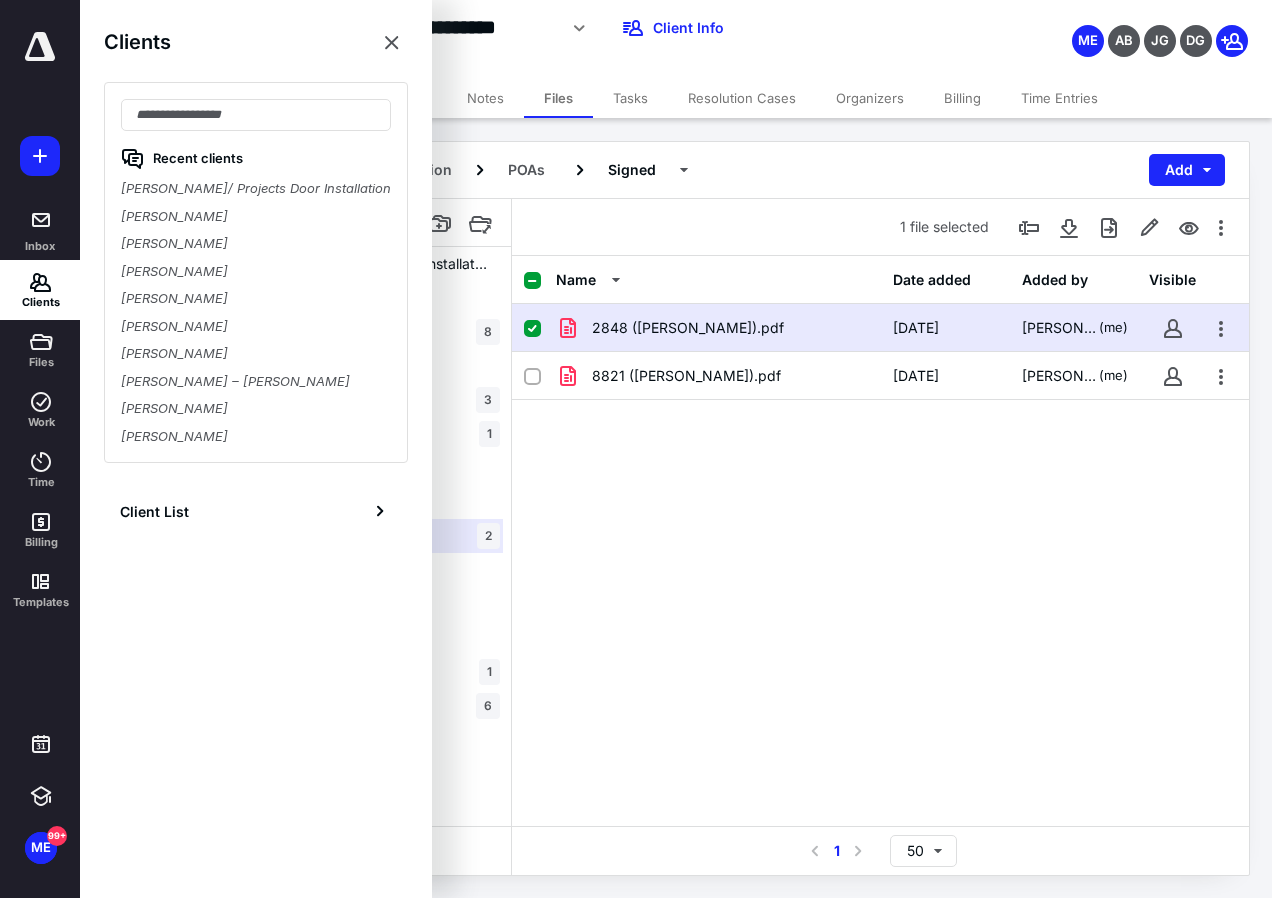 click on "[PERSON_NAME]" at bounding box center (256, 244) 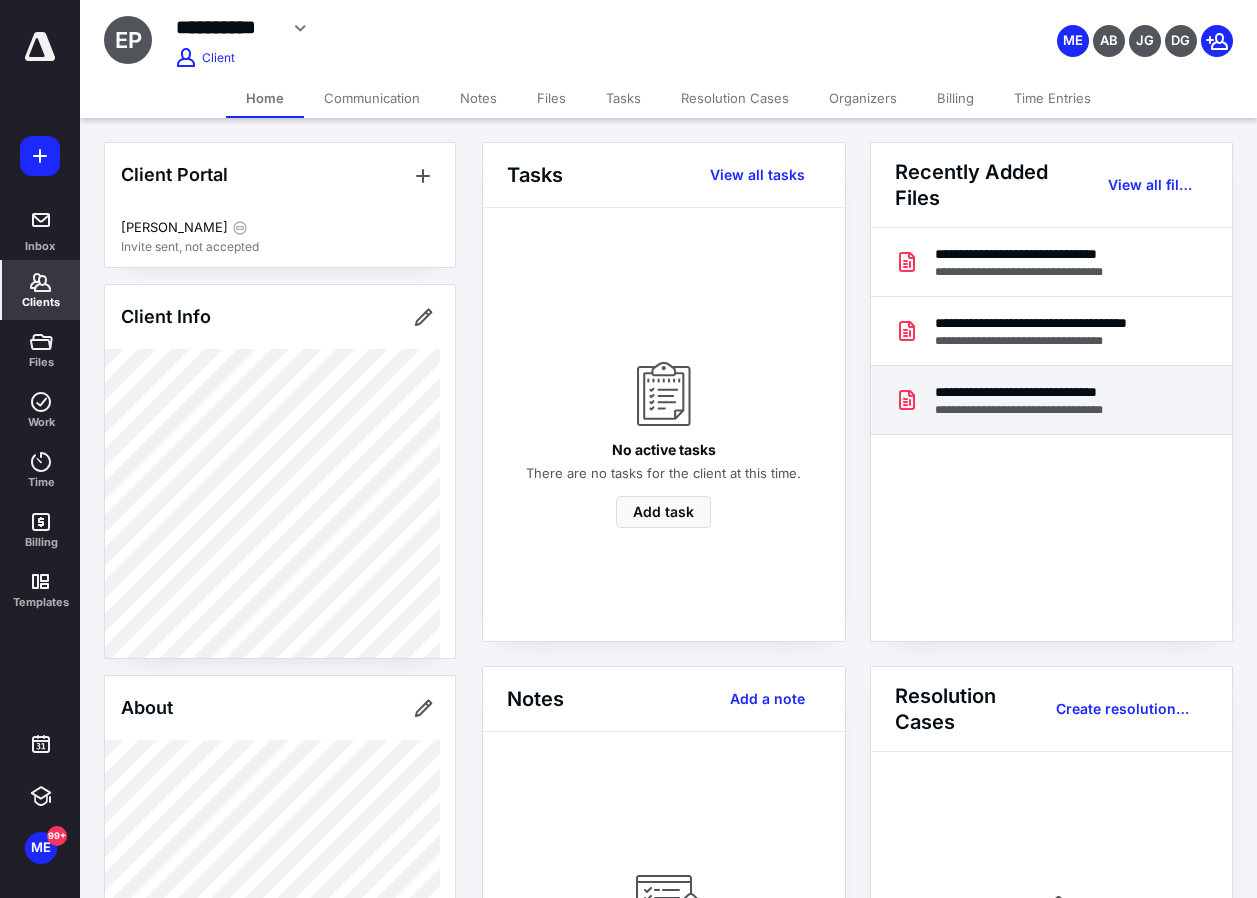 click on "**********" at bounding box center (1043, 392) 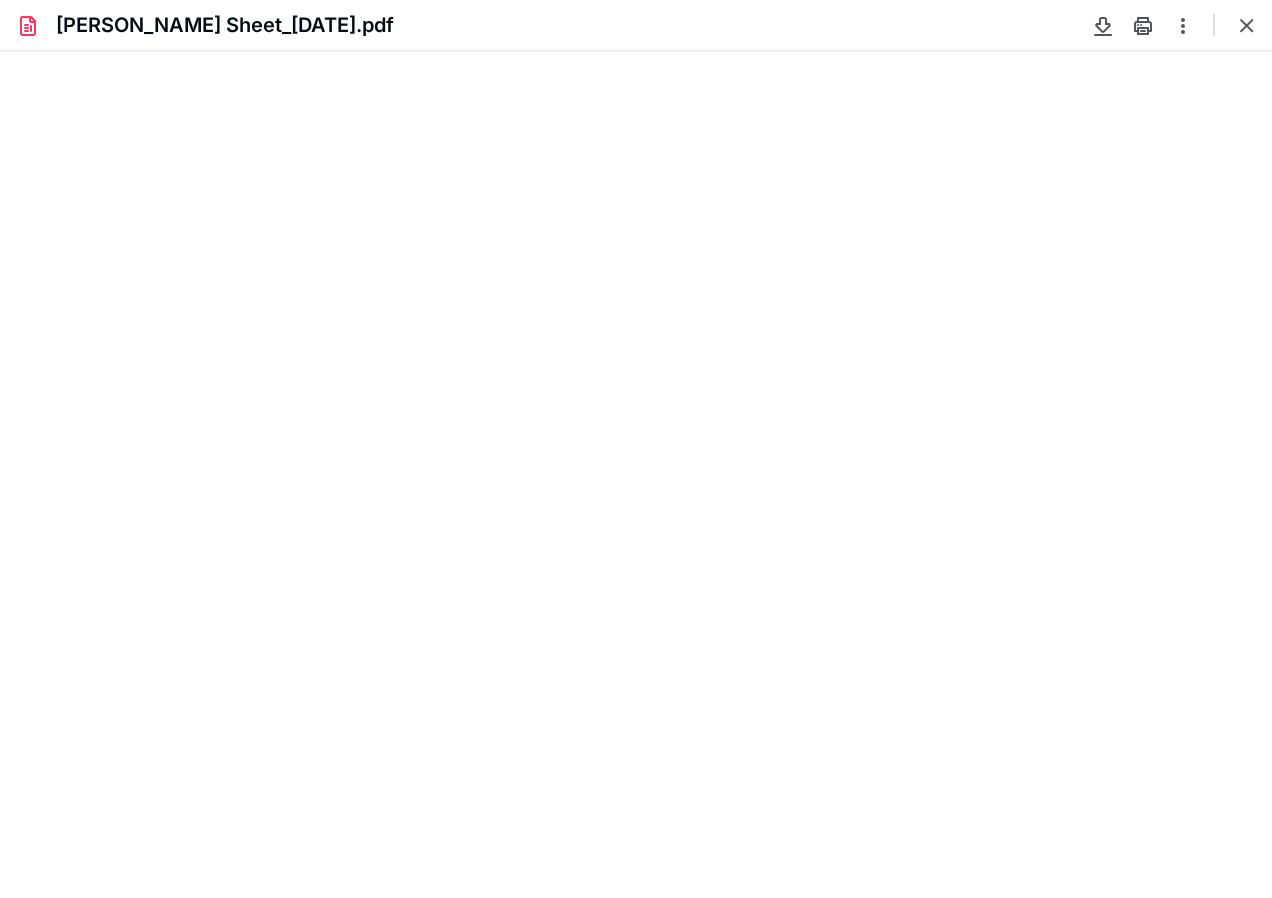 scroll, scrollTop: 0, scrollLeft: 0, axis: both 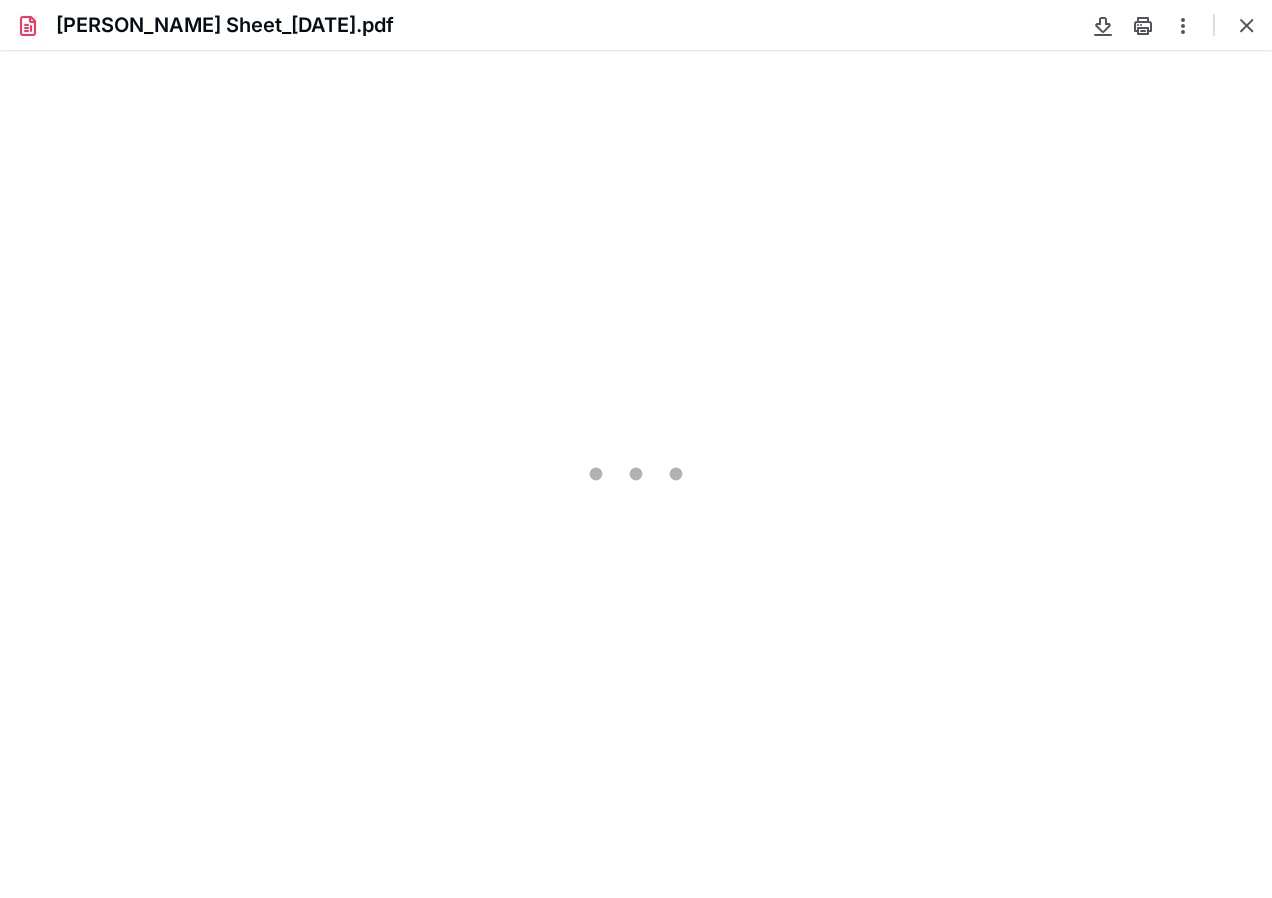 type on "102" 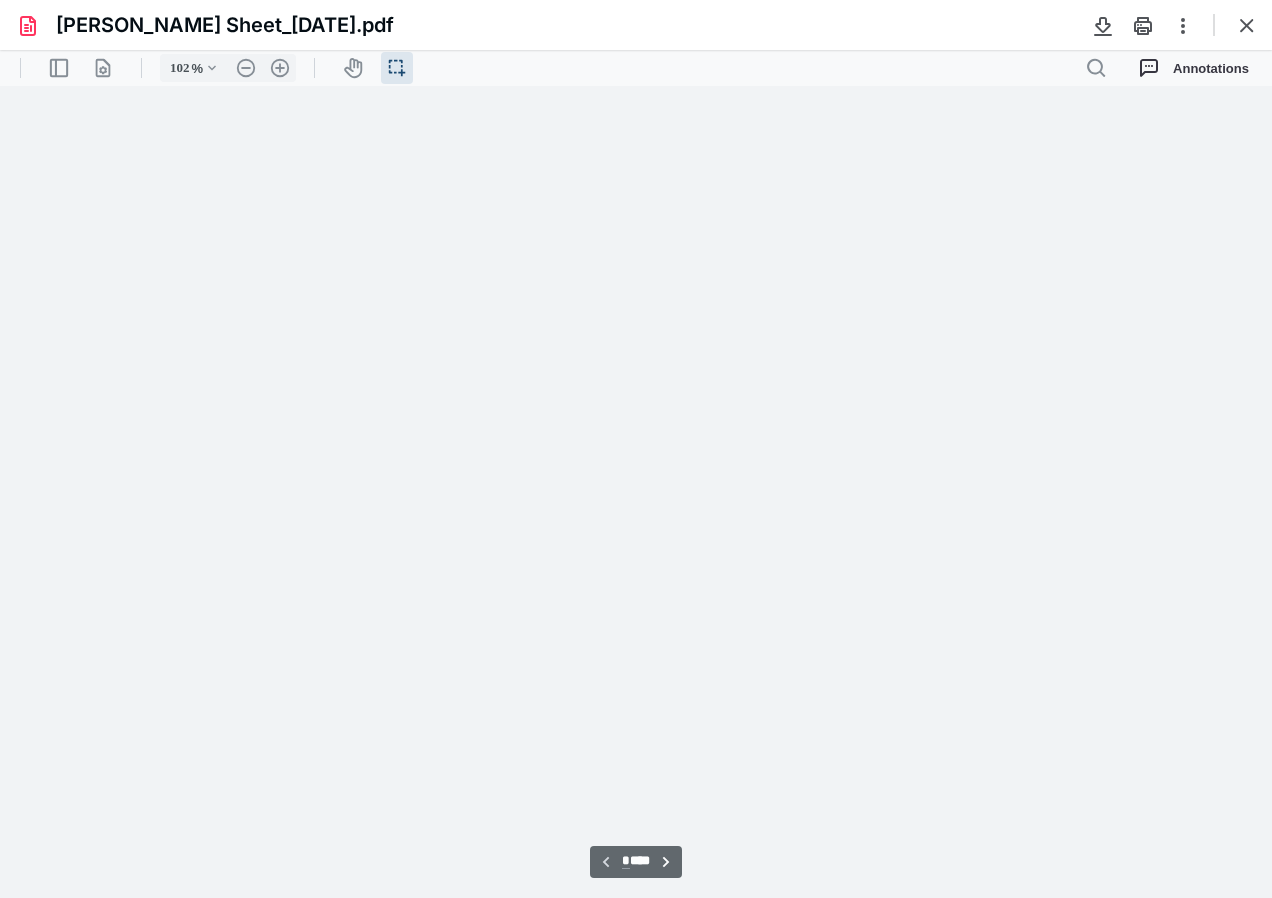 scroll, scrollTop: 40, scrollLeft: 0, axis: vertical 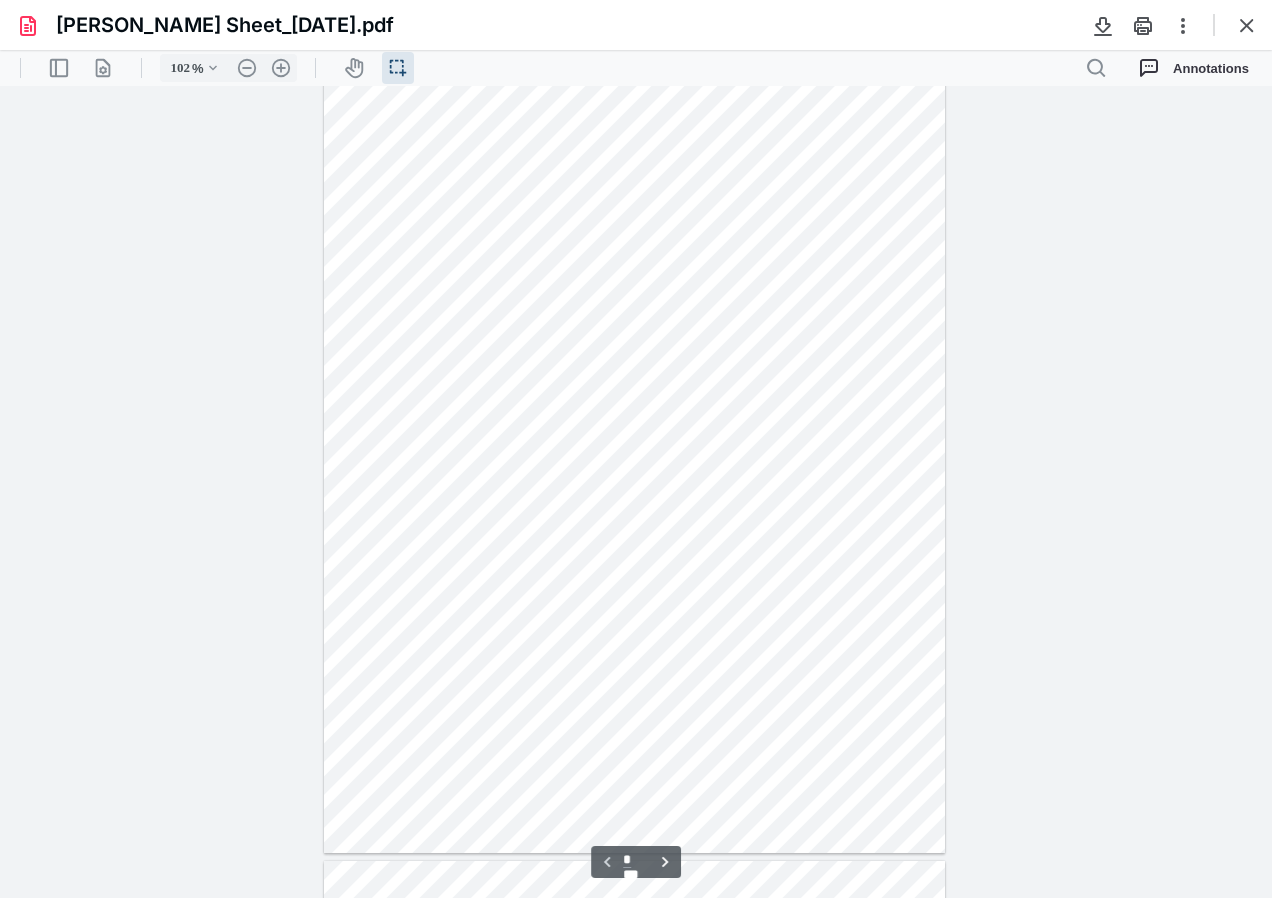 click at bounding box center [1247, 25] 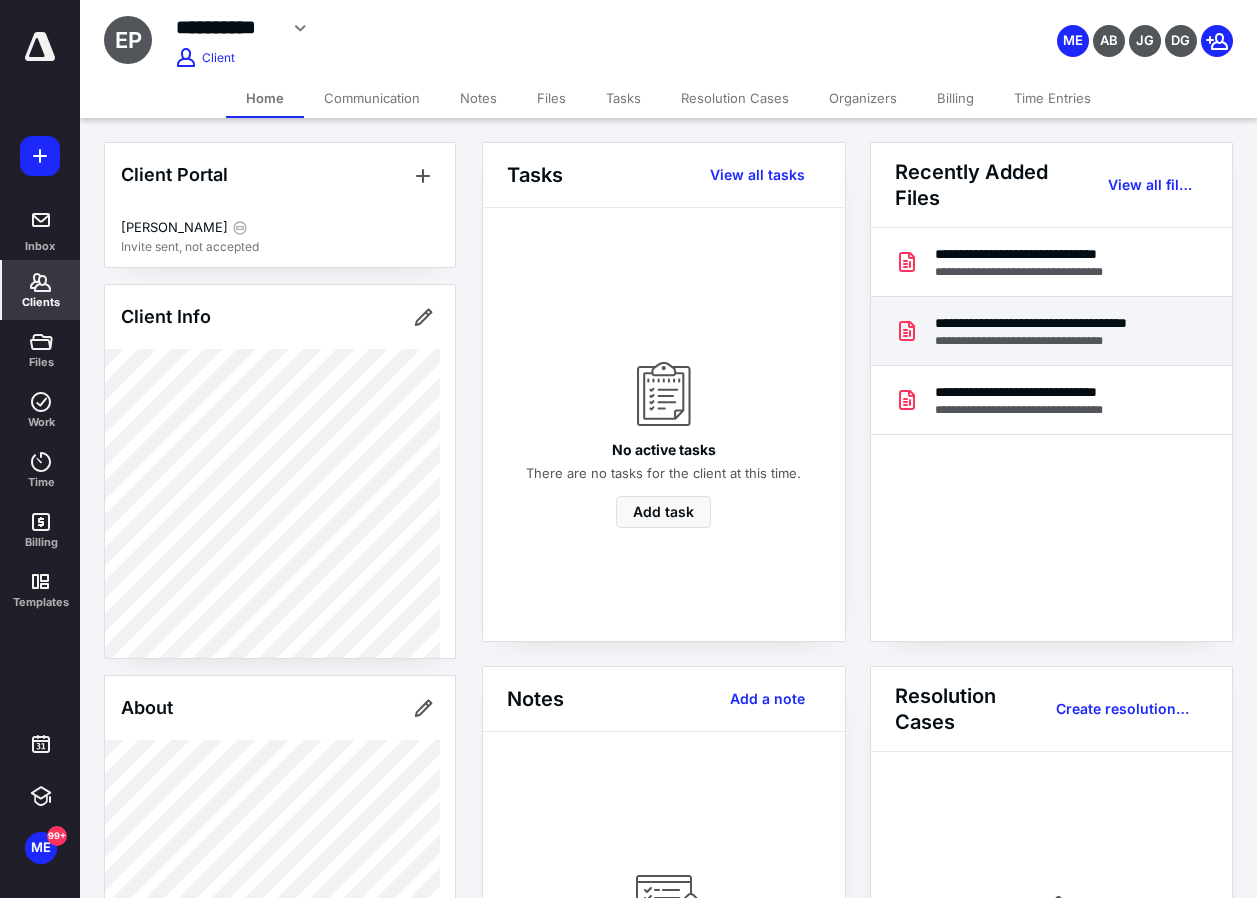click on "**********" at bounding box center (1060, 323) 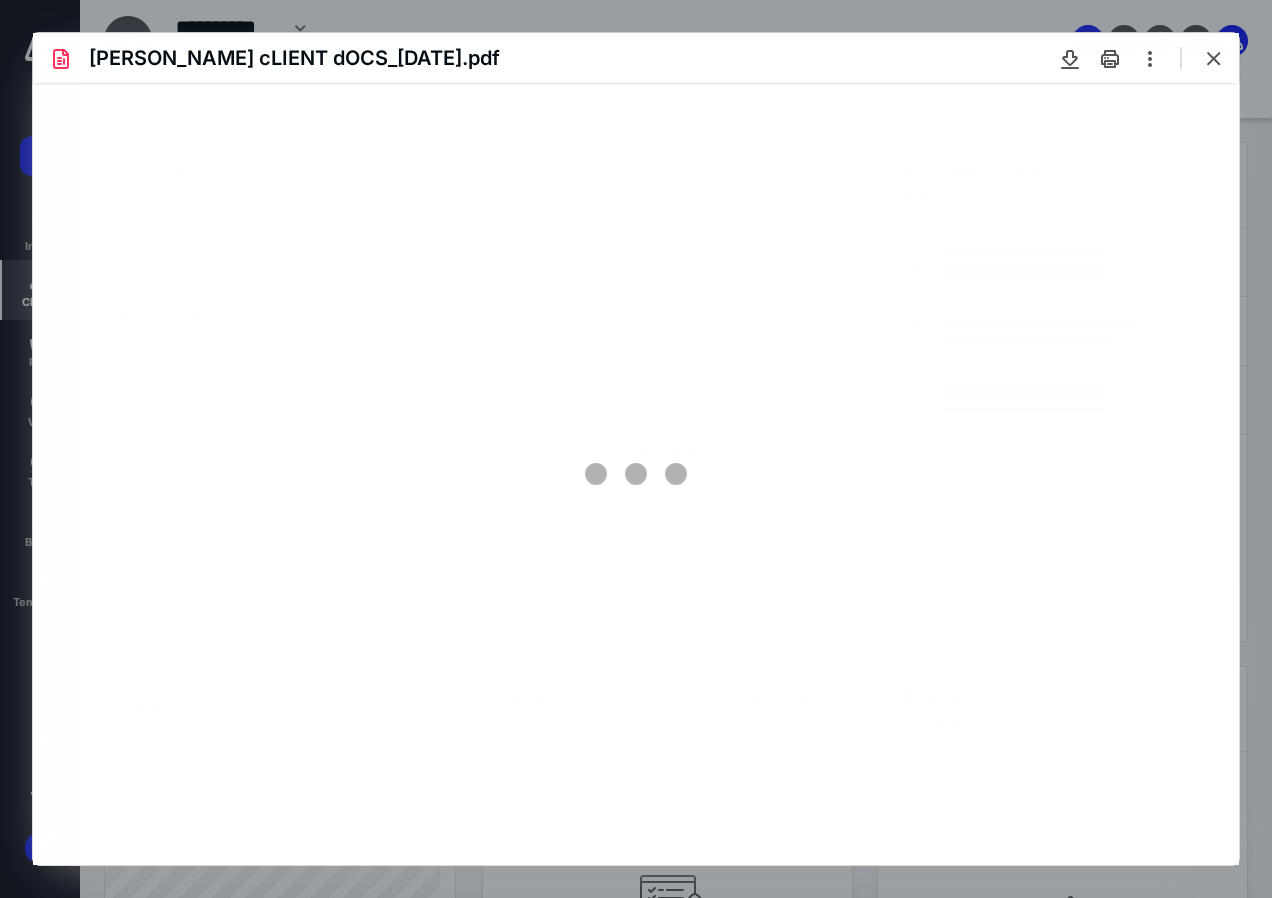 scroll, scrollTop: 0, scrollLeft: 0, axis: both 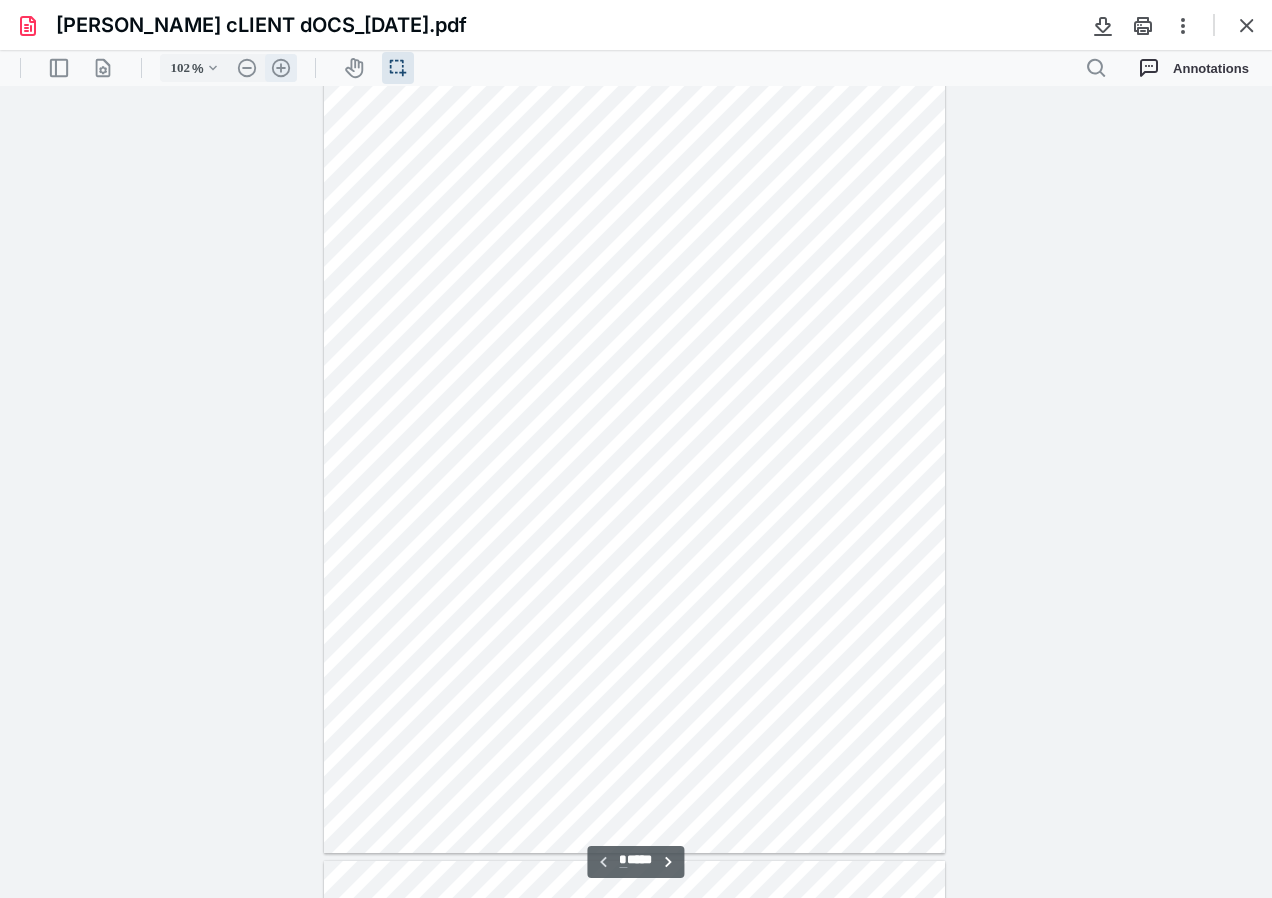 click on ".cls-1{fill:#abb0c4;} icon - header - zoom - in - line" at bounding box center [281, 68] 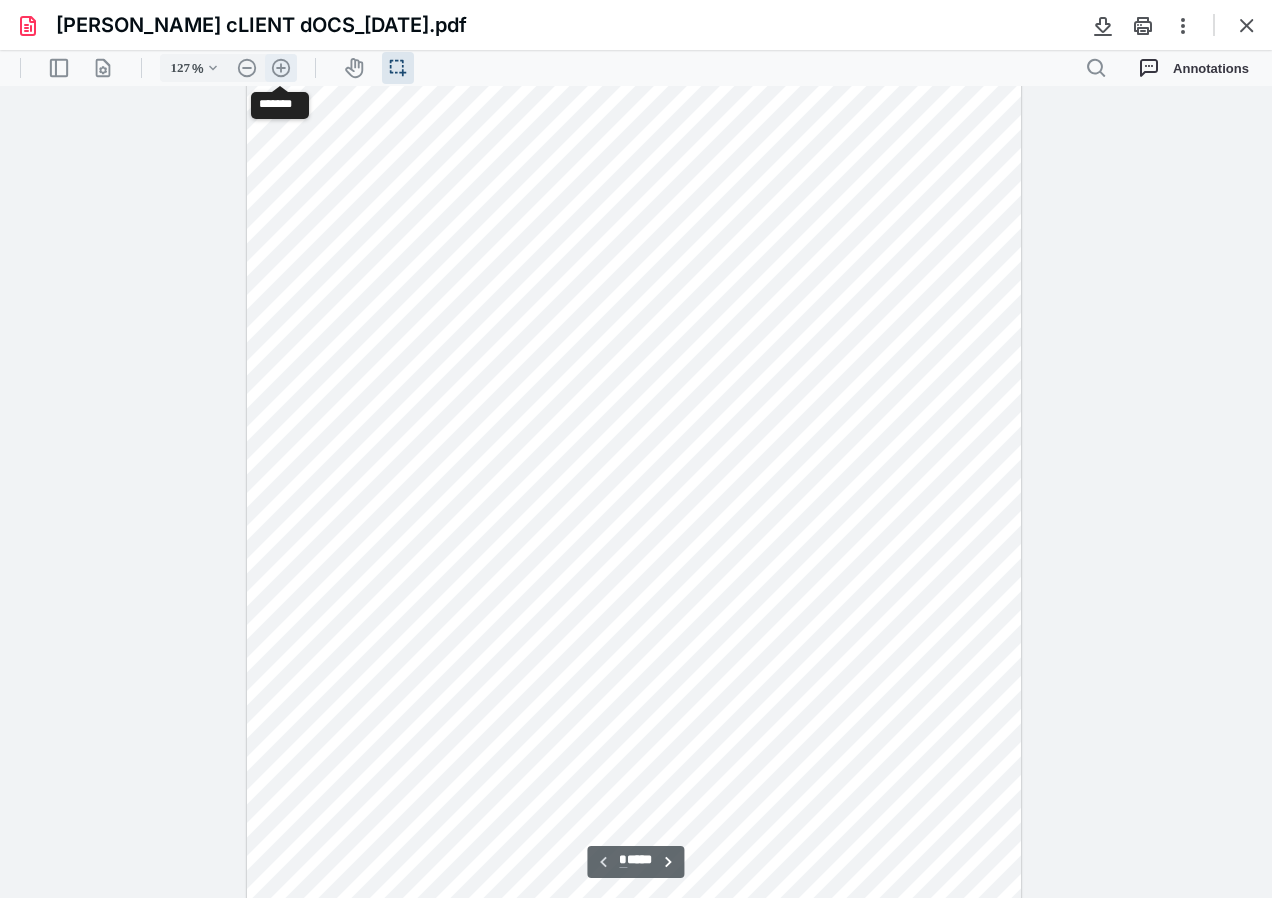 click on ".cls-1{fill:#abb0c4;} icon - header - zoom - in - line" at bounding box center (281, 68) 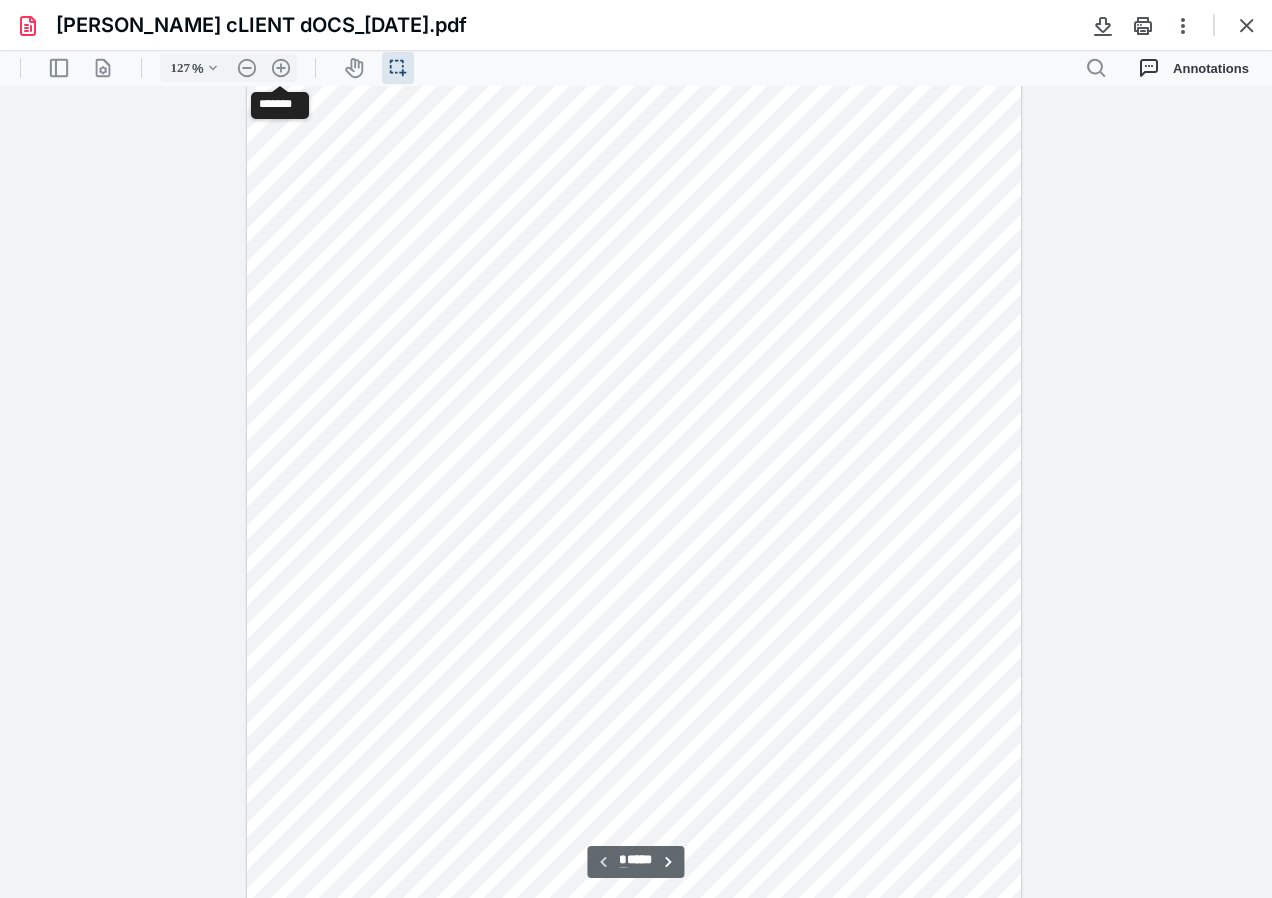 type on "152" 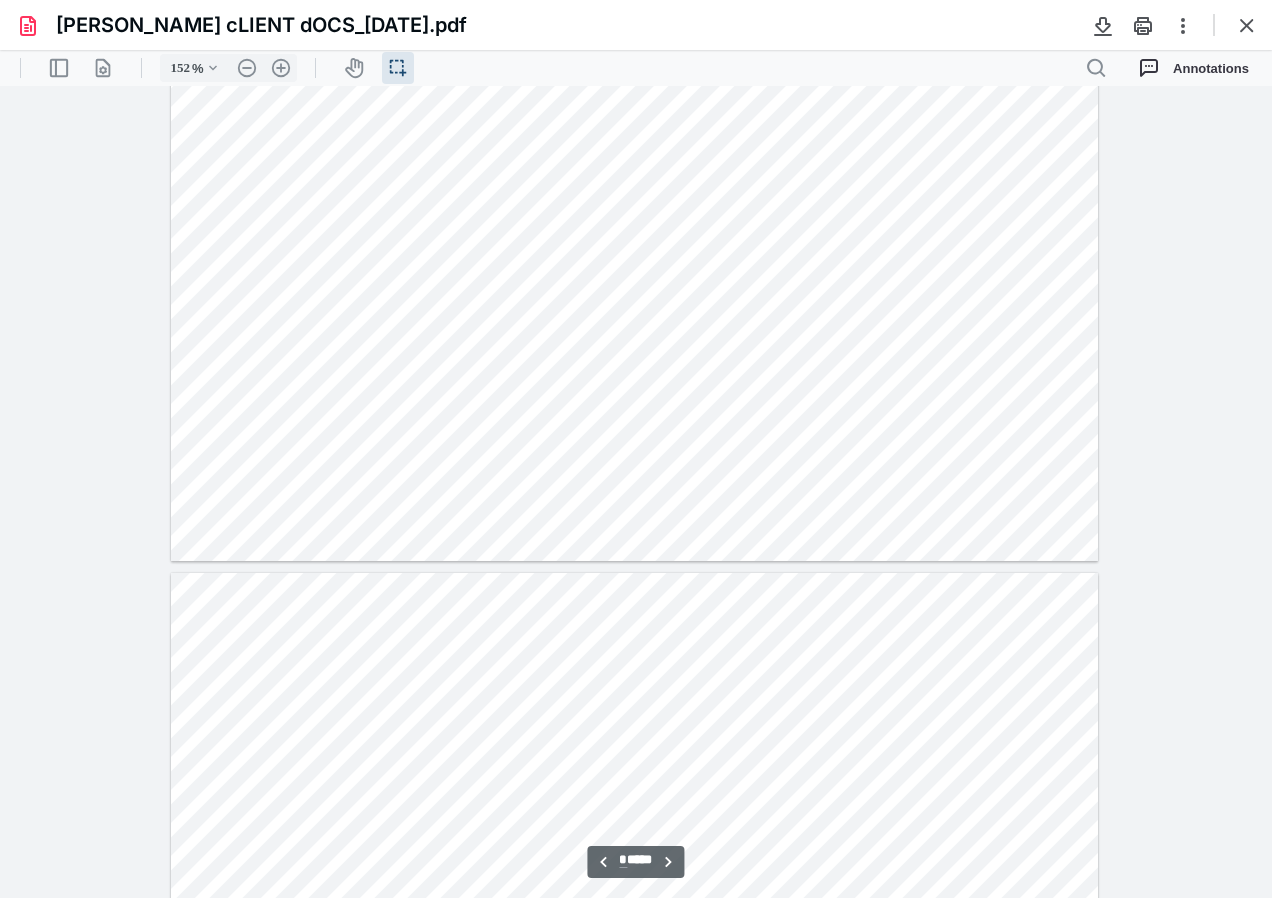type on "*" 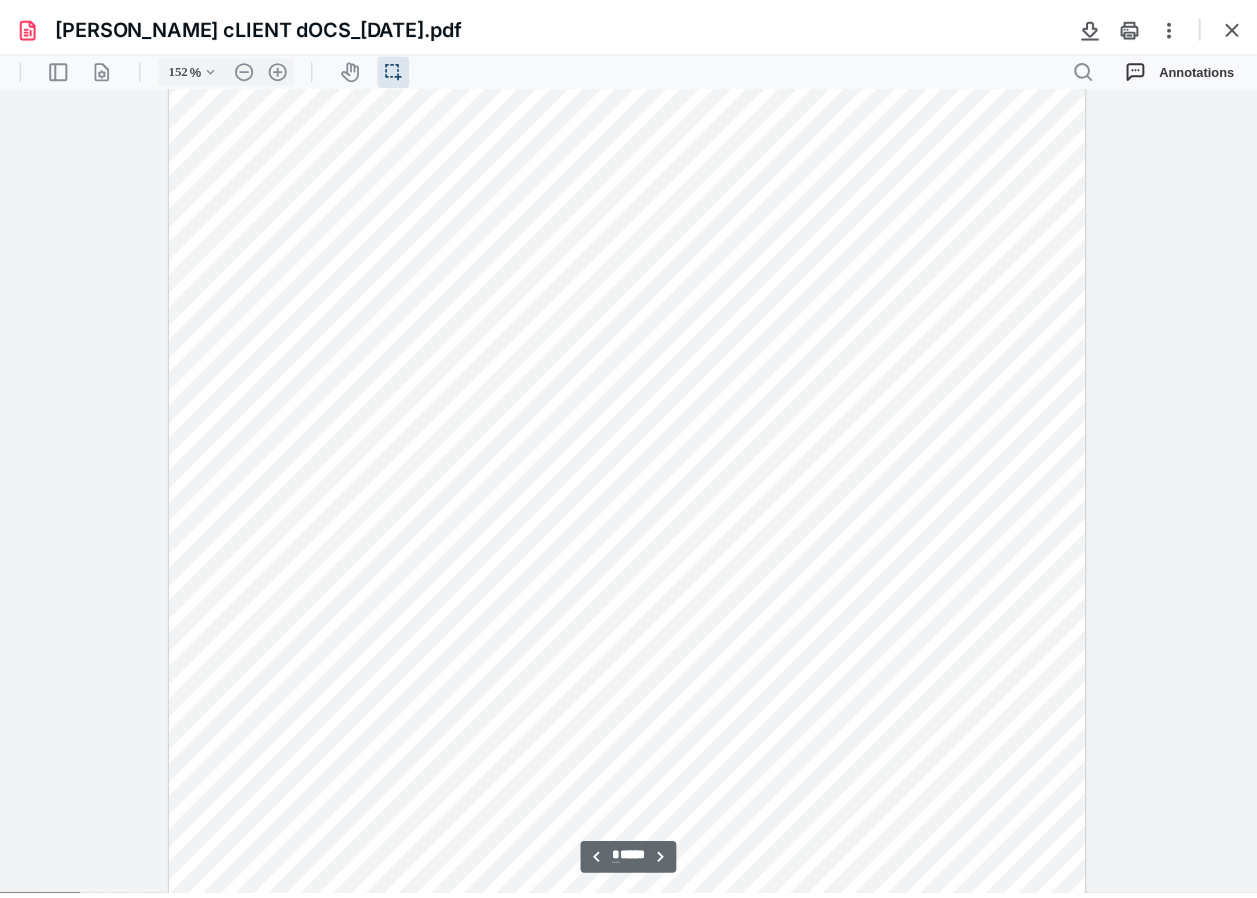 scroll, scrollTop: 7150, scrollLeft: 0, axis: vertical 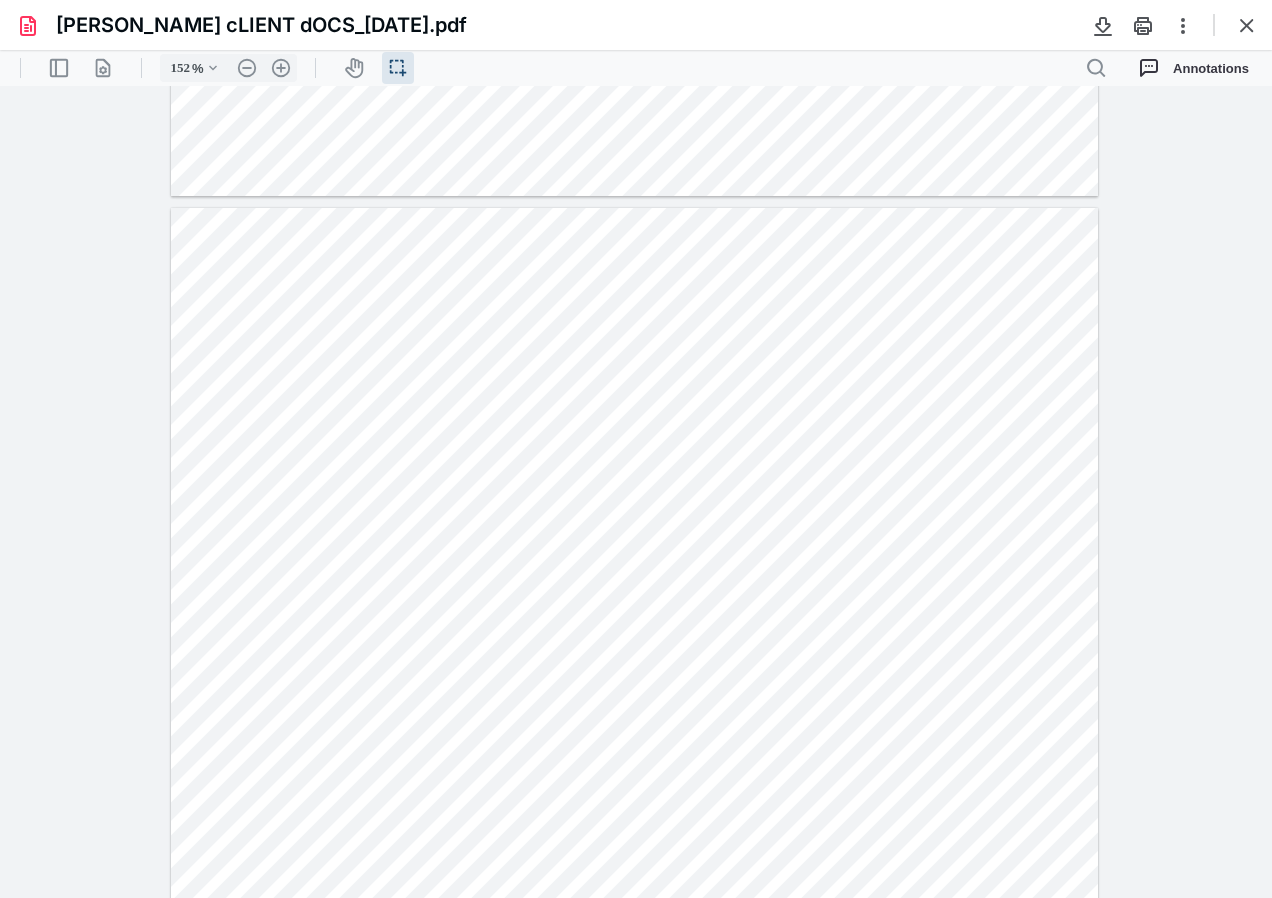 drag, startPoint x: 1243, startPoint y: 24, endPoint x: 1221, endPoint y: 61, distance: 43.046486 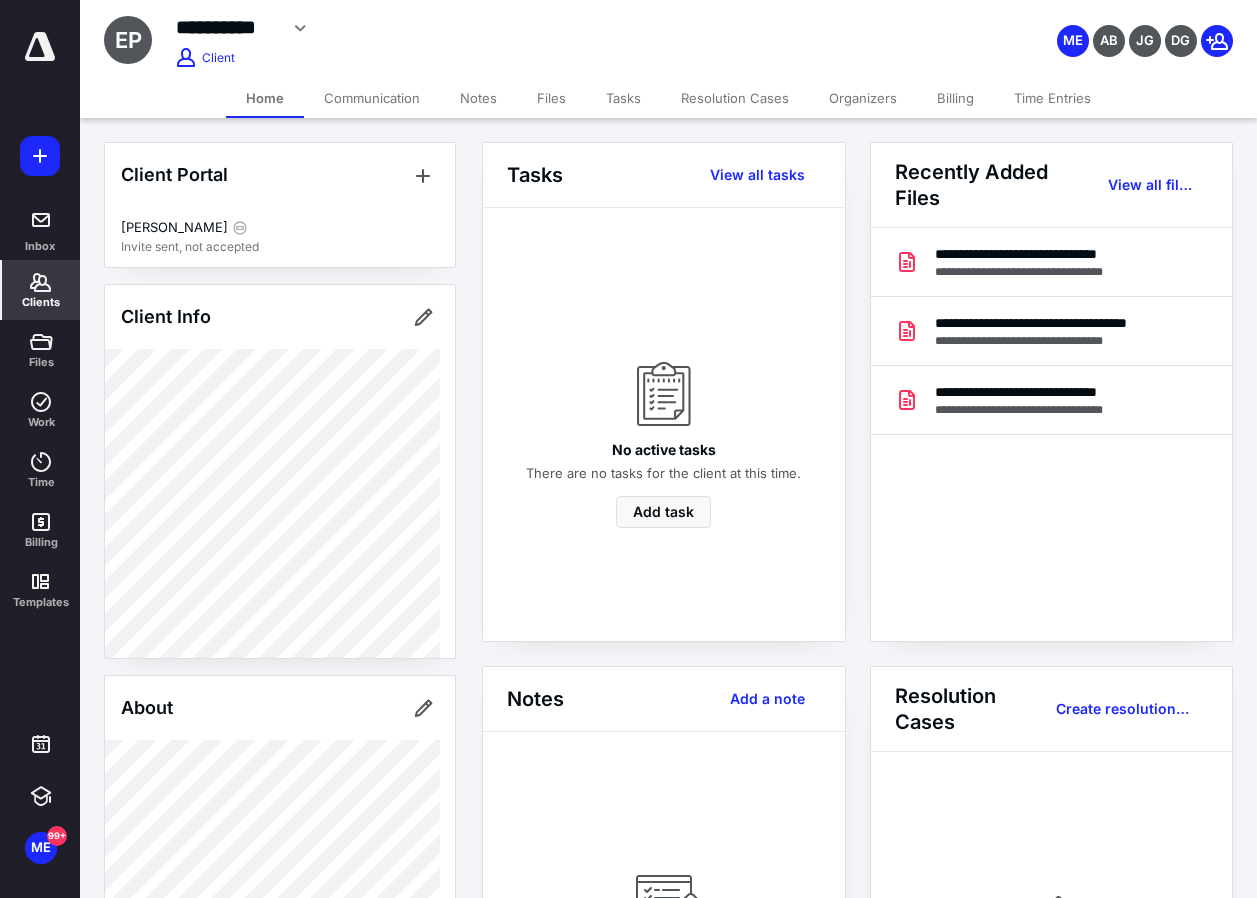 click on "Files" at bounding box center (551, 98) 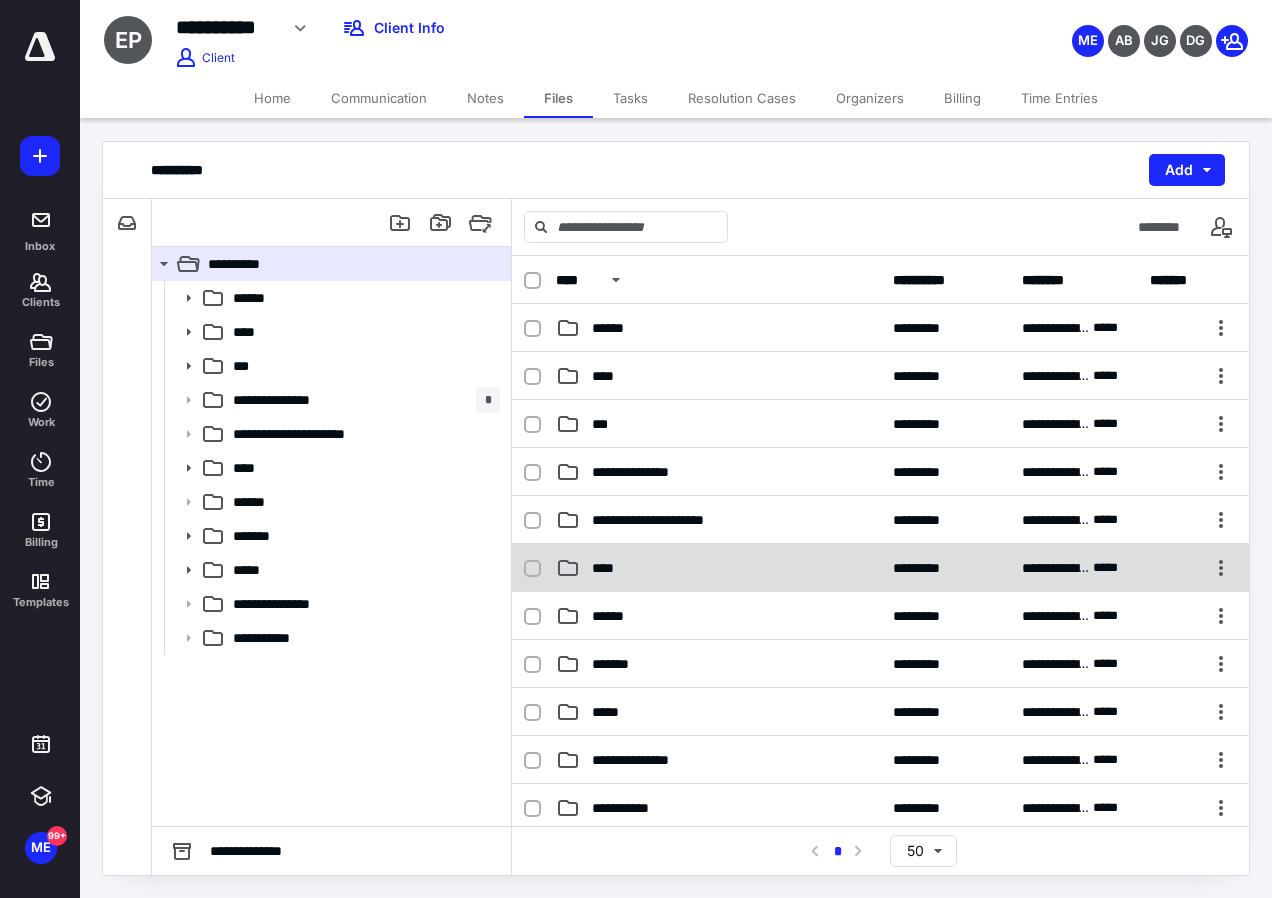 click on "****" at bounding box center (718, 568) 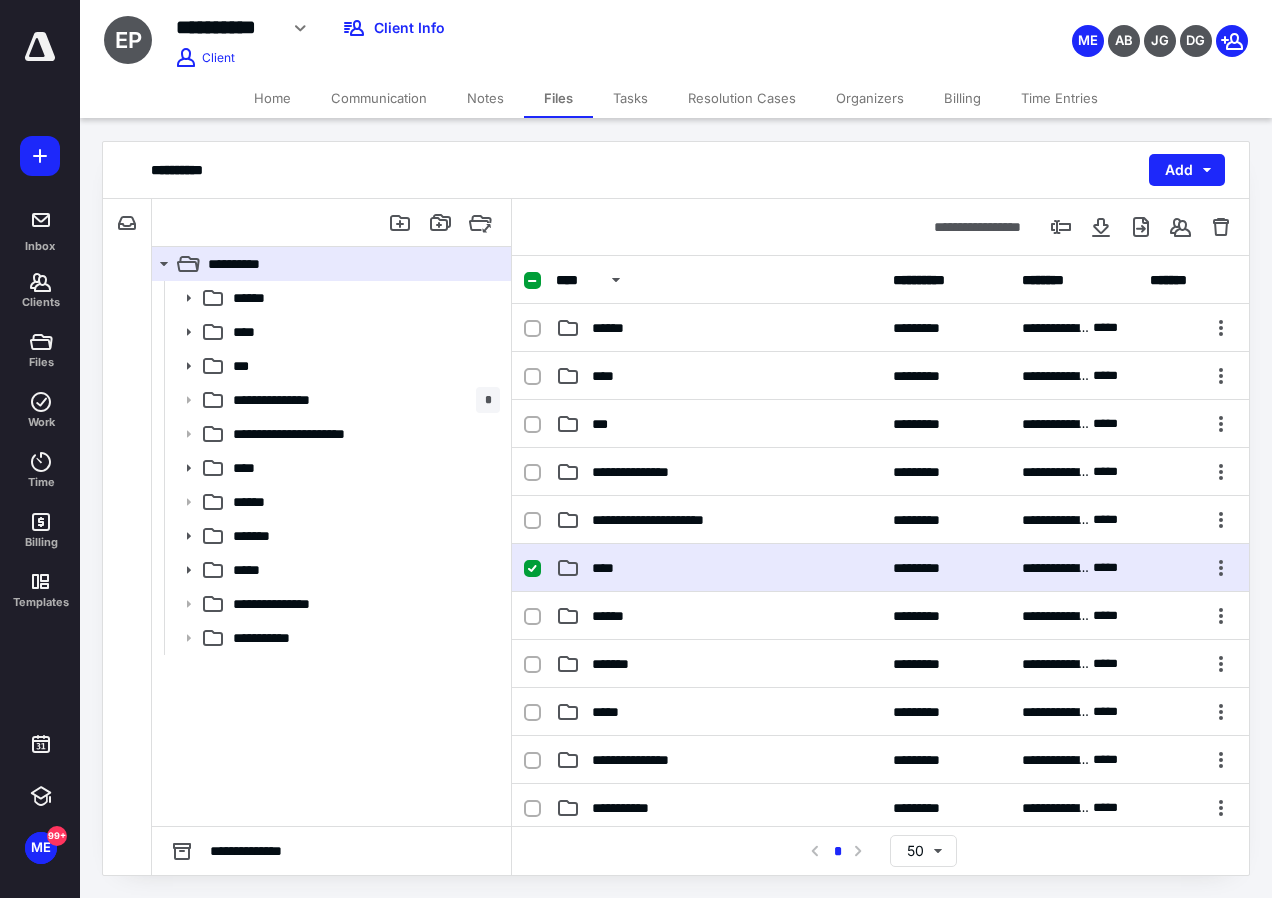 click on "****" at bounding box center [718, 568] 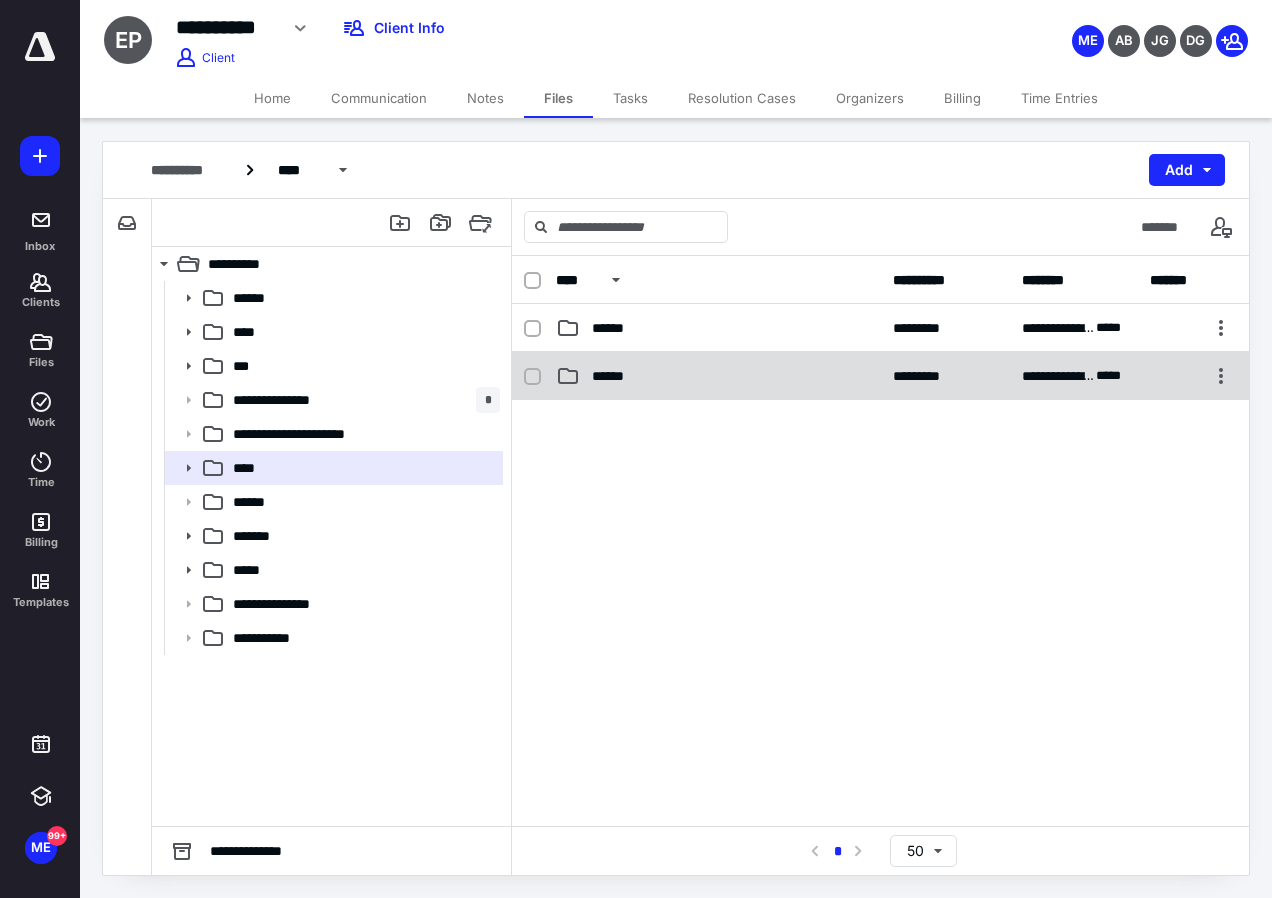 click on "**********" at bounding box center [880, 376] 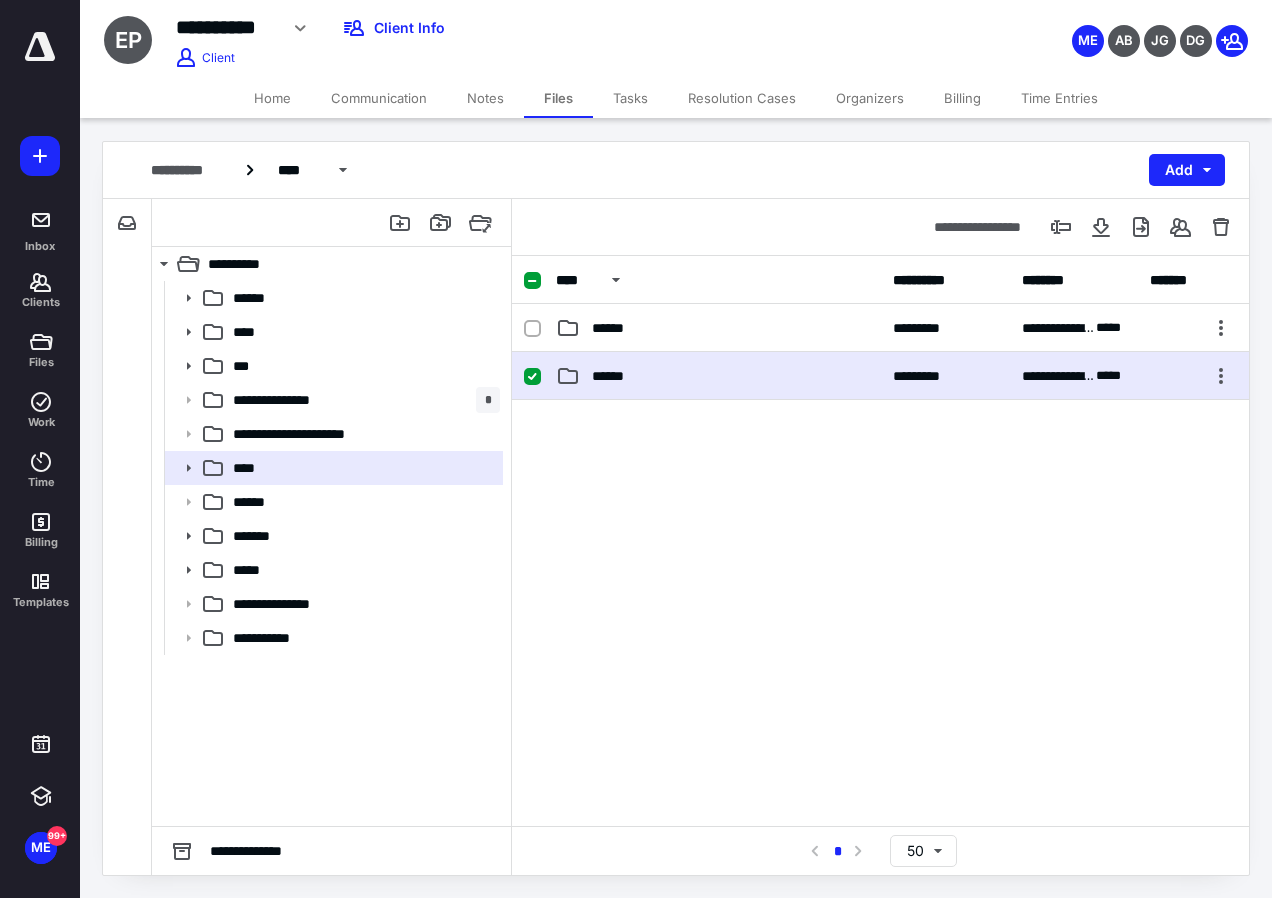 checkbox on "true" 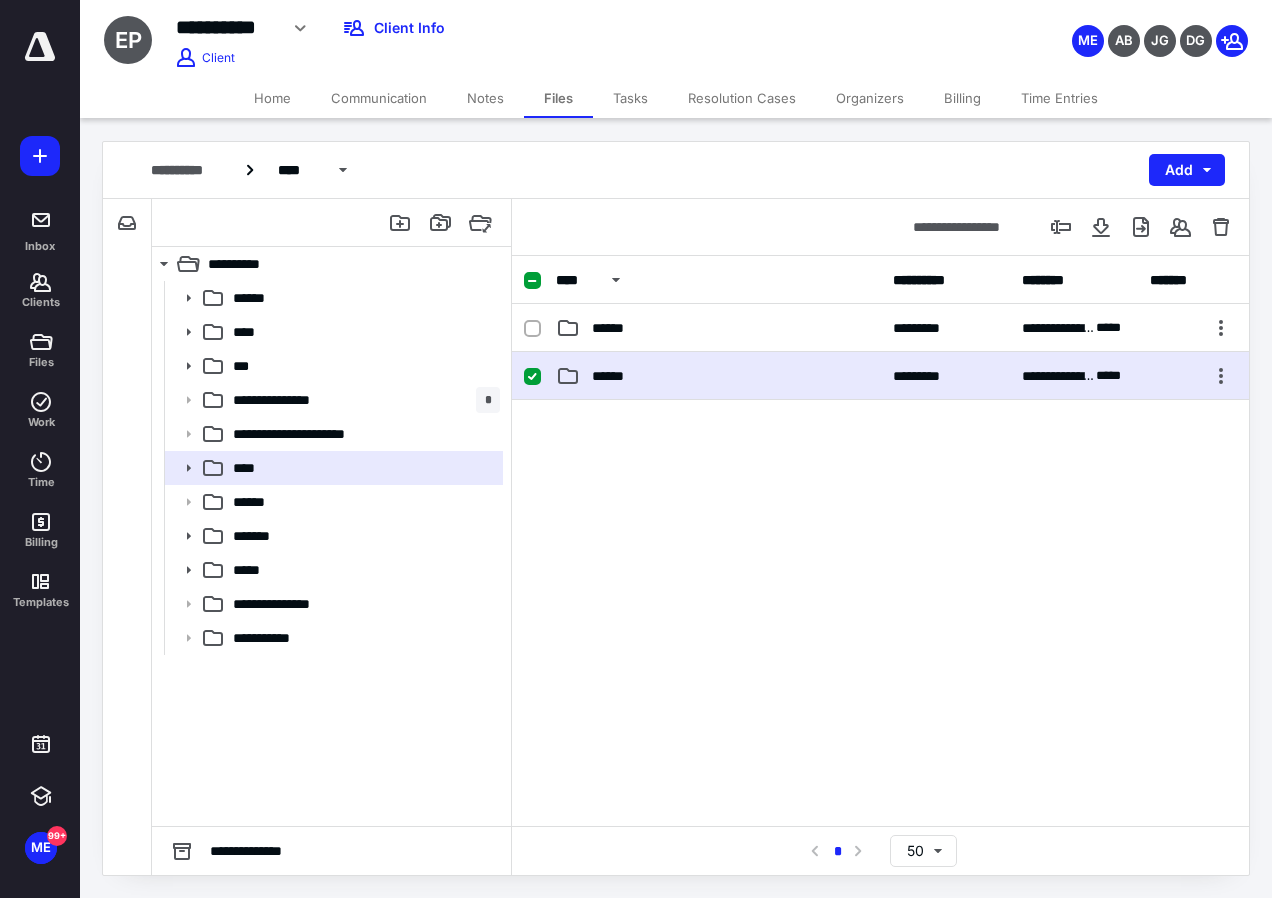 drag, startPoint x: 1052, startPoint y: 393, endPoint x: 1271, endPoint y: 335, distance: 226.55022 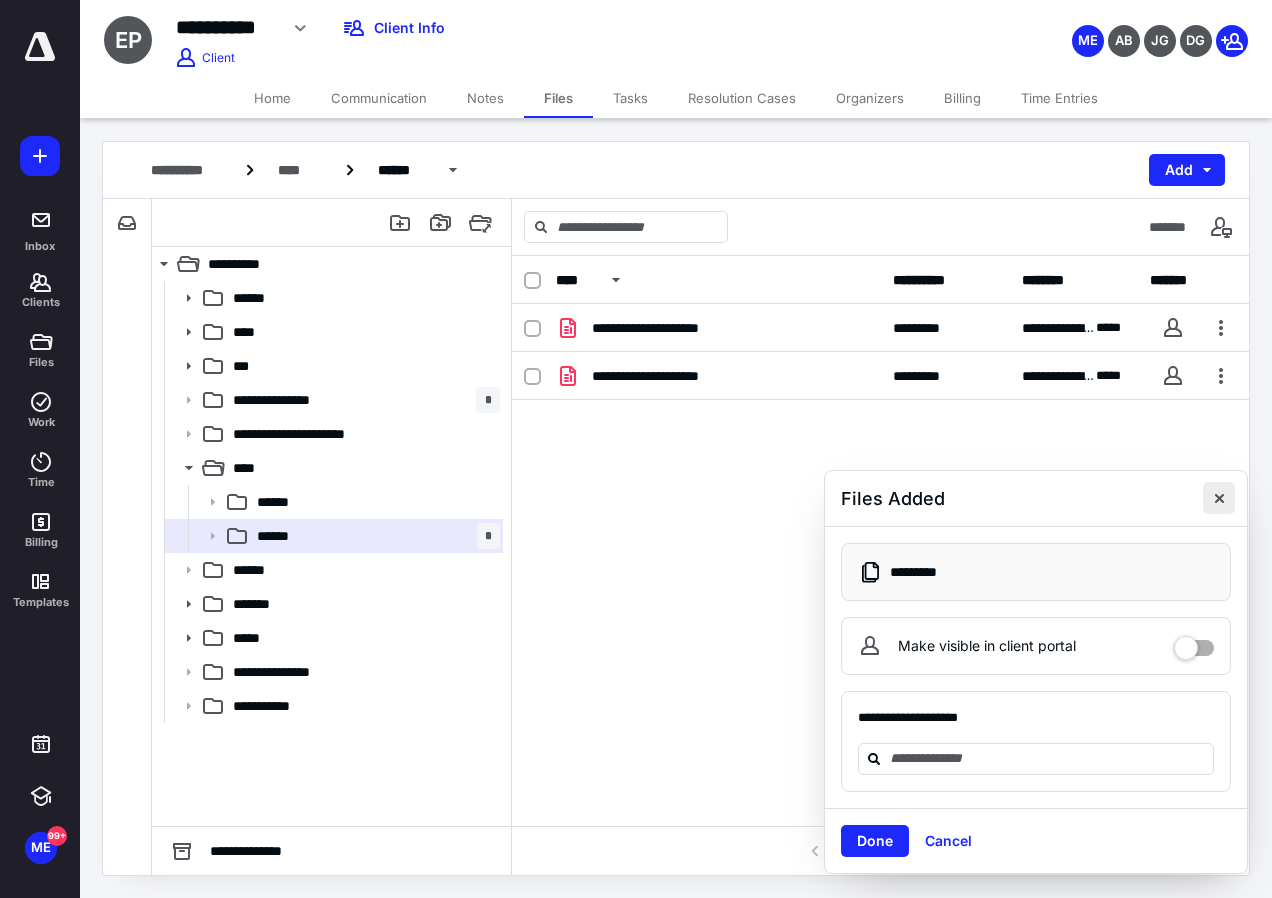 click at bounding box center (1219, 498) 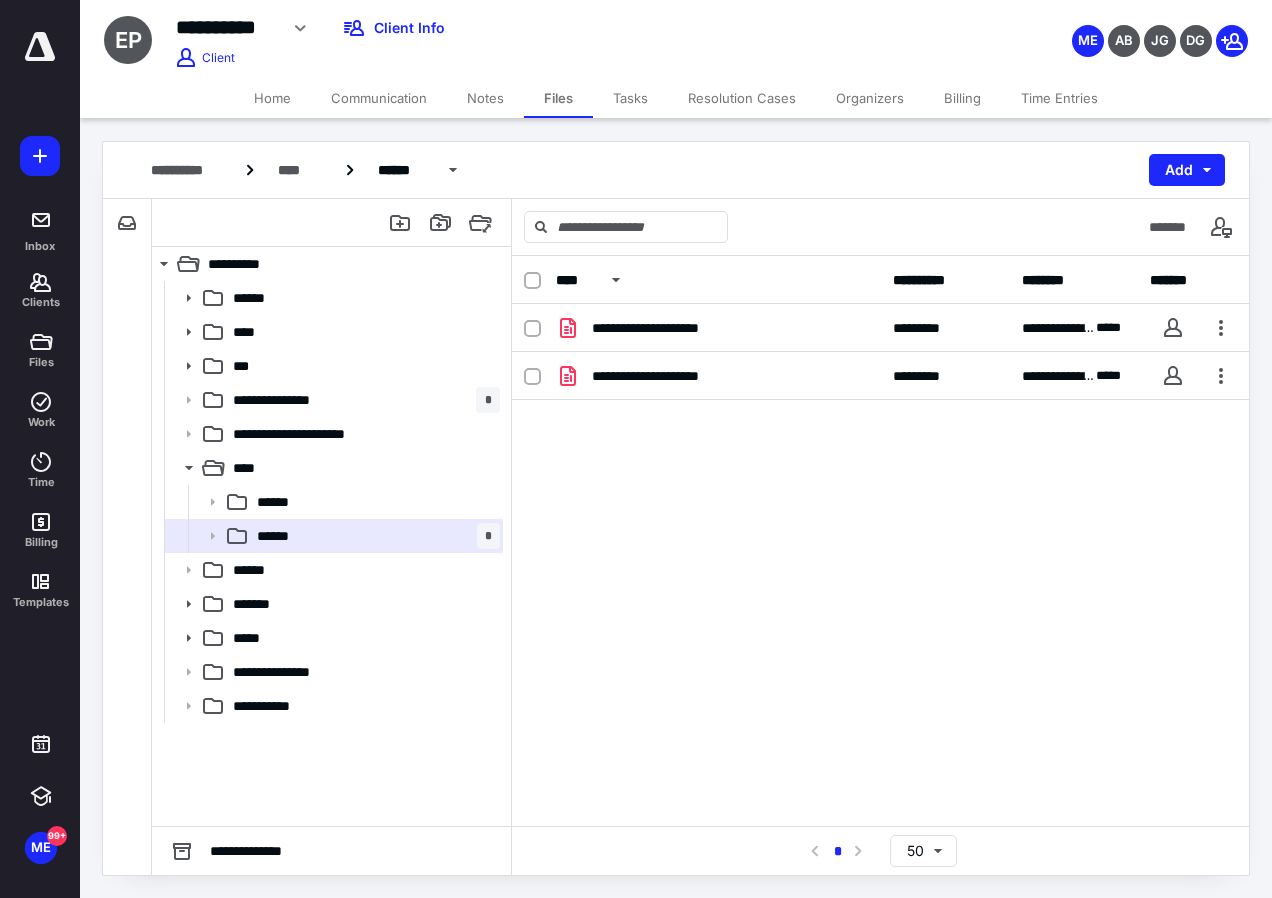click on "Time Entries" at bounding box center (1059, 98) 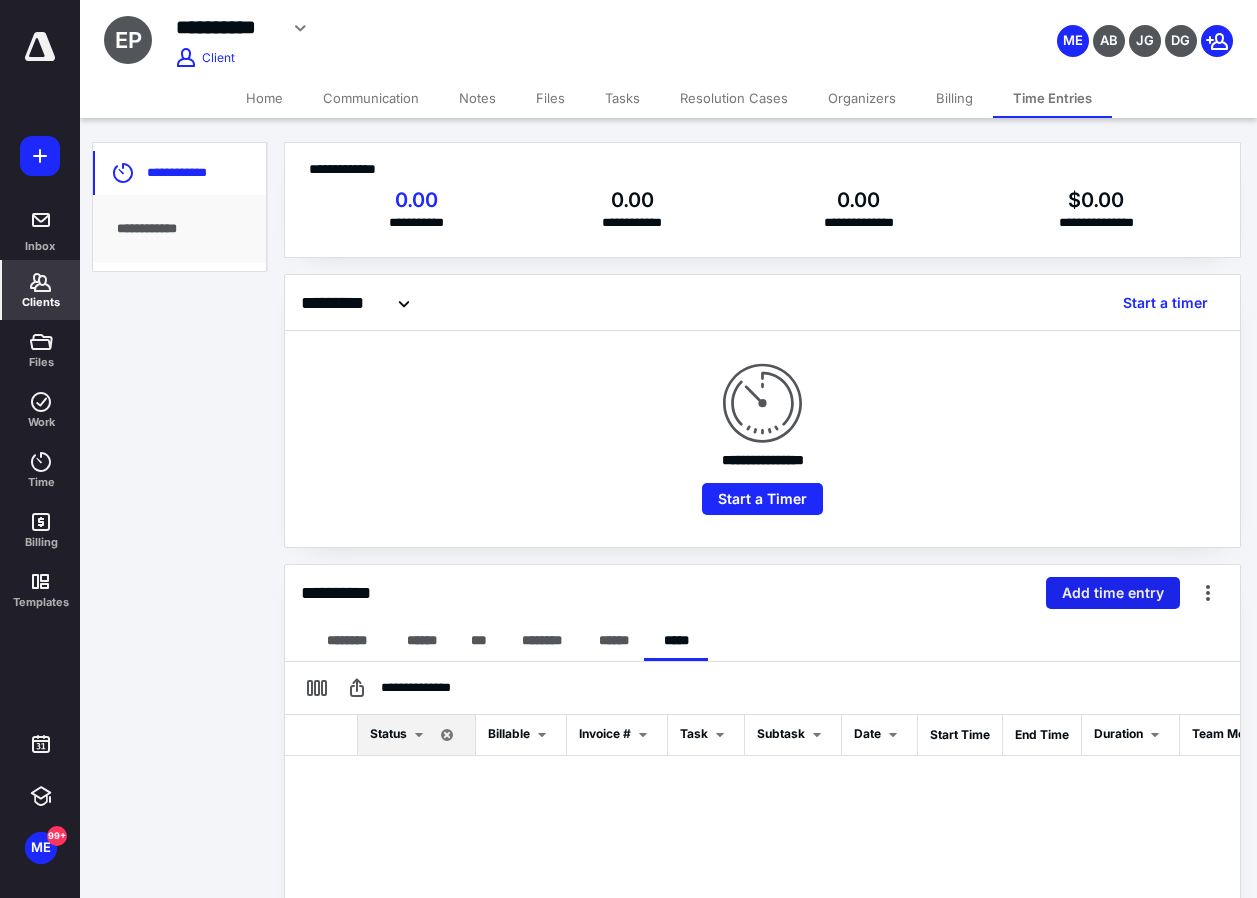 click on "Add time entry" at bounding box center (1113, 593) 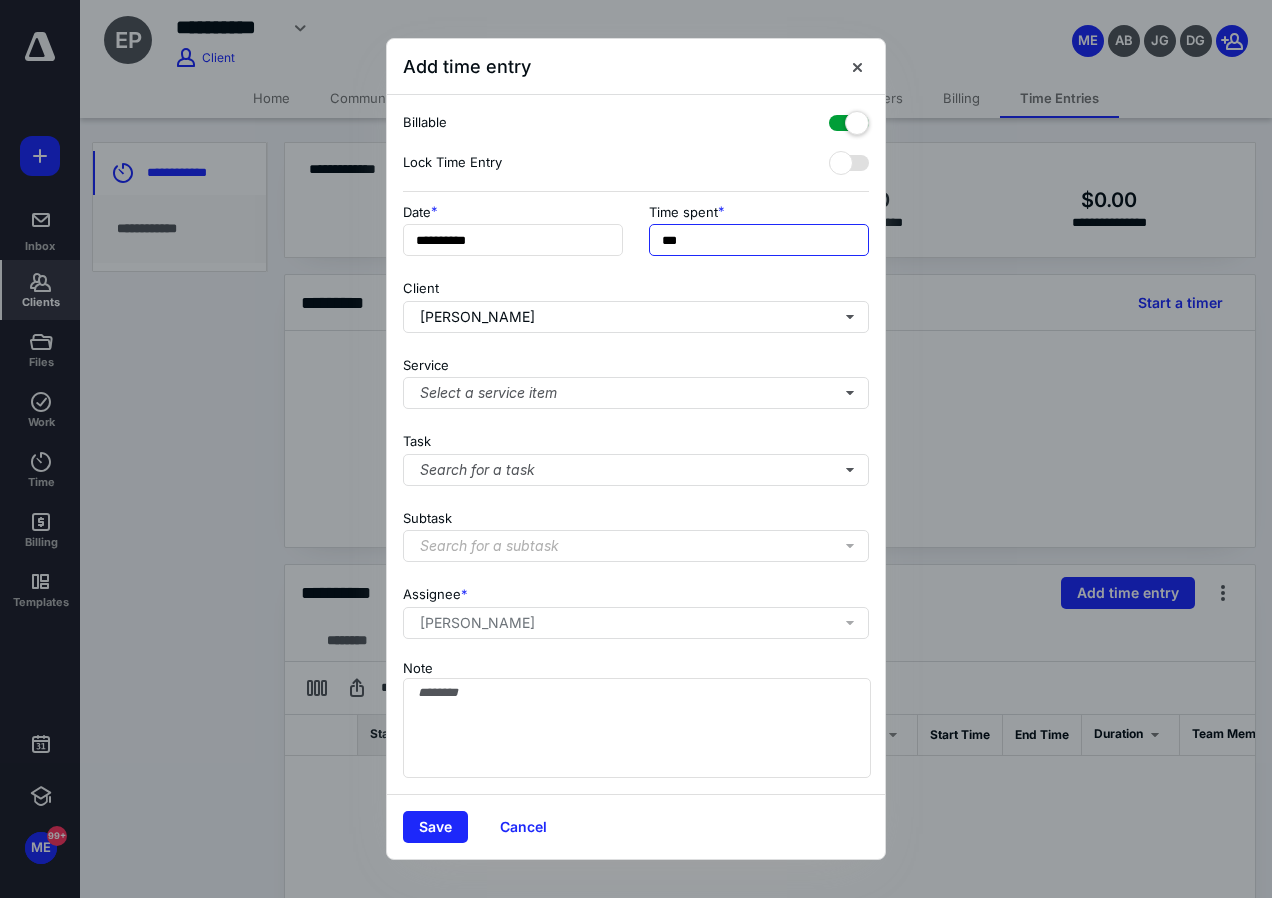 click on "***" at bounding box center [759, 240] 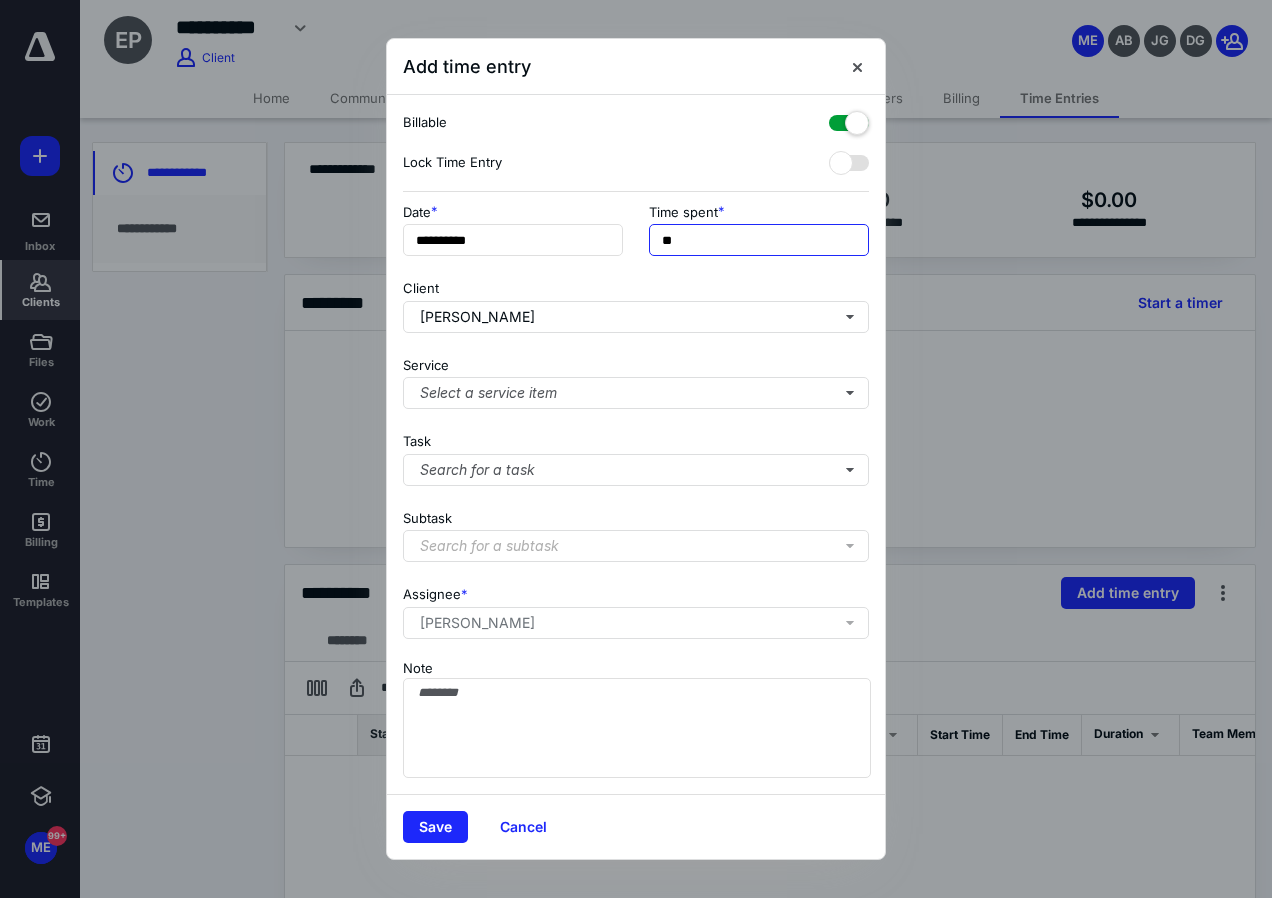 type on "*" 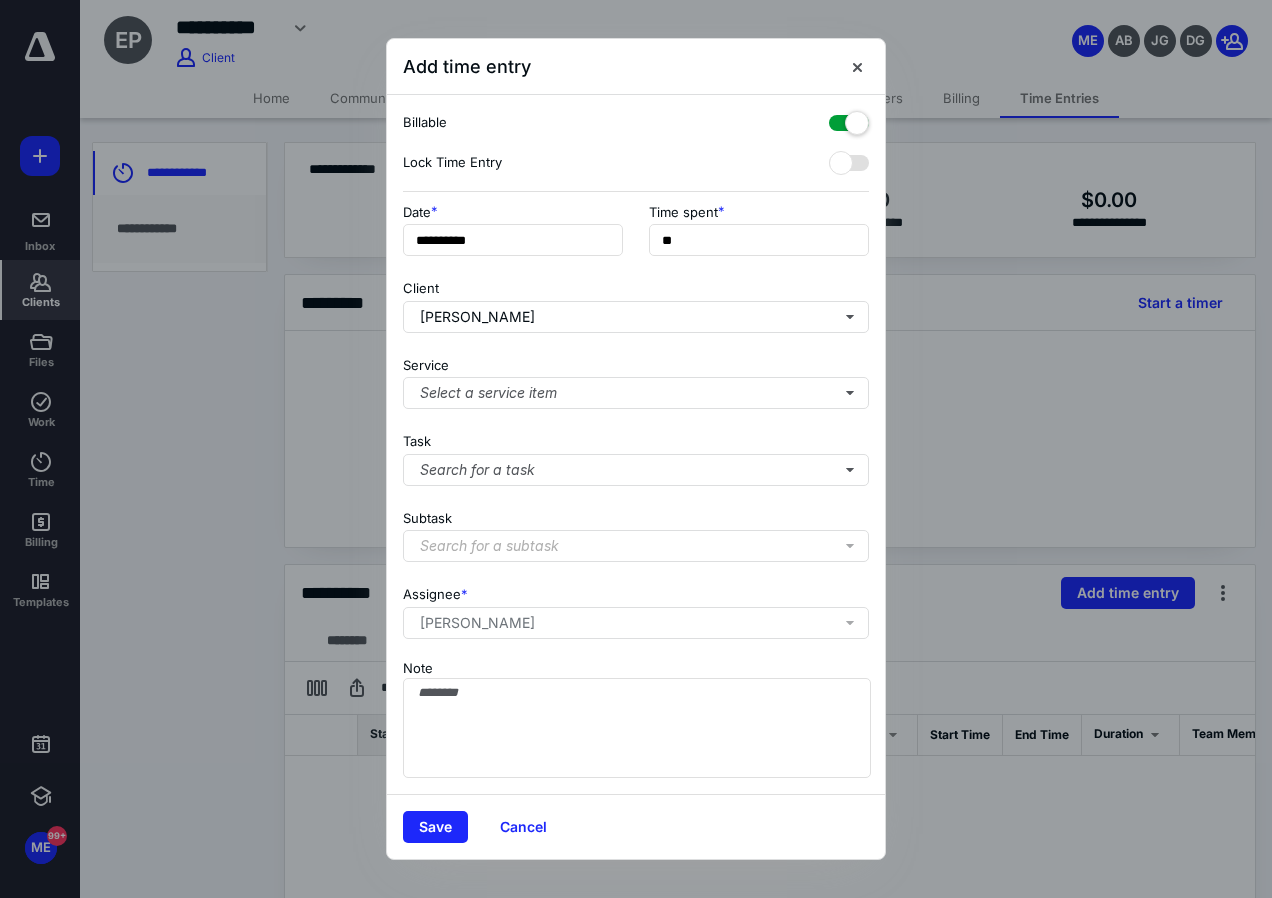 type on "***" 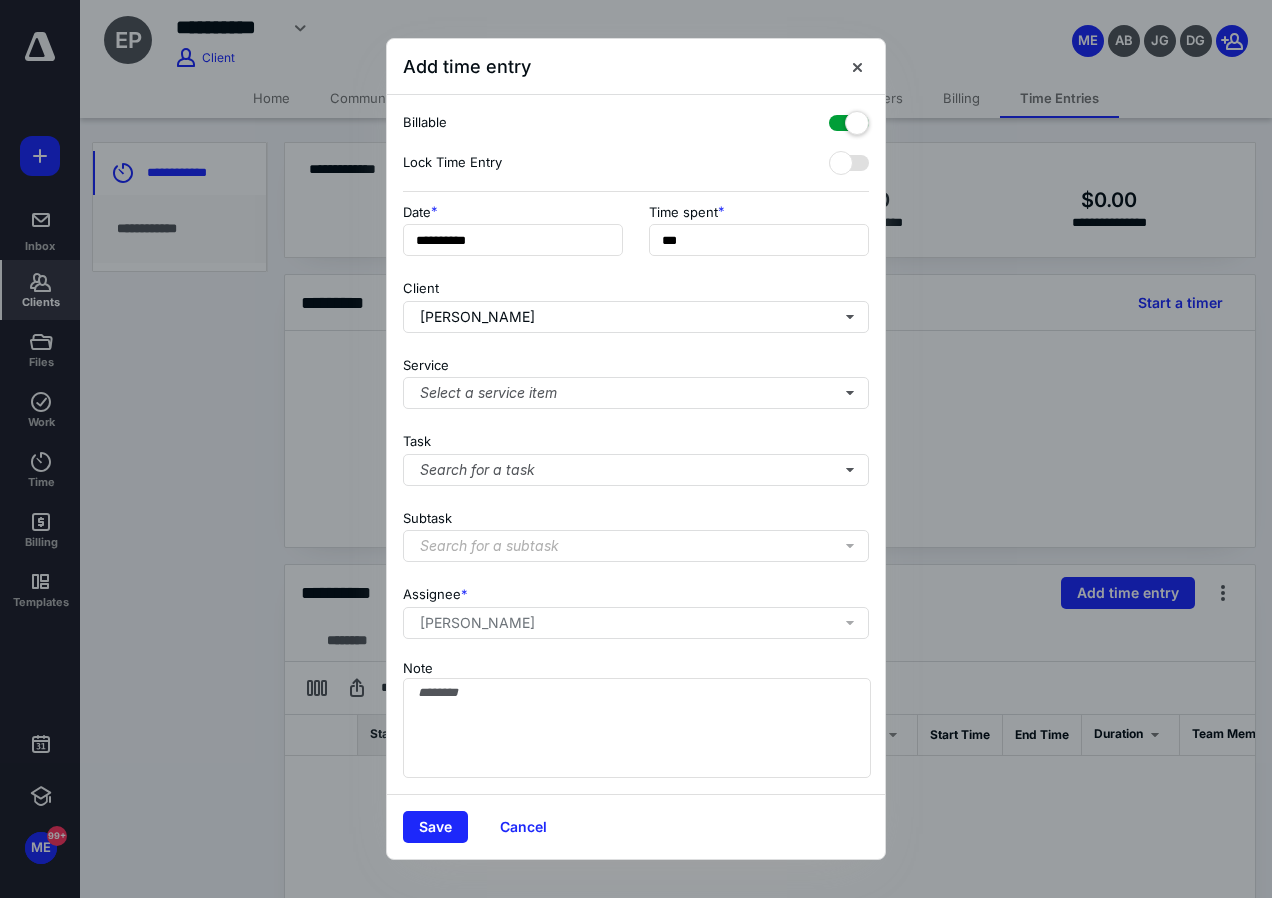 click on "Service Select a service item" at bounding box center [636, 379] 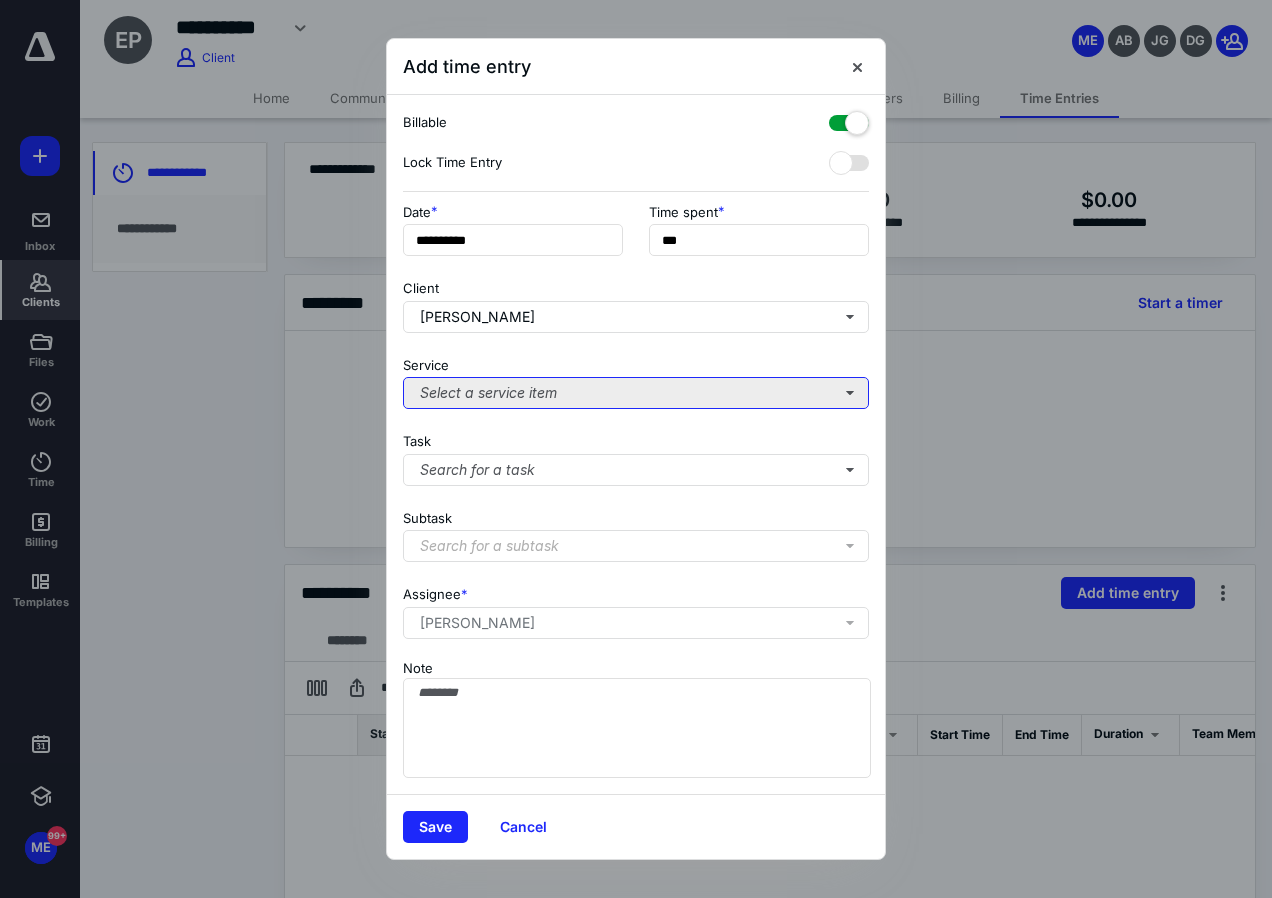 click on "Select a service item" at bounding box center [636, 393] 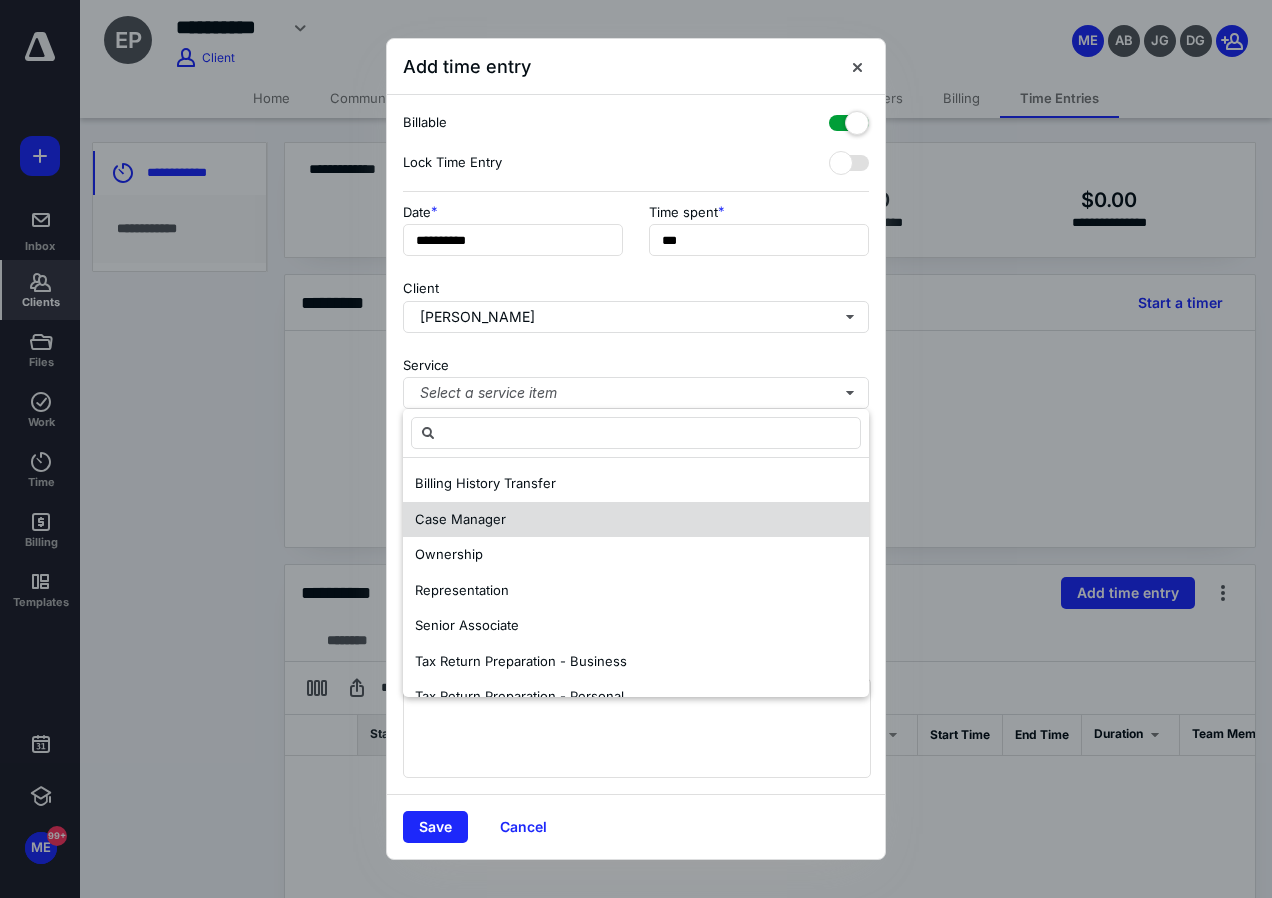 click on "Case Manager" at bounding box center (636, 520) 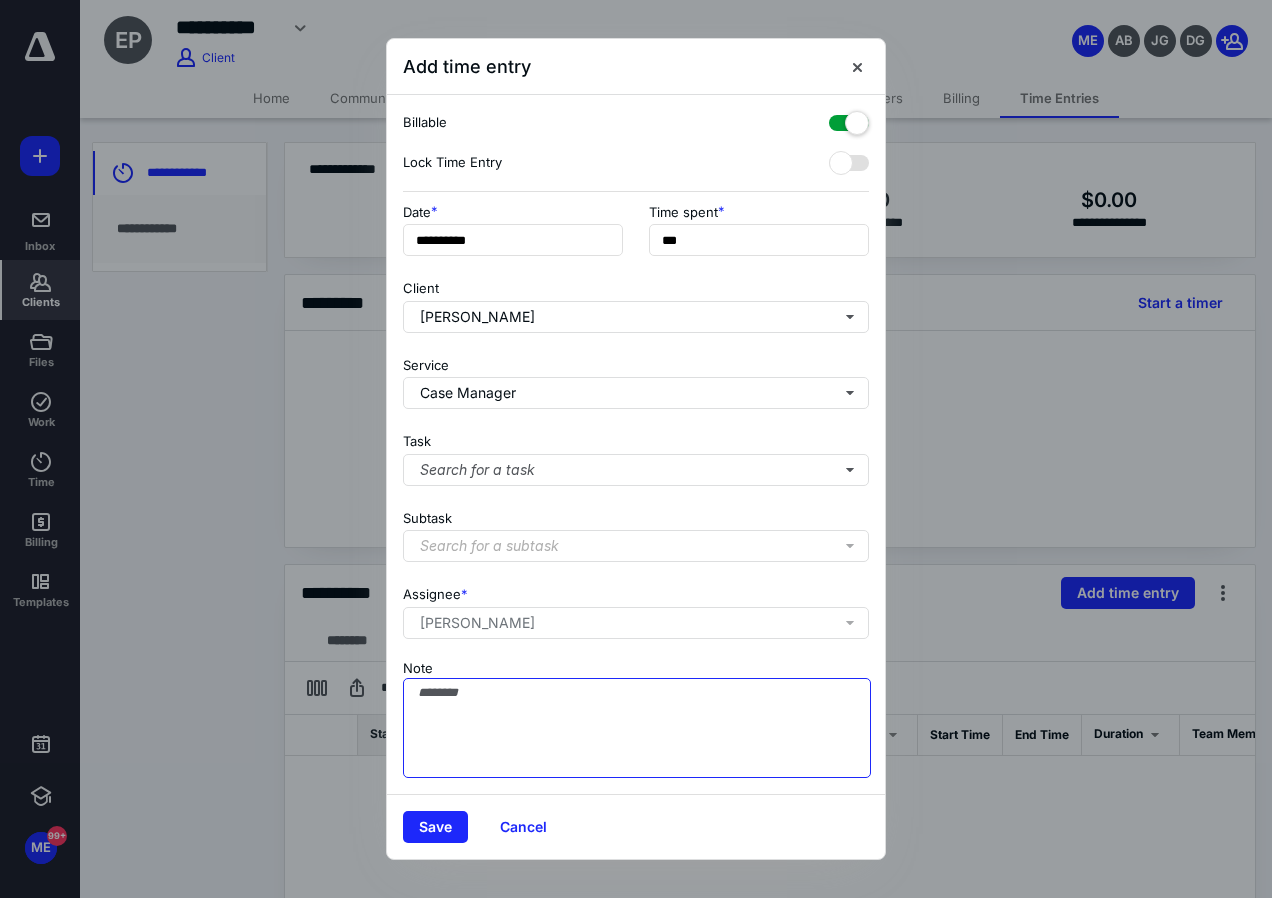 click on "Note" at bounding box center [637, 728] 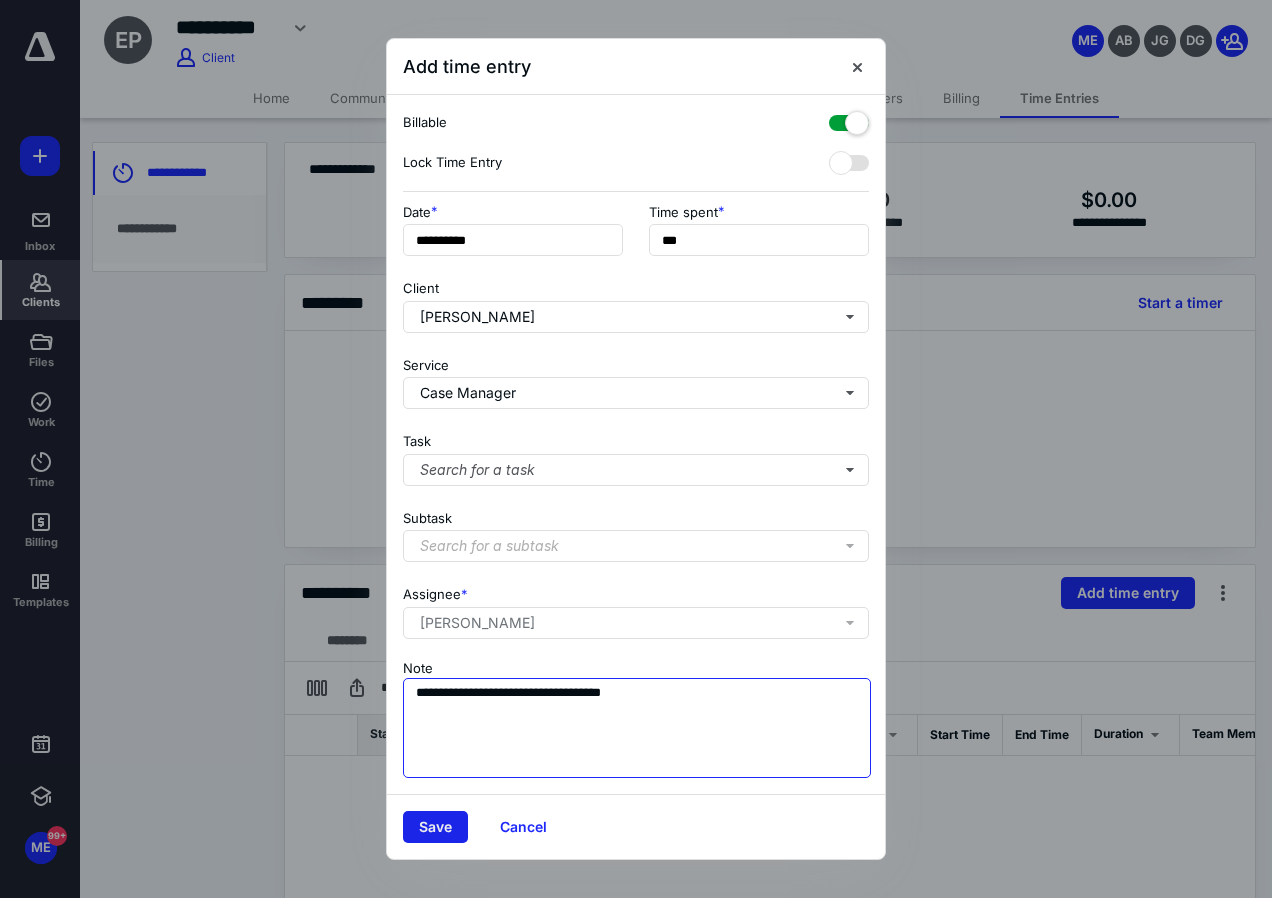 type on "**********" 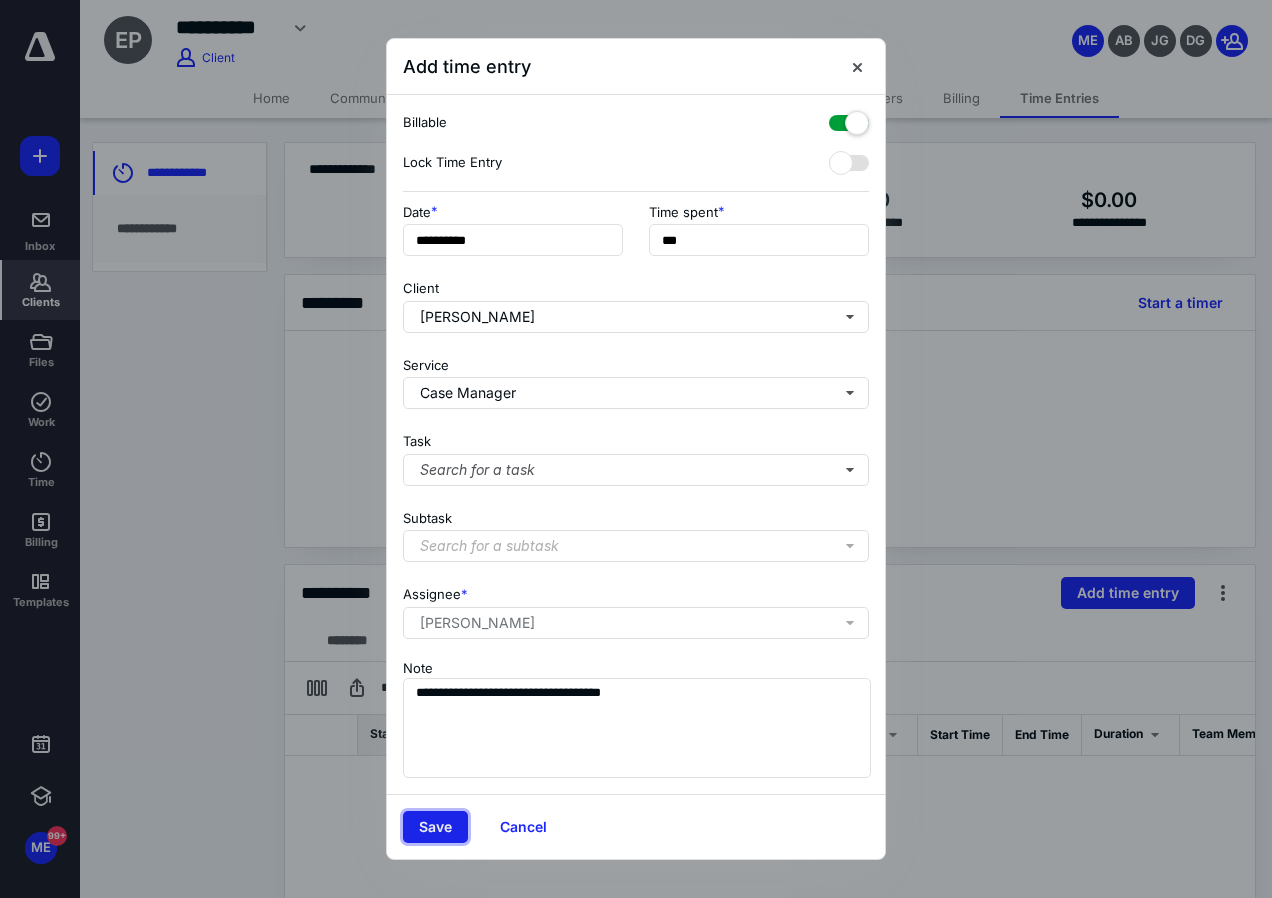 click on "Save" at bounding box center [435, 827] 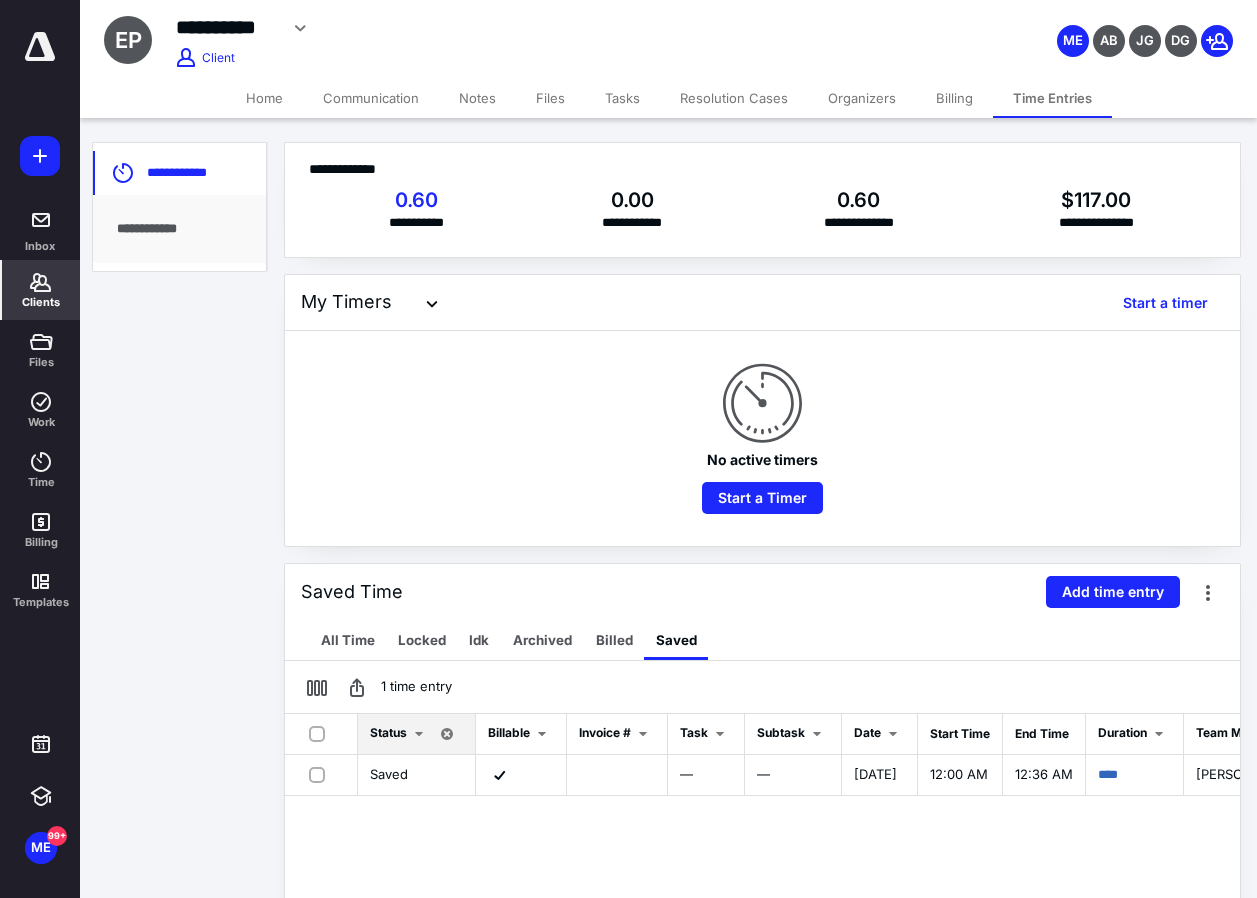click on "Home" at bounding box center [264, 98] 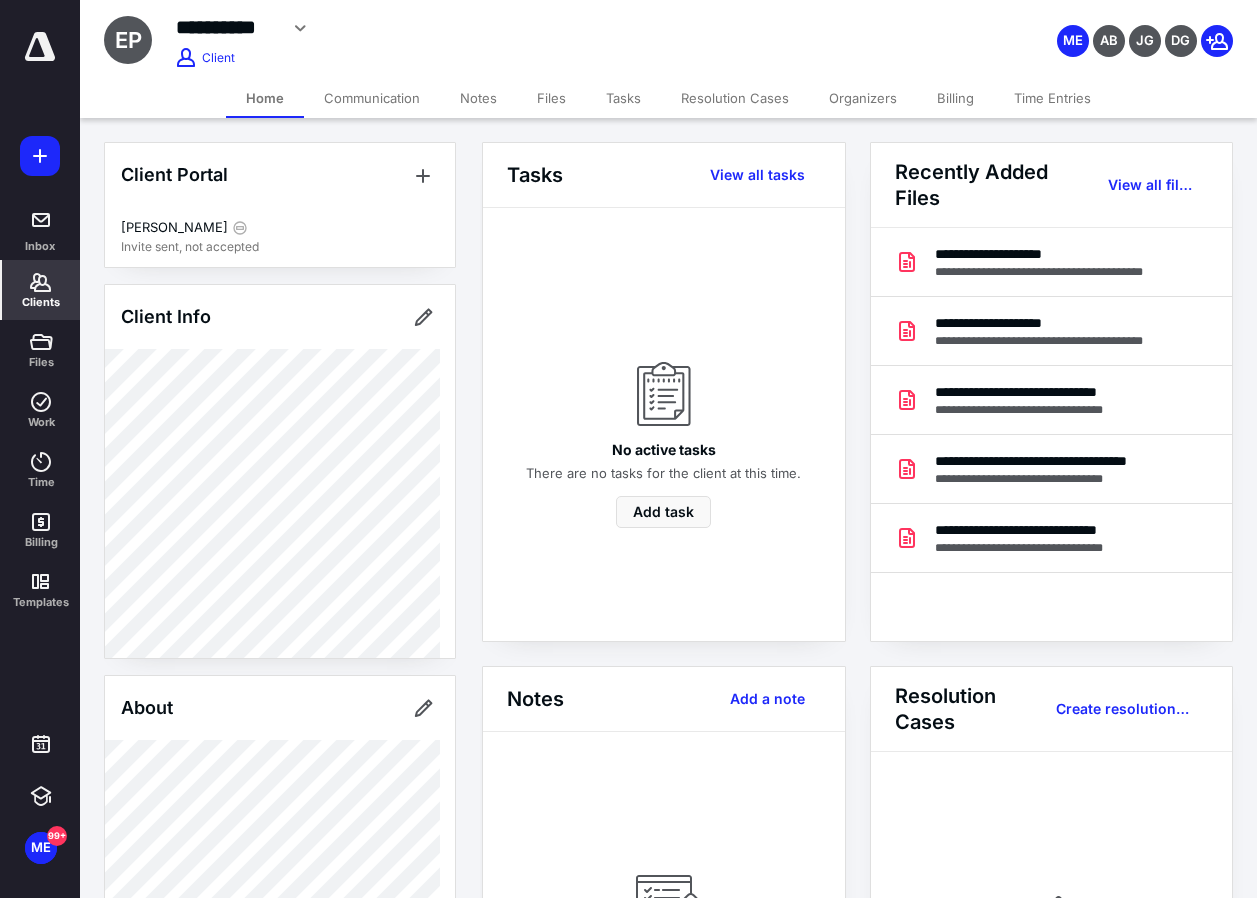 click on "Files" at bounding box center (551, 98) 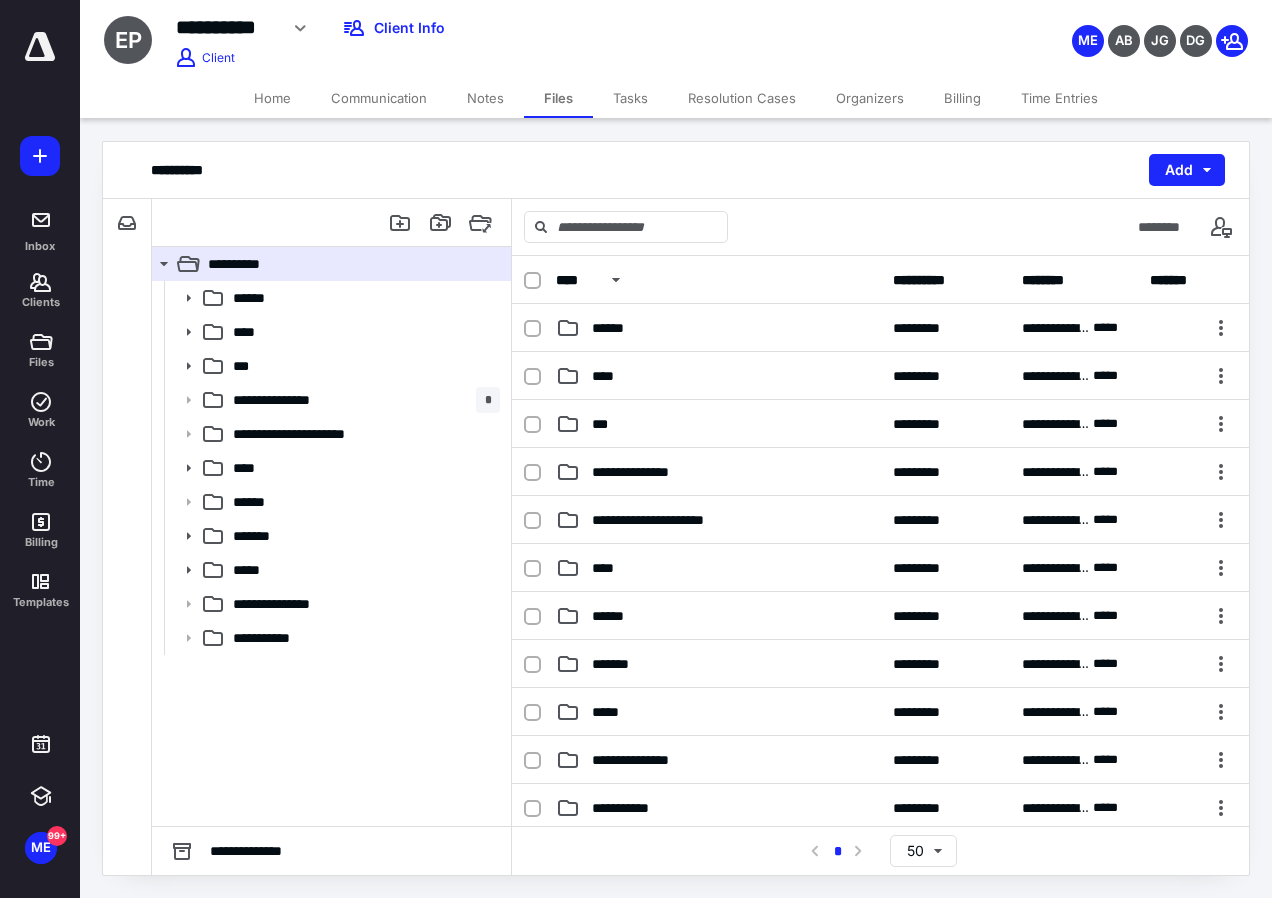 click on "Home" at bounding box center [272, 98] 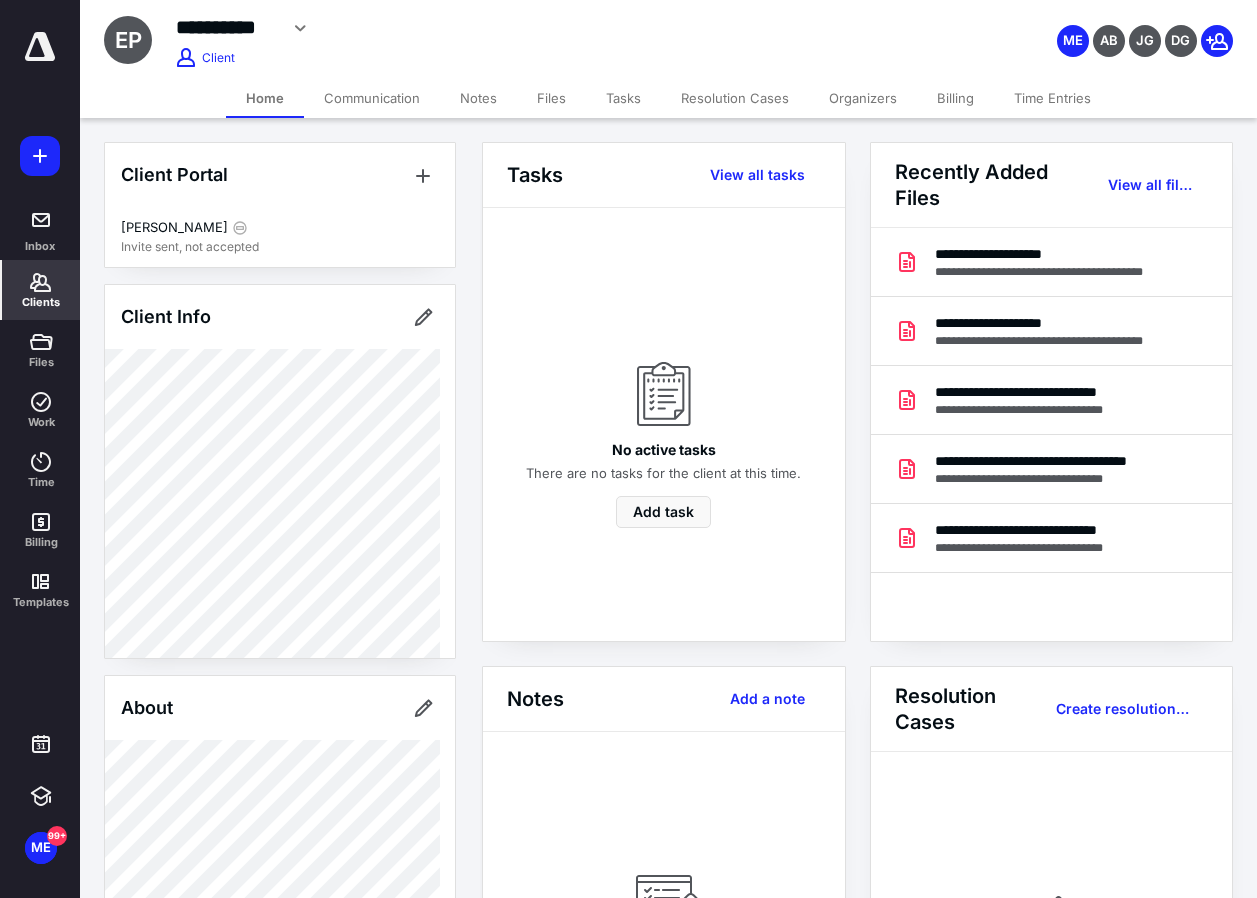 click on "Clients" at bounding box center (41, 290) 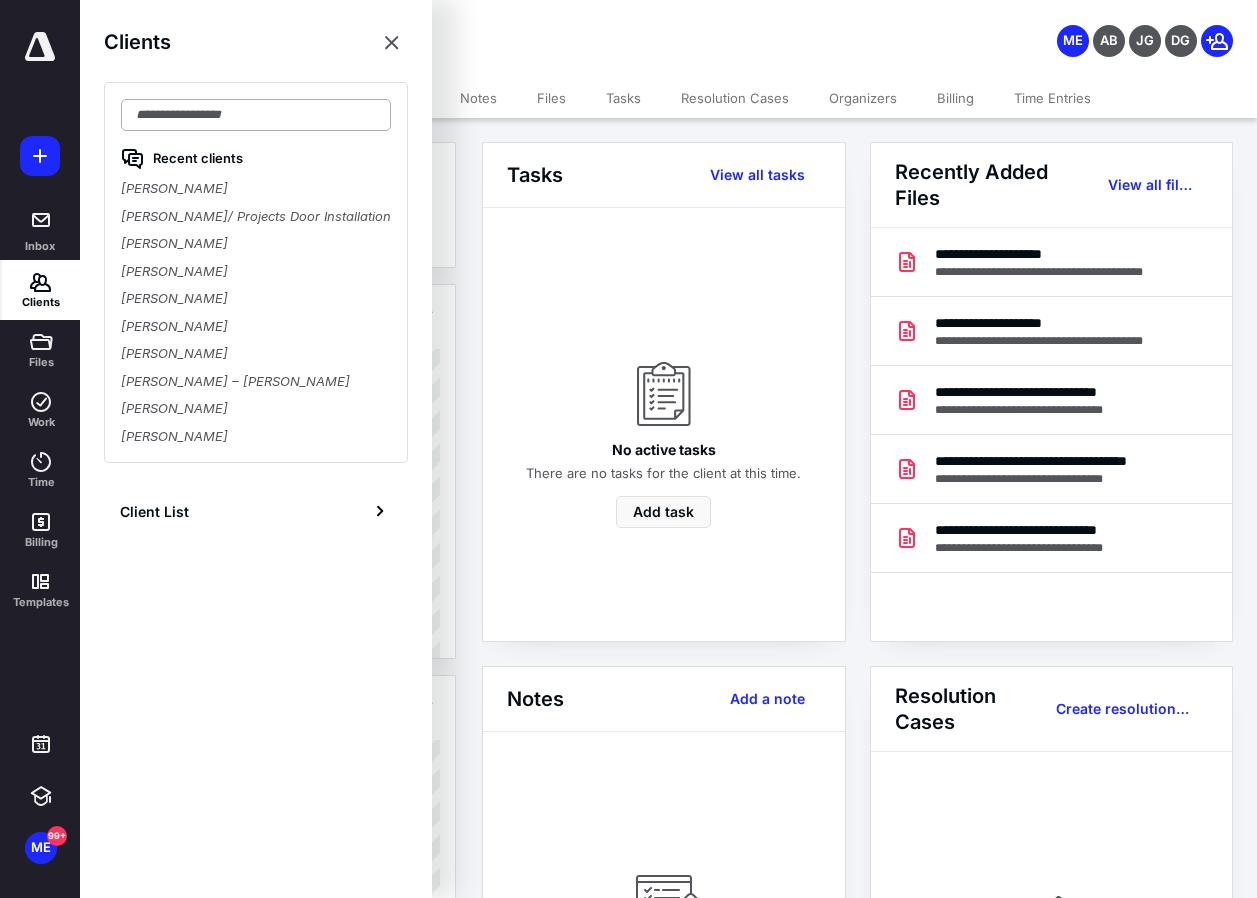 click at bounding box center (256, 115) 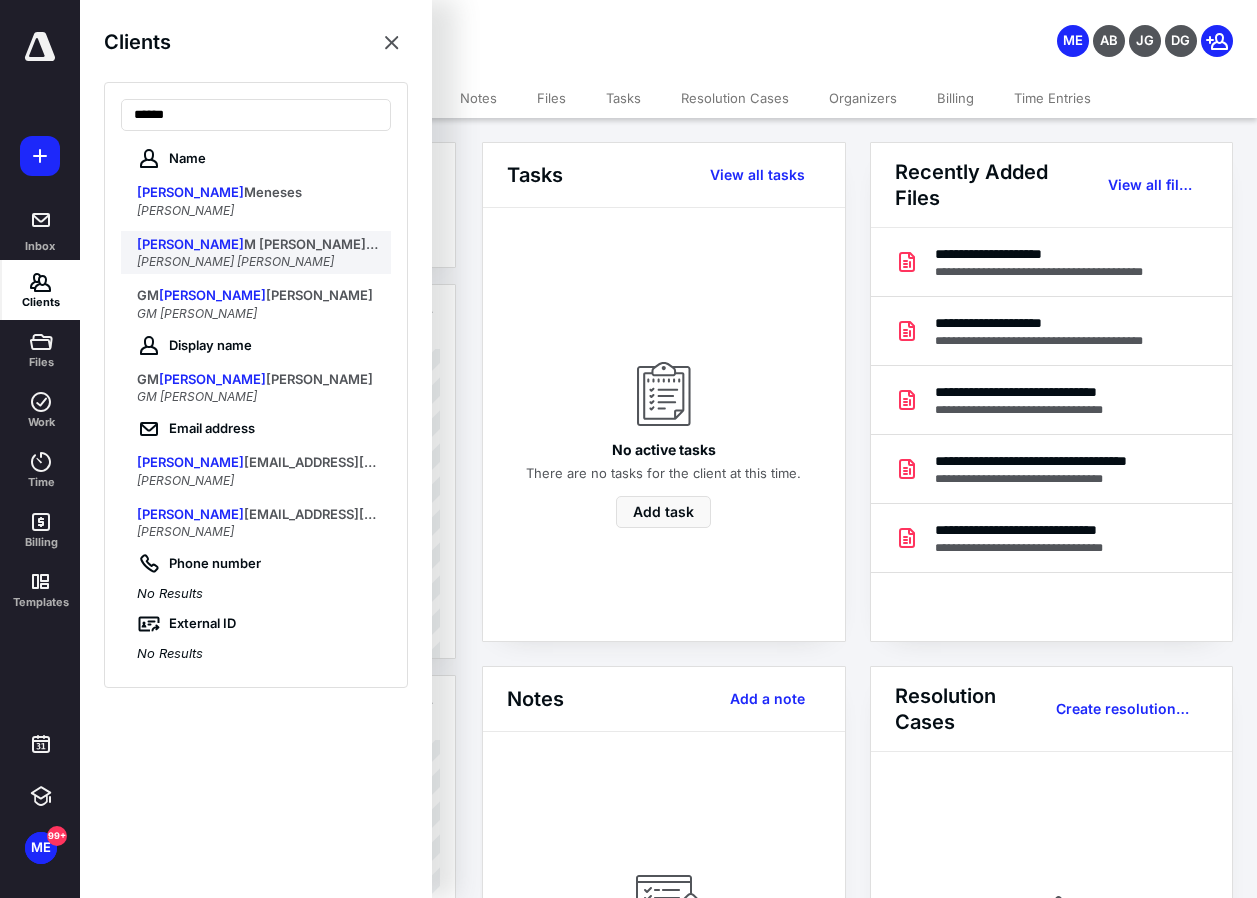 type on "******" 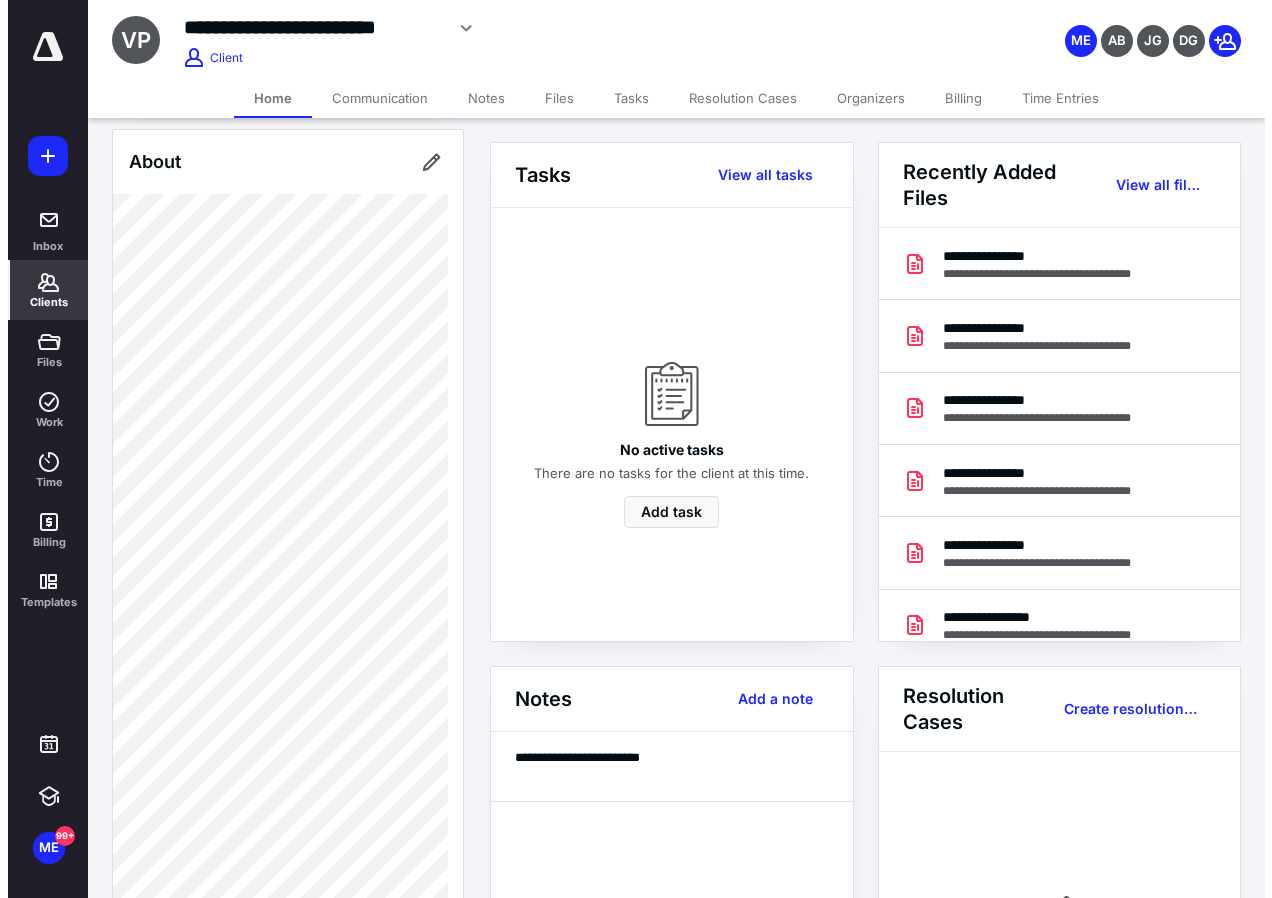 scroll, scrollTop: 600, scrollLeft: 0, axis: vertical 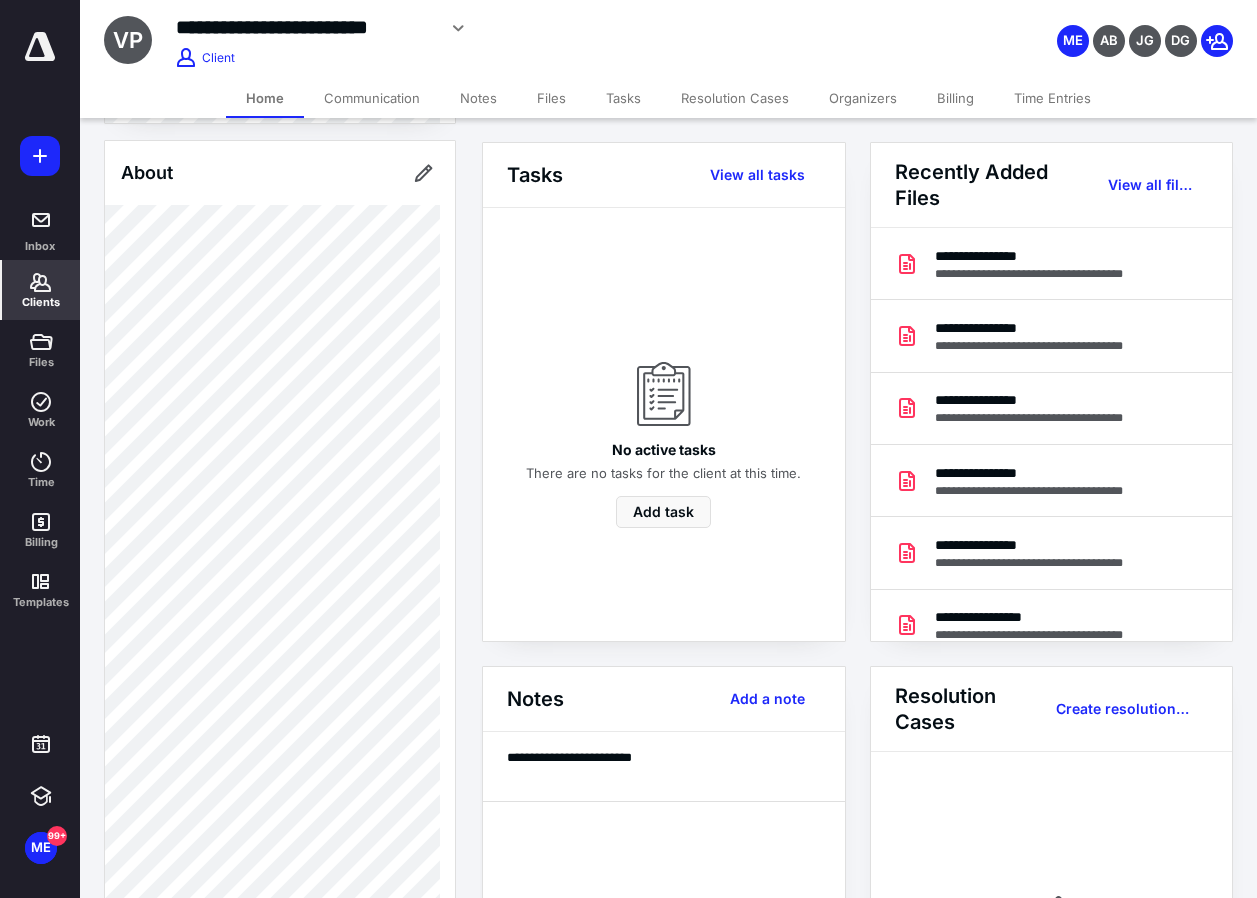 click on "Files" at bounding box center [551, 98] 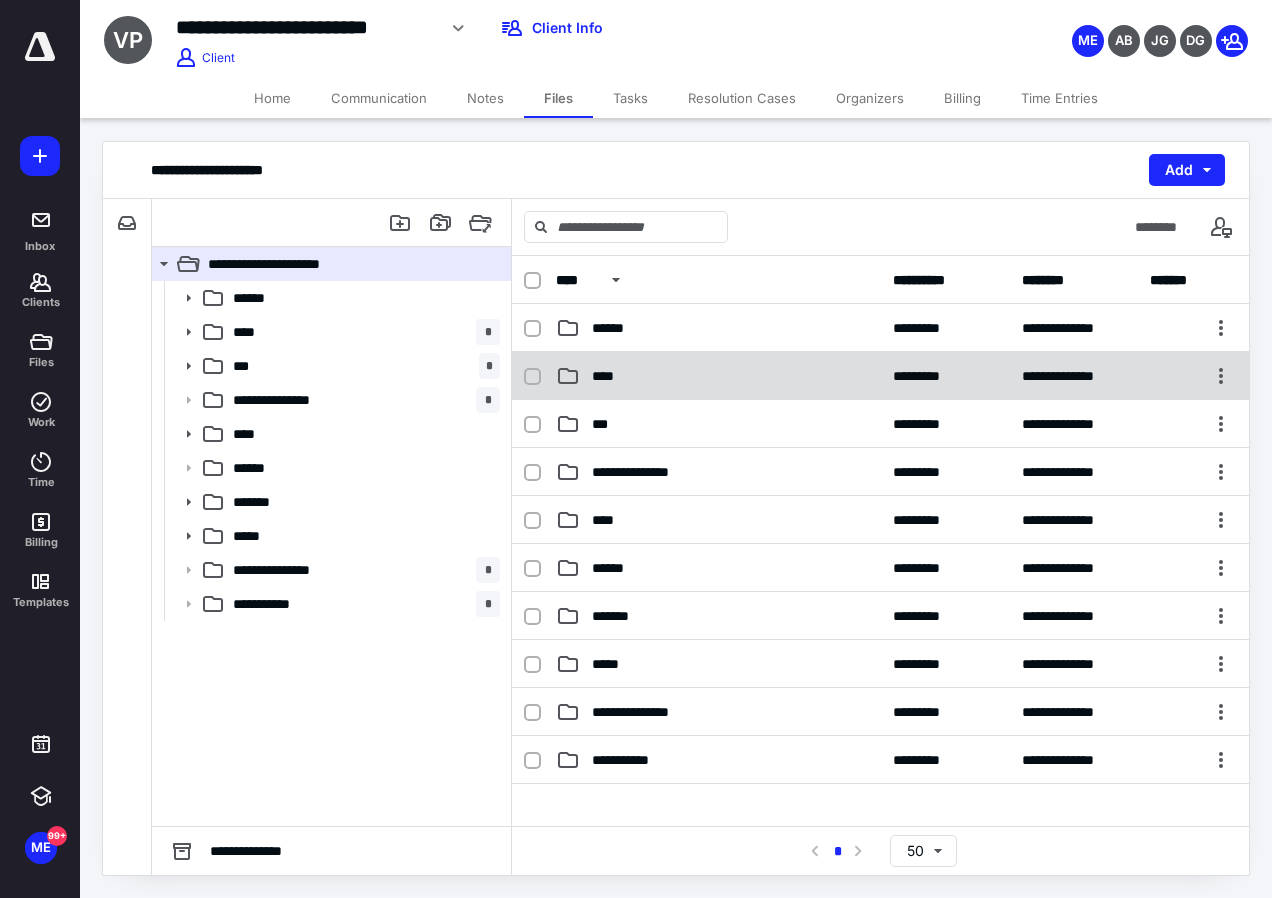 click on "****" at bounding box center (718, 376) 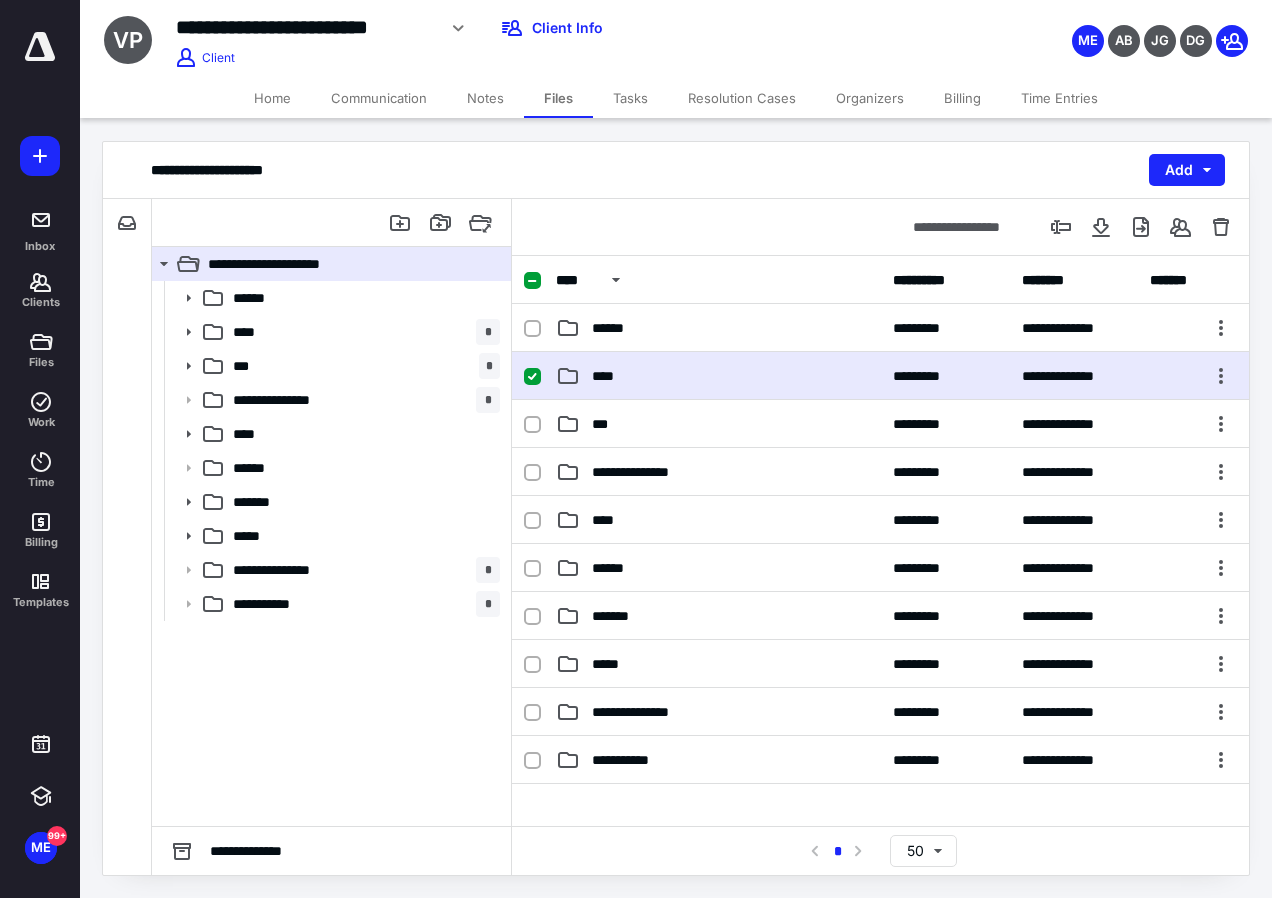 click on "****" at bounding box center (718, 376) 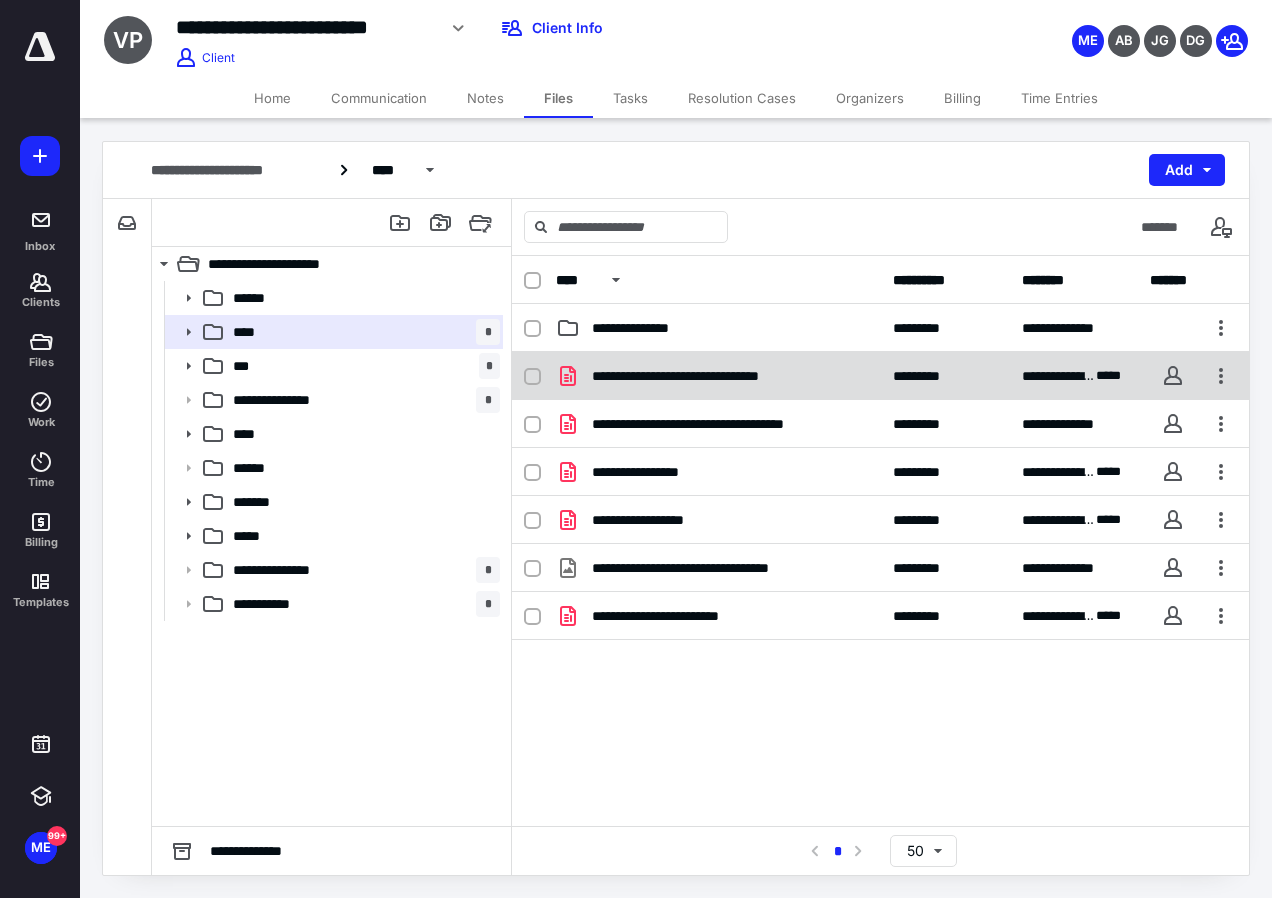 click on "**********" at bounding box center (710, 376) 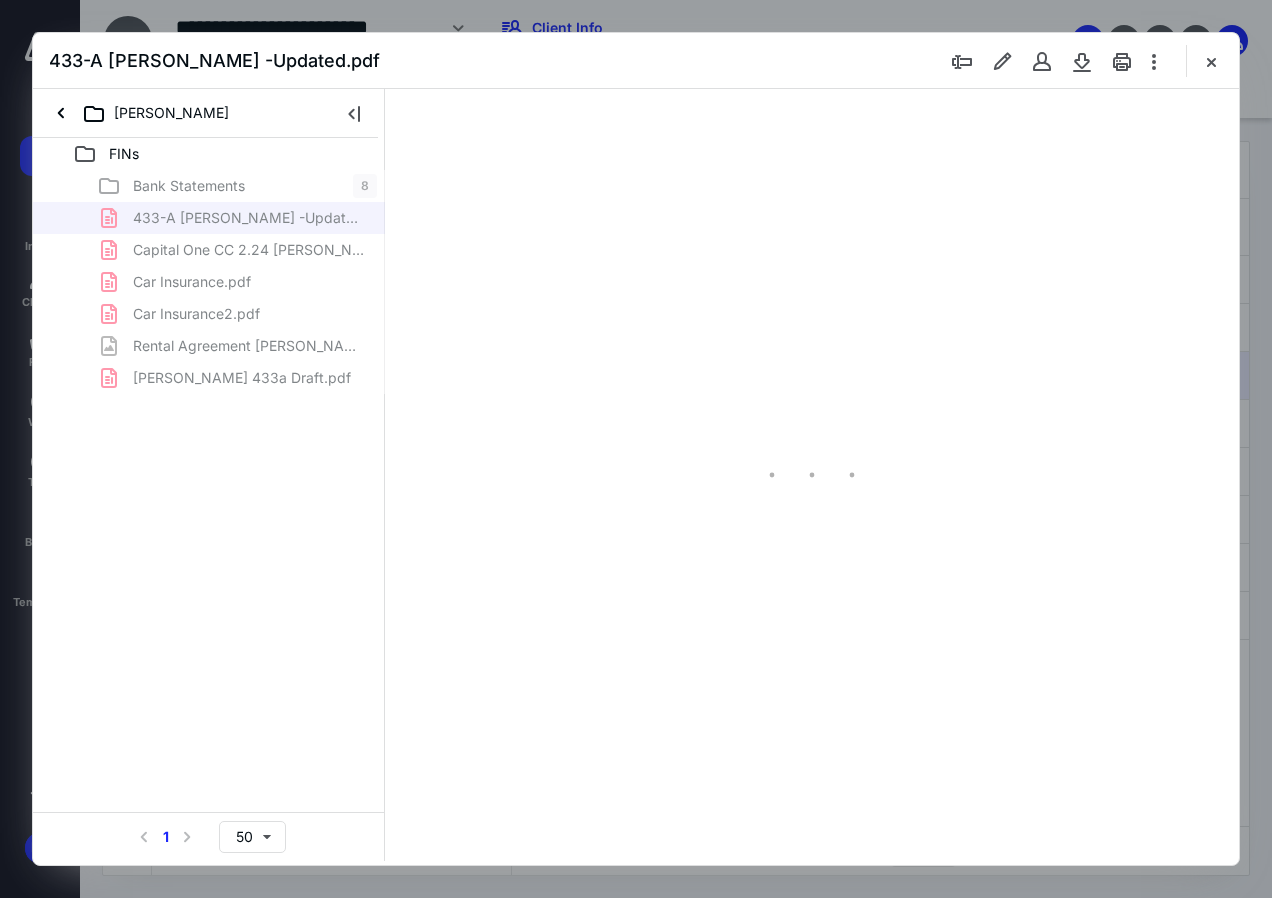 scroll, scrollTop: 0, scrollLeft: 0, axis: both 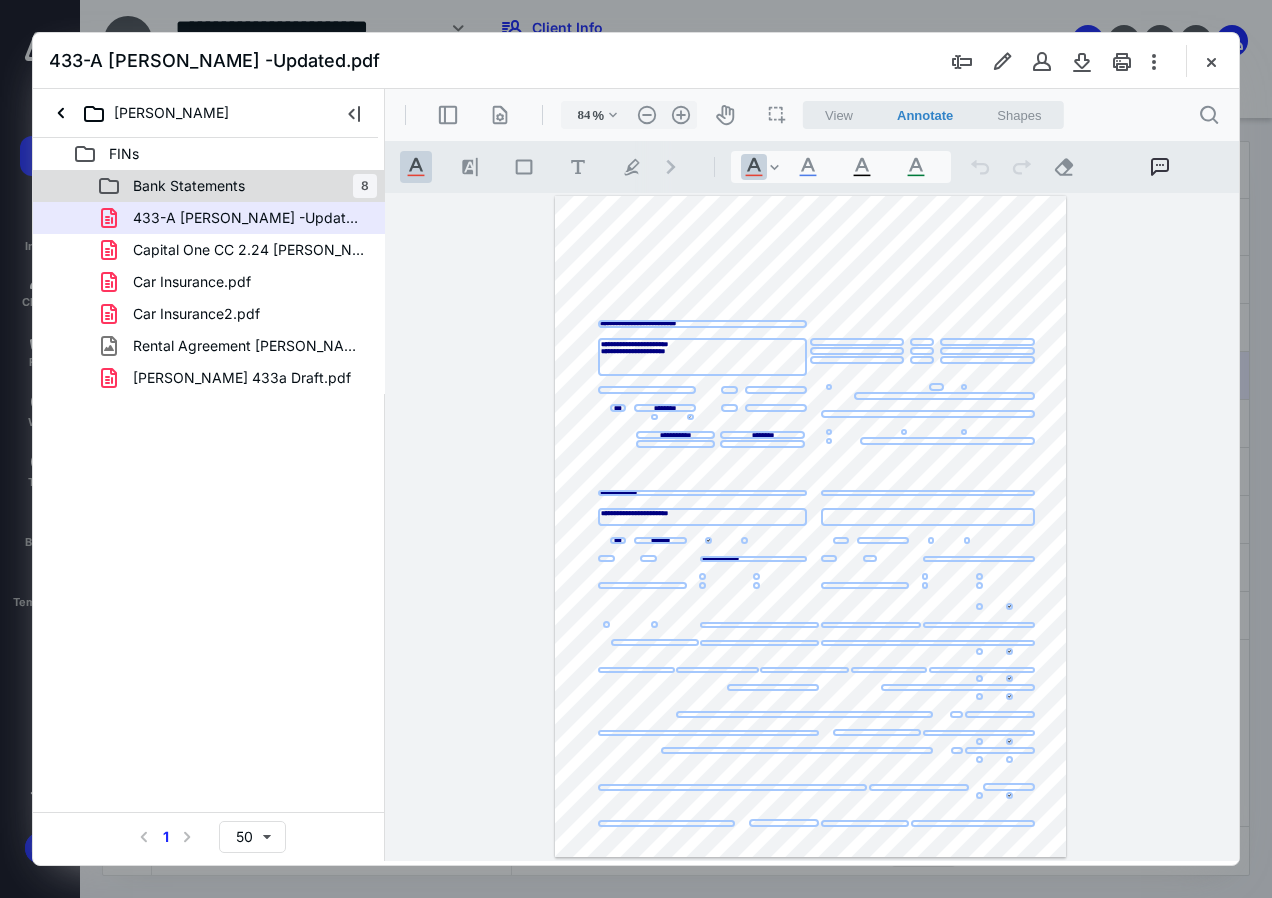 click on "Bank Statements 8" at bounding box center (237, 186) 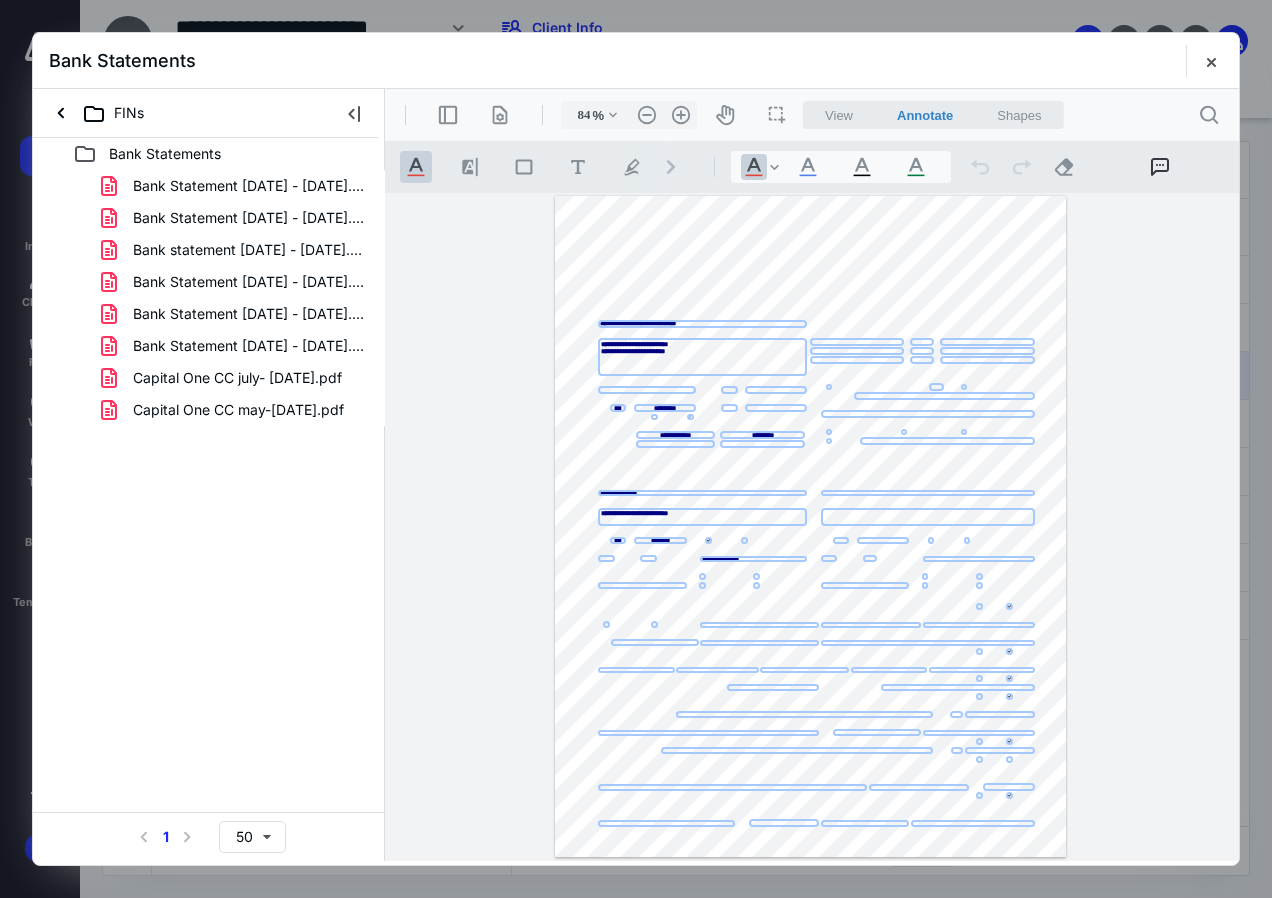 click on "Bank Statements" at bounding box center [209, 154] 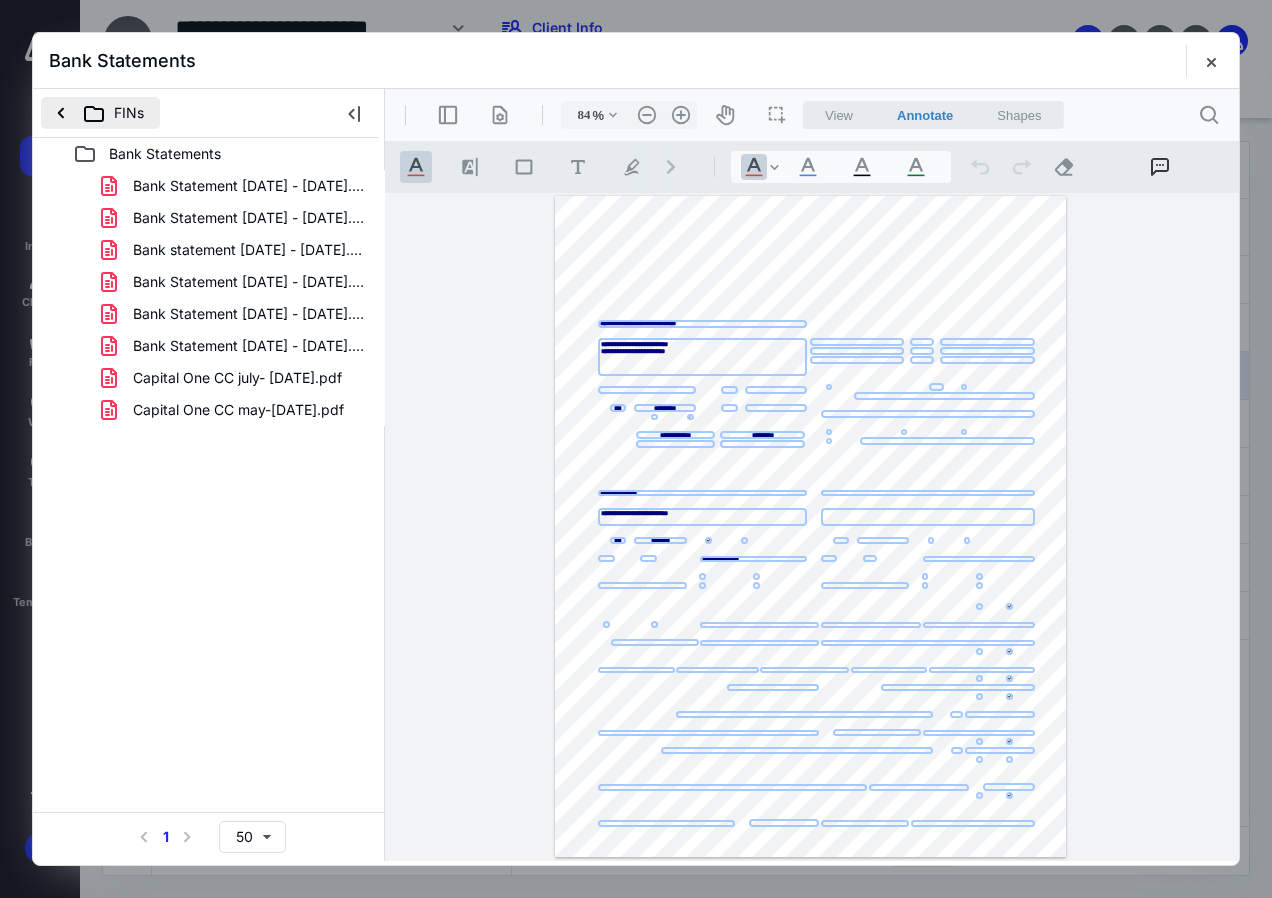 click on "FINs" at bounding box center (100, 113) 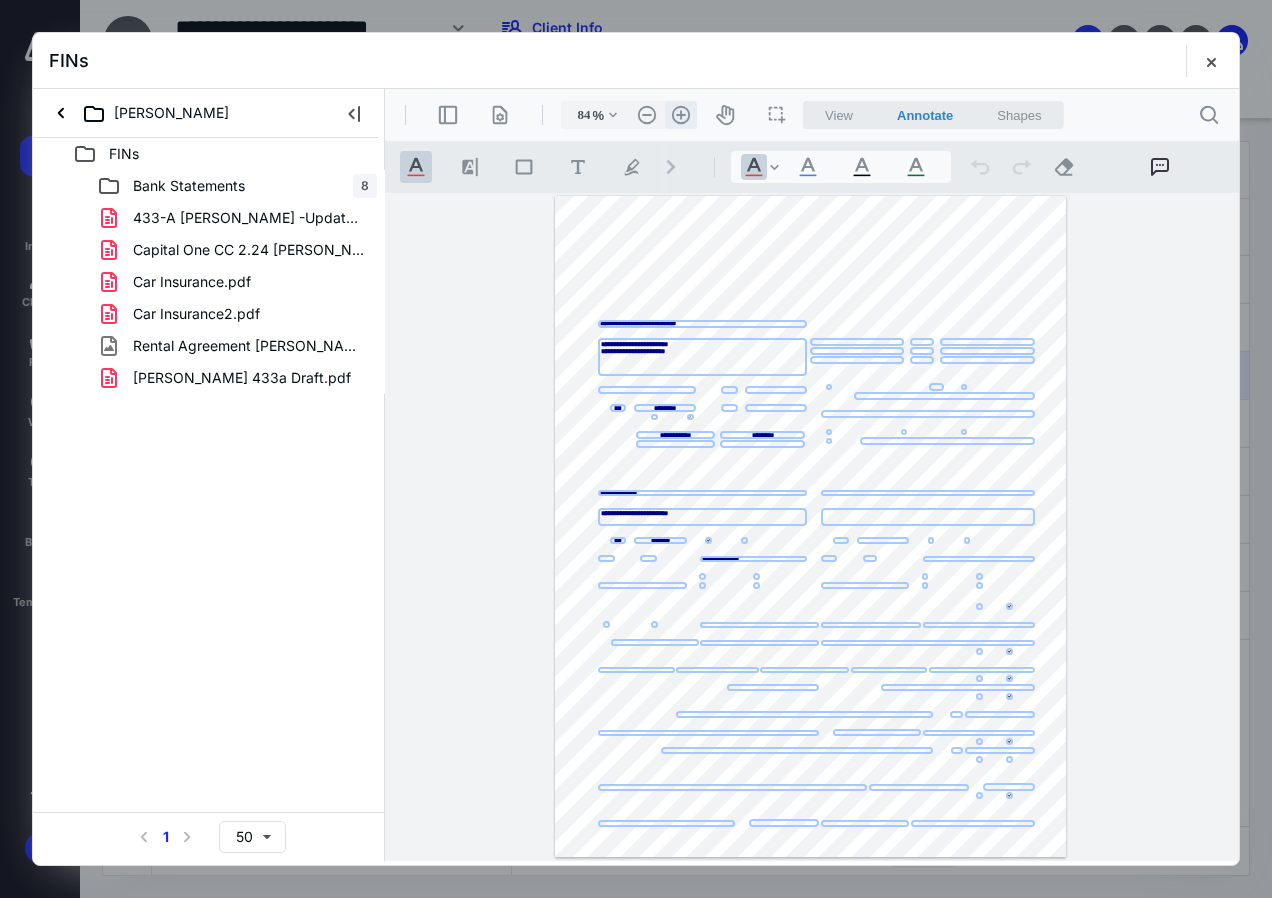 click on ".cls-1{fill:#abb0c4;} icon - header - zoom - in - line" at bounding box center (681, 115) 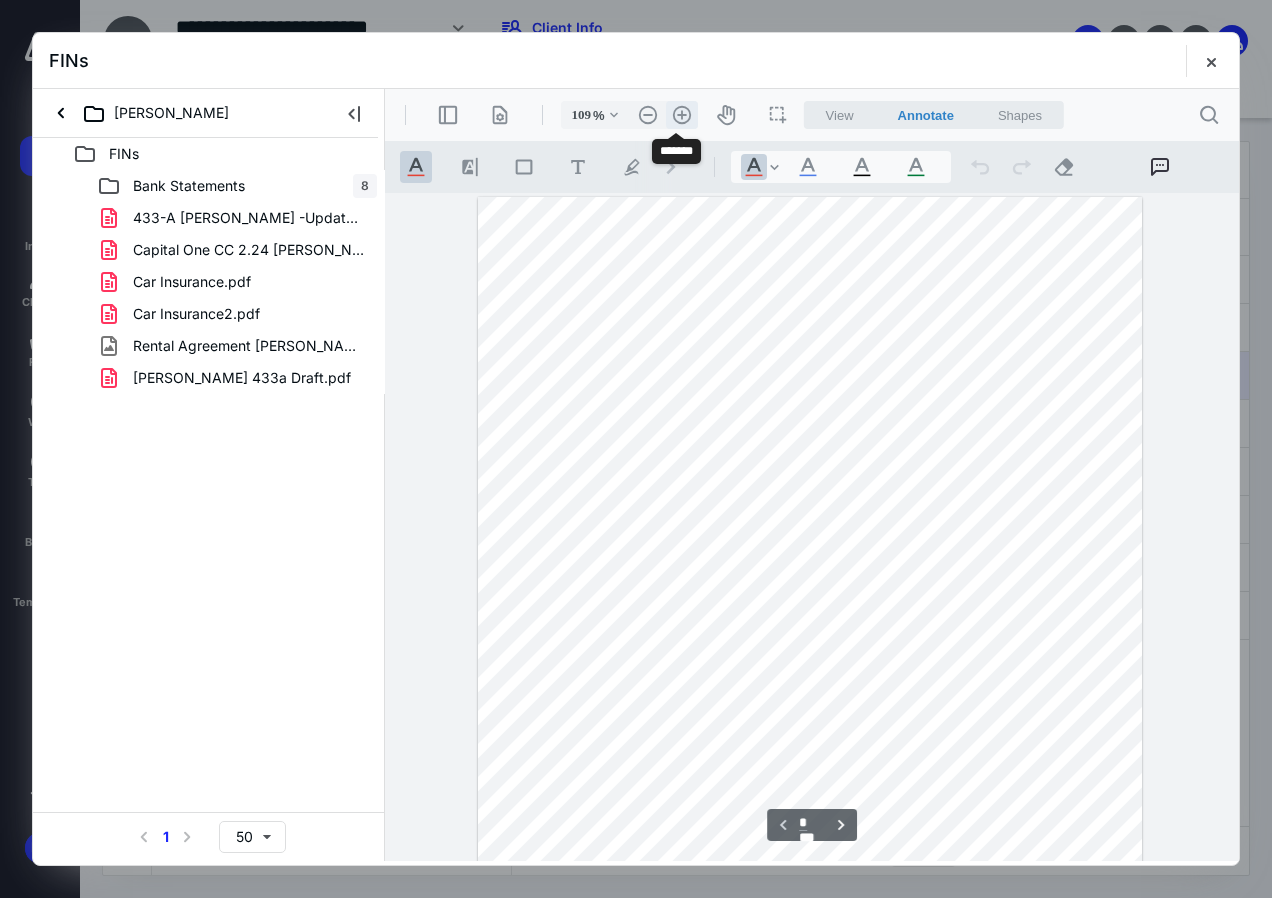 click on ".cls-1{fill:#abb0c4;} icon - header - zoom - in - line" at bounding box center (682, 115) 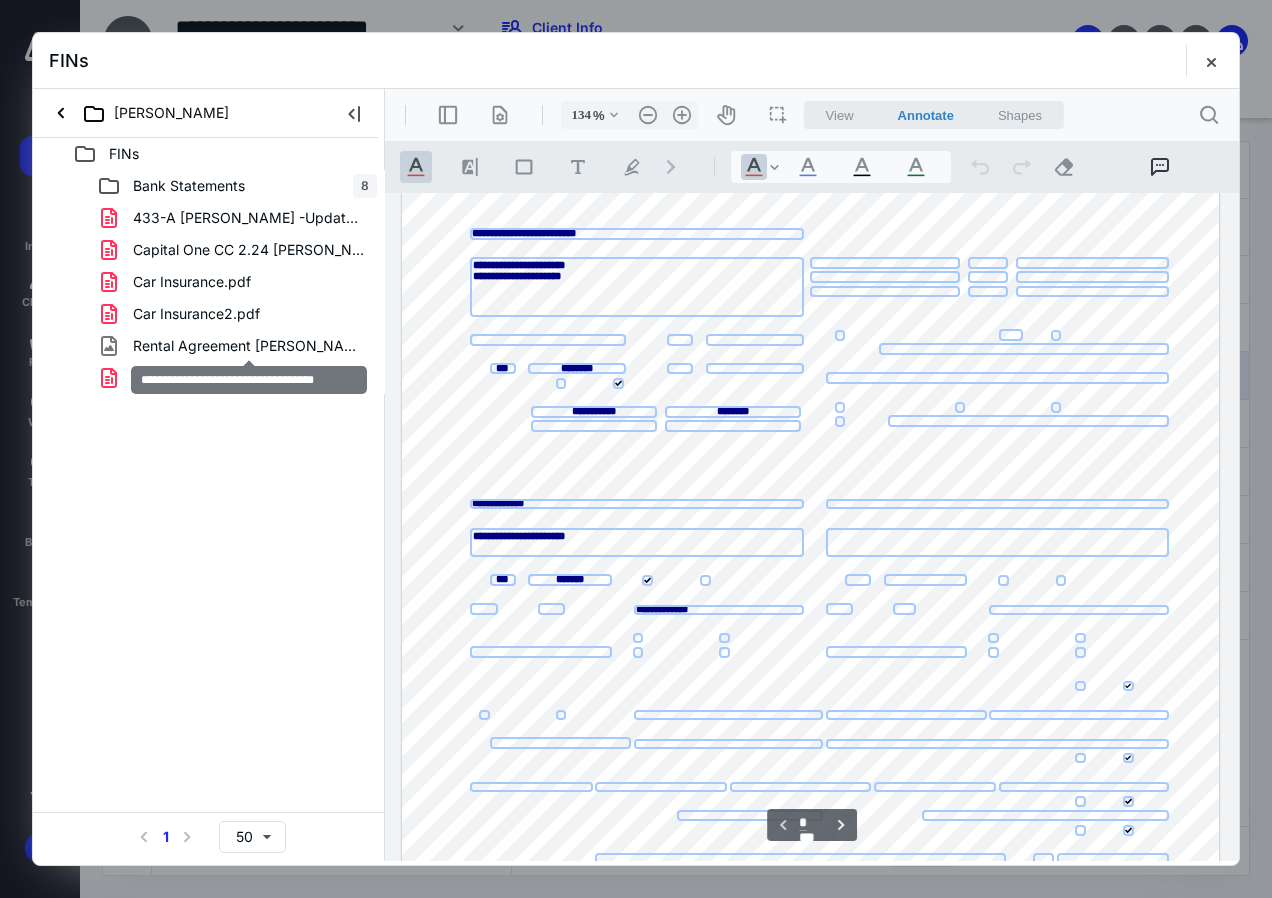 click on "Rental Agreement [PERSON_NAME].jpg" at bounding box center (249, 346) 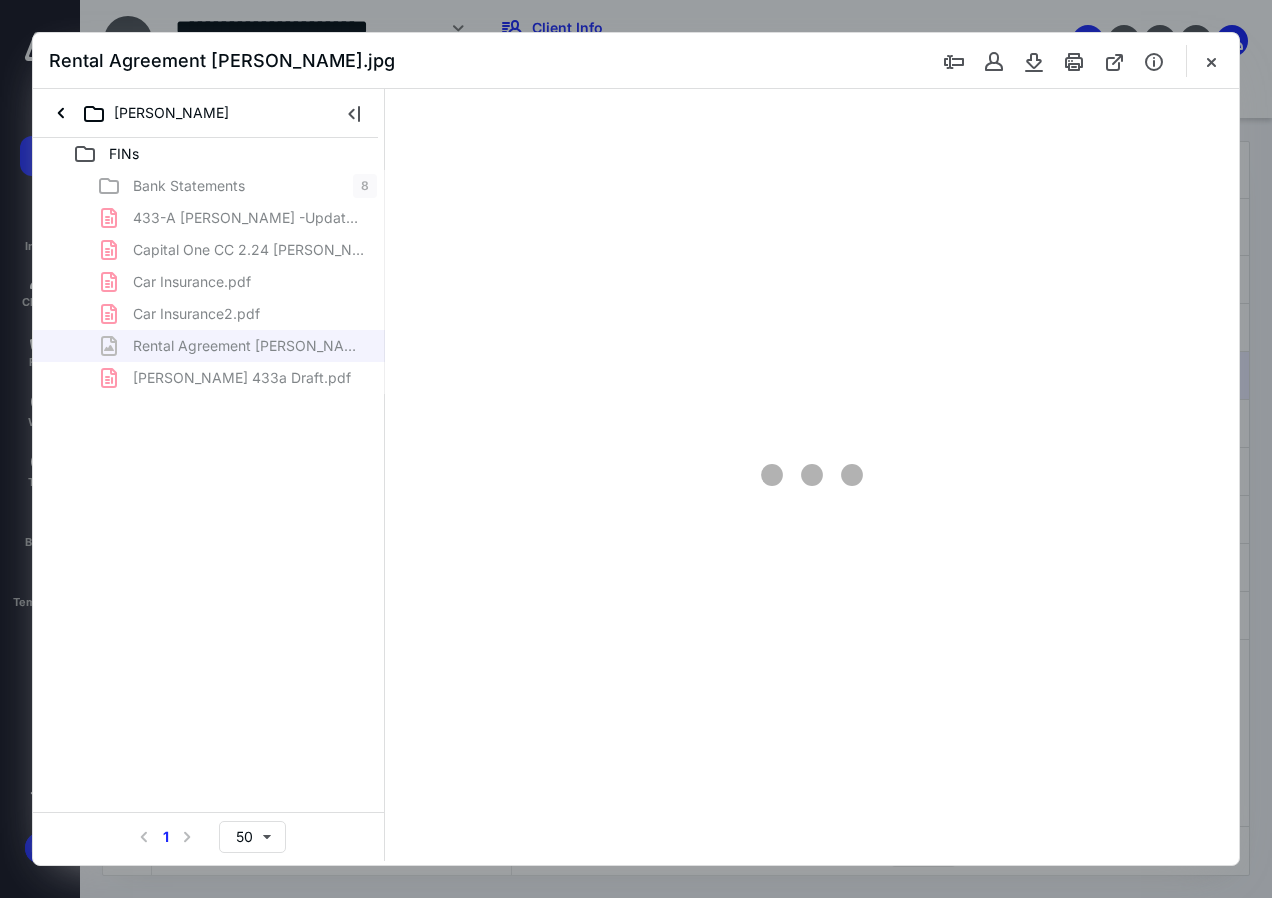 scroll, scrollTop: 0, scrollLeft: 0, axis: both 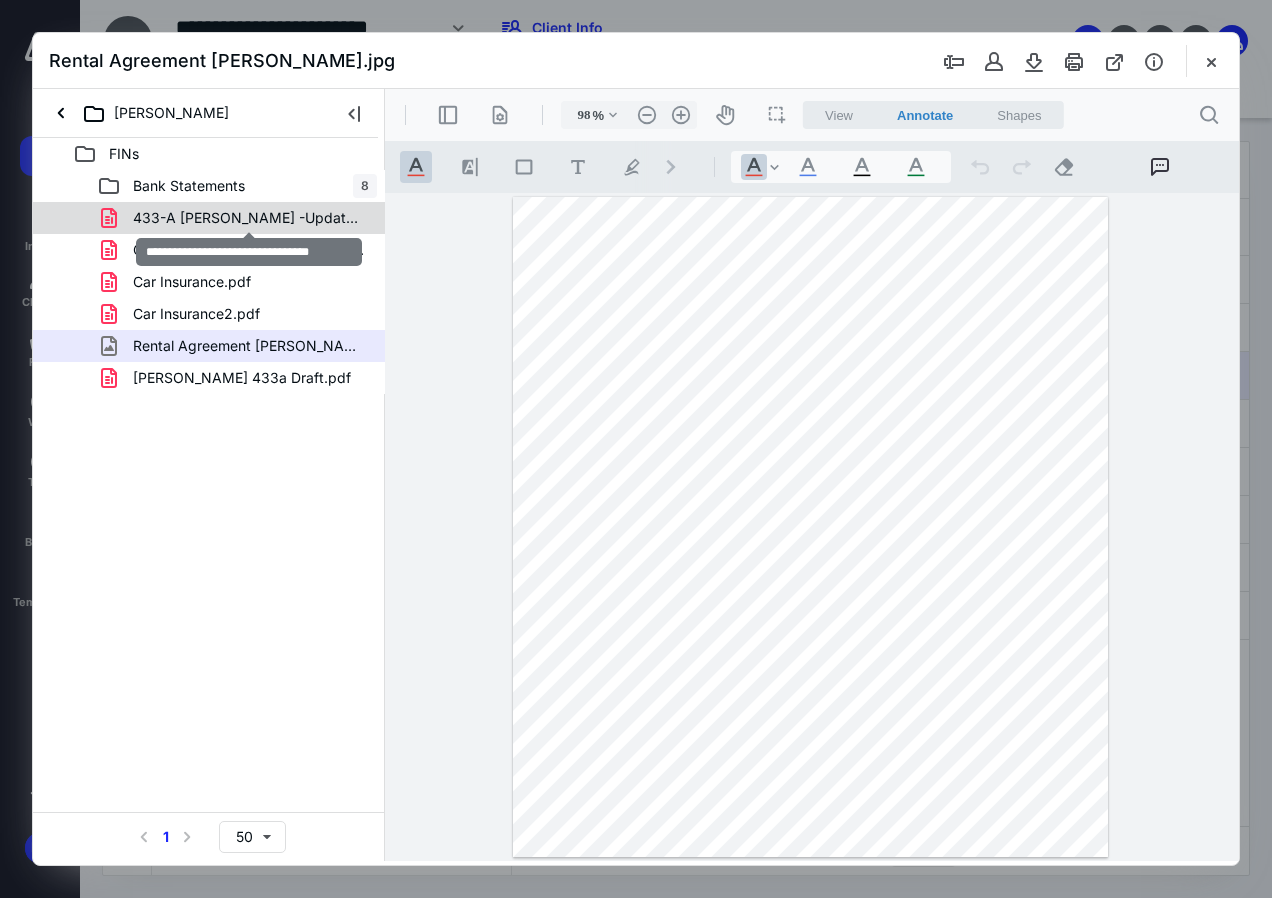 click on "433-A [PERSON_NAME] -Updated.pdf" at bounding box center (249, 218) 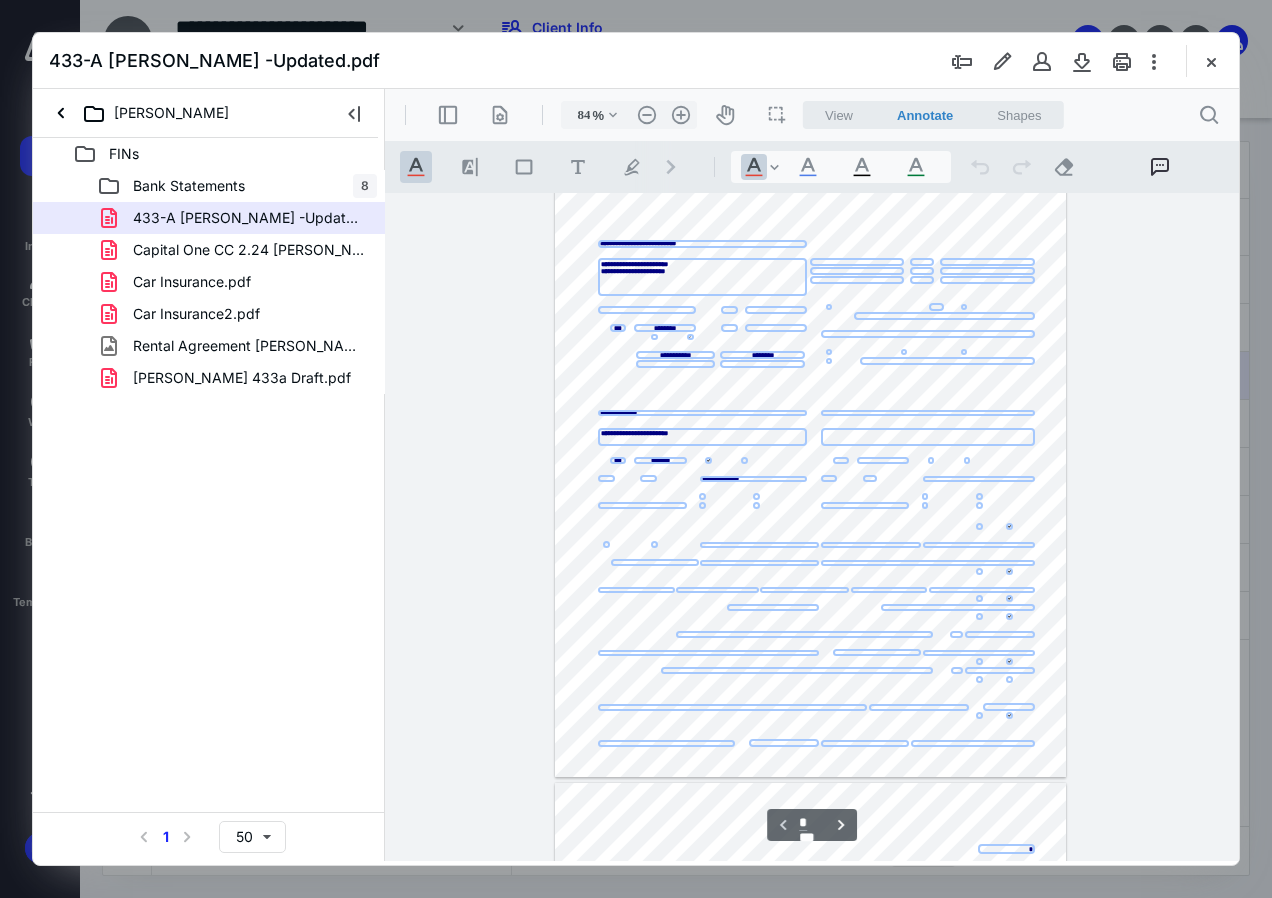 scroll, scrollTop: 0, scrollLeft: 0, axis: both 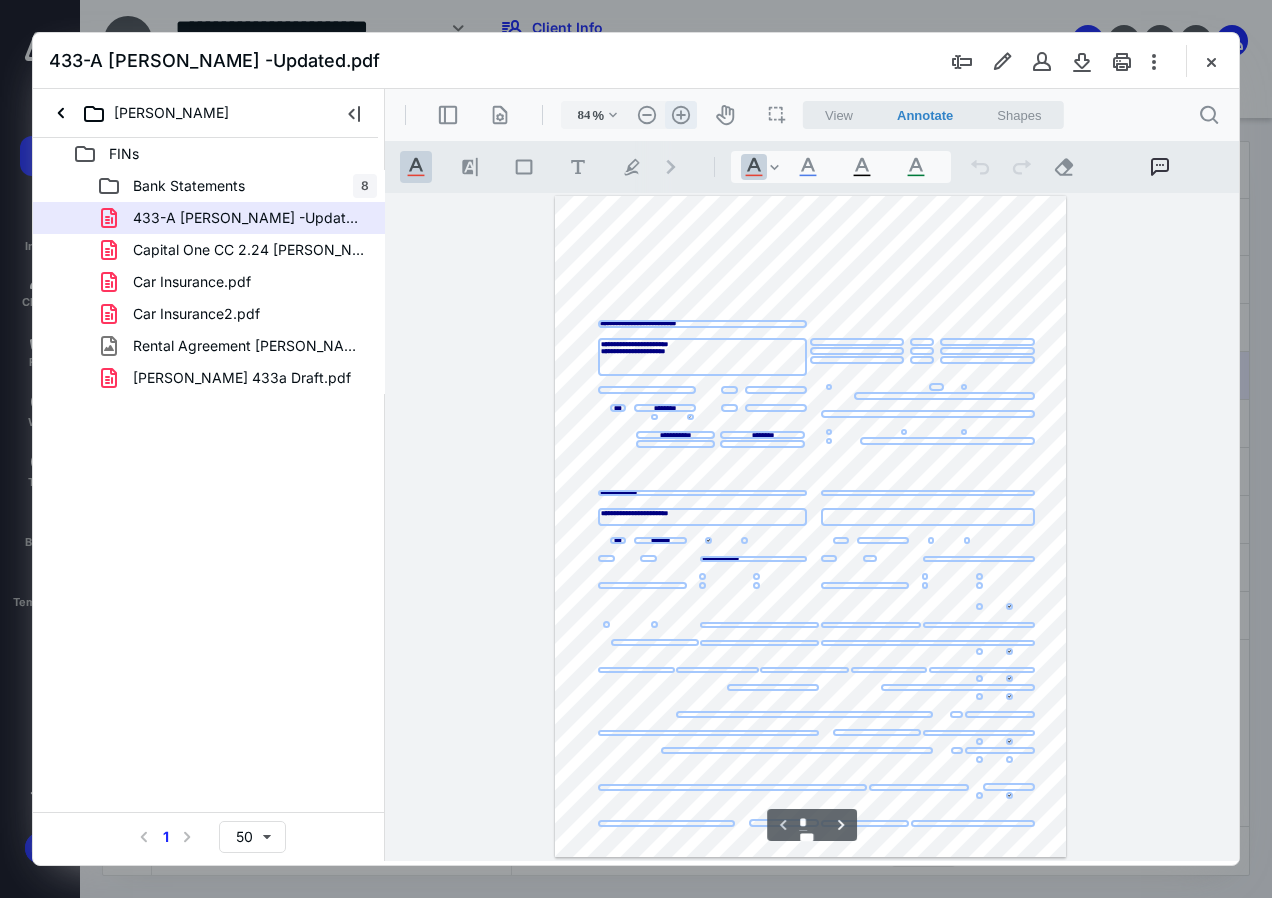 click on ".cls-1{fill:#abb0c4;} icon - header - zoom - in - line" at bounding box center (681, 115) 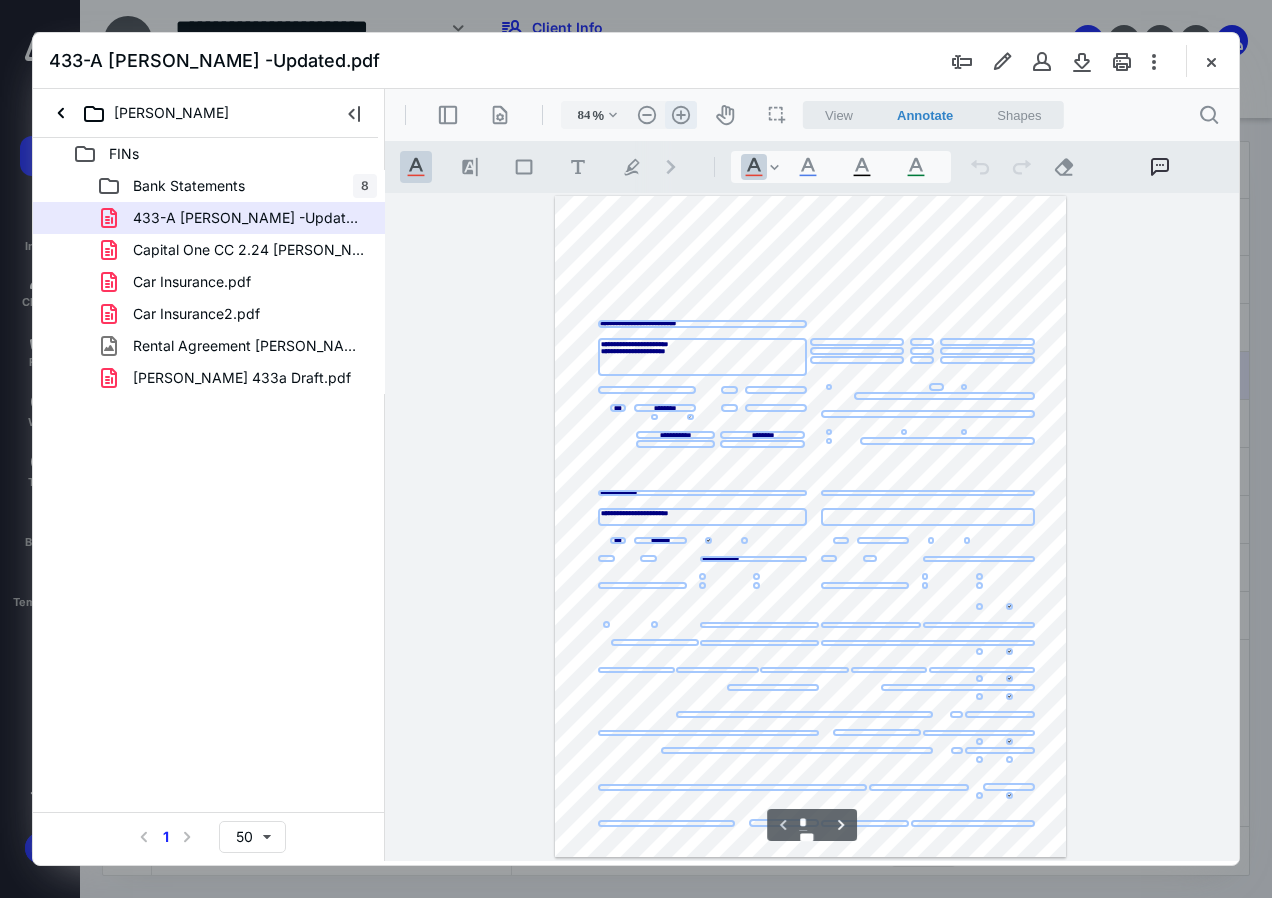 type on "109" 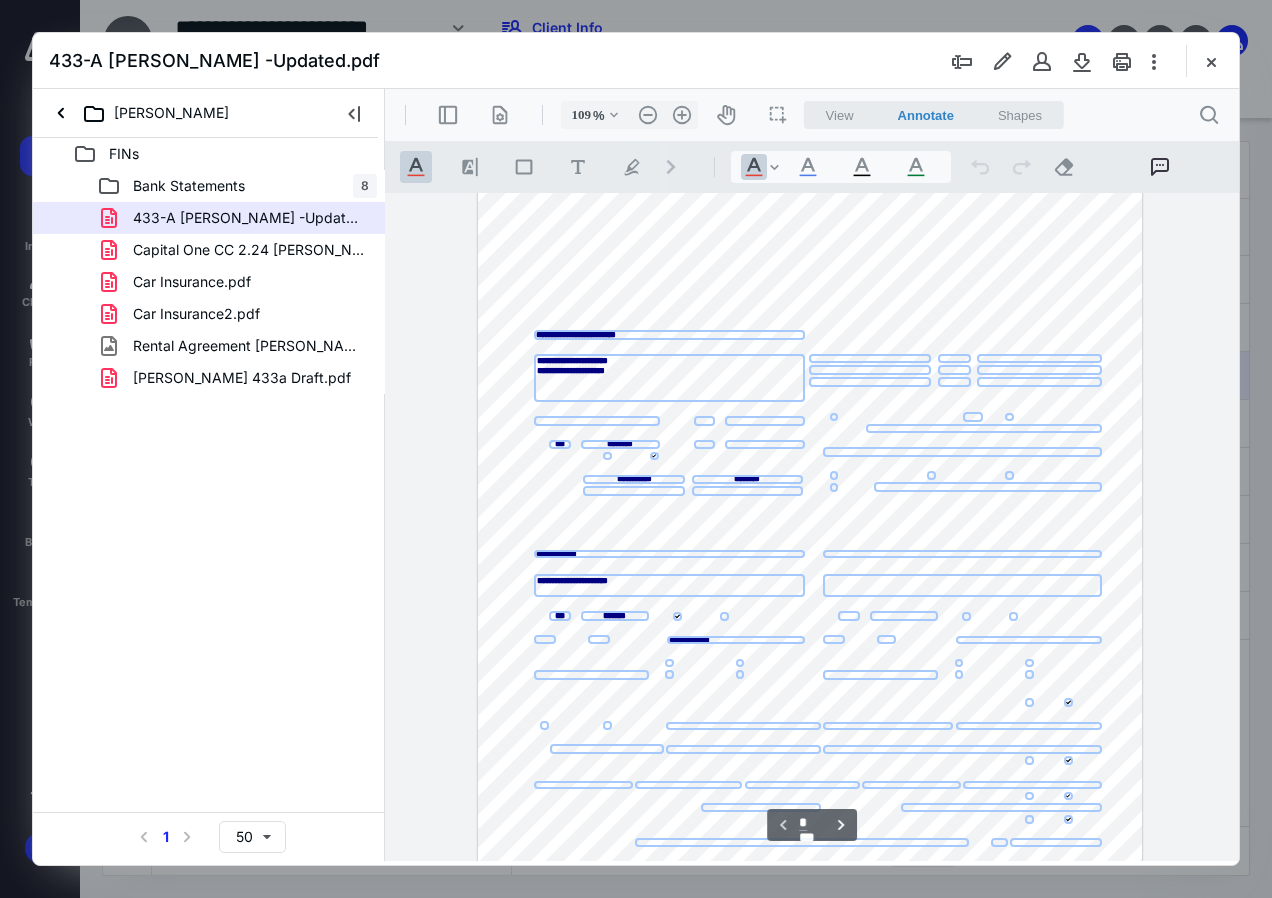 scroll, scrollTop: 0, scrollLeft: 0, axis: both 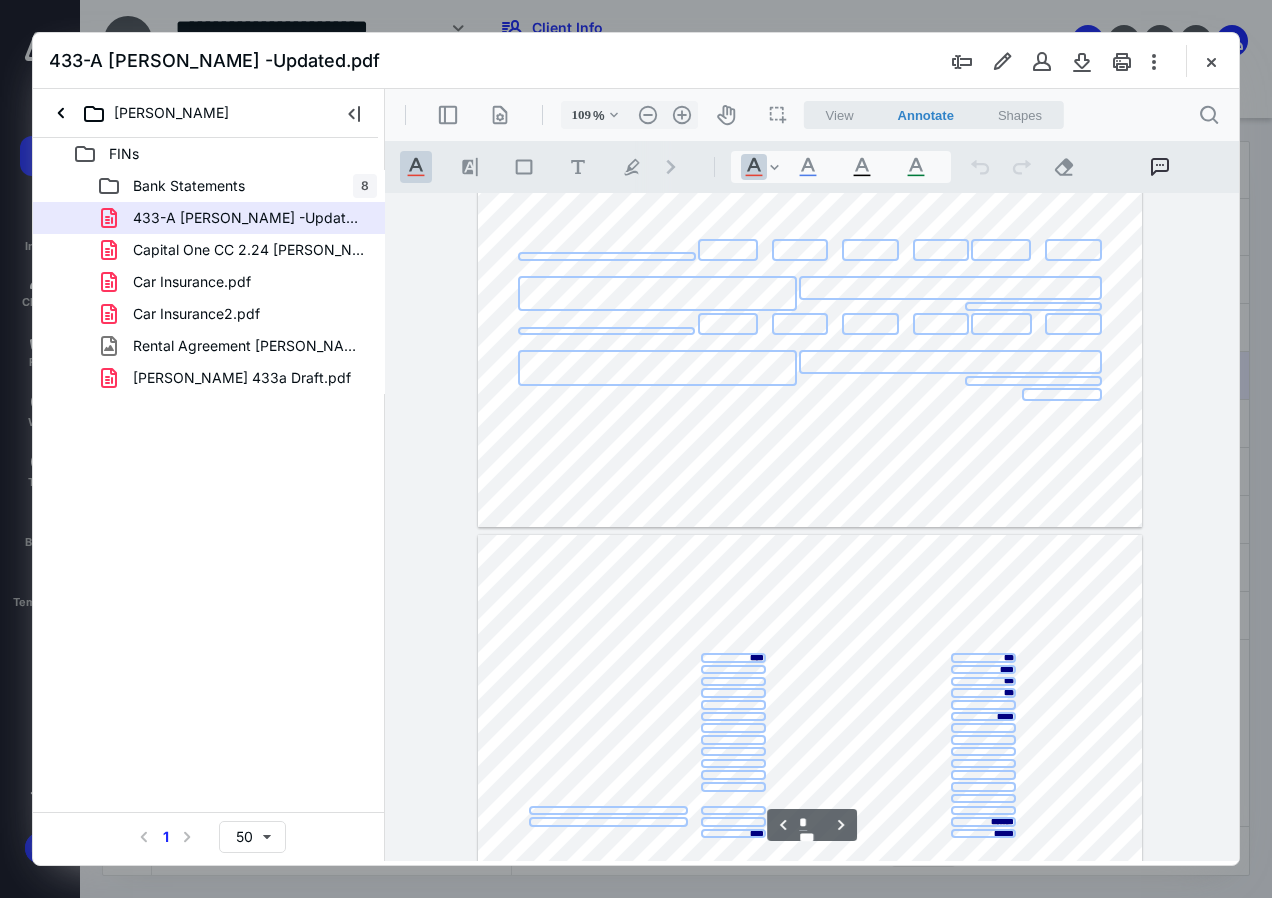 type on "*" 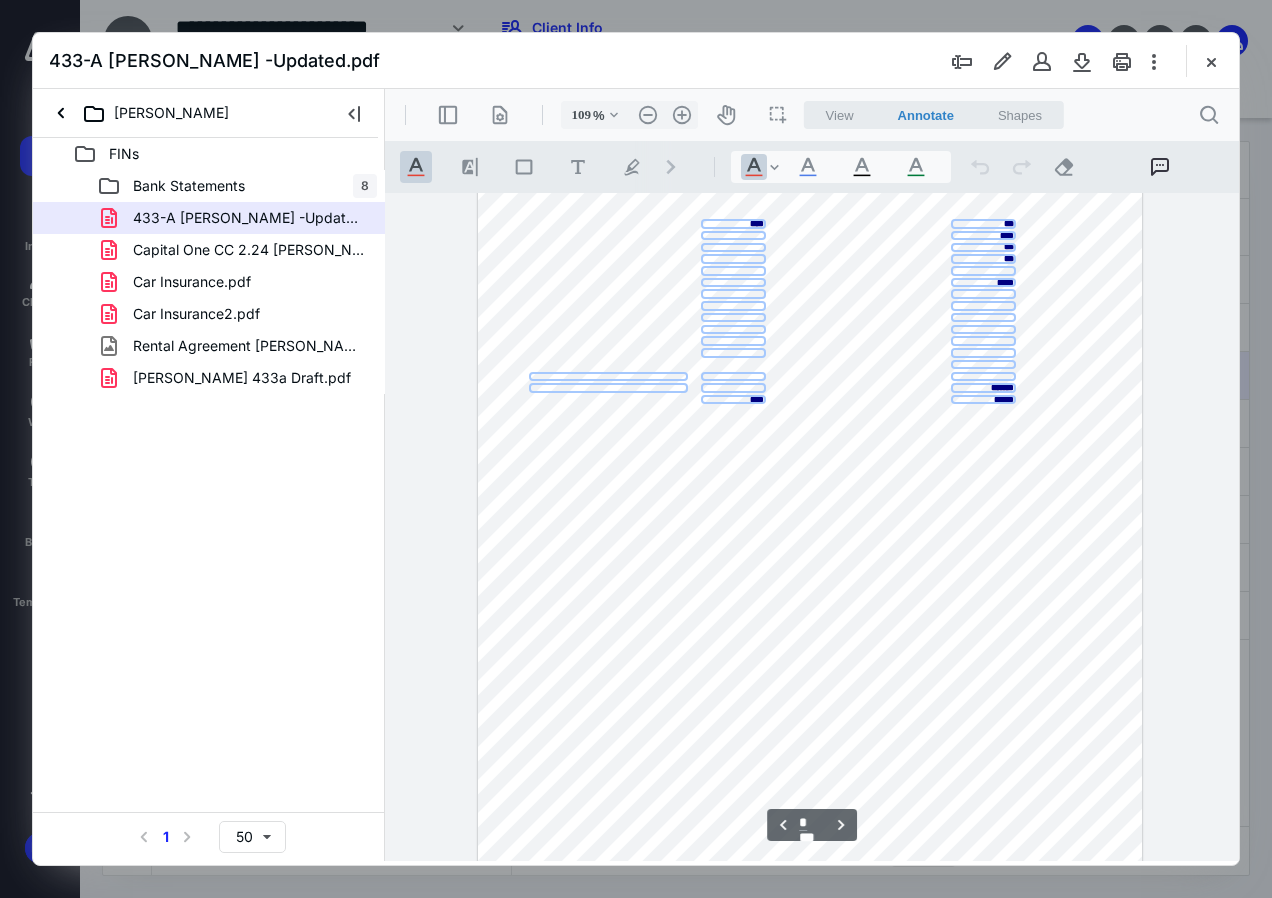 scroll, scrollTop: 2700, scrollLeft: 0, axis: vertical 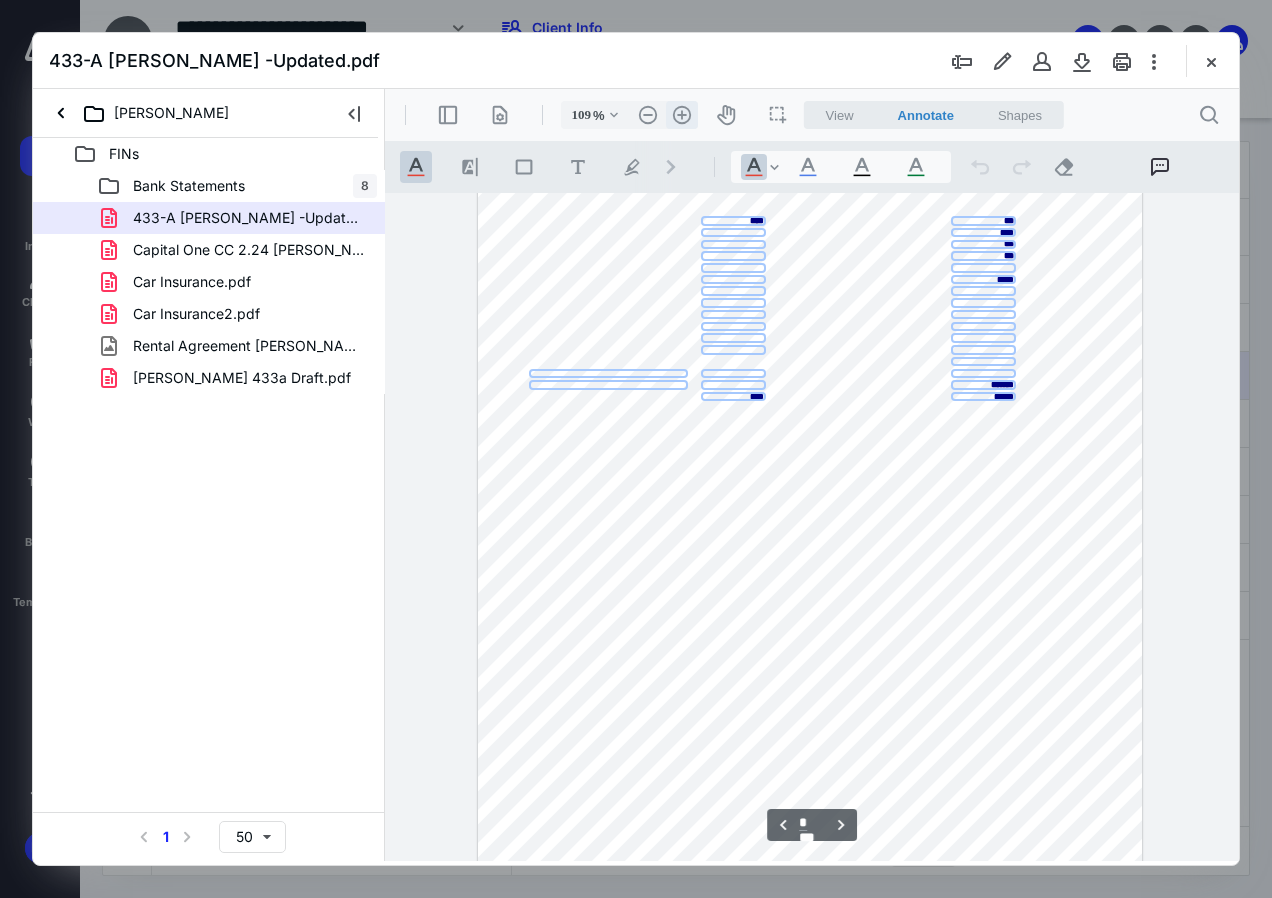 click on ".cls-1{fill:#abb0c4;} icon - header - zoom - in - line" at bounding box center [682, 115] 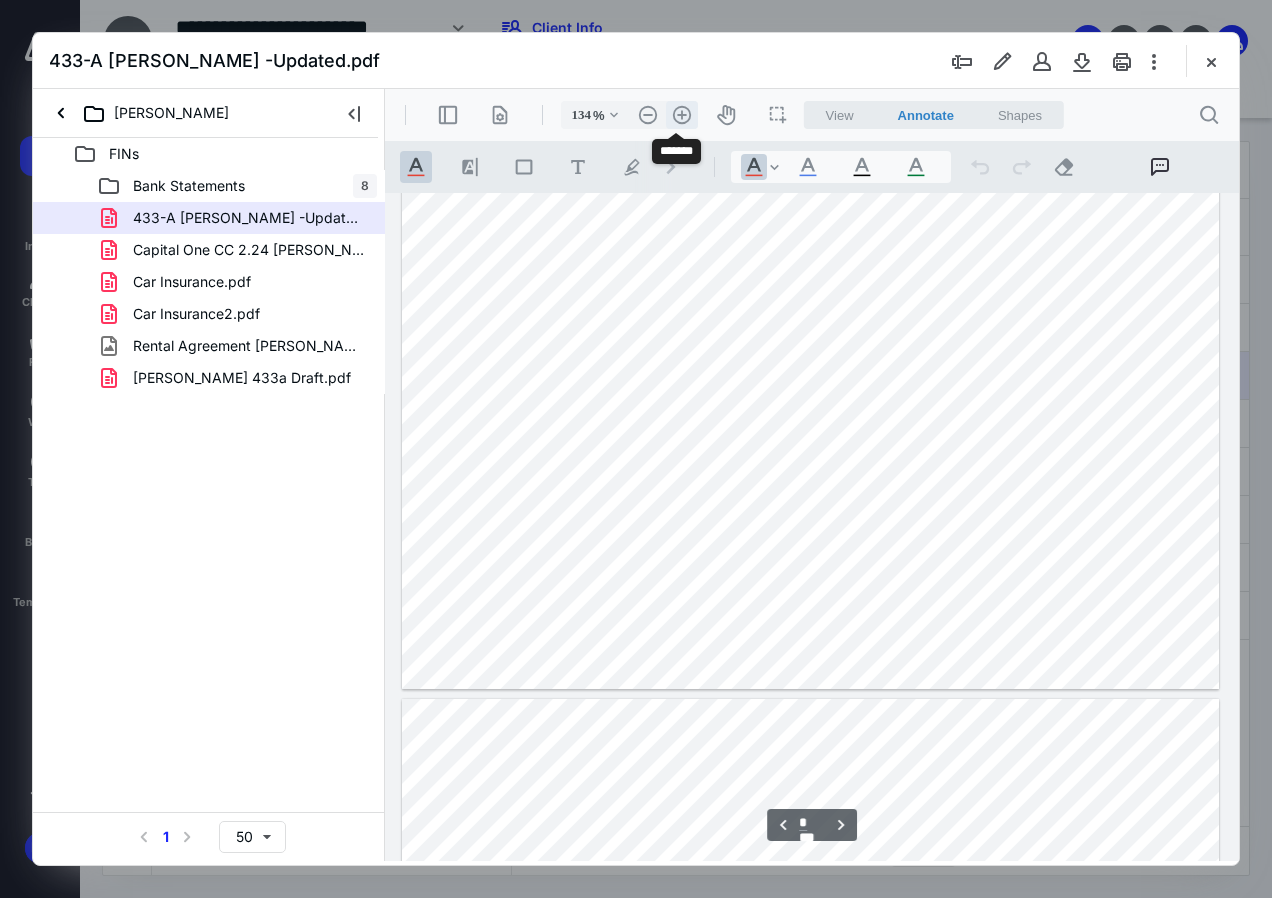 click on ".cls-1{fill:#abb0c4;} icon - header - zoom - in - line" at bounding box center [682, 115] 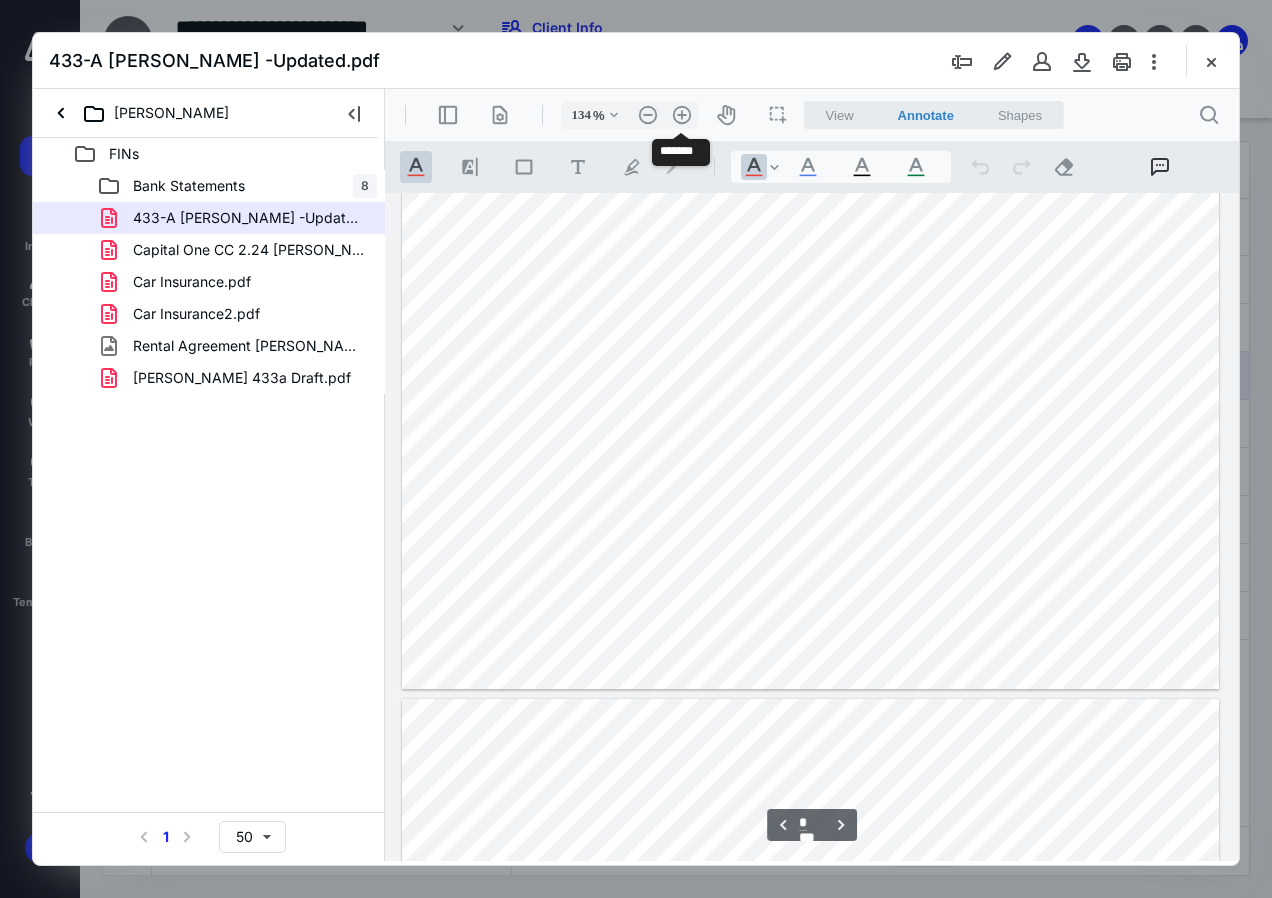 type on "159" 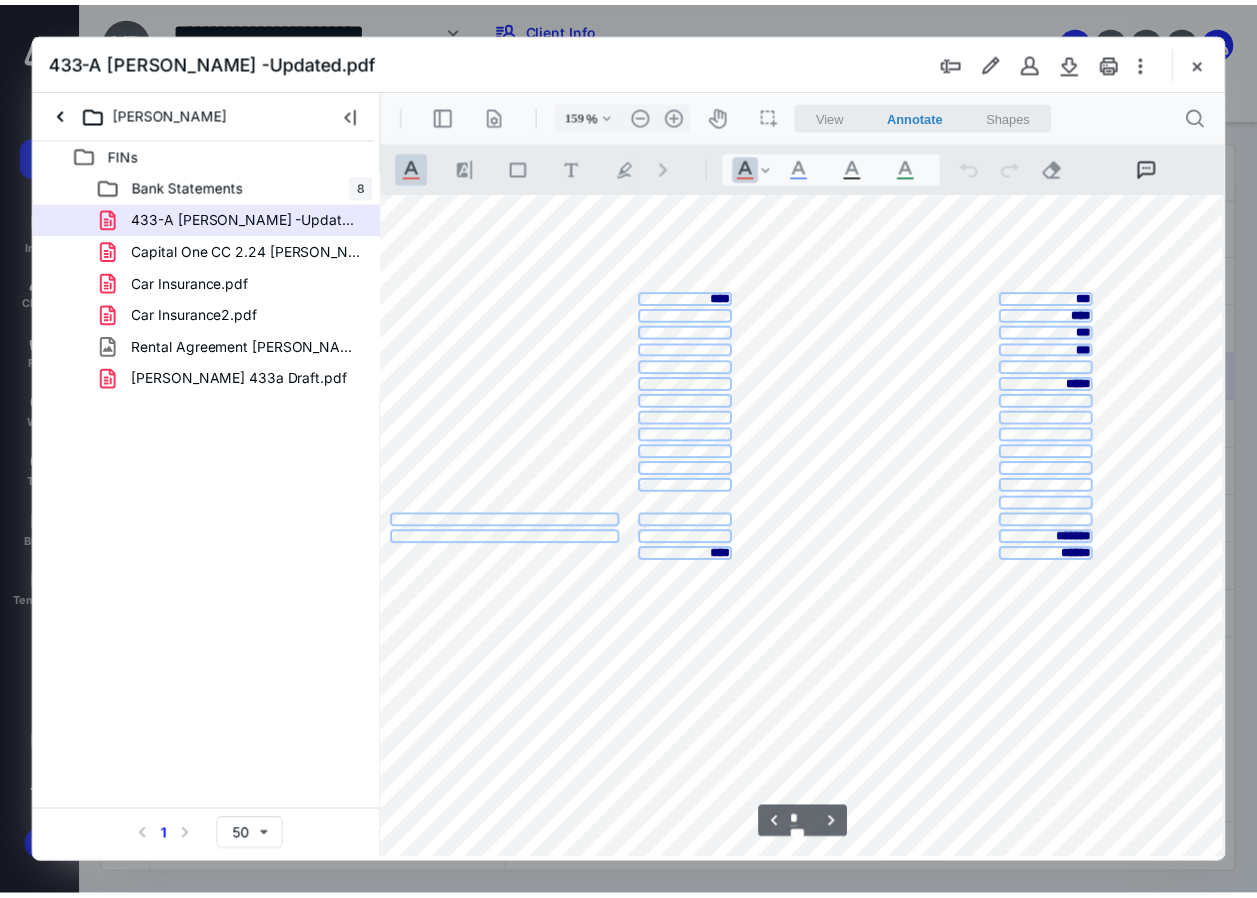 scroll, scrollTop: 3874, scrollLeft: 70, axis: both 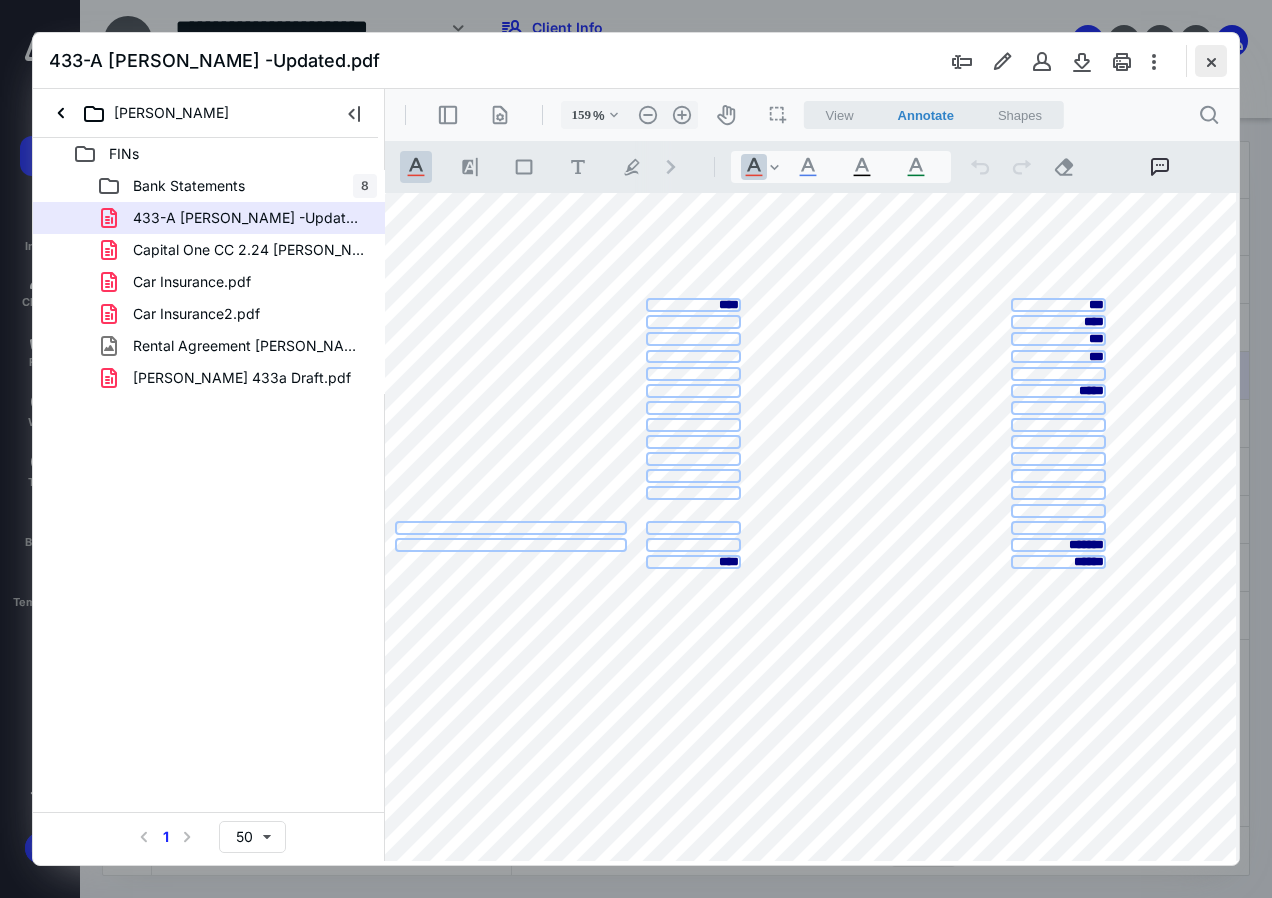 click at bounding box center [1211, 61] 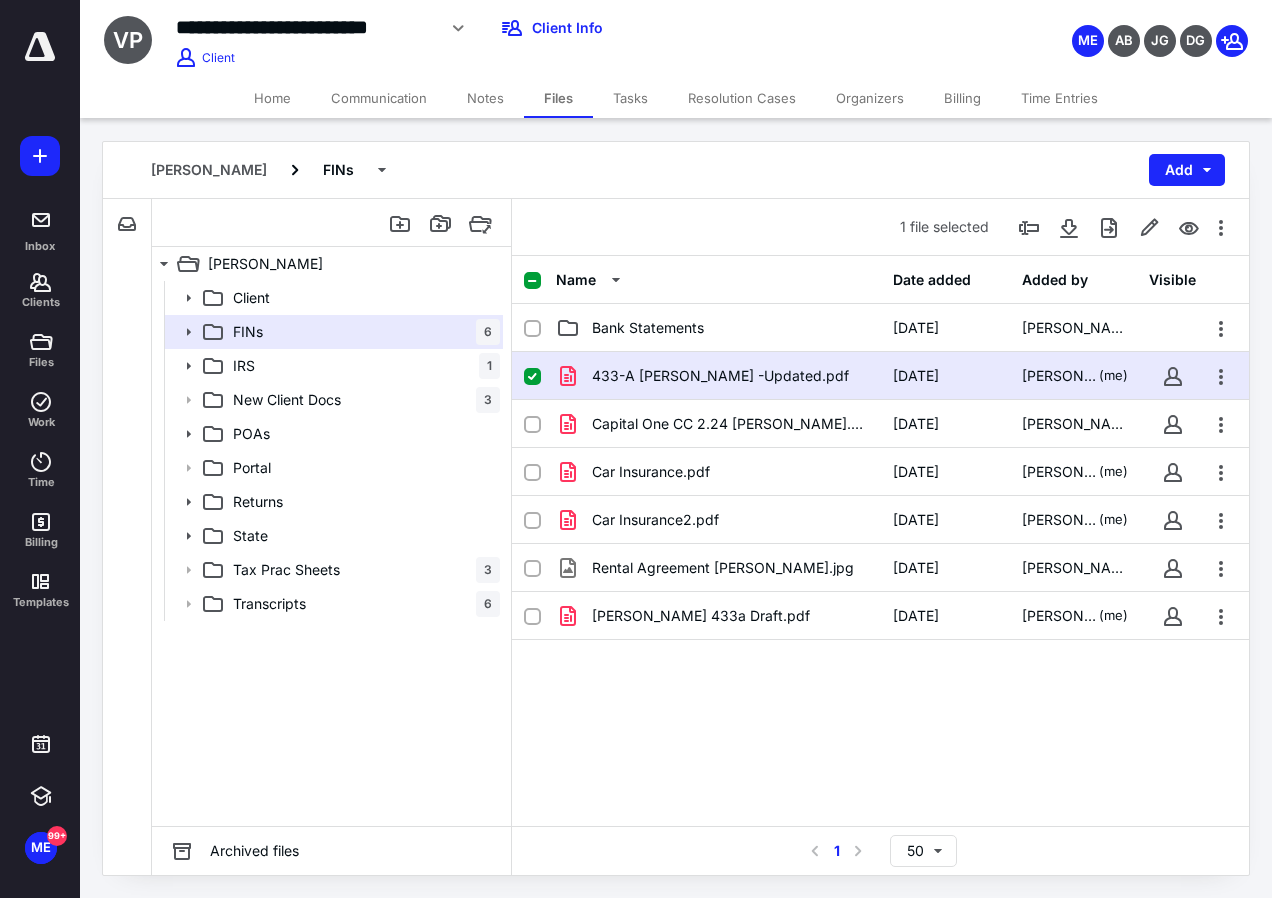 click on "Time Entries" at bounding box center (1059, 98) 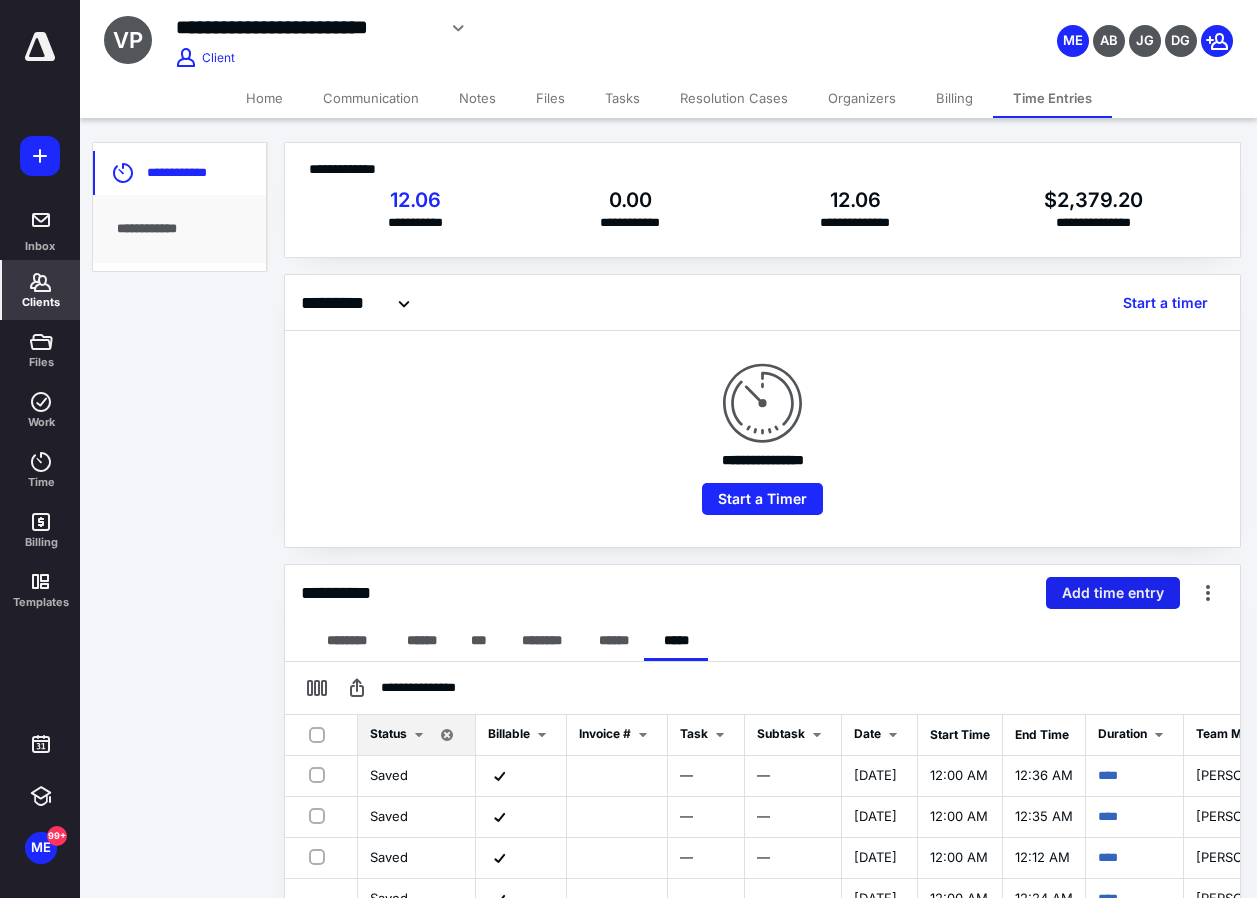 click on "Add time entry" at bounding box center (1113, 593) 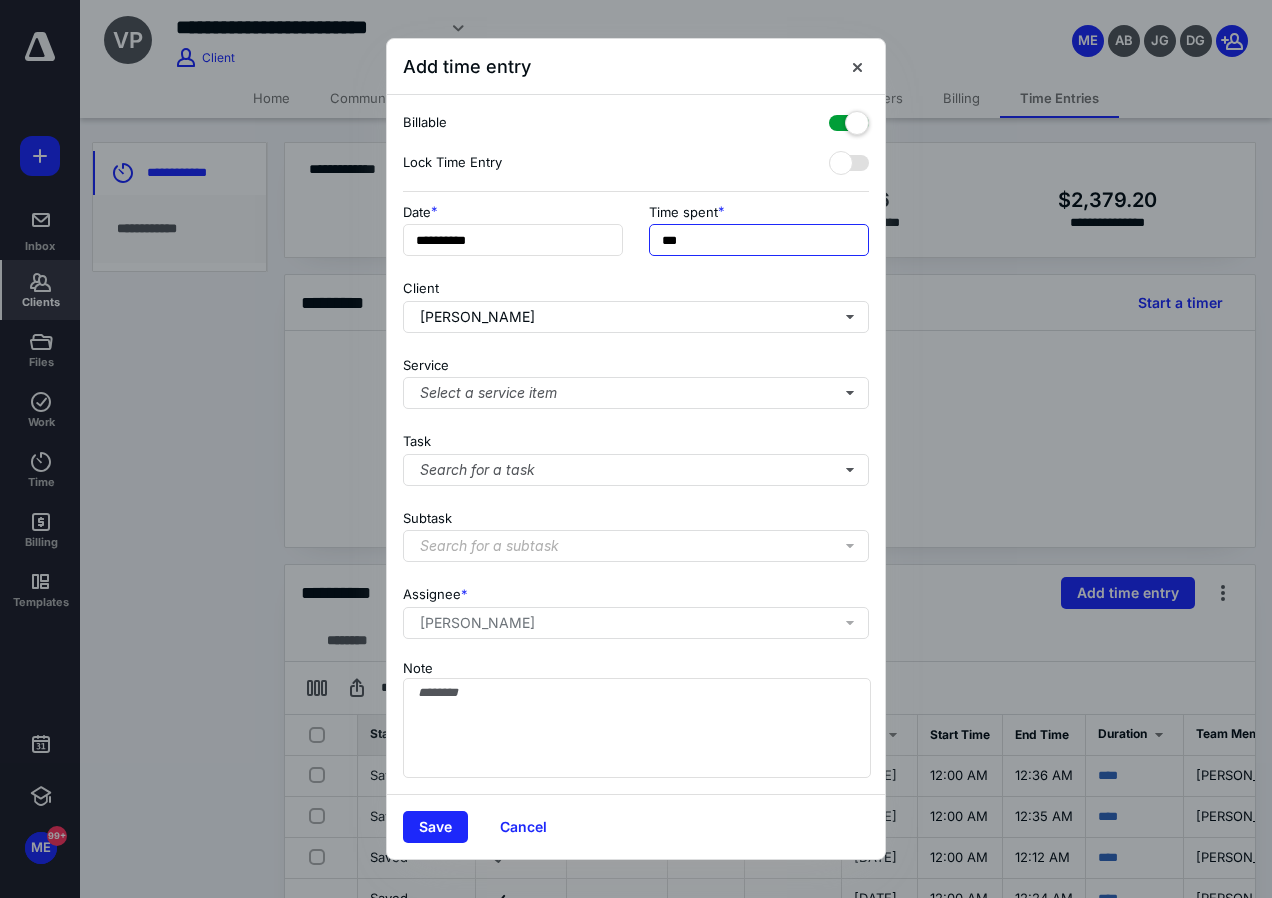click on "***" at bounding box center (759, 240) 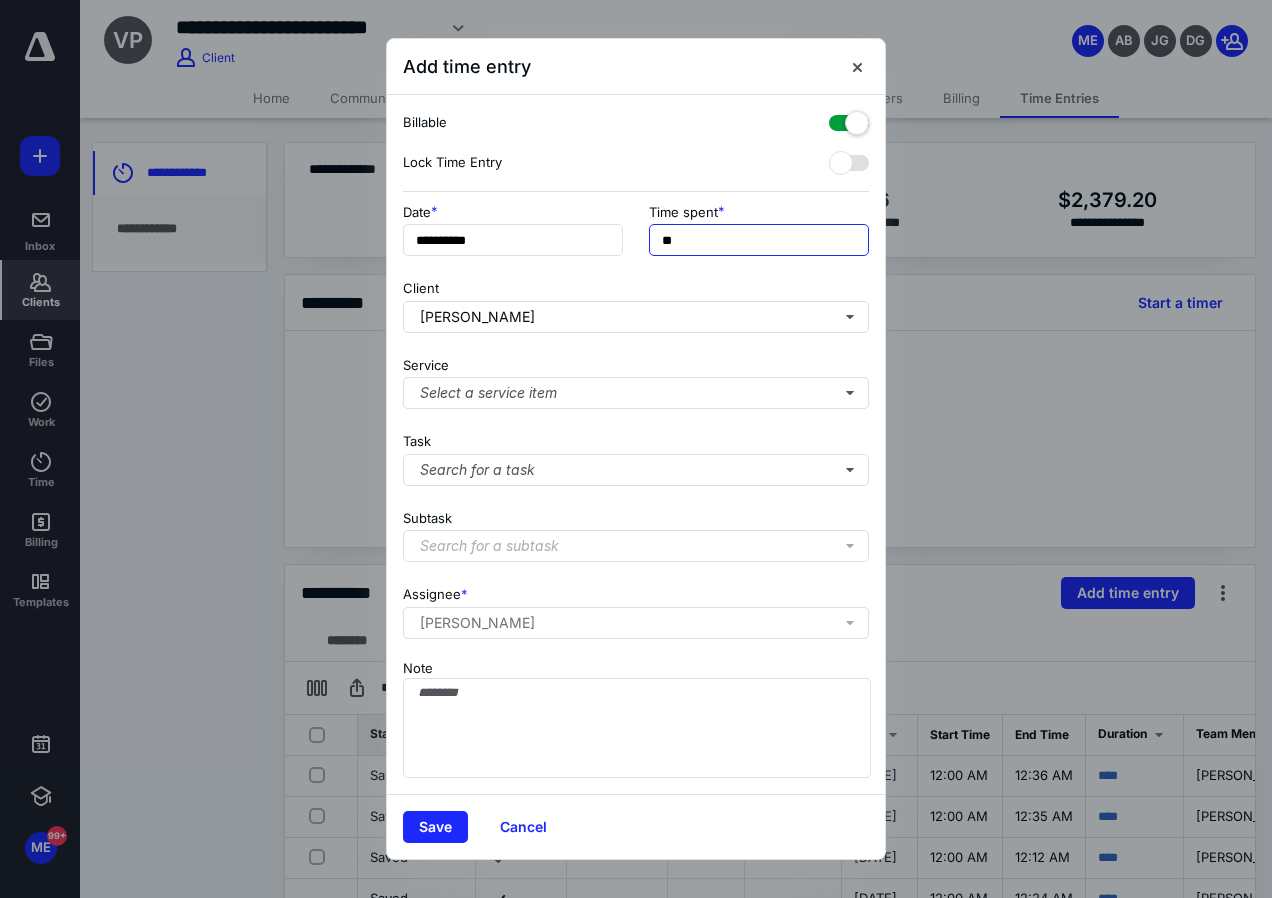 type on "*" 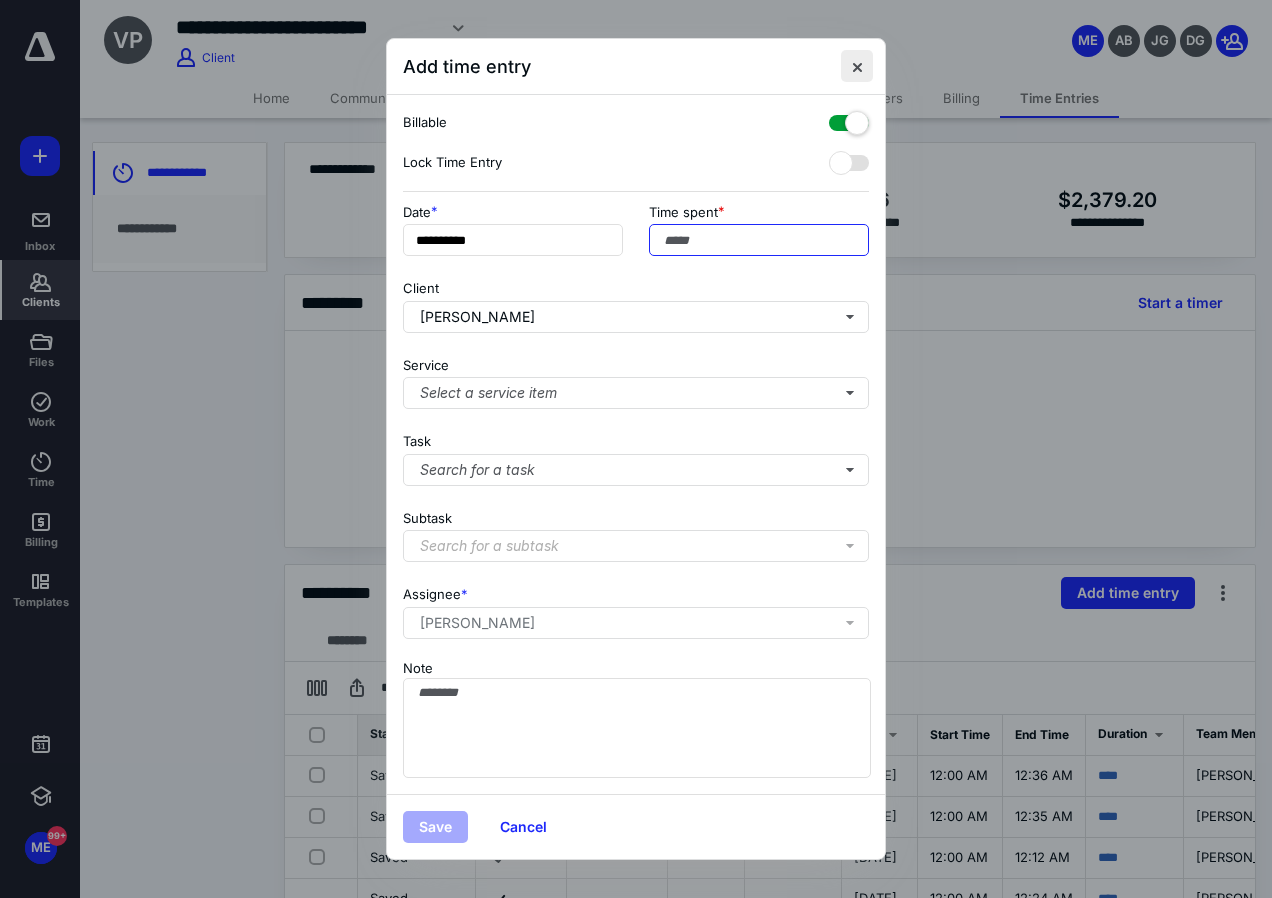 type 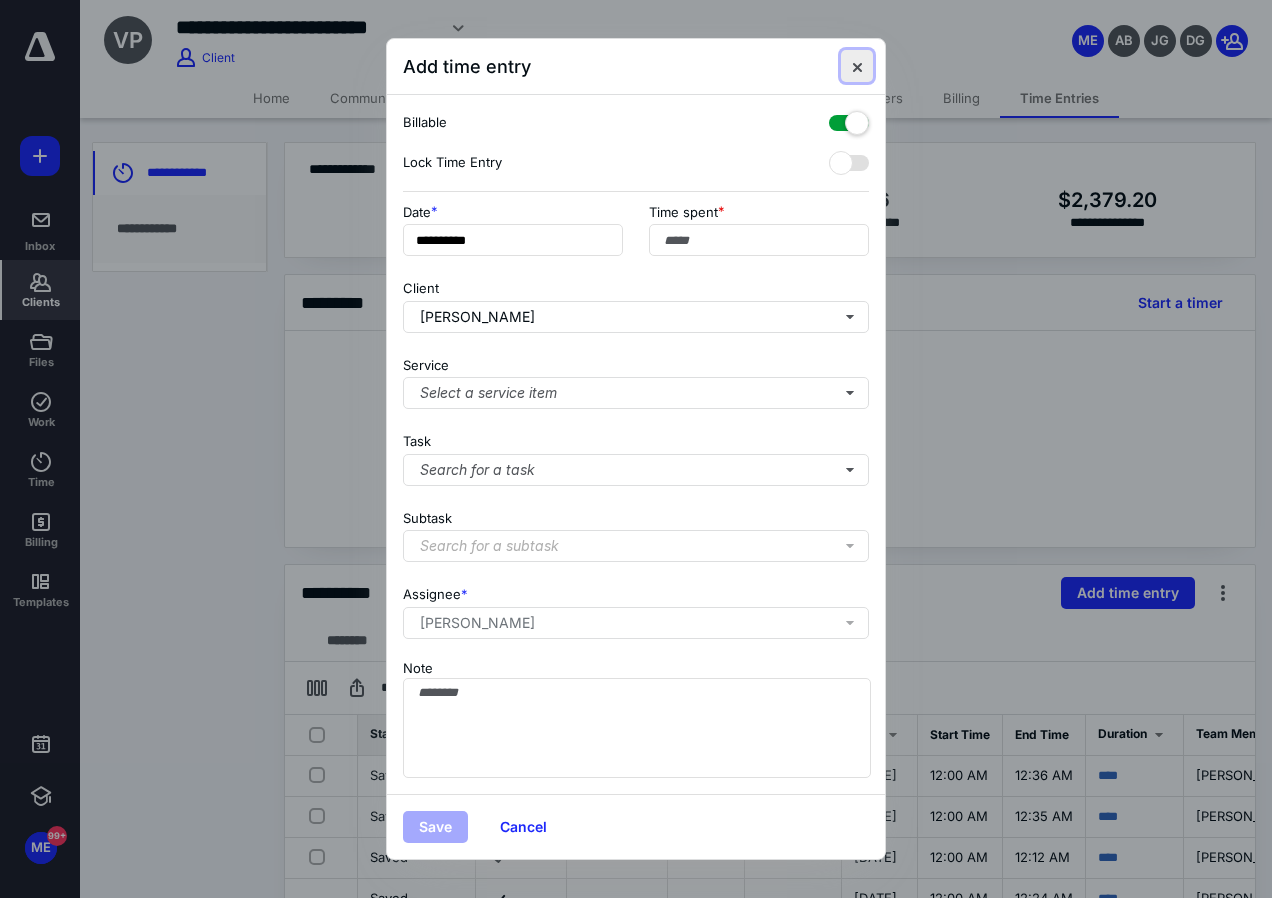 click at bounding box center [857, 66] 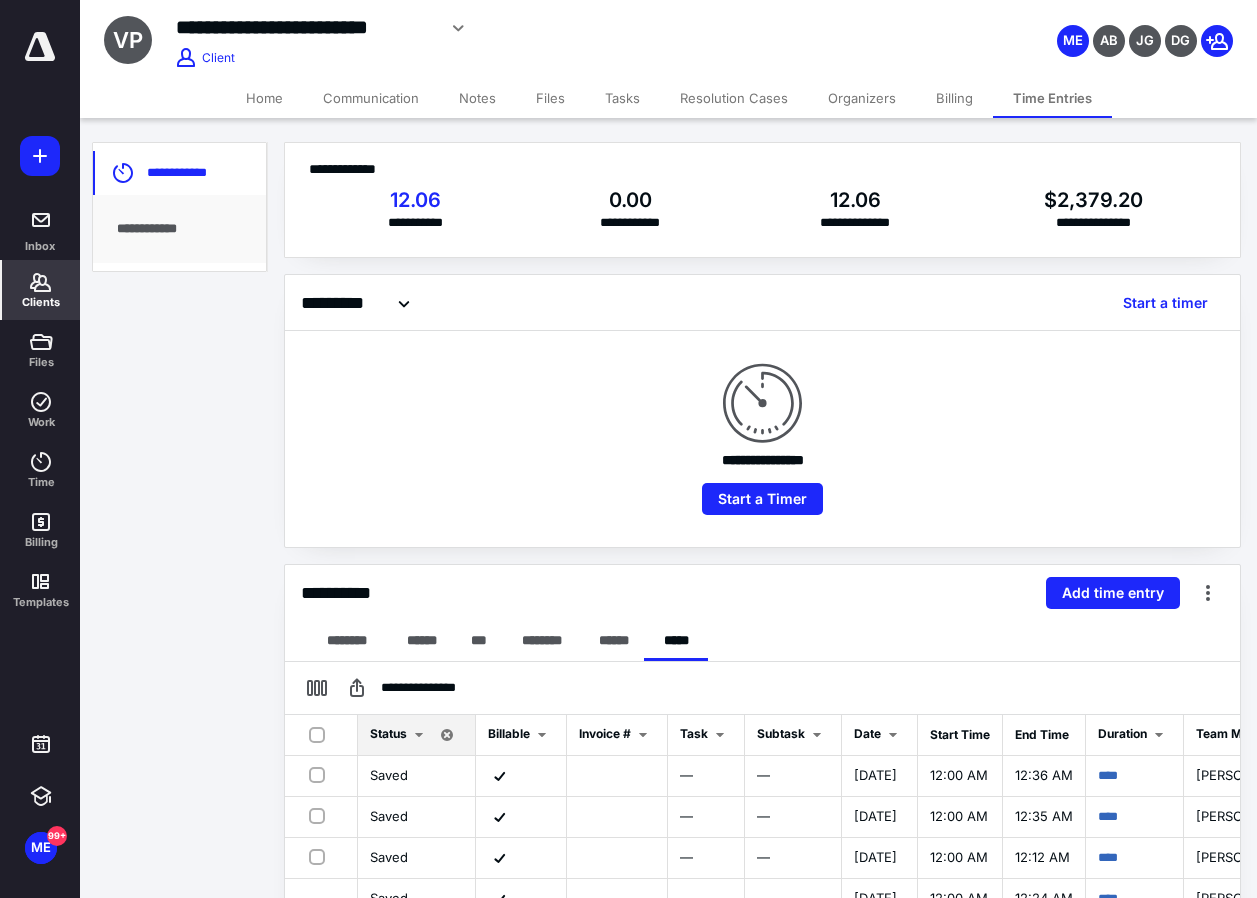click on "Clients" at bounding box center [41, 290] 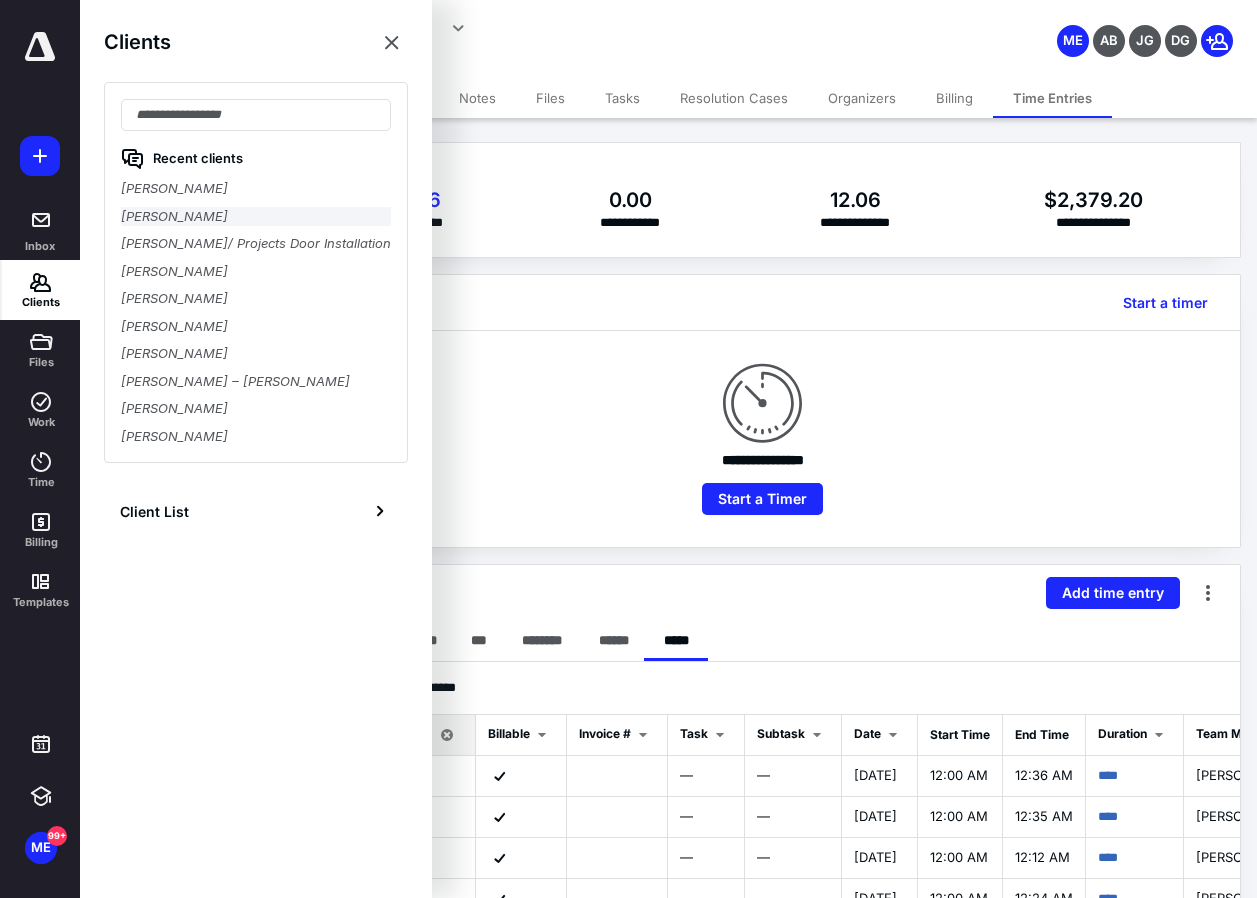 click on "[PERSON_NAME]" at bounding box center [256, 217] 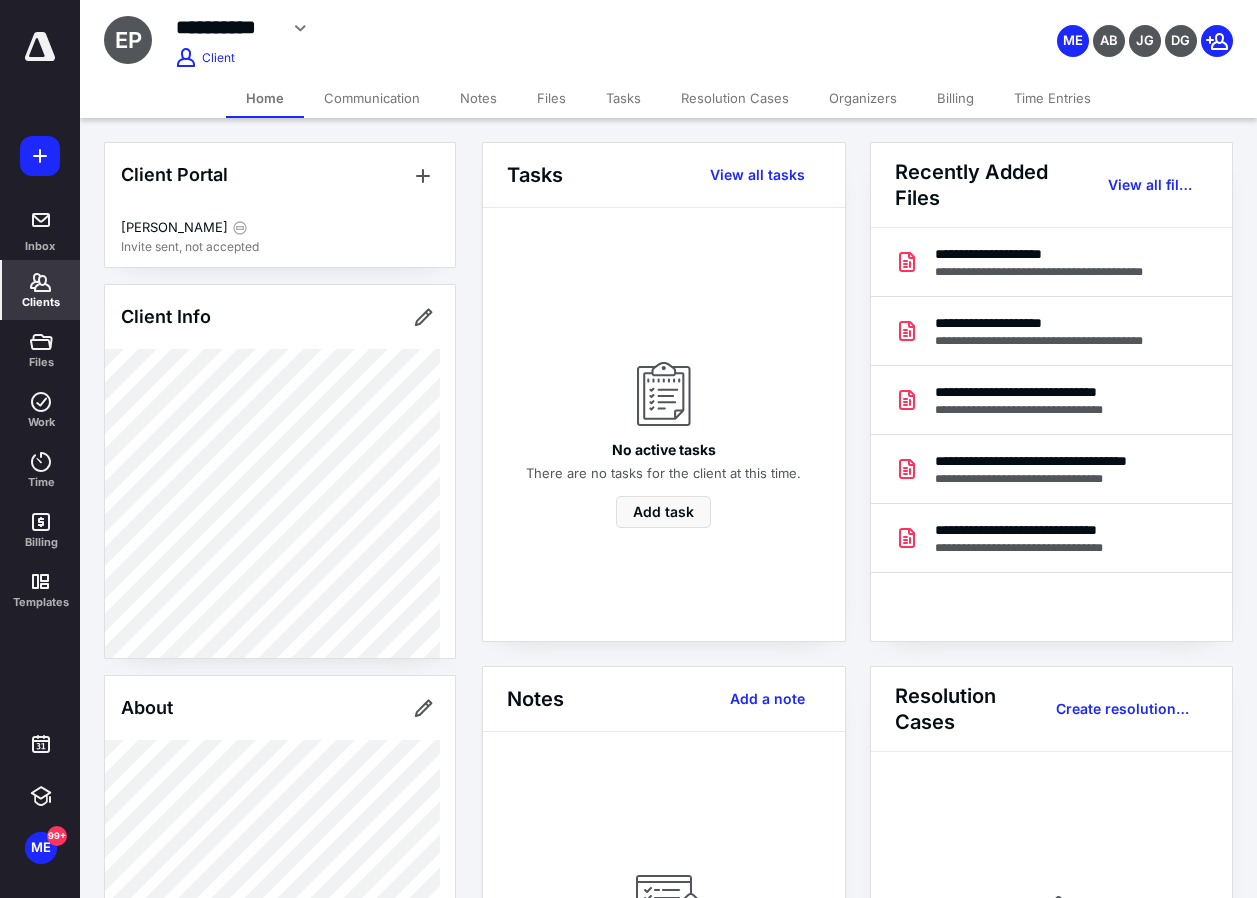 click on "Time Entries" at bounding box center [1052, 98] 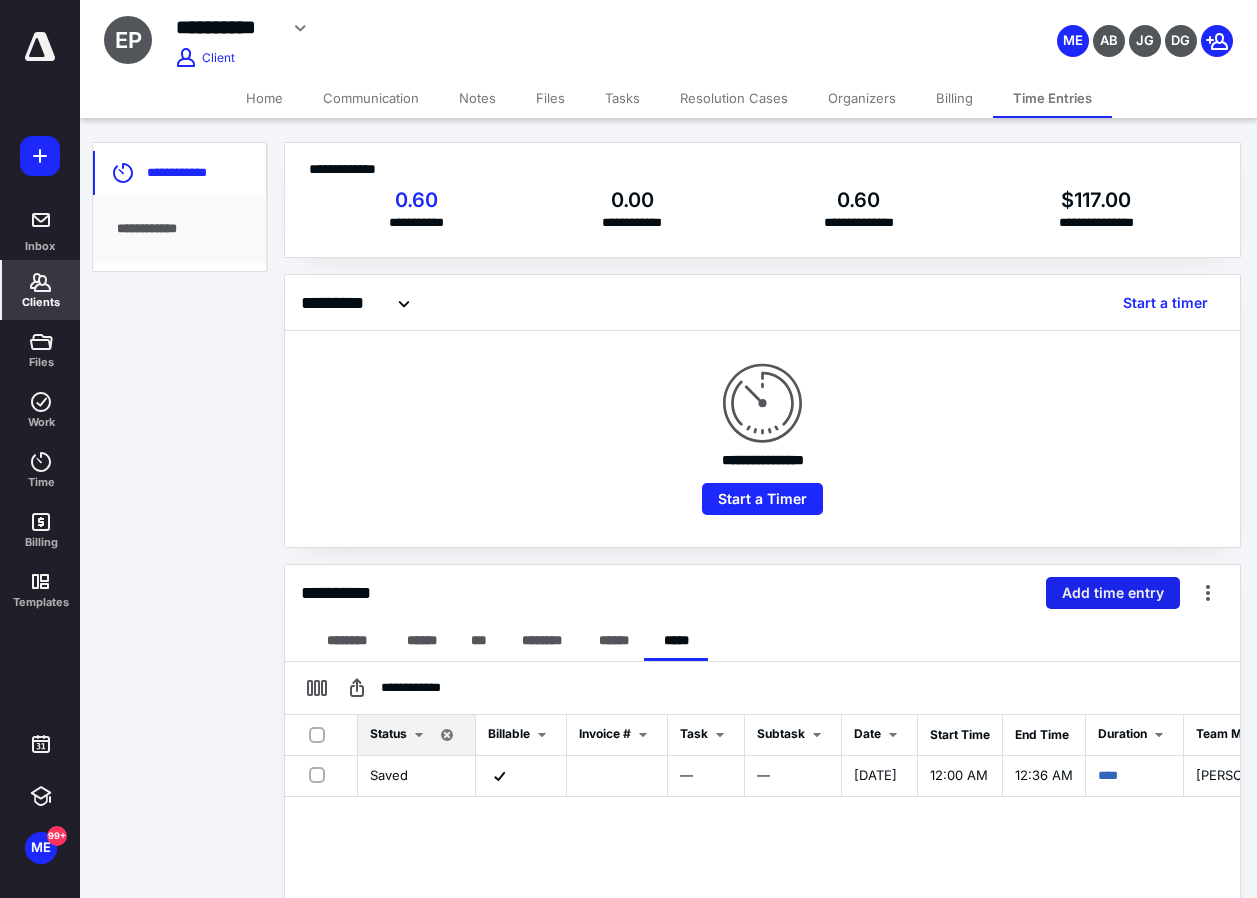 click on "Add time entry" at bounding box center (1113, 593) 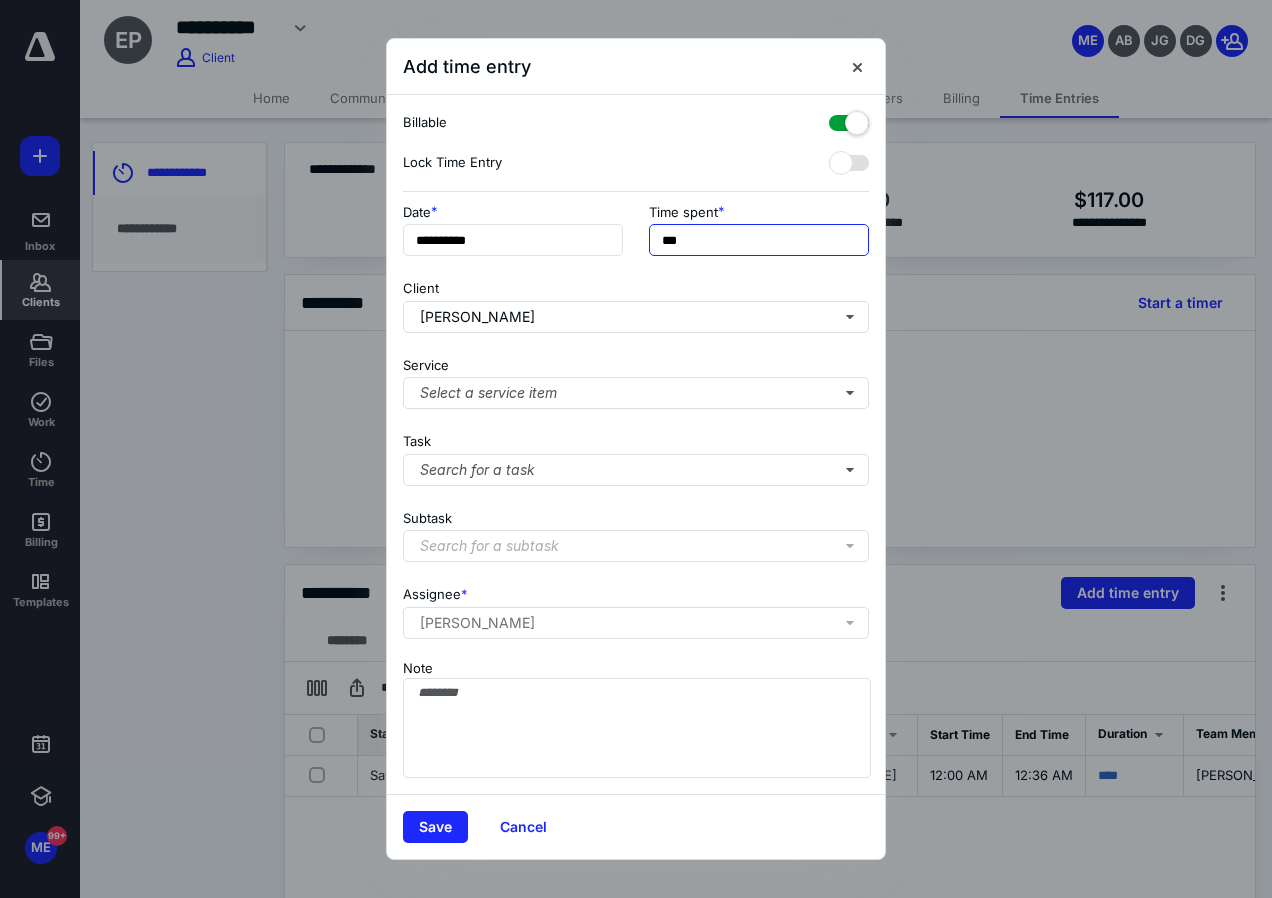 click on "***" at bounding box center [759, 240] 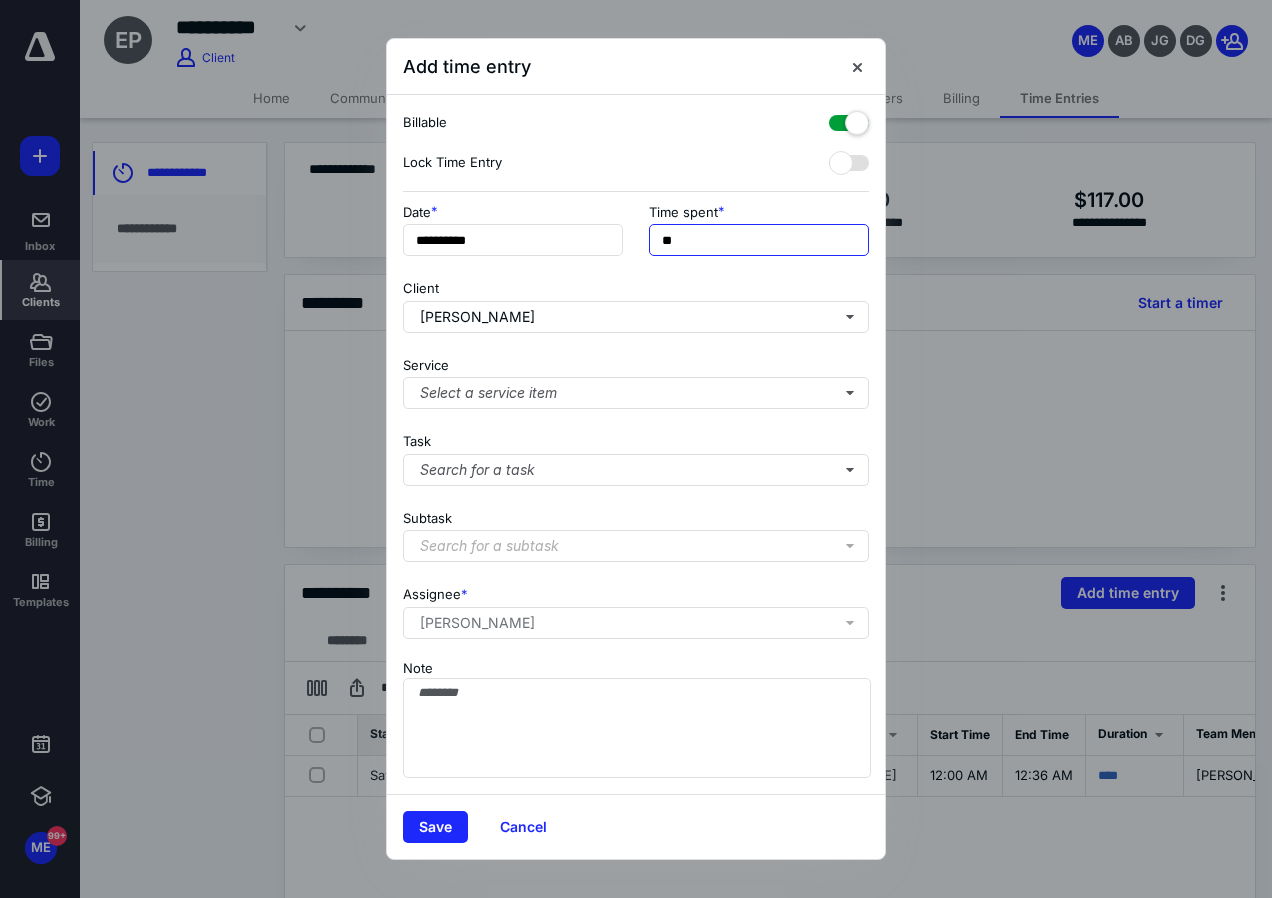 type on "*" 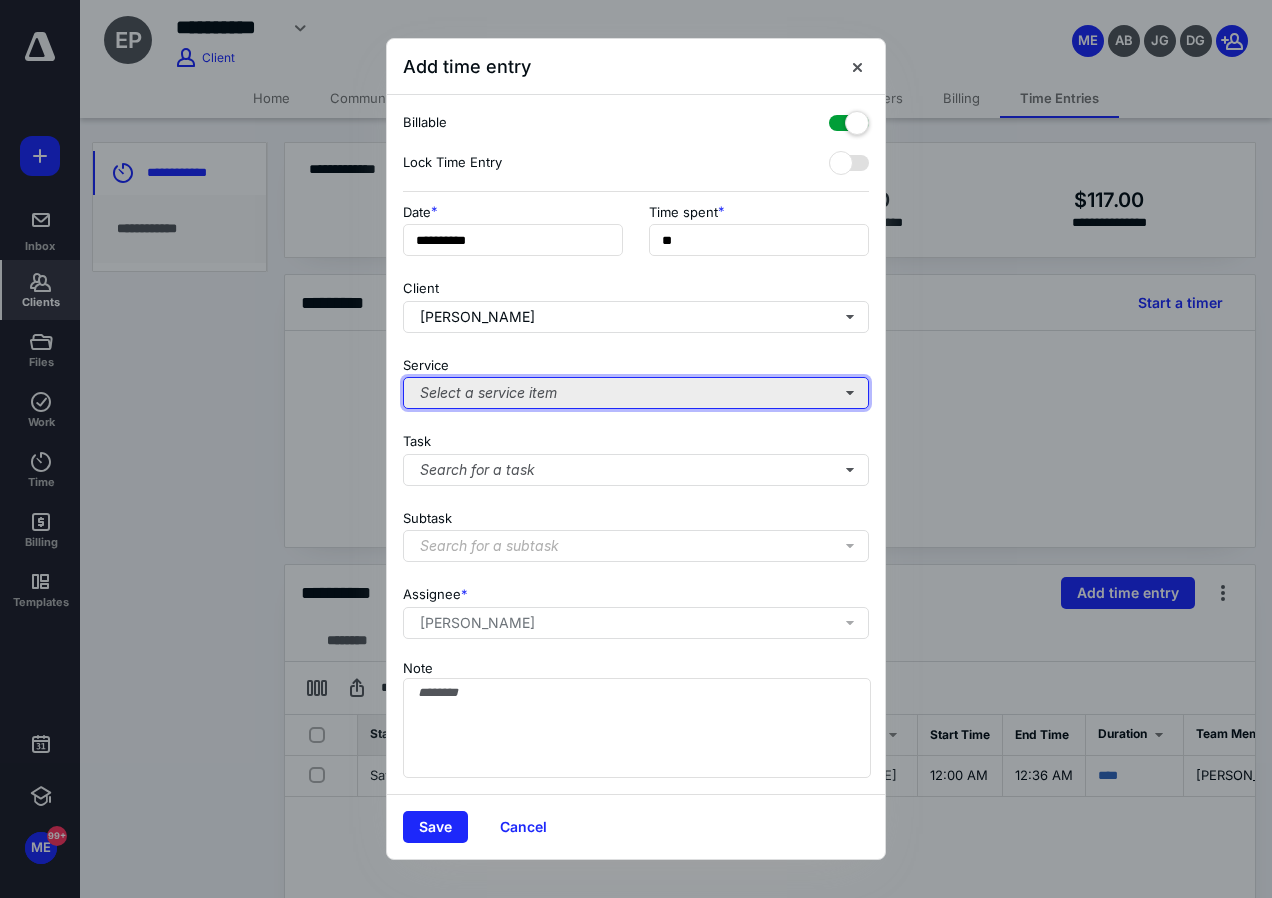 type on "***" 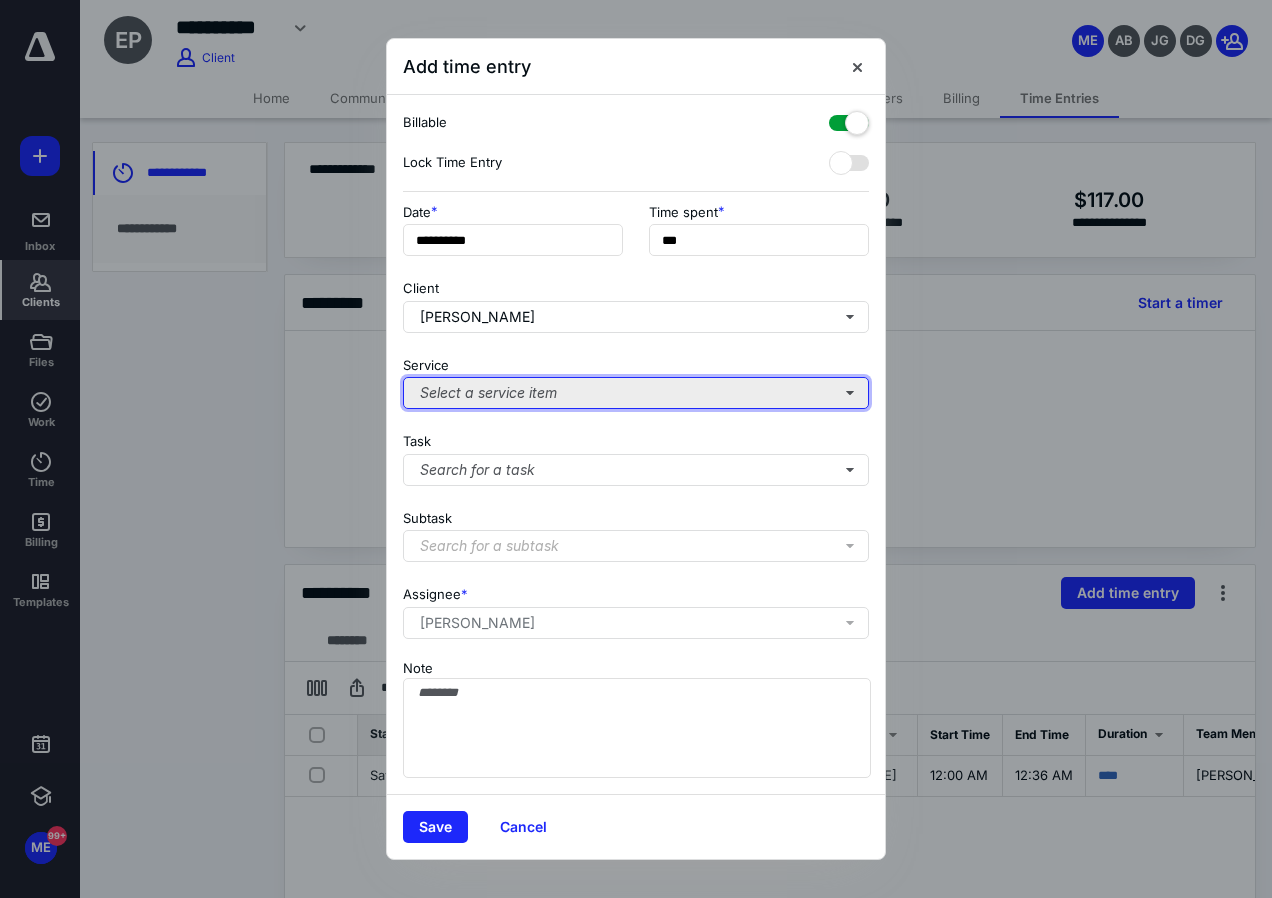 click on "Select a service item" at bounding box center (636, 393) 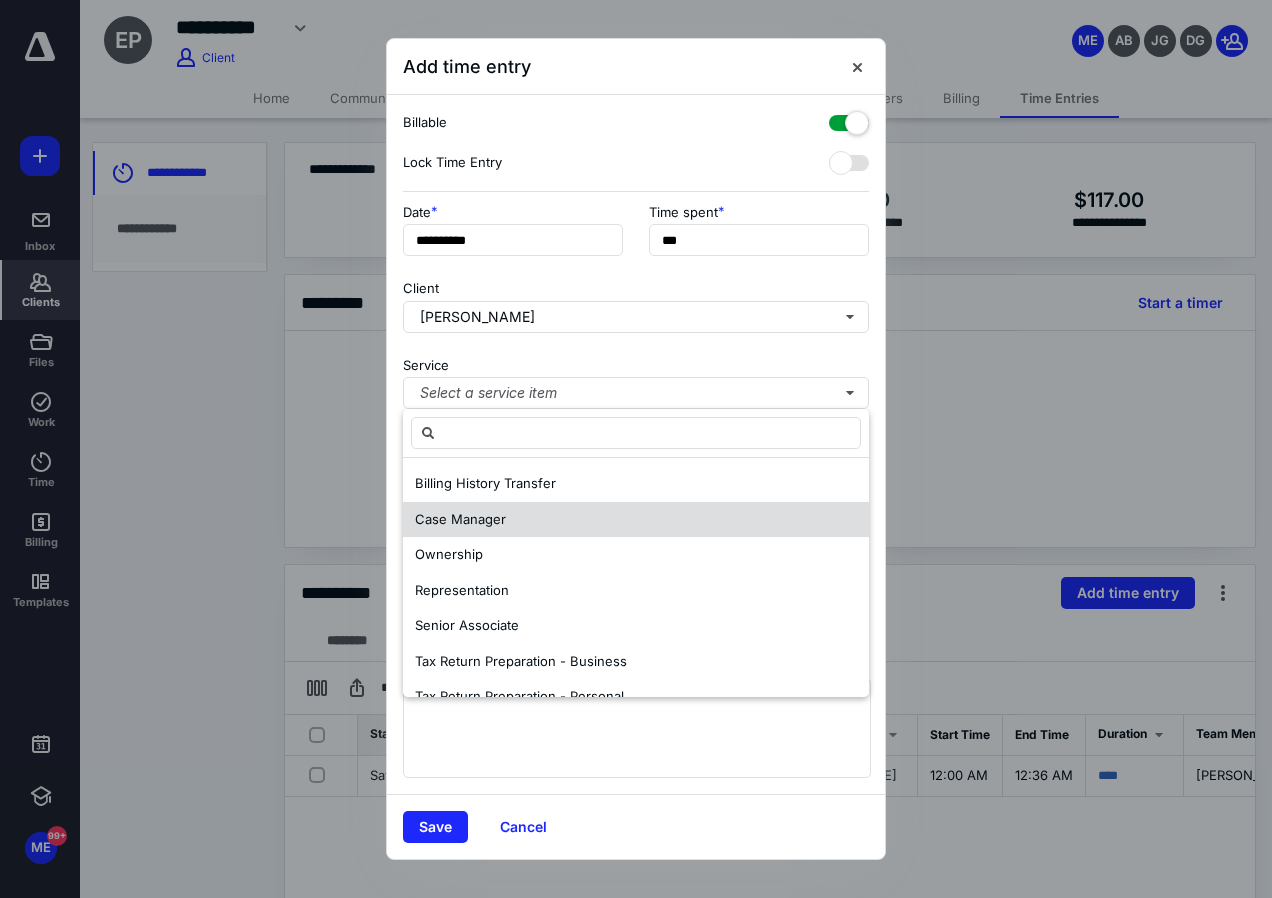 click on "Case Manager" at bounding box center (636, 520) 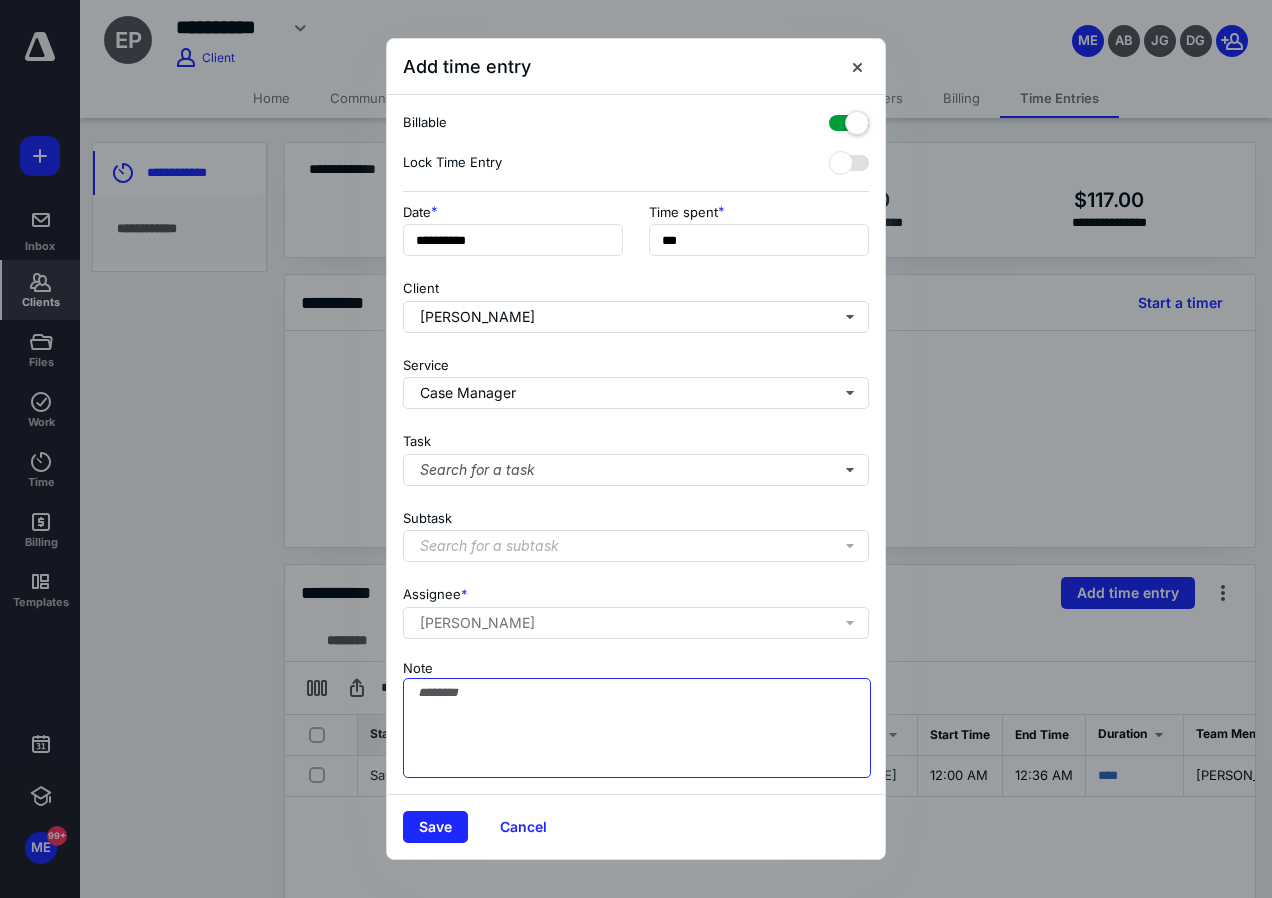 click on "Note" at bounding box center (637, 728) 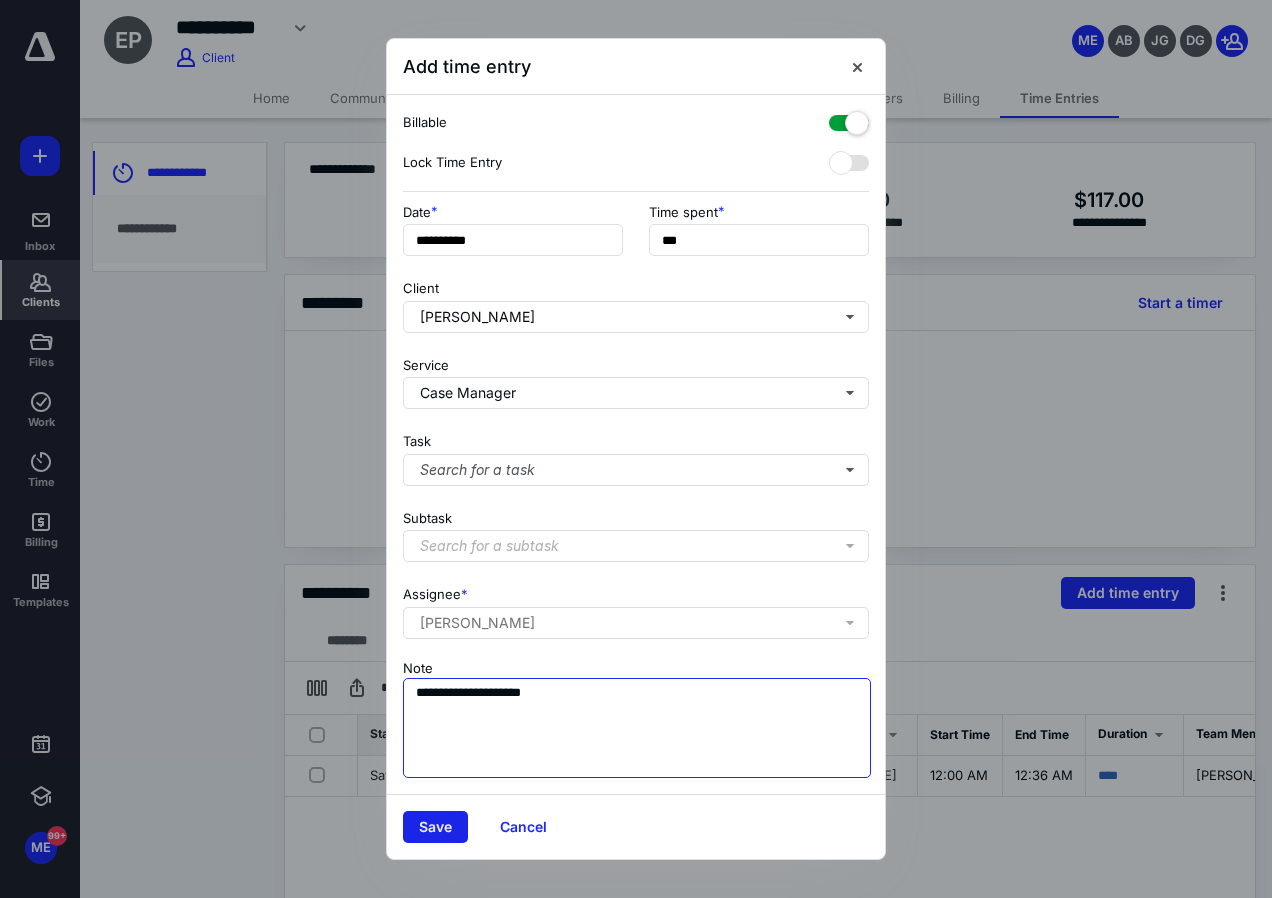 type on "**********" 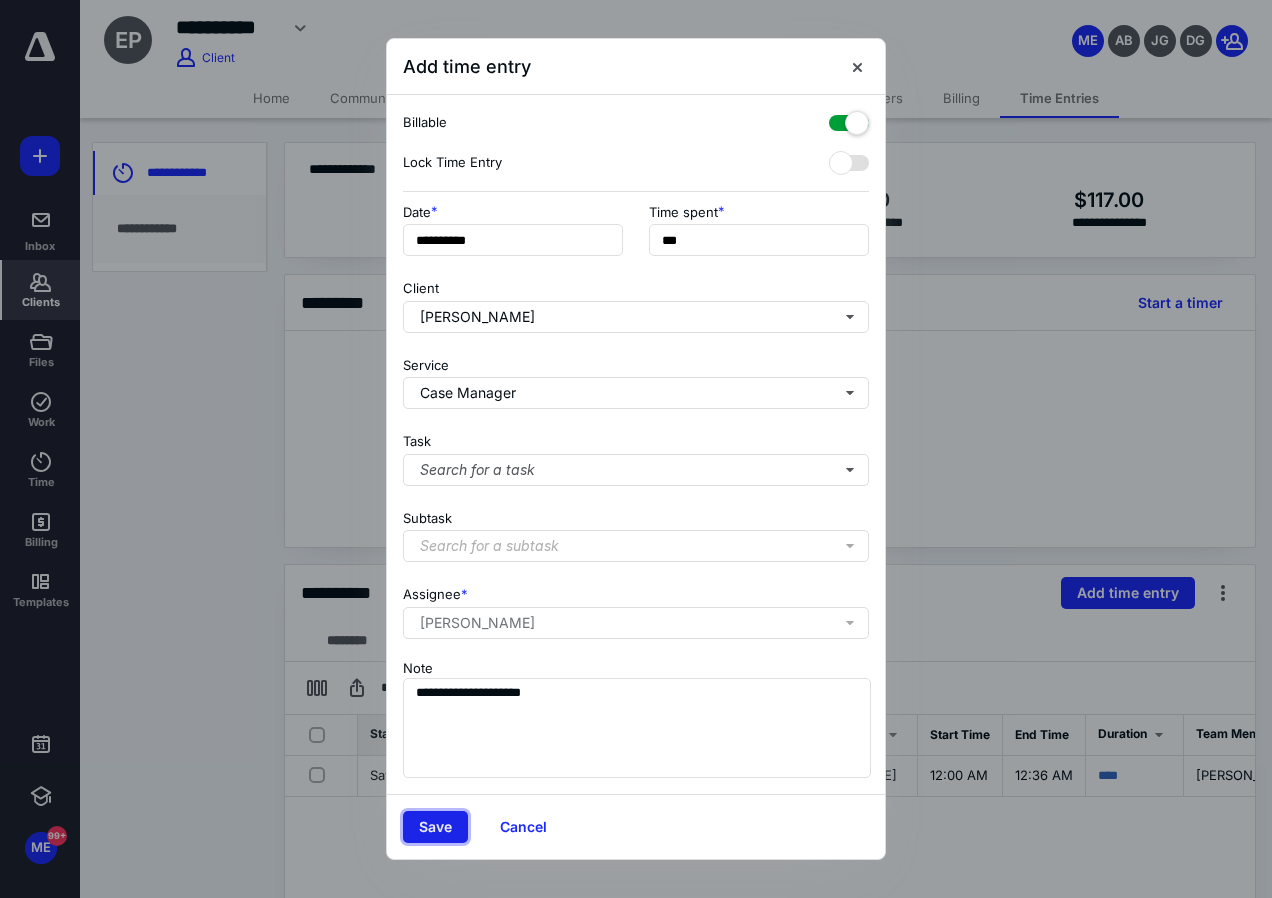 click on "Save" at bounding box center (435, 827) 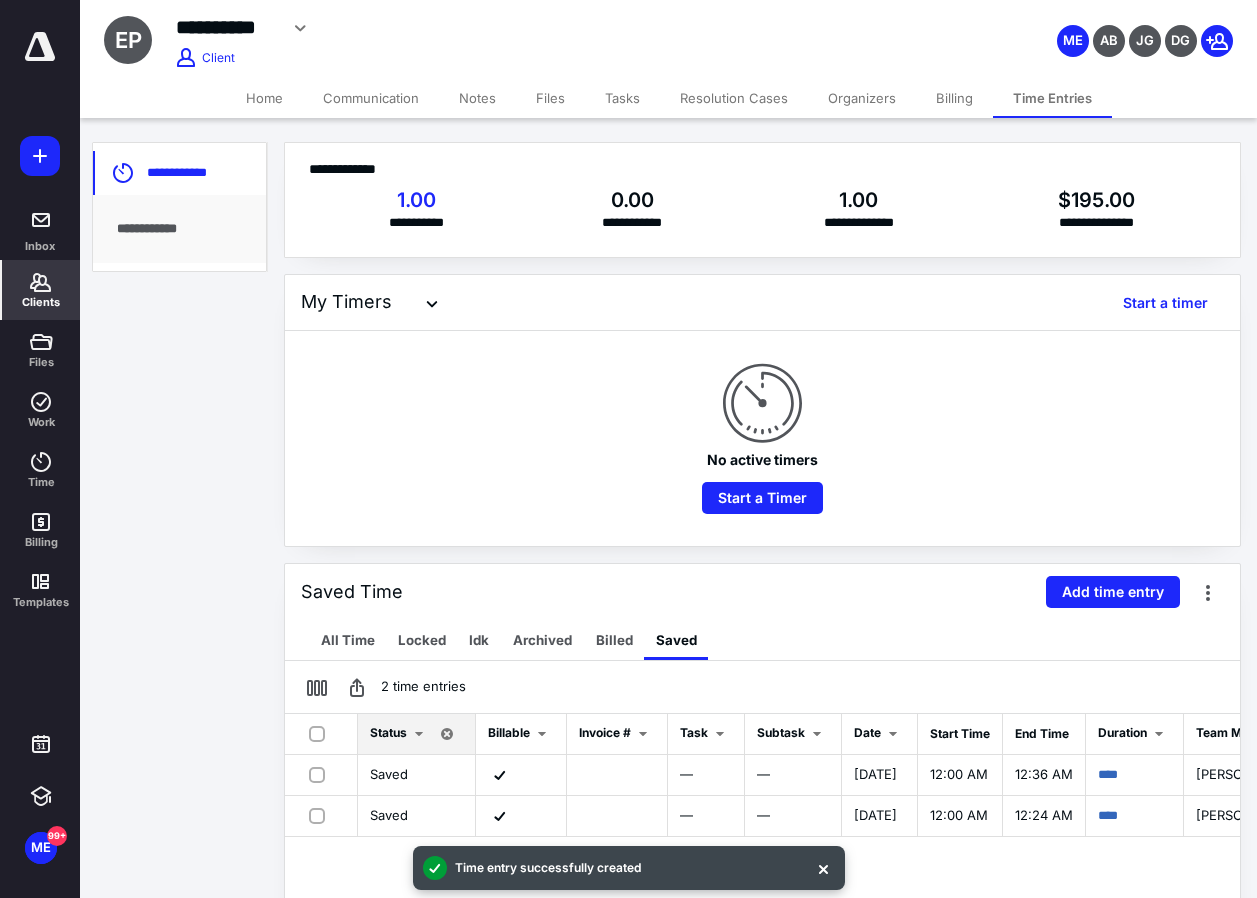 click on "Saved Time Add time entry" at bounding box center (762, 592) 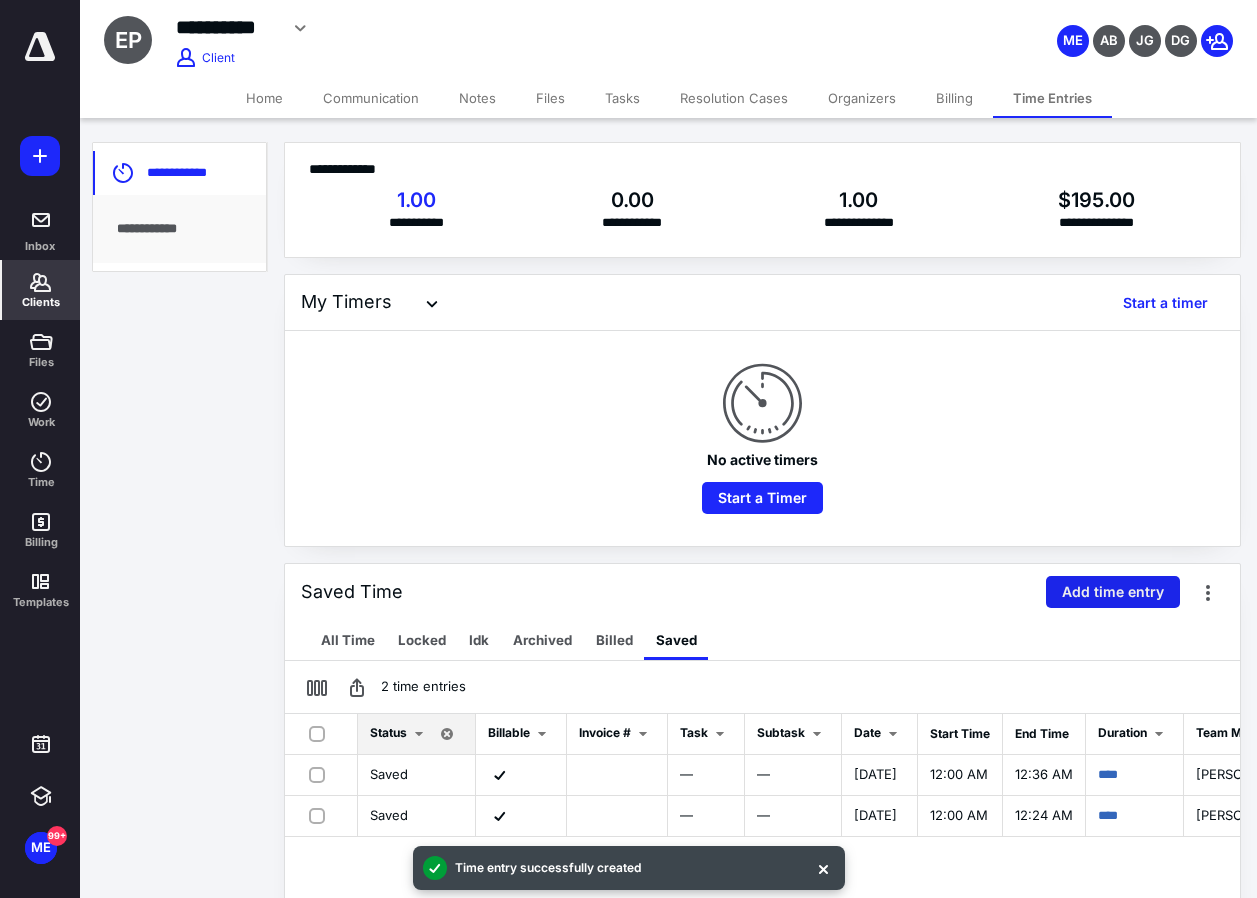 click on "Add time entry" at bounding box center (1113, 592) 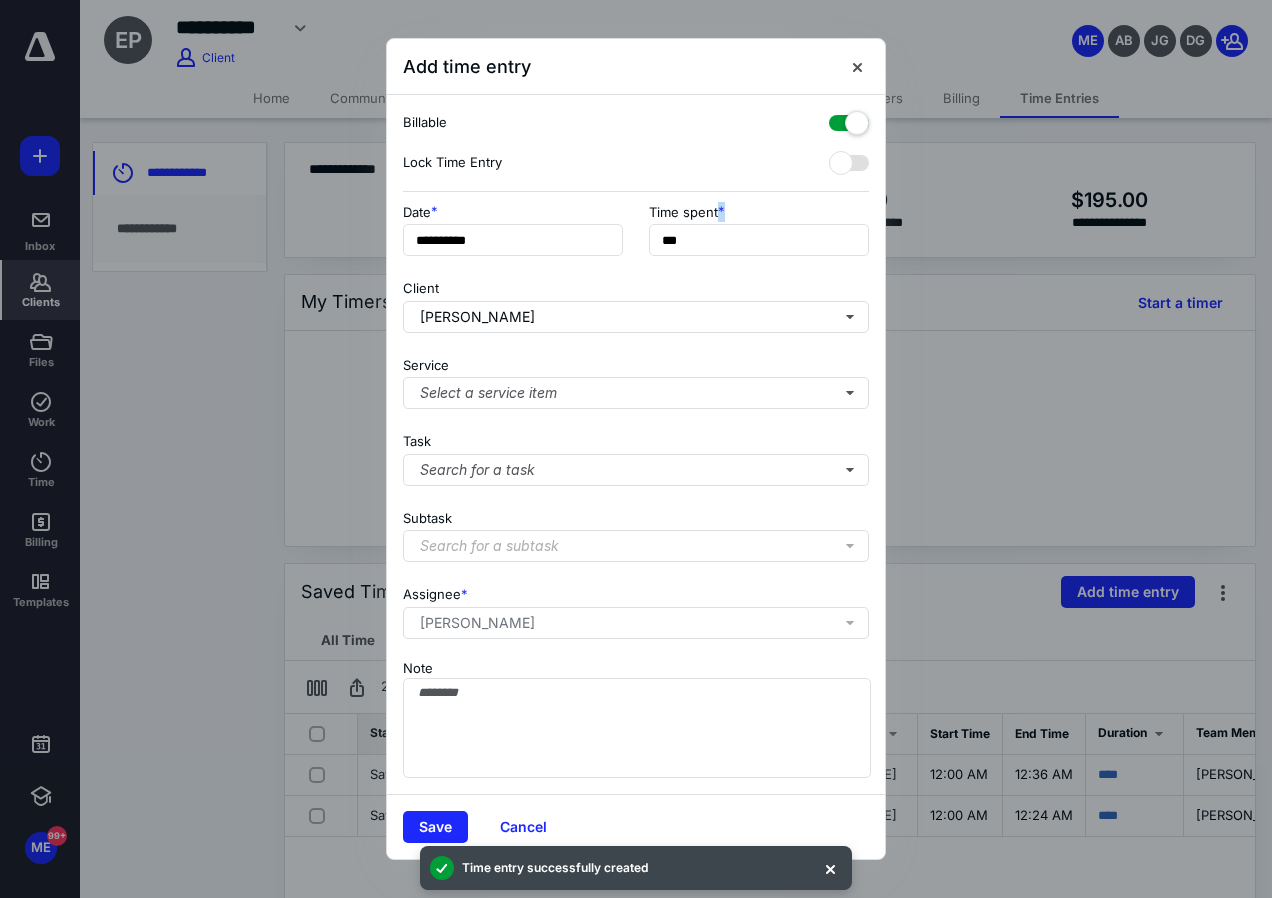 click on "Time spent *" at bounding box center (759, 212) 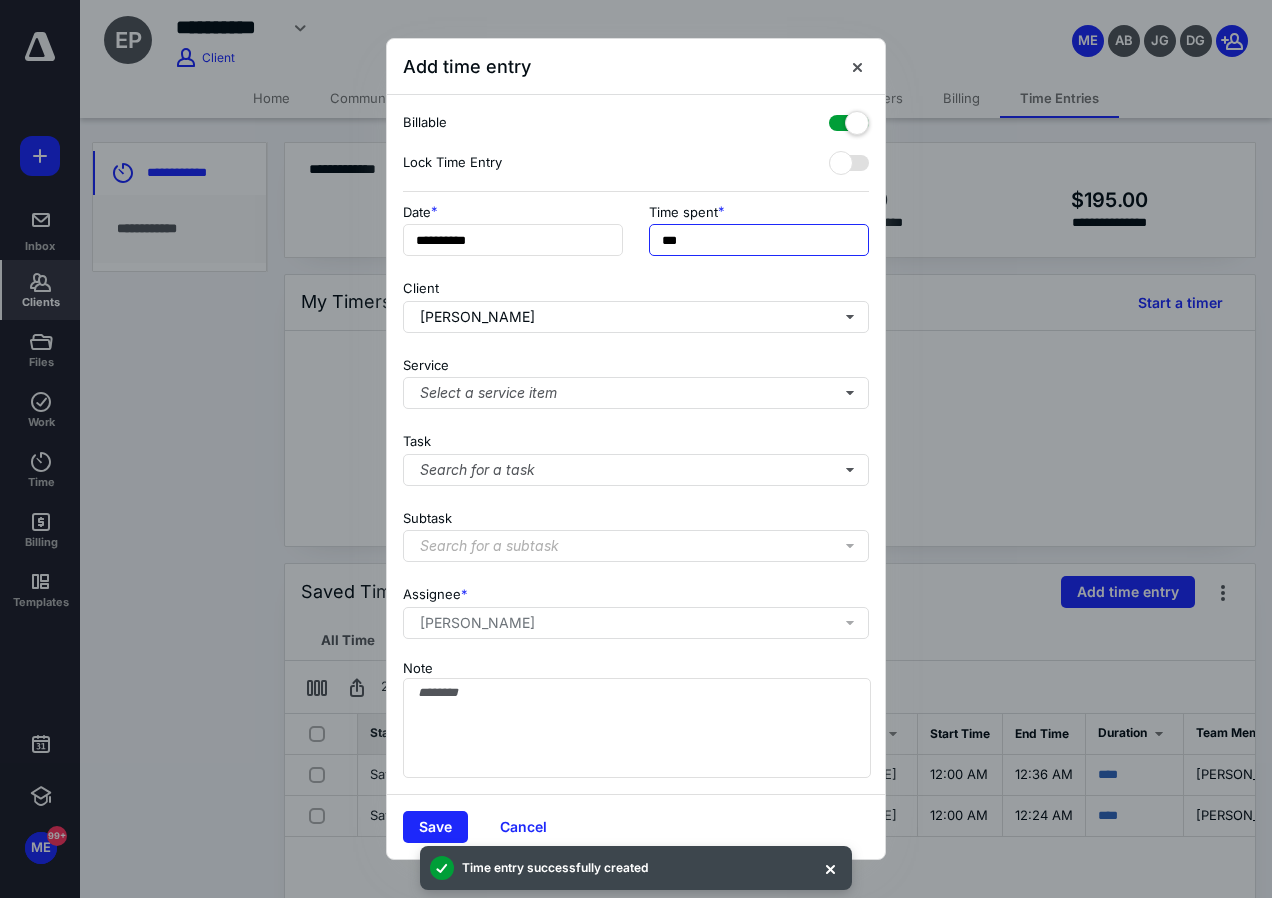 drag, startPoint x: 726, startPoint y: 215, endPoint x: 736, endPoint y: 235, distance: 22.36068 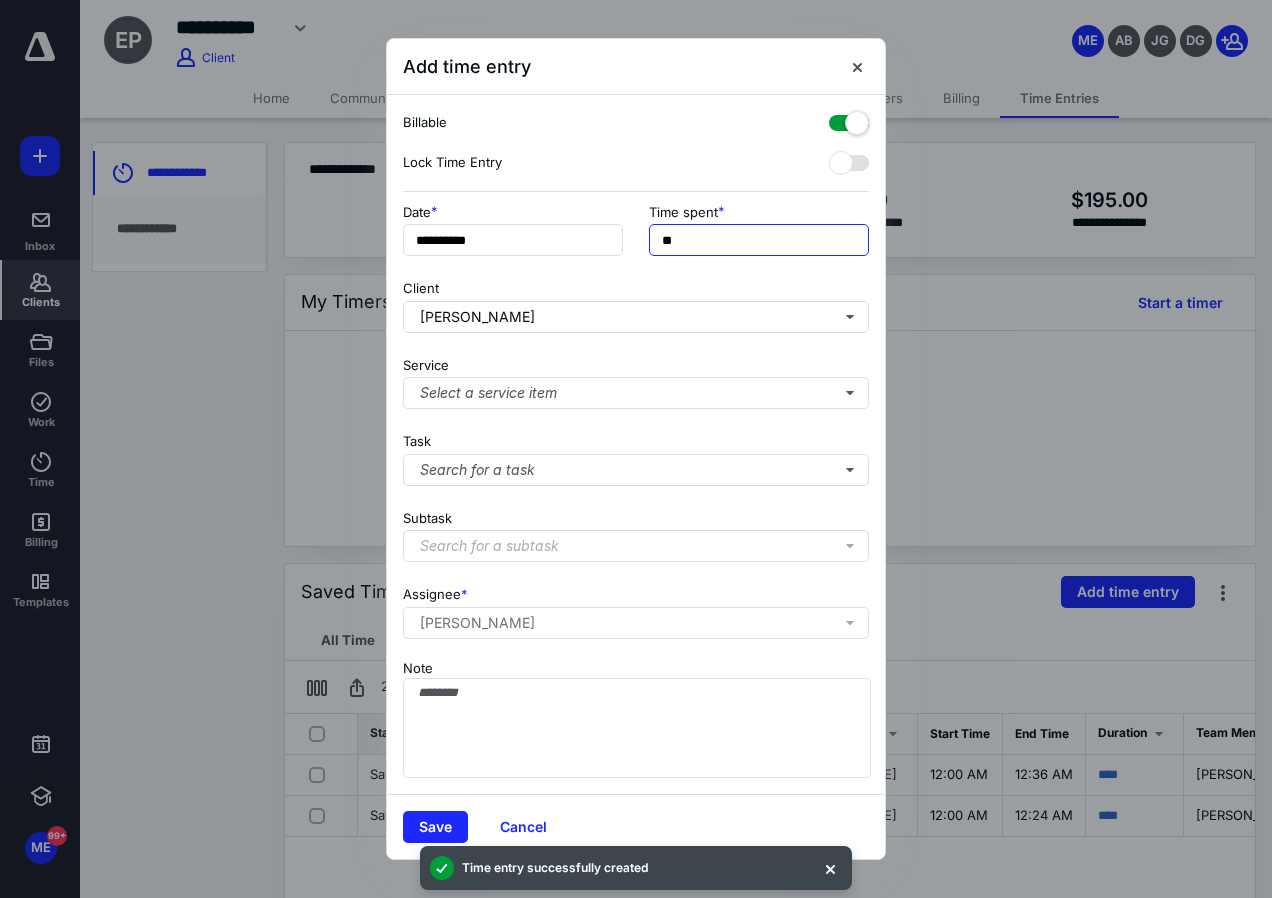 type on "*" 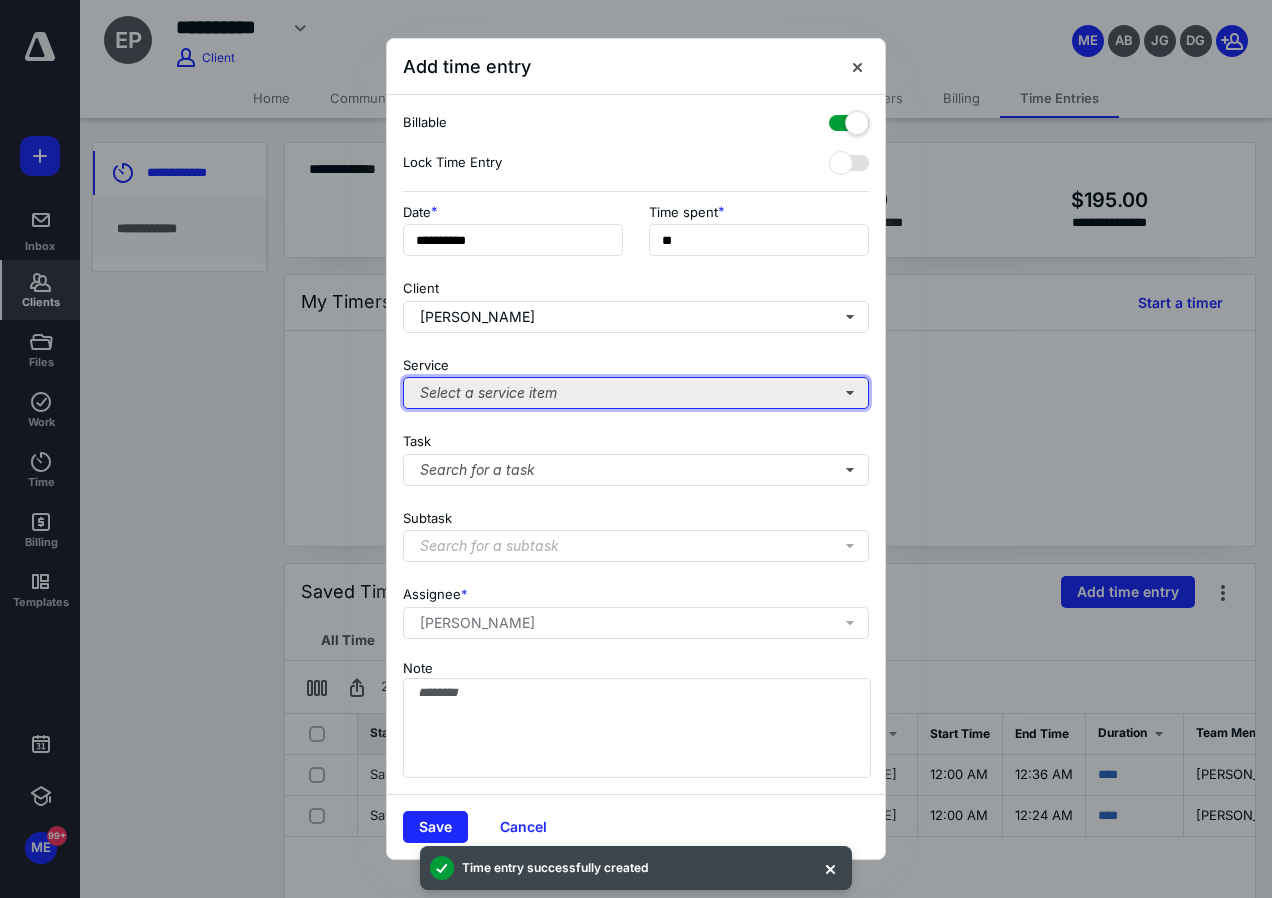 type on "***" 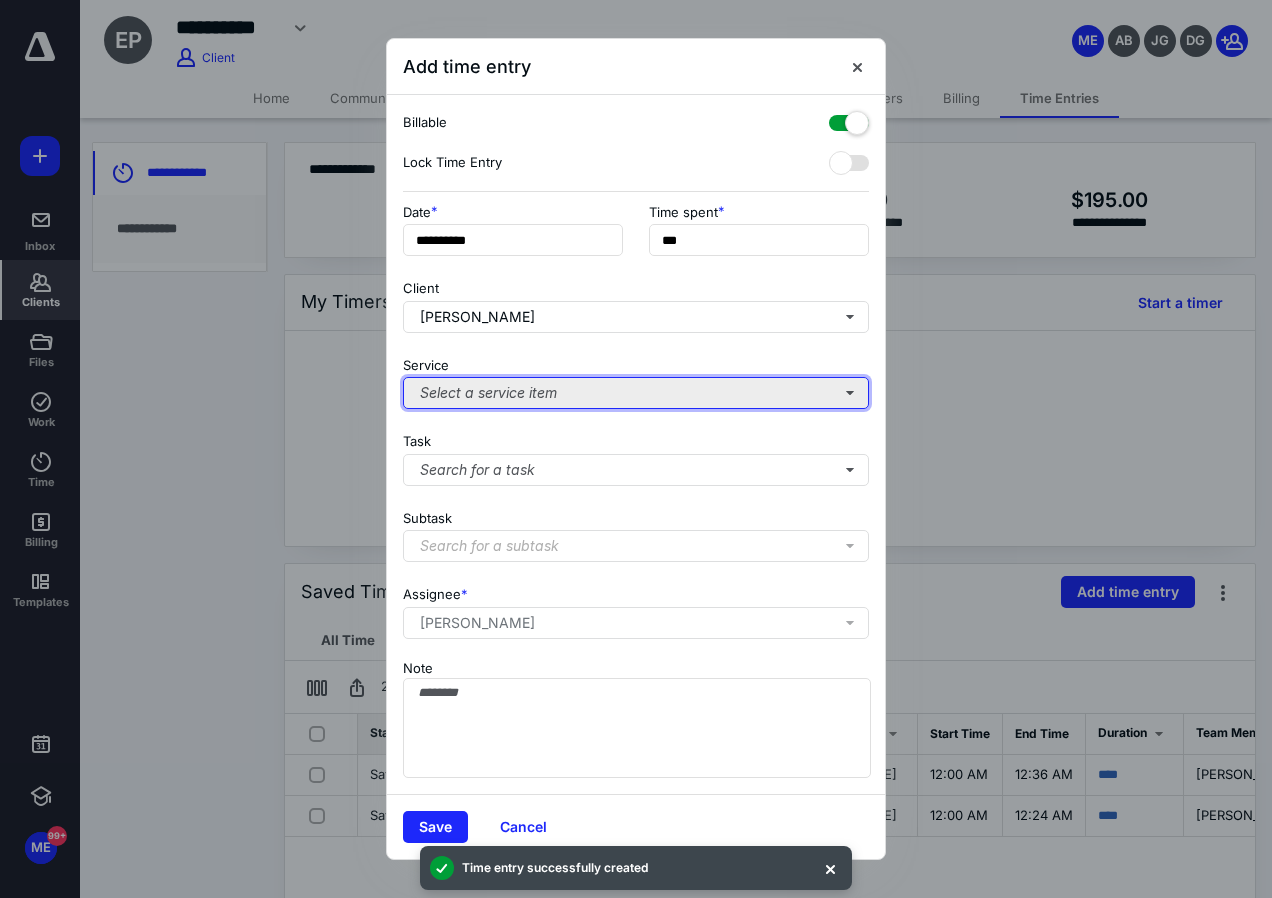 click on "Select a service item" at bounding box center [636, 393] 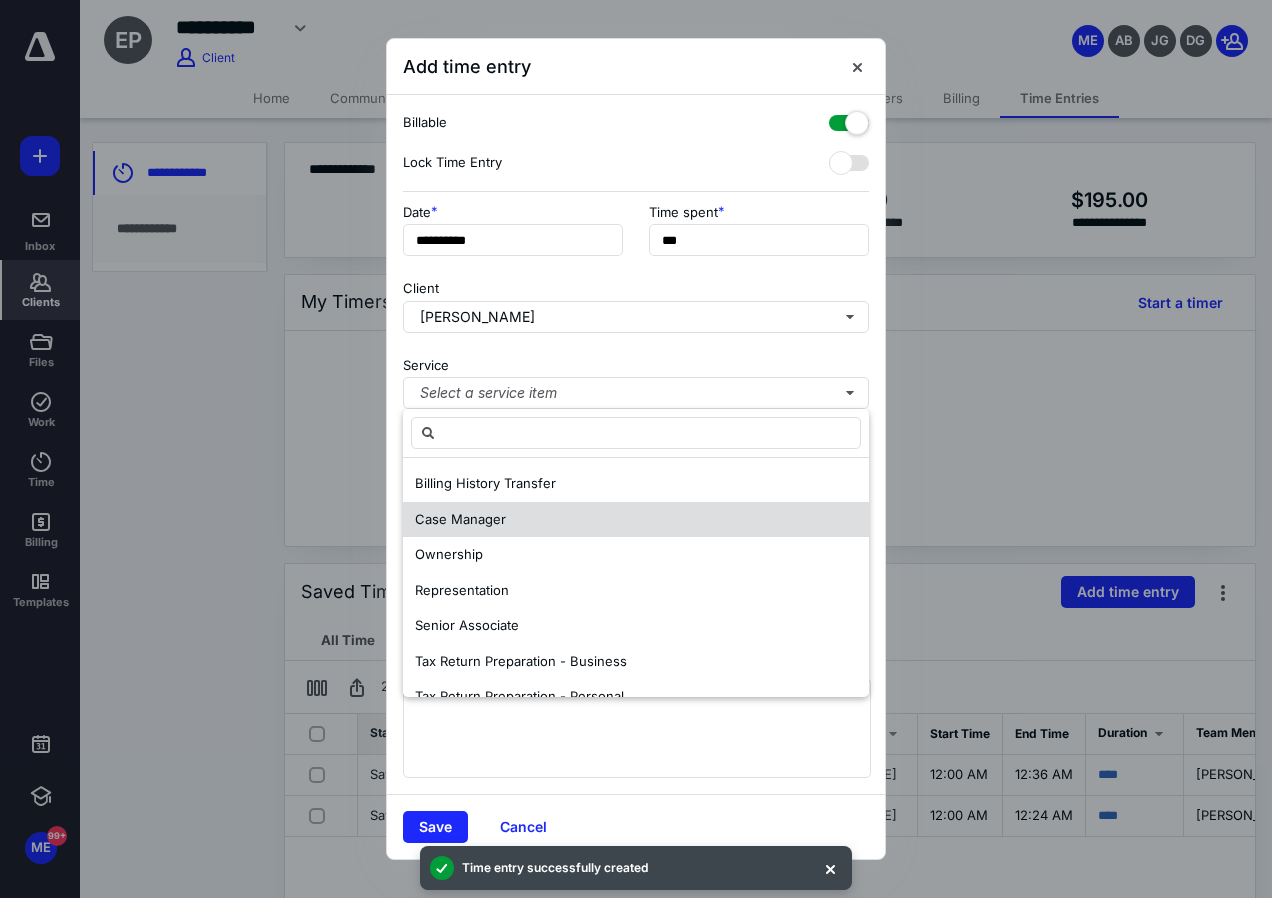 click on "Case Manager" at bounding box center [636, 520] 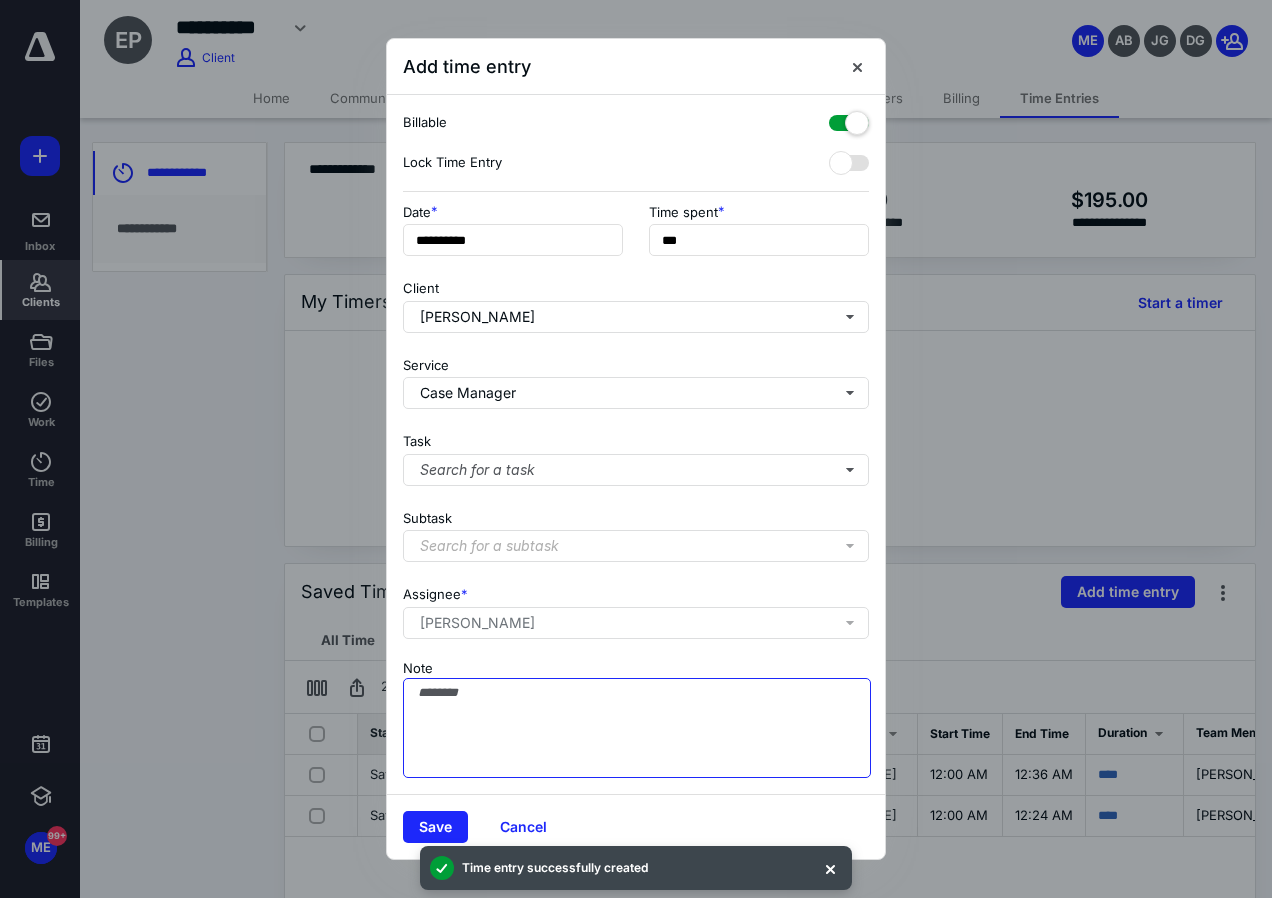click on "Note" at bounding box center [637, 728] 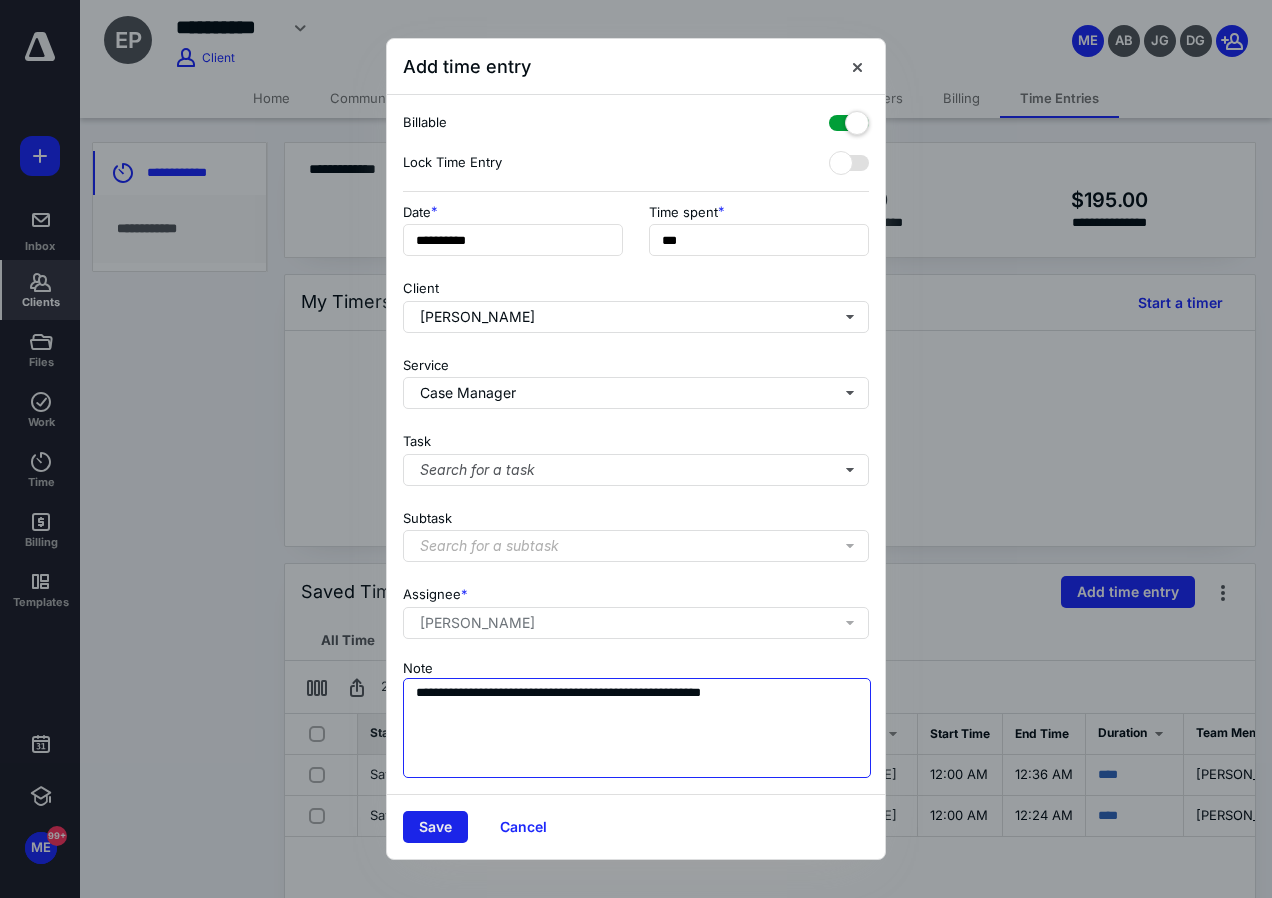 type on "**********" 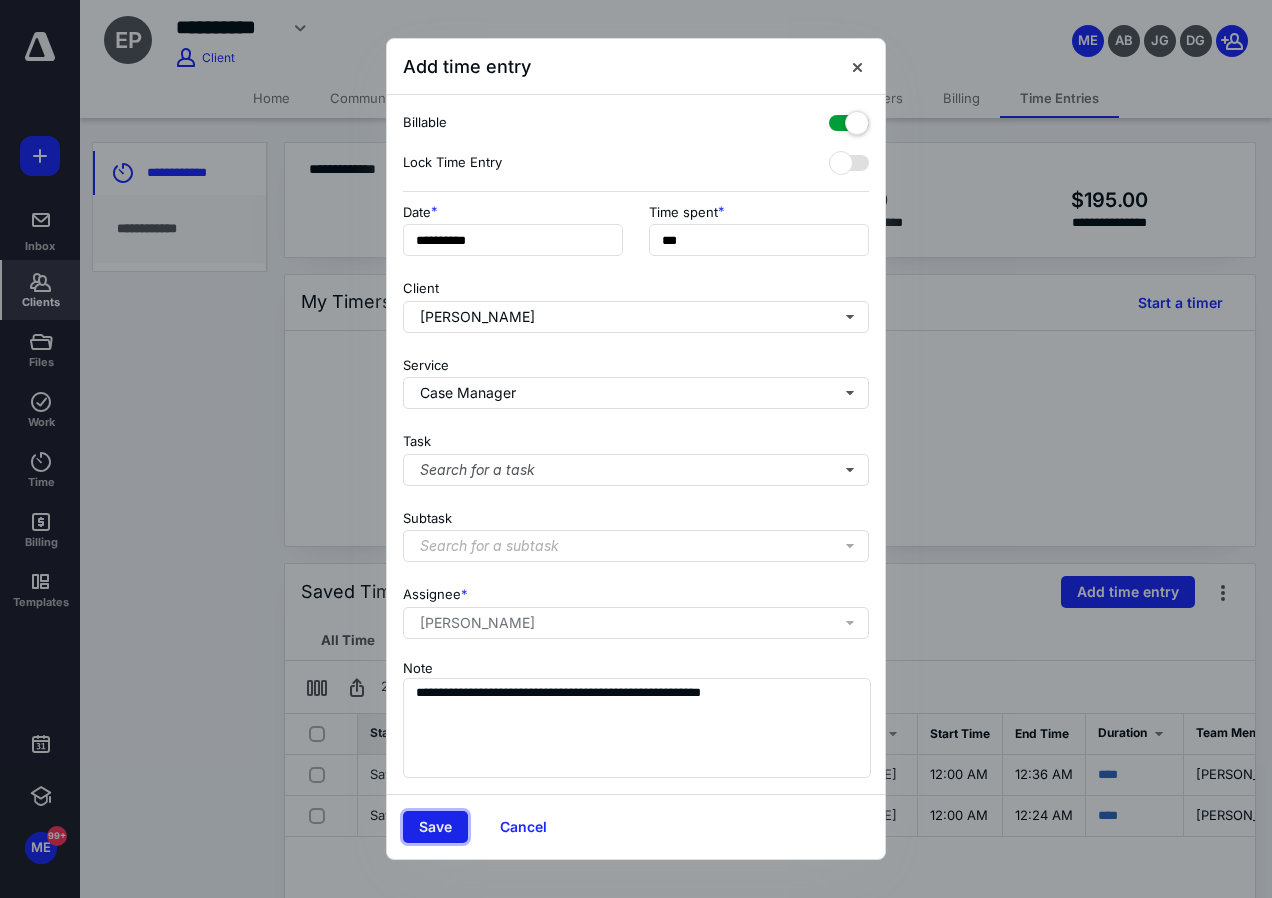 click on "Save" at bounding box center [435, 827] 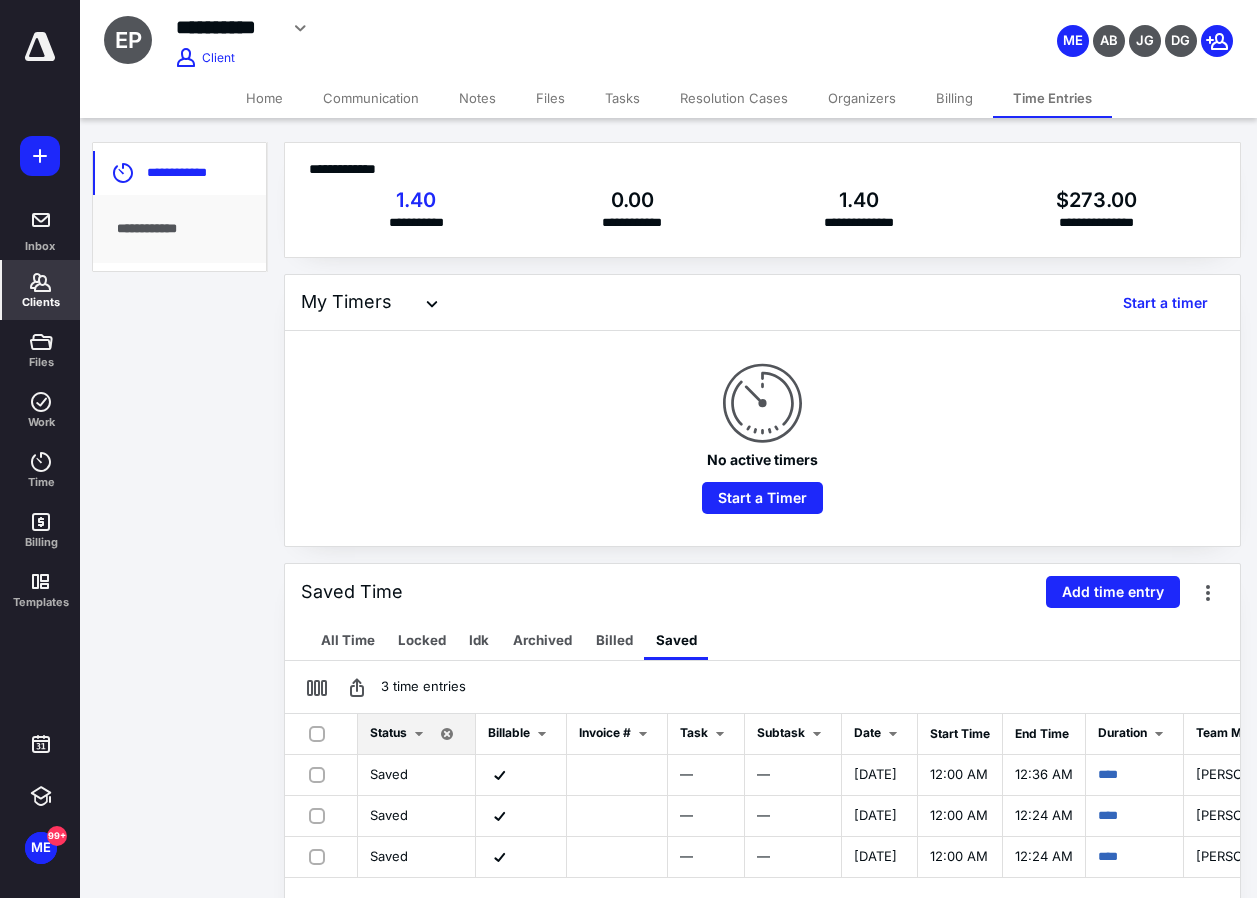 click on "Home" at bounding box center (264, 98) 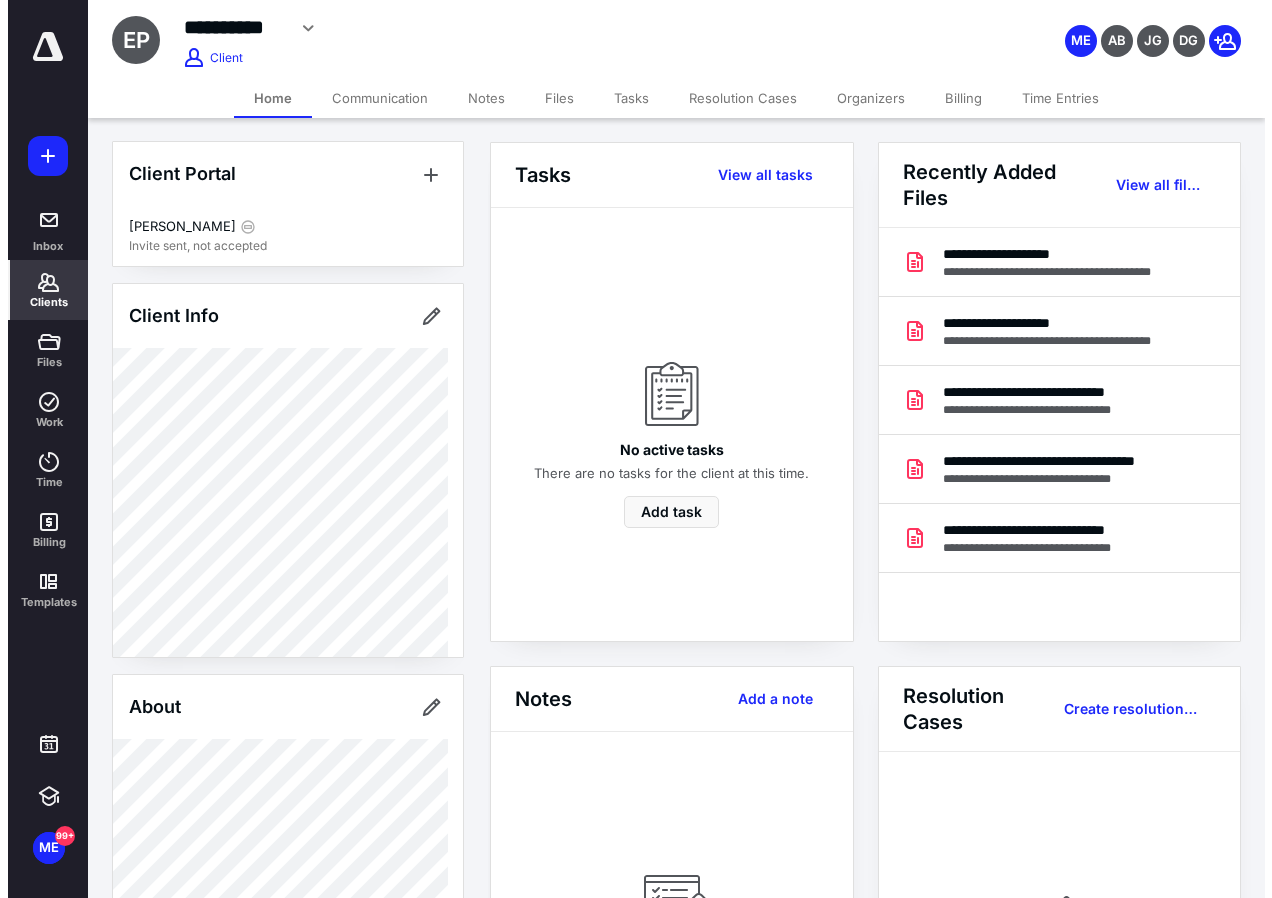 scroll, scrollTop: 0, scrollLeft: 0, axis: both 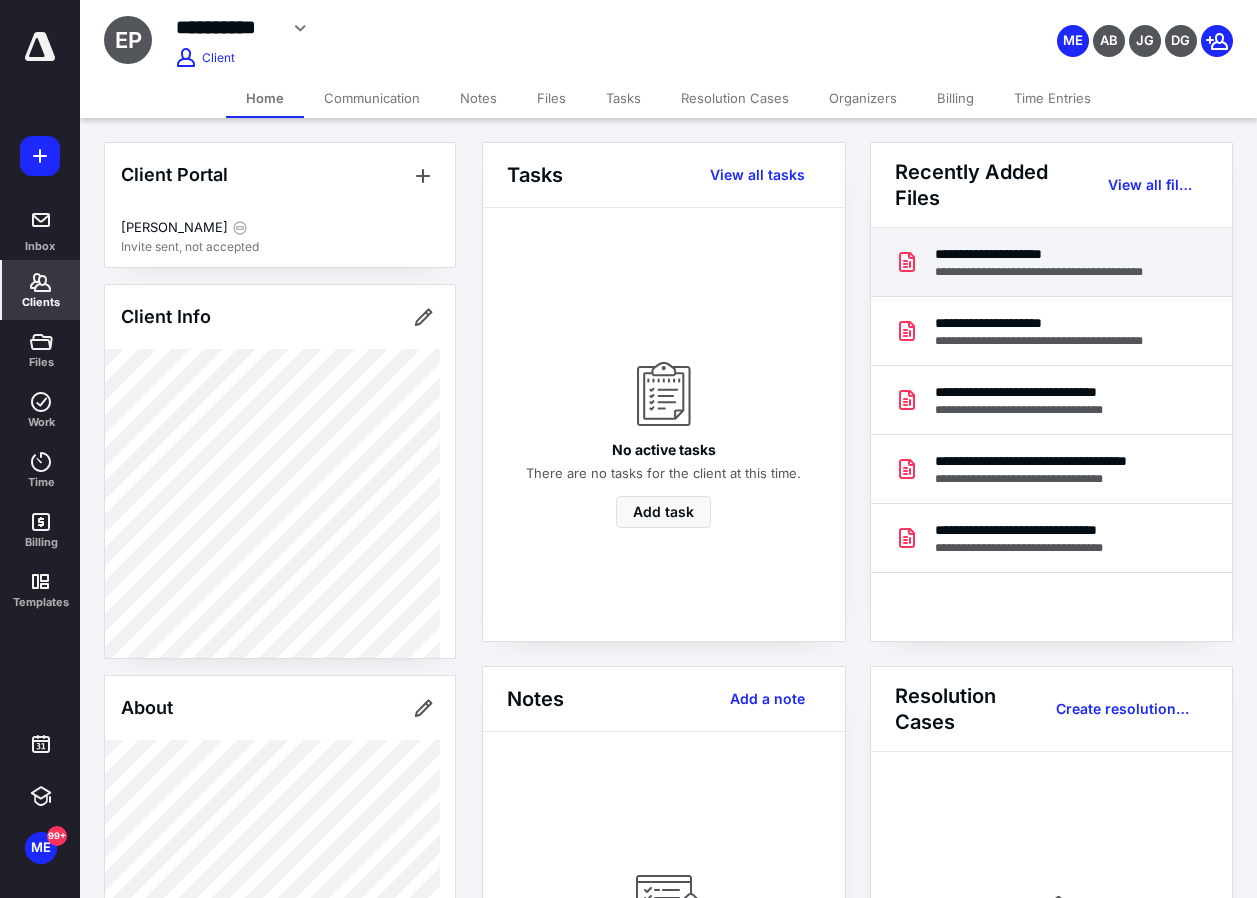 click on "**********" at bounding box center [1060, 272] 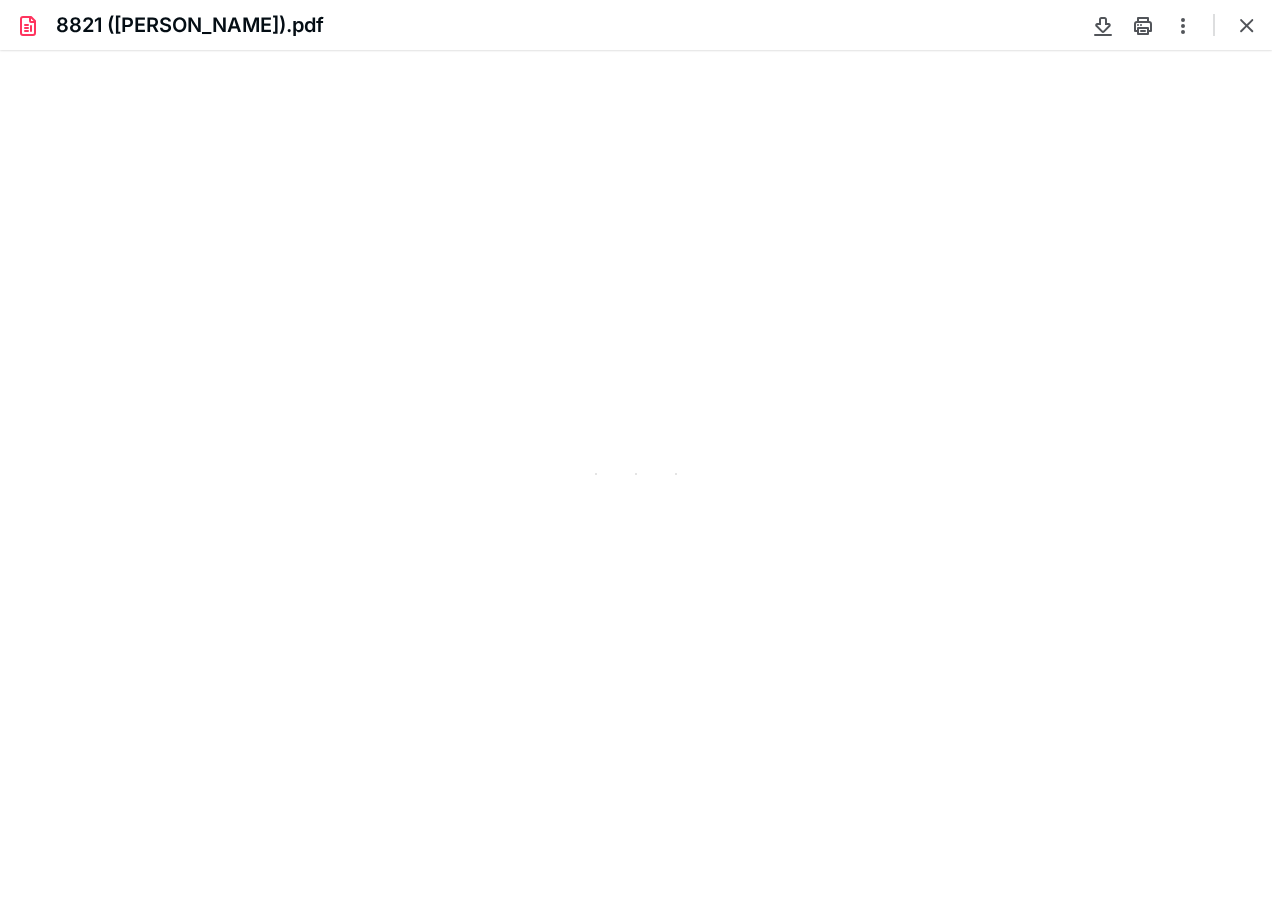 scroll, scrollTop: 0, scrollLeft: 0, axis: both 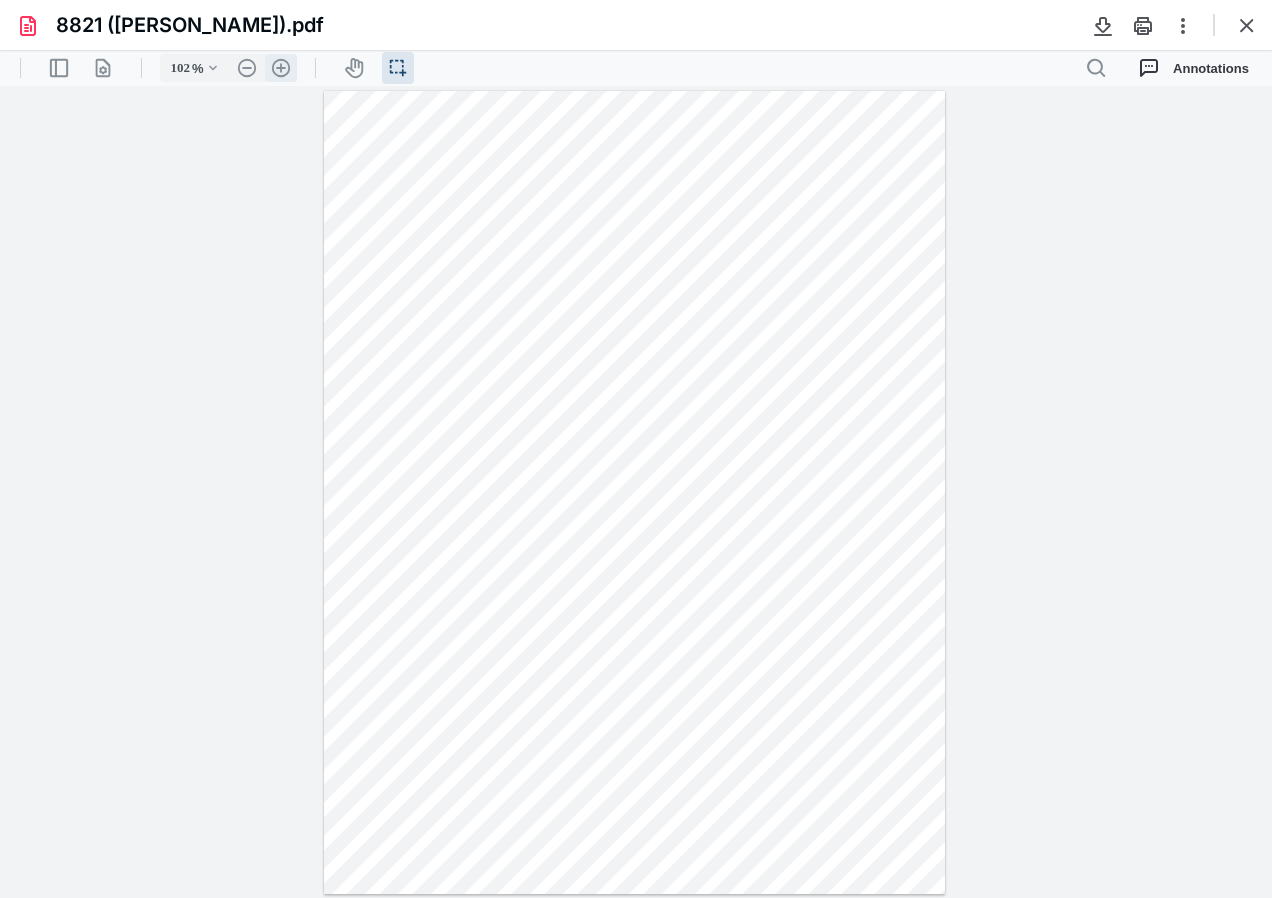 click on ".cls-1{fill:#abb0c4;} icon - header - zoom - in - line" at bounding box center [281, 68] 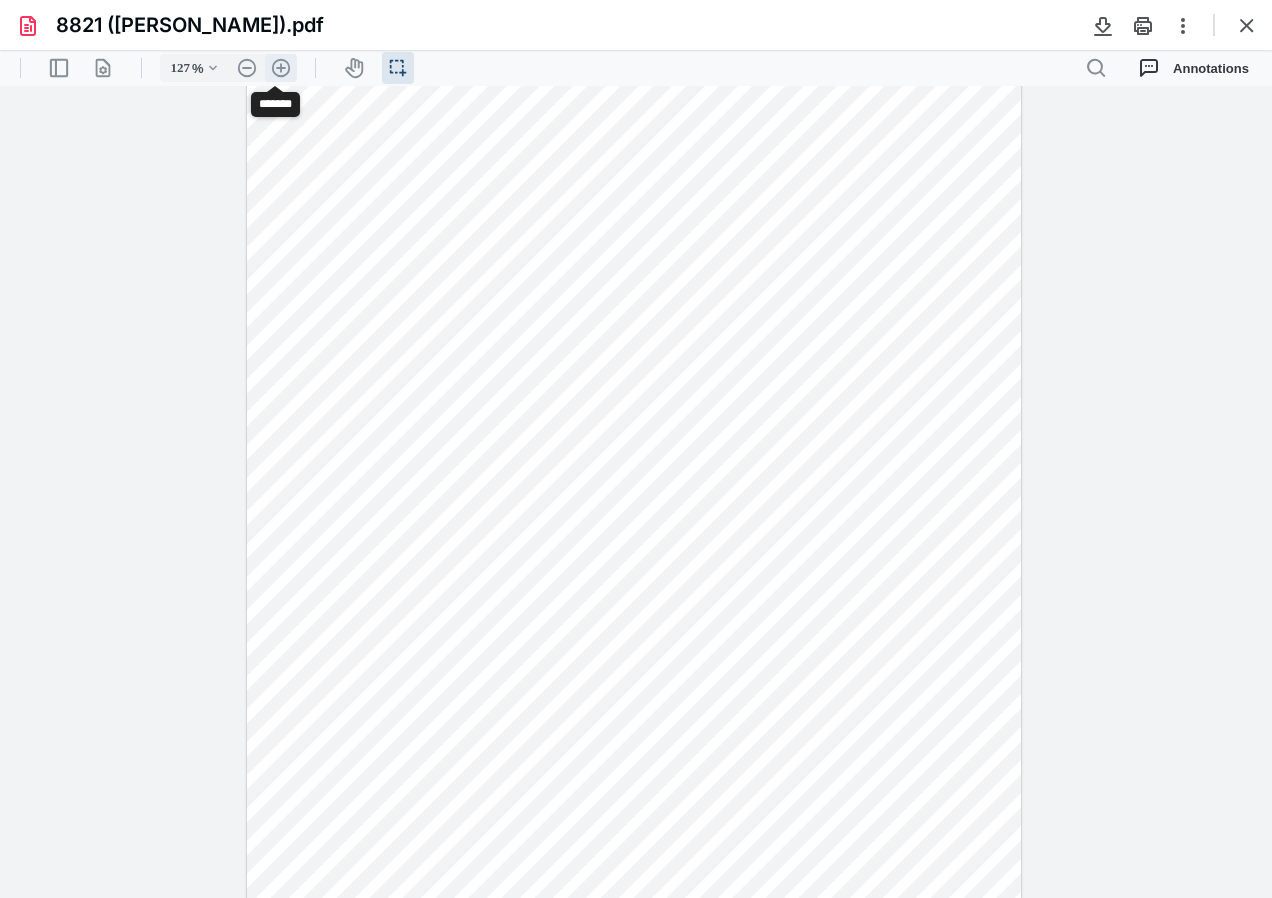 click on ".cls-1{fill:#abb0c4;} icon - header - zoom - in - line" at bounding box center [281, 68] 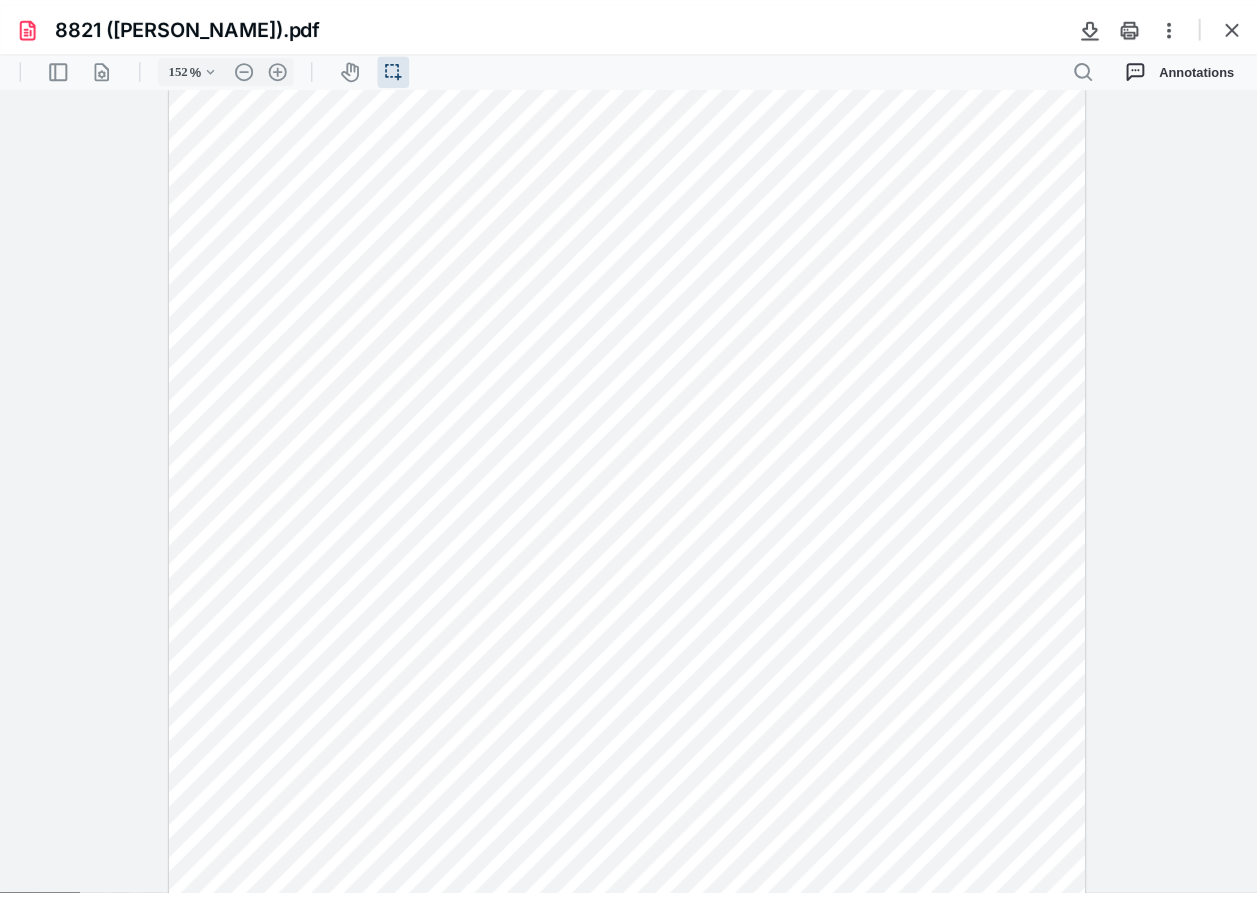 scroll, scrollTop: 0, scrollLeft: 0, axis: both 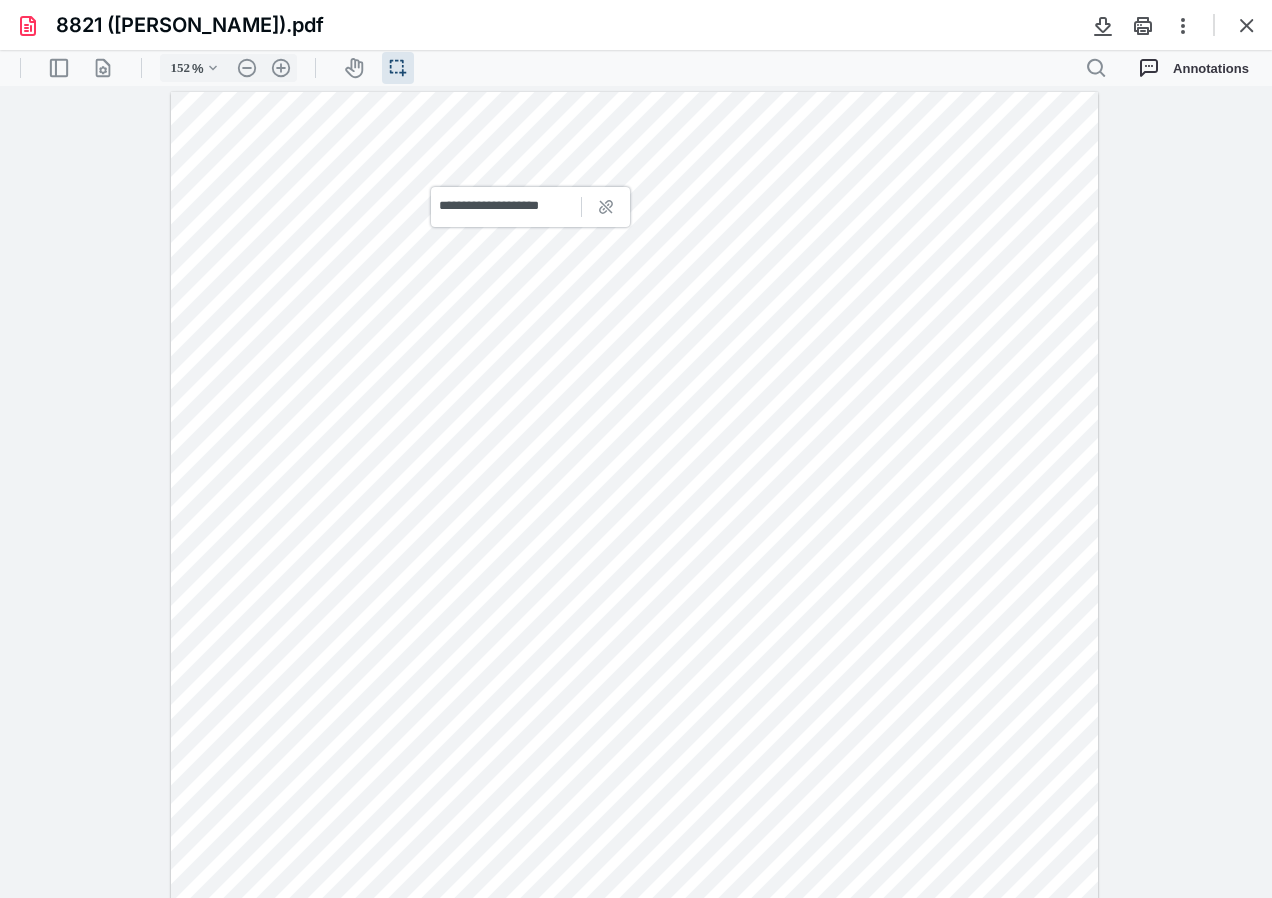 click at bounding box center (634, 692) 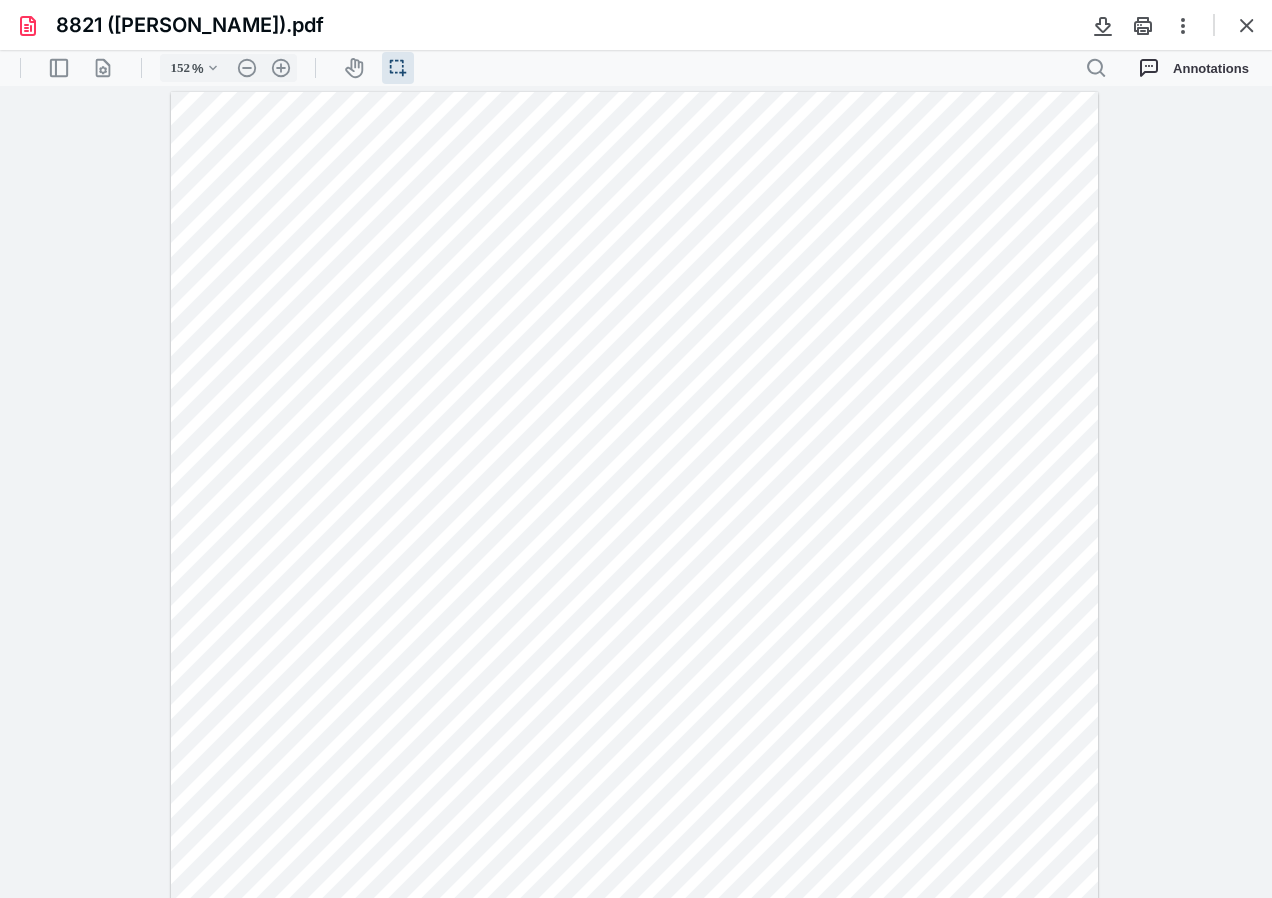 click at bounding box center (1247, 25) 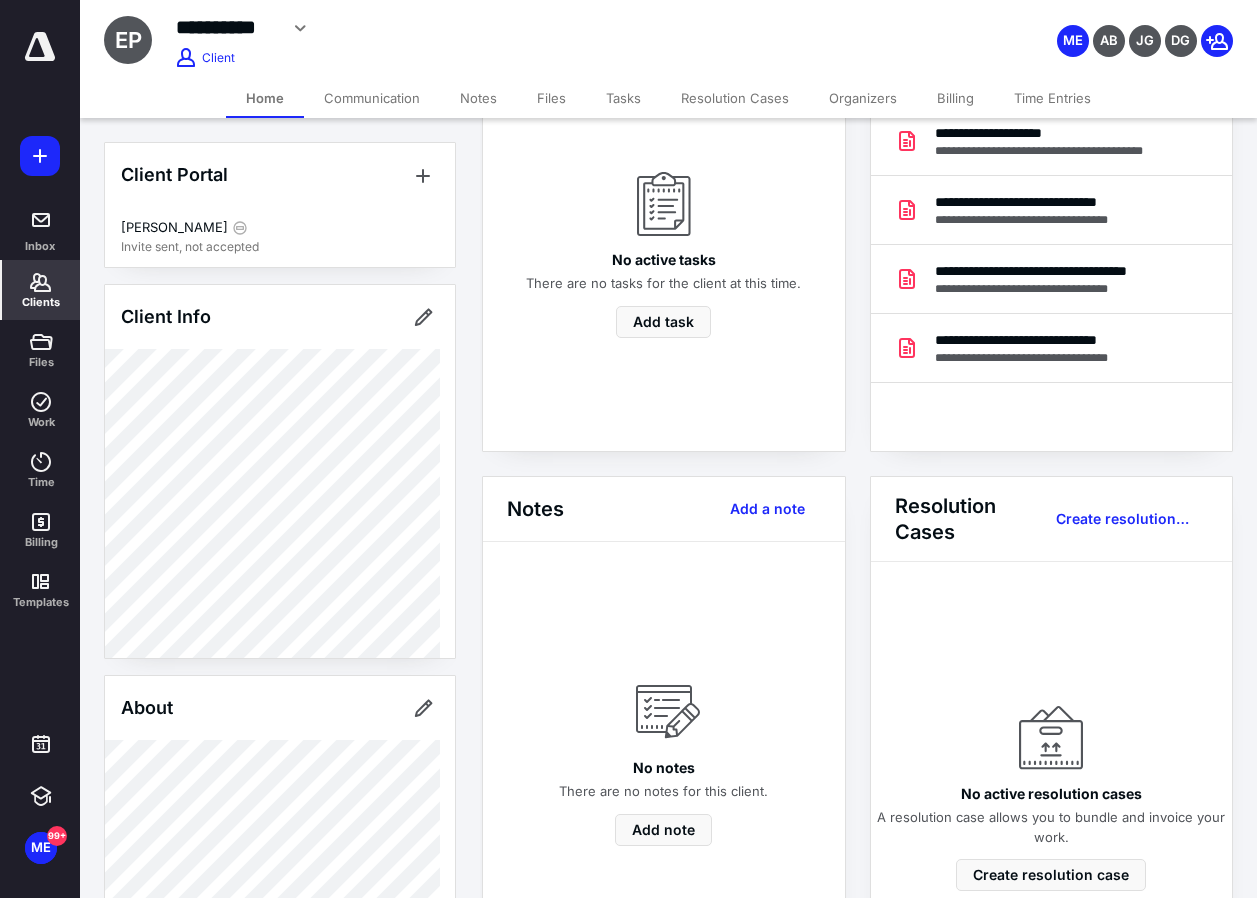 scroll, scrollTop: 500, scrollLeft: 0, axis: vertical 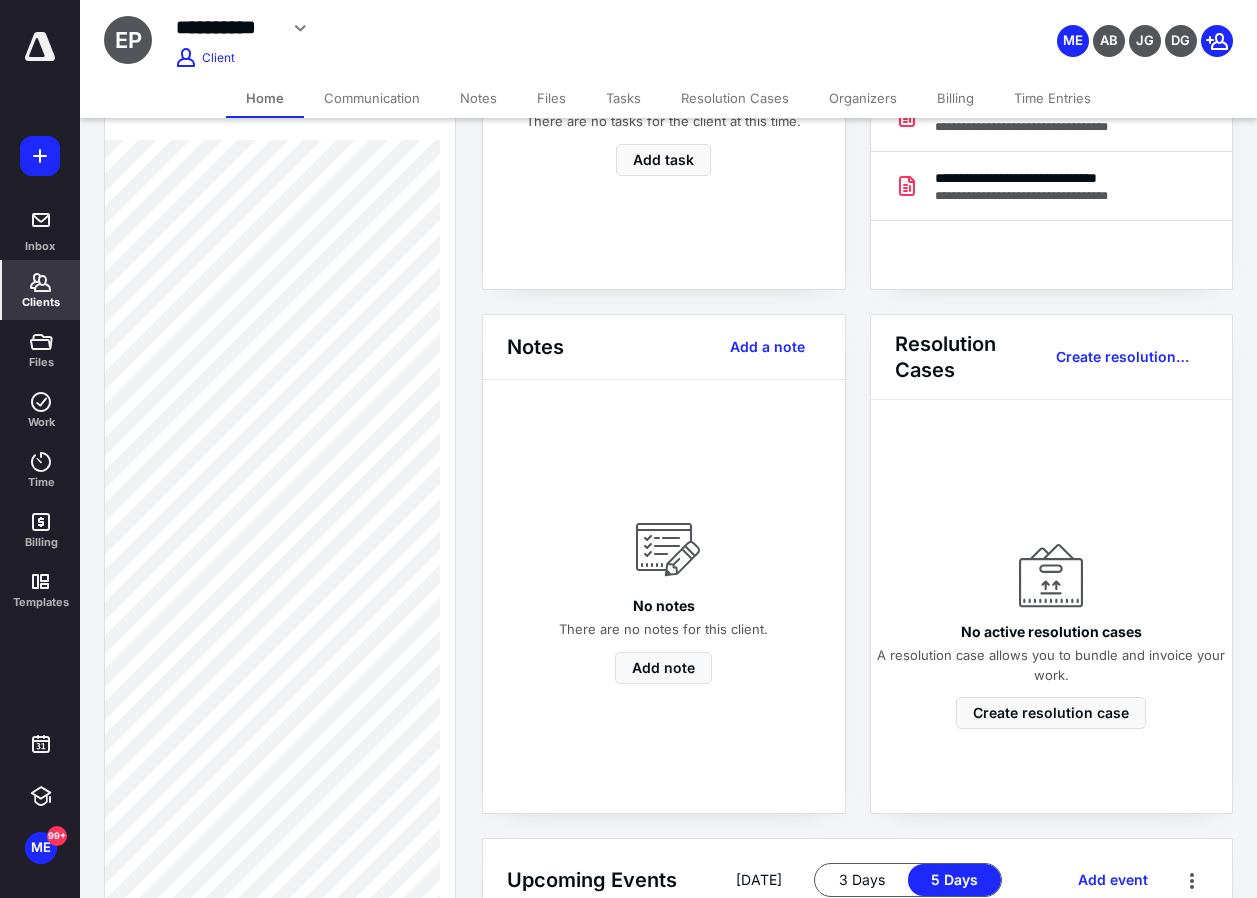 click on "Notes Add a note" at bounding box center [664, 347] 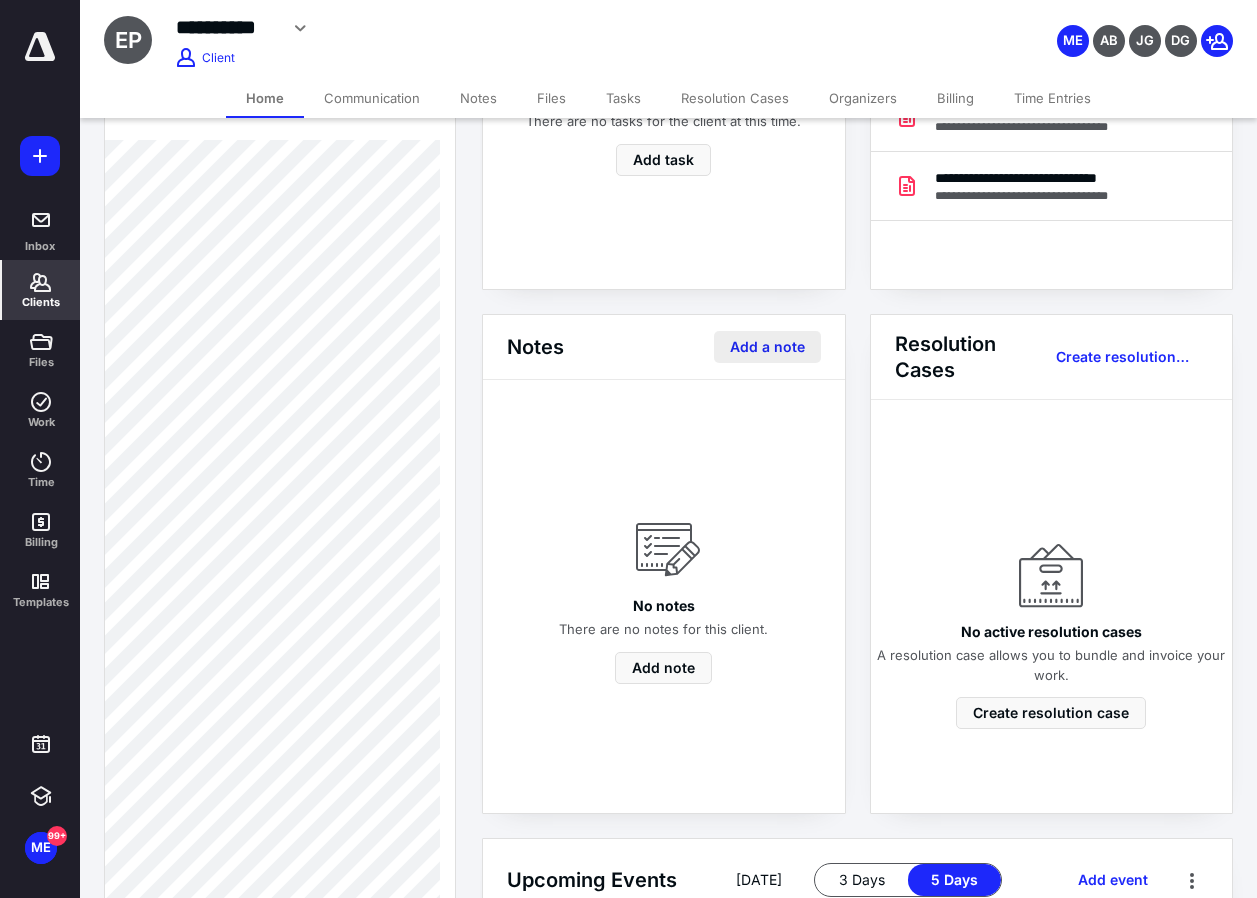 click on "Add a note" at bounding box center [767, 347] 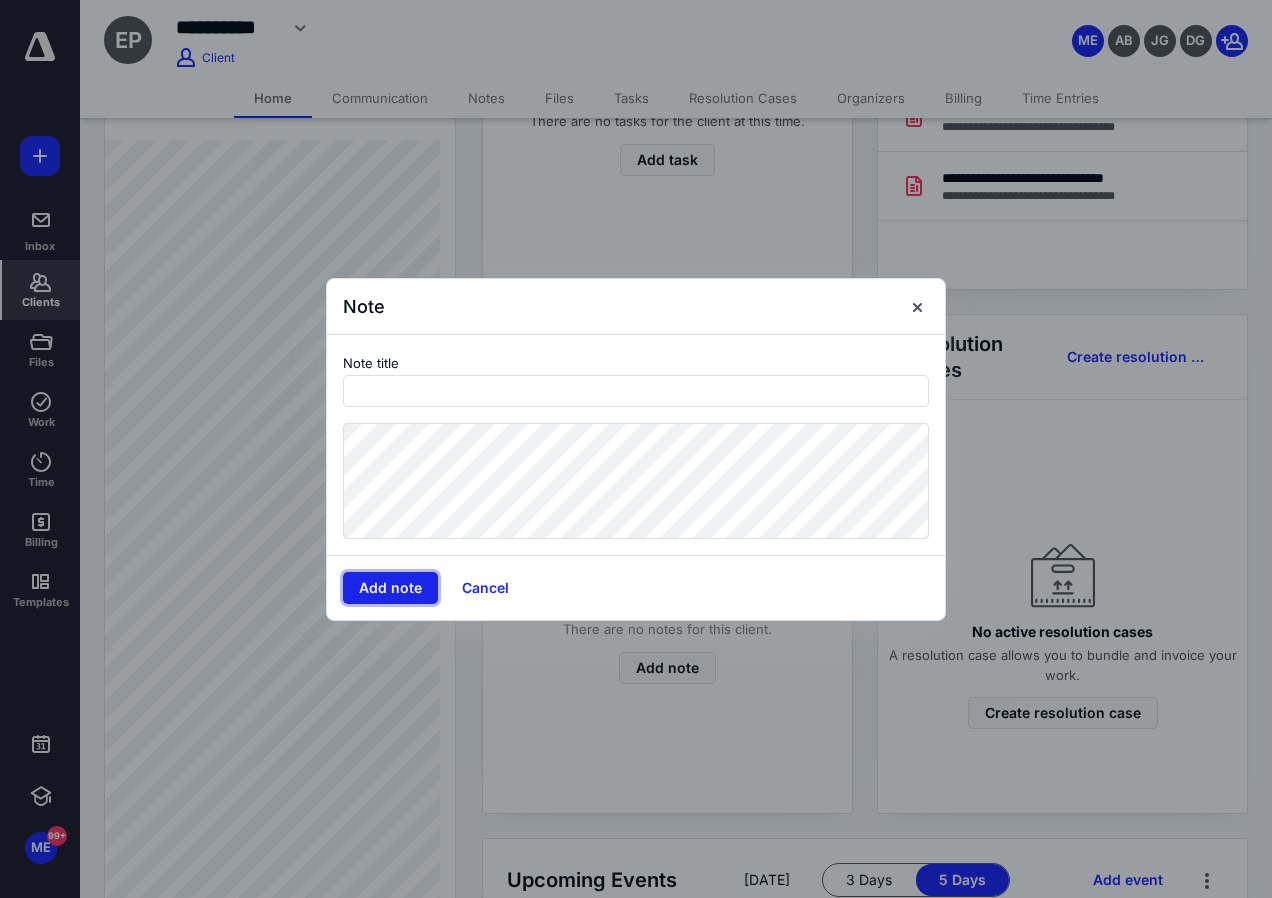 click on "Add note" at bounding box center [390, 588] 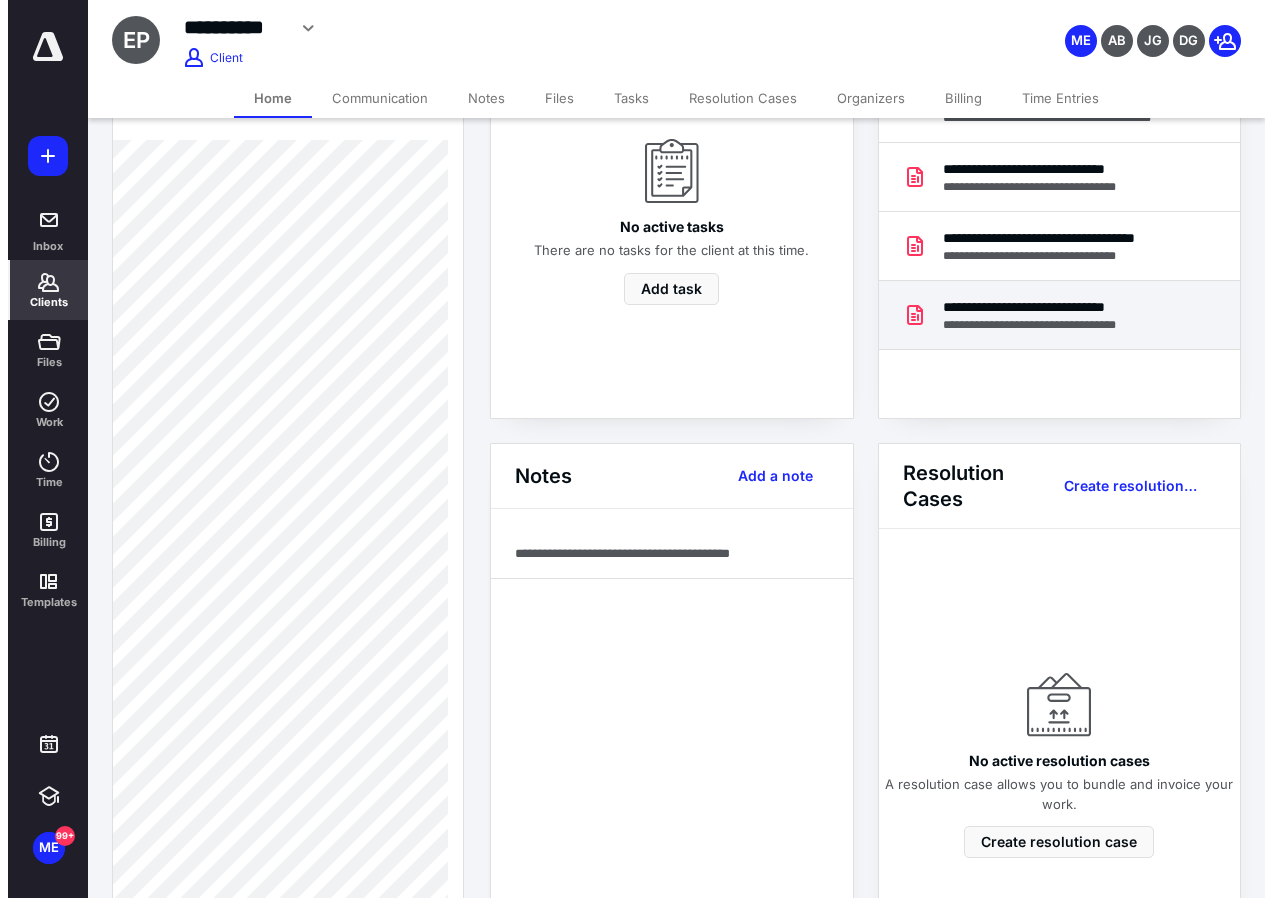 scroll, scrollTop: 0, scrollLeft: 0, axis: both 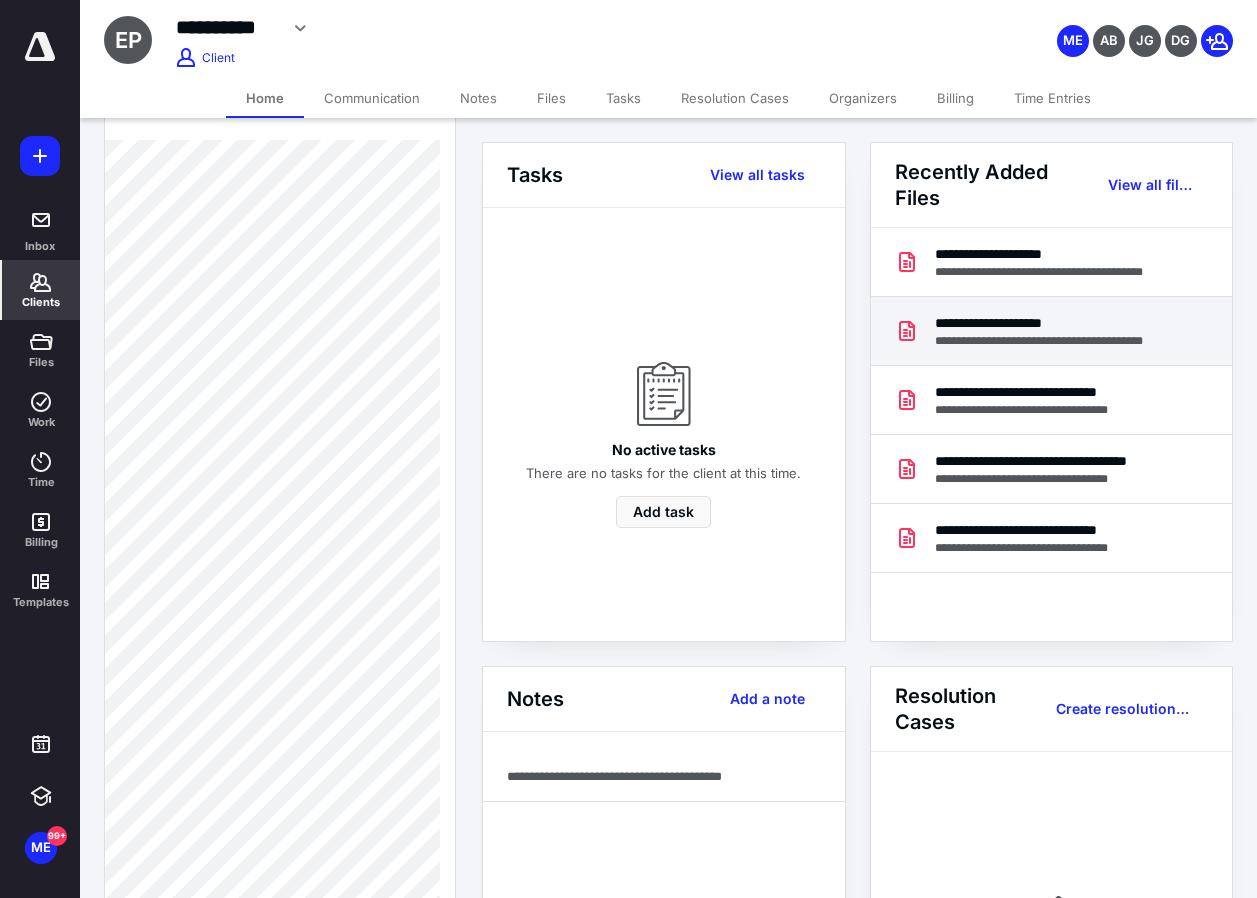 click on "**********" at bounding box center (1060, 323) 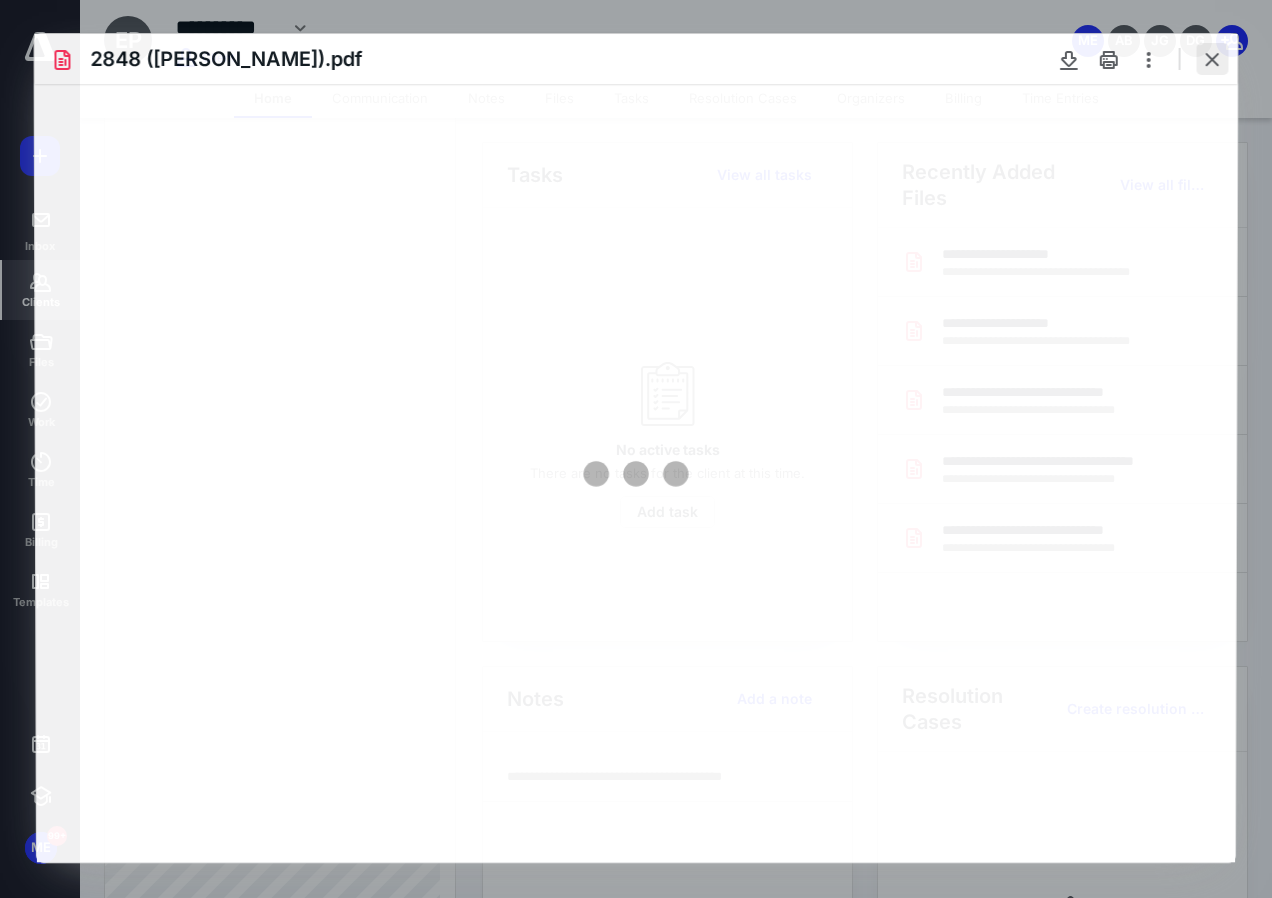 click at bounding box center [1213, 59] 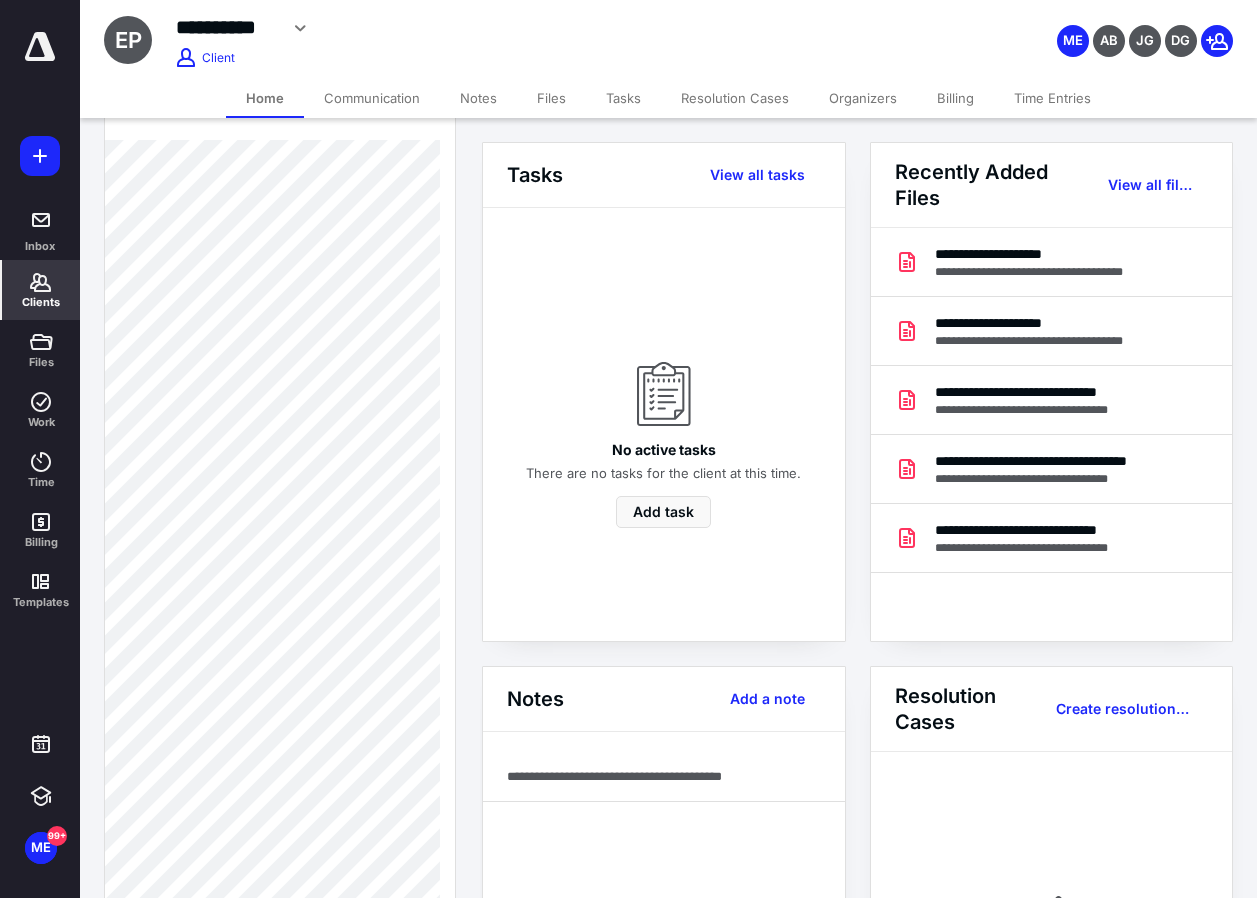 click on "ME AB JG DG" at bounding box center (1050, 28) 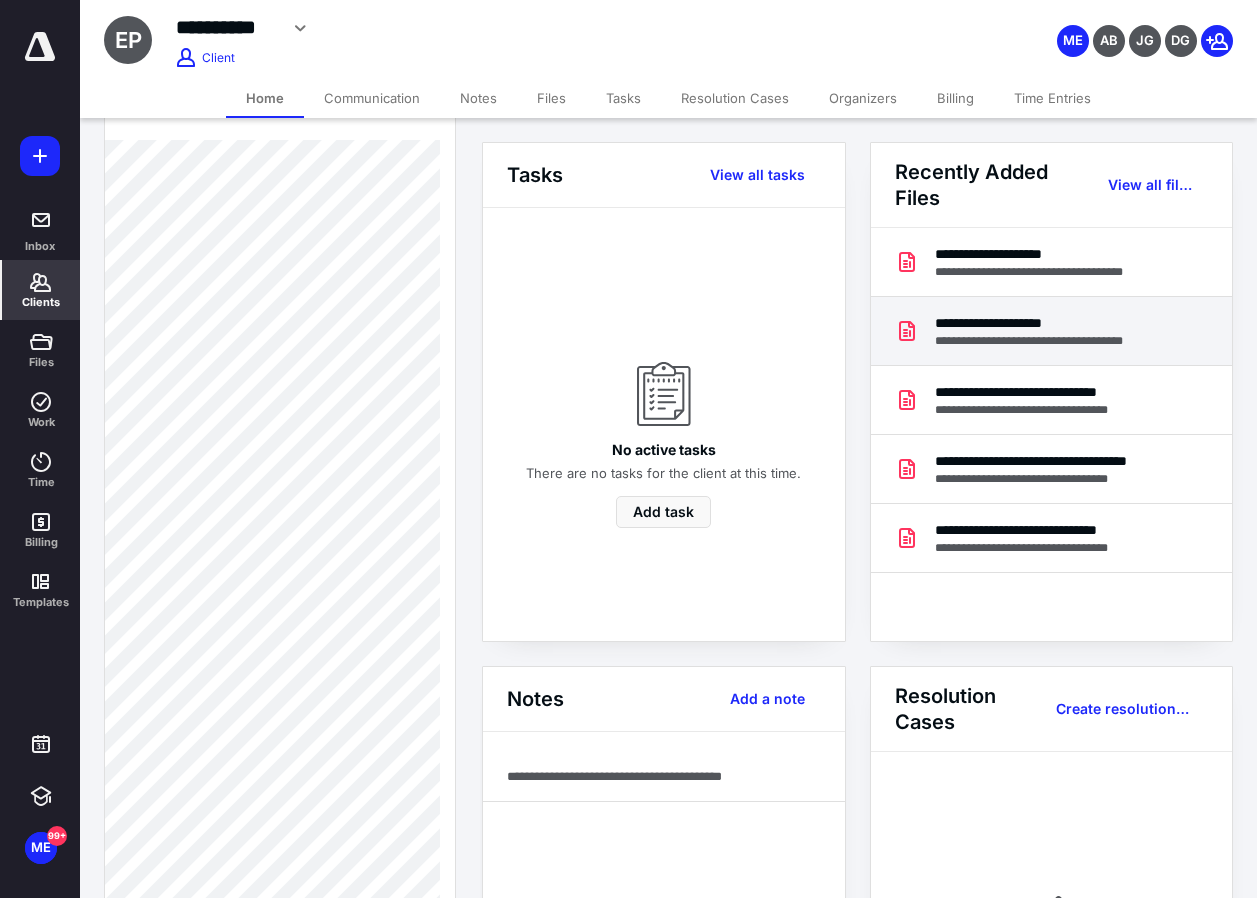 click on "**********" at bounding box center [1048, 341] 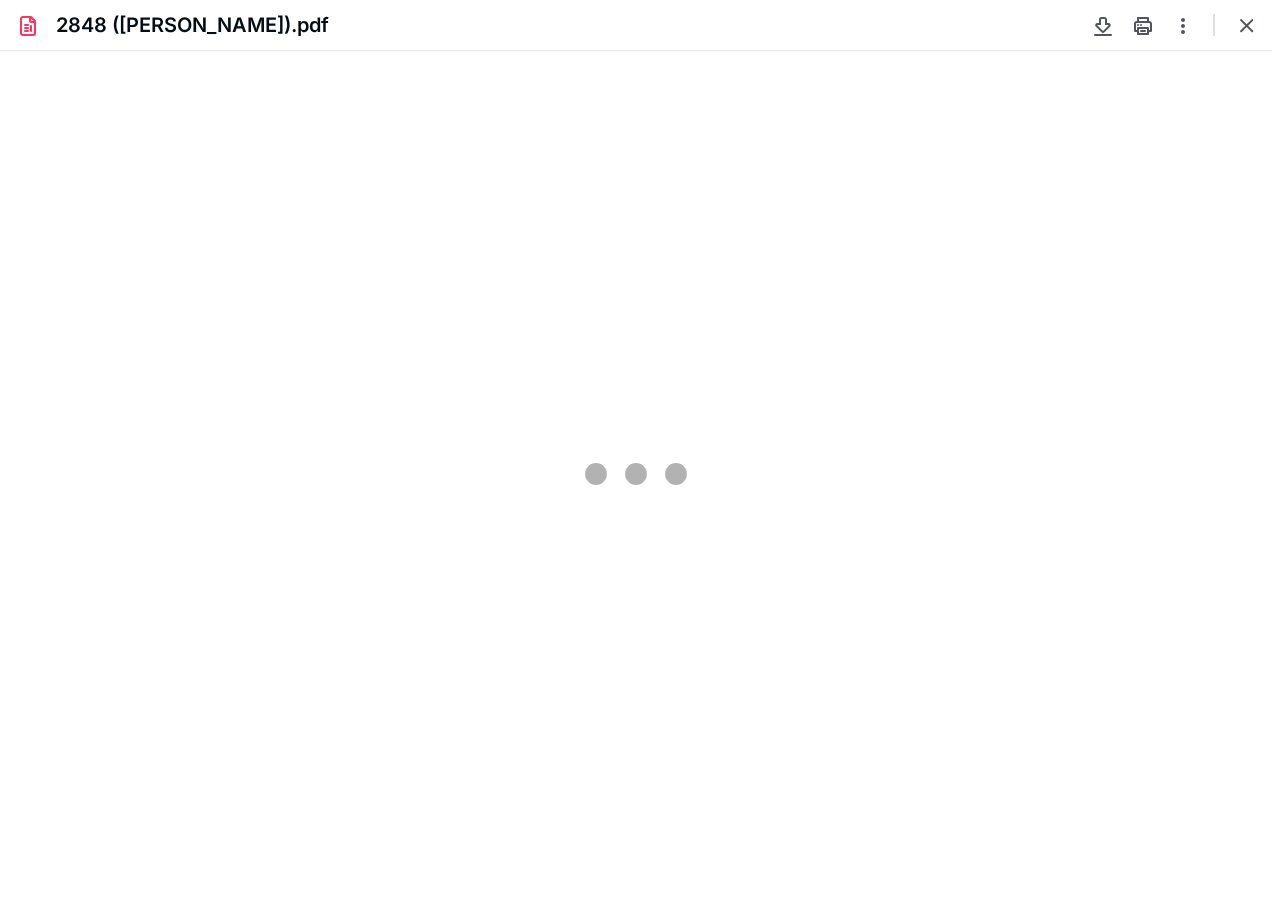 scroll, scrollTop: 0, scrollLeft: 0, axis: both 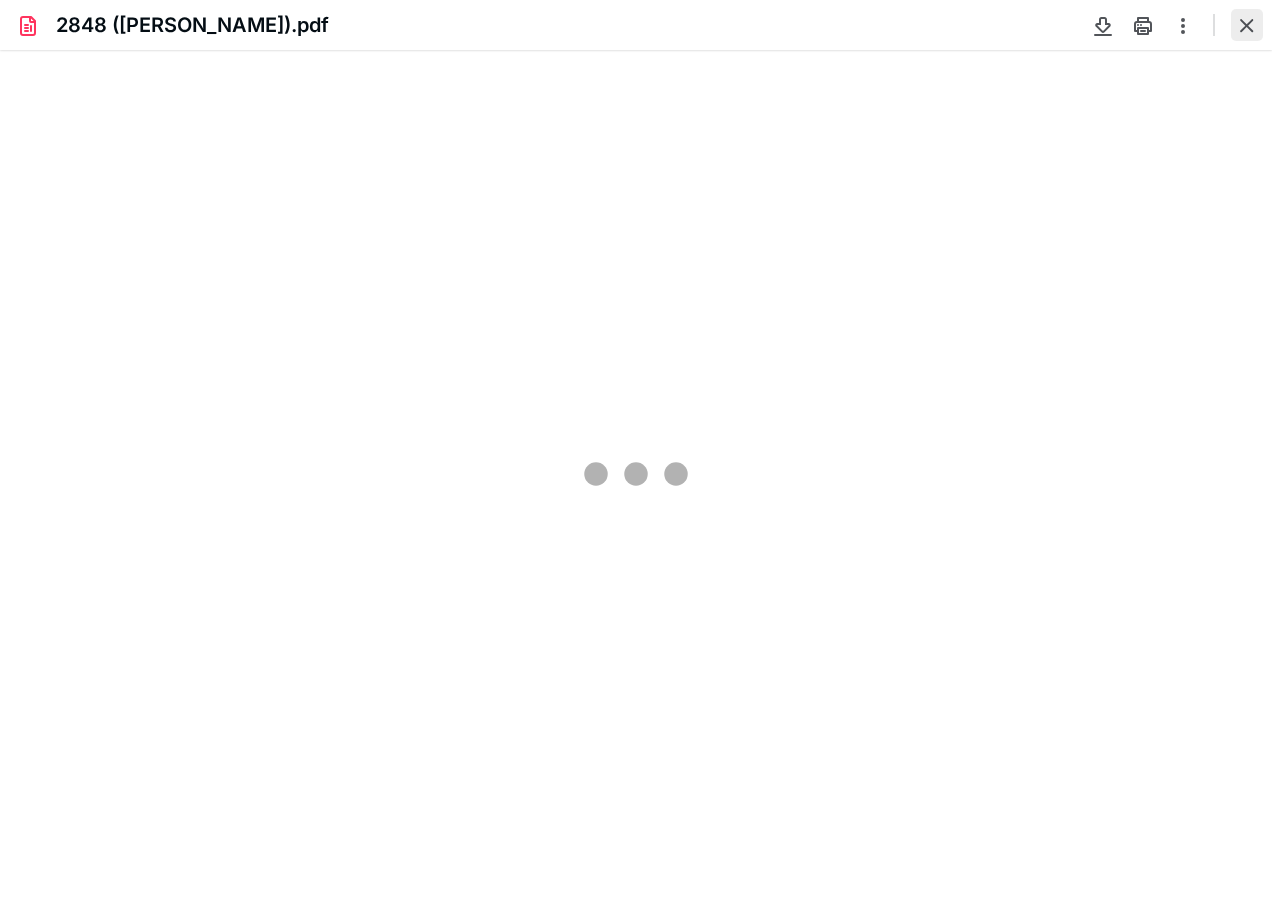 type on "102" 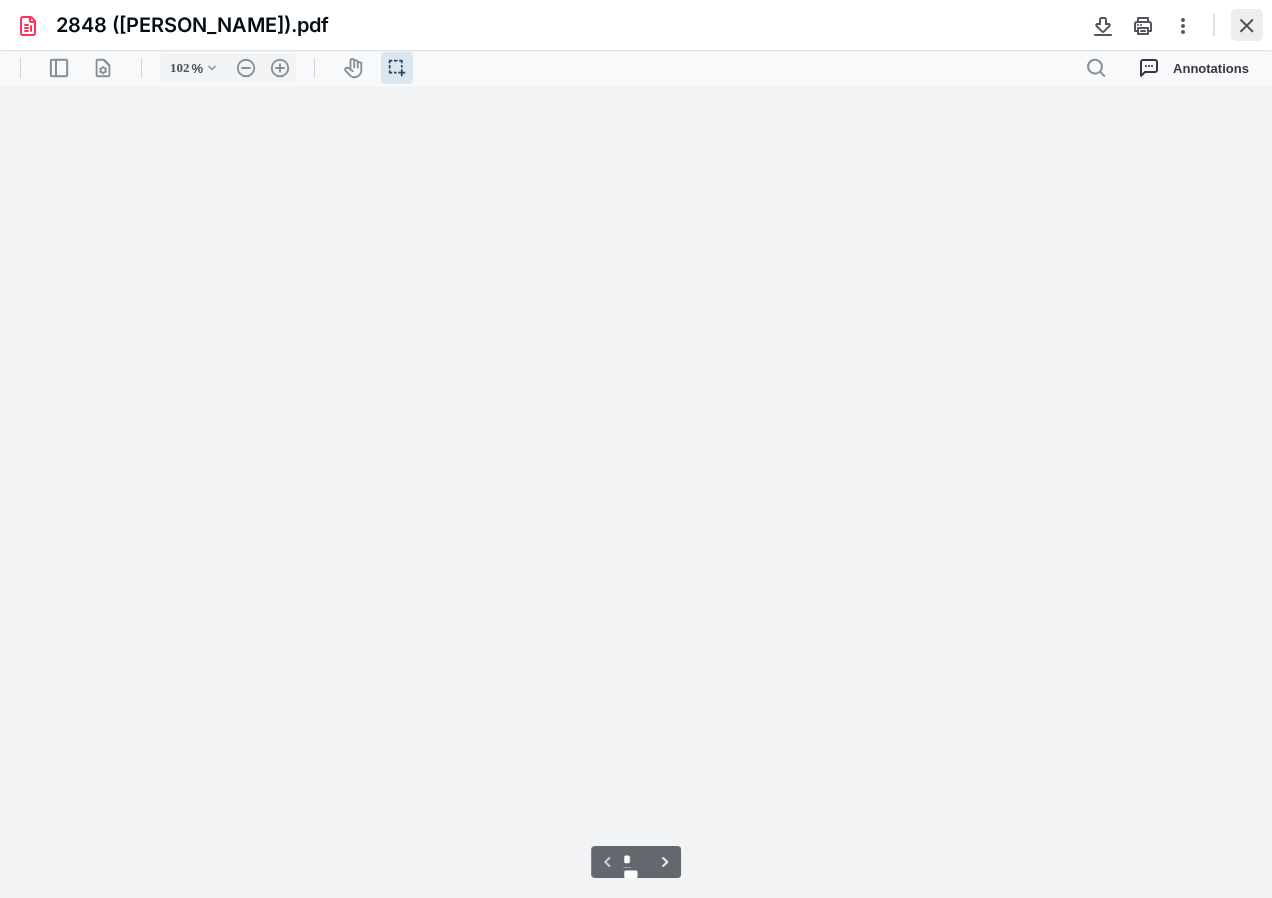 scroll, scrollTop: 40, scrollLeft: 0, axis: vertical 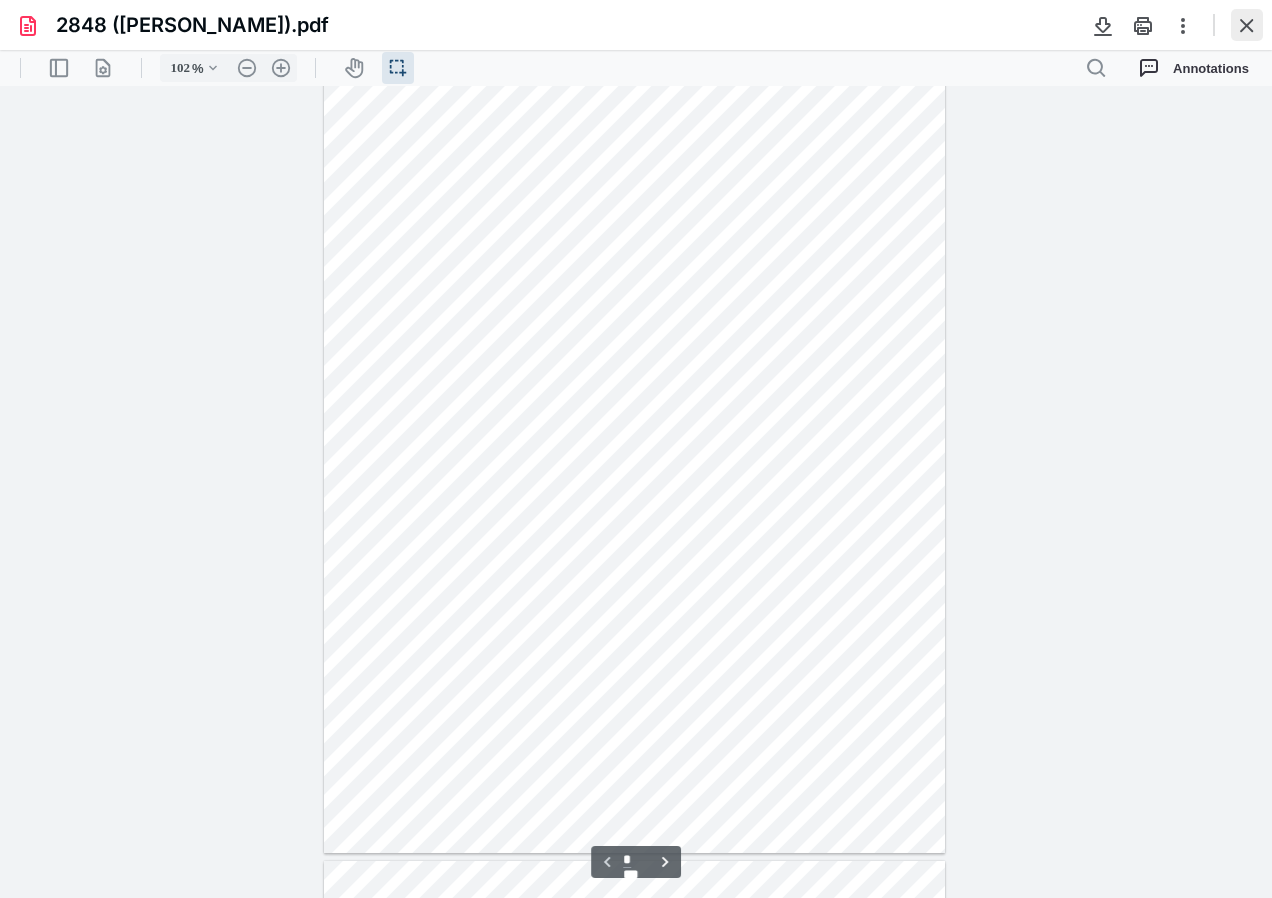 click at bounding box center (1247, 25) 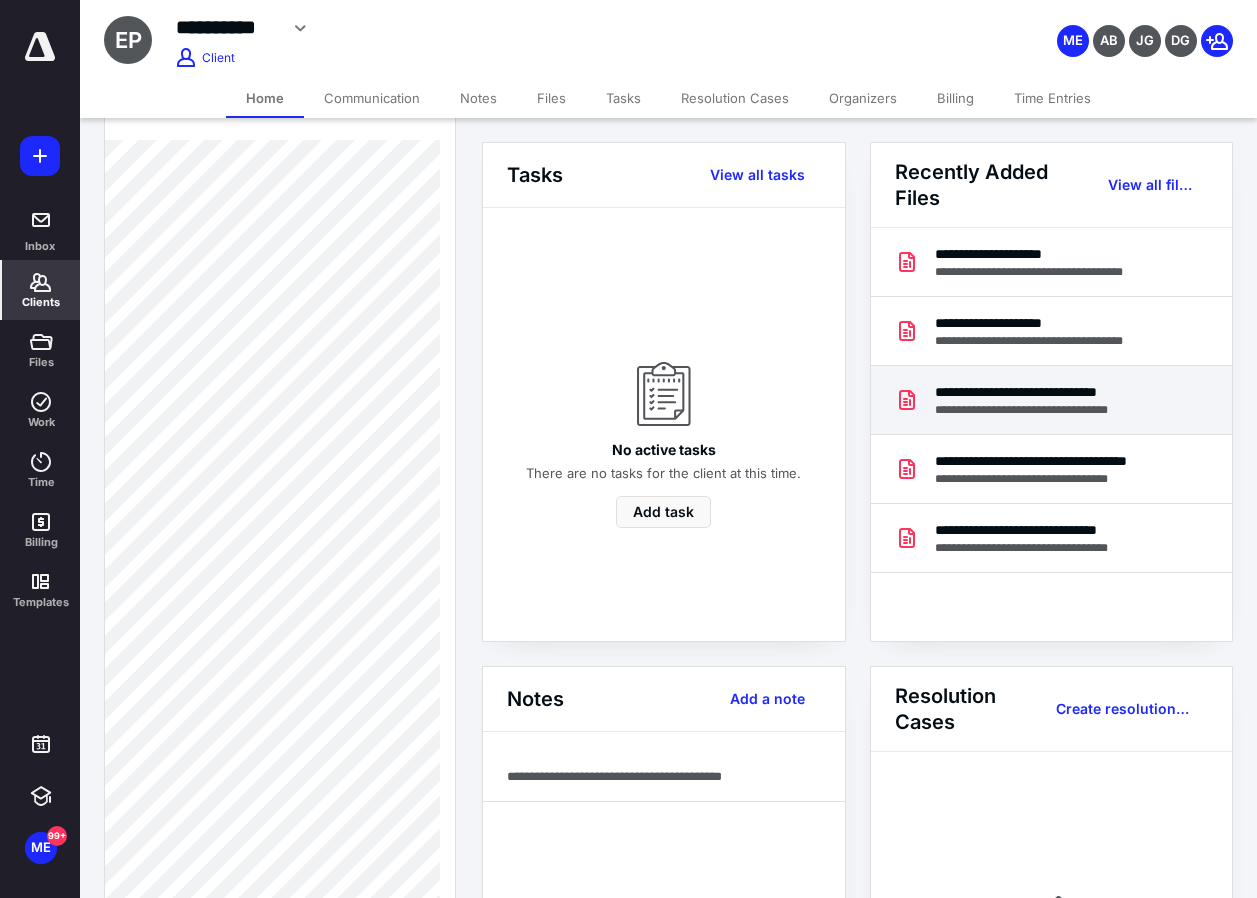 click on "**********" at bounding box center [1044, 392] 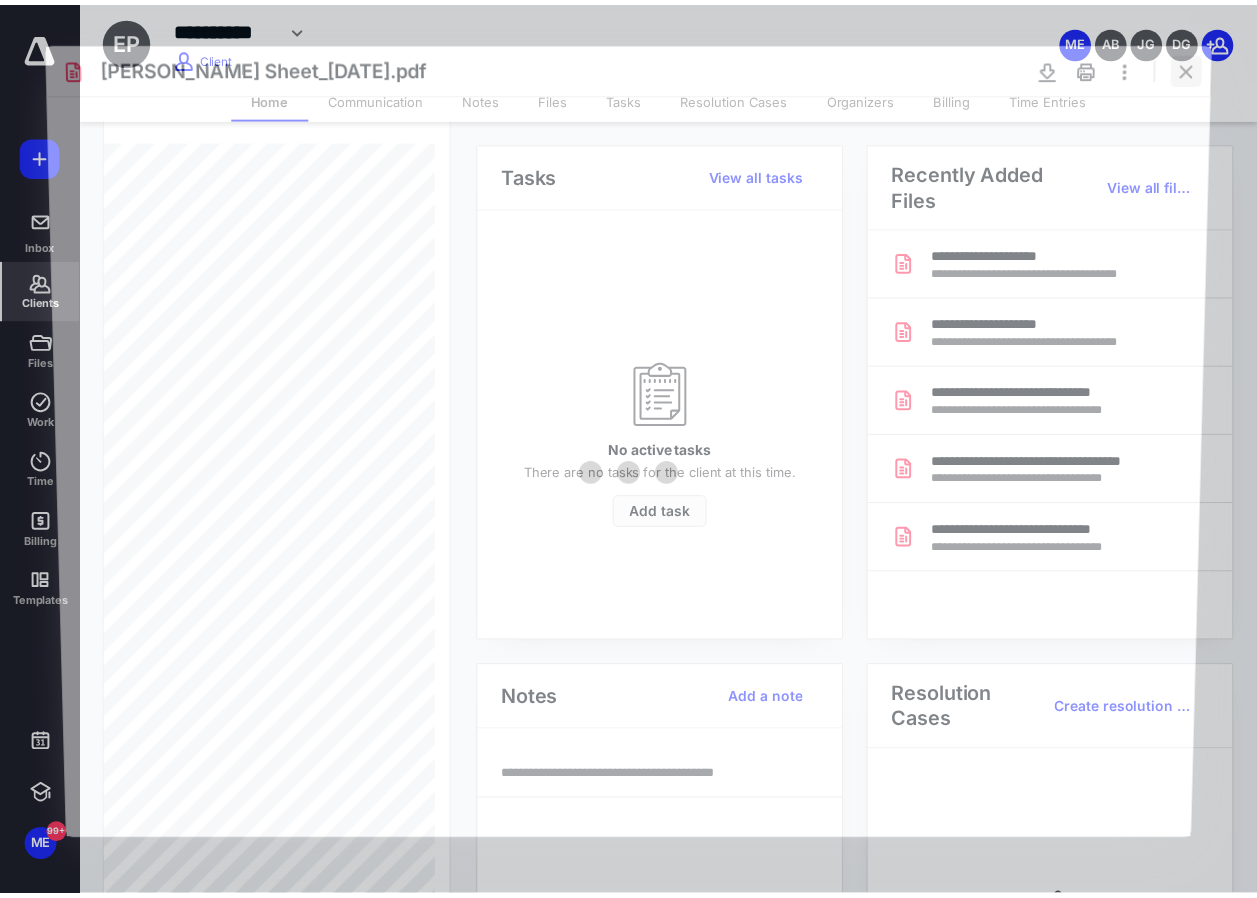 scroll, scrollTop: 0, scrollLeft: 0, axis: both 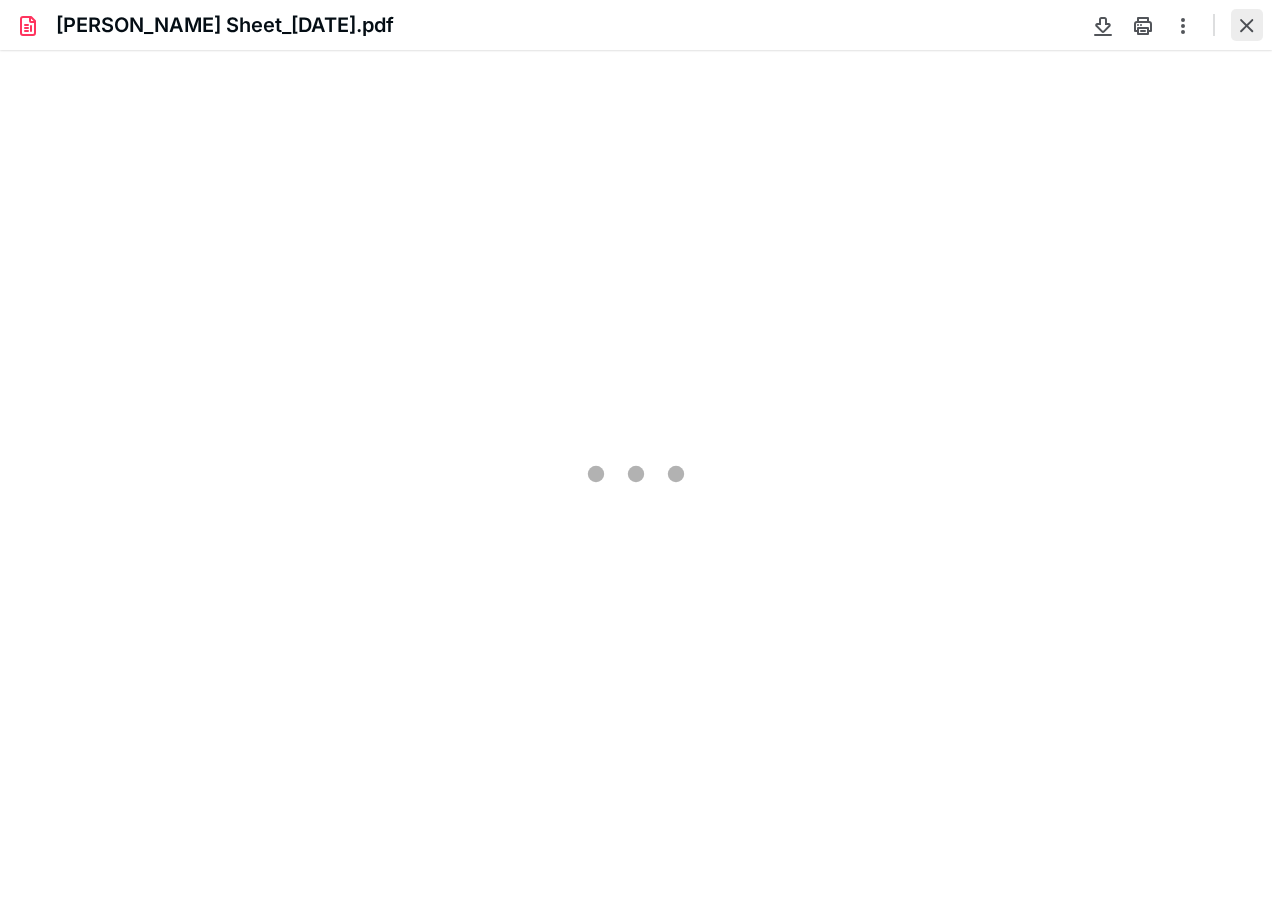 type on "96" 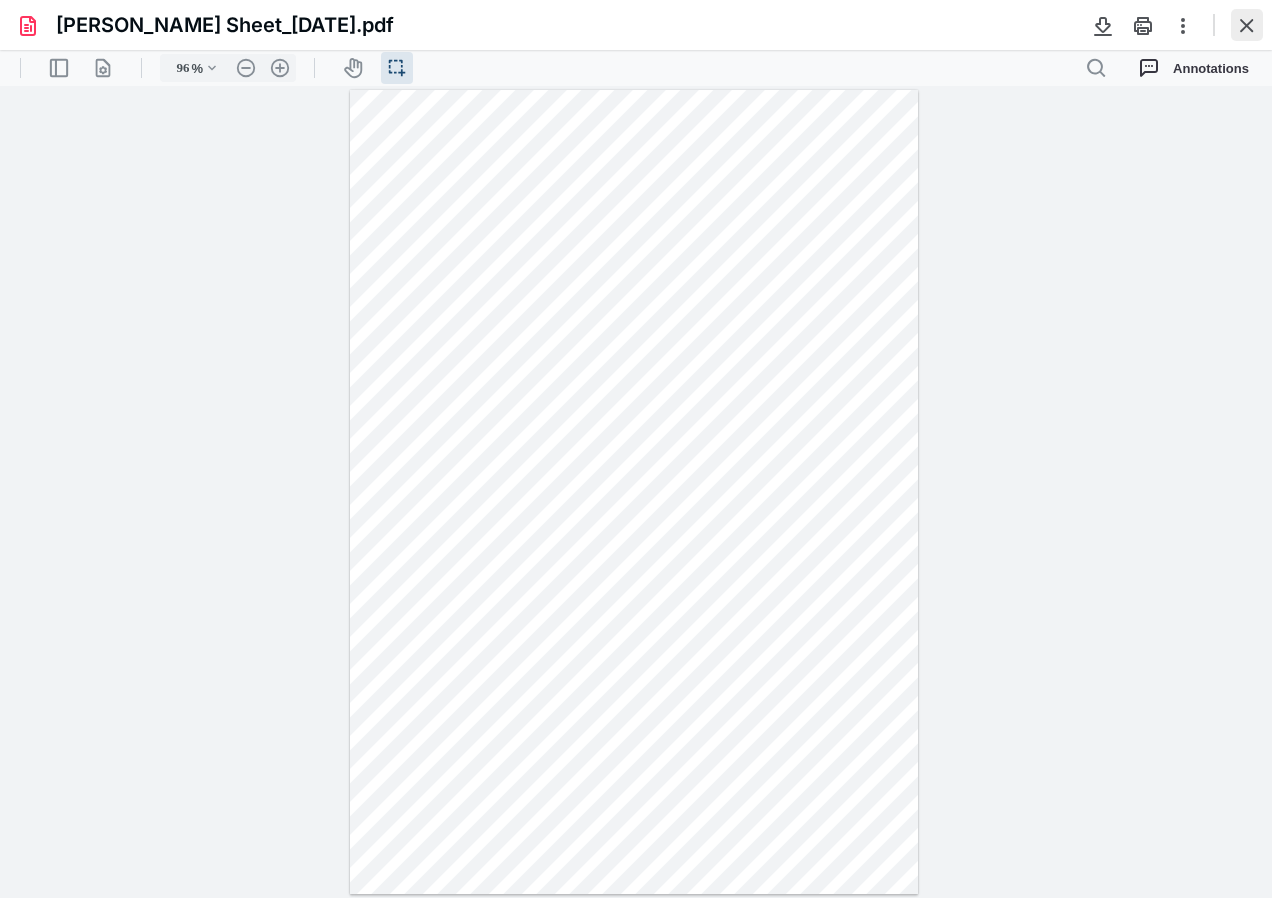click at bounding box center [1247, 25] 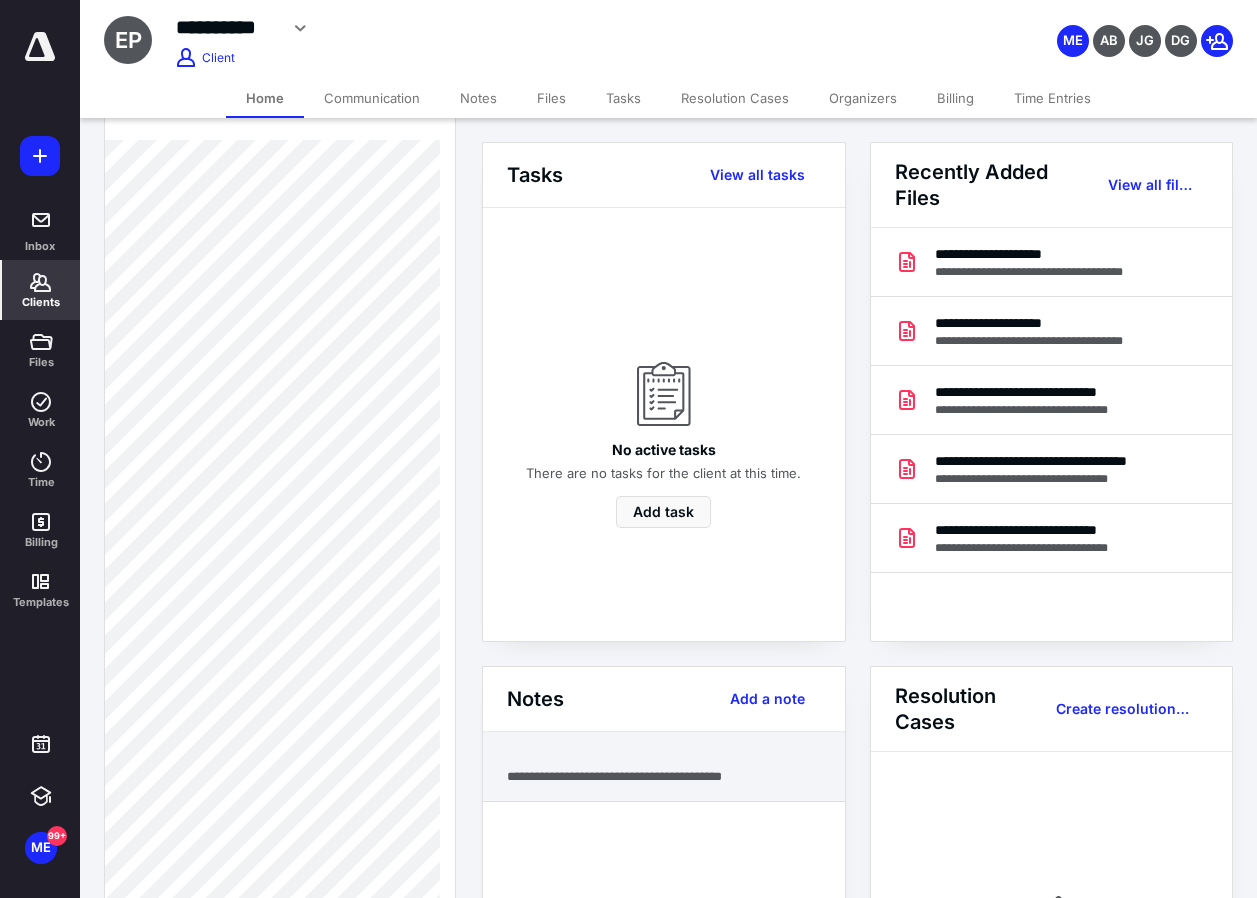click on "**********" at bounding box center [664, 776] 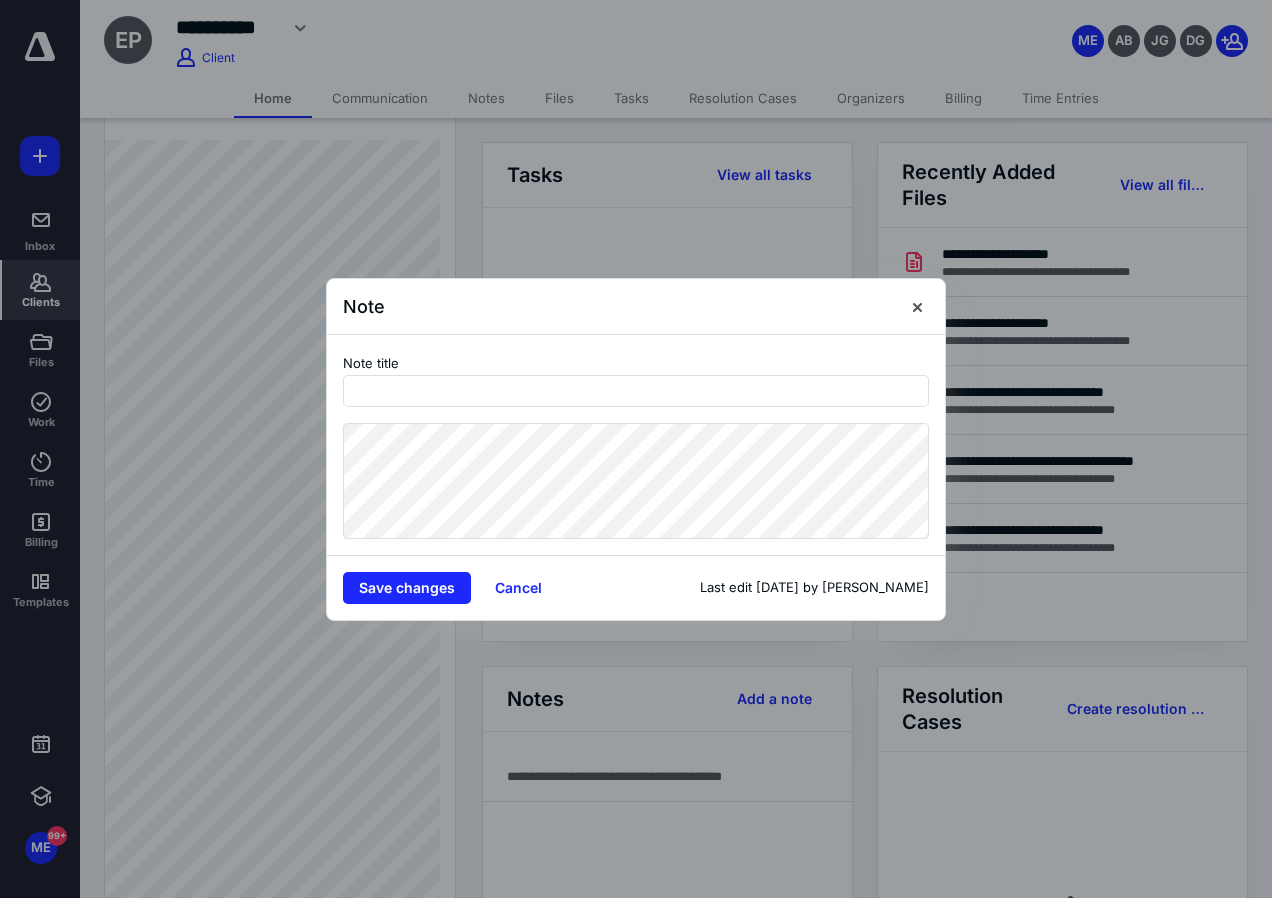 drag, startPoint x: 672, startPoint y: 590, endPoint x: 936, endPoint y: 586, distance: 264.0303 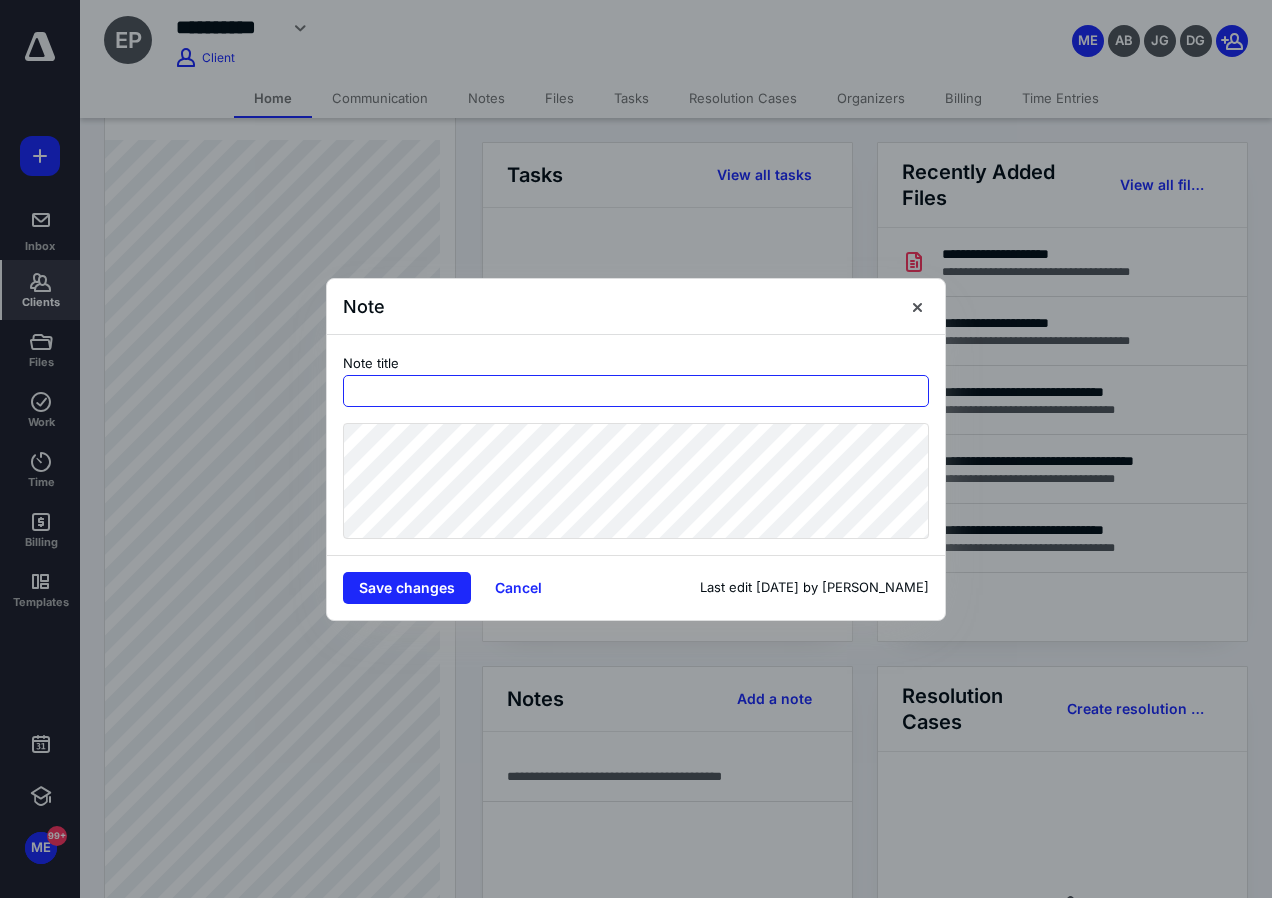 click at bounding box center (636, 391) 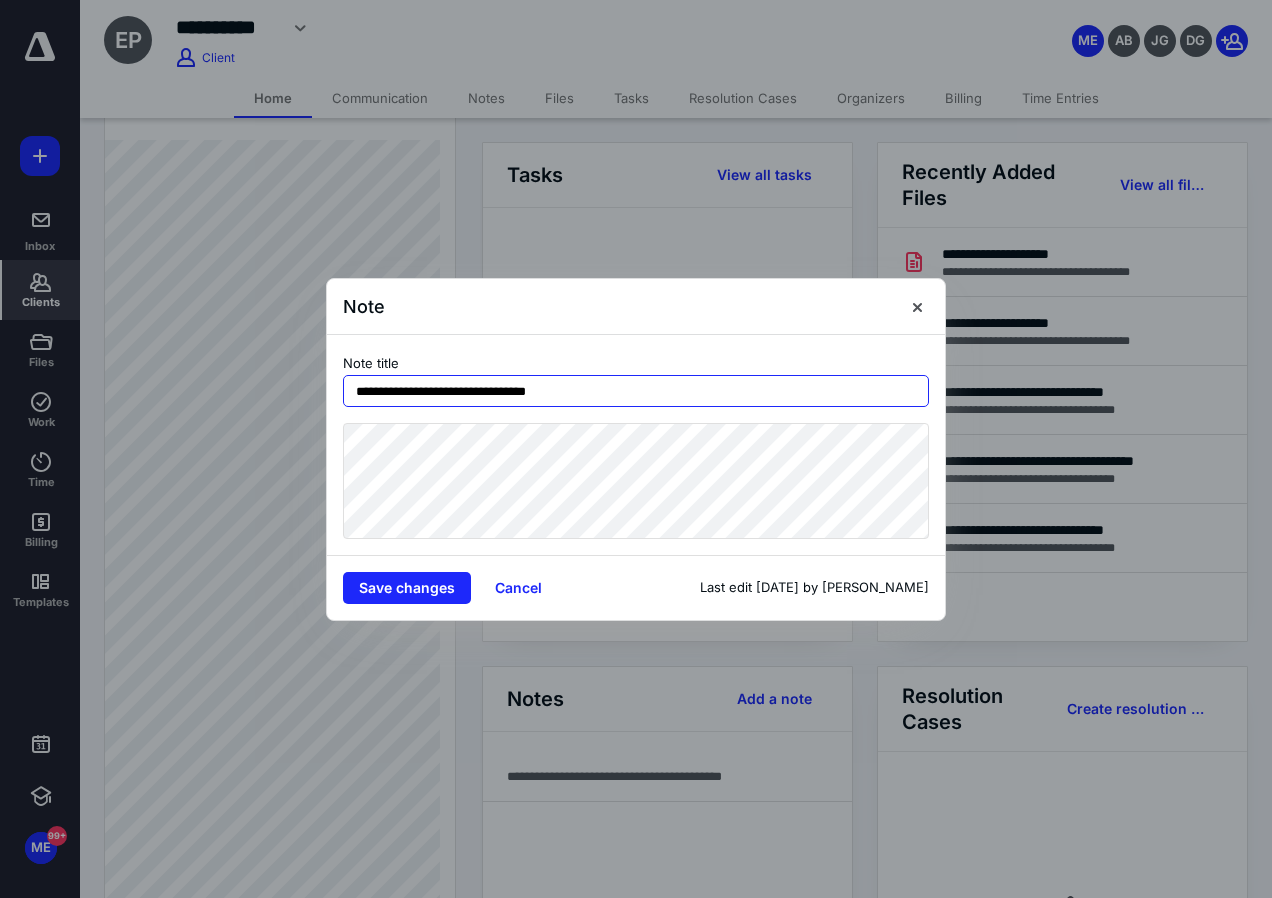 type on "**********" 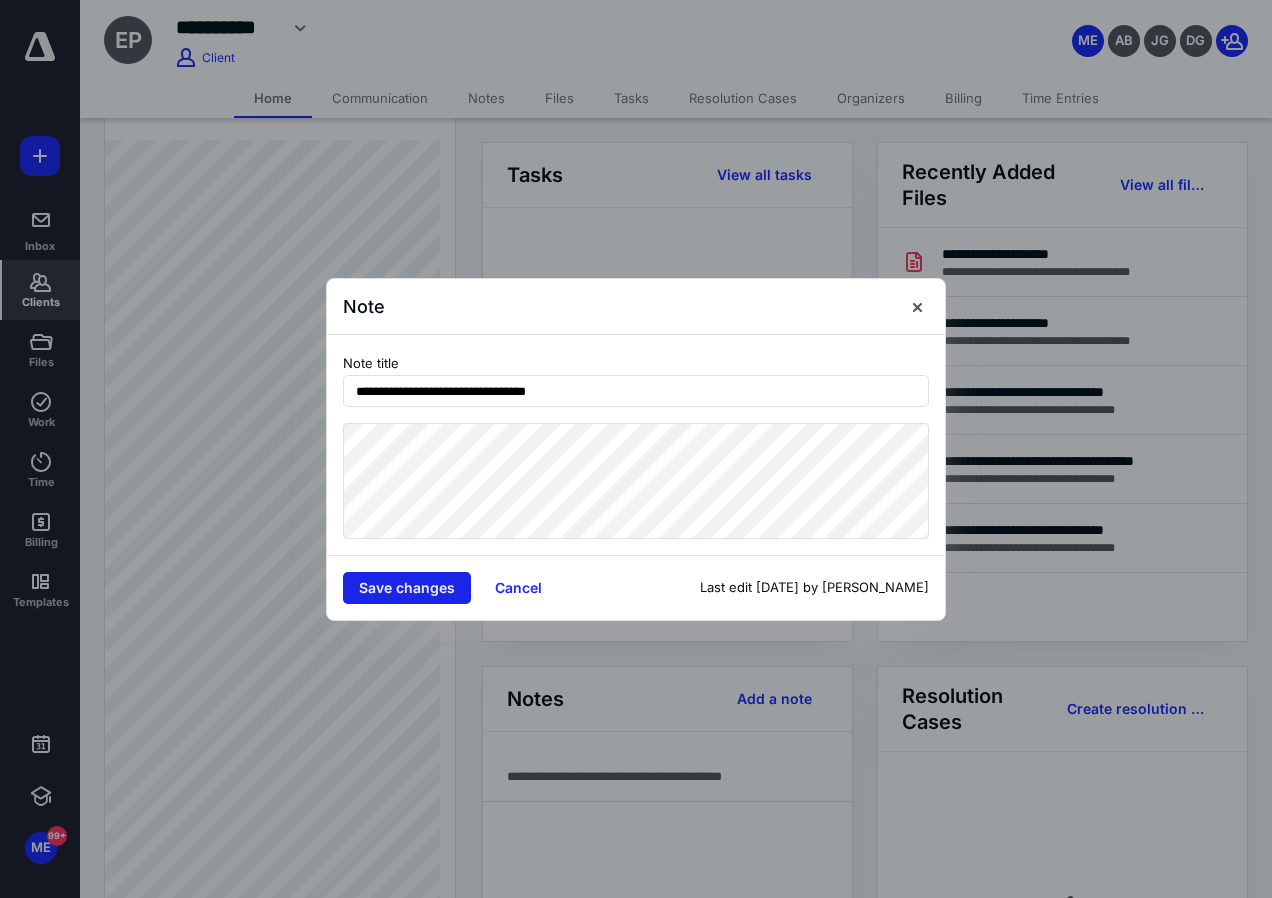 click on "Save changes" at bounding box center (407, 588) 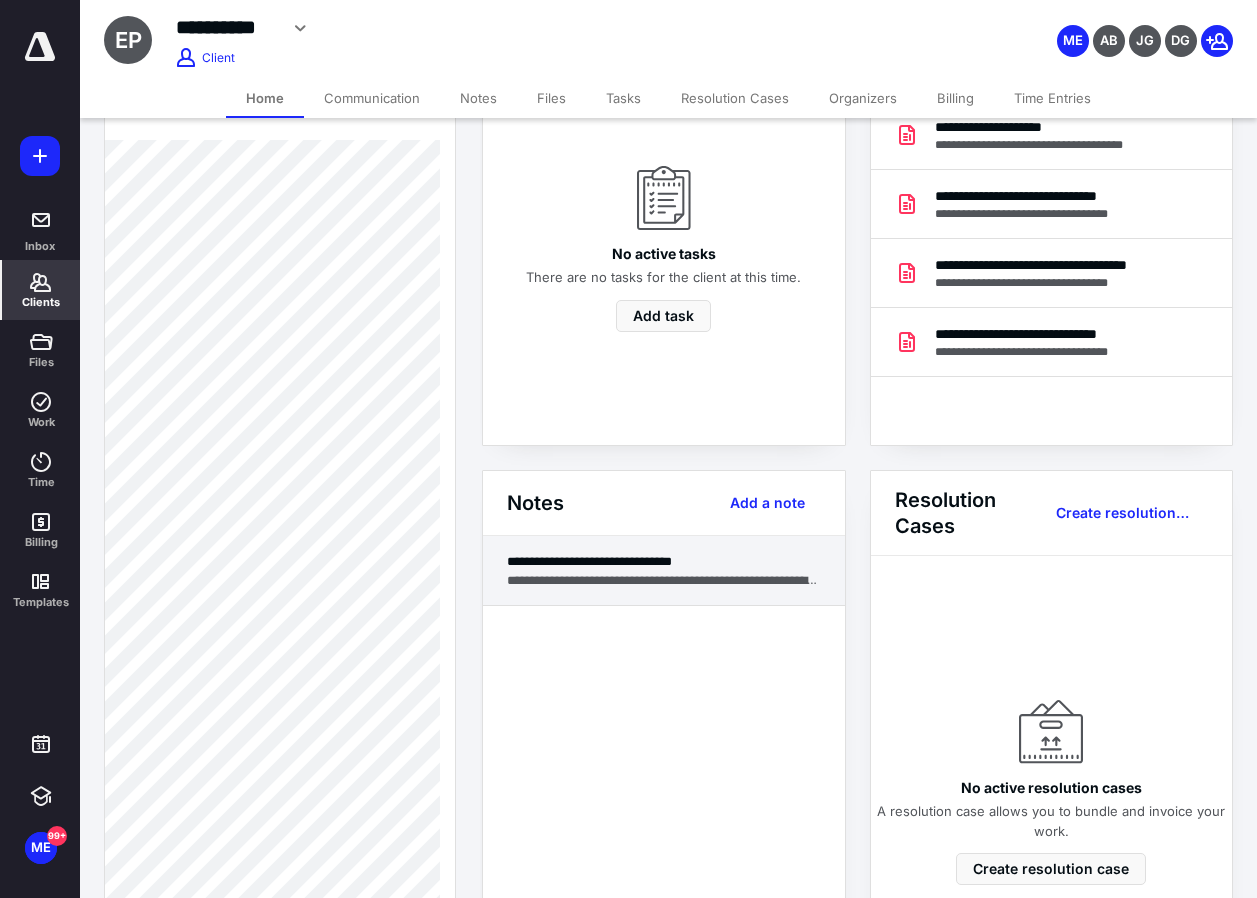 scroll, scrollTop: 200, scrollLeft: 0, axis: vertical 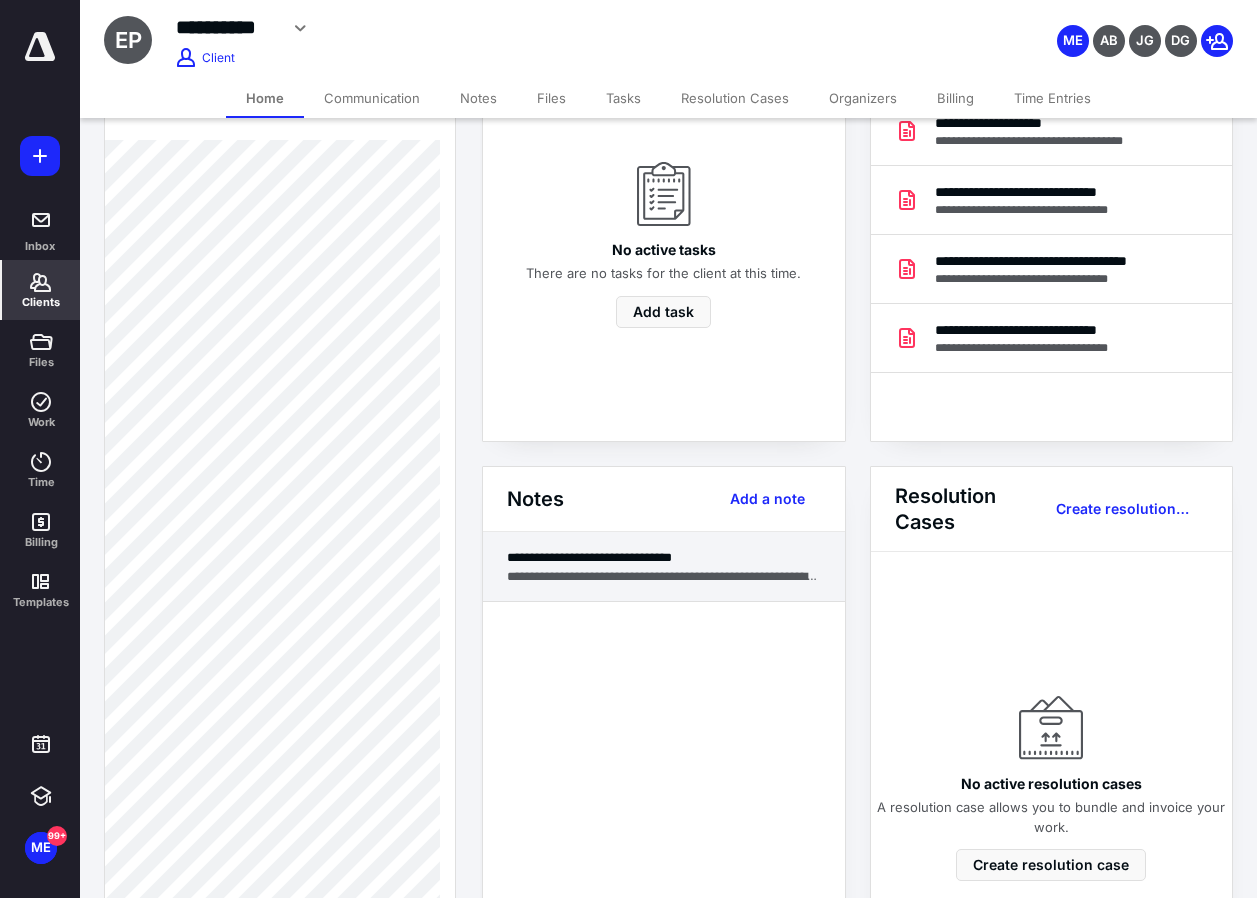 click on "**********" at bounding box center (664, 576) 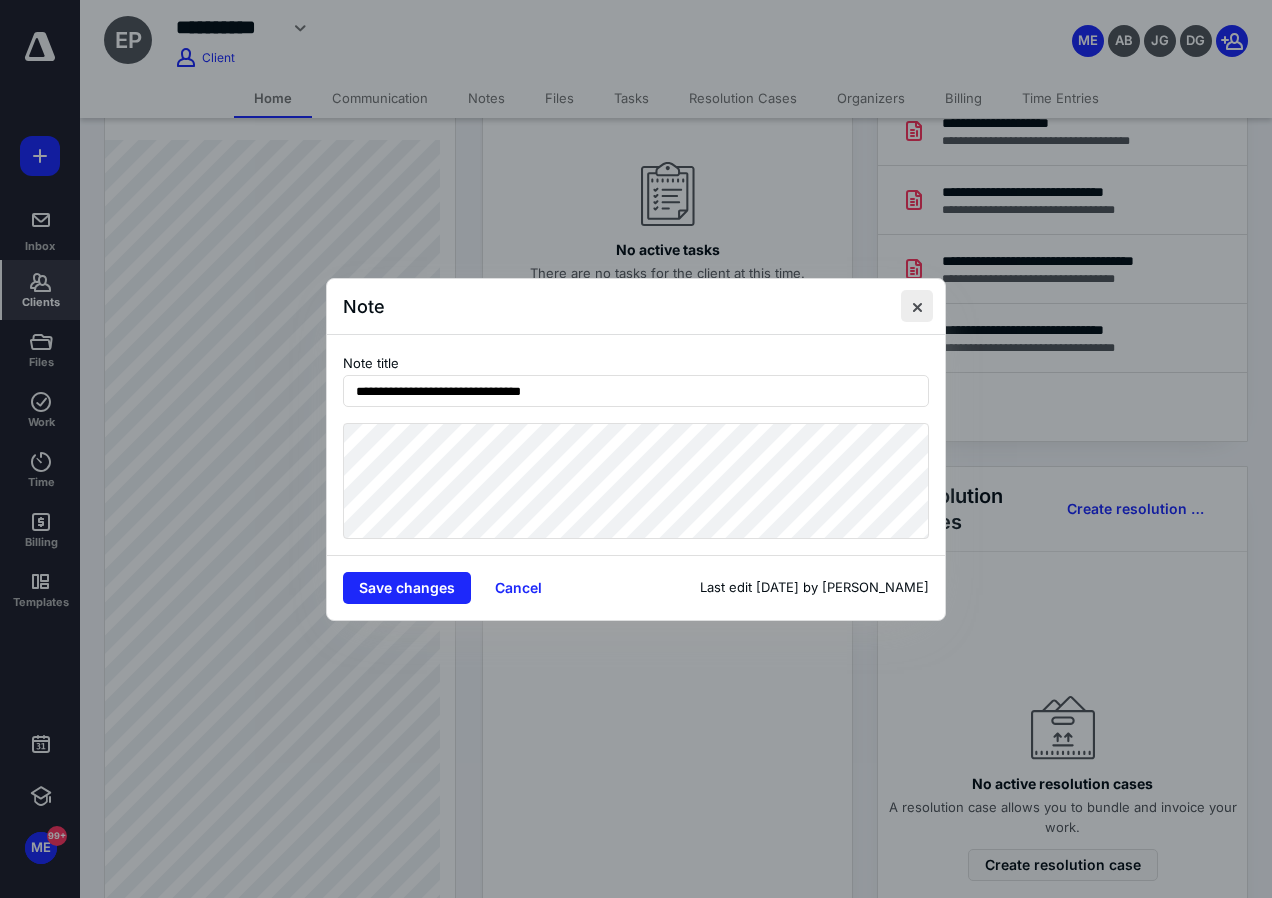 click at bounding box center (917, 306) 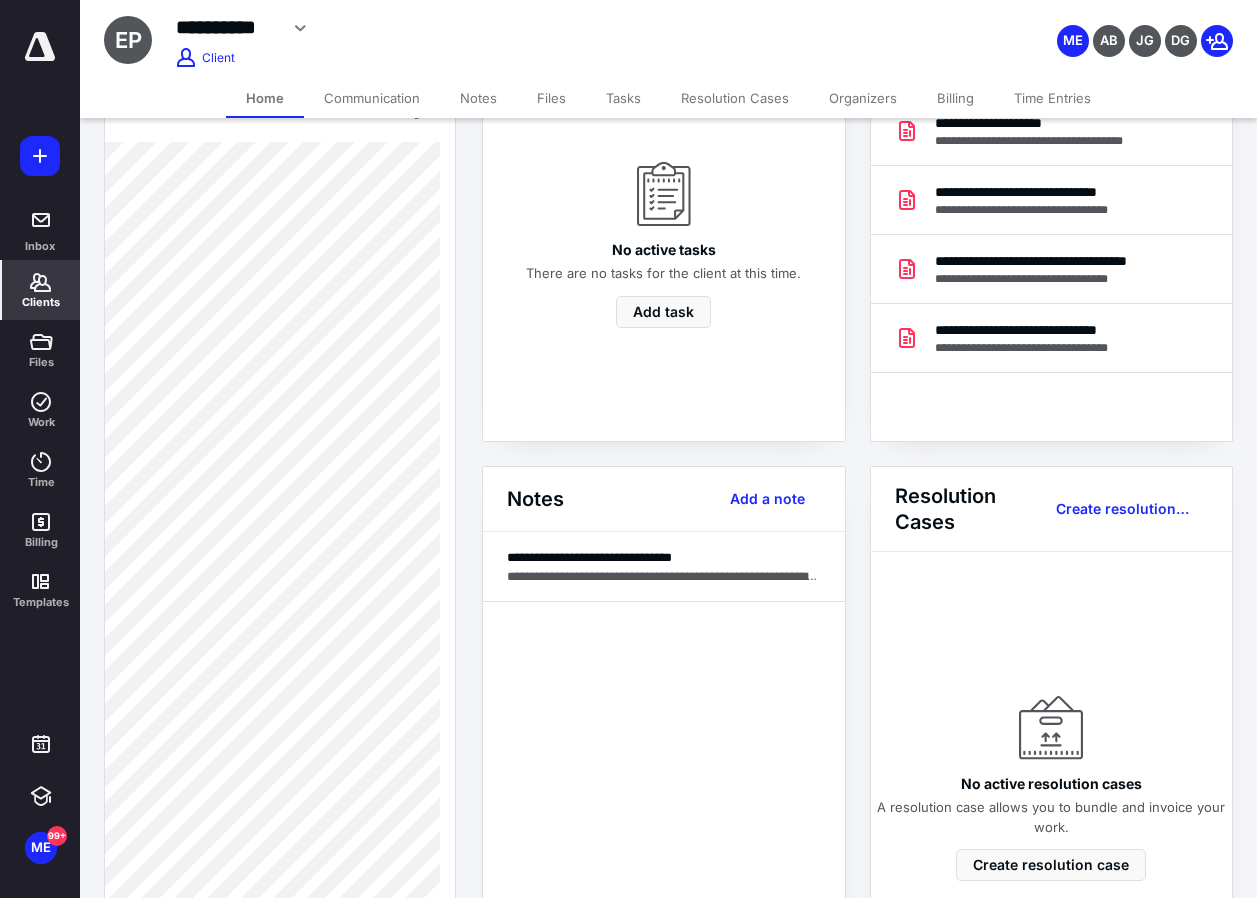 scroll, scrollTop: 600, scrollLeft: 0, axis: vertical 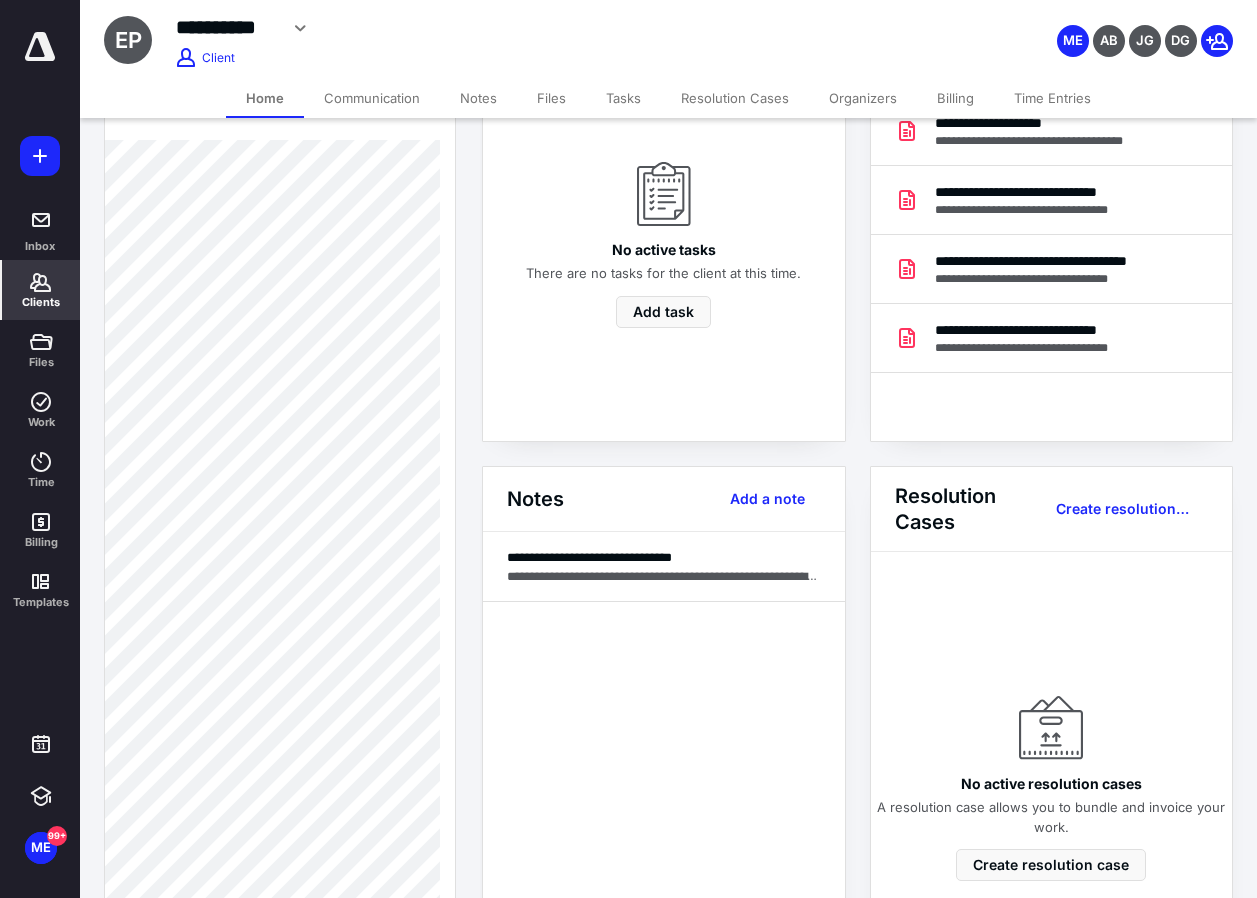click on "Client Portal [PERSON_NAME] Invite sent, not accepted Client Info About Spouse Dependents Important clients Tags Manage all tags" at bounding box center (280, 489) 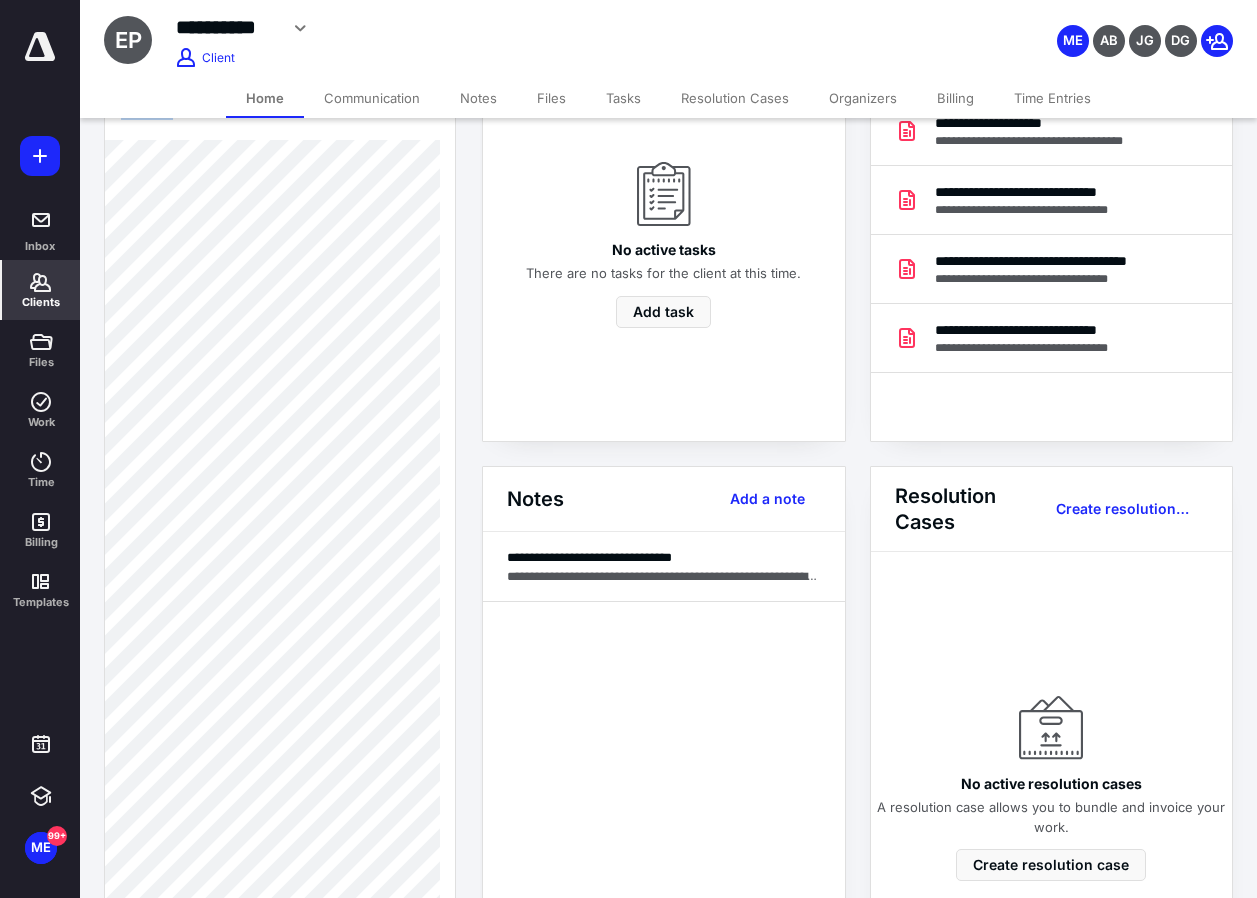 click on "**********" at bounding box center [628, 249] 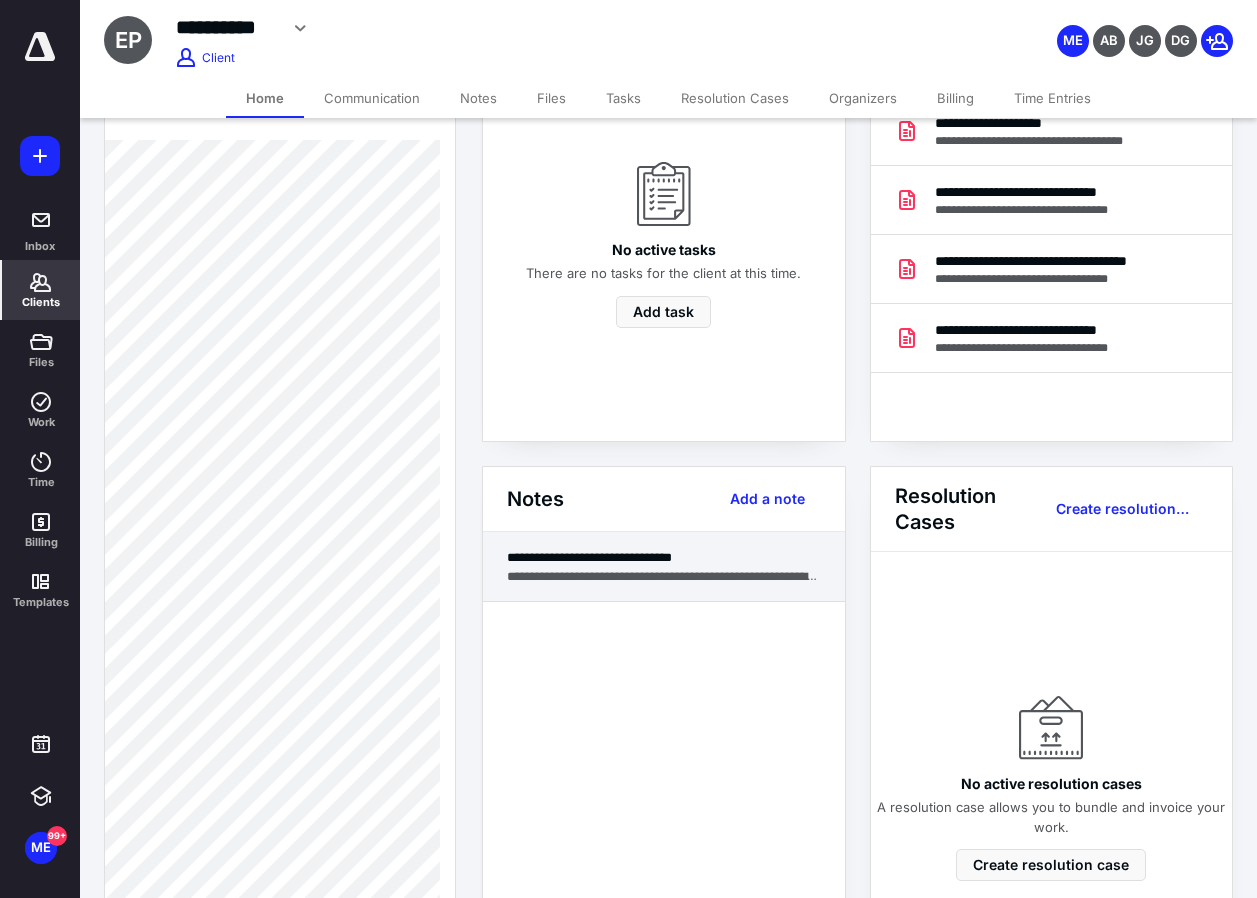 click on "**********" at bounding box center [664, 567] 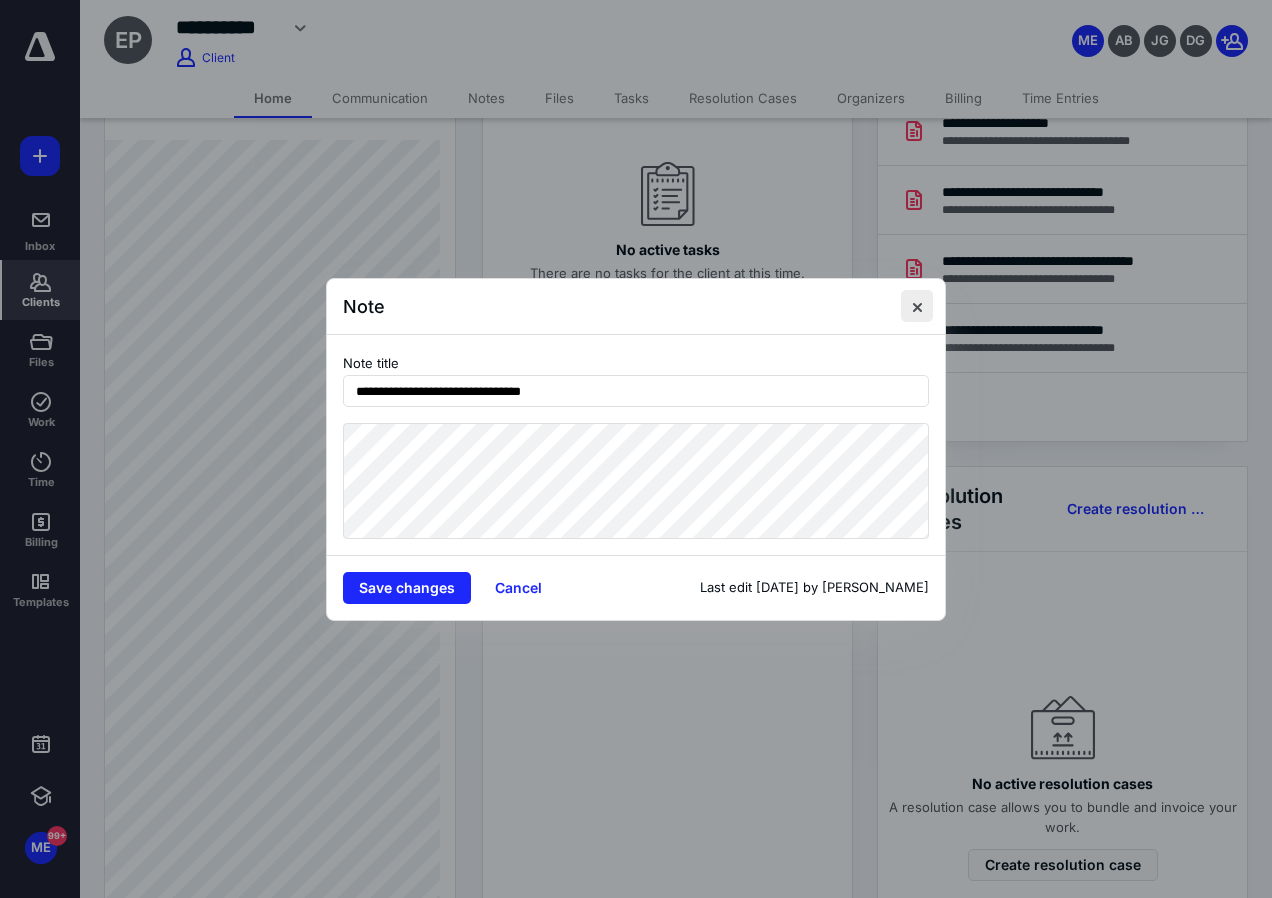 click at bounding box center (917, 306) 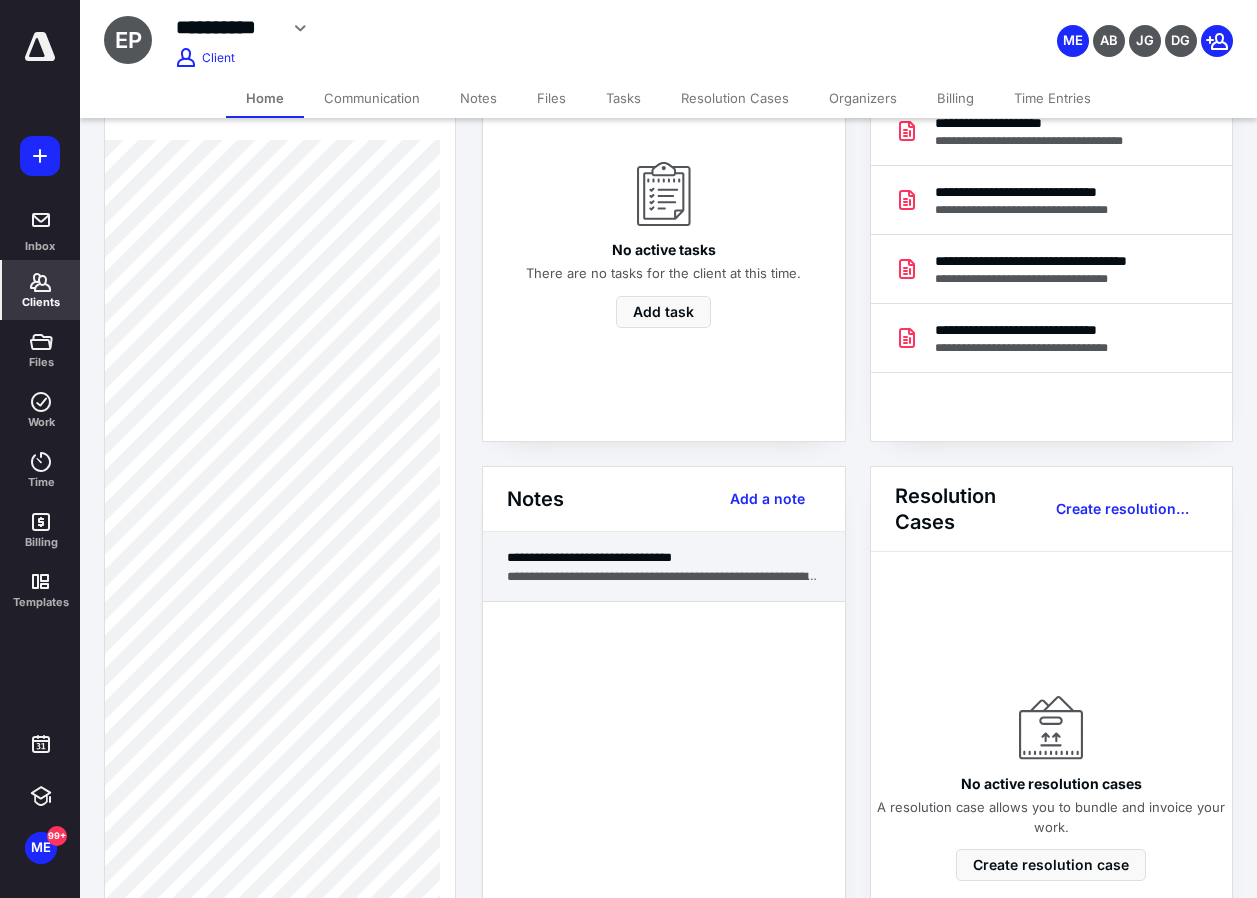 click on "**********" at bounding box center [664, 576] 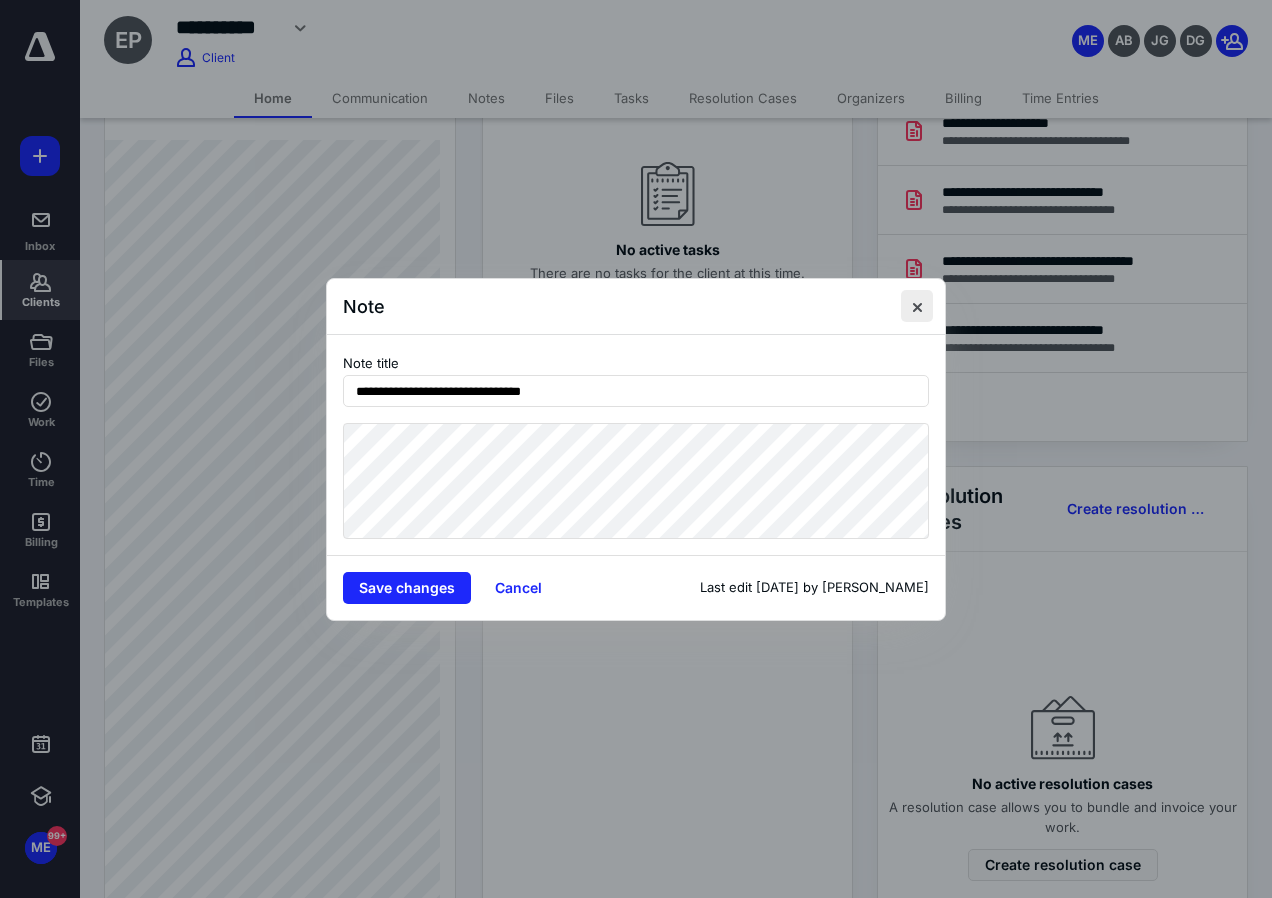 click at bounding box center (917, 306) 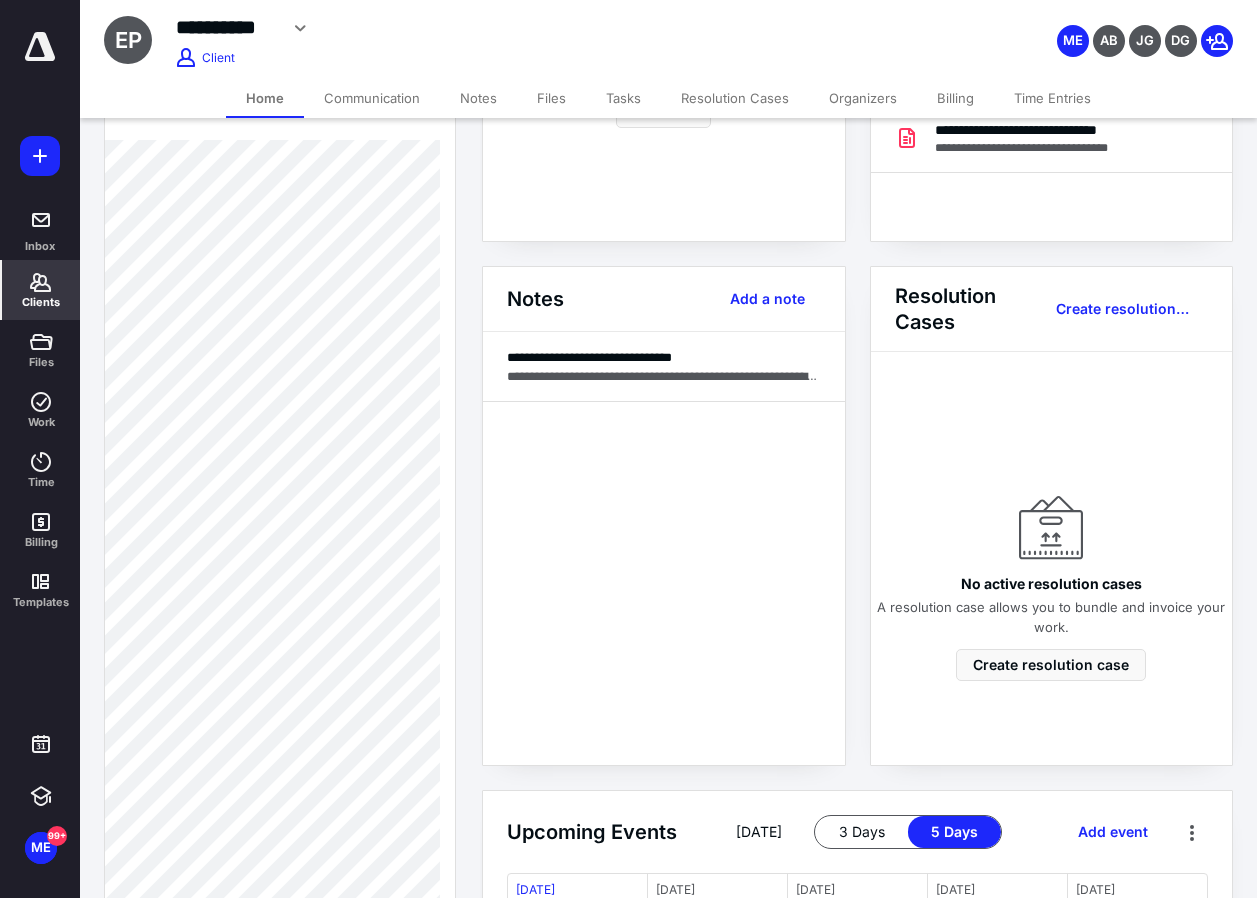 scroll, scrollTop: 0, scrollLeft: 0, axis: both 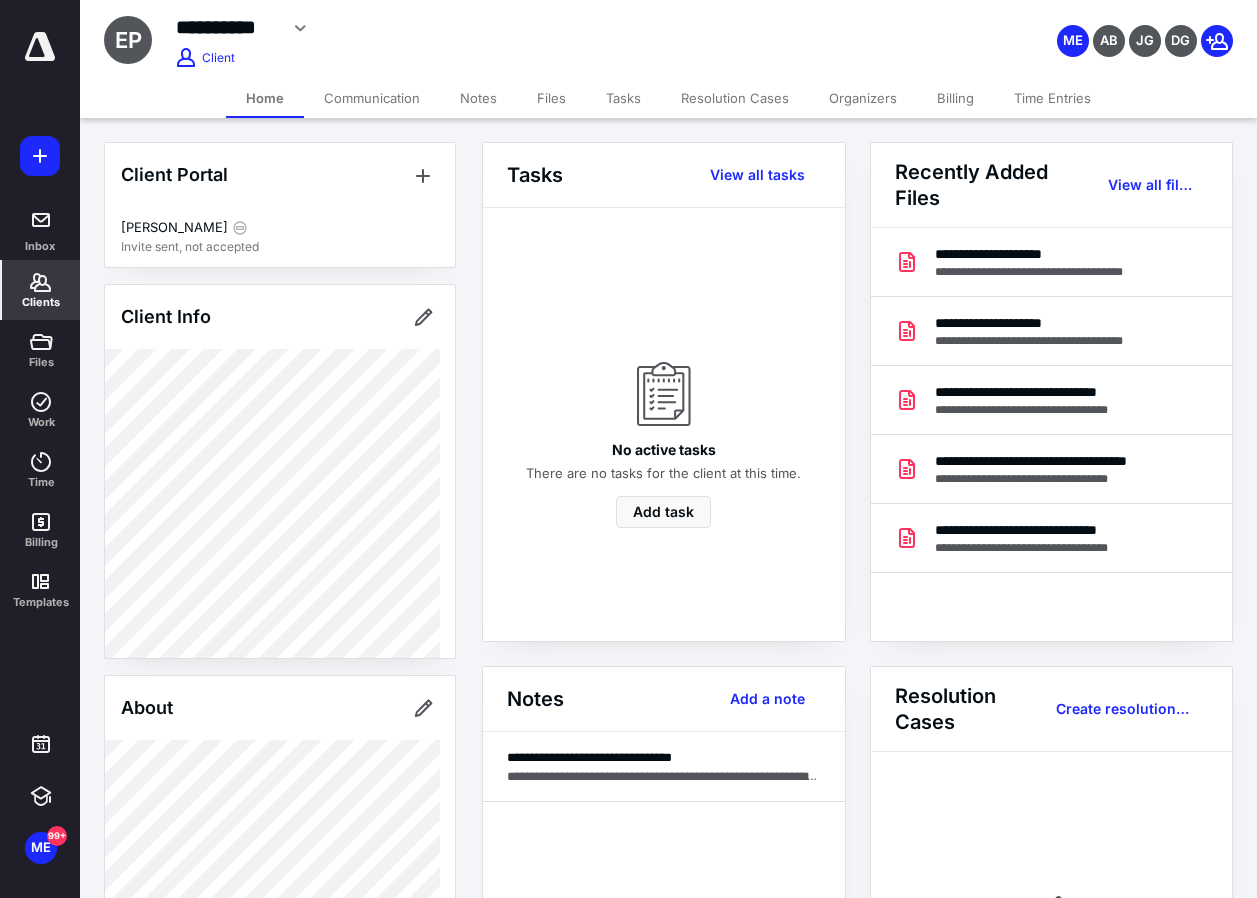 click on "Client Portal [PERSON_NAME] Invite sent, not accepted Client Info About Spouse Dependents Important clients Tags Manage all tags" at bounding box center (280, 1089) 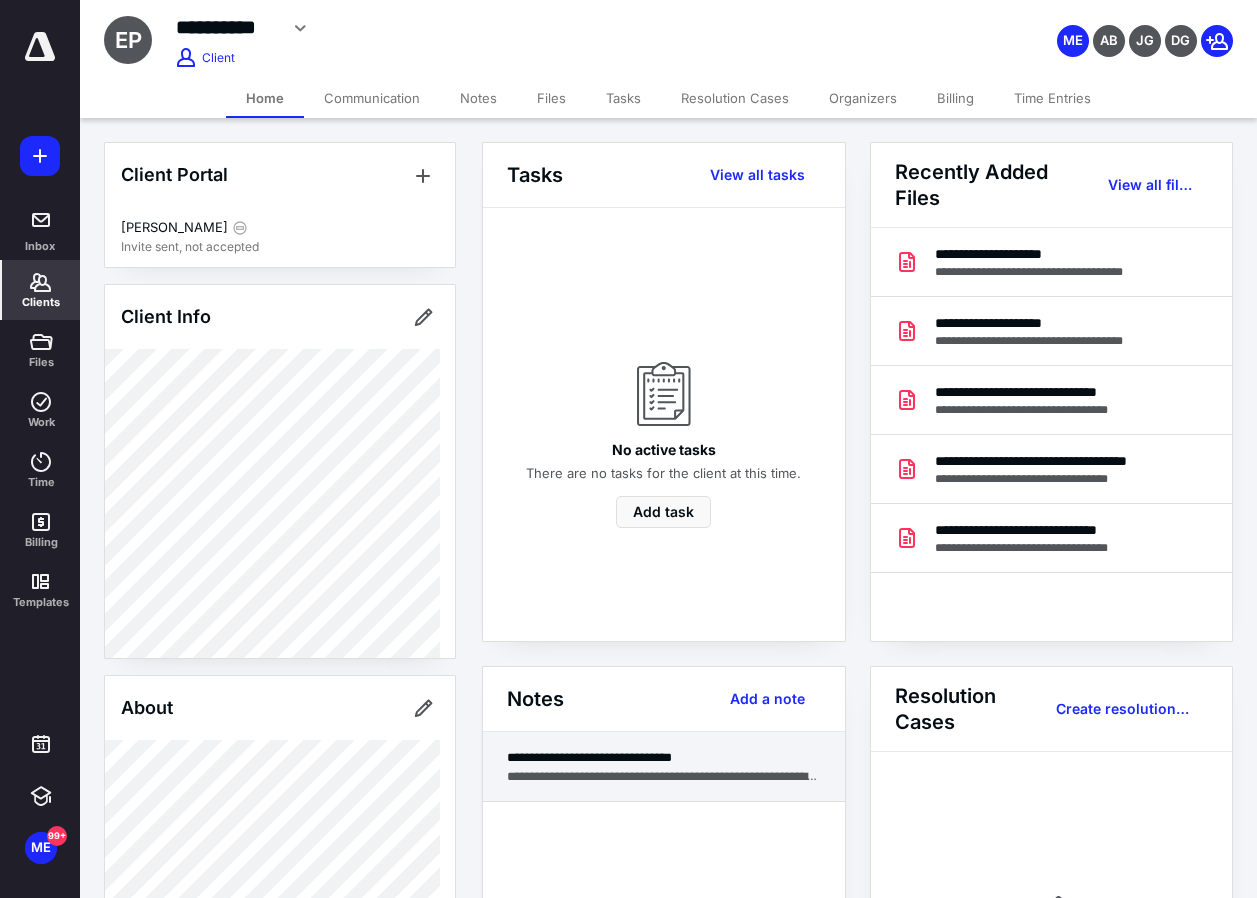click on "**********" at bounding box center (664, 757) 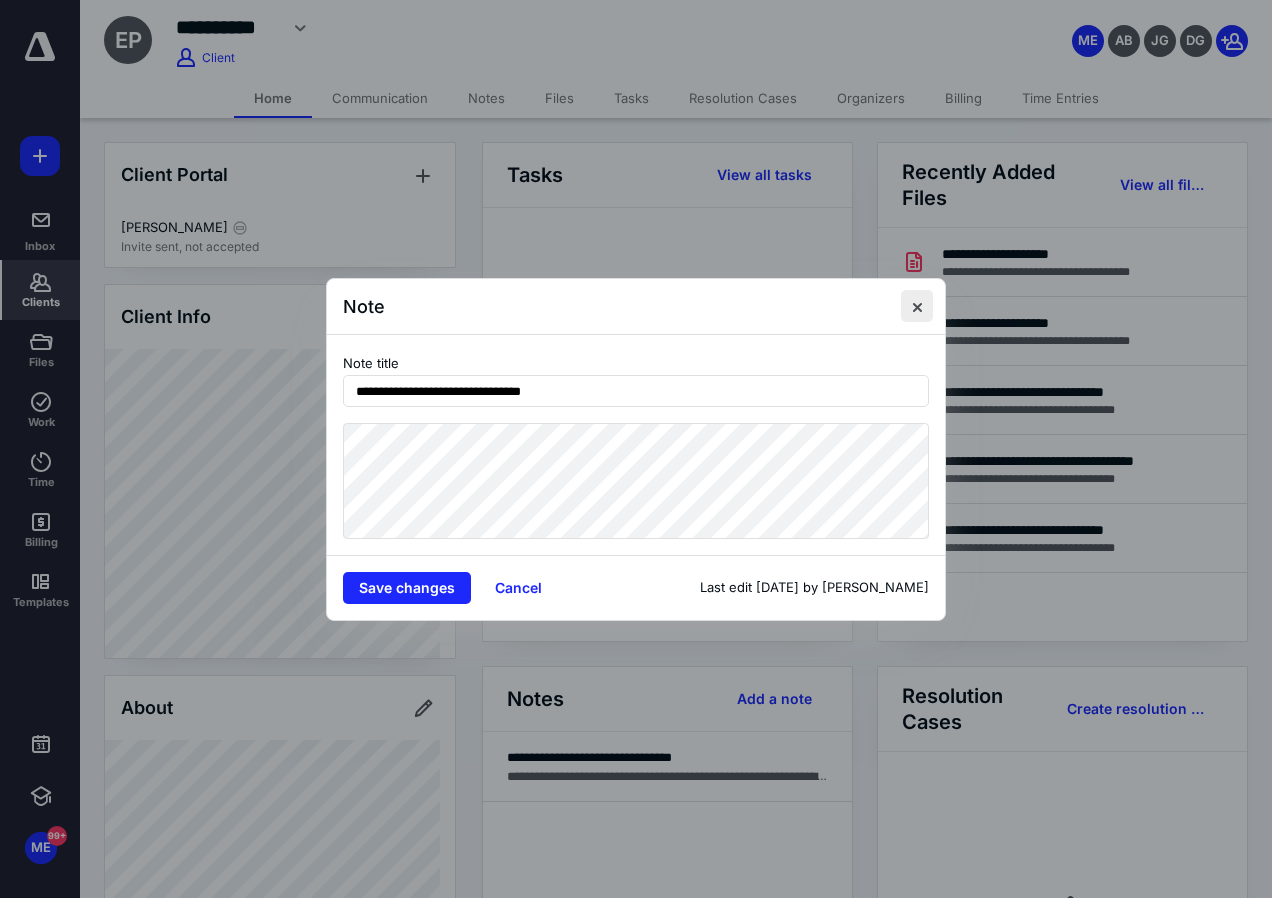 click at bounding box center [917, 306] 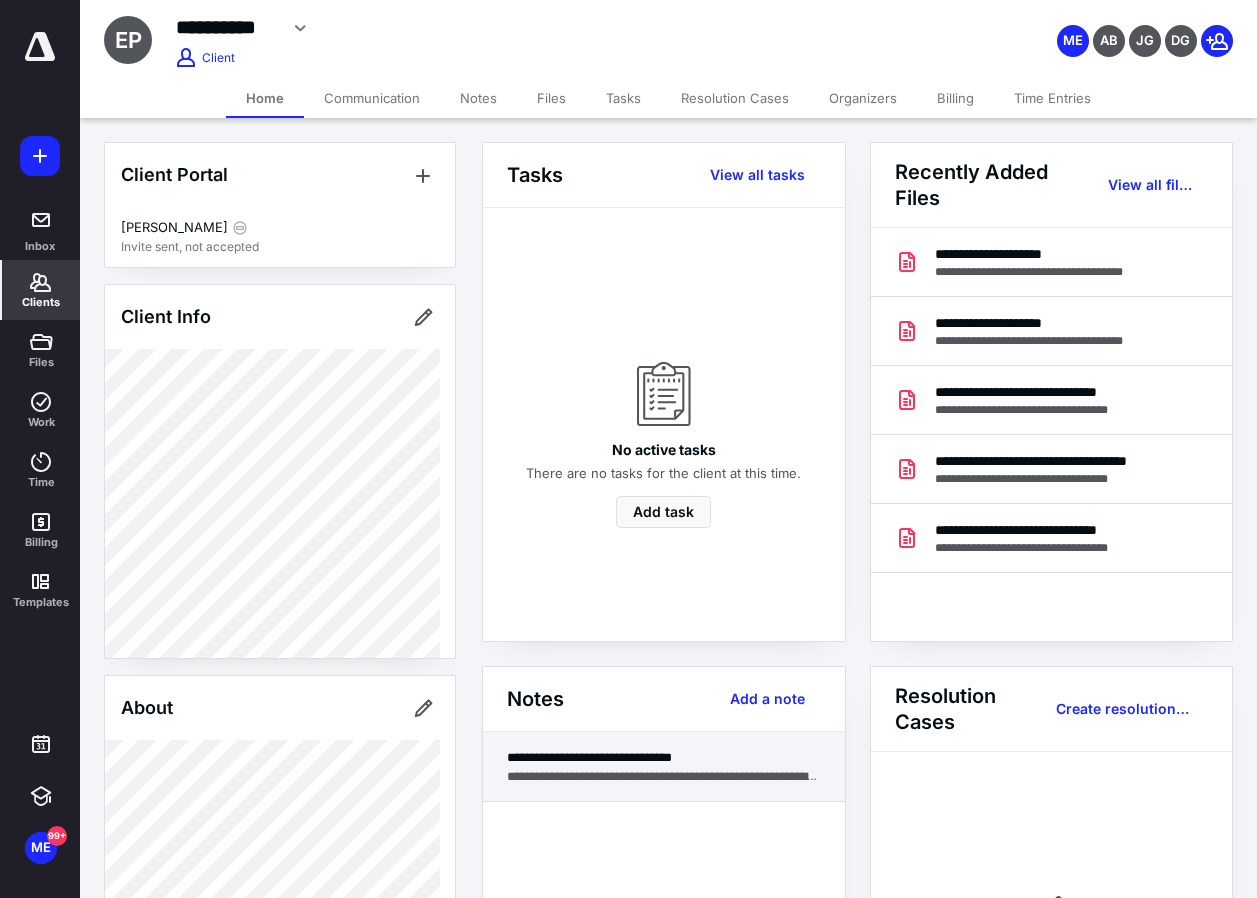 click on "**********" at bounding box center [664, 776] 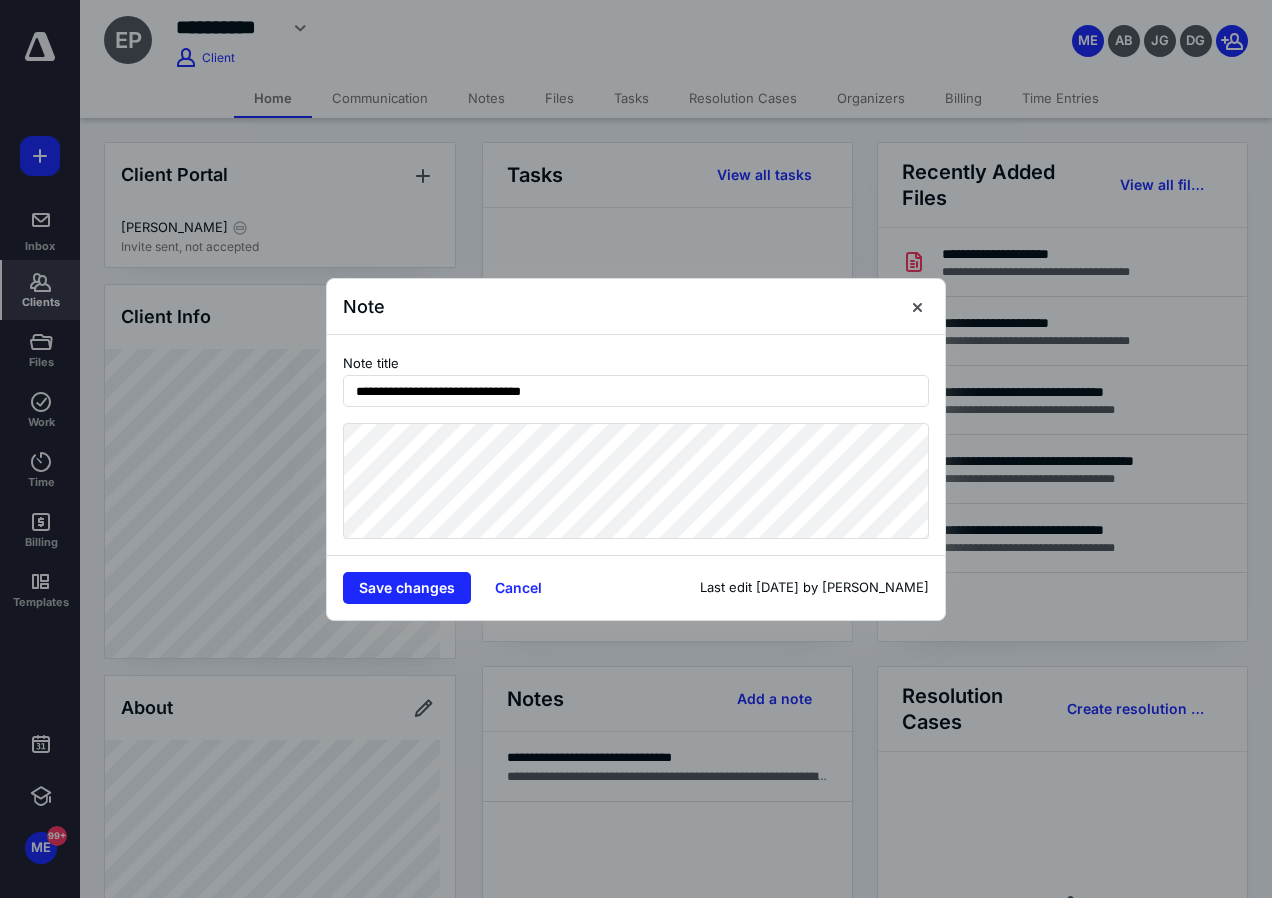 click on "**********" at bounding box center (636, 445) 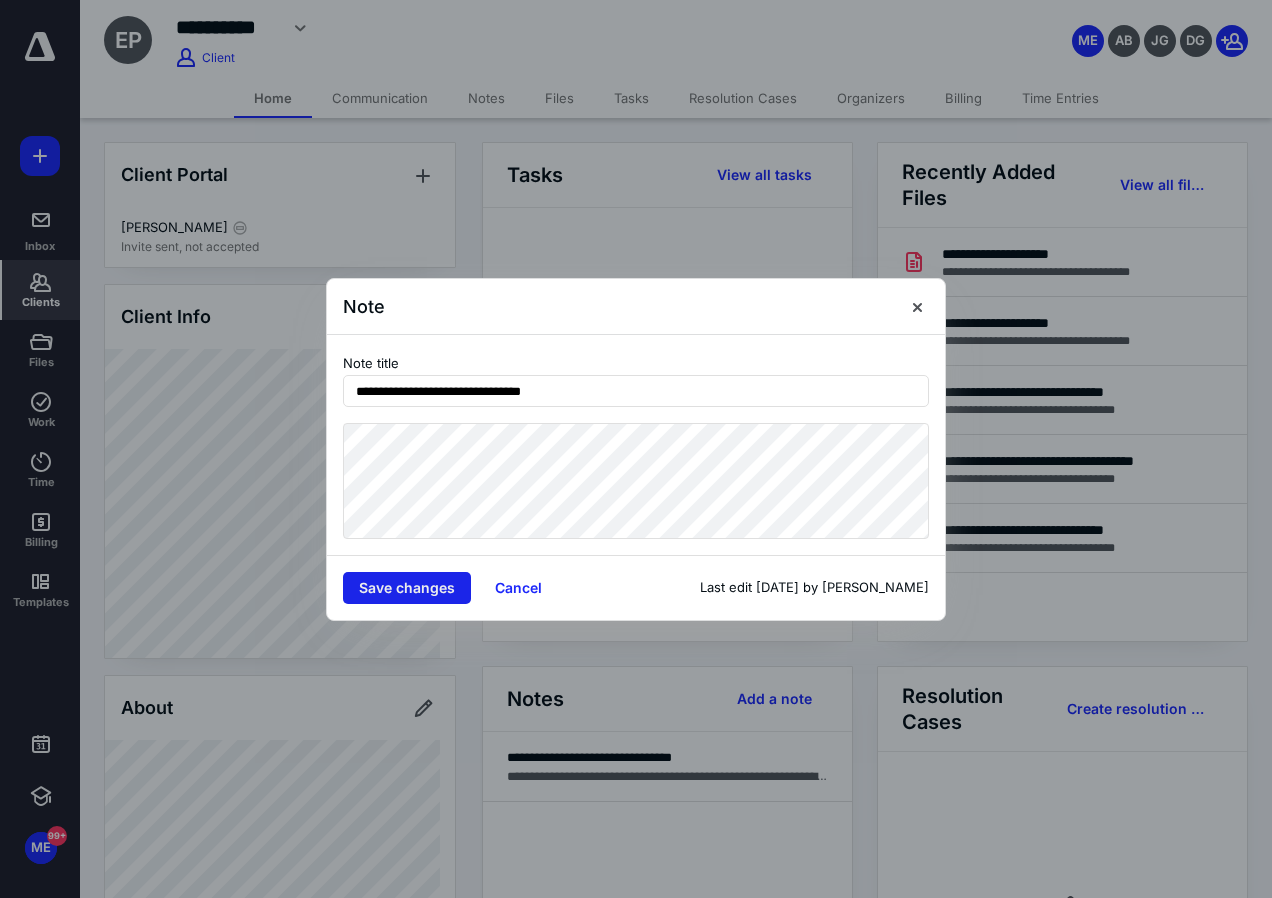 click on "Save changes" at bounding box center [407, 588] 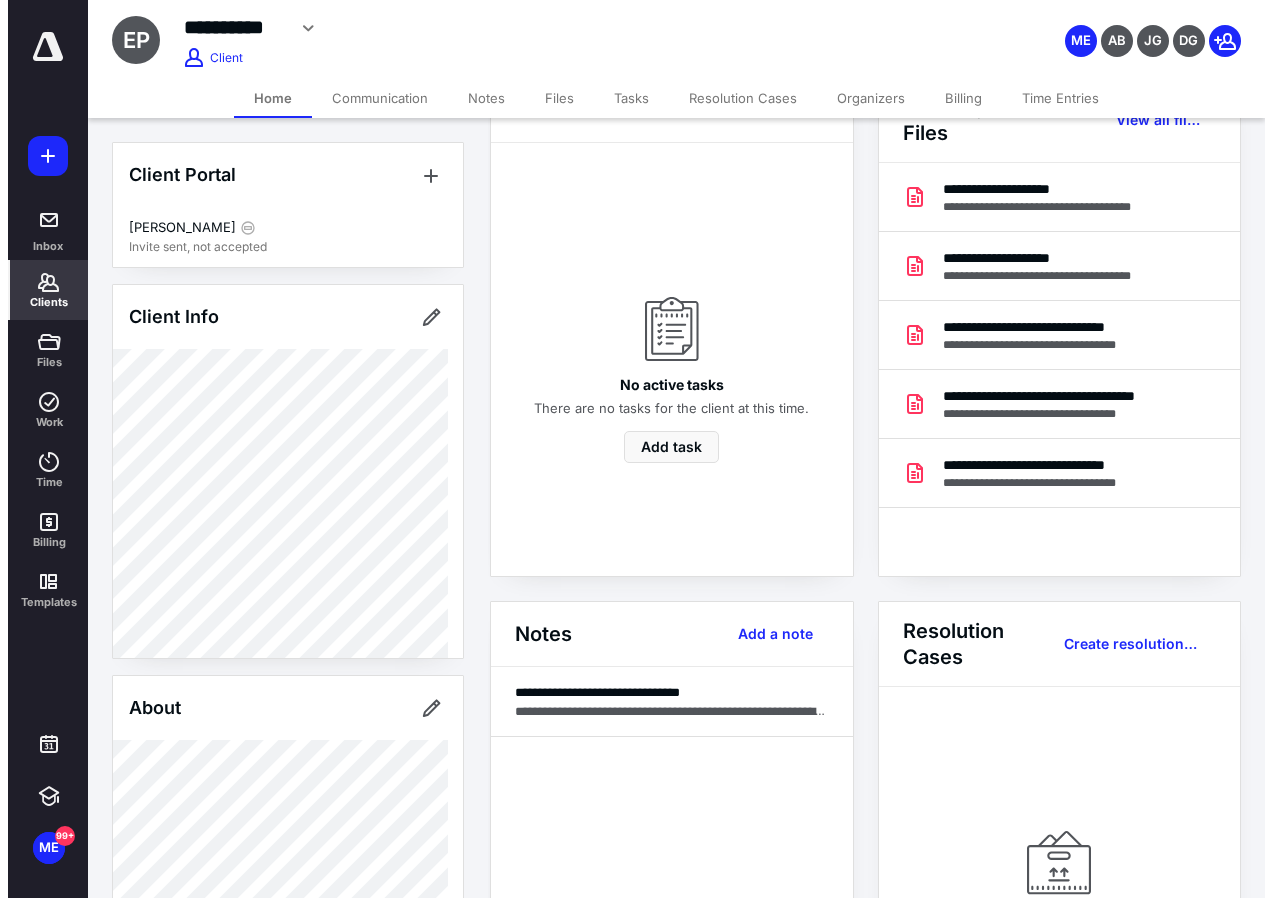 scroll, scrollTop: 100, scrollLeft: 0, axis: vertical 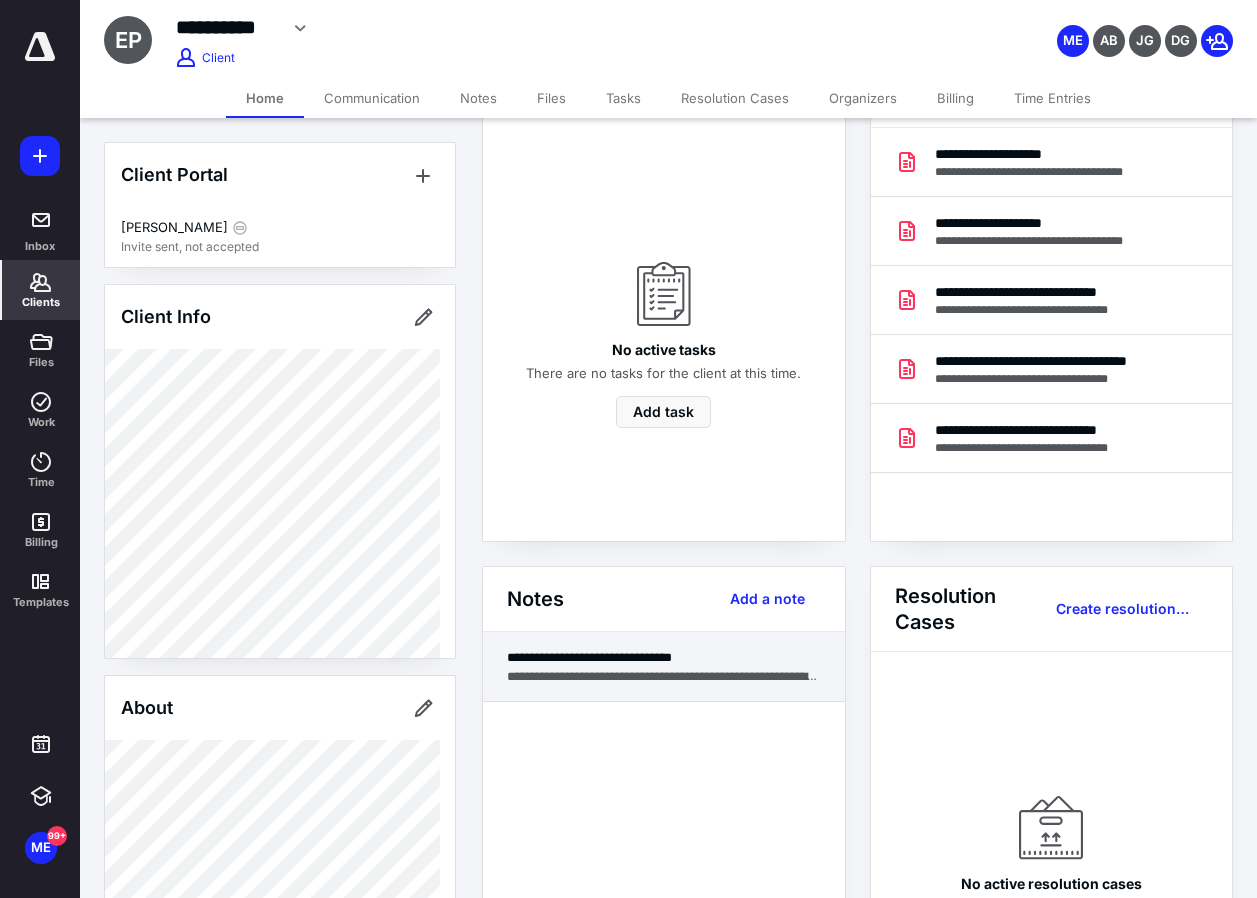 click on "**********" at bounding box center [664, 657] 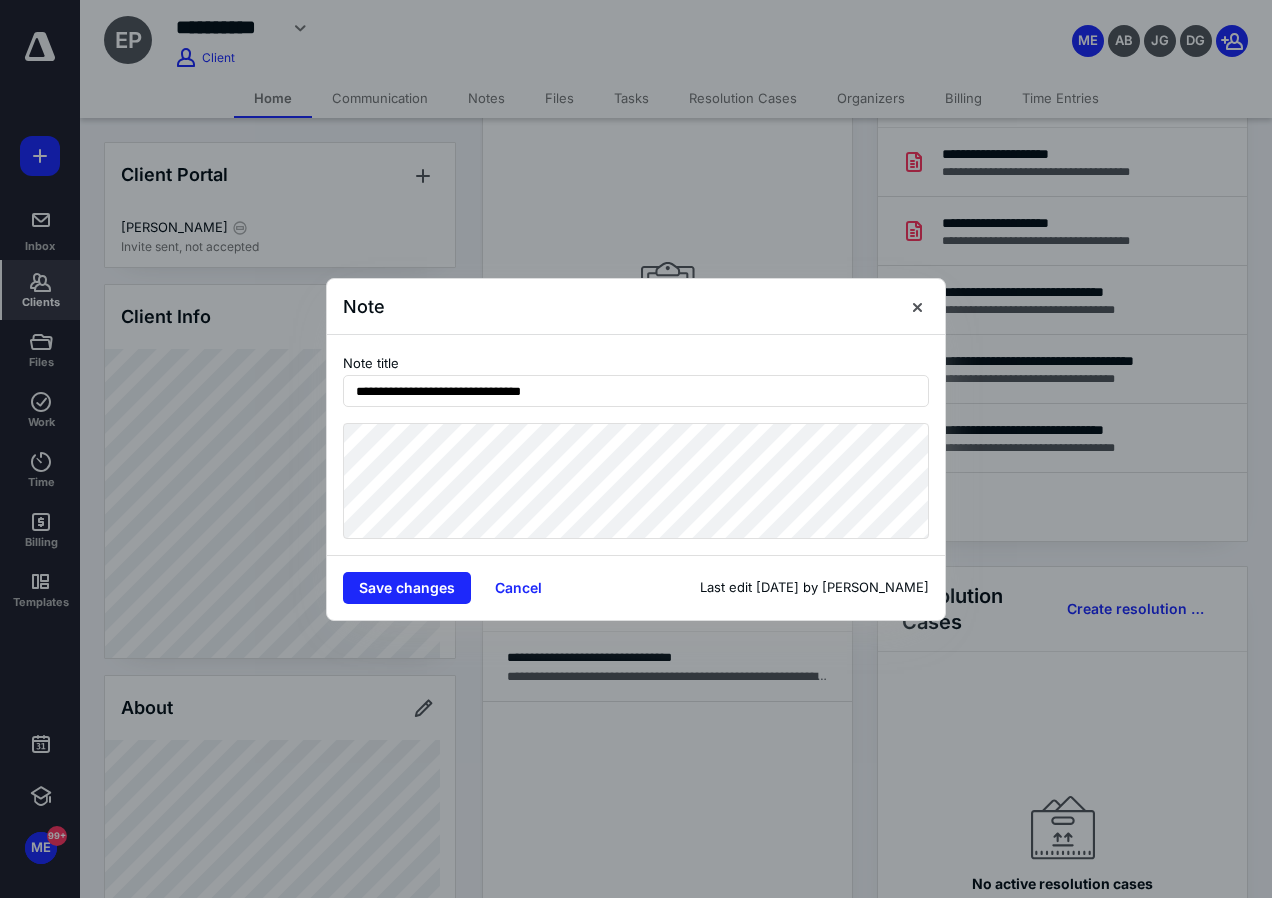 click on "**********" at bounding box center [636, 449] 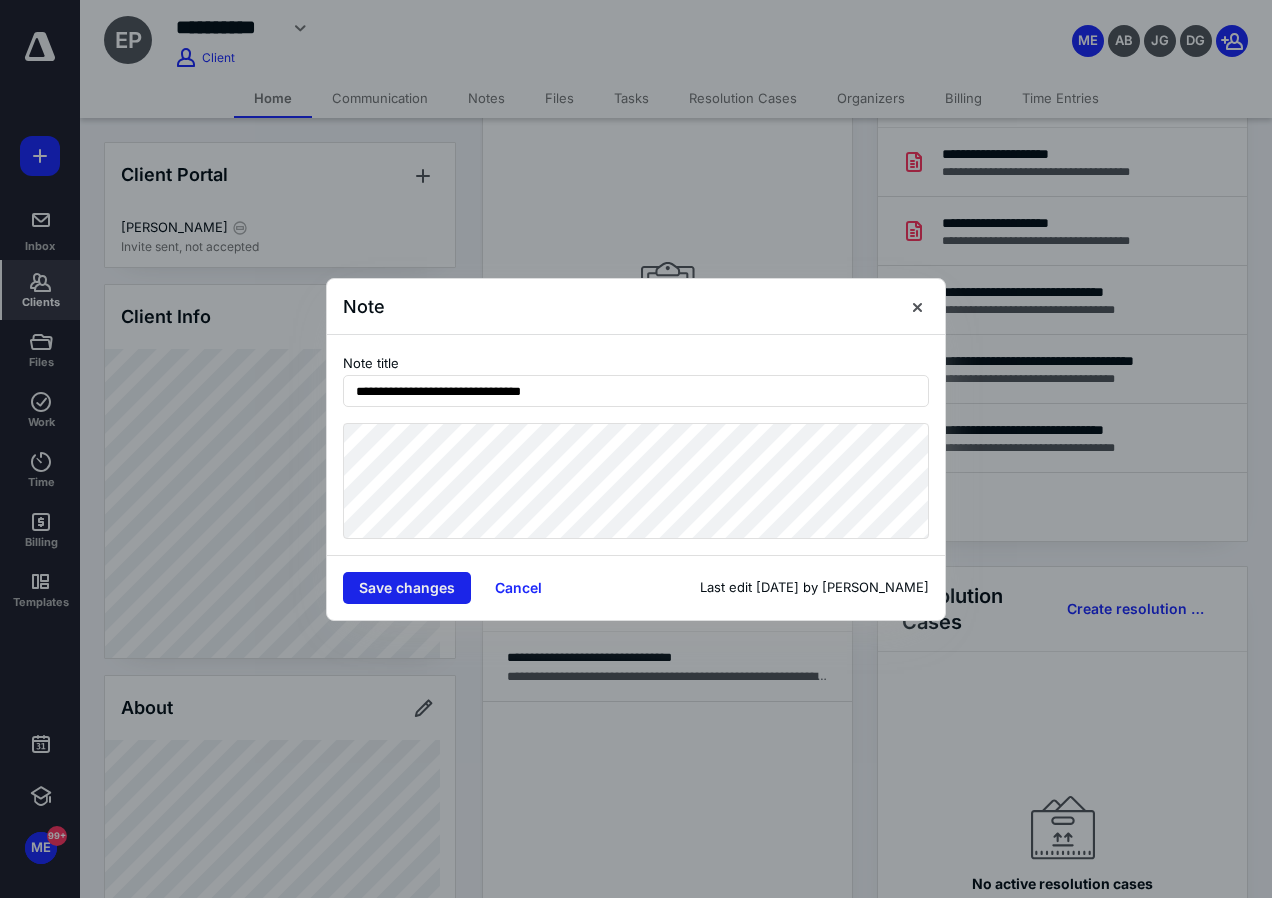 click on "Save changes" at bounding box center [407, 588] 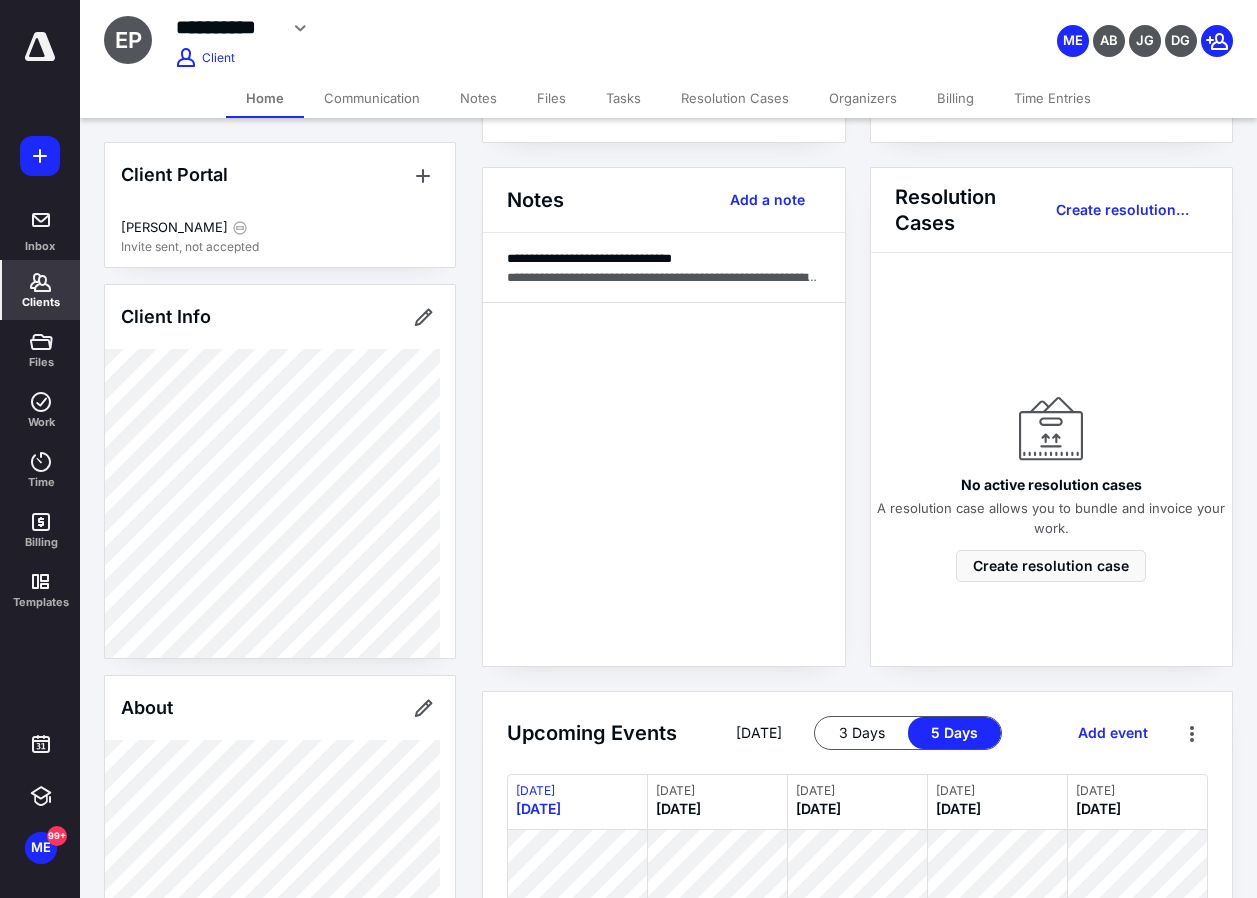 scroll, scrollTop: 500, scrollLeft: 0, axis: vertical 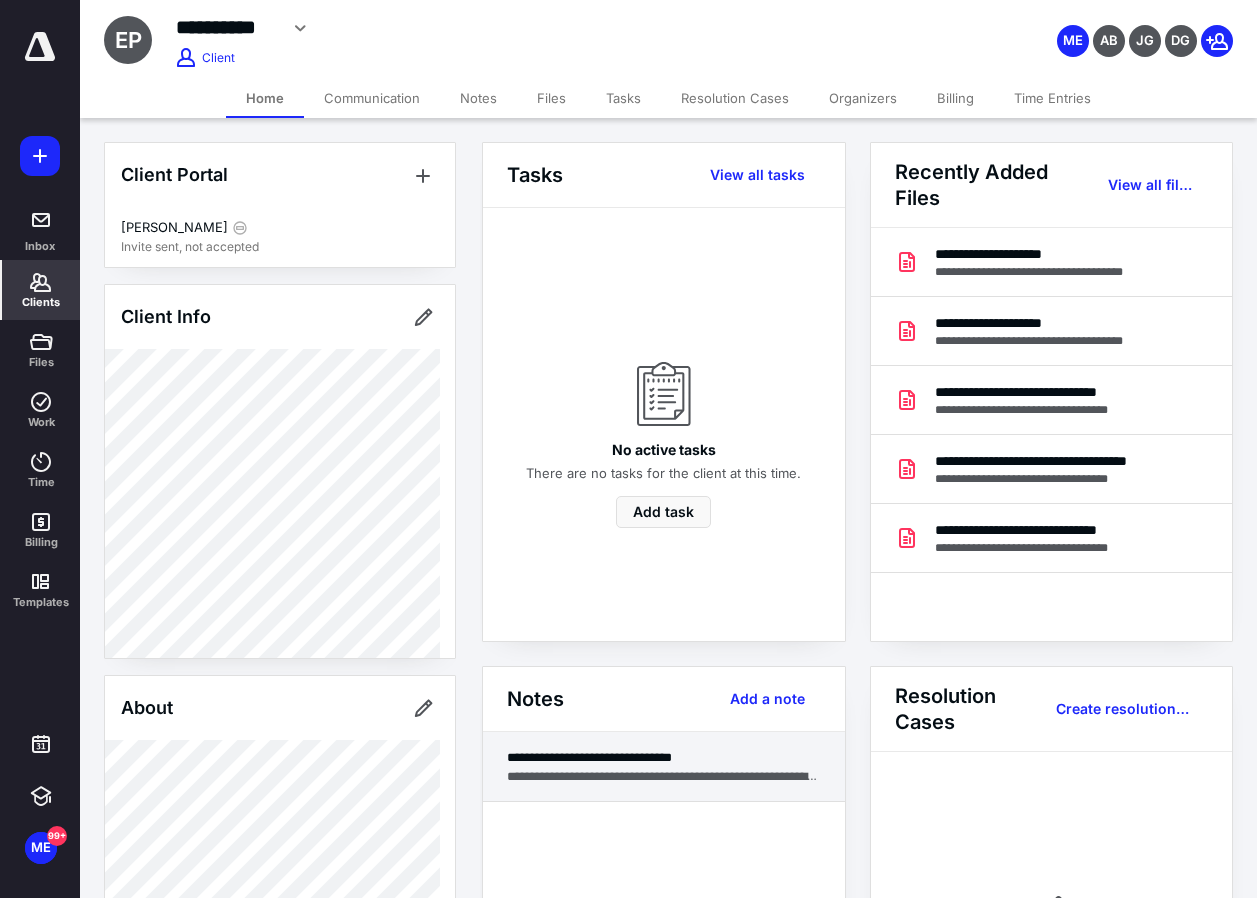 click on "**********" at bounding box center [664, 776] 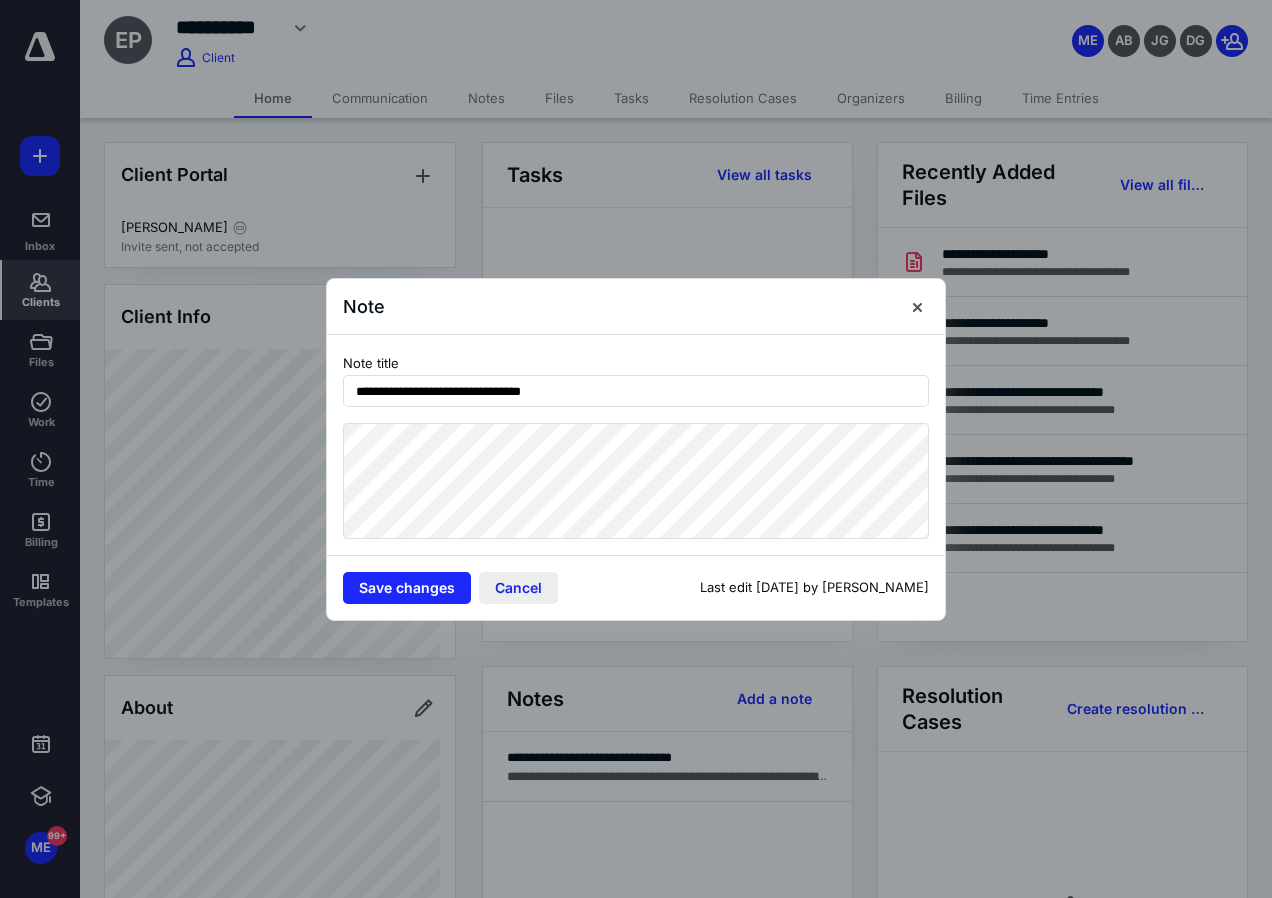 click on "Cancel" at bounding box center [518, 588] 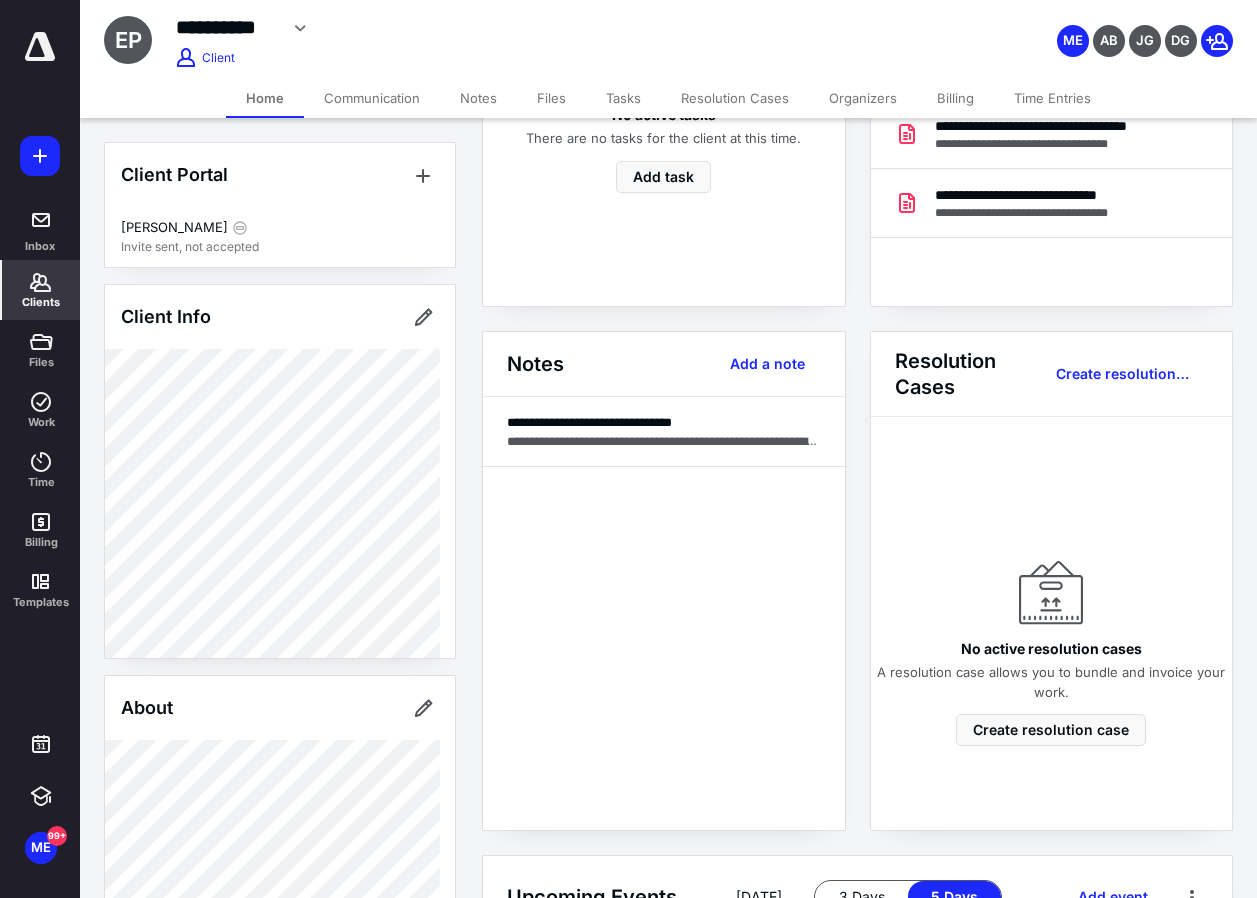 scroll, scrollTop: 300, scrollLeft: 0, axis: vertical 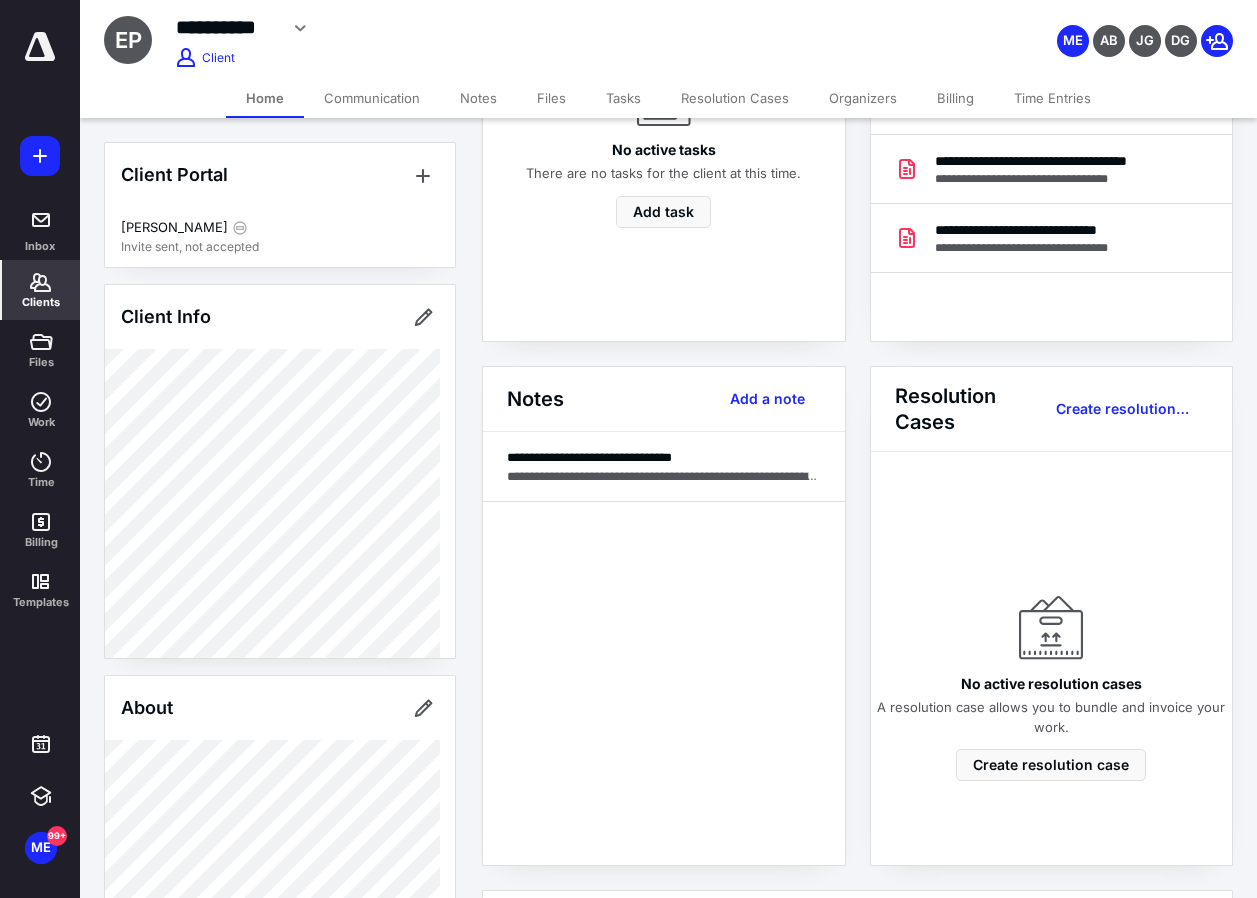 click on "Time Entries" at bounding box center [1052, 98] 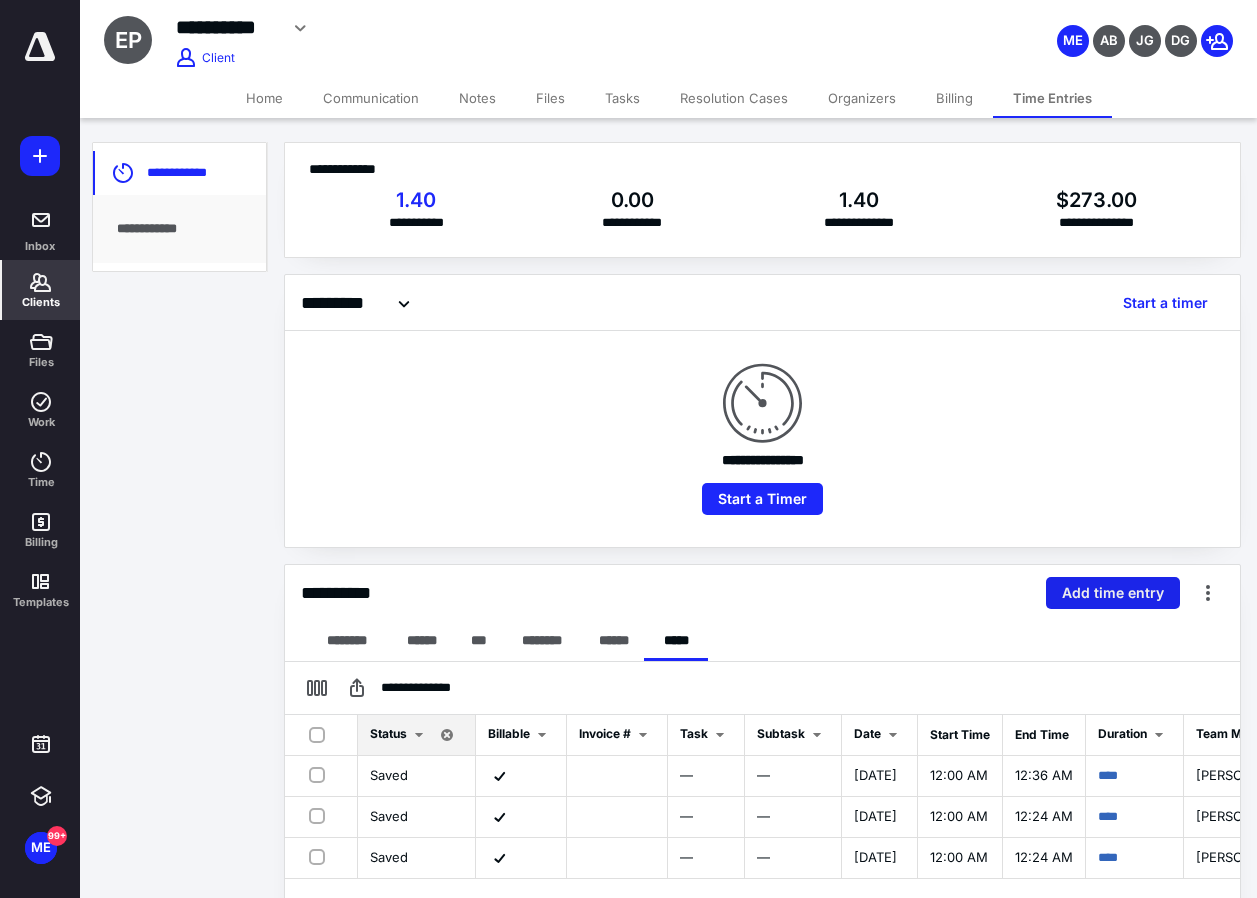 click on "Add time entry" at bounding box center (1113, 593) 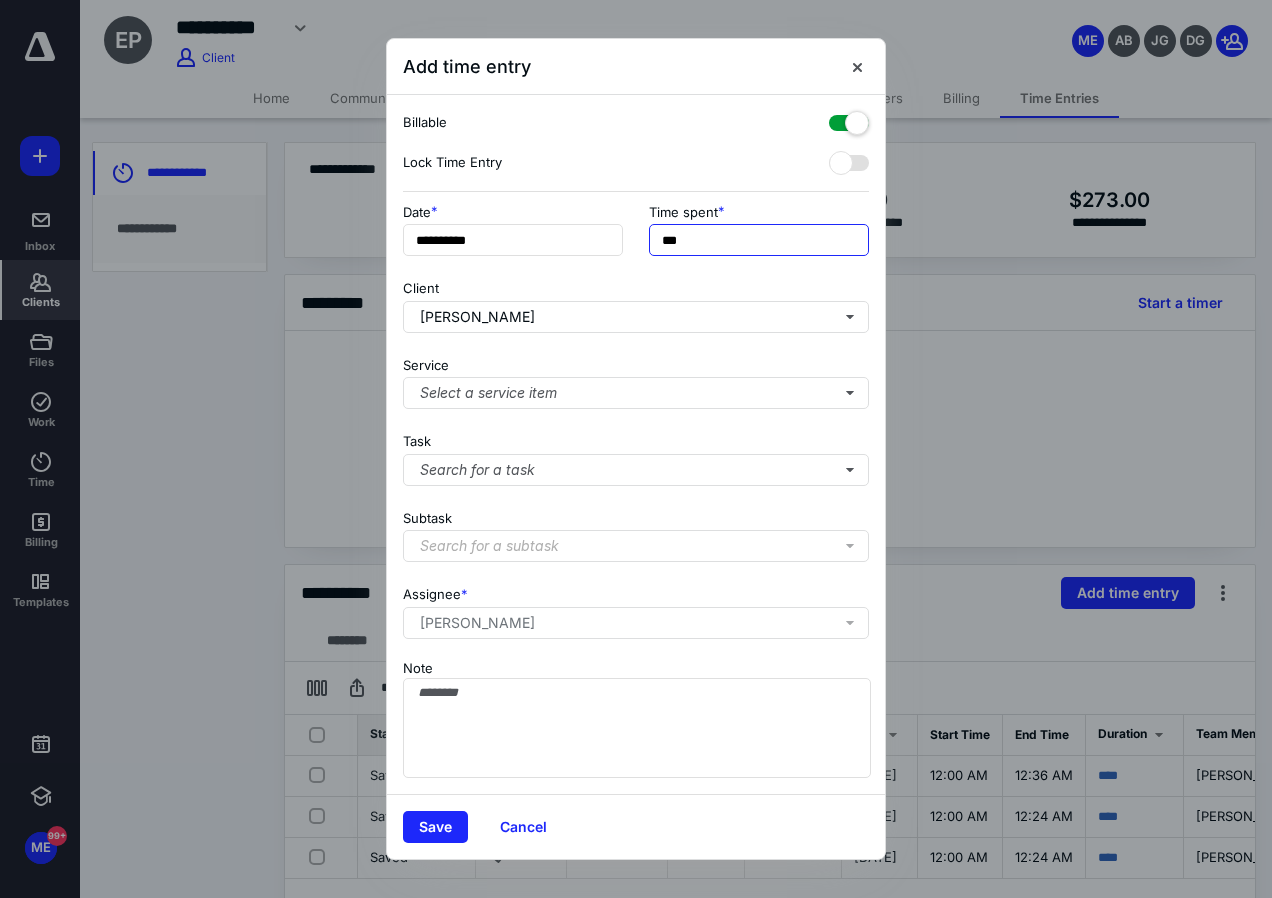 click on "***" at bounding box center (759, 240) 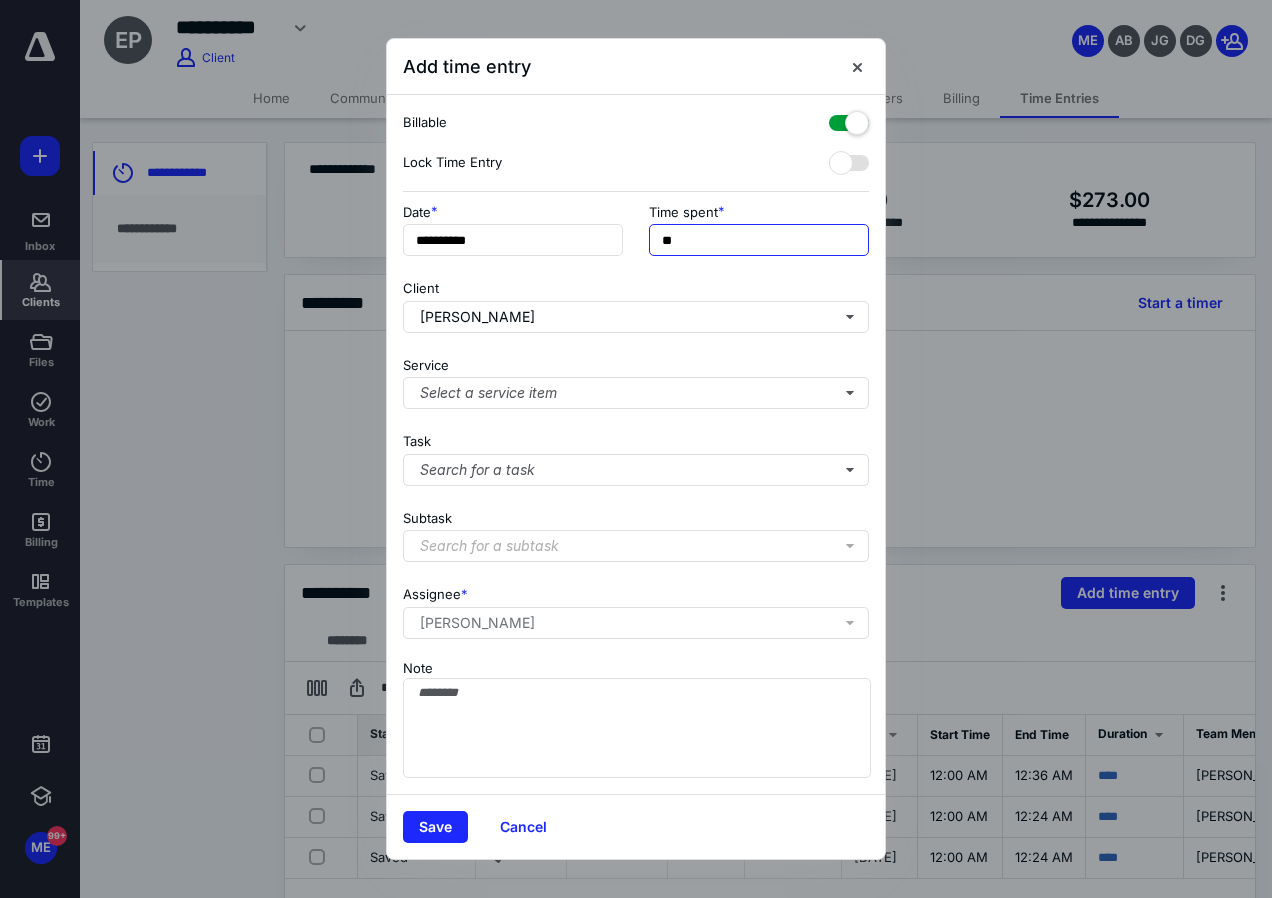 type on "*" 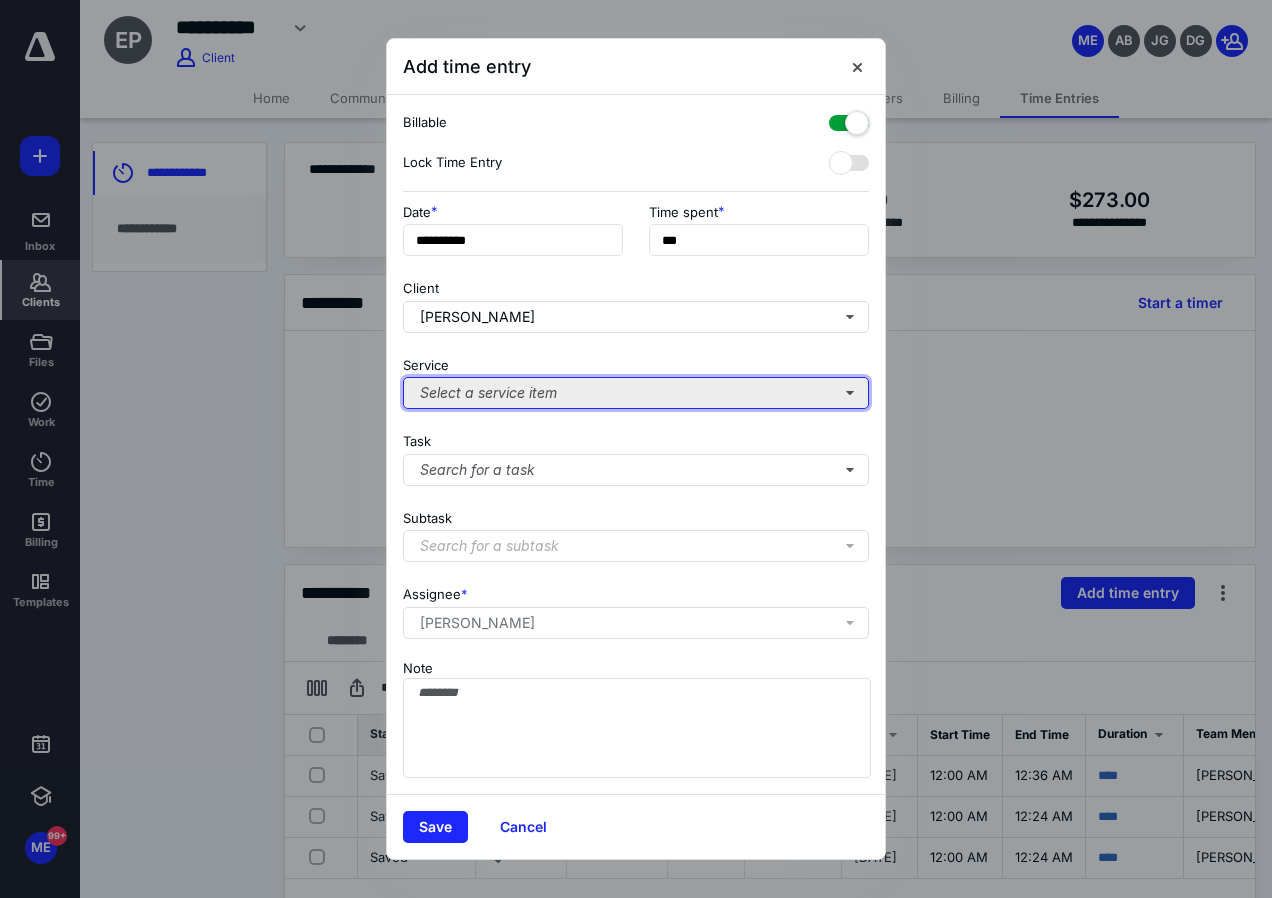 click on "Select a service item" at bounding box center [636, 393] 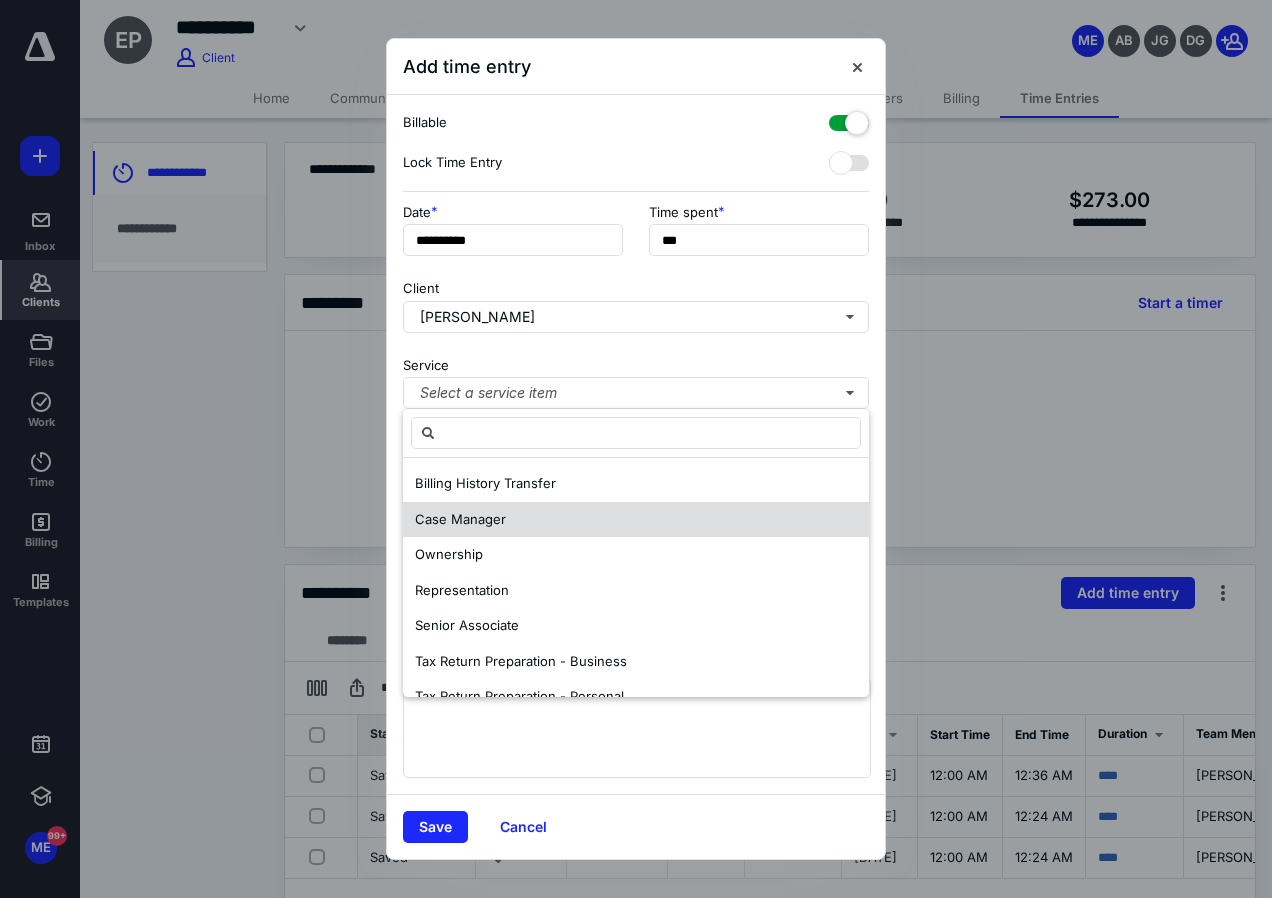 click on "Case Manager" at bounding box center [636, 520] 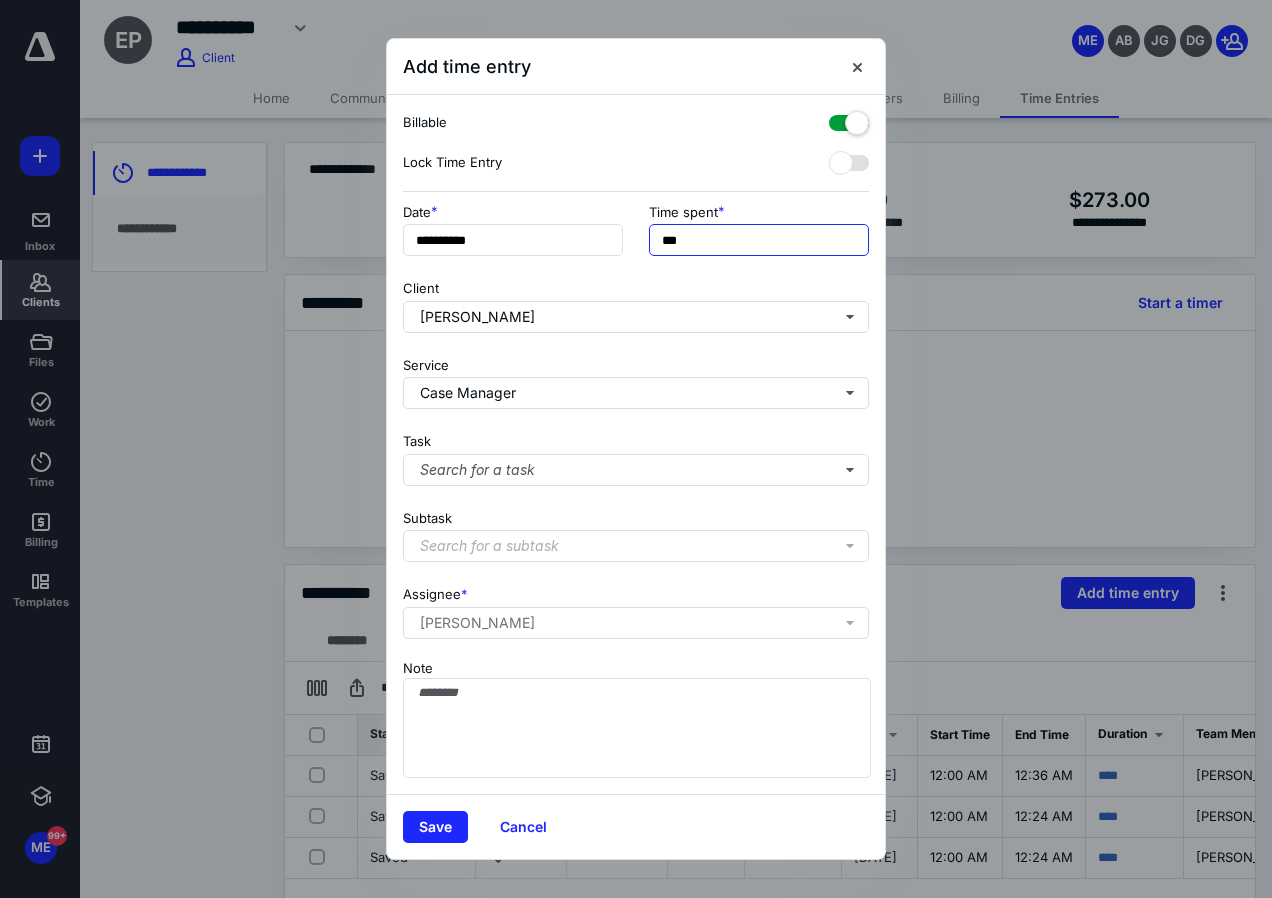 click on "***" at bounding box center [759, 240] 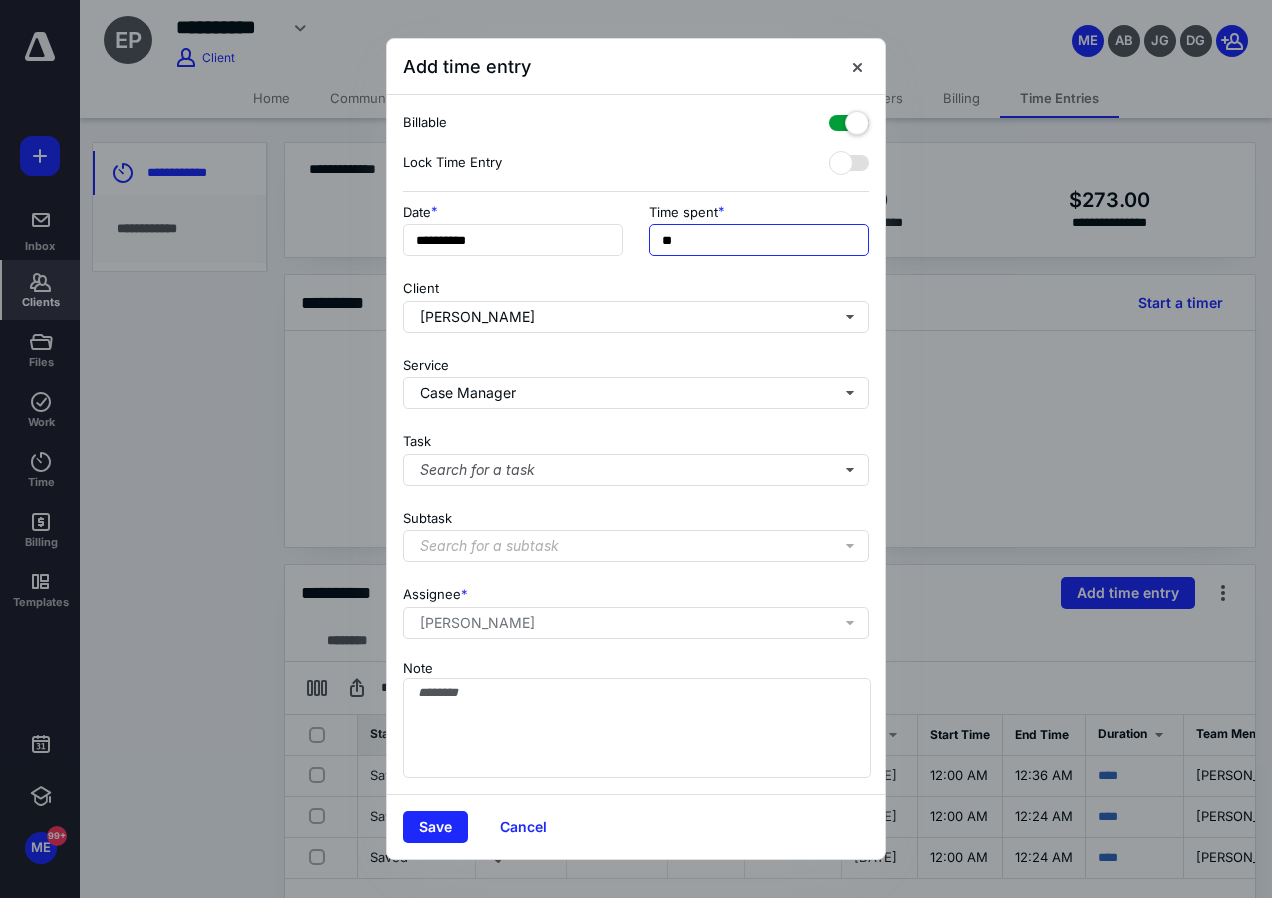 type on "*" 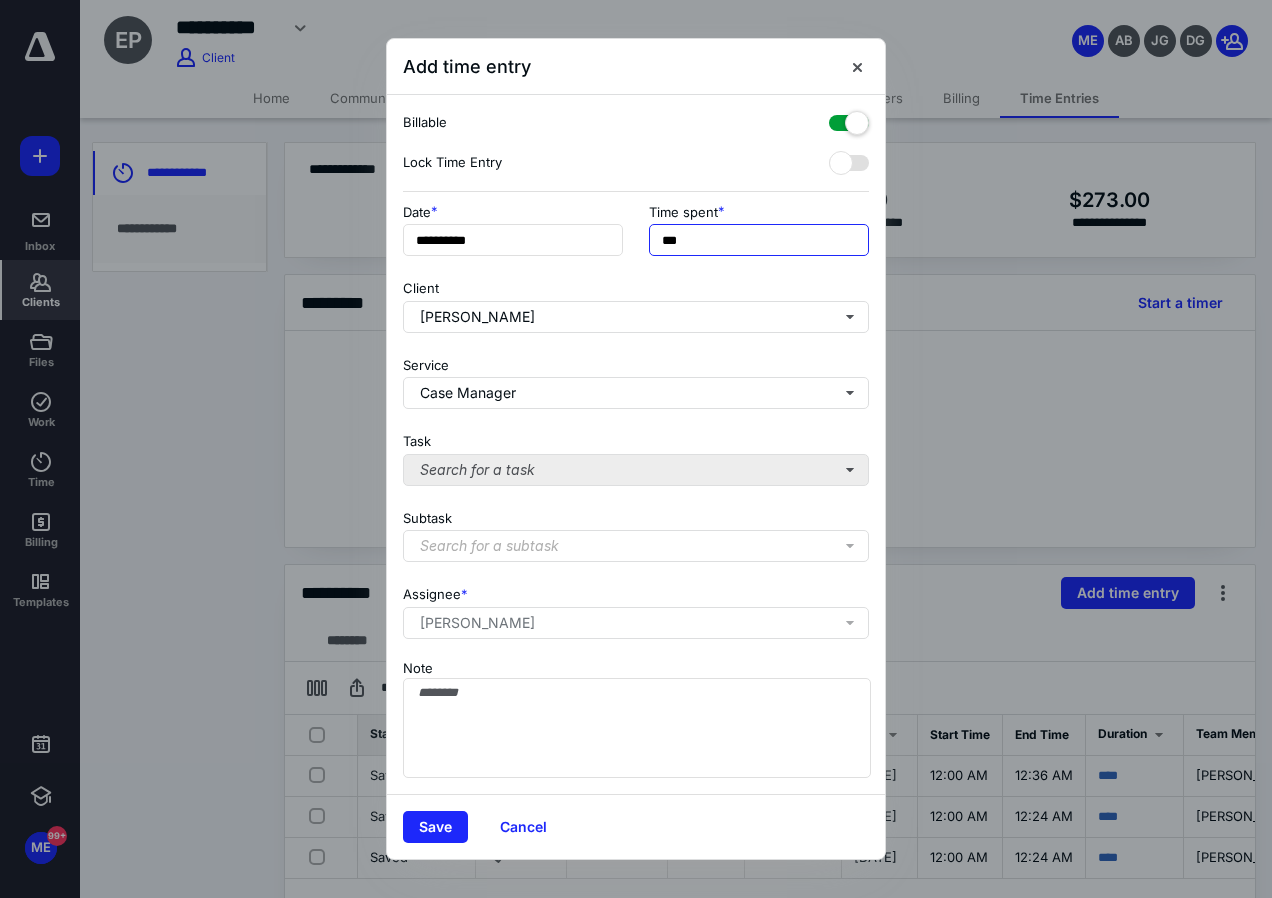 type on "***" 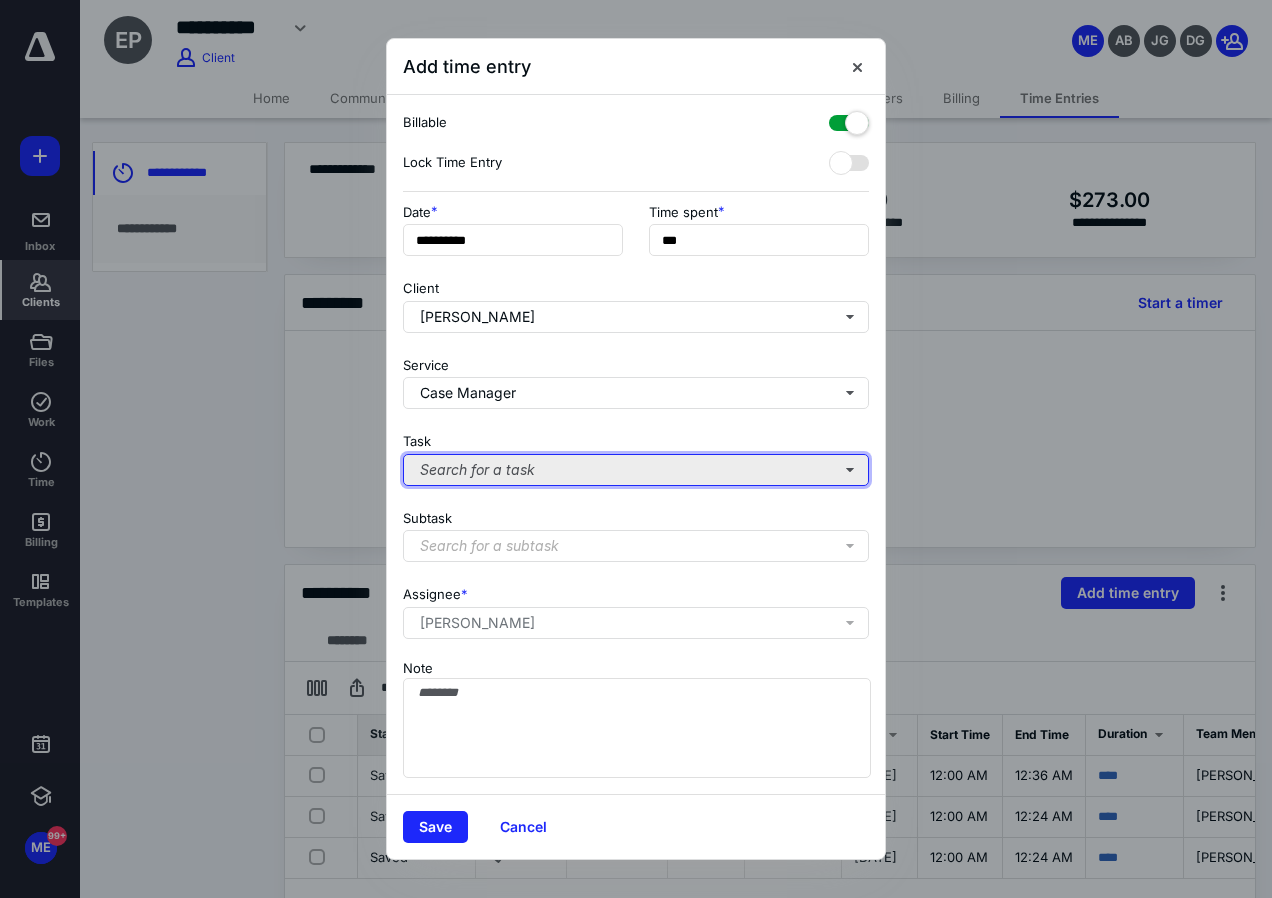 click on "Search for a task" at bounding box center (636, 470) 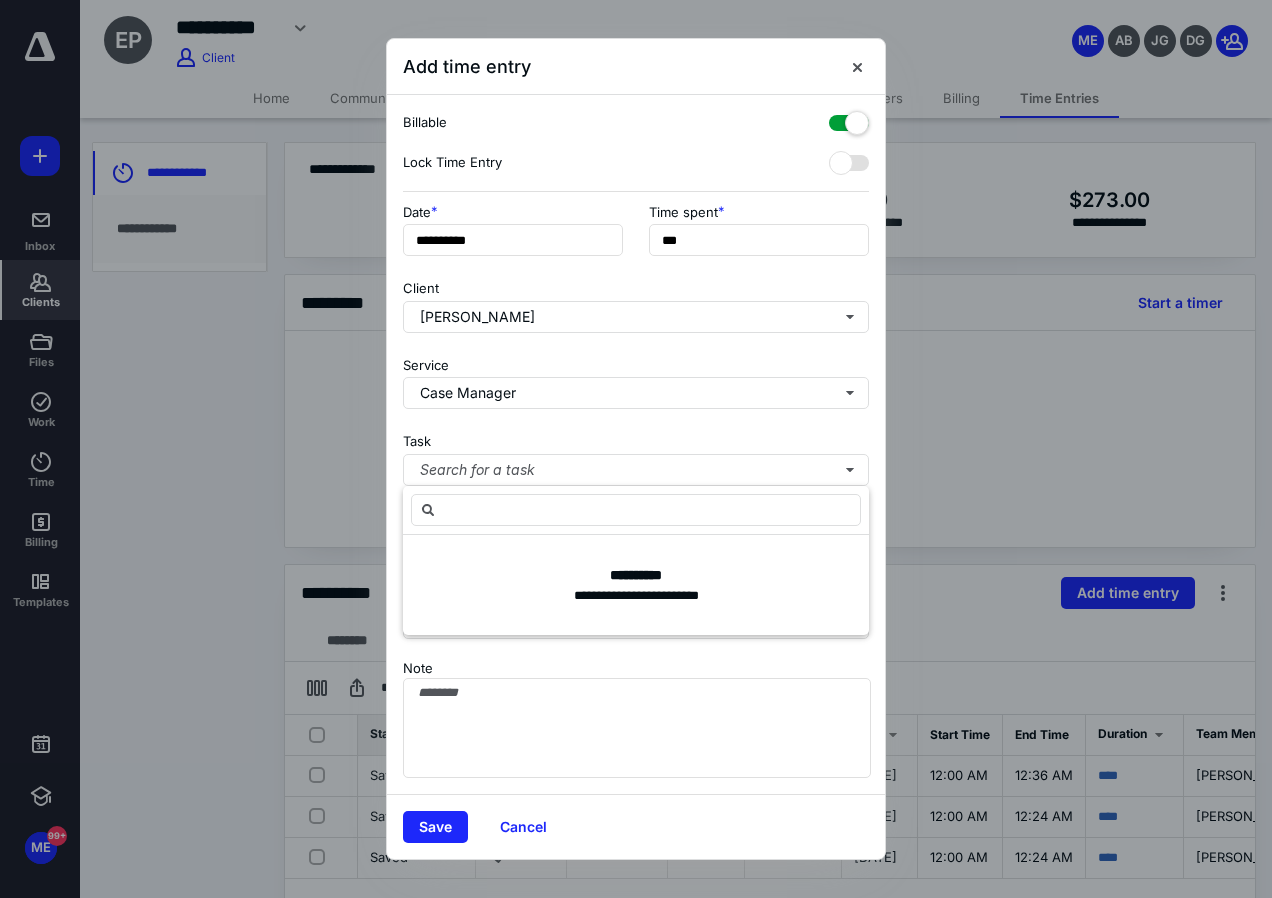 click on "Task Search for a task" at bounding box center (636, 455) 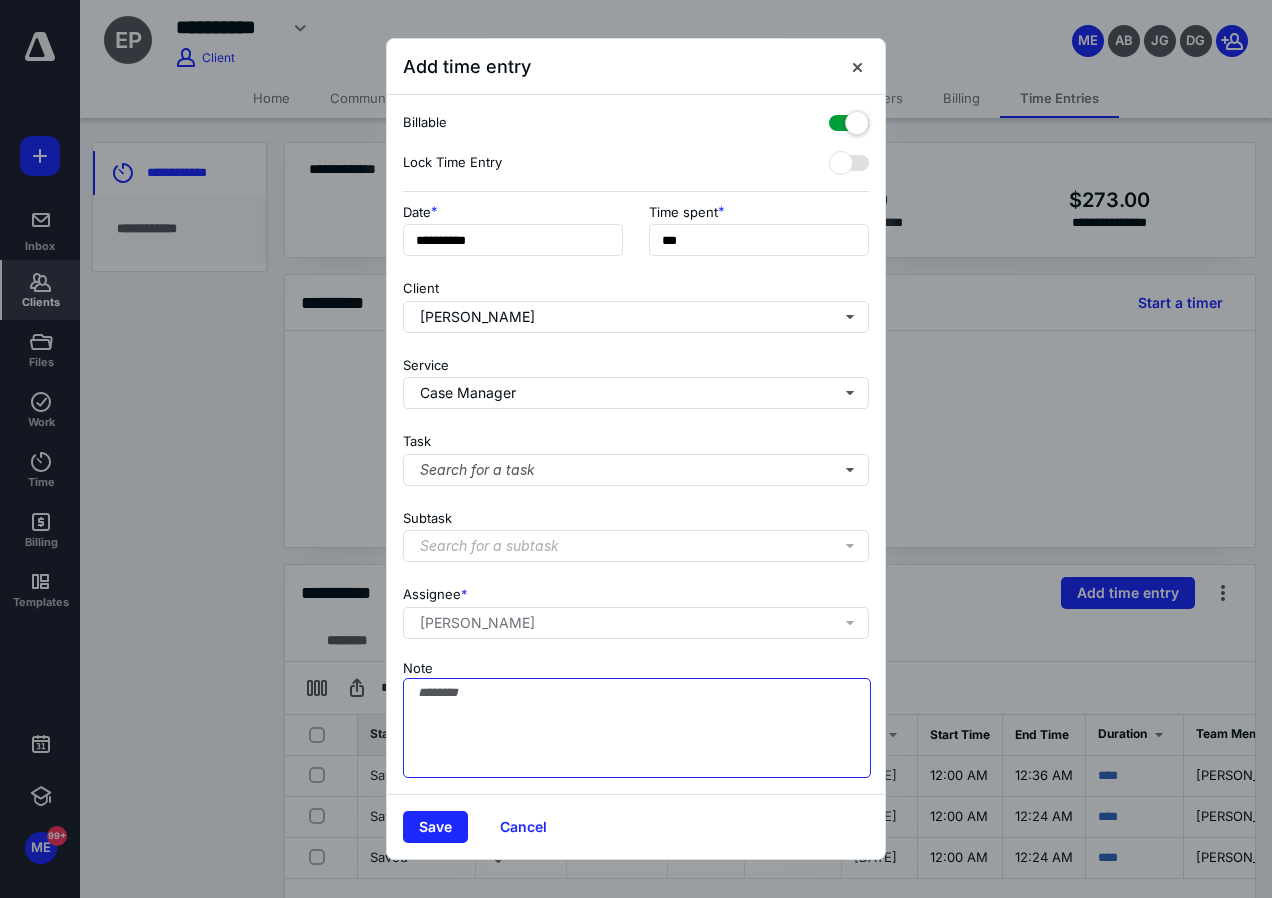 click on "Note" at bounding box center (637, 728) 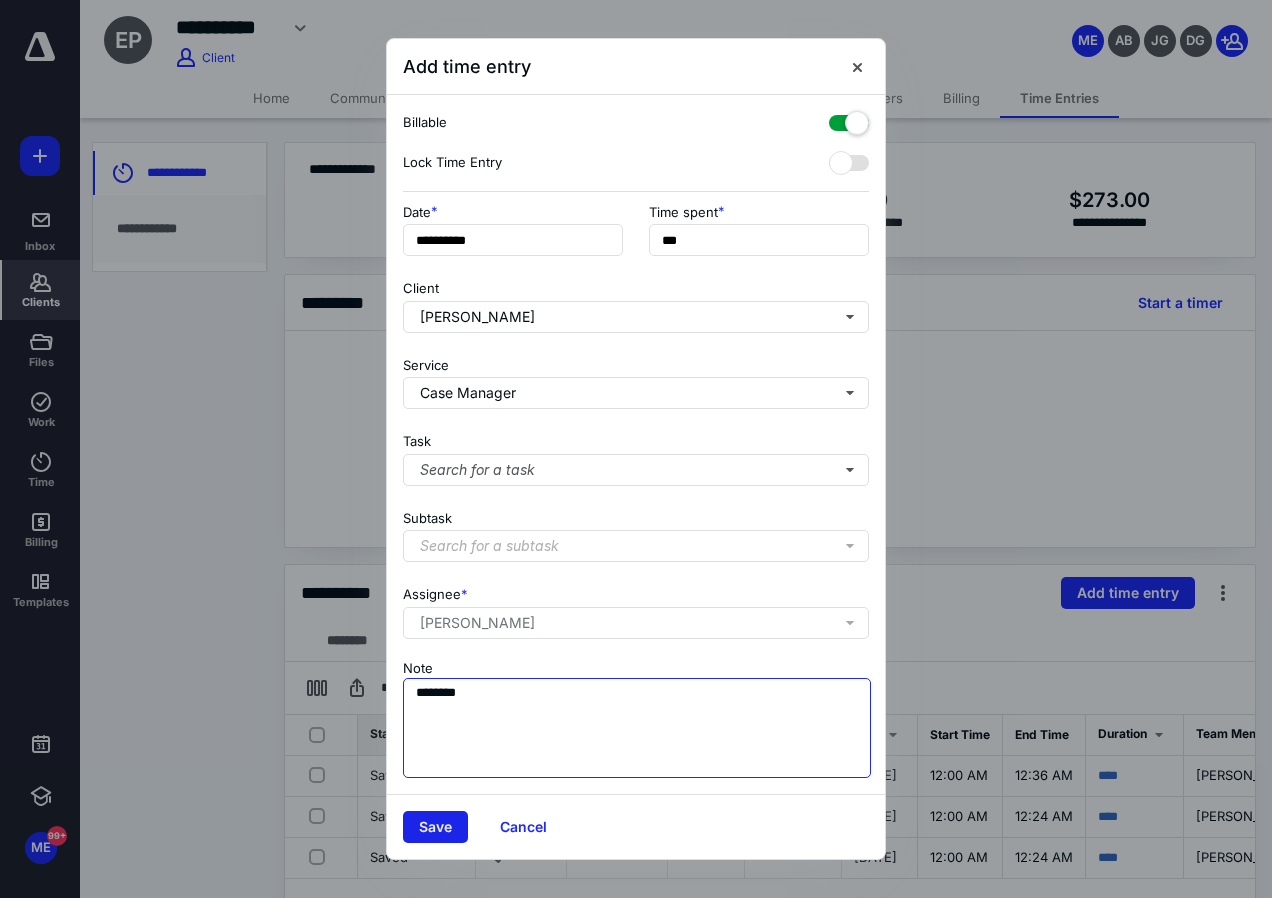 type on "*******" 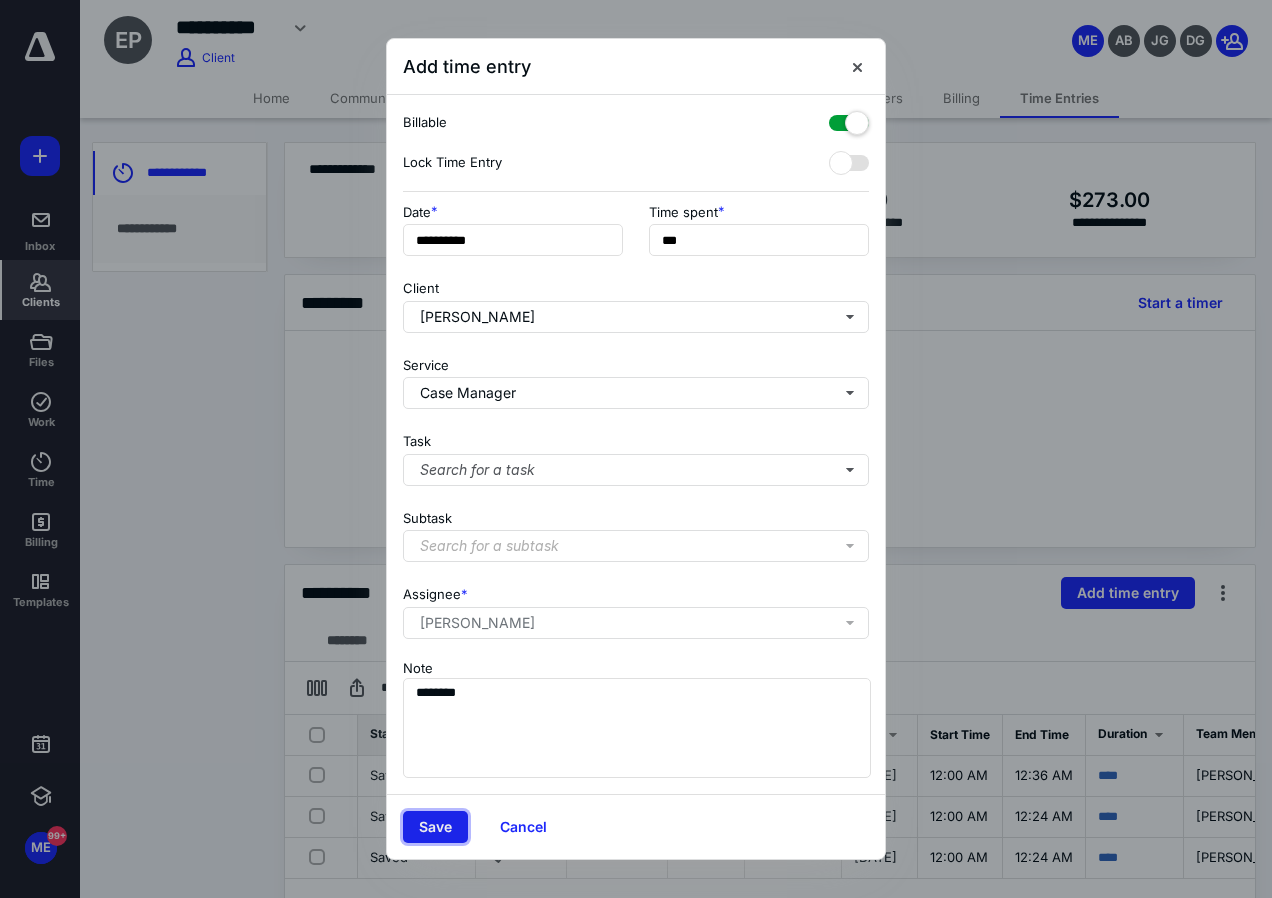 click on "Save" at bounding box center [435, 827] 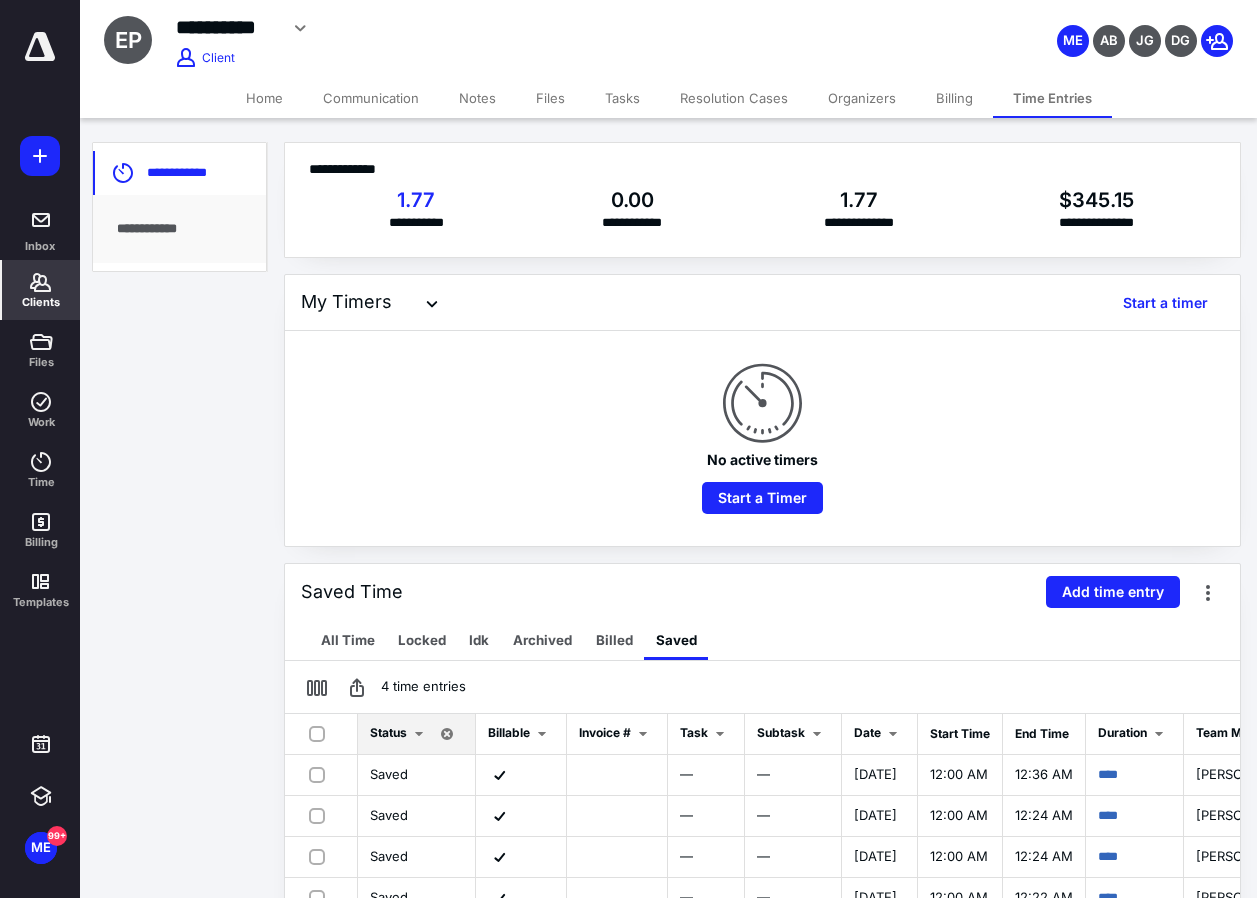 click on "Clients" at bounding box center (41, 290) 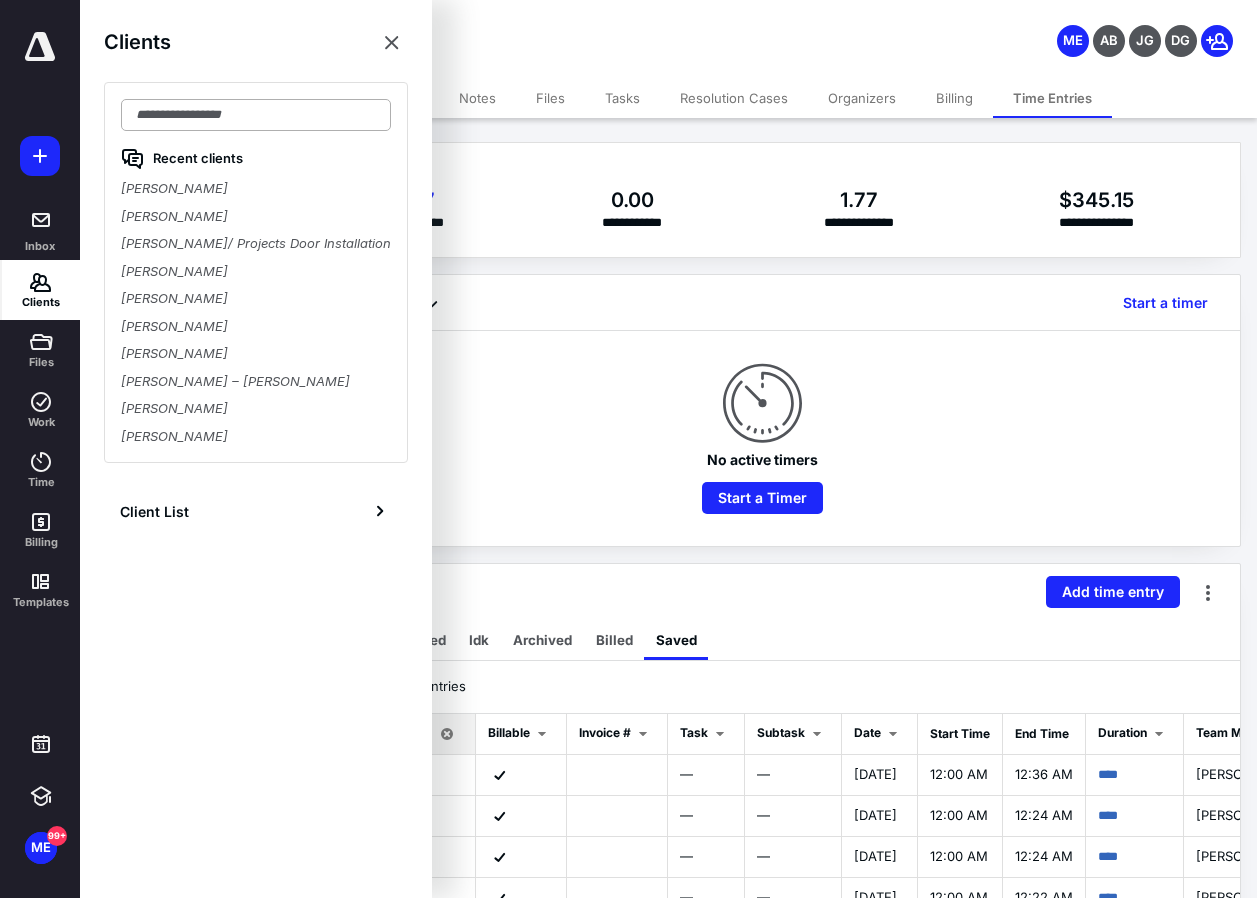 click at bounding box center [256, 115] 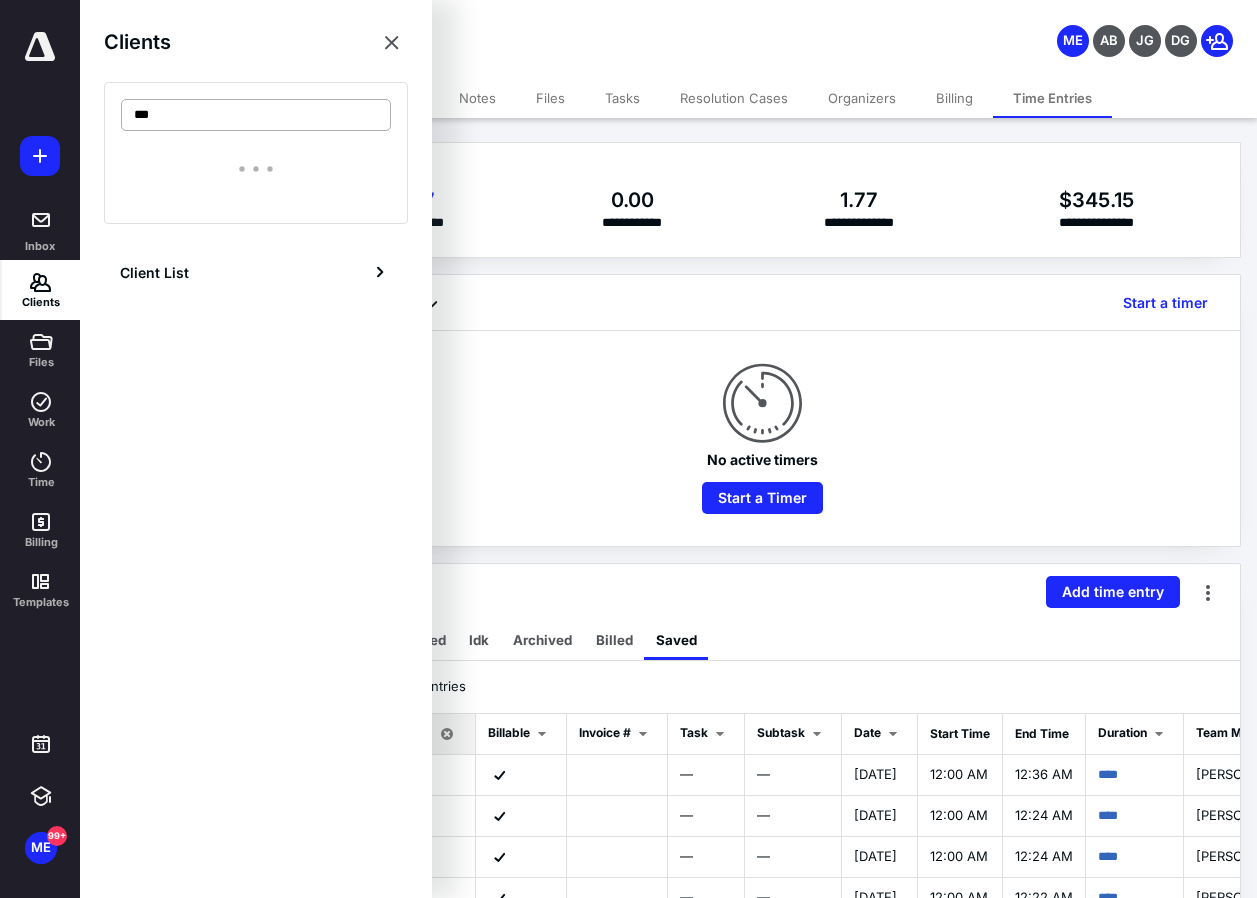 type on "****" 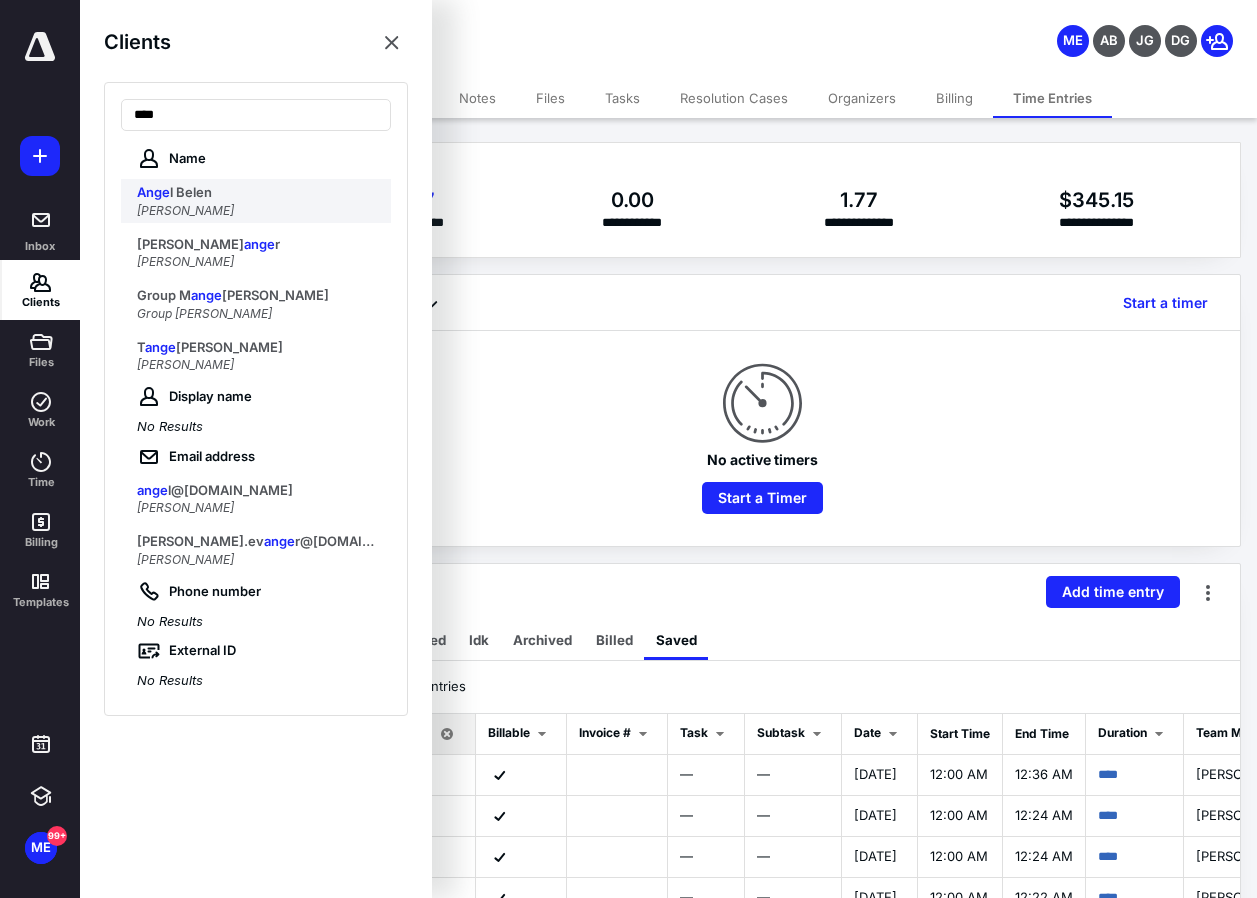 click on "Ange l  Belen" at bounding box center [258, 193] 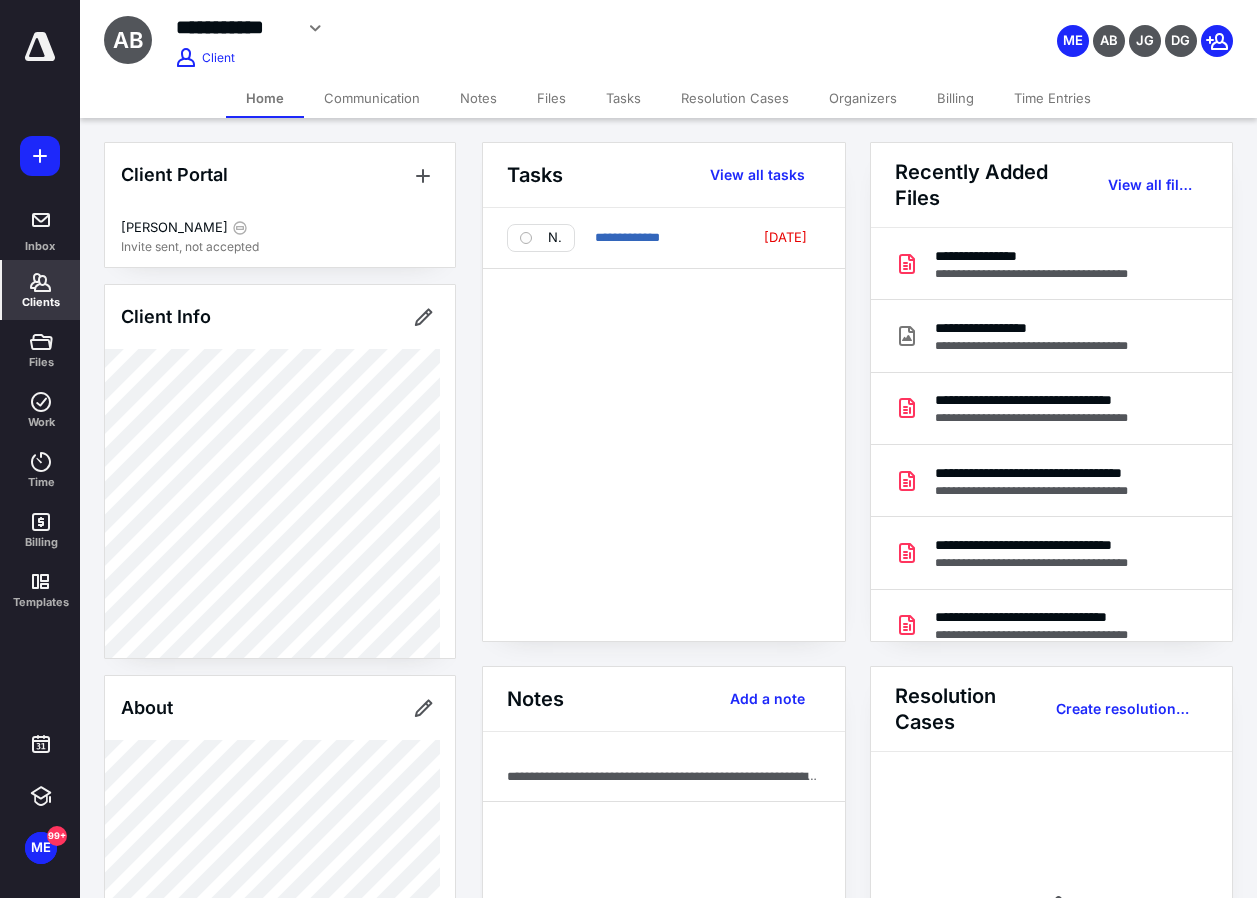 click on "Time Entries" at bounding box center [1052, 98] 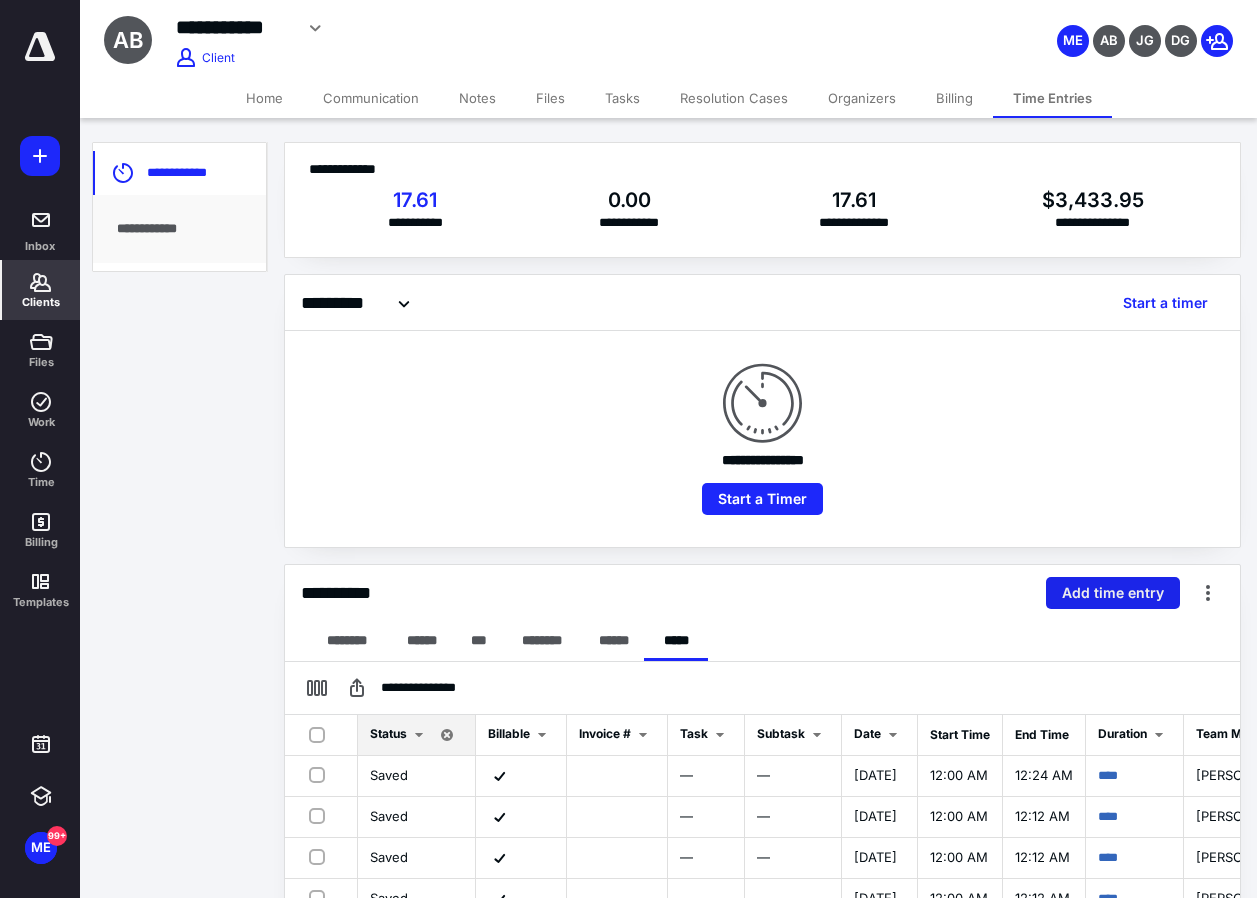 click on "Add time entry" at bounding box center (1113, 593) 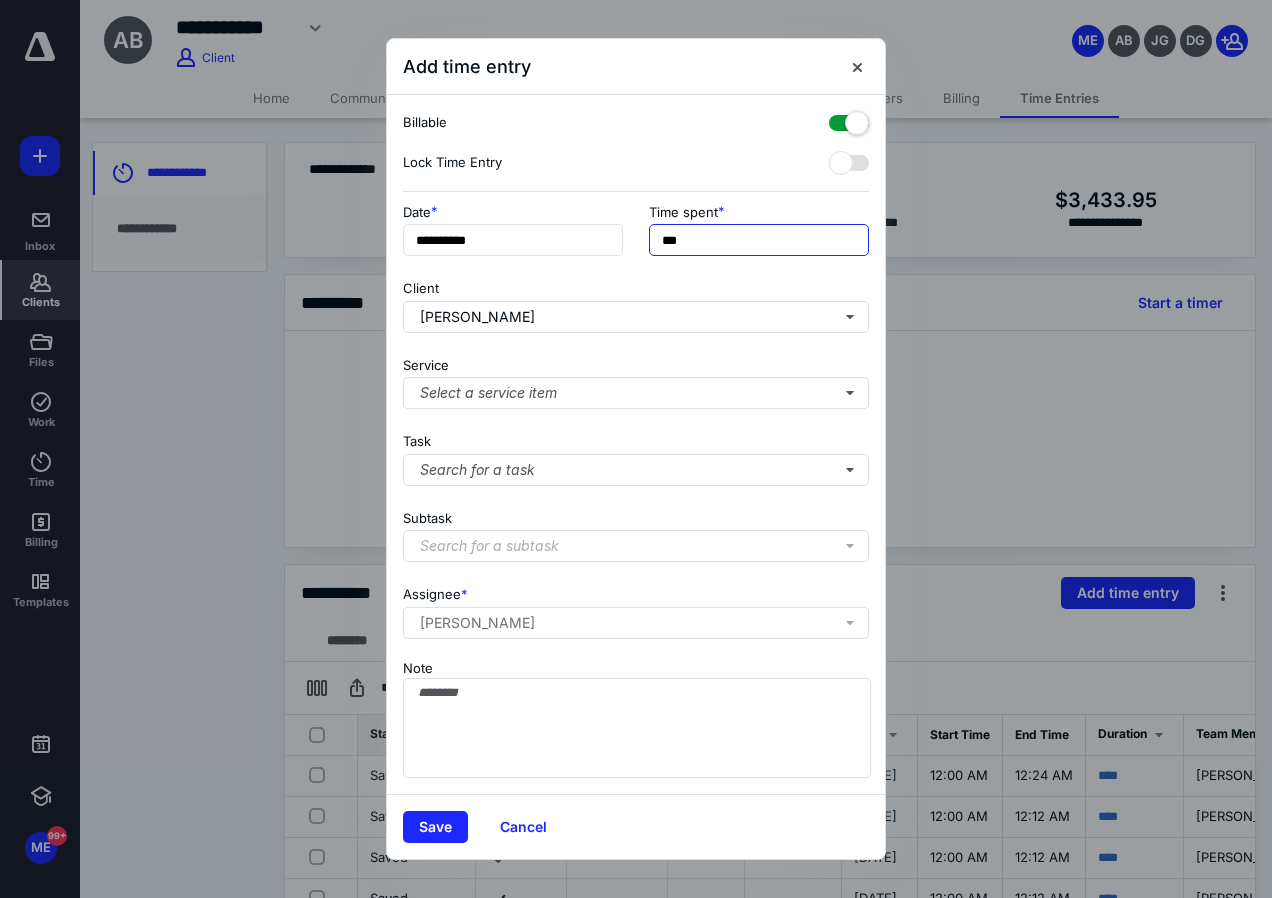 click on "***" at bounding box center [759, 240] 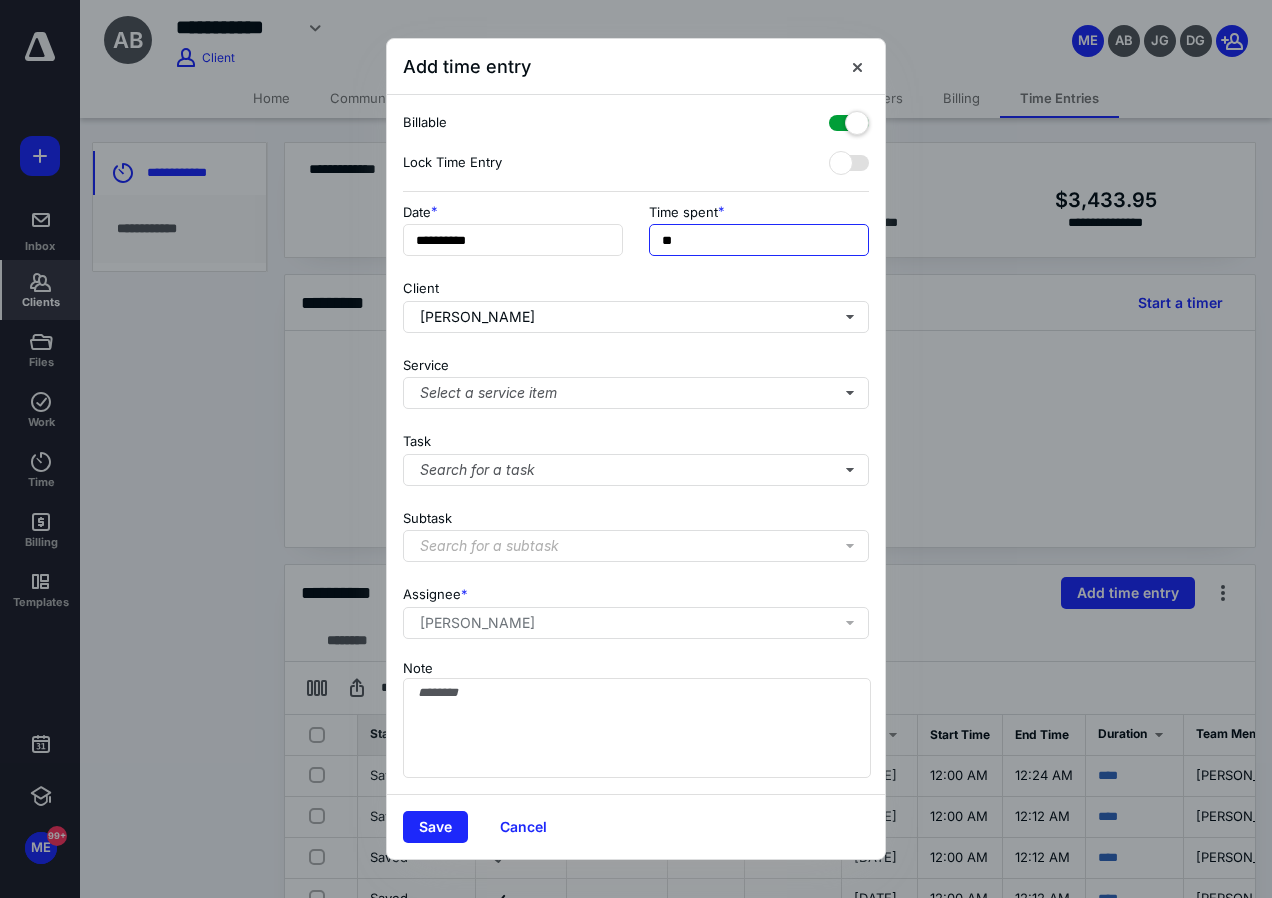 type on "*" 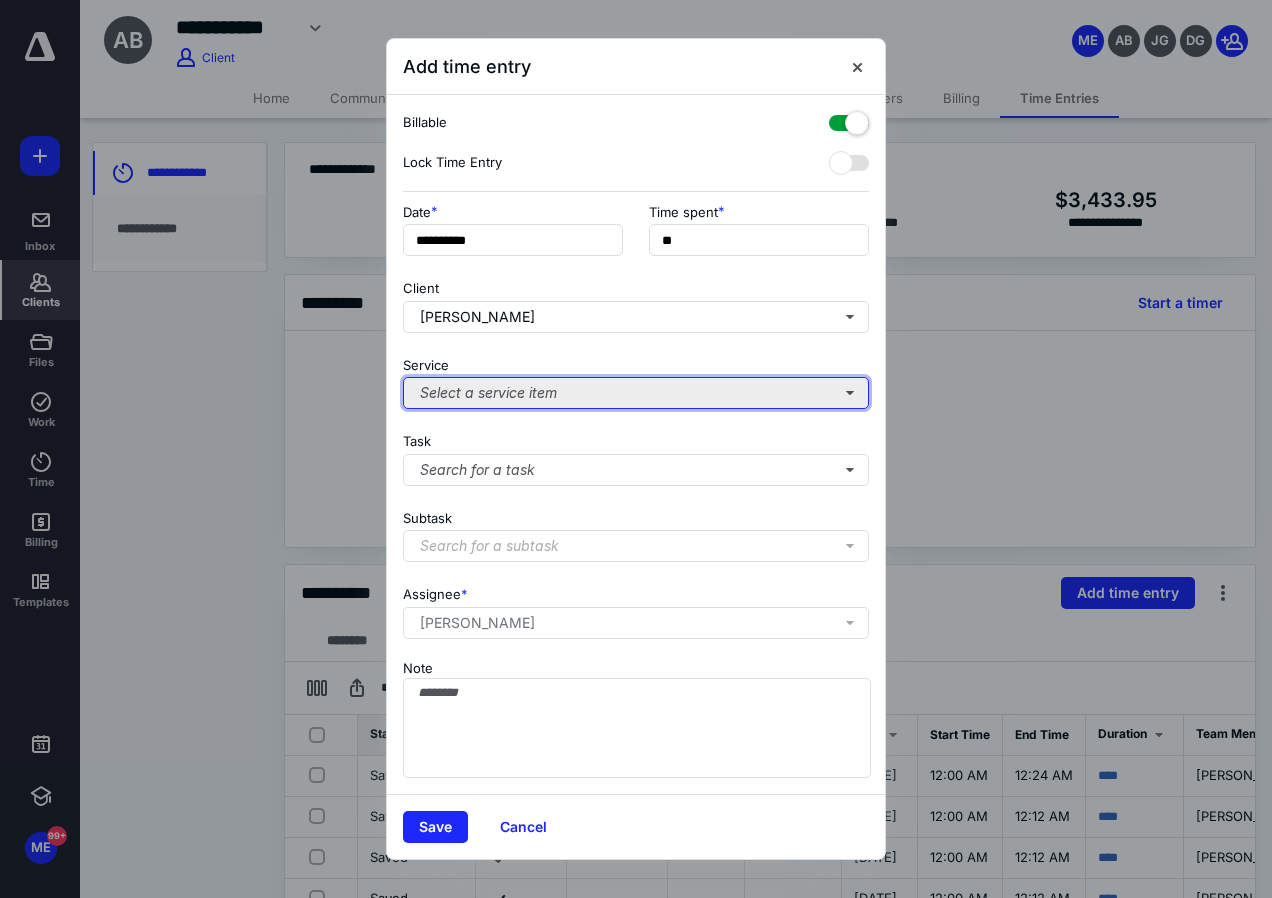 type on "***" 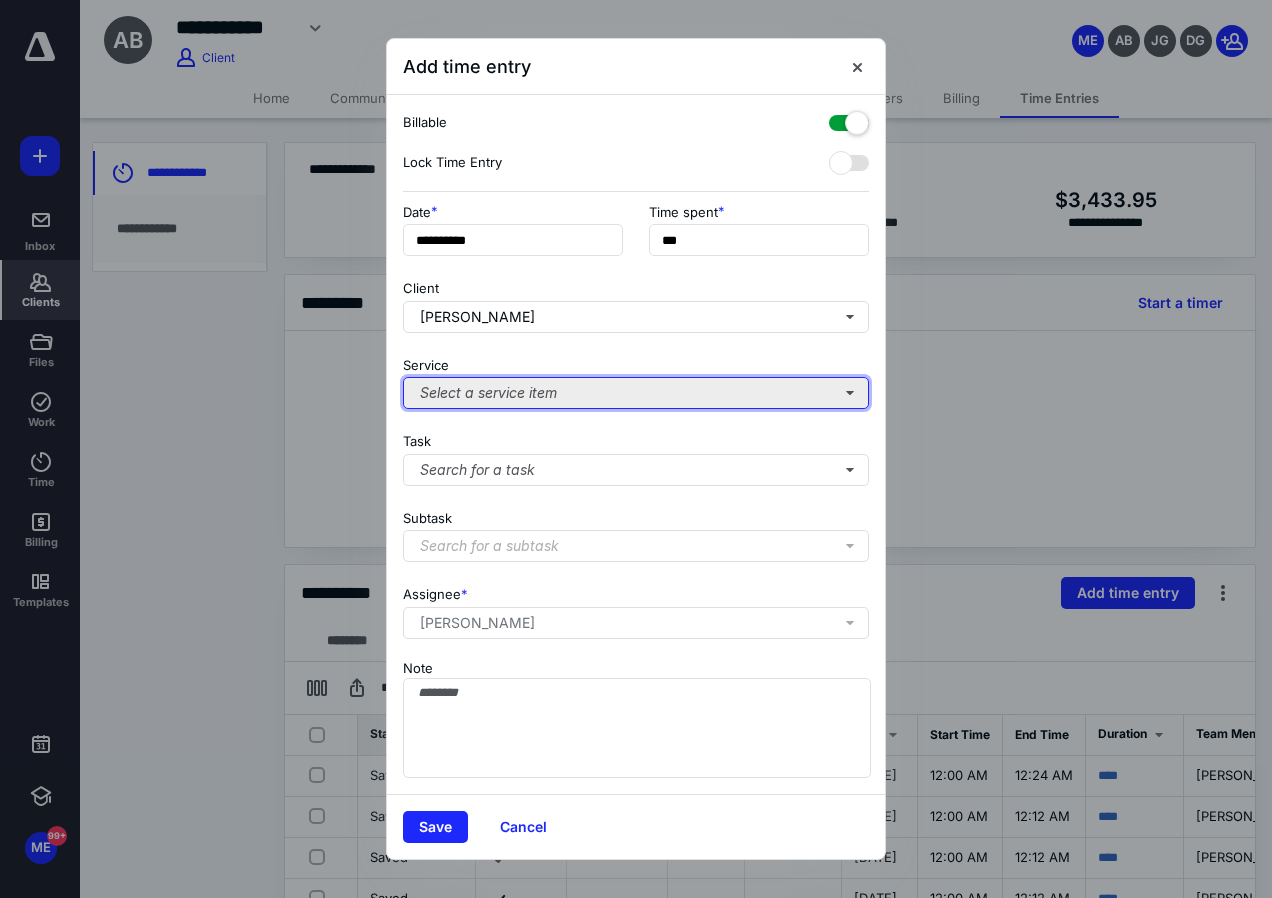 click on "Select a service item" at bounding box center (636, 393) 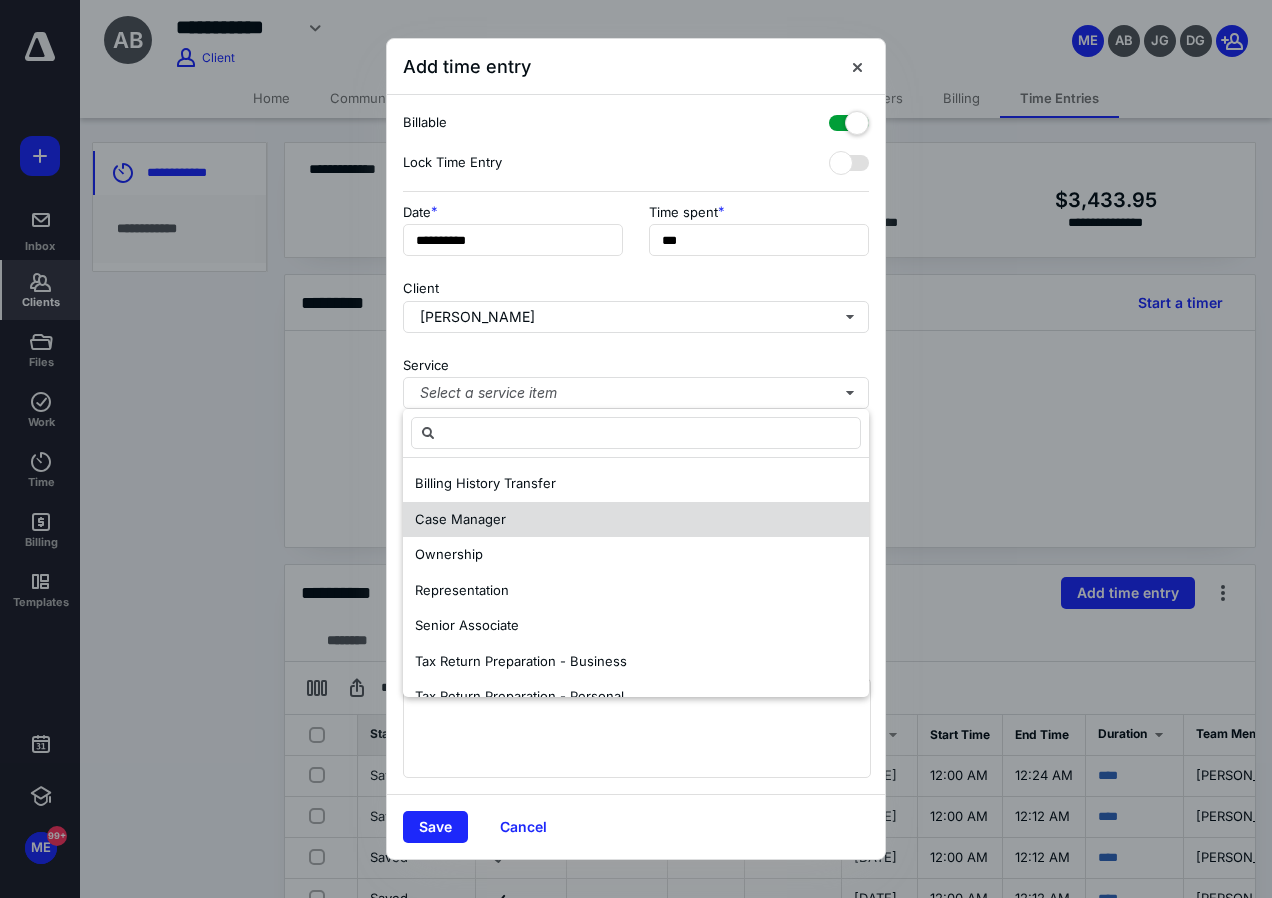 click on "Case Manager" at bounding box center [636, 520] 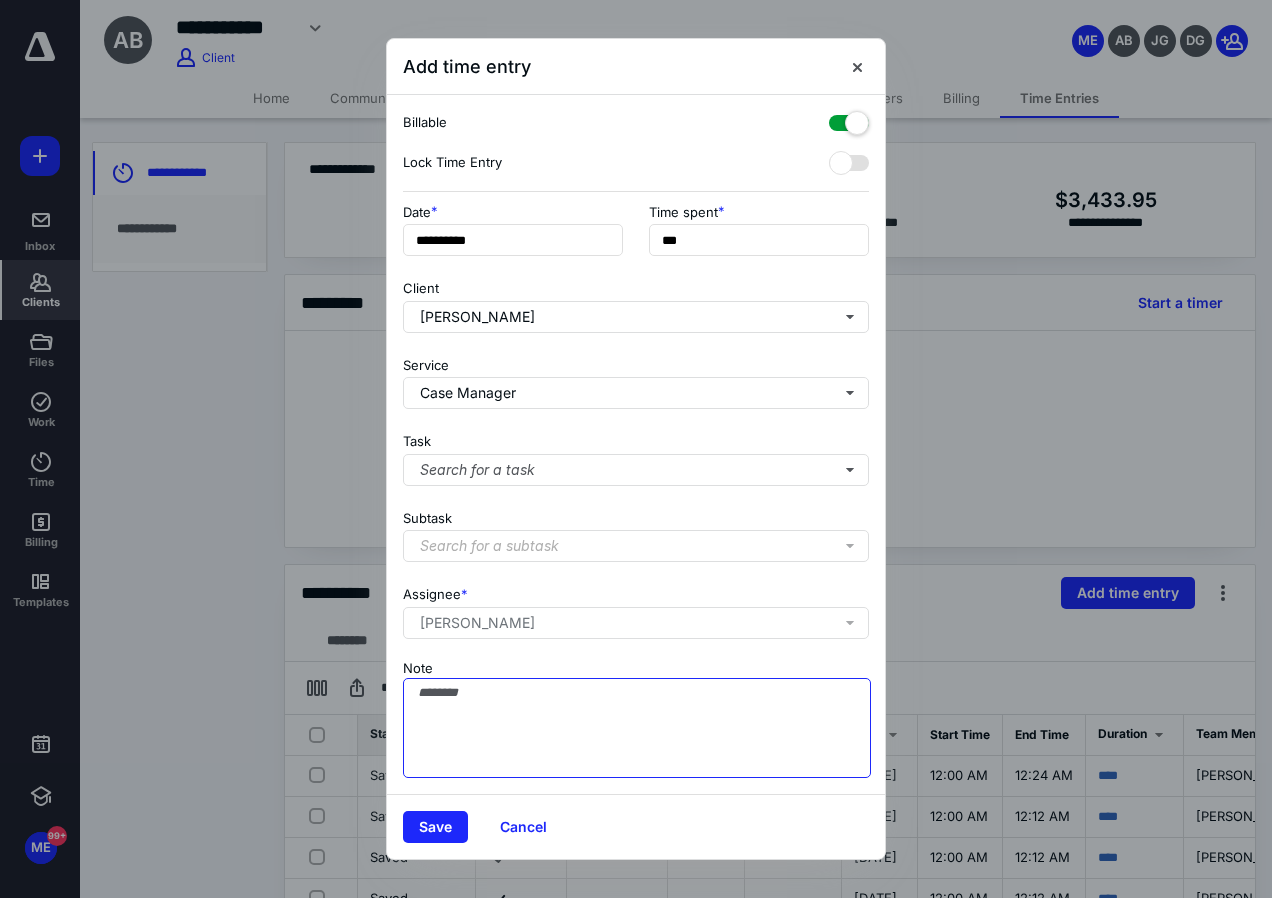 click on "Note" at bounding box center [637, 728] 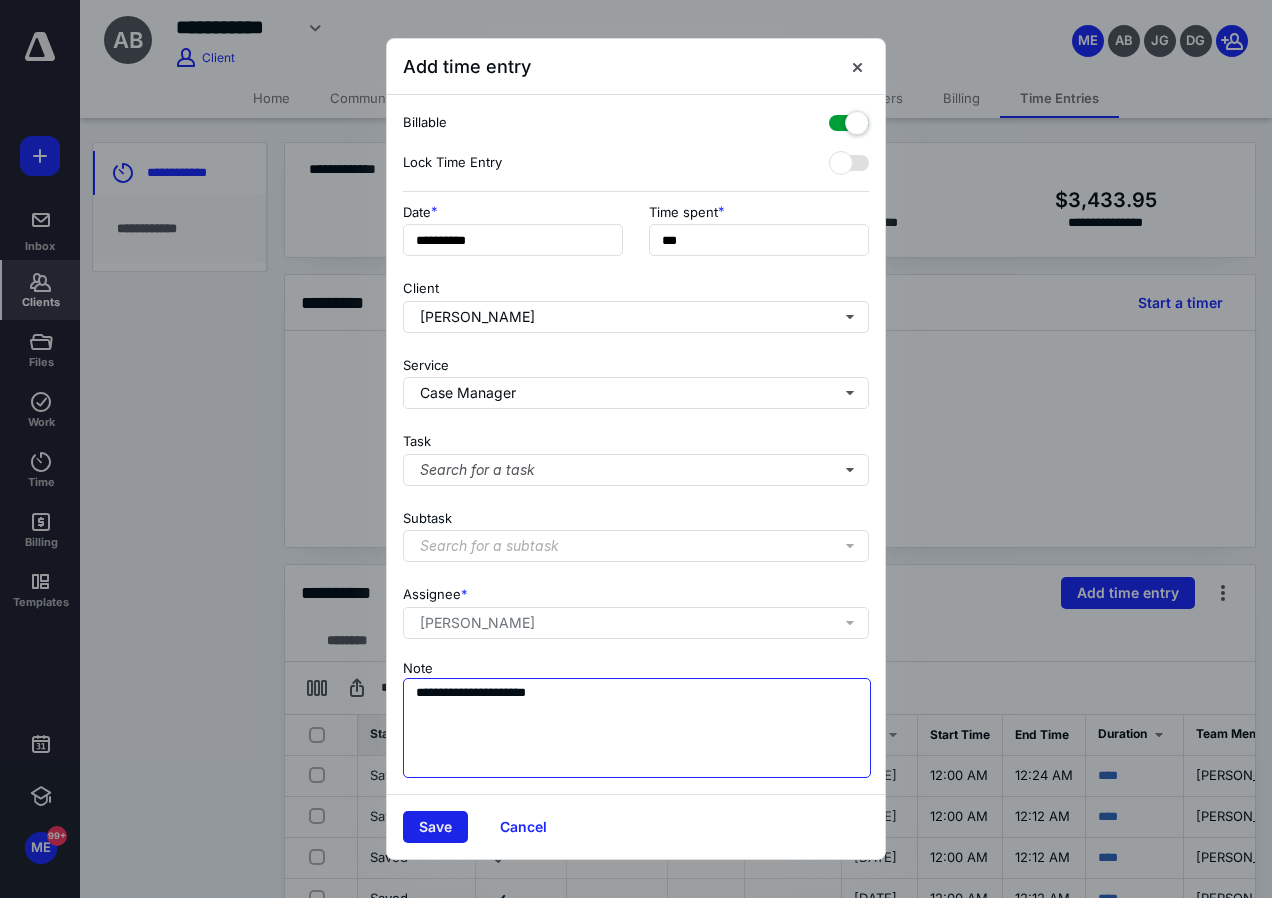 type on "**********" 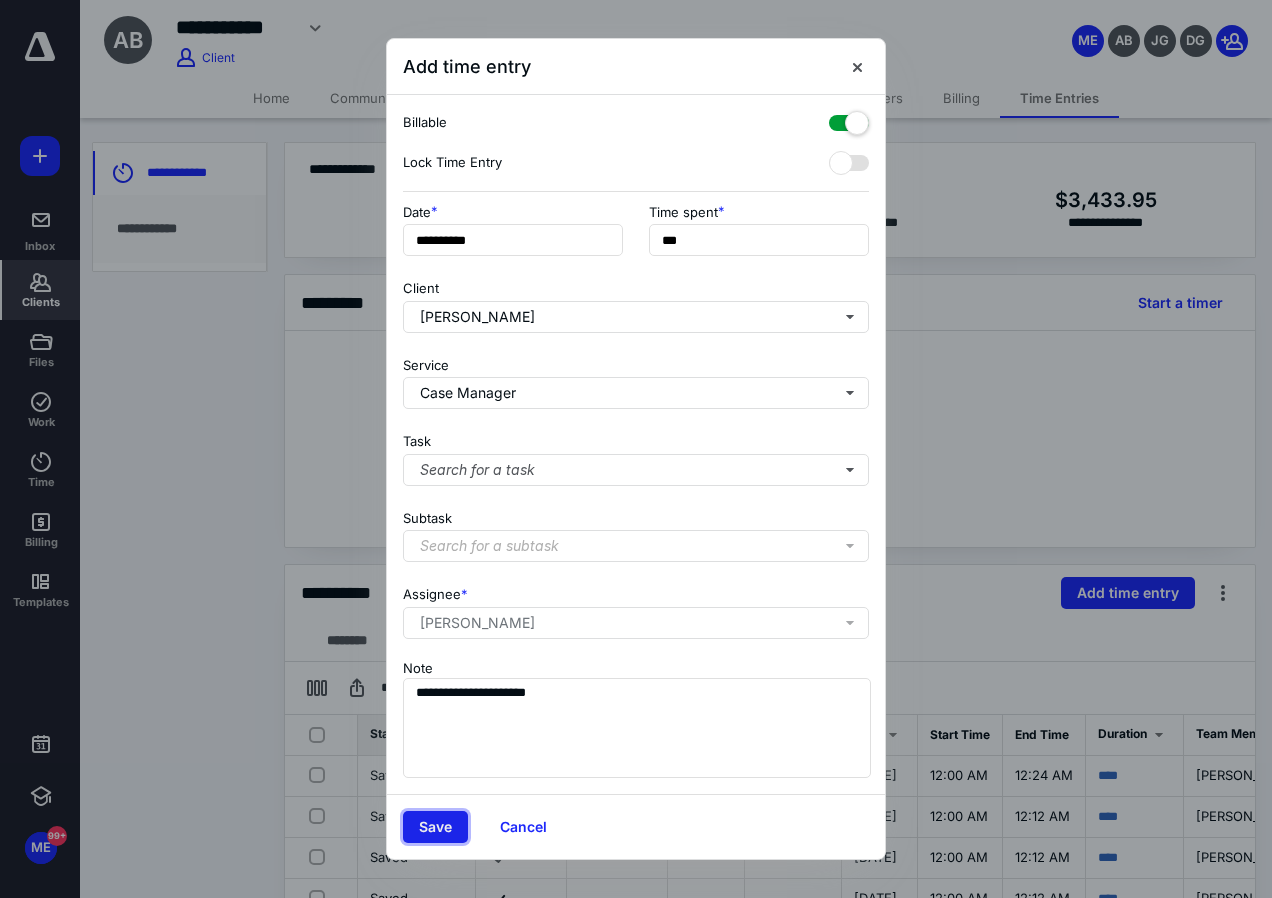 click on "Save" at bounding box center [435, 827] 